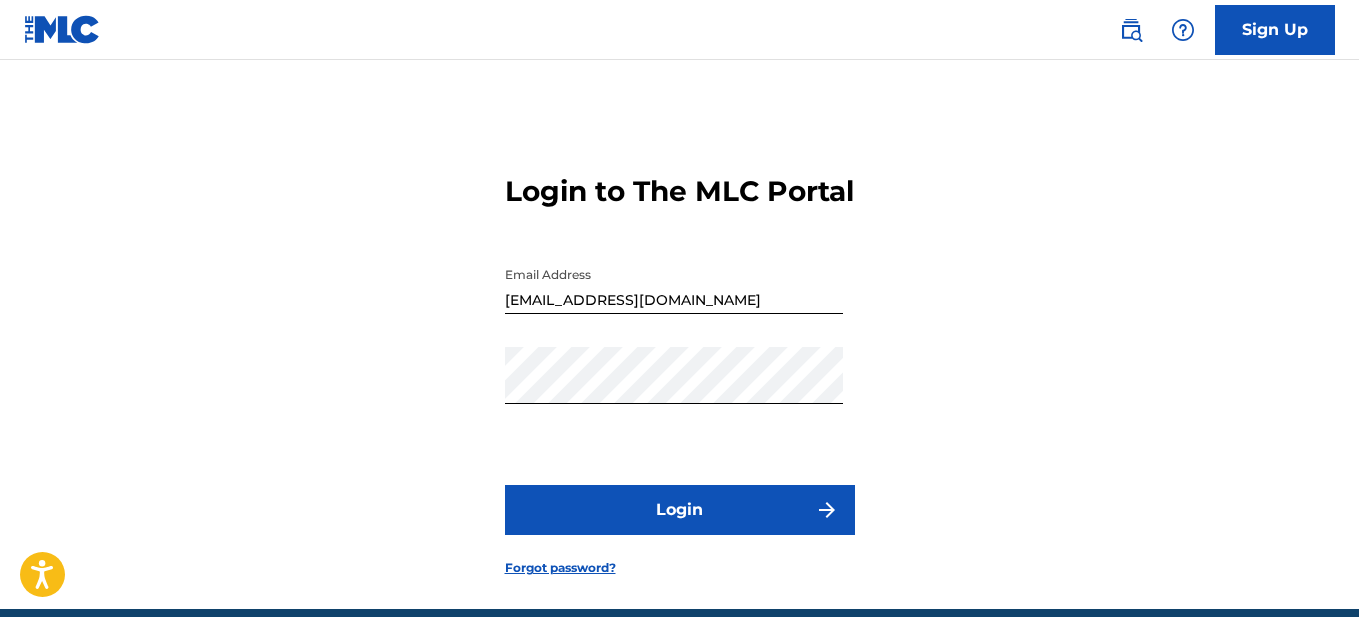 scroll, scrollTop: 100, scrollLeft: 0, axis: vertical 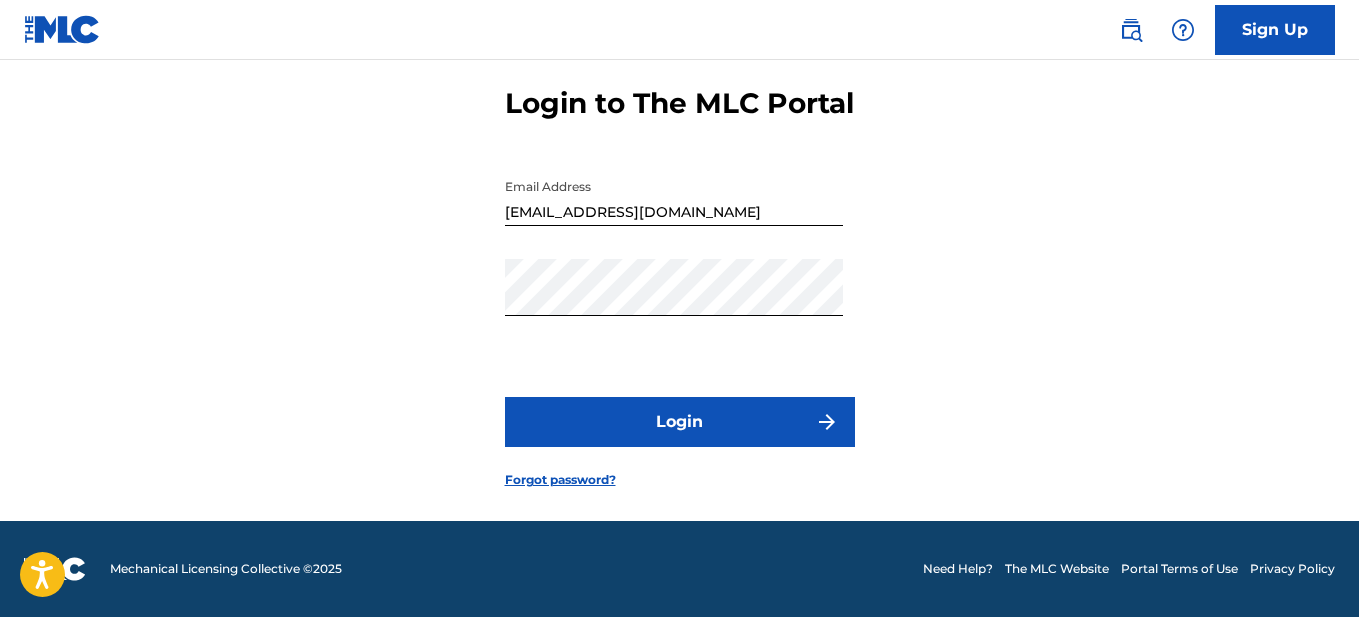 click on "Login" at bounding box center (680, 422) 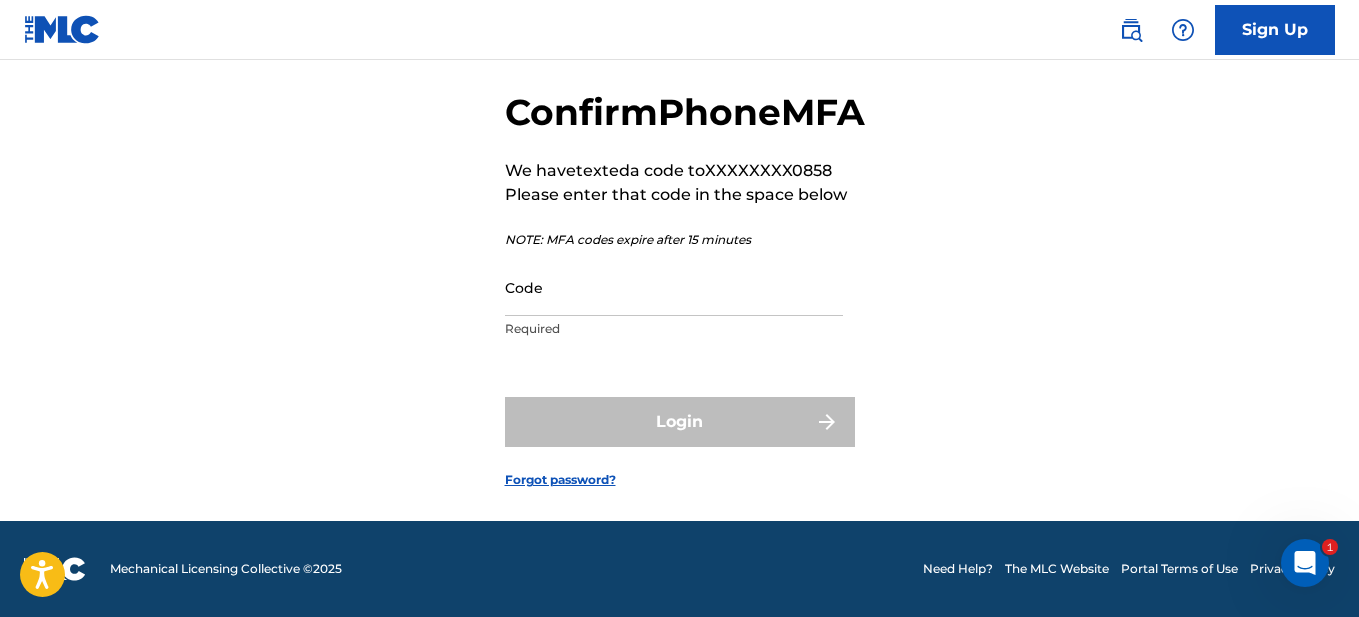 scroll, scrollTop: 0, scrollLeft: 0, axis: both 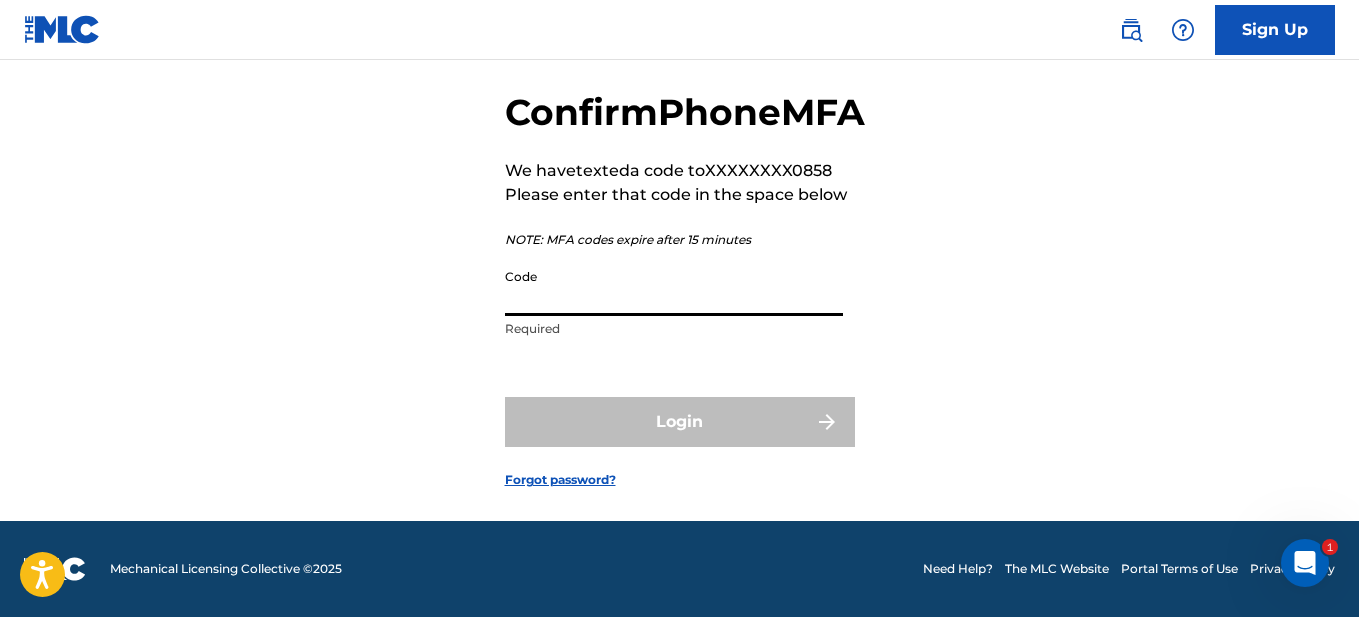 click on "Code" at bounding box center (674, 287) 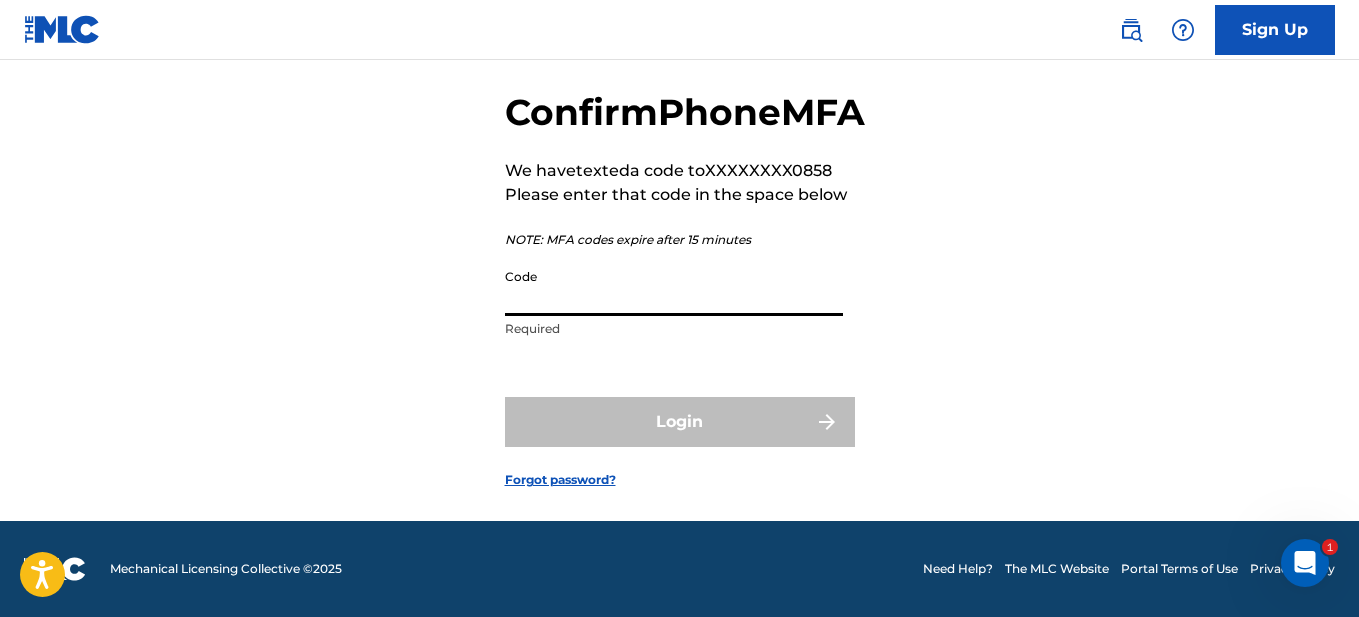 click on "Confirm  Phone   MFA We have  texted   a code to  XXXXXXXX0858 Please enter that code in the space below NOTE: MFA codes expire after 15 minutes Code Required" at bounding box center (685, 219) 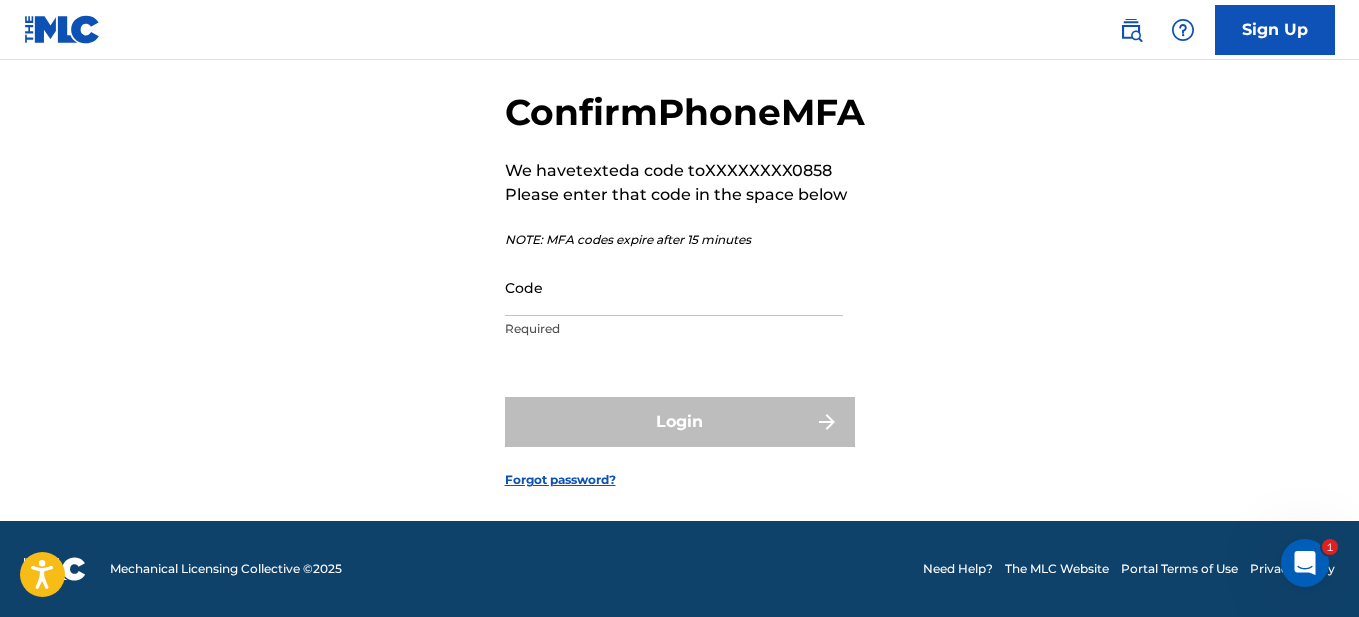 click on "Code" at bounding box center (674, 287) 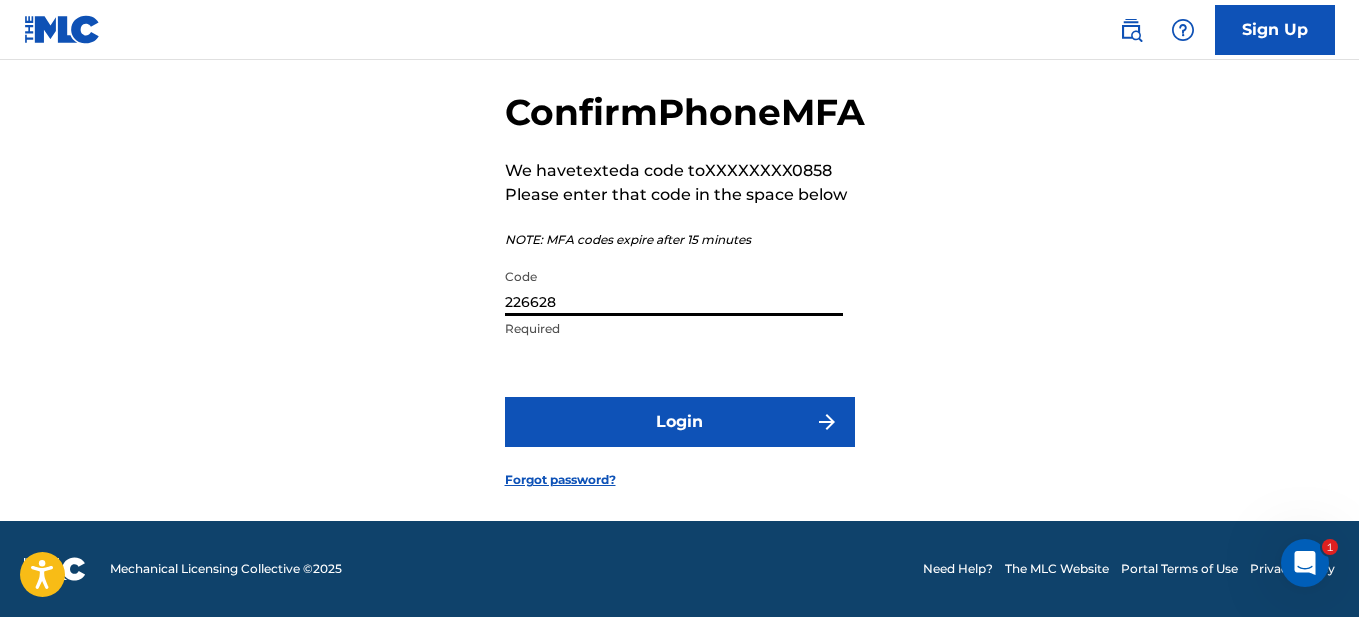 type on "226628" 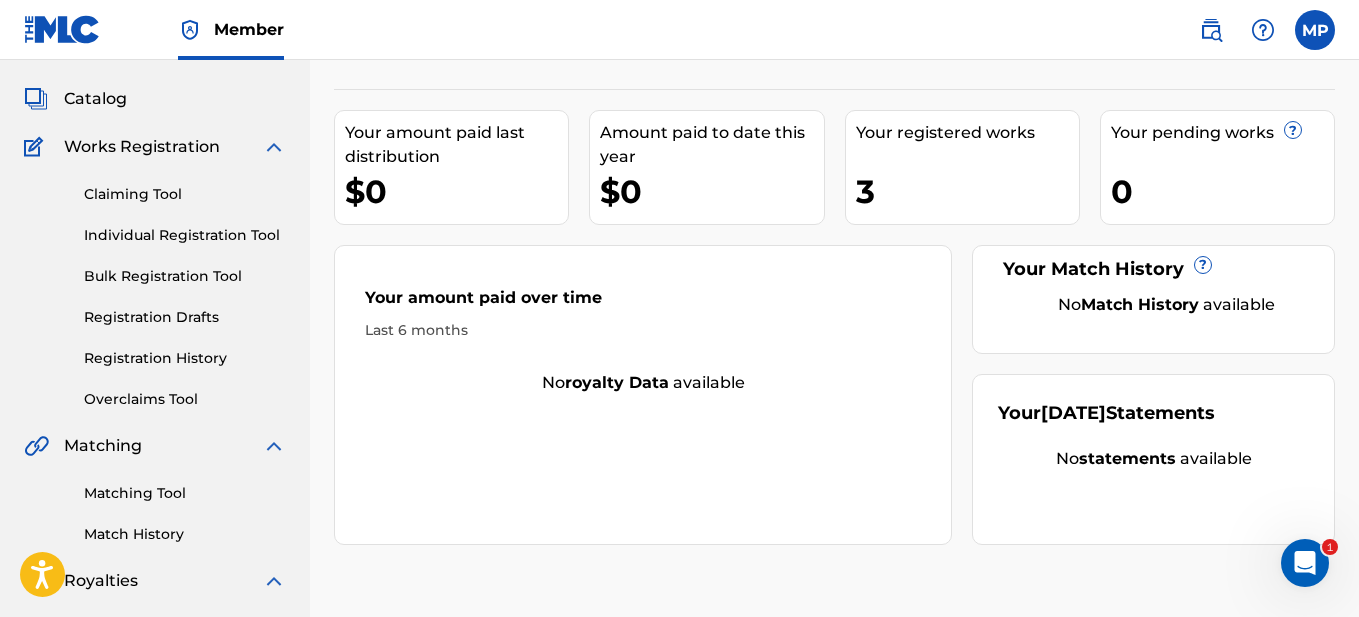 scroll, scrollTop: 0, scrollLeft: 0, axis: both 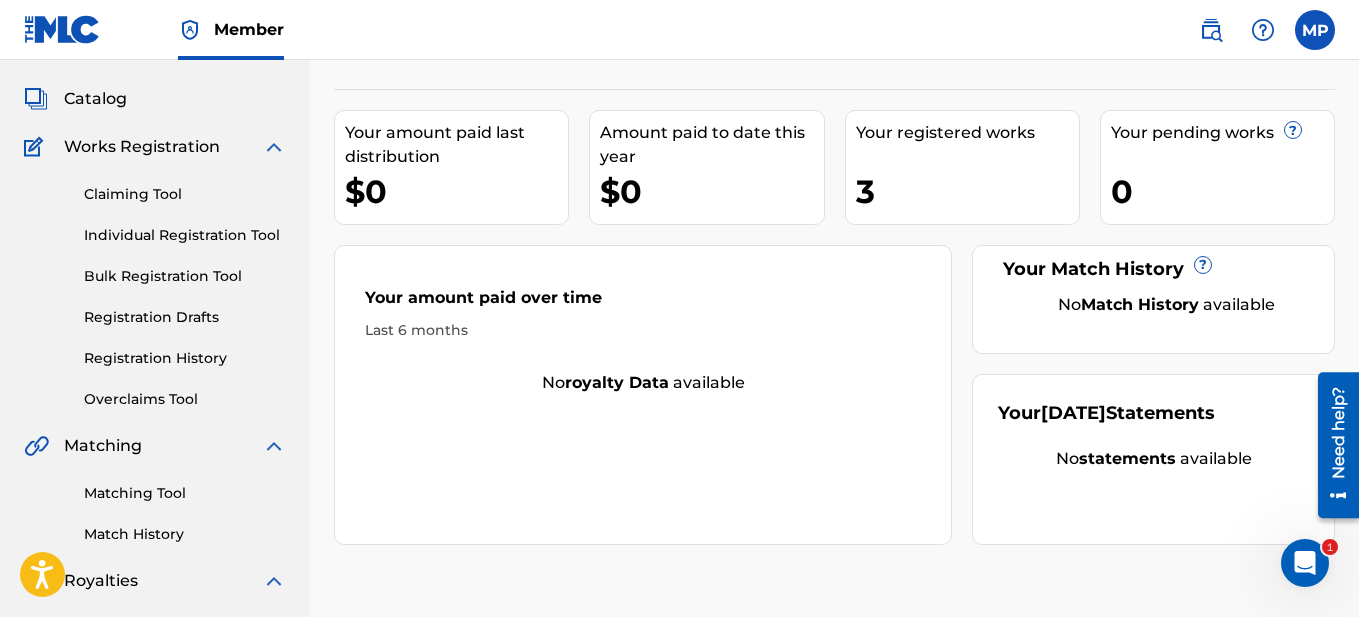 click 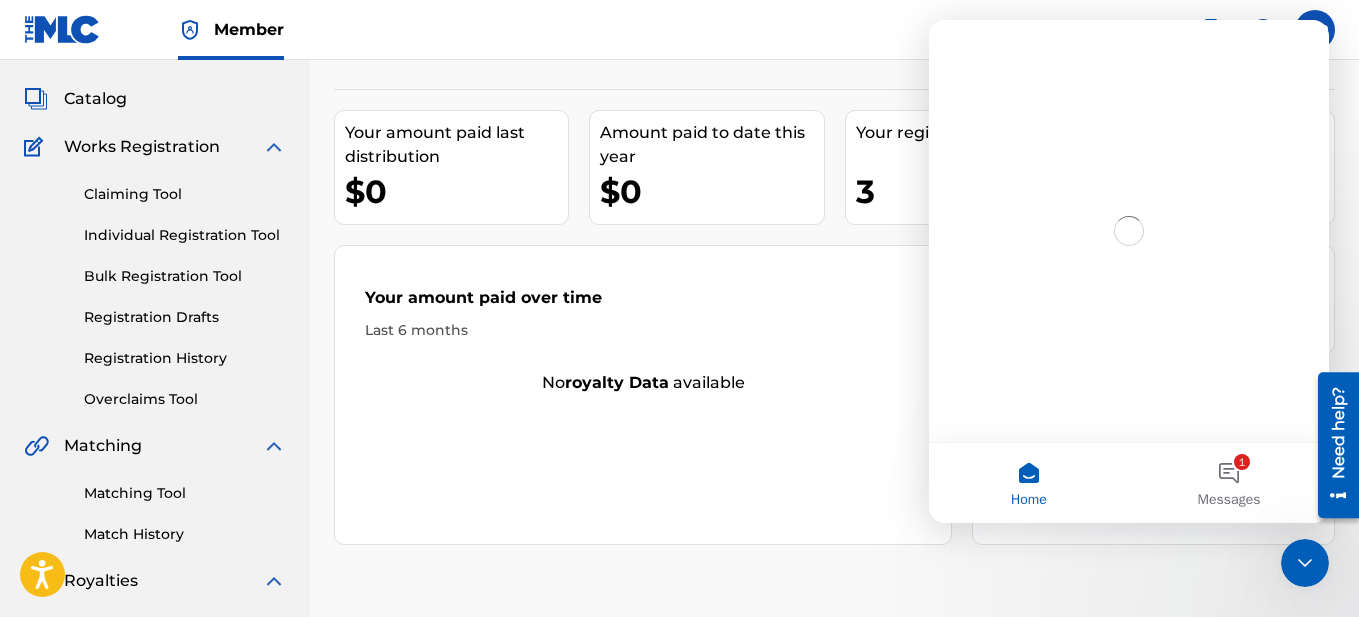 scroll, scrollTop: 0, scrollLeft: 0, axis: both 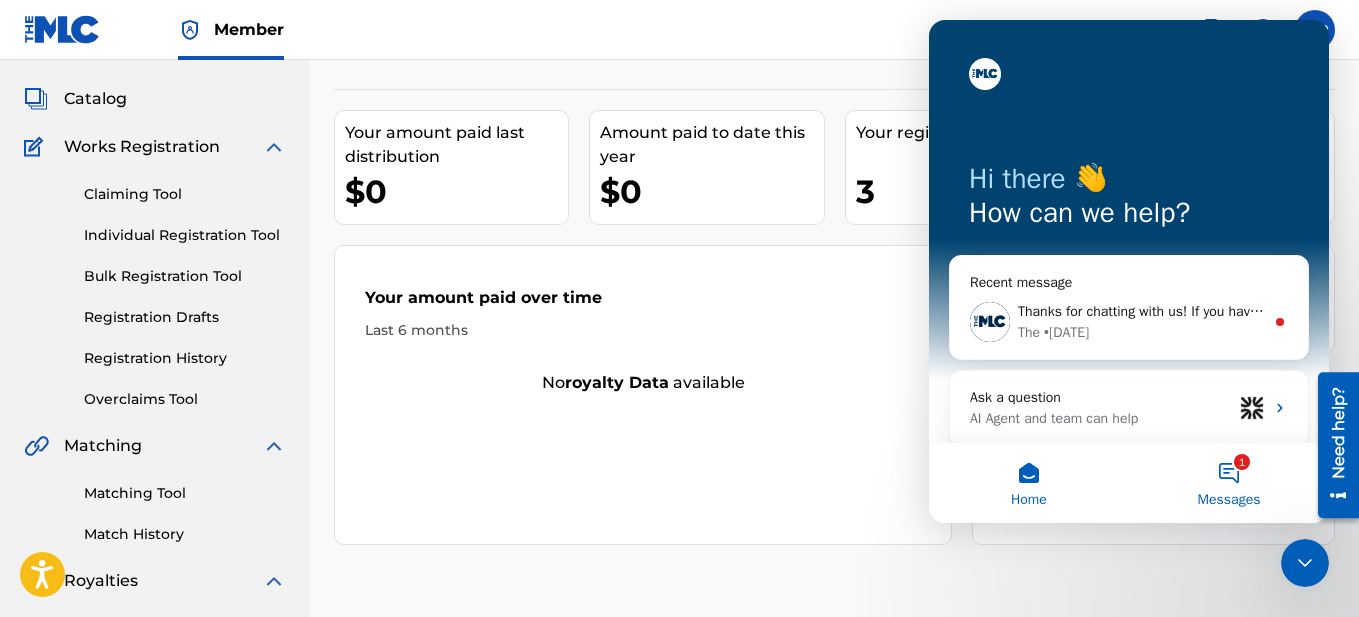 click on "1 Messages" at bounding box center [1229, 483] 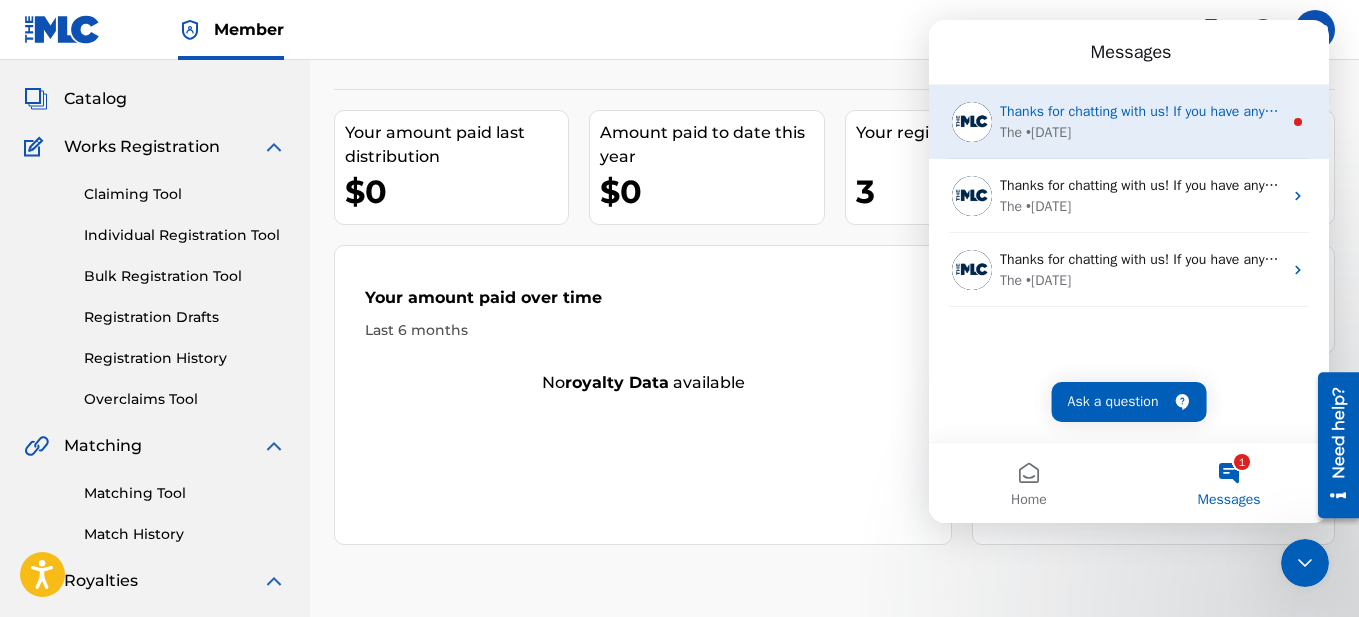 click on "The •  [DATE]" at bounding box center (1141, 132) 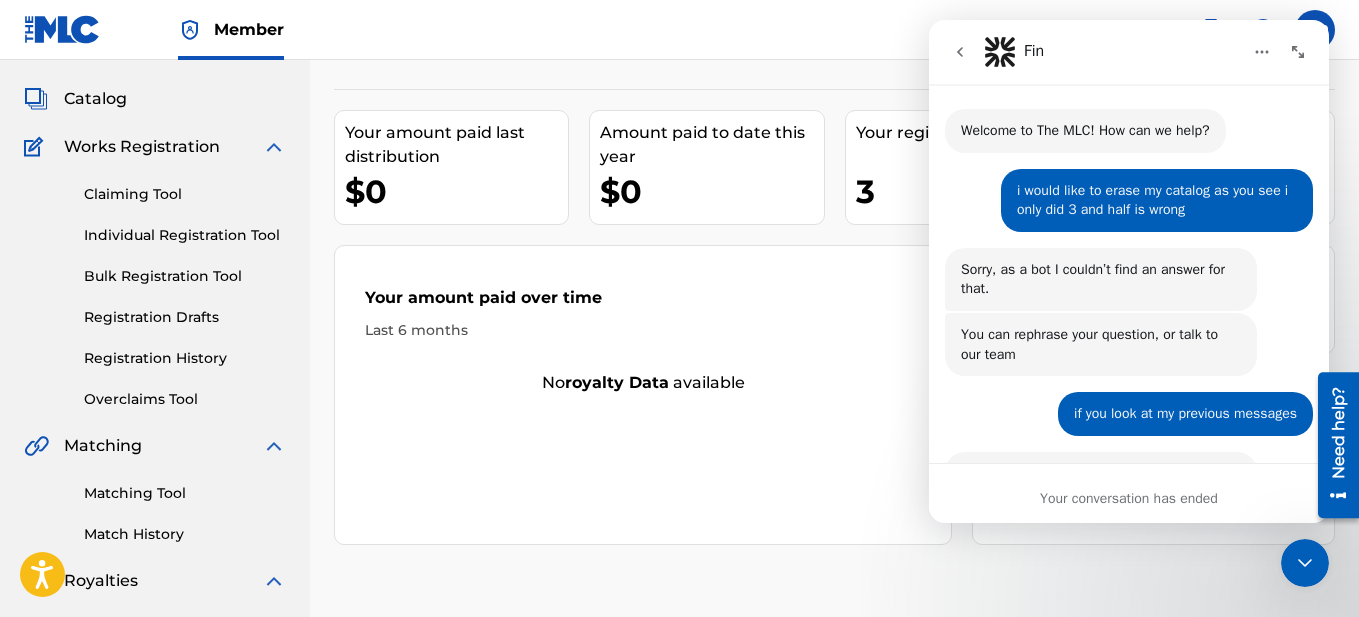 scroll, scrollTop: 3, scrollLeft: 0, axis: vertical 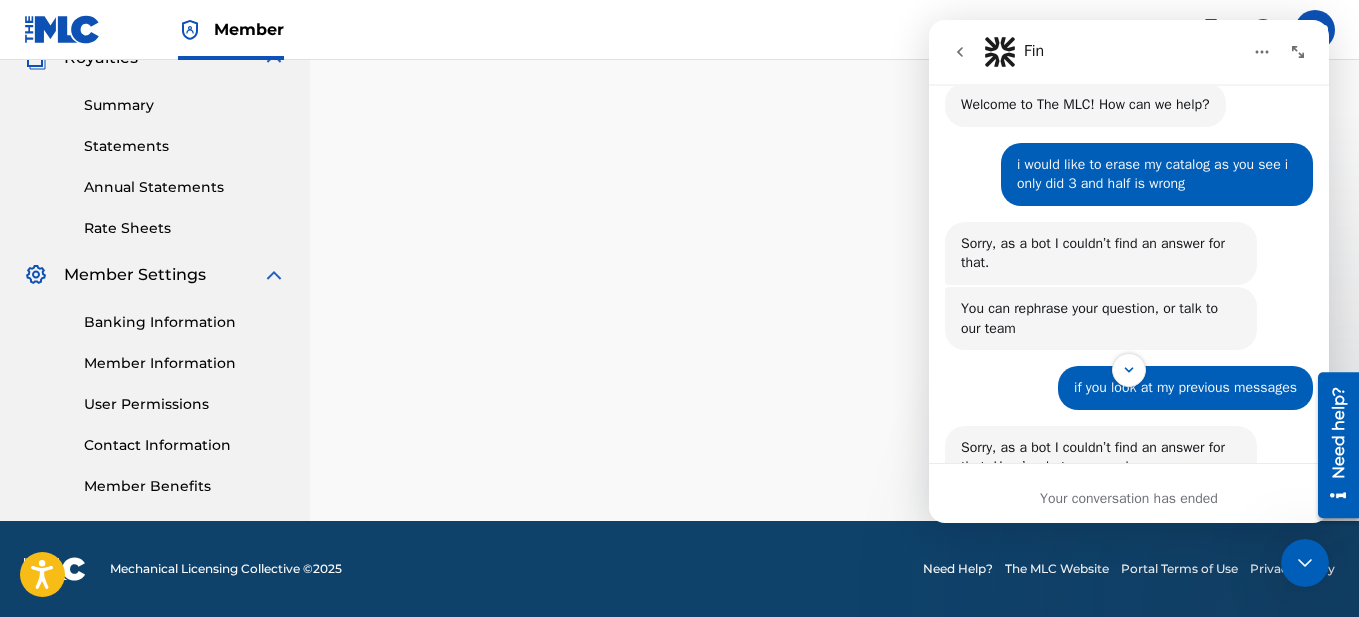 click at bounding box center (1305, 563) 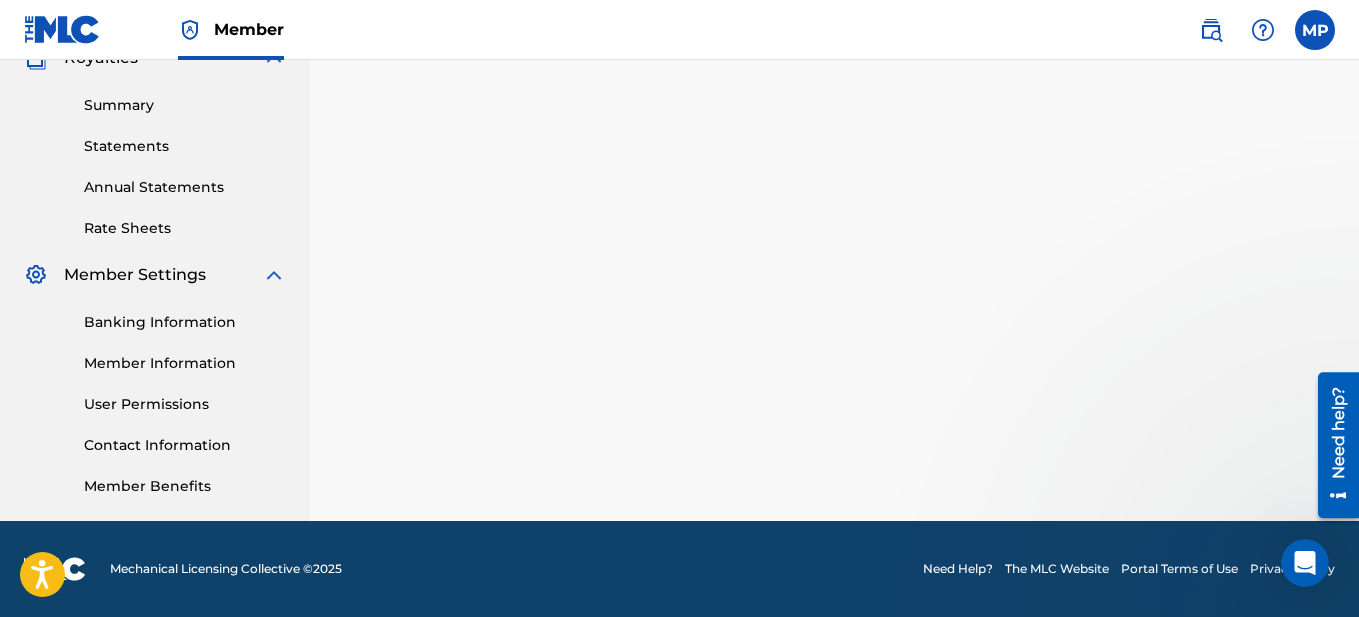 scroll, scrollTop: 0, scrollLeft: 0, axis: both 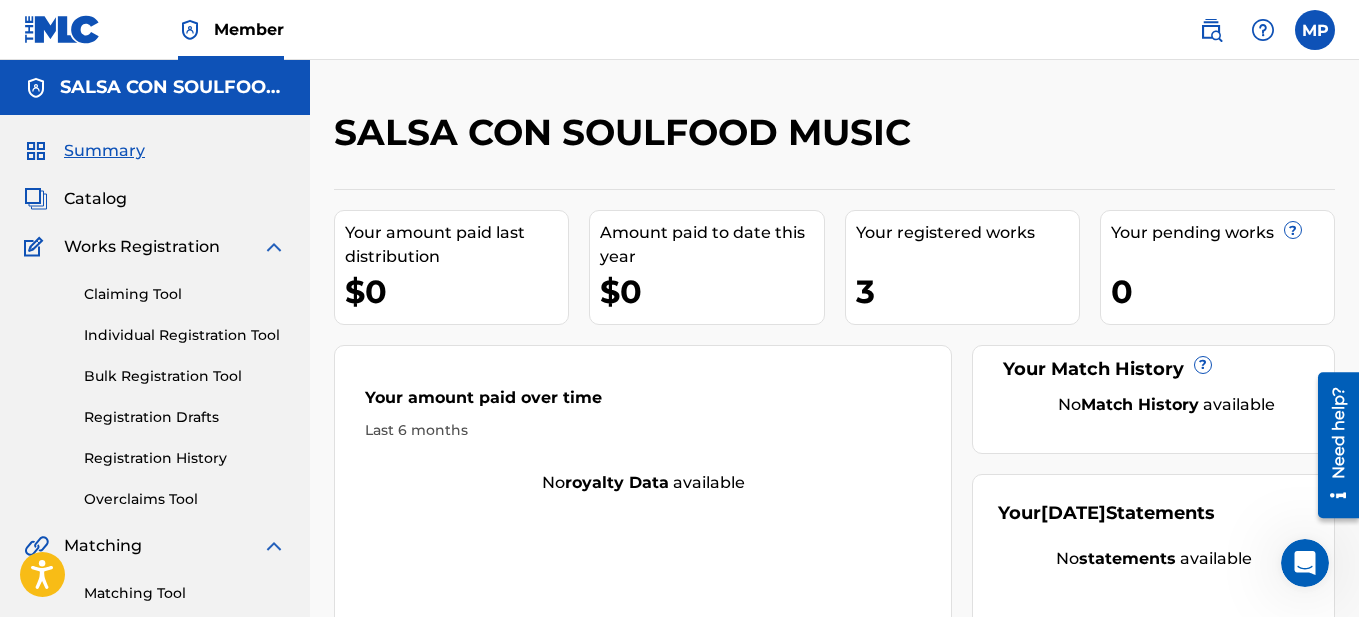 click on "Claiming Tool" at bounding box center (185, 294) 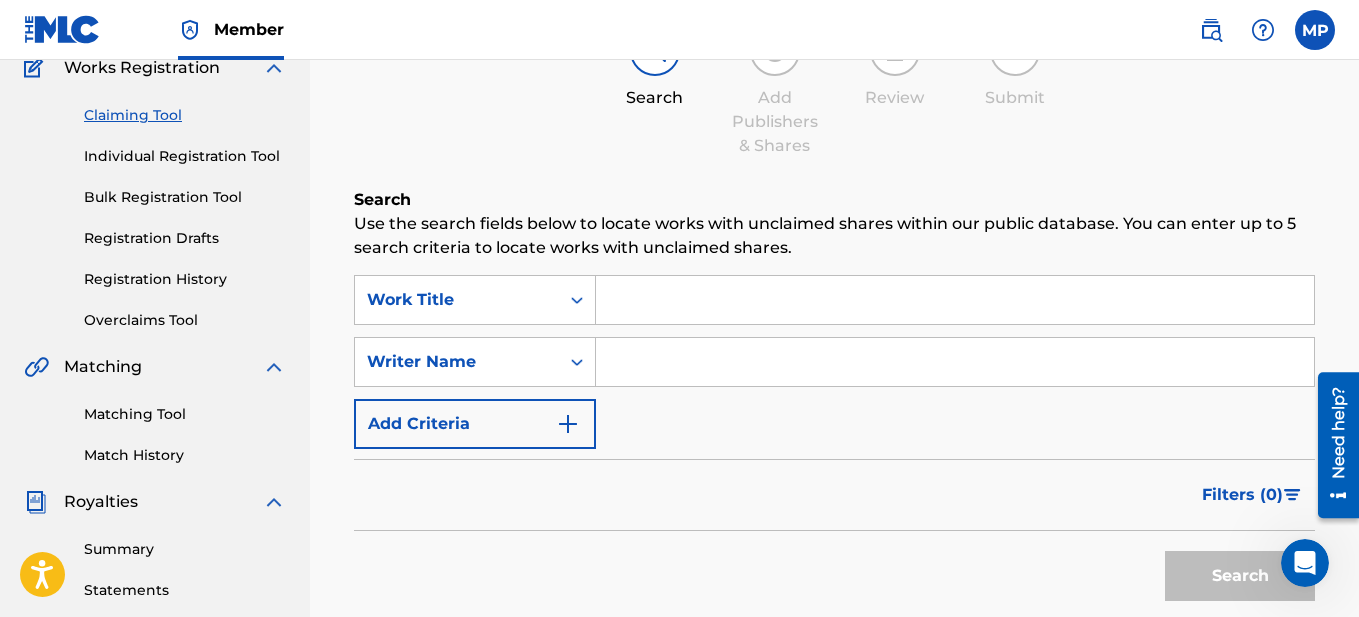 scroll, scrollTop: 200, scrollLeft: 0, axis: vertical 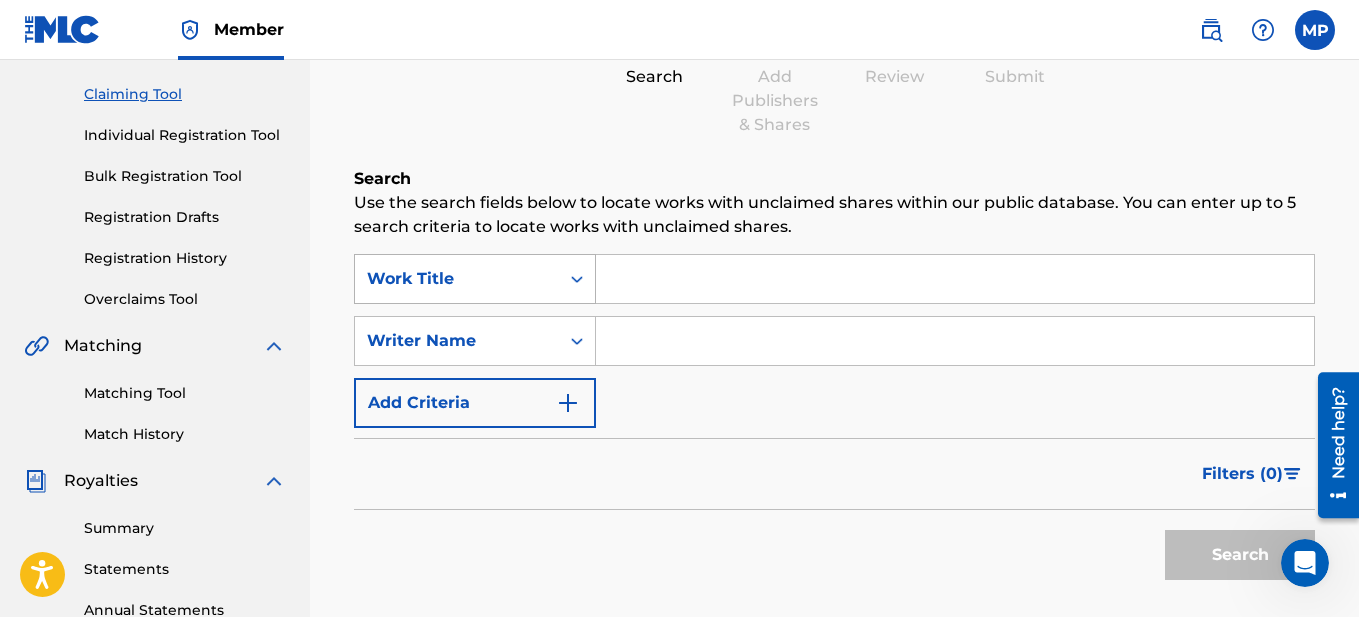 click 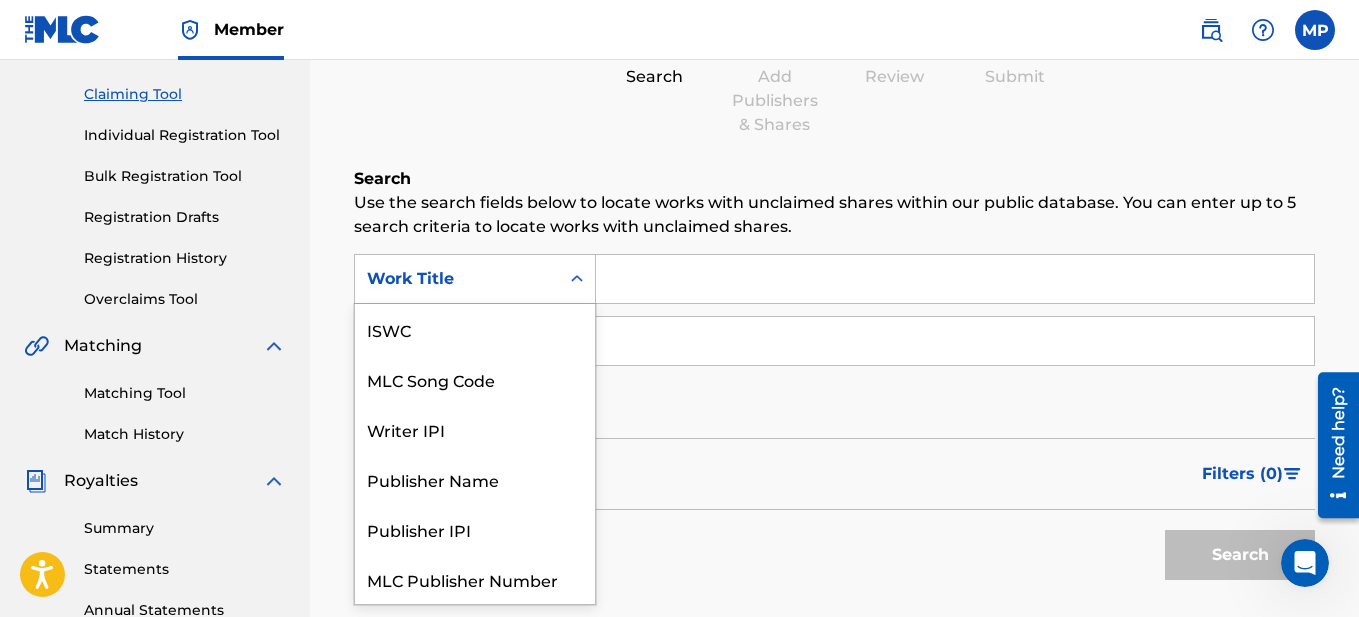 scroll, scrollTop: 50, scrollLeft: 0, axis: vertical 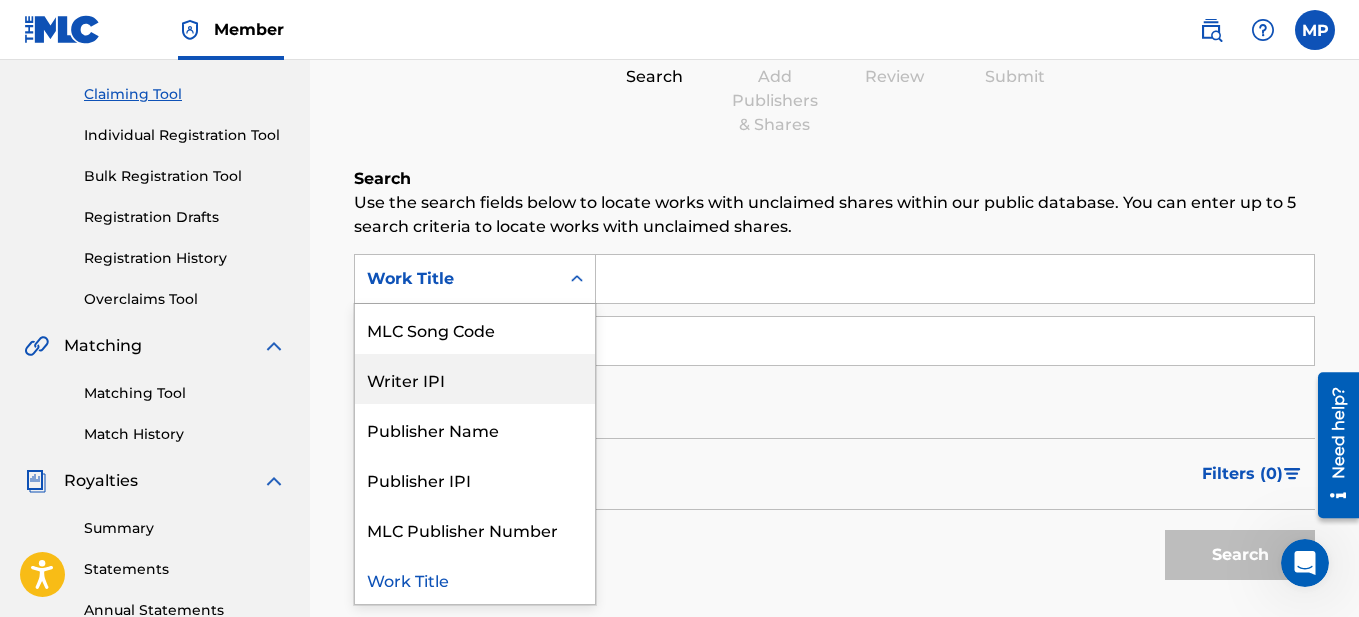 click on "SearchWithCriteriac273113d-d136-4628-8a31-76fbf99bee9b 7 results available. Use Up and Down to choose options, press Enter to select the currently focused option, press Escape to exit the menu, press Tab to select the option and exit the menu. Work Title ISWC MLC Song Code Writer IPI Publisher Name Publisher IPI MLC Publisher Number Work Title SearchWithCriteria9d6f4b86-a9a5-4065-ae1c-d08a54cb40f3 Writer Name Add Criteria" at bounding box center [834, 341] 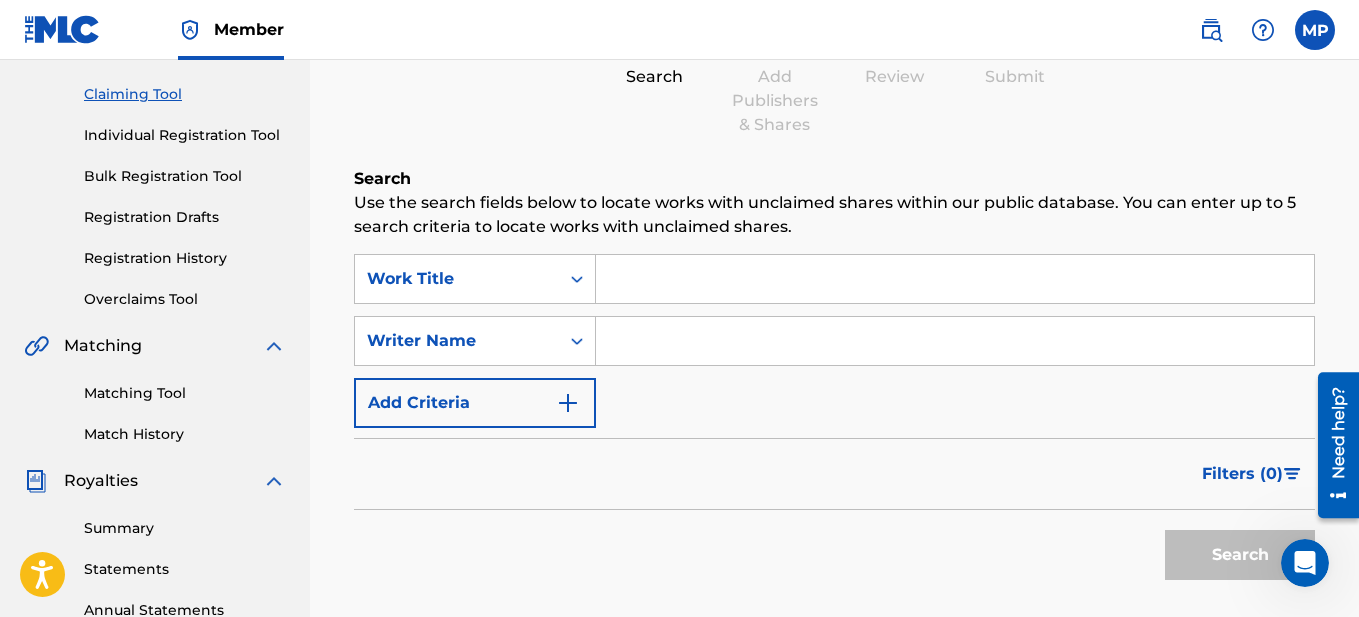 click on "Add Criteria" at bounding box center [475, 403] 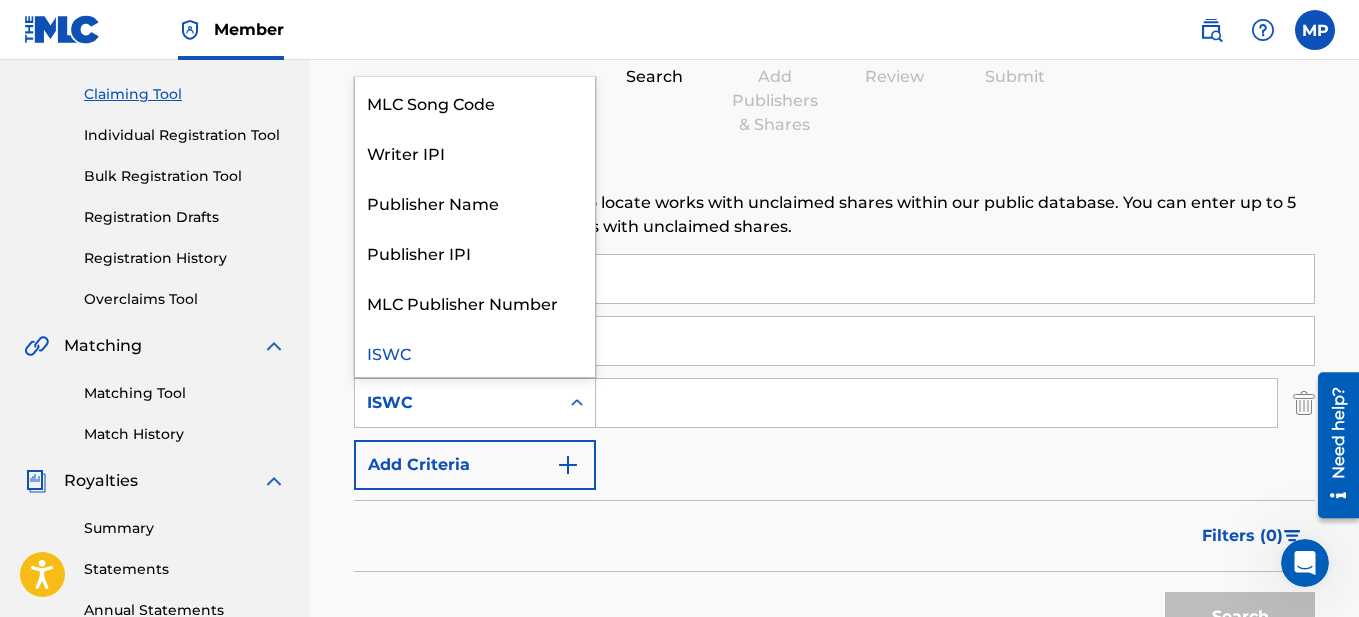 click 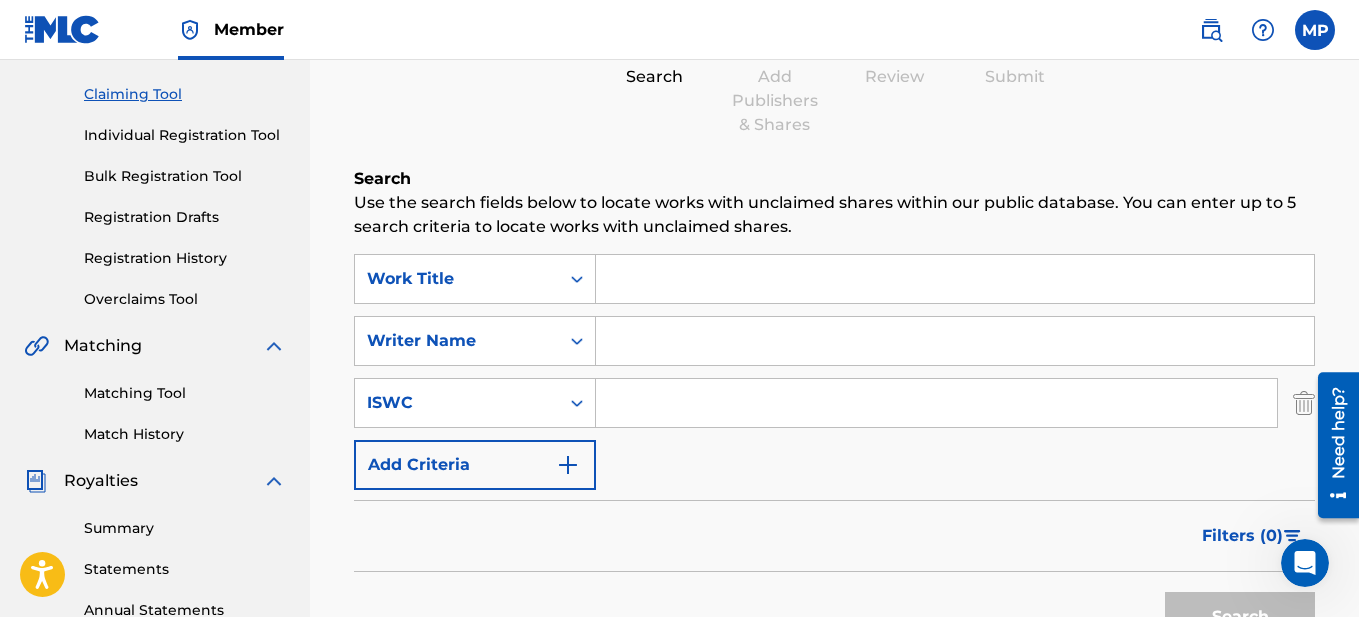 click at bounding box center (568, 465) 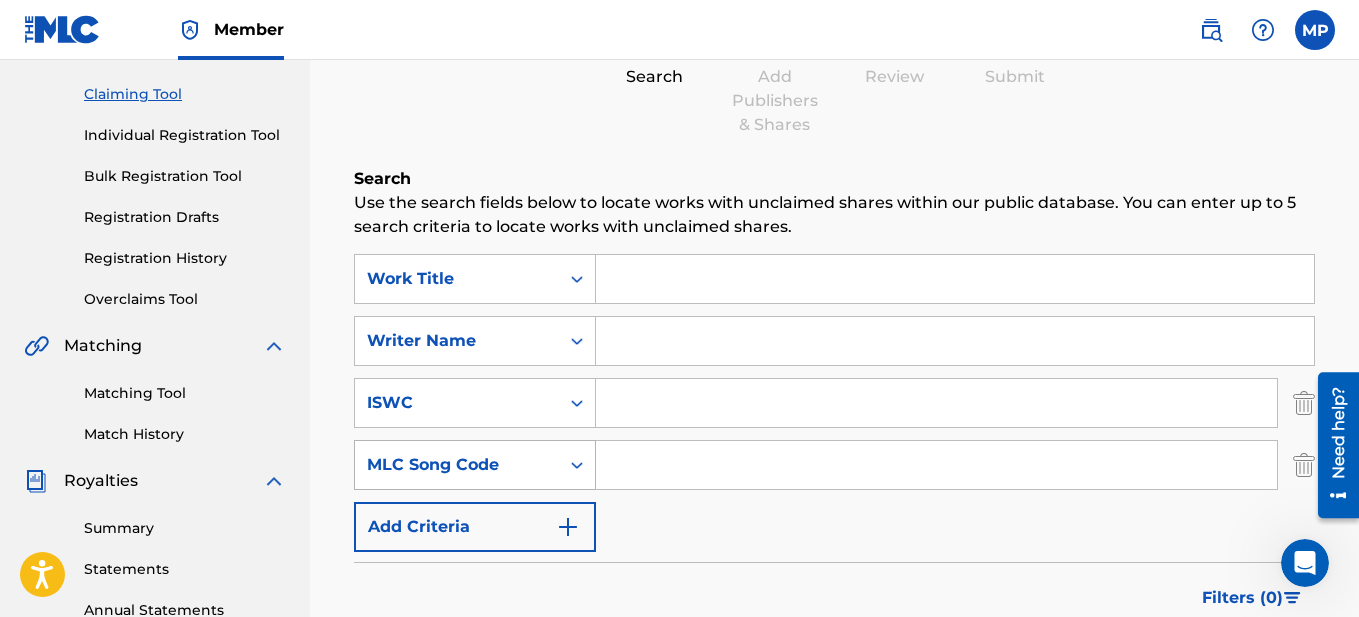 click 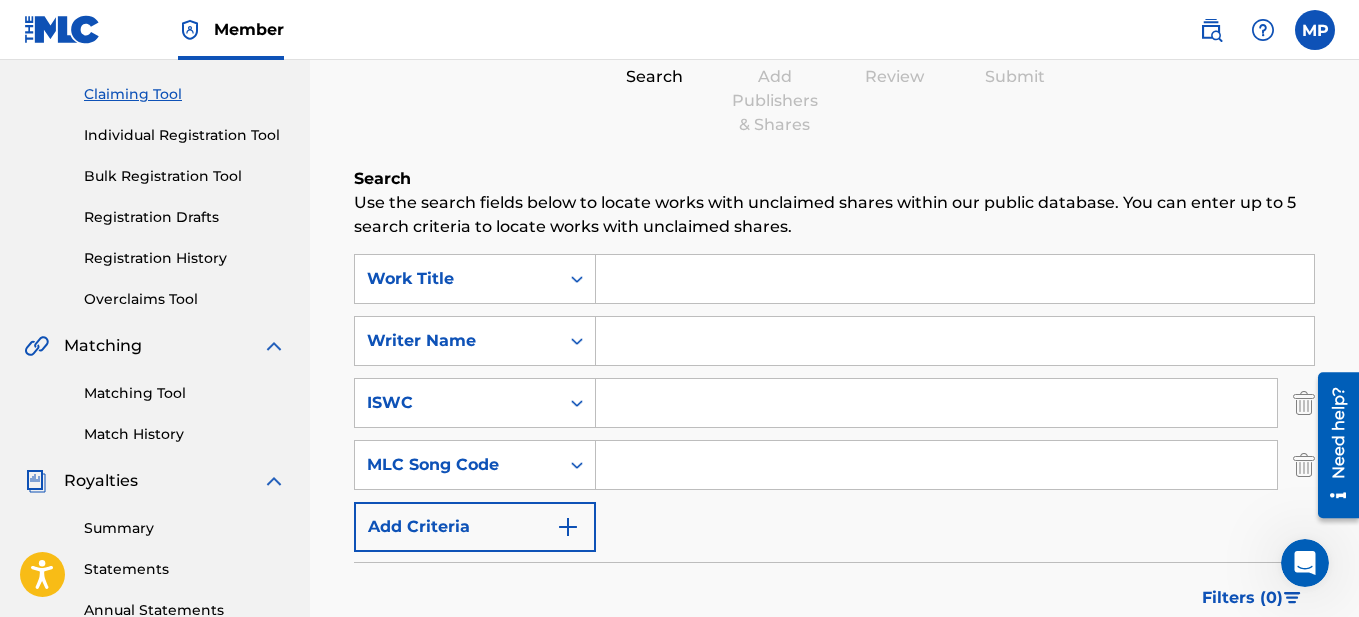 click on "Summary Catalog Works Registration Claiming Tool Individual Registration Tool Bulk Registration Tool Registration Drafts Registration History Overclaims Tool Matching Matching Tool Match History Royalties Summary Statements Annual Statements Rate Sheets Member Settings Banking Information Member Information User Permissions Contact Information Member Benefits" at bounding box center [155, 429] 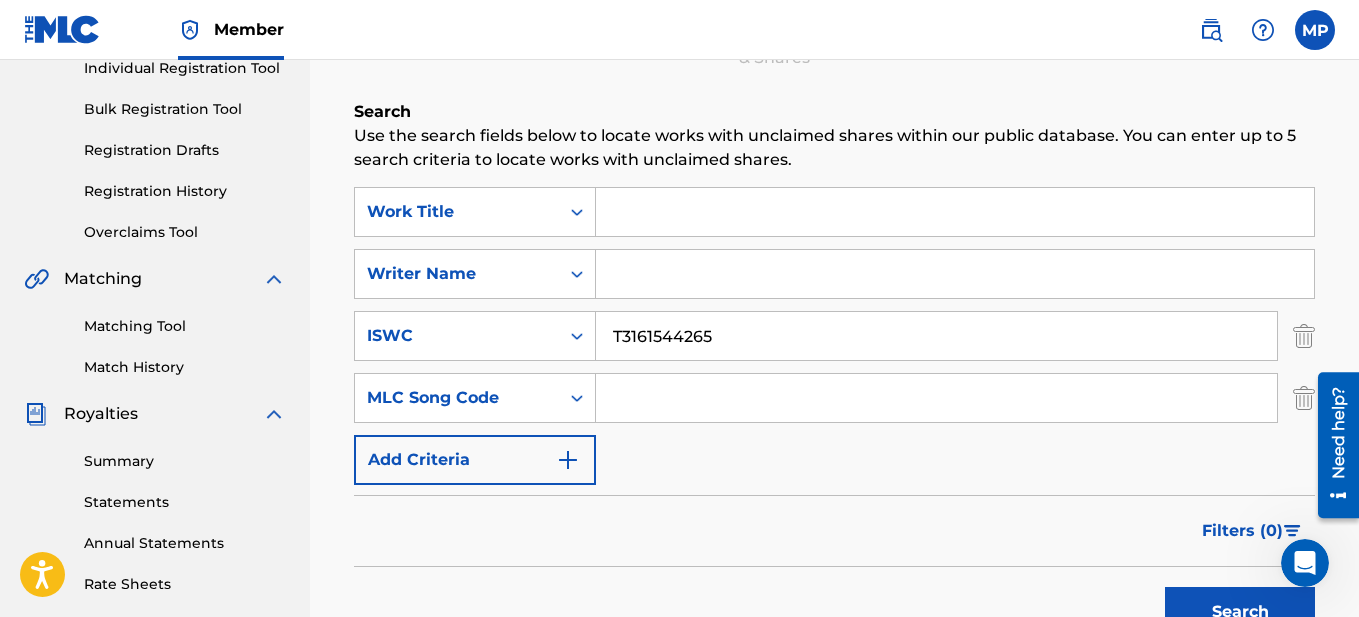 scroll, scrollTop: 300, scrollLeft: 0, axis: vertical 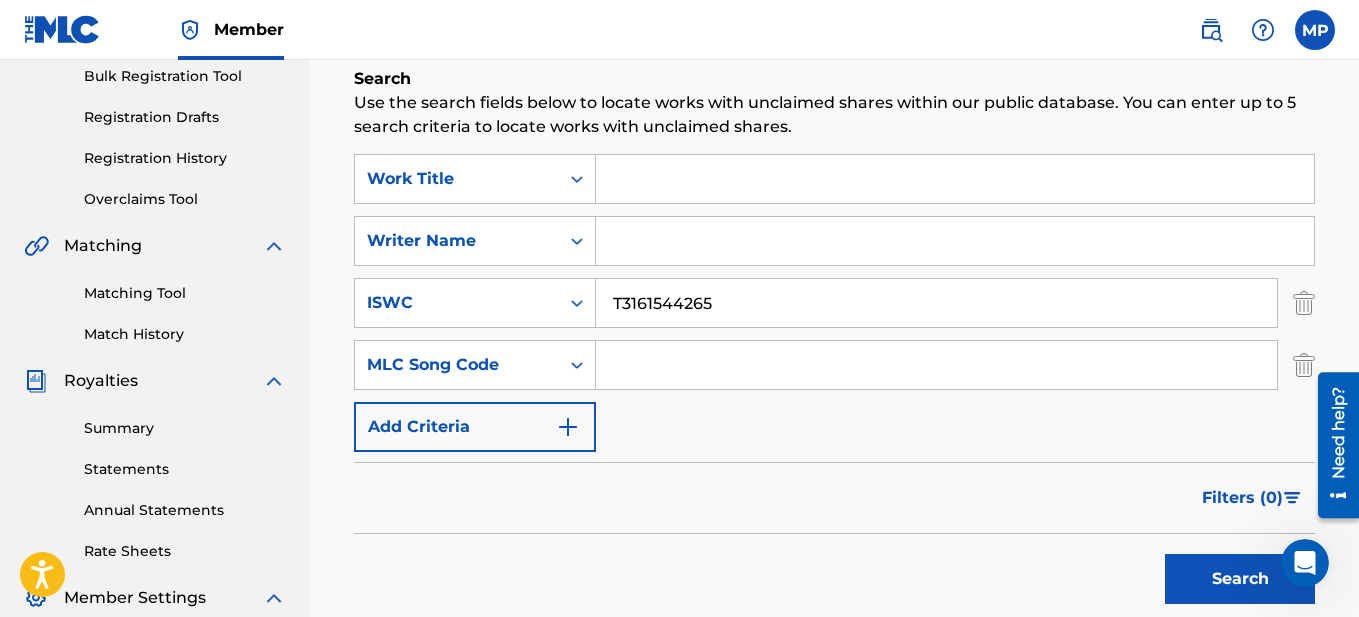 type on "T3161544265" 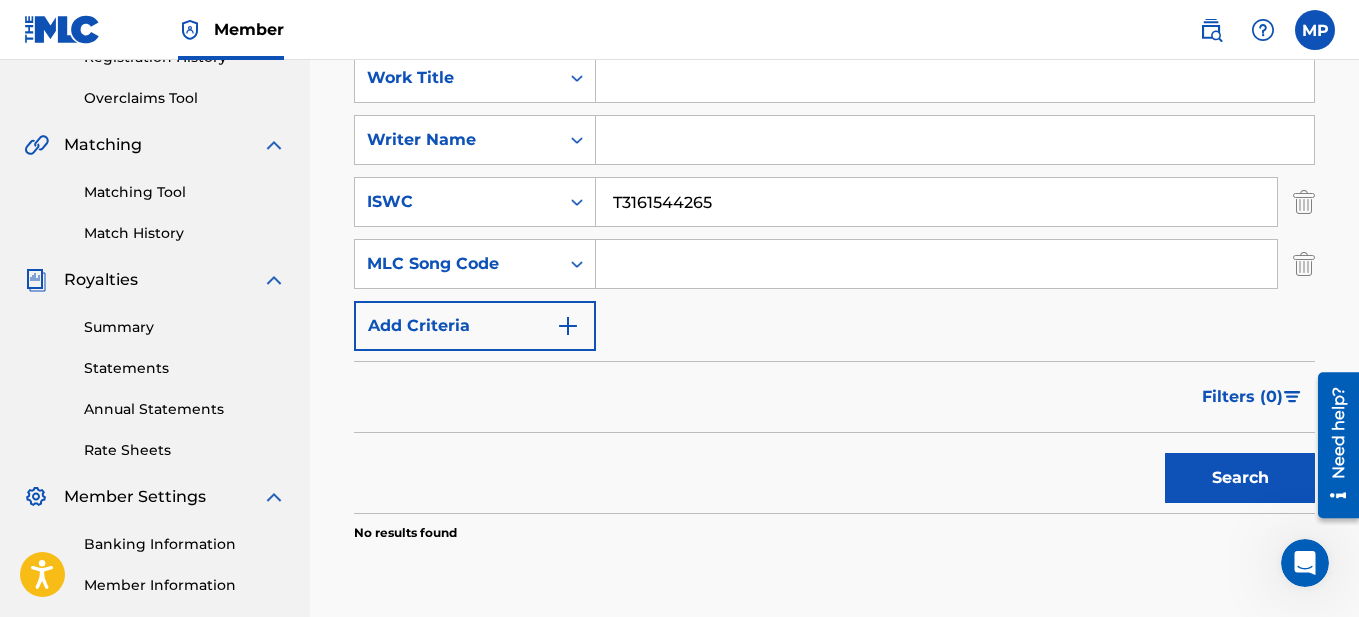 scroll, scrollTop: 323, scrollLeft: 0, axis: vertical 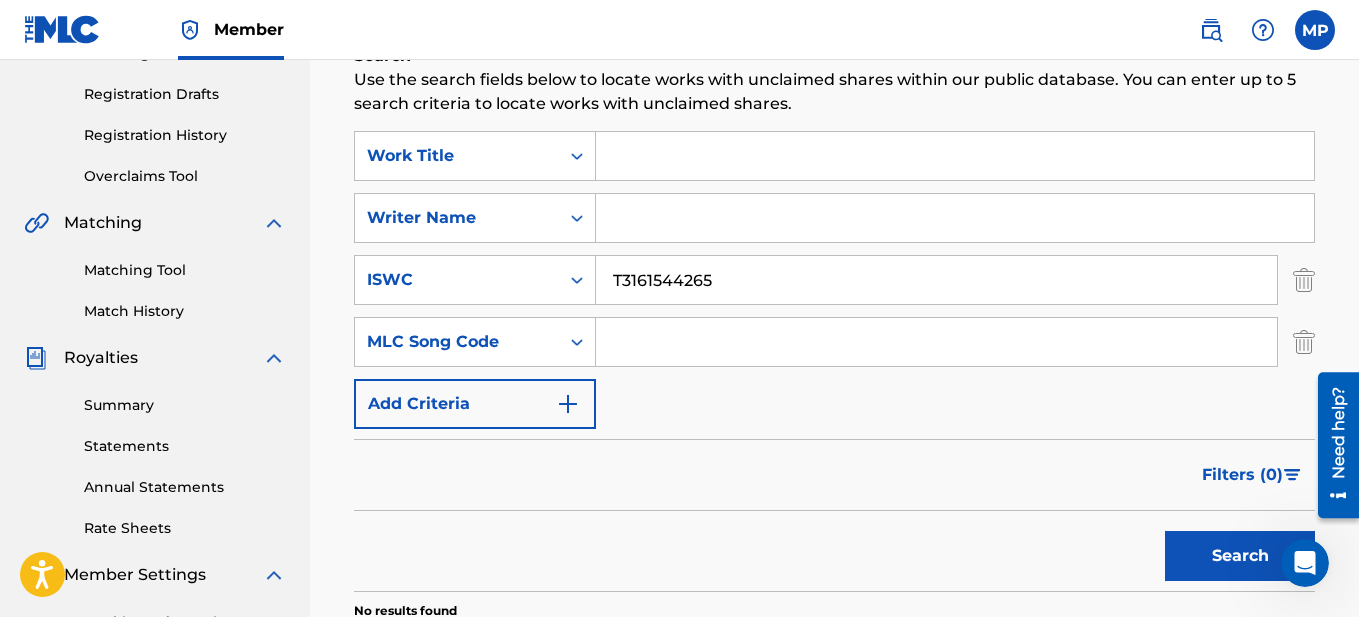 click at bounding box center [955, 156] 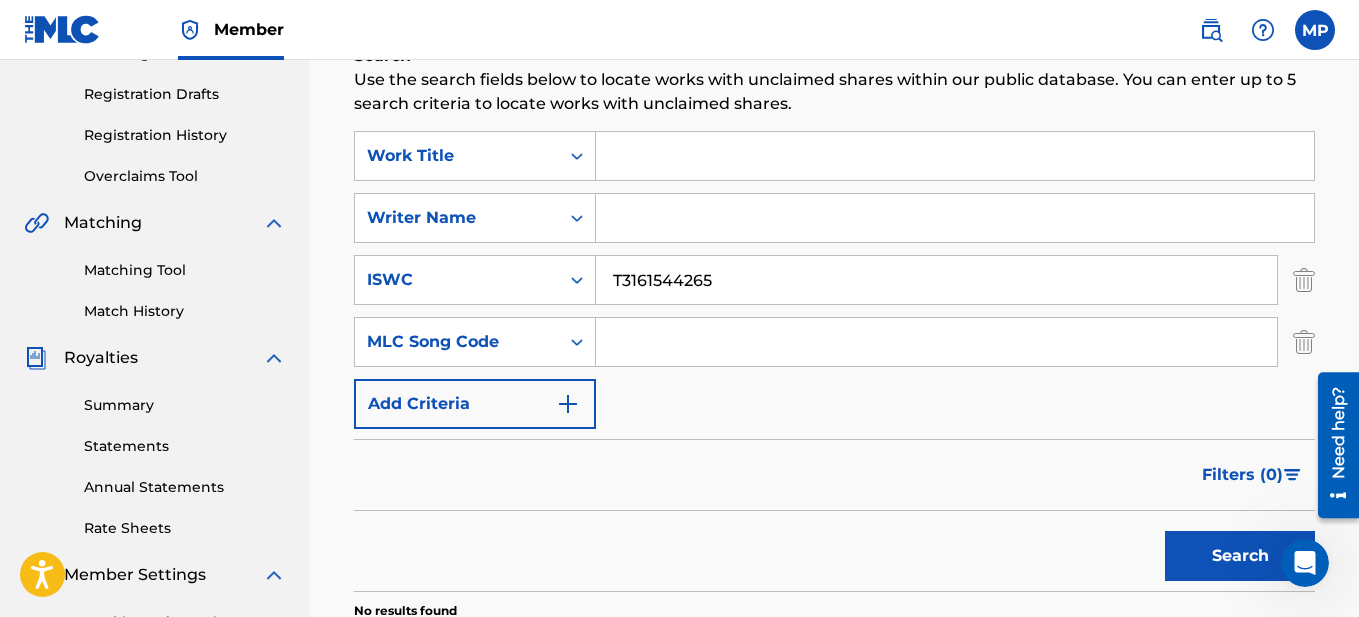 paste on "AMERIKKKAN" 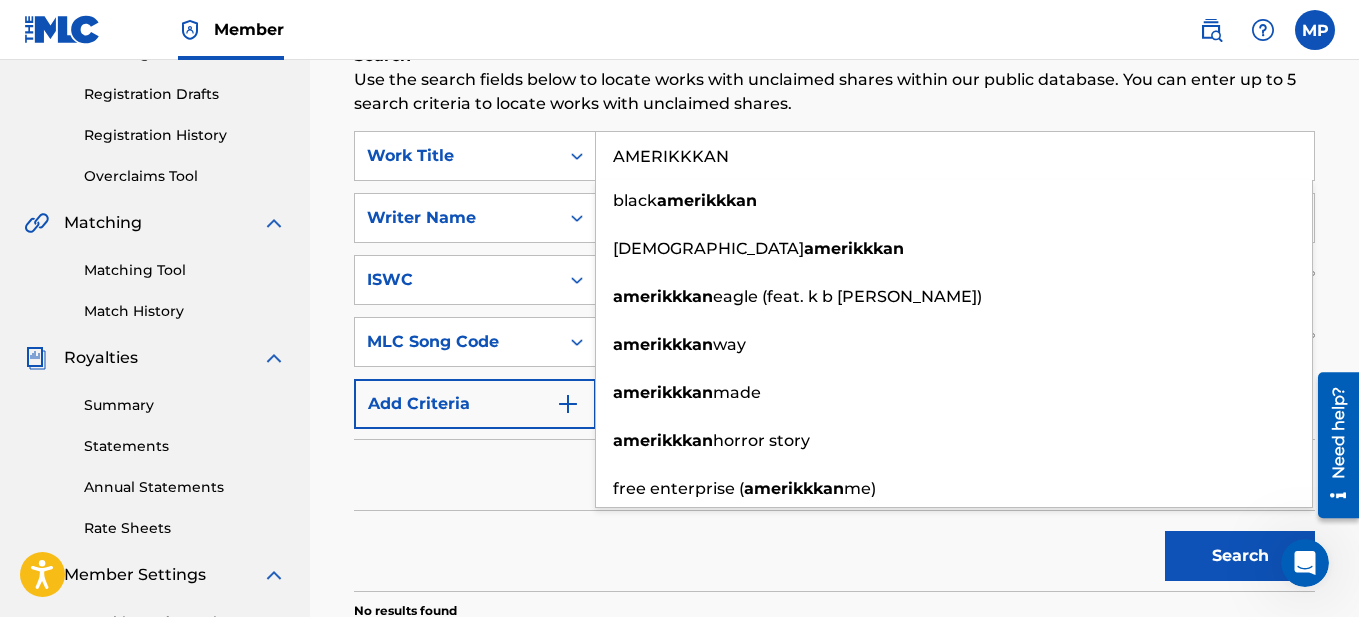 type on "AMERIKKKAN" 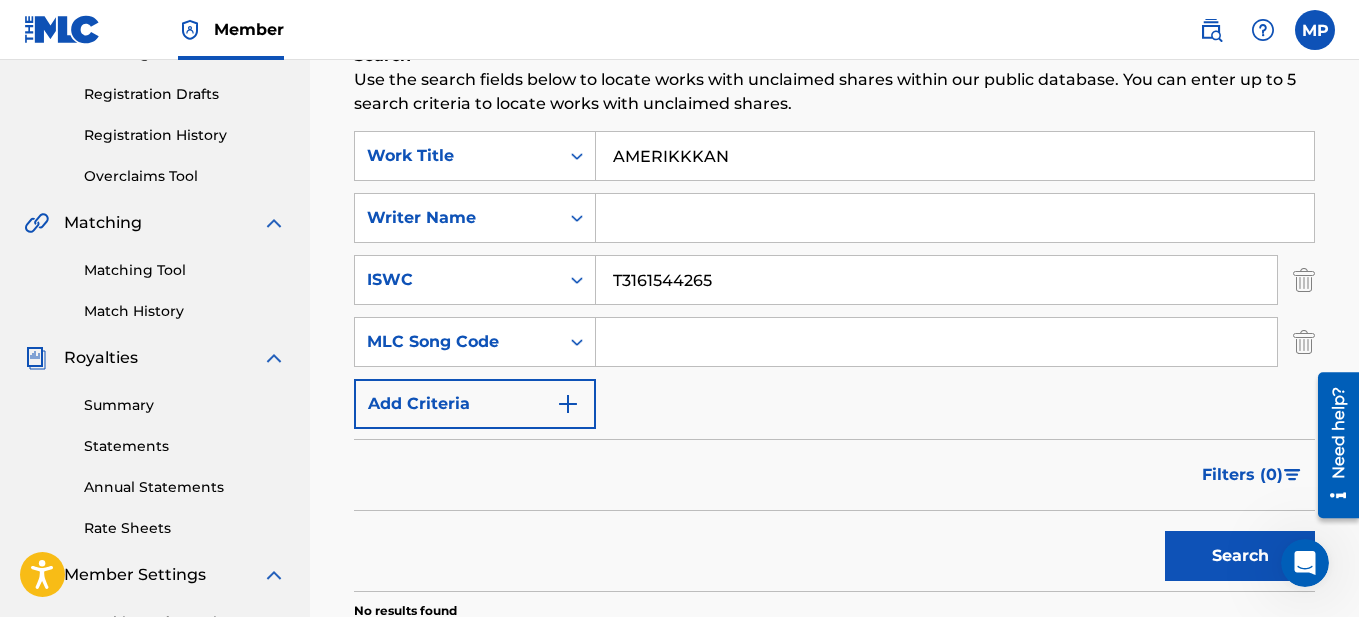 drag, startPoint x: 1232, startPoint y: 549, endPoint x: 1178, endPoint y: 534, distance: 56.044624 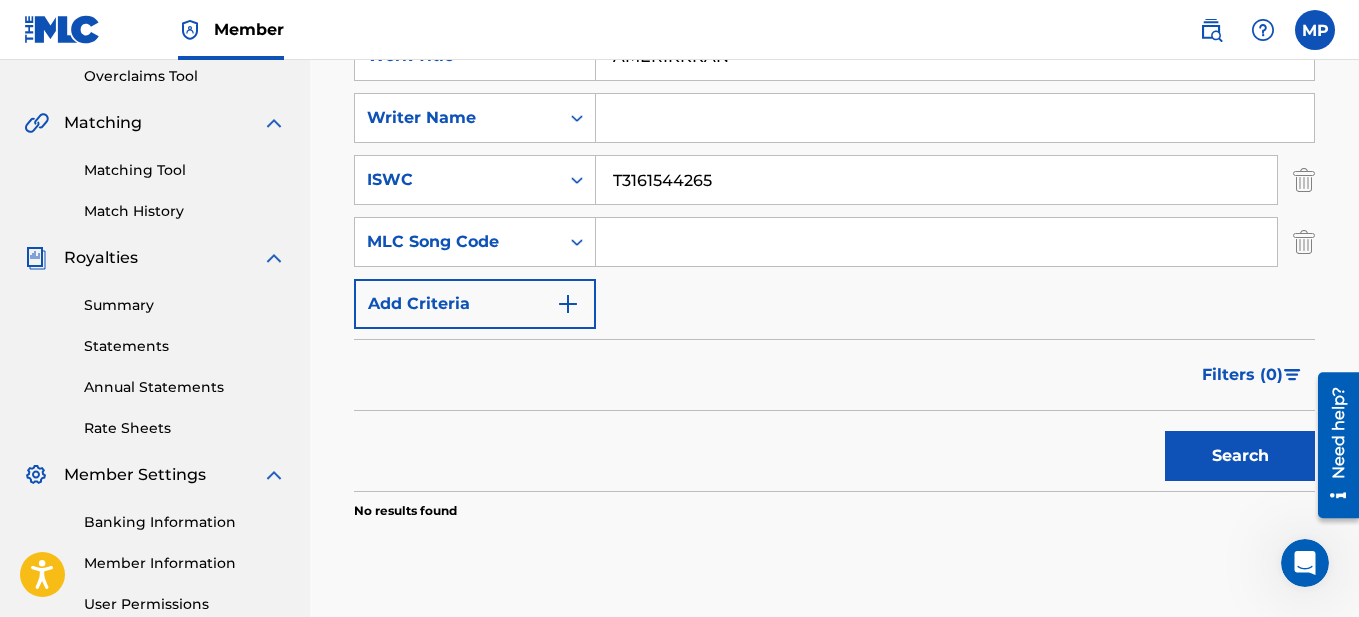 scroll, scrollTop: 323, scrollLeft: 0, axis: vertical 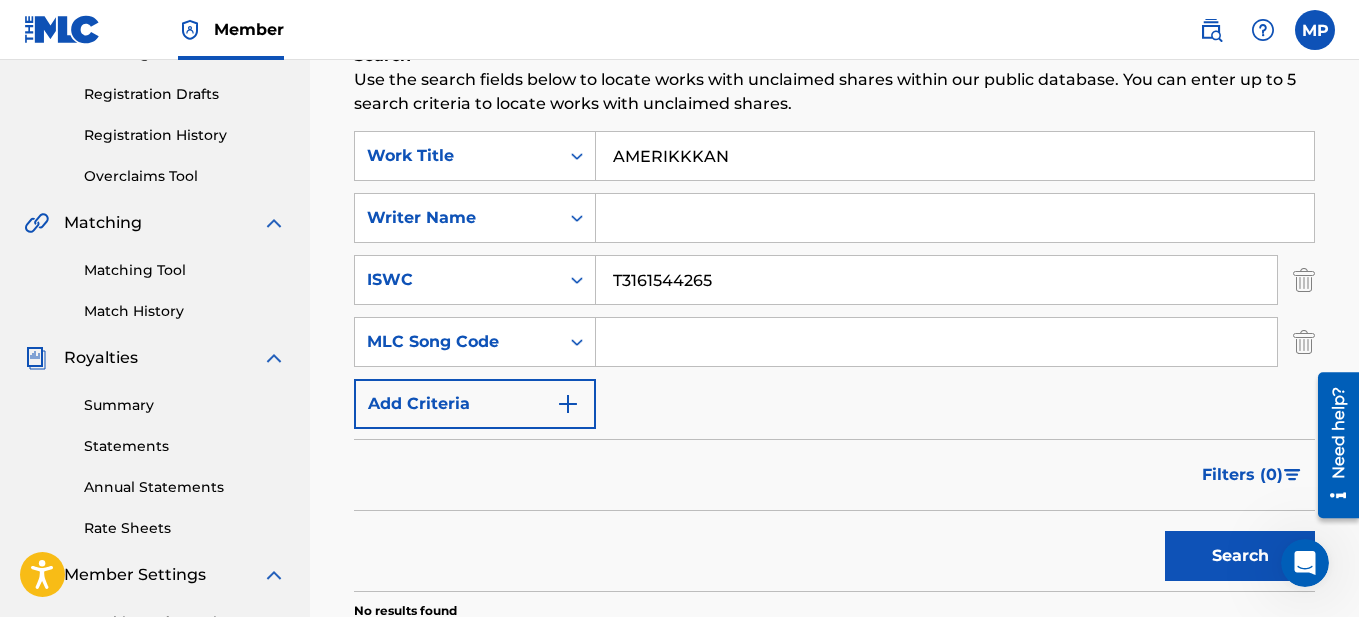 click at bounding box center (955, 218) 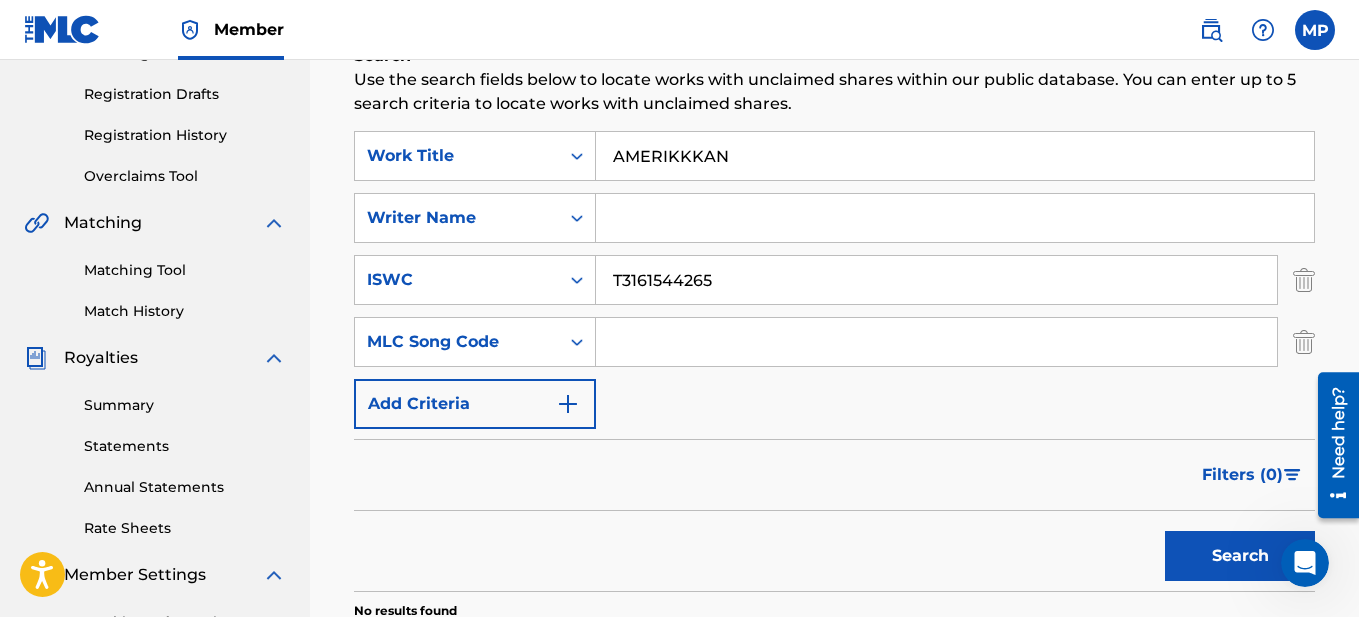 click at bounding box center (955, 218) 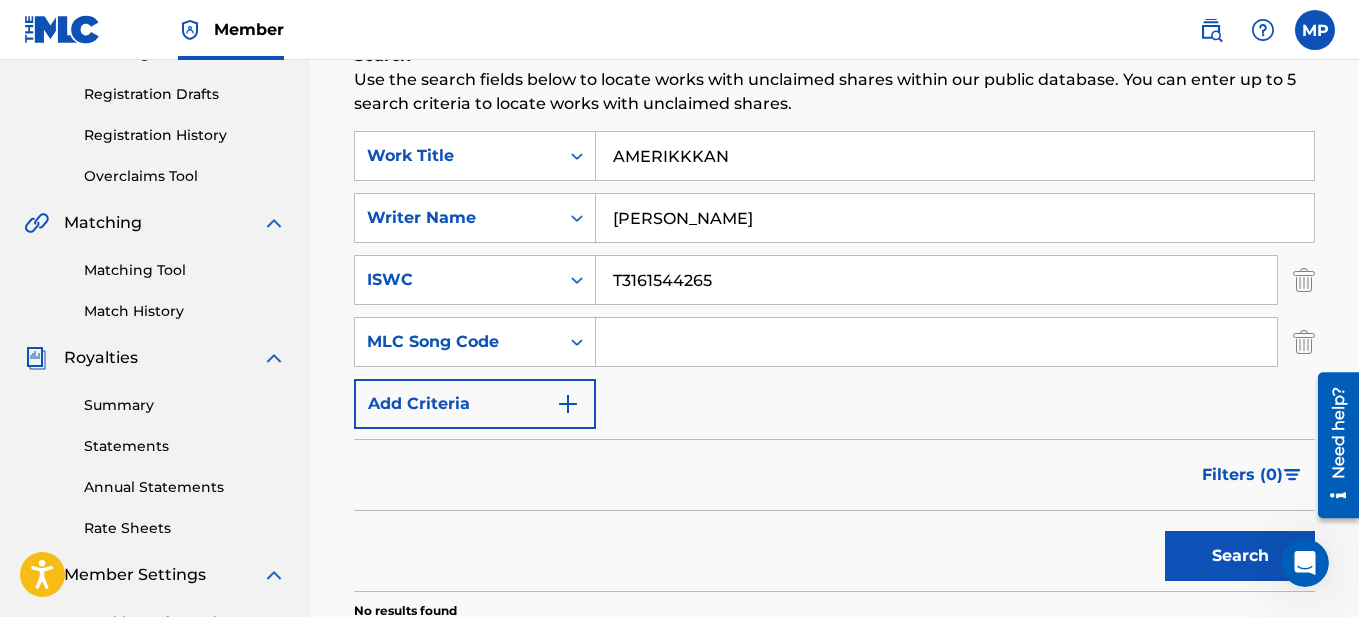 click on "Search" at bounding box center (1240, 556) 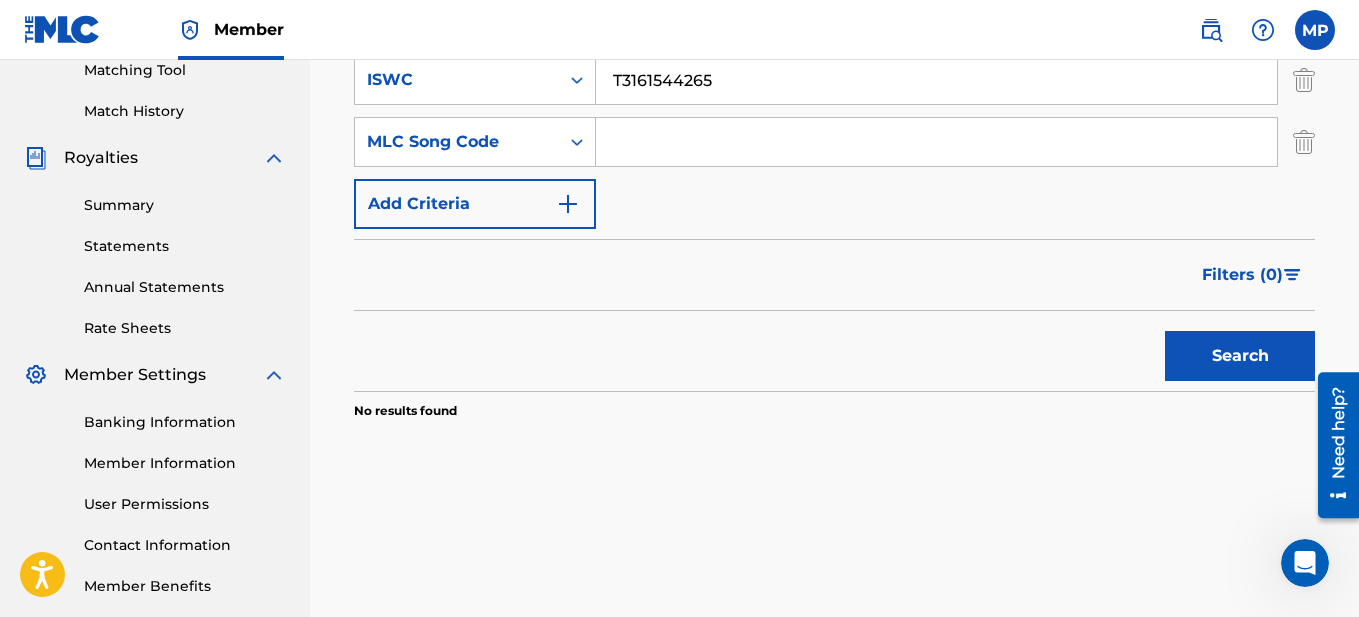 scroll, scrollTop: 423, scrollLeft: 0, axis: vertical 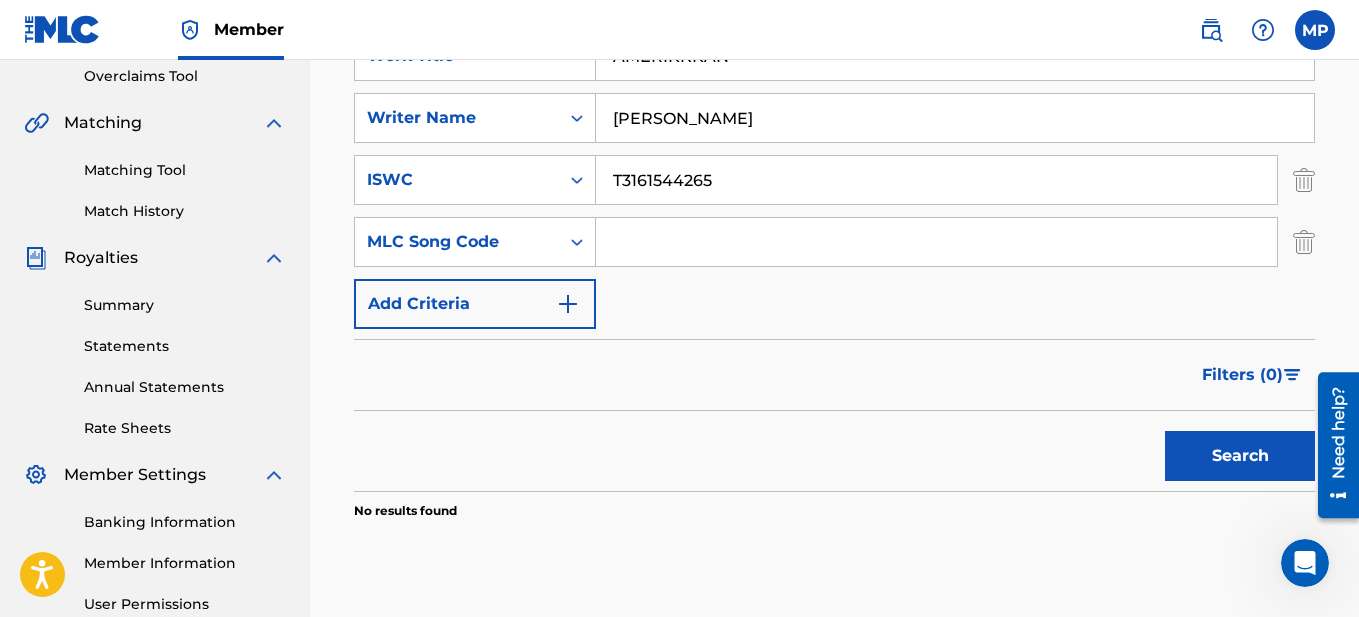 click at bounding box center [1304, 242] 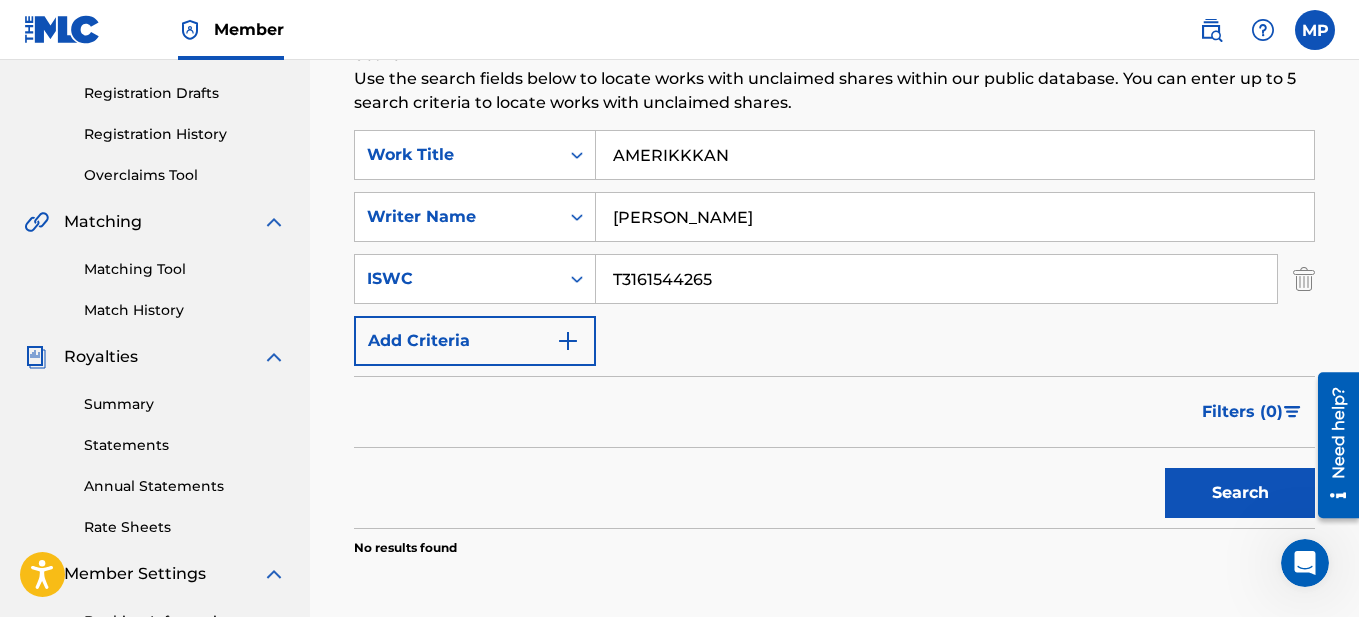 scroll, scrollTop: 323, scrollLeft: 0, axis: vertical 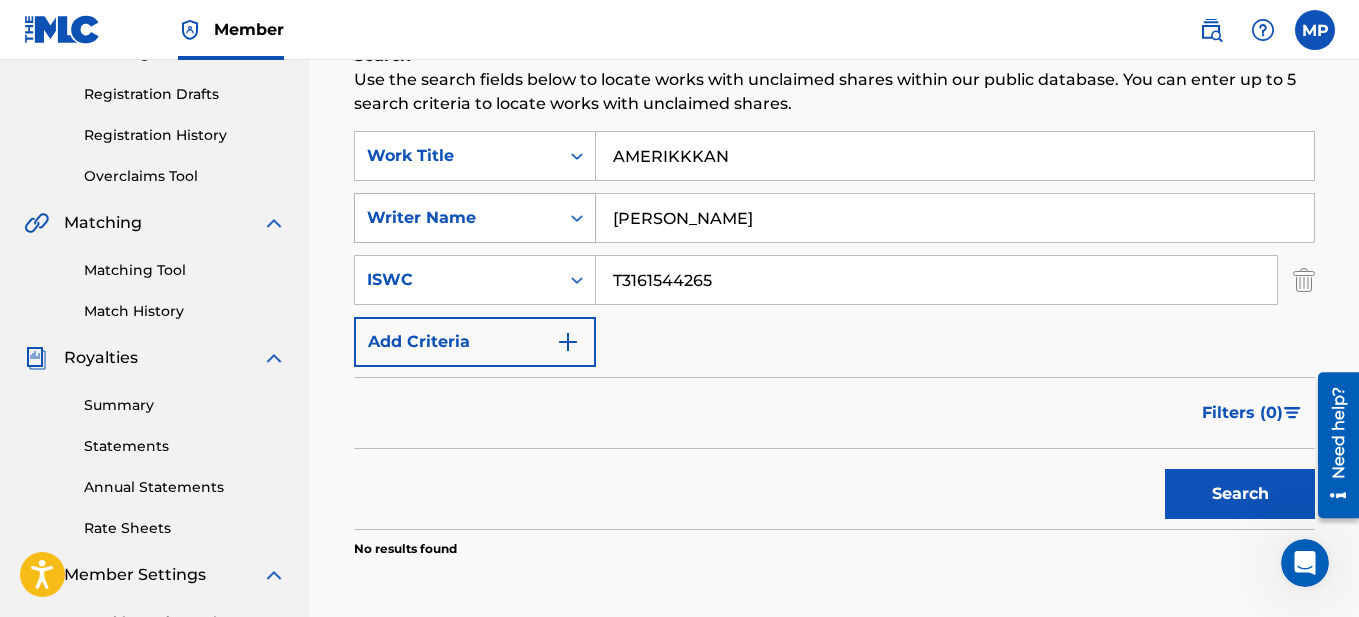 drag, startPoint x: 838, startPoint y: 213, endPoint x: 585, endPoint y: 235, distance: 253.95473 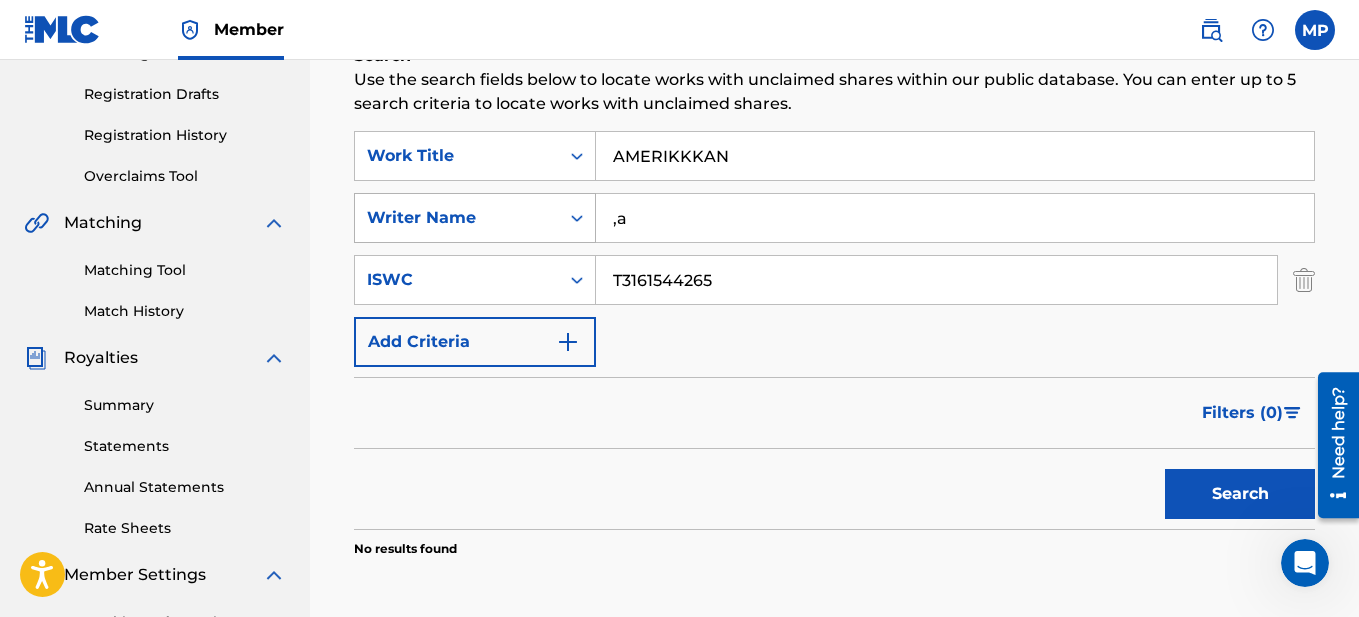 type on "," 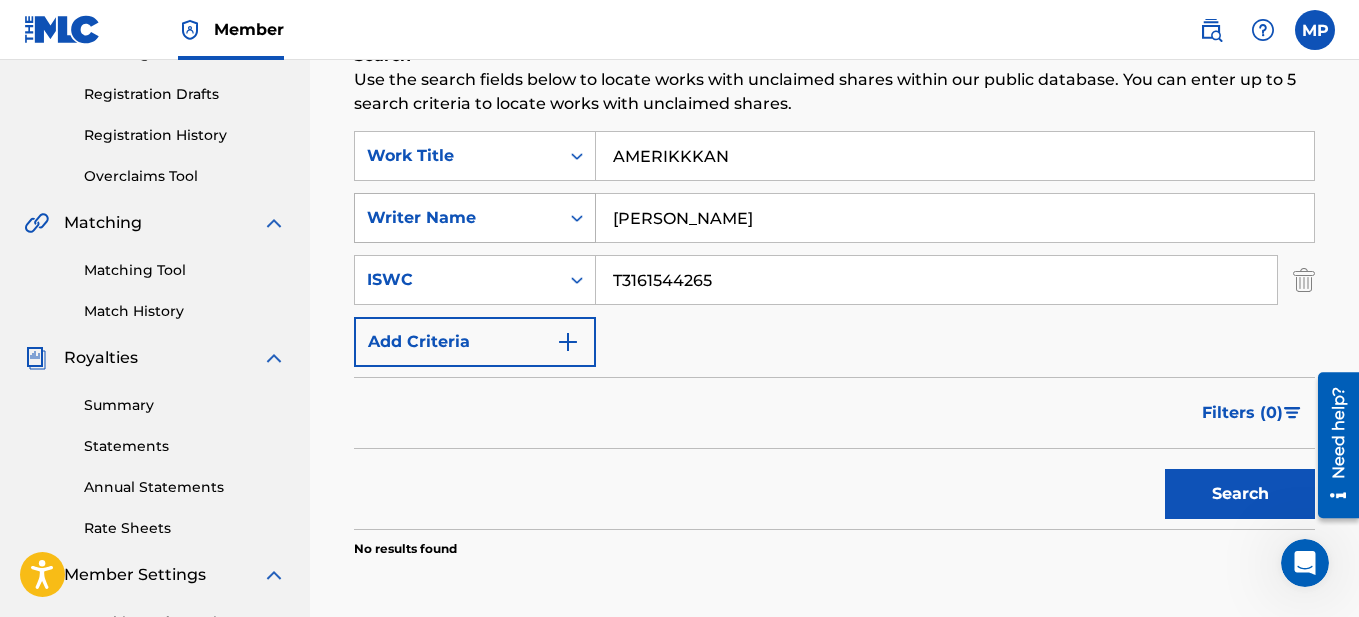 type on "[PERSON_NAME]" 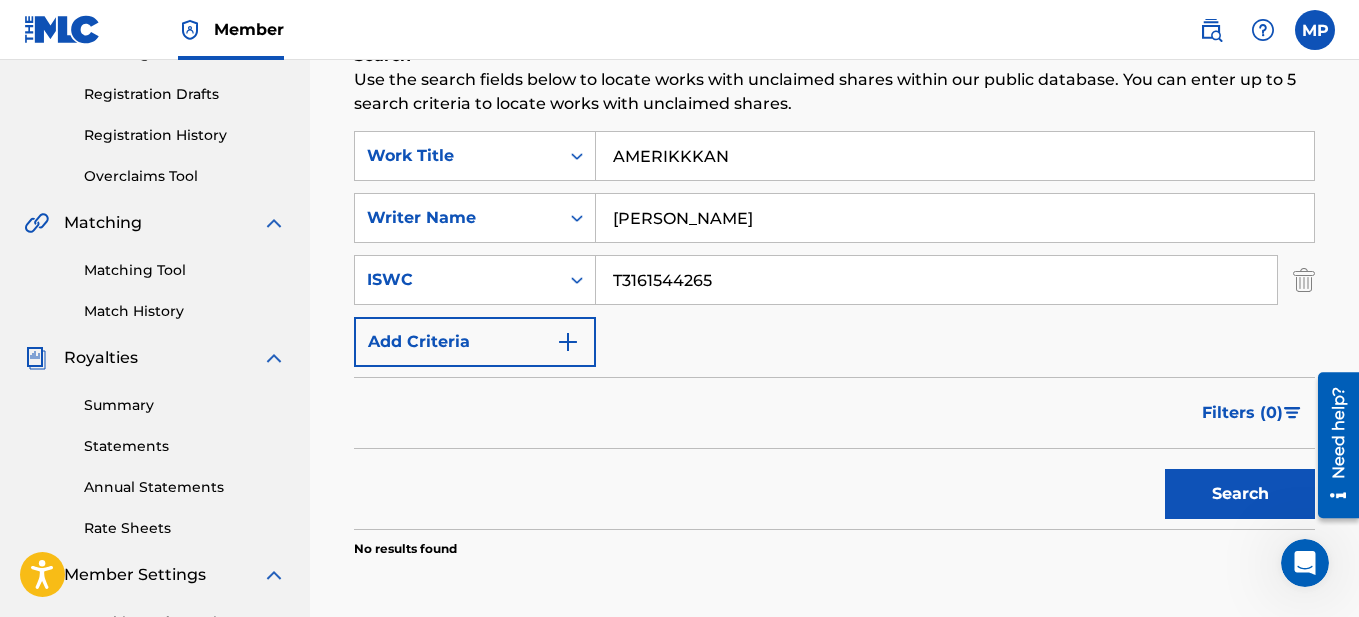 click on "Search" at bounding box center [1240, 494] 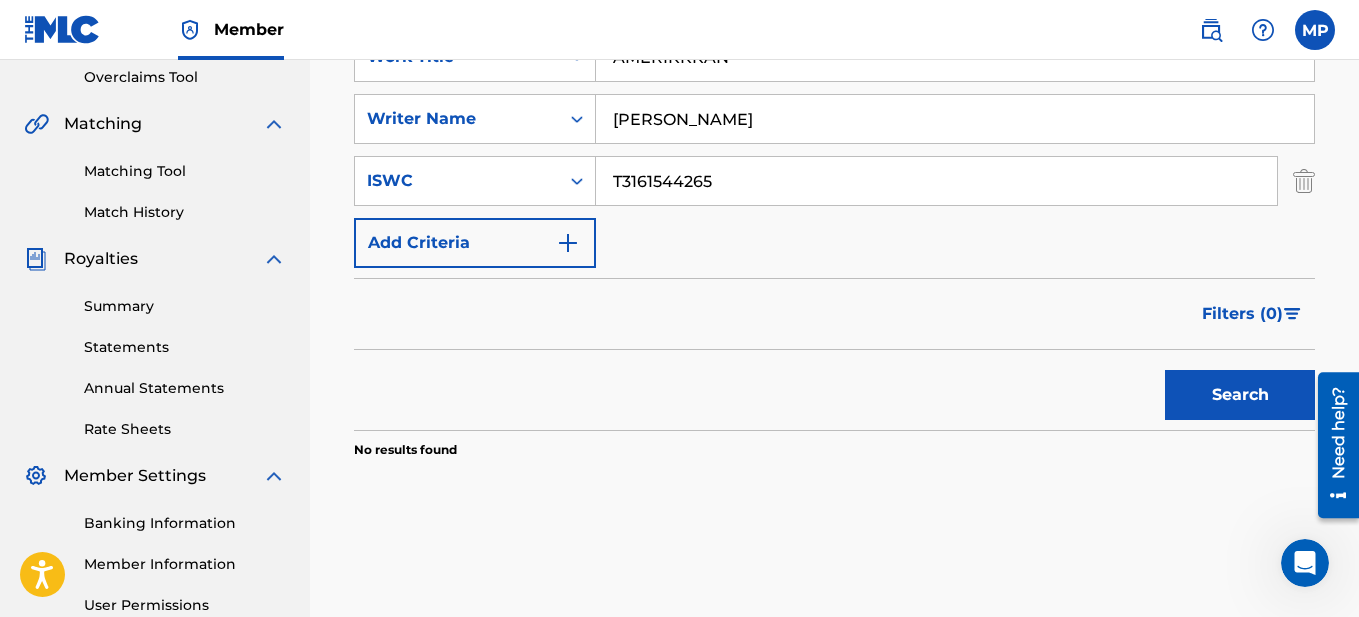 scroll, scrollTop: 423, scrollLeft: 0, axis: vertical 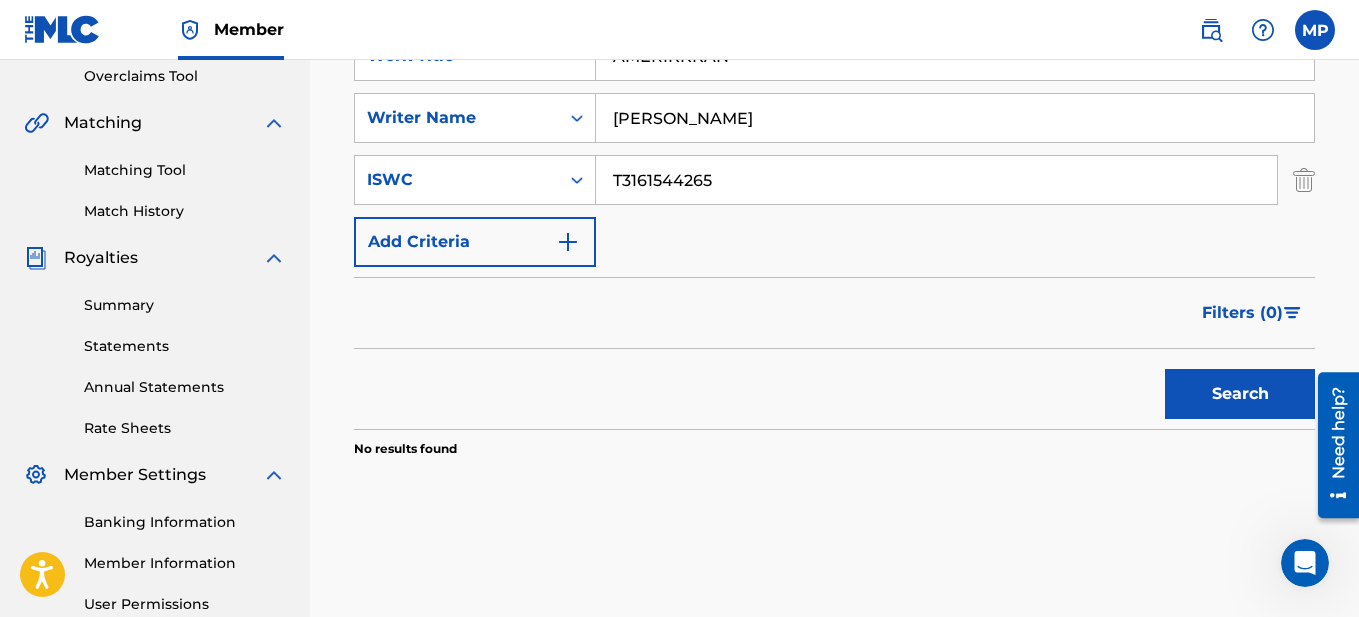click on "Add Criteria" at bounding box center [475, 242] 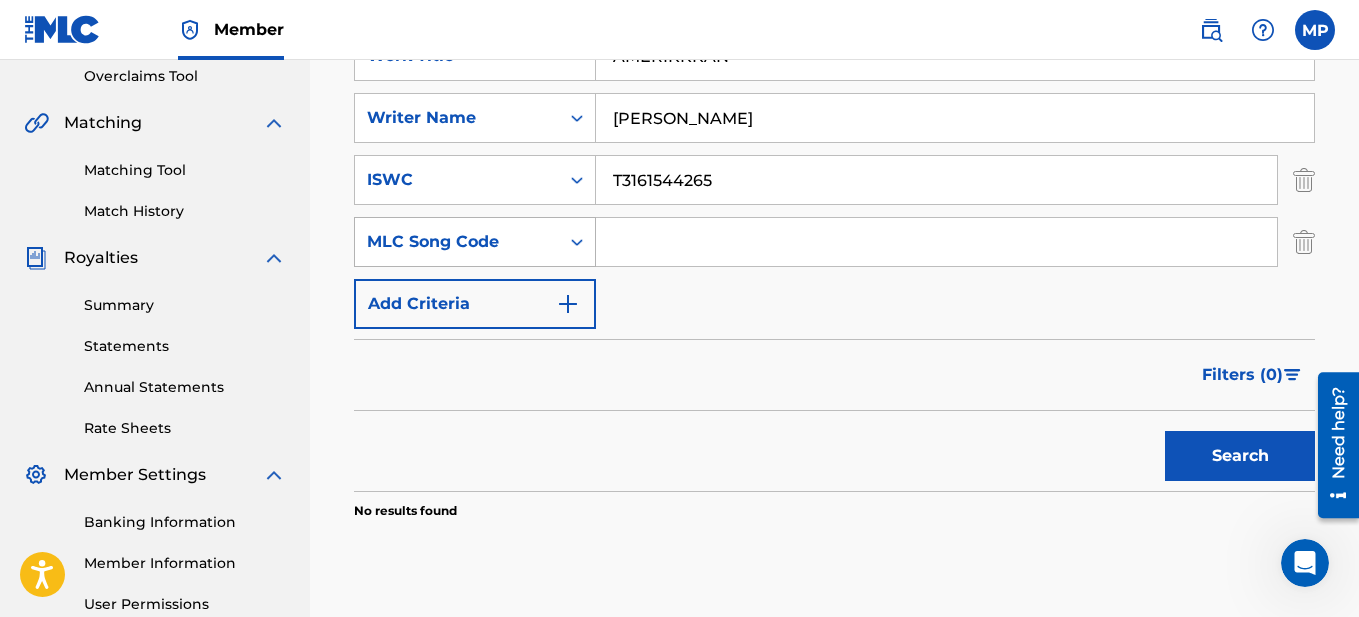 click on "MLC Song Code" at bounding box center [457, 242] 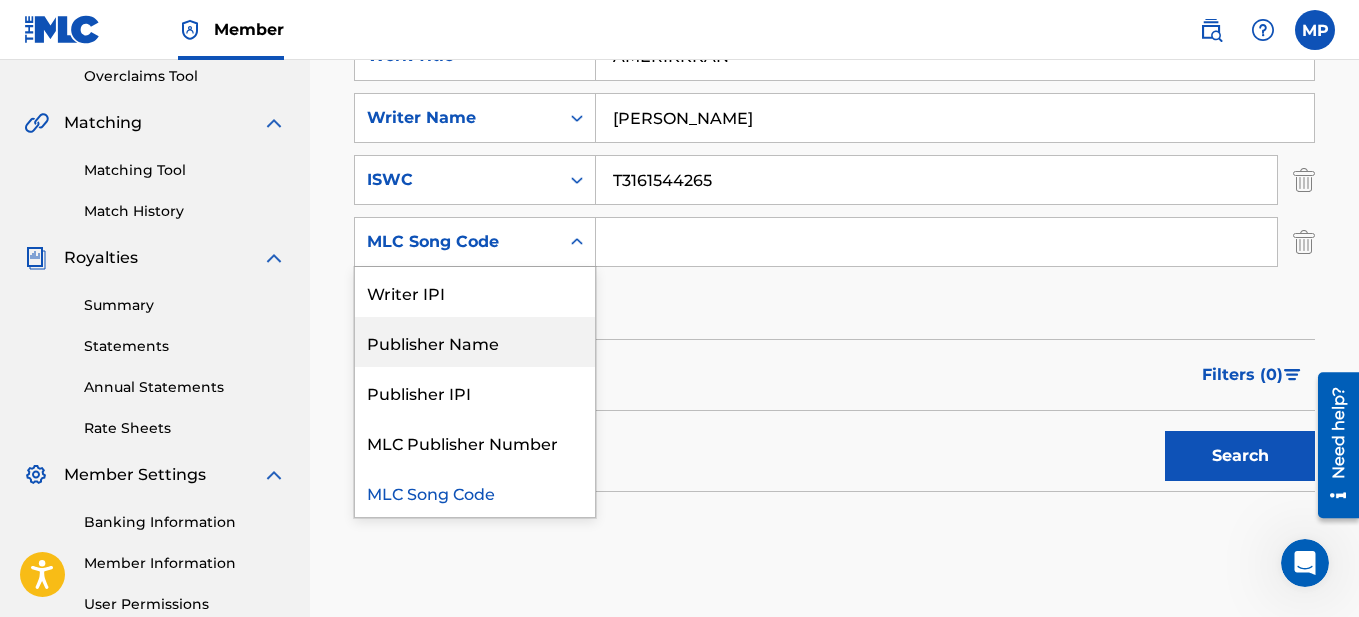 click on "Publisher Name" at bounding box center [475, 342] 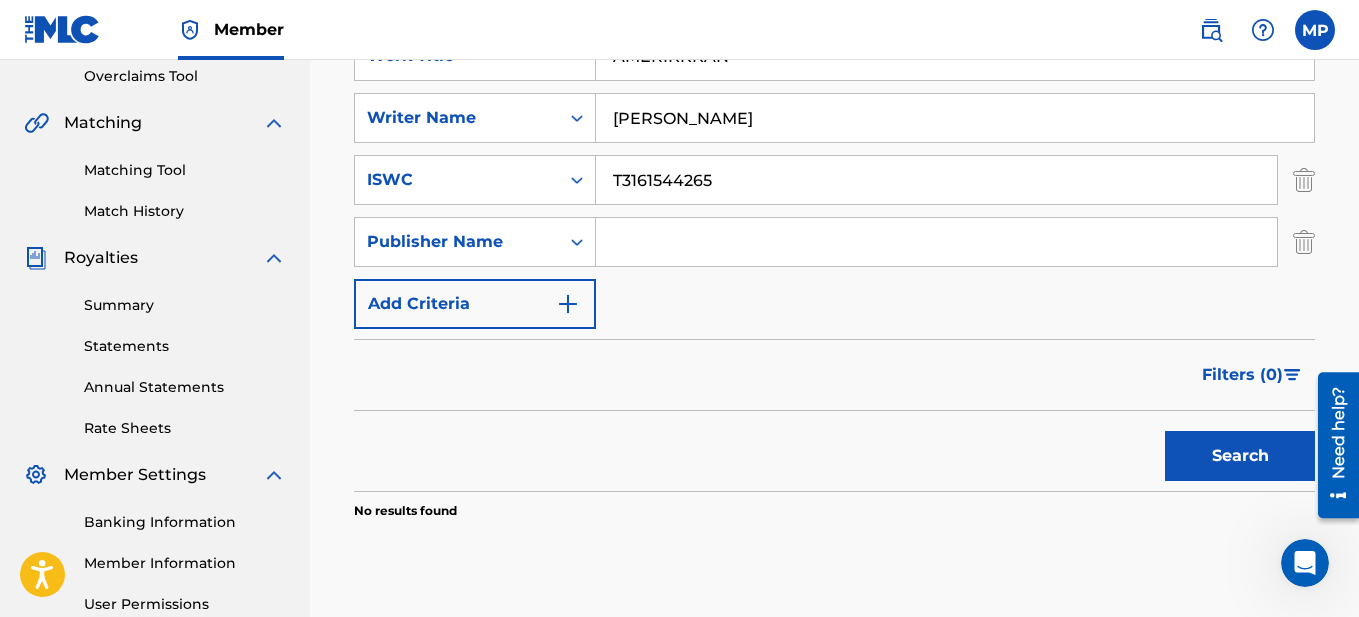 click at bounding box center [936, 242] 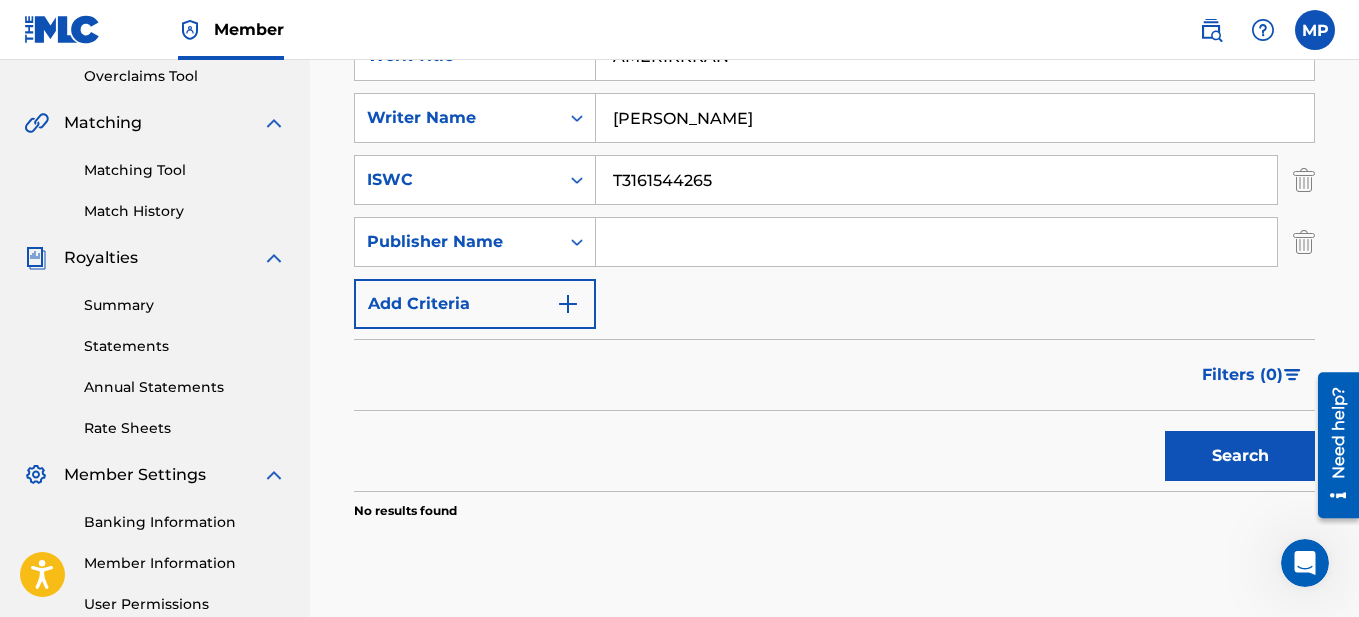 paste on "SALSA CON SOULFOOD MUSIC" 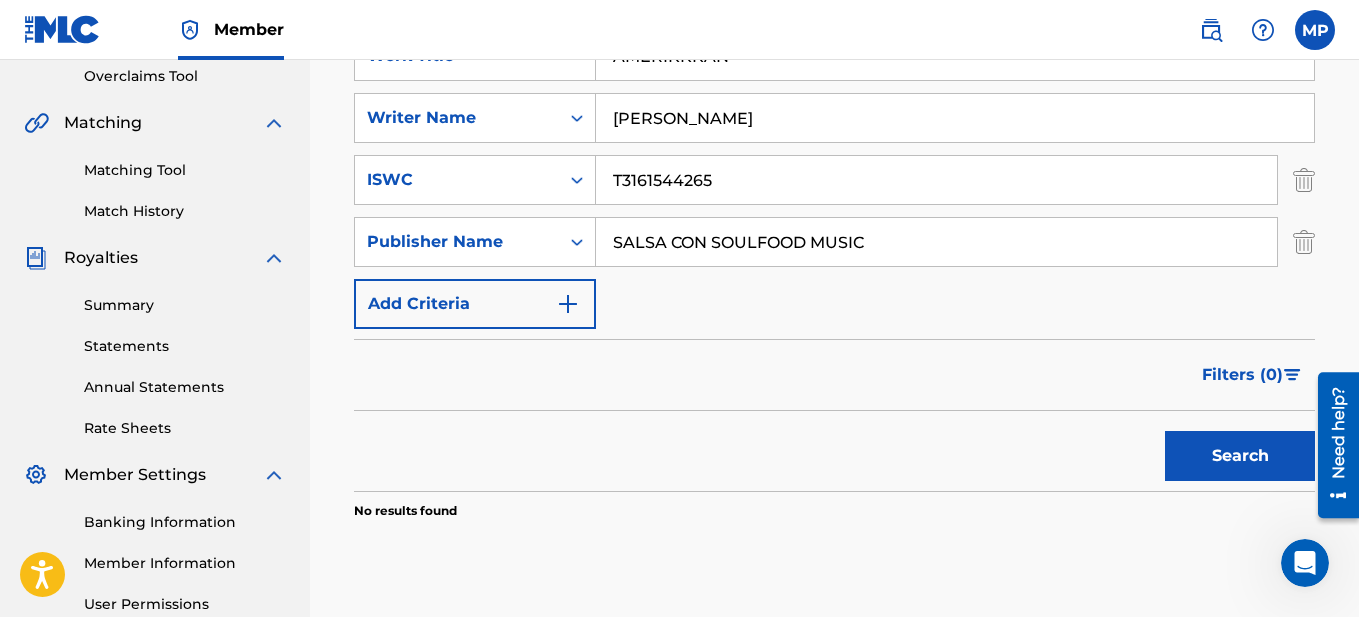 type on "SALSA CON SOULFOOD MUSIC" 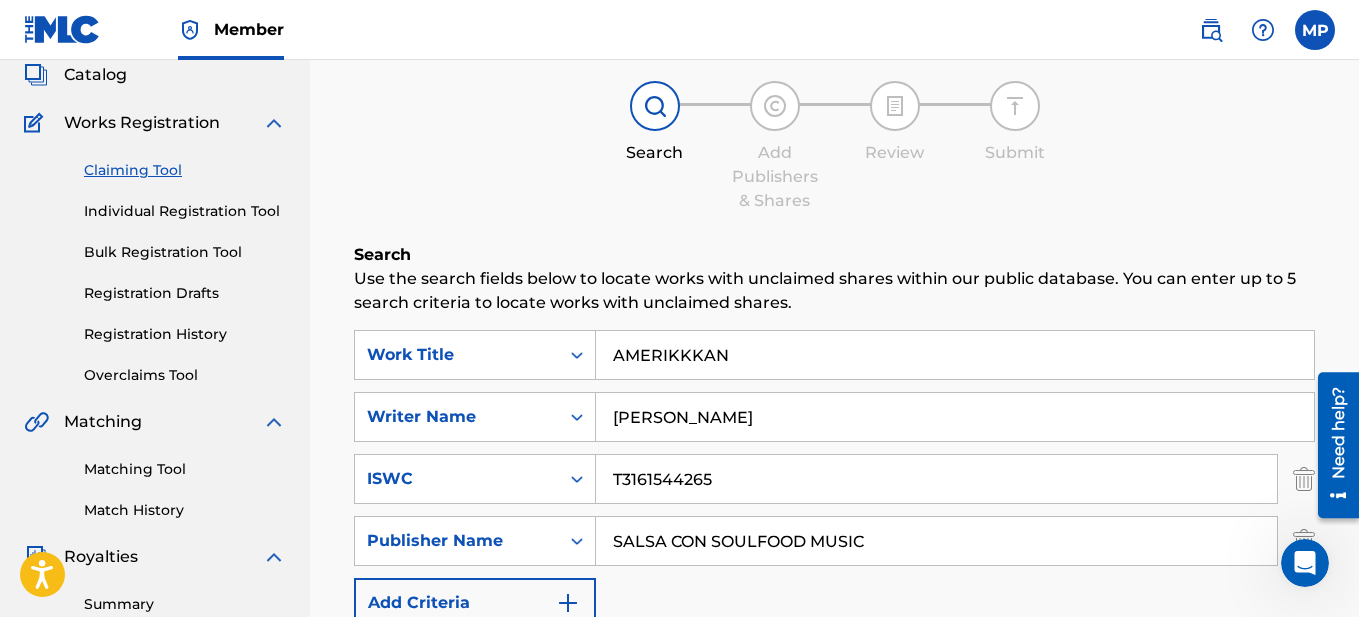 scroll, scrollTop: 123, scrollLeft: 0, axis: vertical 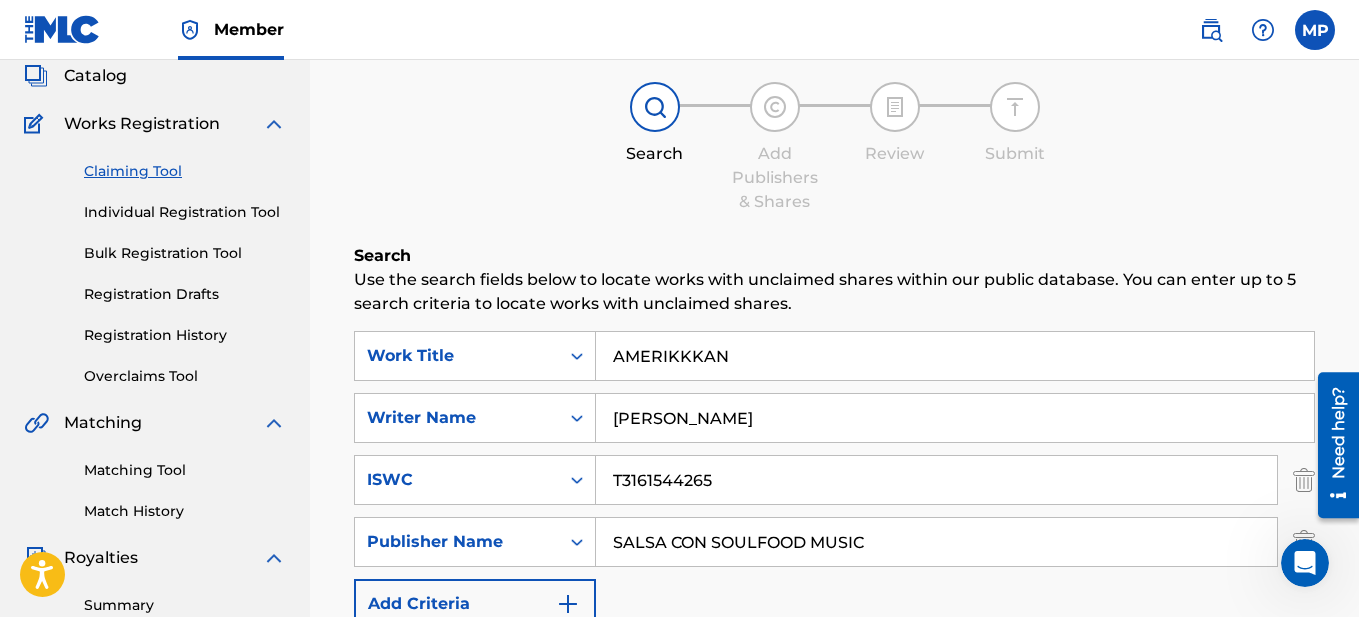 click on "Individual Registration Tool" at bounding box center (185, 212) 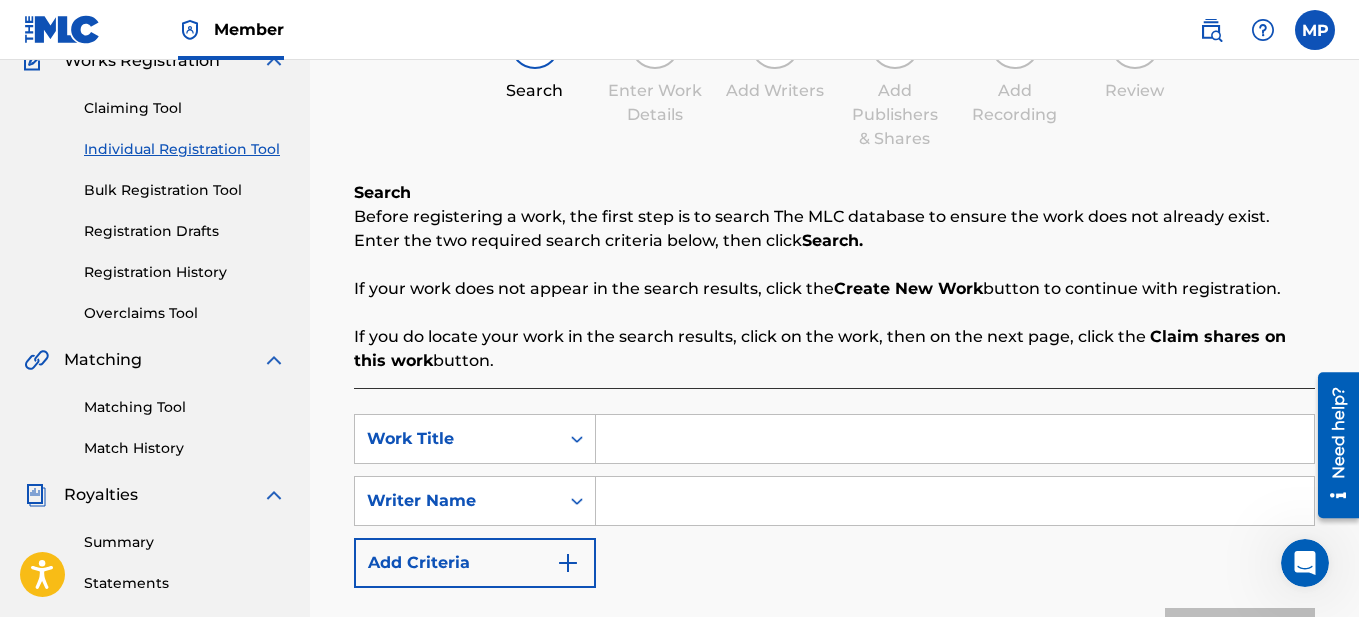 scroll, scrollTop: 300, scrollLeft: 0, axis: vertical 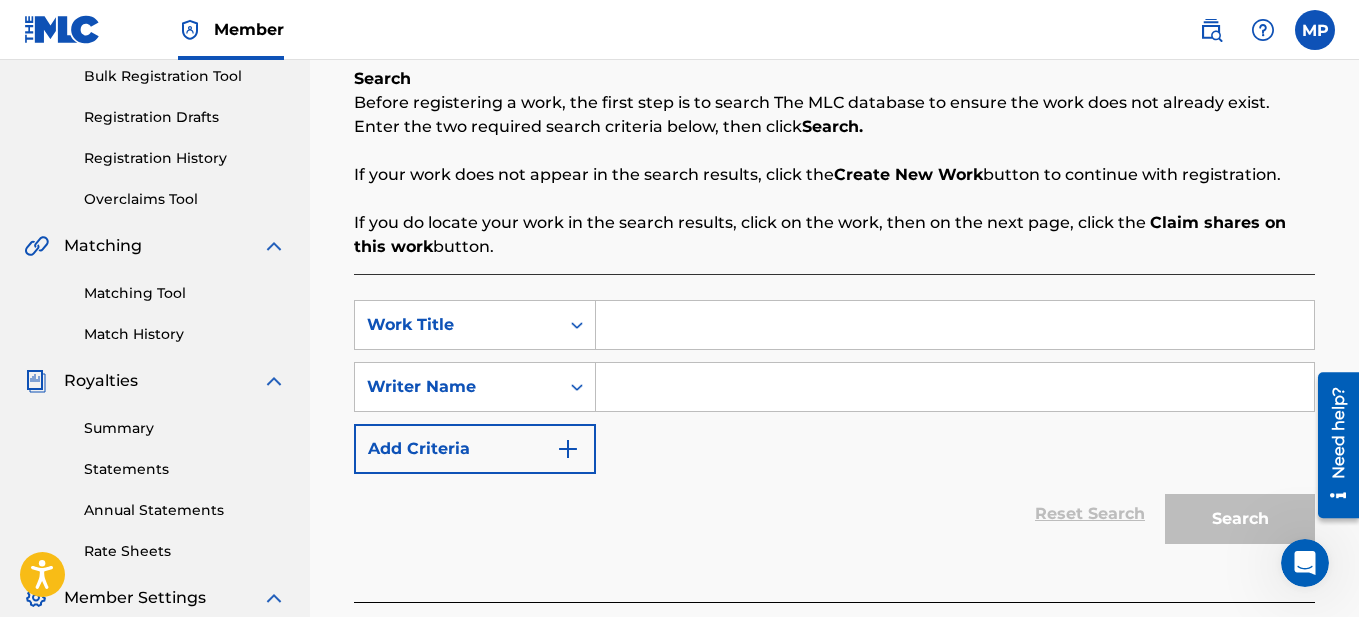 click at bounding box center [955, 325] 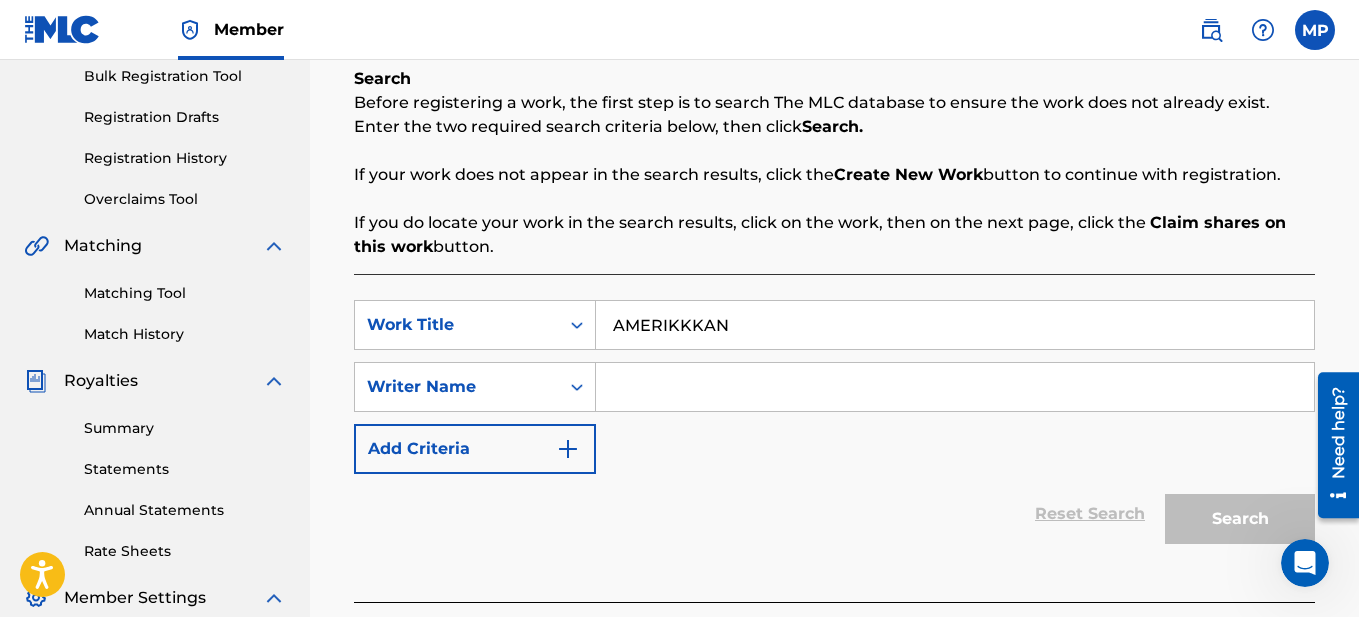 type on "AMERIKKKAN" 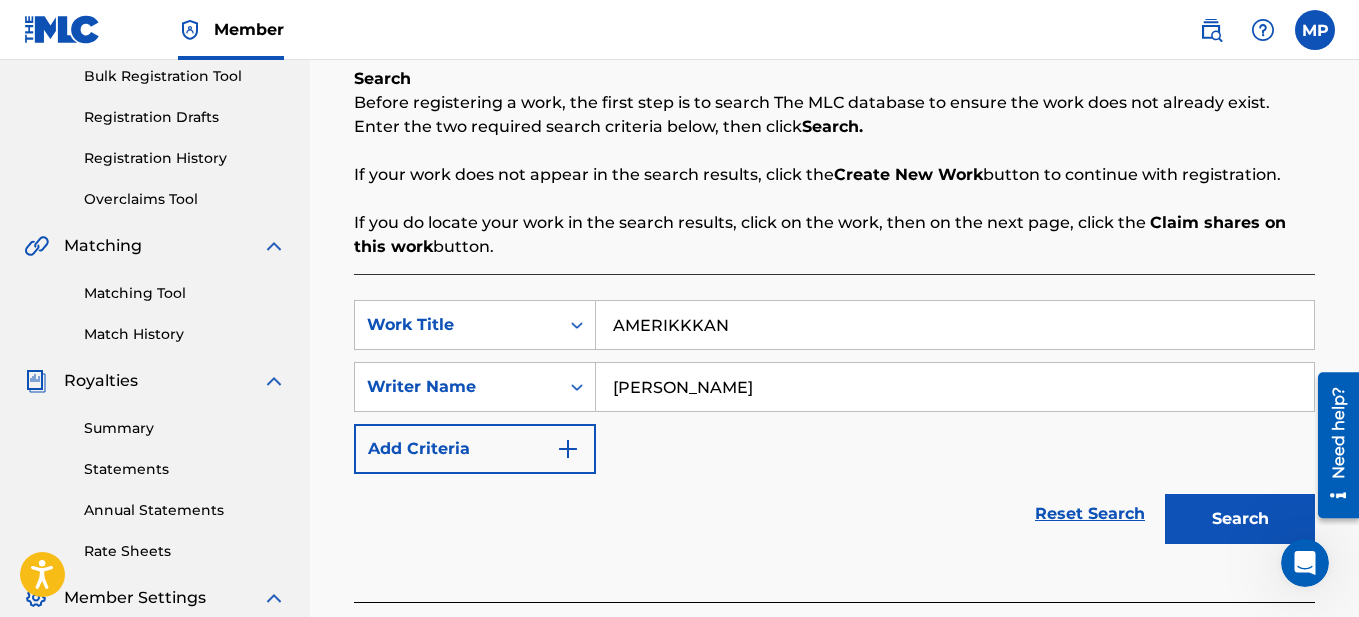 type on "[PERSON_NAME]" 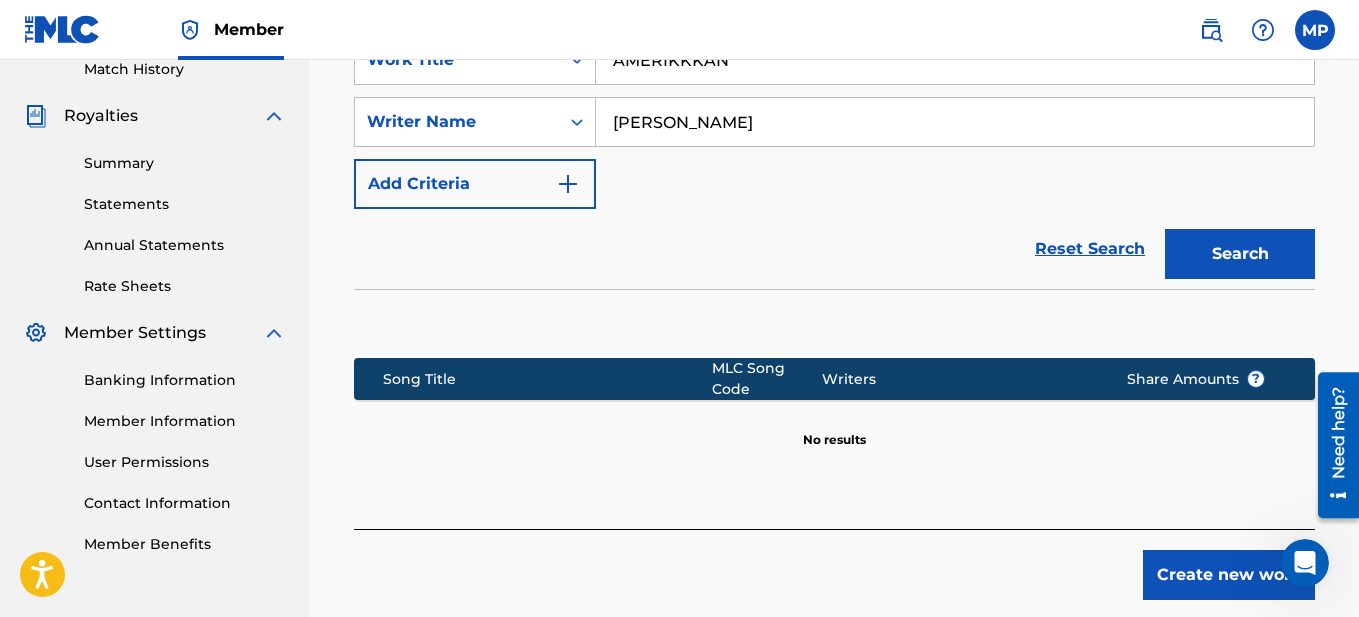 scroll, scrollTop: 600, scrollLeft: 0, axis: vertical 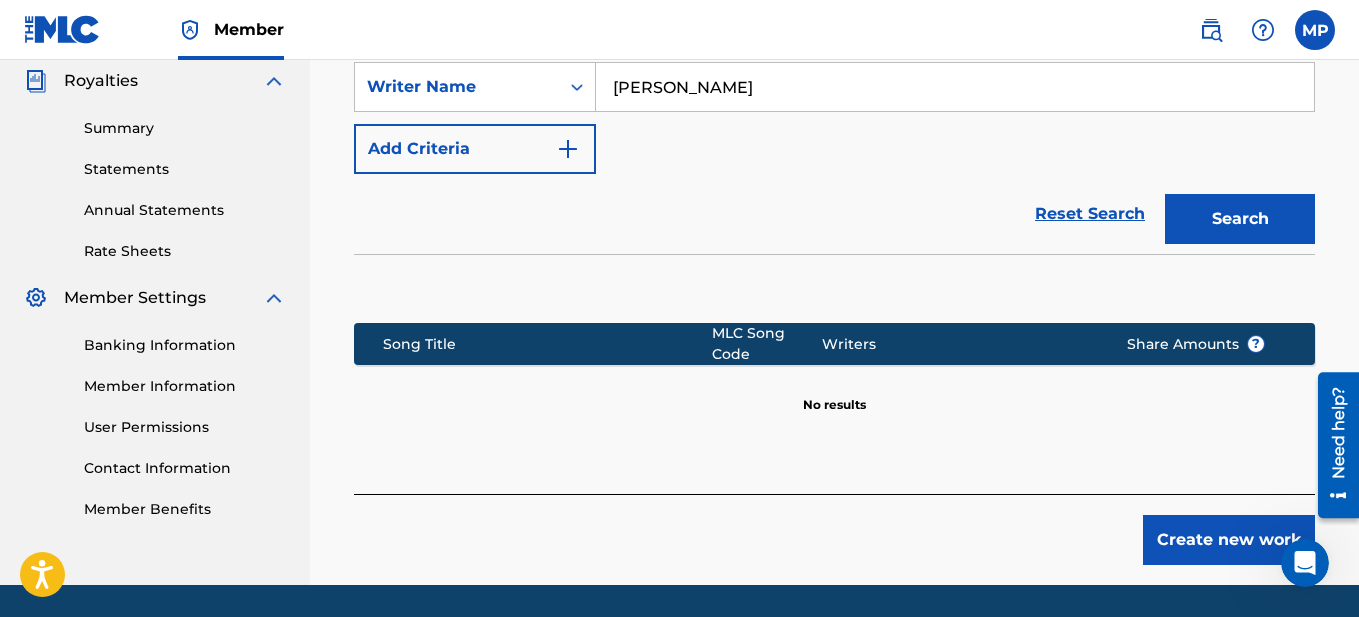 click on "Create new work" at bounding box center [1229, 540] 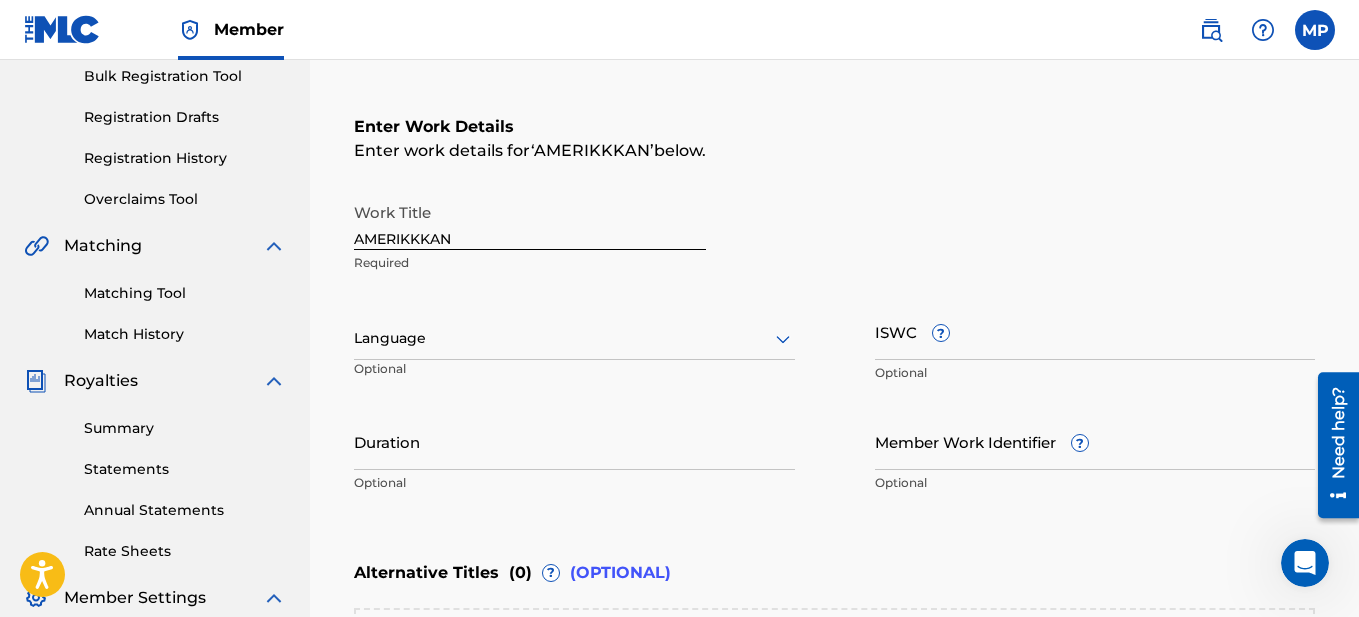 scroll, scrollTop: 400, scrollLeft: 0, axis: vertical 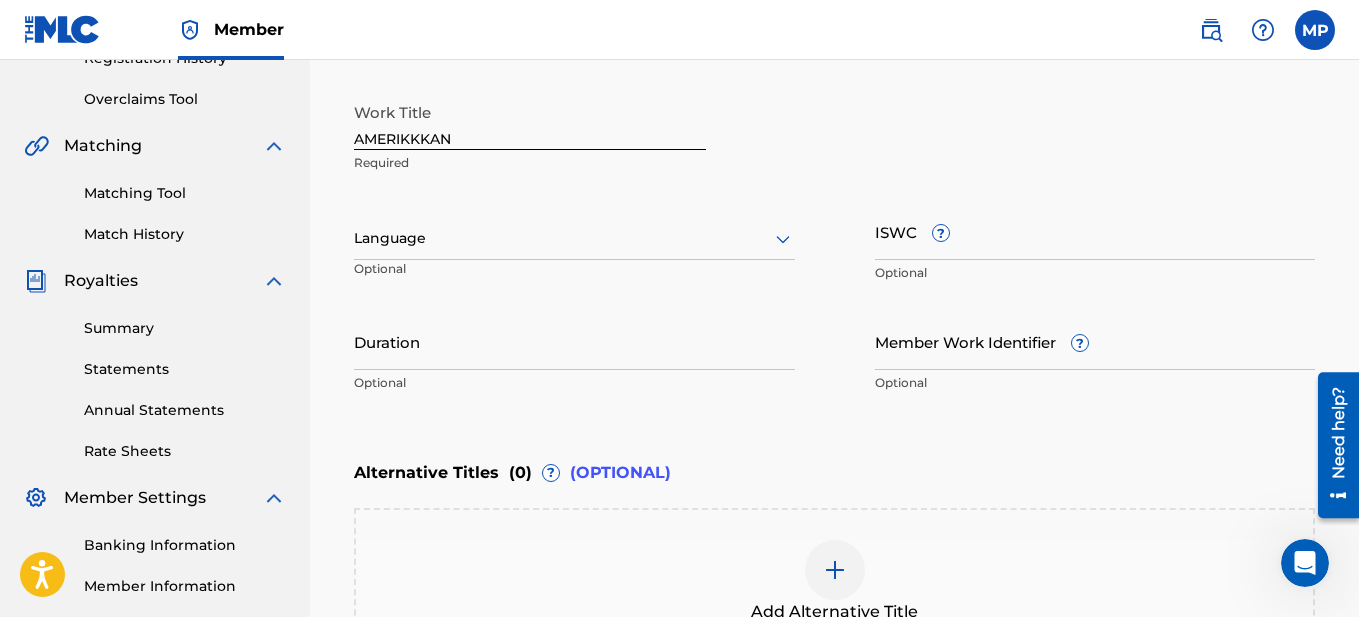 click at bounding box center (574, 238) 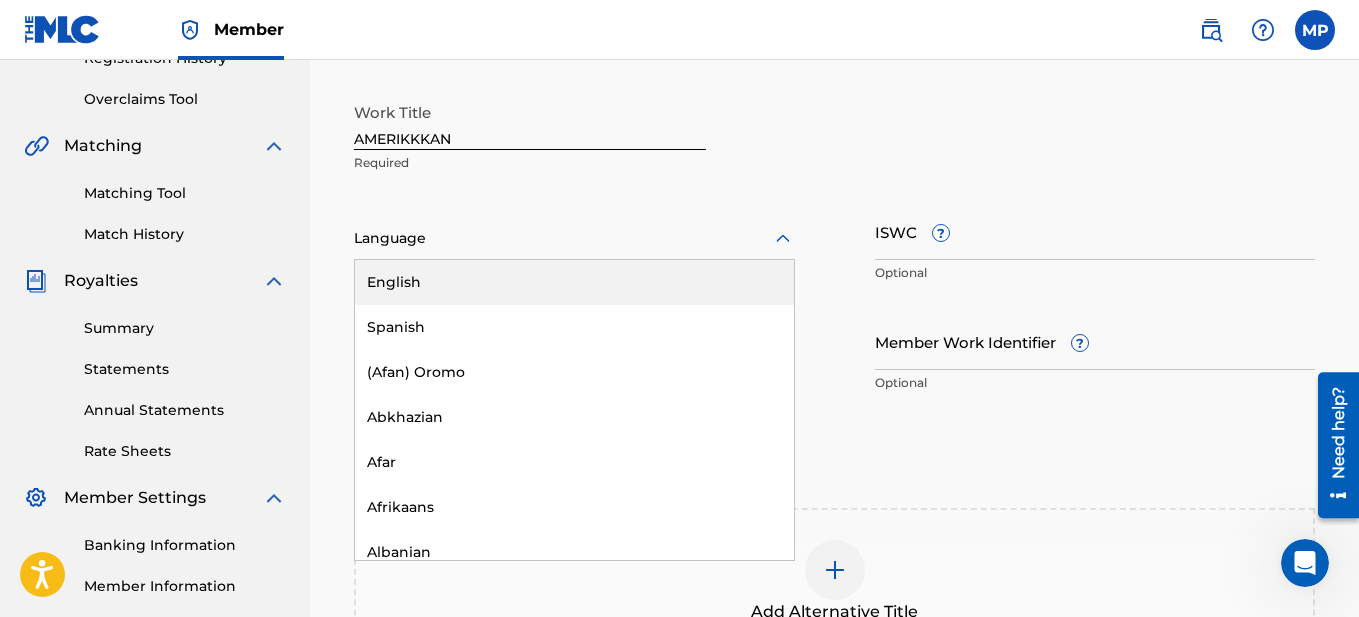 click on "English" at bounding box center (574, 282) 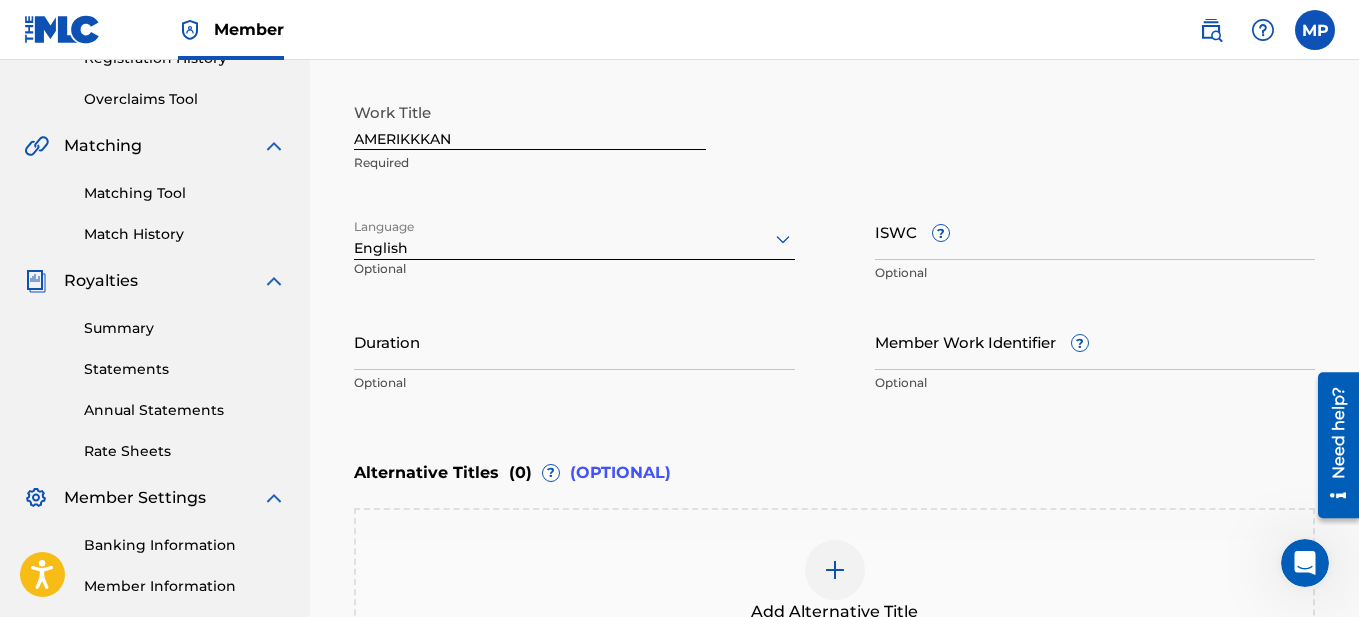 click on "ISWC   ?" at bounding box center [1095, 231] 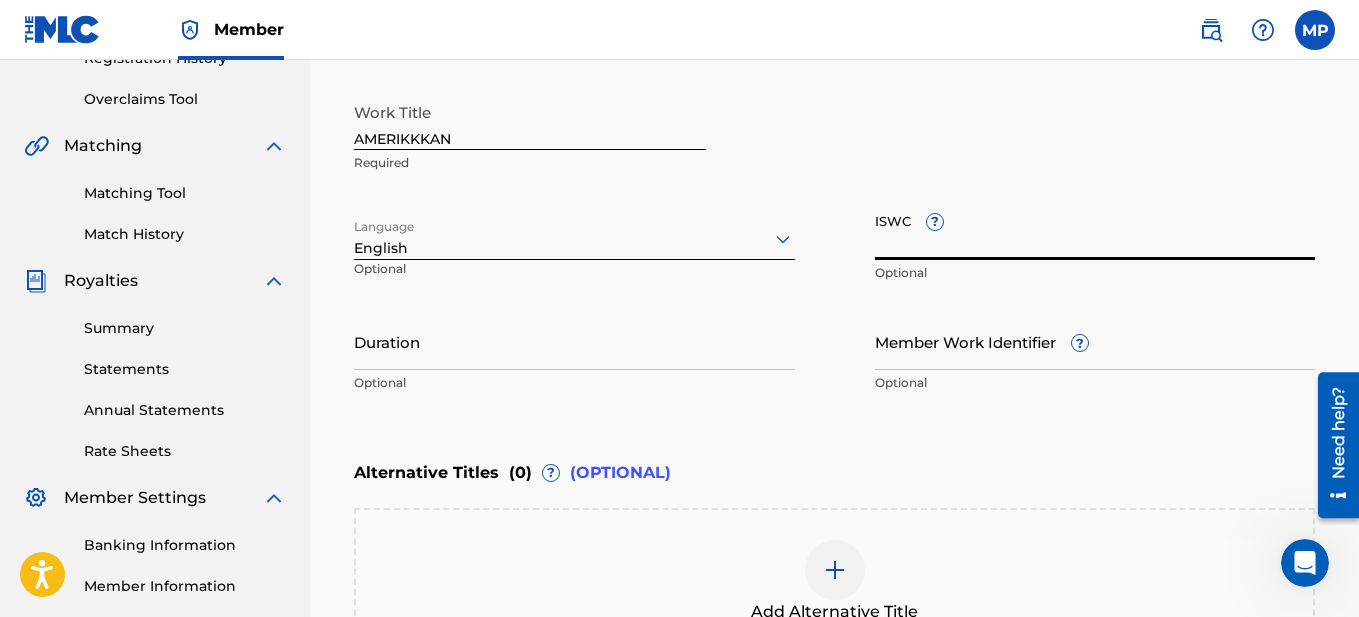 click on "ISWC   ?" at bounding box center (1095, 231) 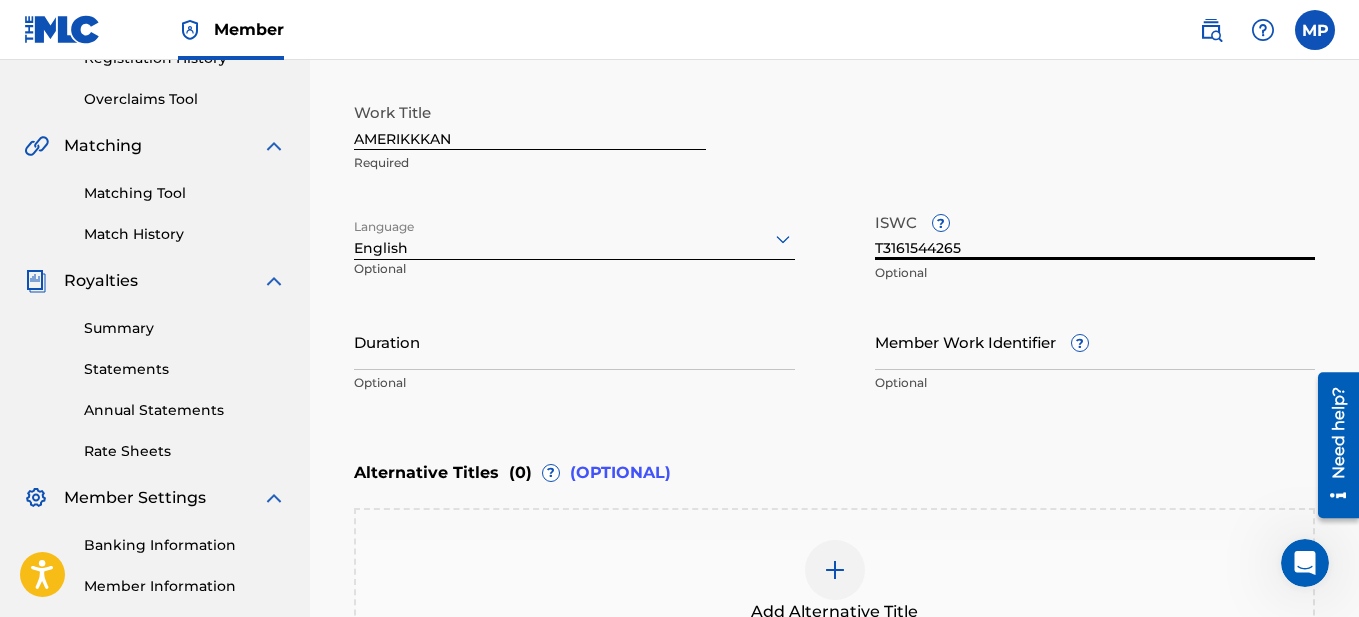 type on "T3161544265" 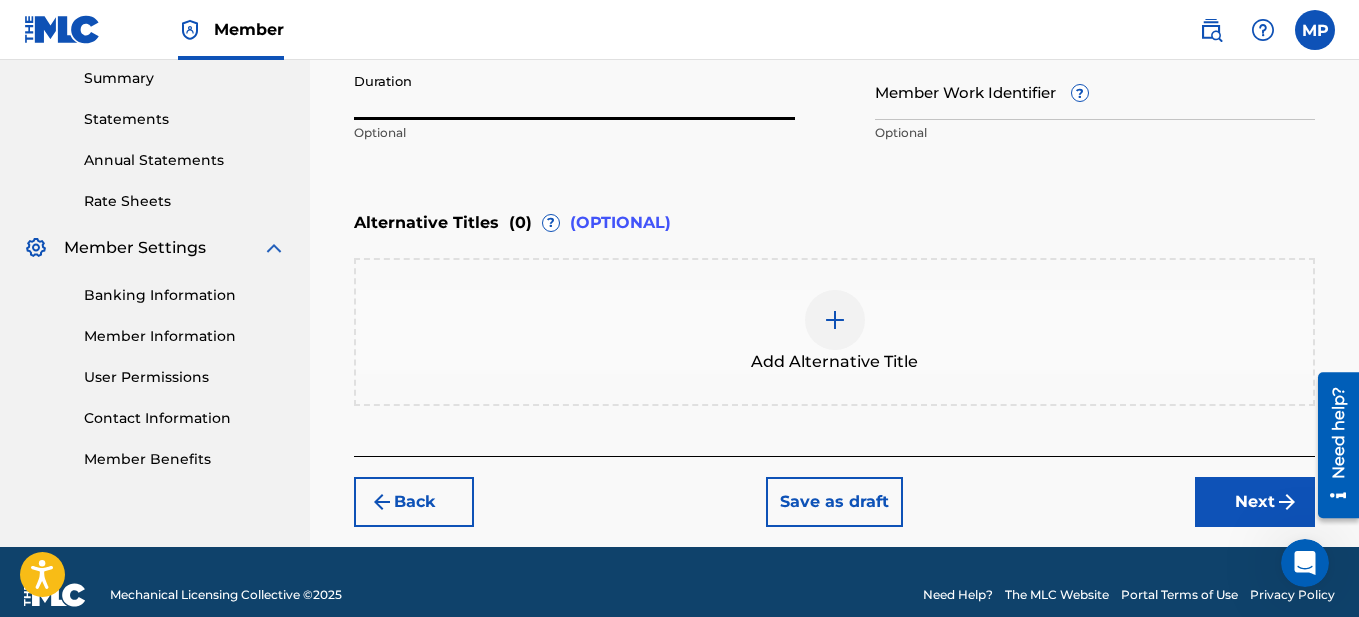 scroll, scrollTop: 676, scrollLeft: 0, axis: vertical 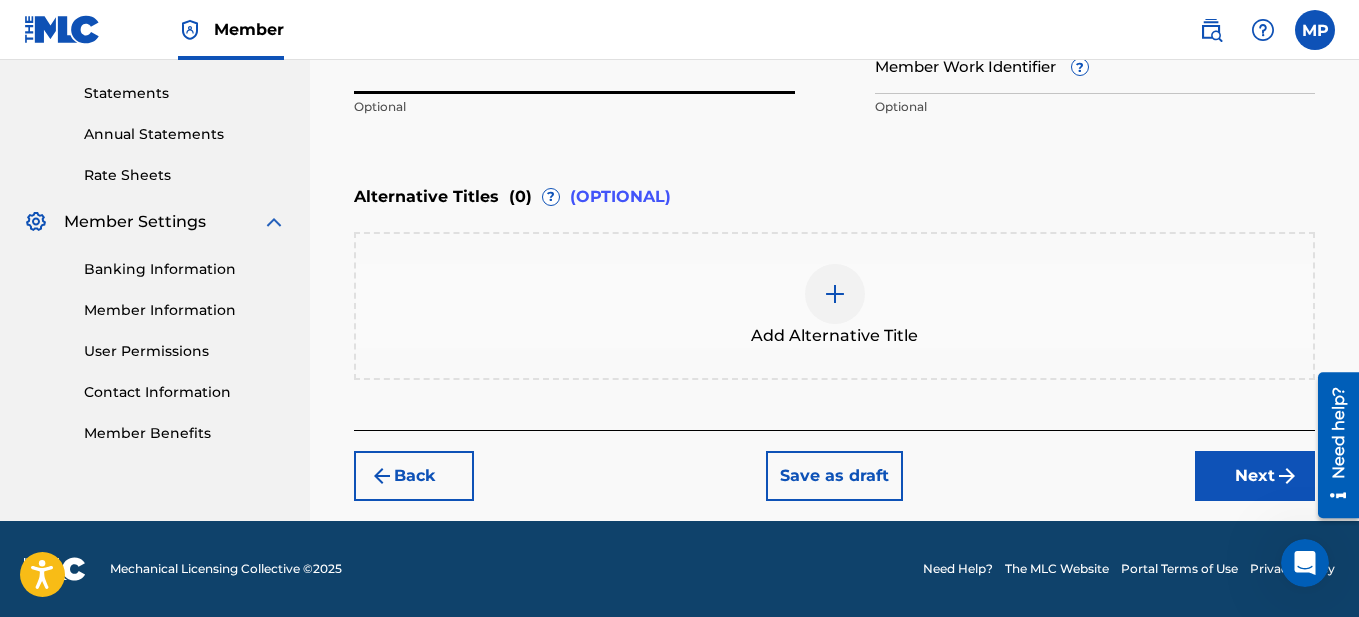 click on "Next" at bounding box center [1255, 476] 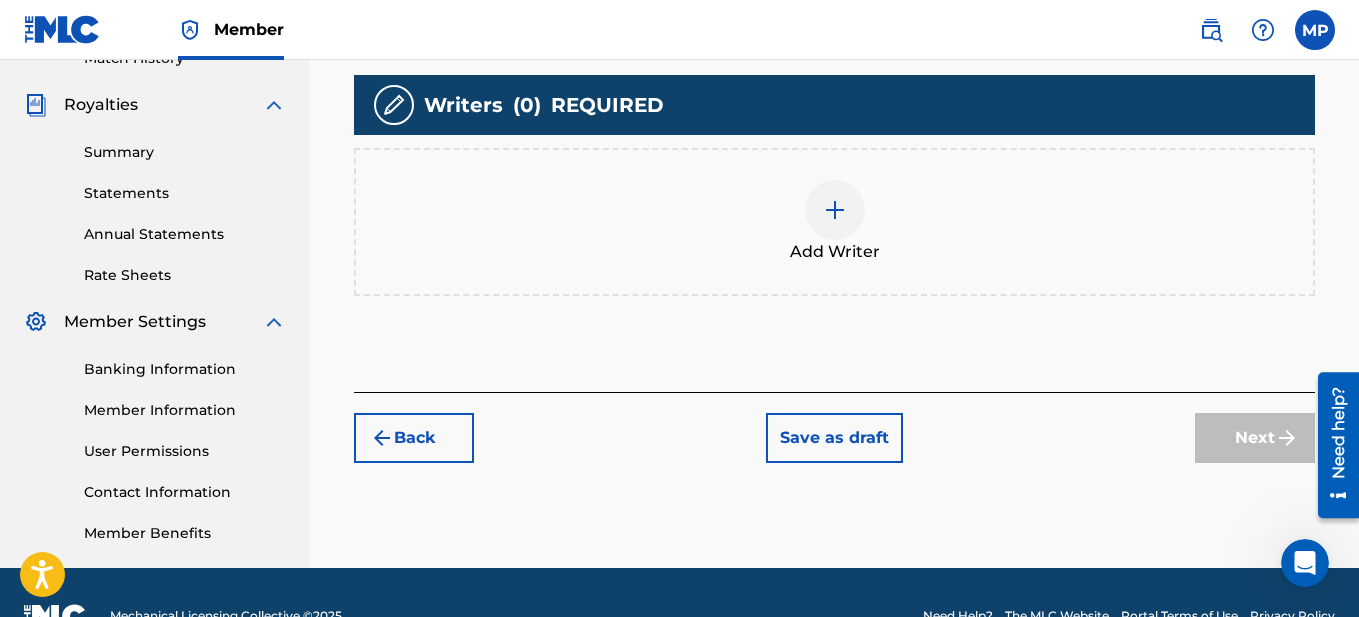 scroll, scrollTop: 590, scrollLeft: 0, axis: vertical 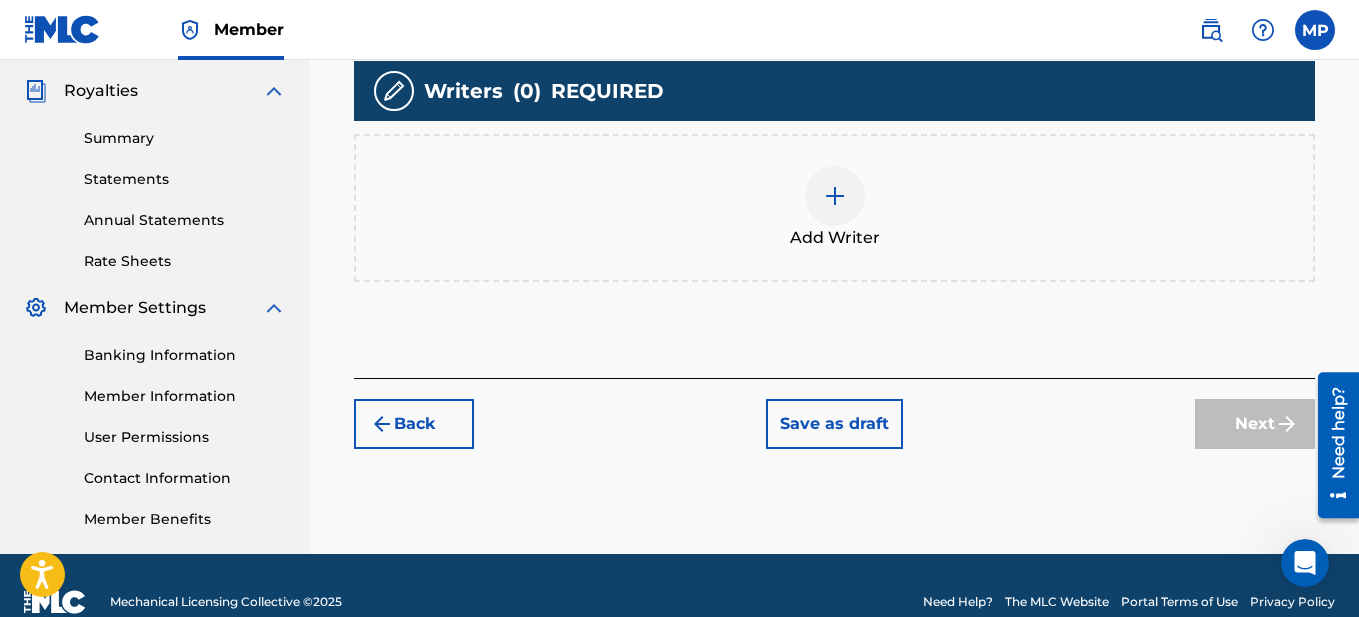 click at bounding box center (835, 196) 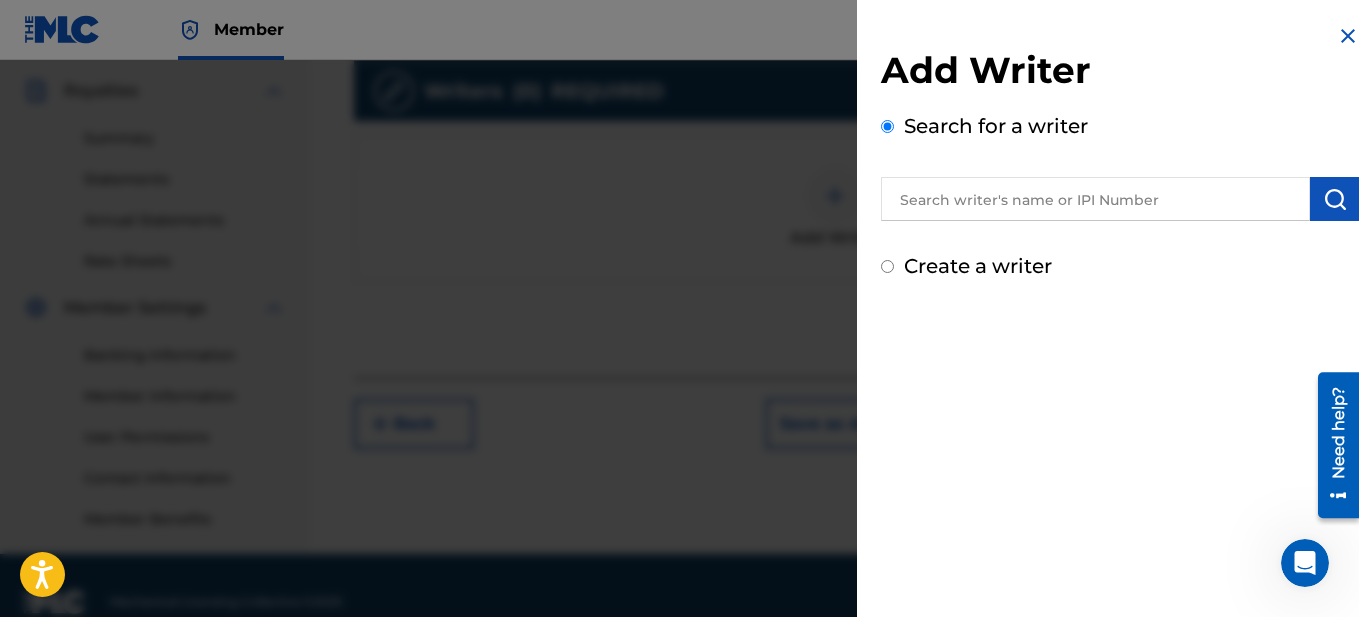 click at bounding box center [1095, 199] 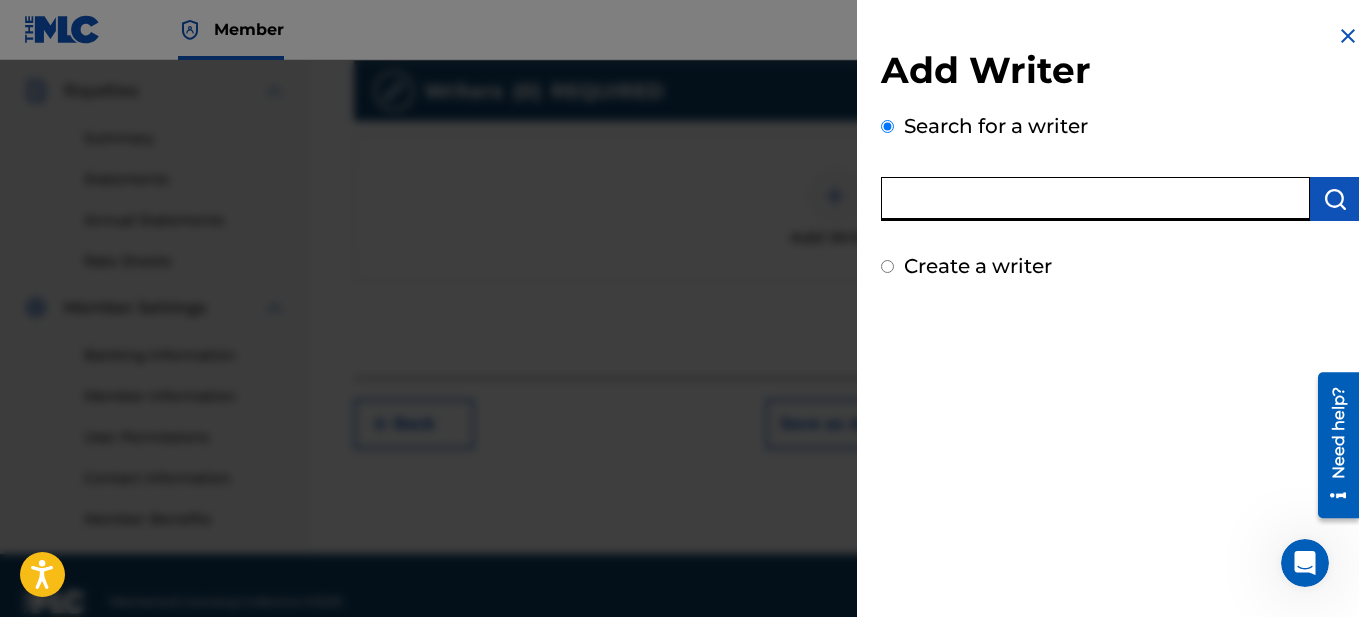 paste on "[PERSON_NAME]" 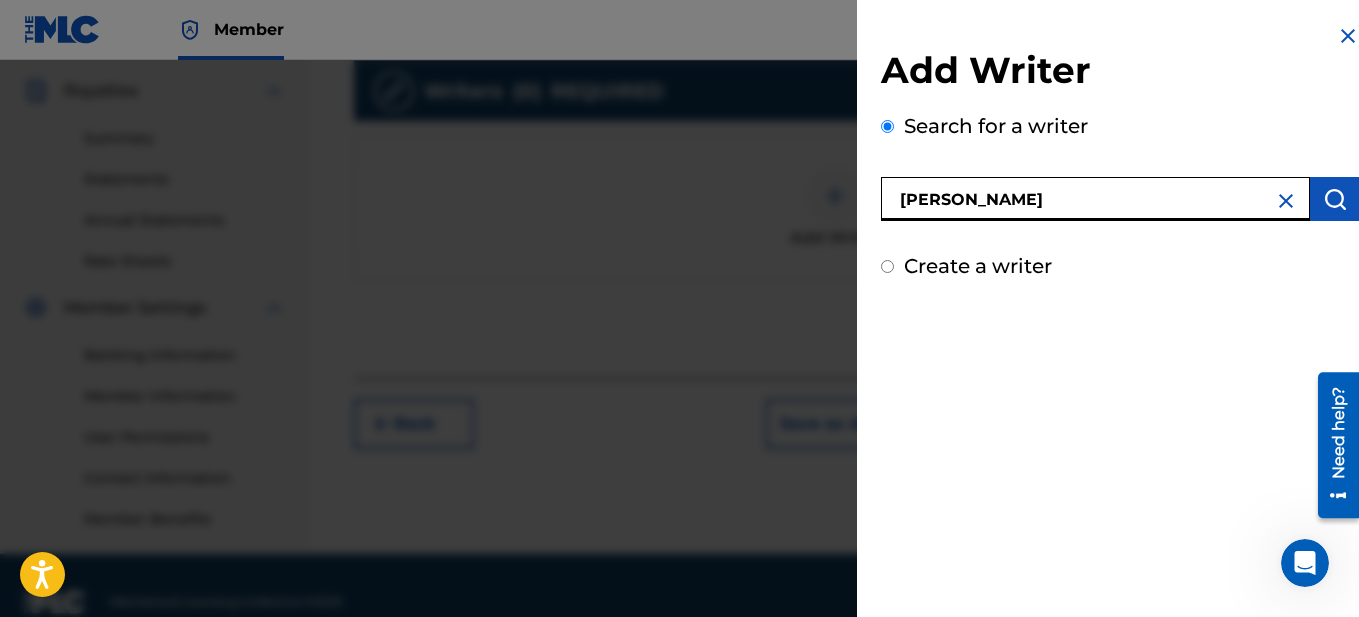type on "[PERSON_NAME]" 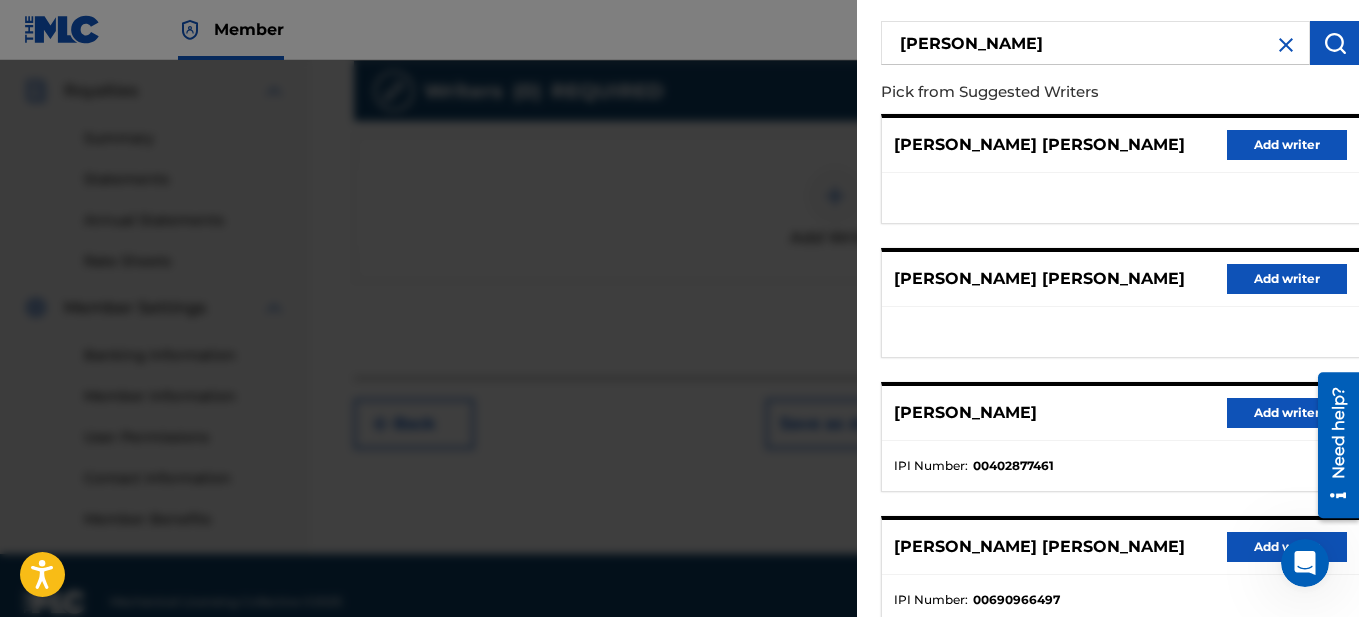 scroll, scrollTop: 200, scrollLeft: 0, axis: vertical 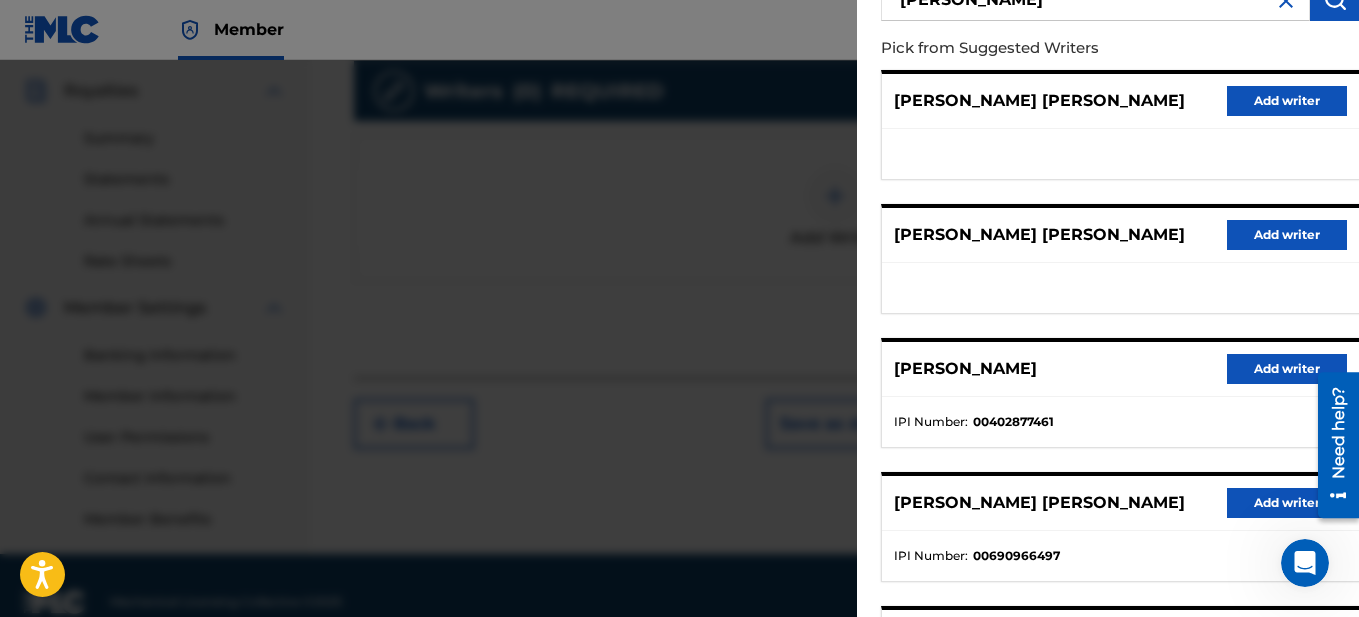 click on "Add writer" at bounding box center [1287, 369] 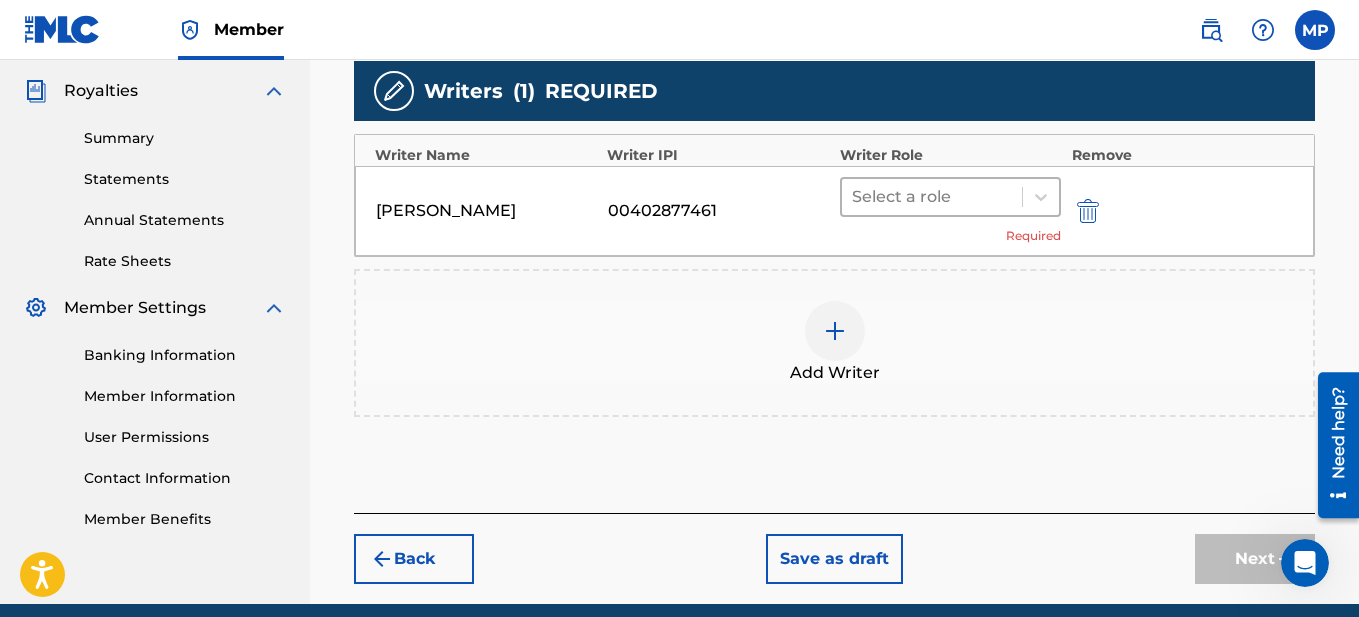 click at bounding box center [932, 197] 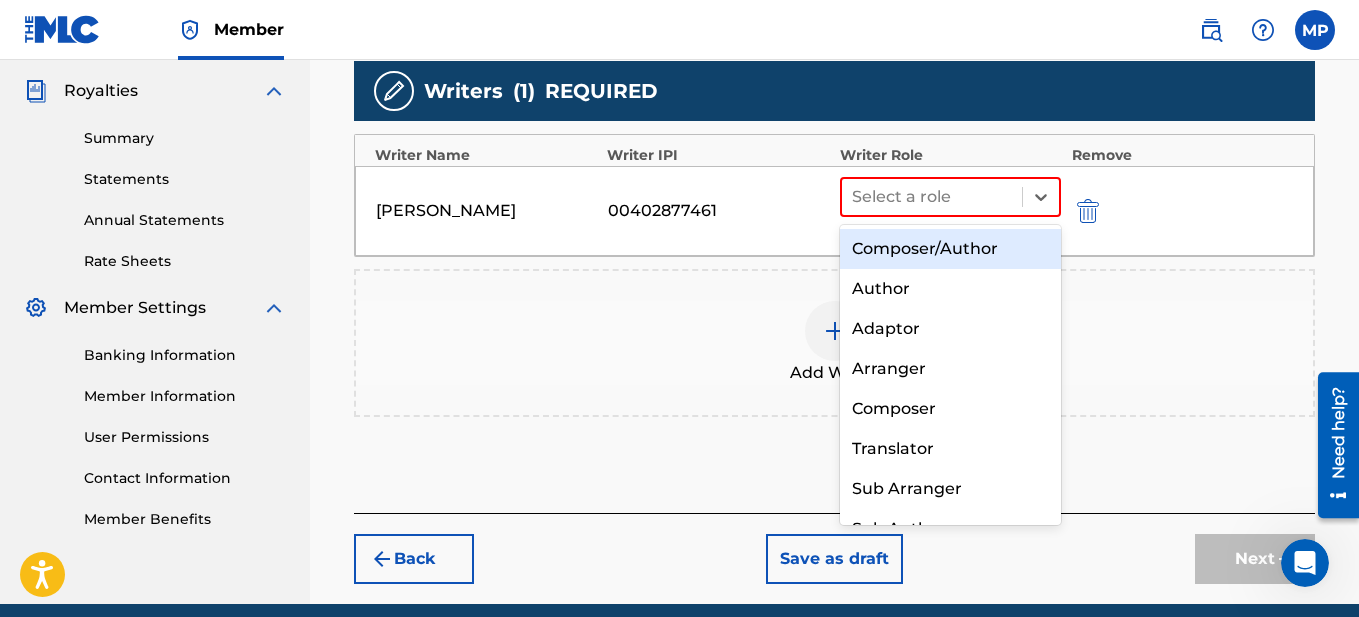 click on "Composer/Author" at bounding box center (951, 249) 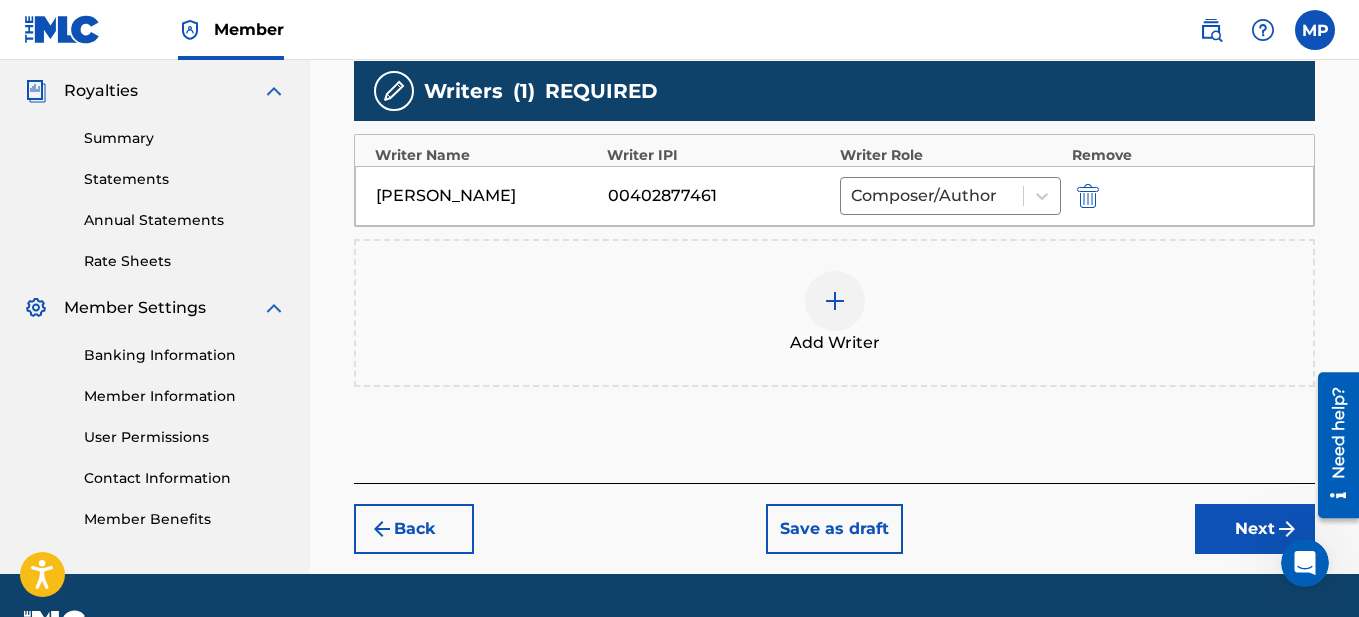 click at bounding box center (835, 301) 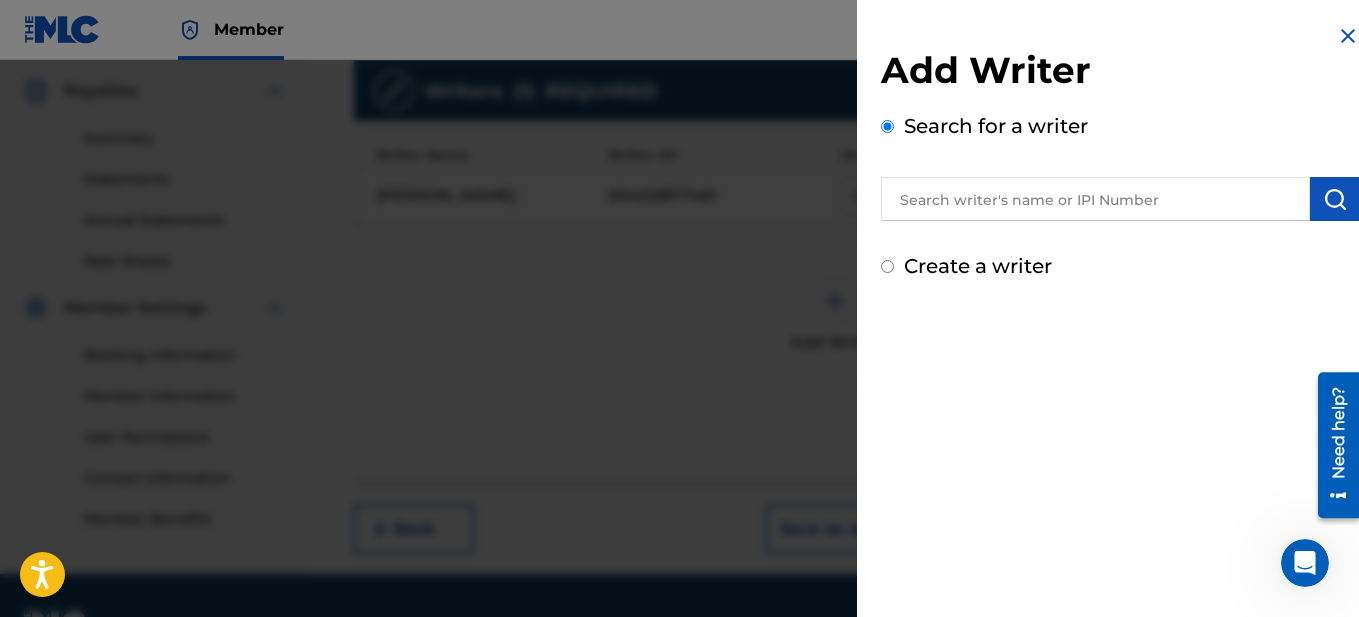 click at bounding box center [1095, 199] 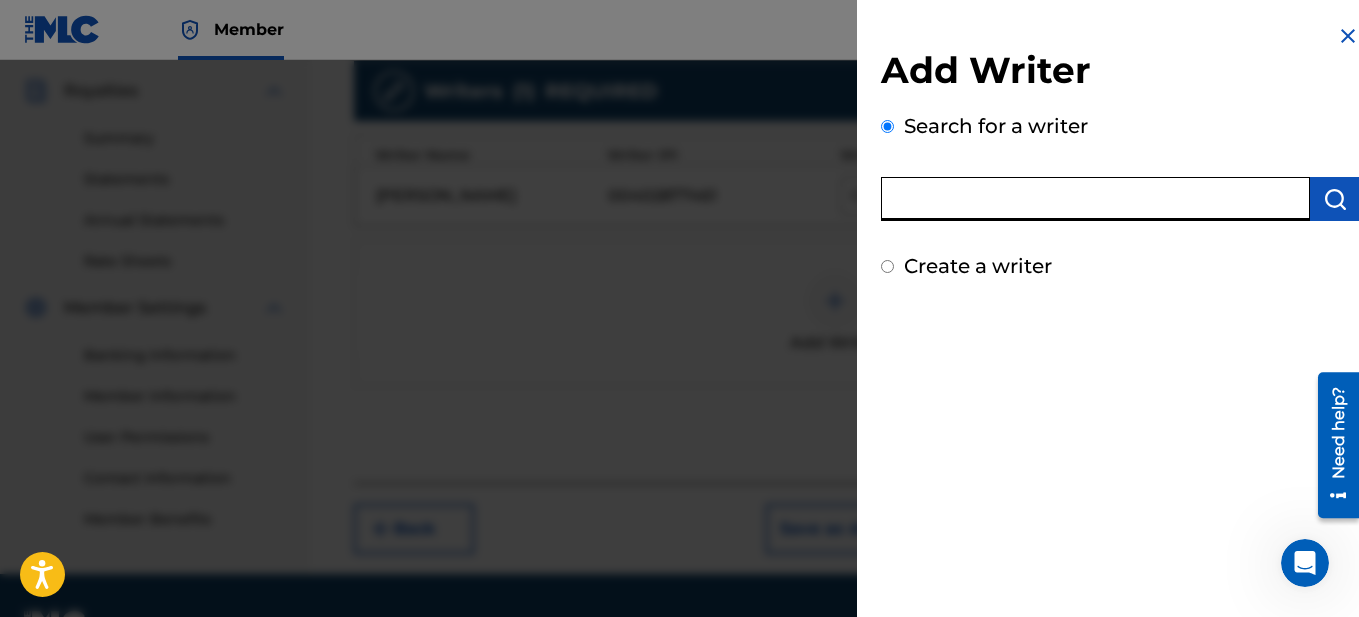 paste on "[PERSON_NAME]" 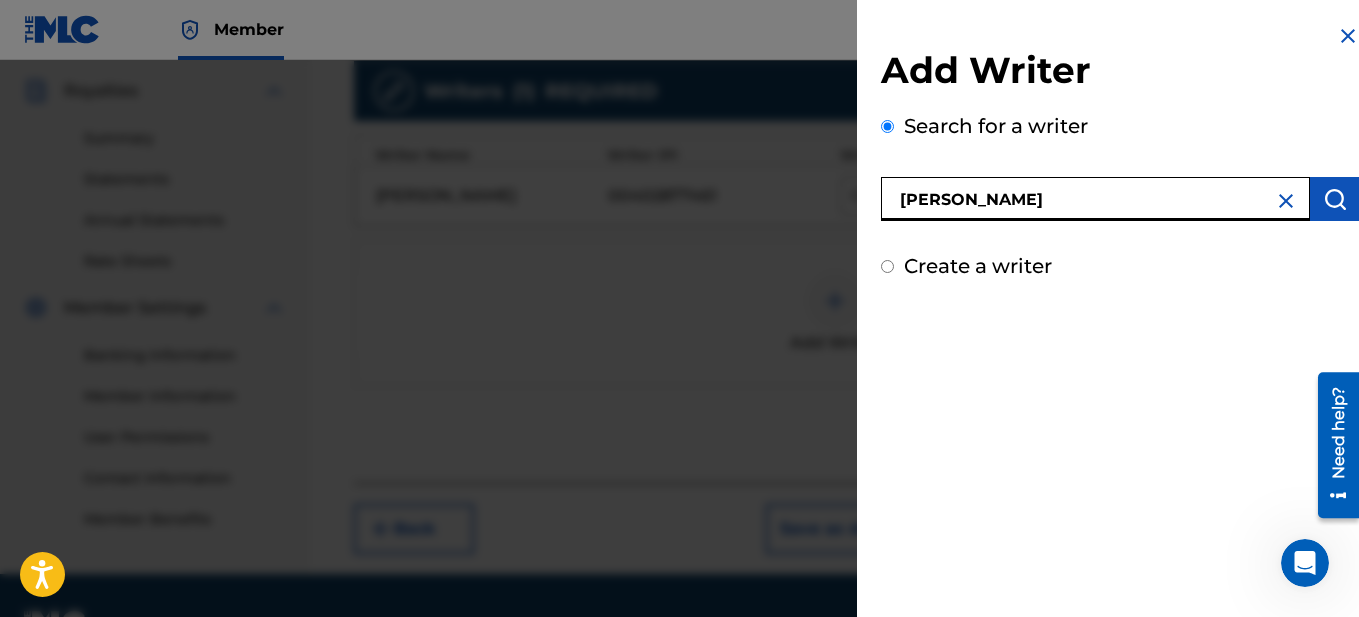type on "[PERSON_NAME]" 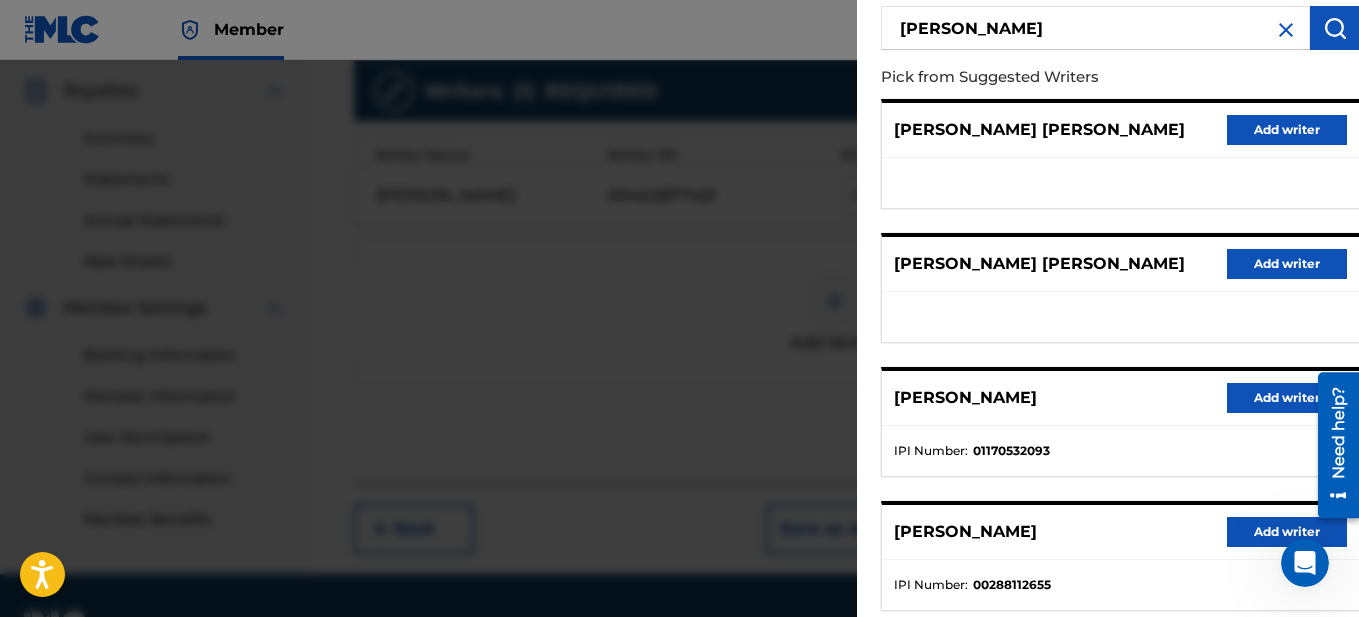 scroll, scrollTop: 200, scrollLeft: 0, axis: vertical 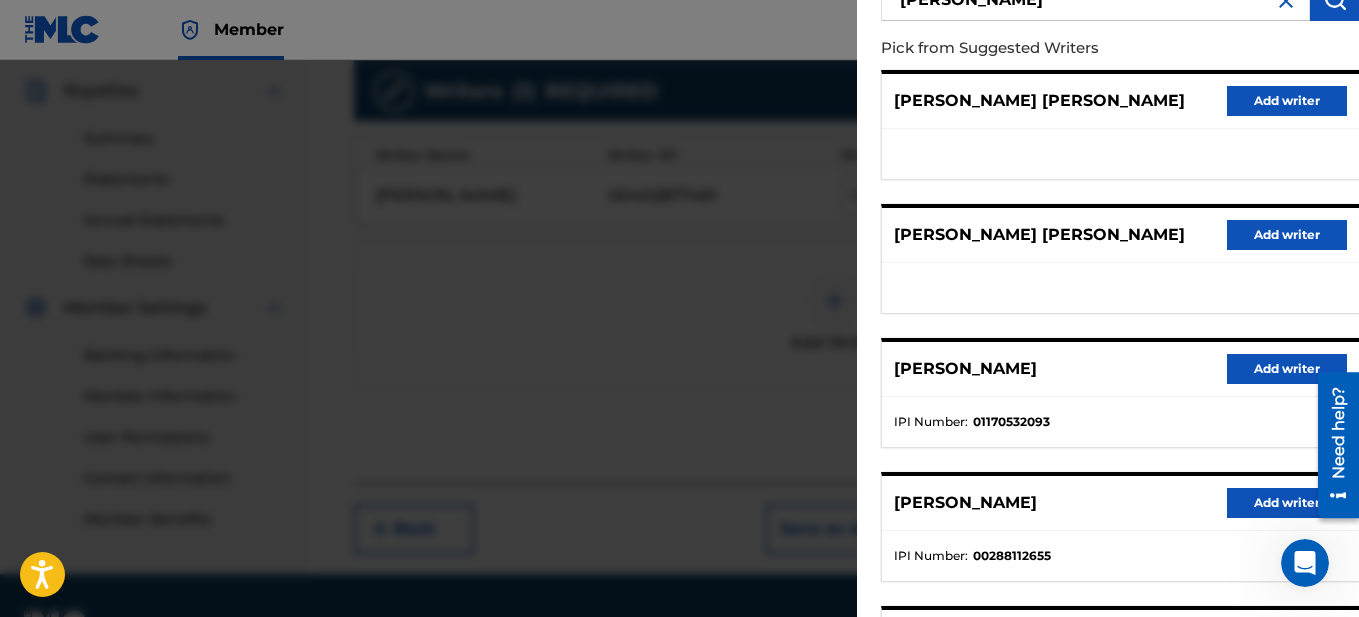 click on "Add writer" at bounding box center (1287, 369) 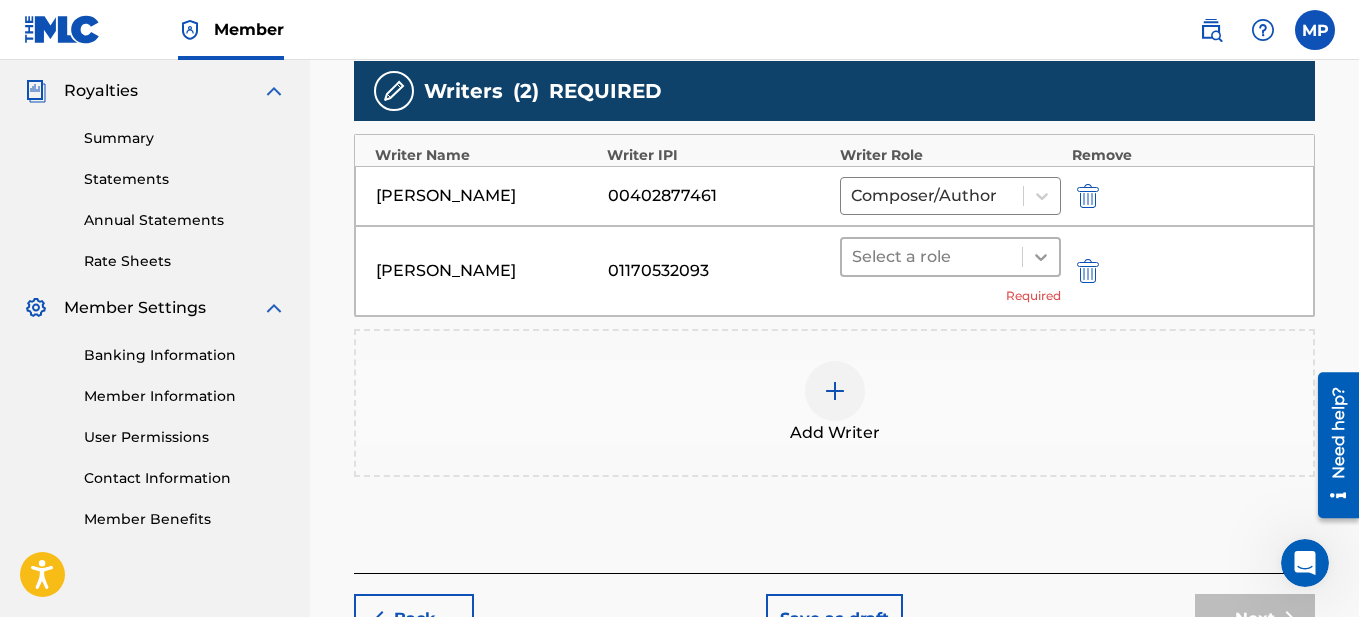 click 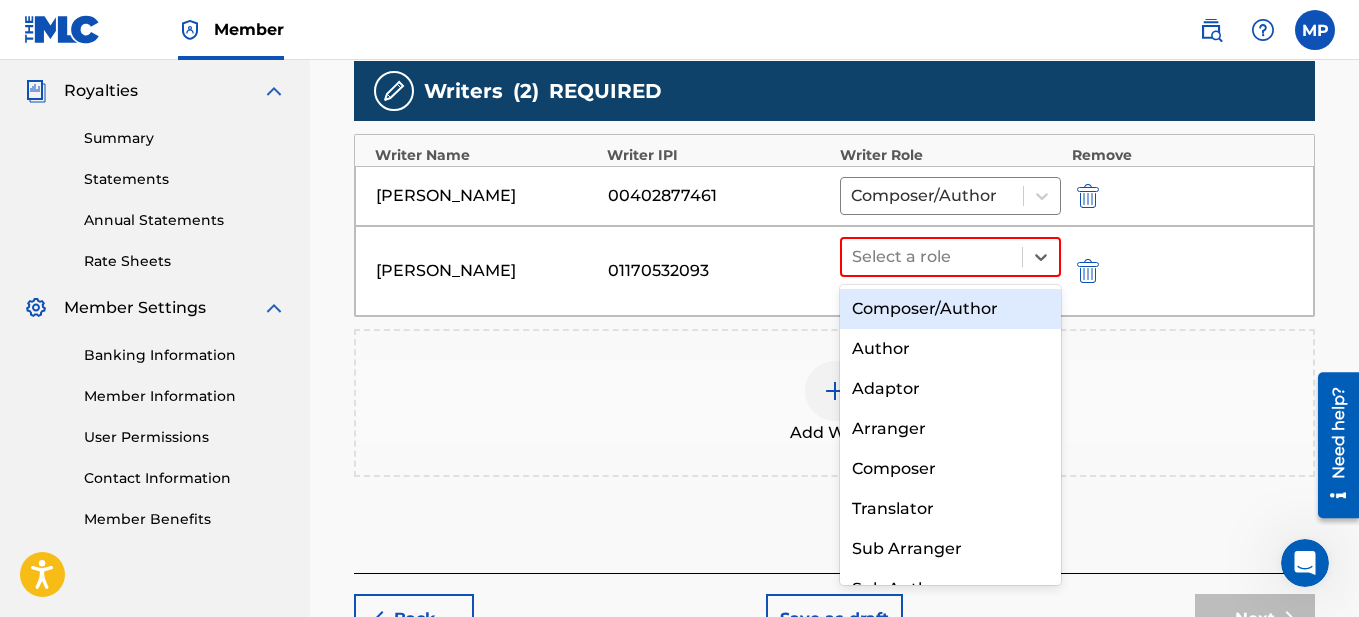 click on "Composer/Author" at bounding box center [951, 309] 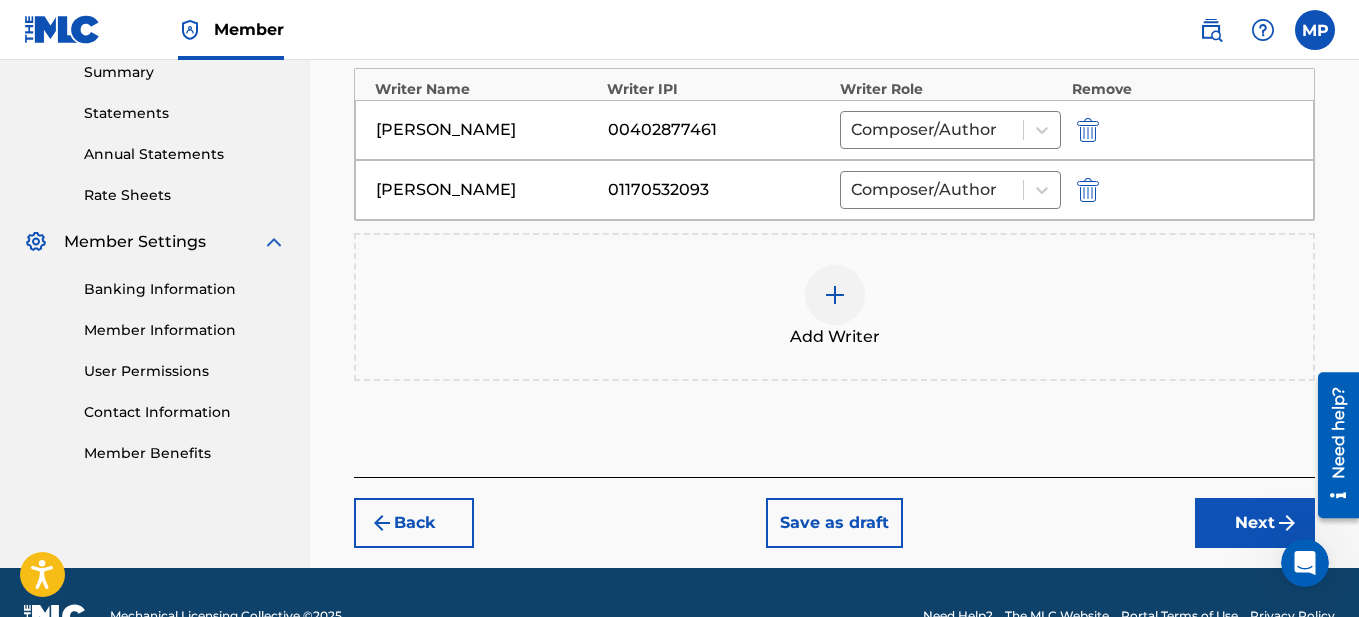 scroll, scrollTop: 703, scrollLeft: 0, axis: vertical 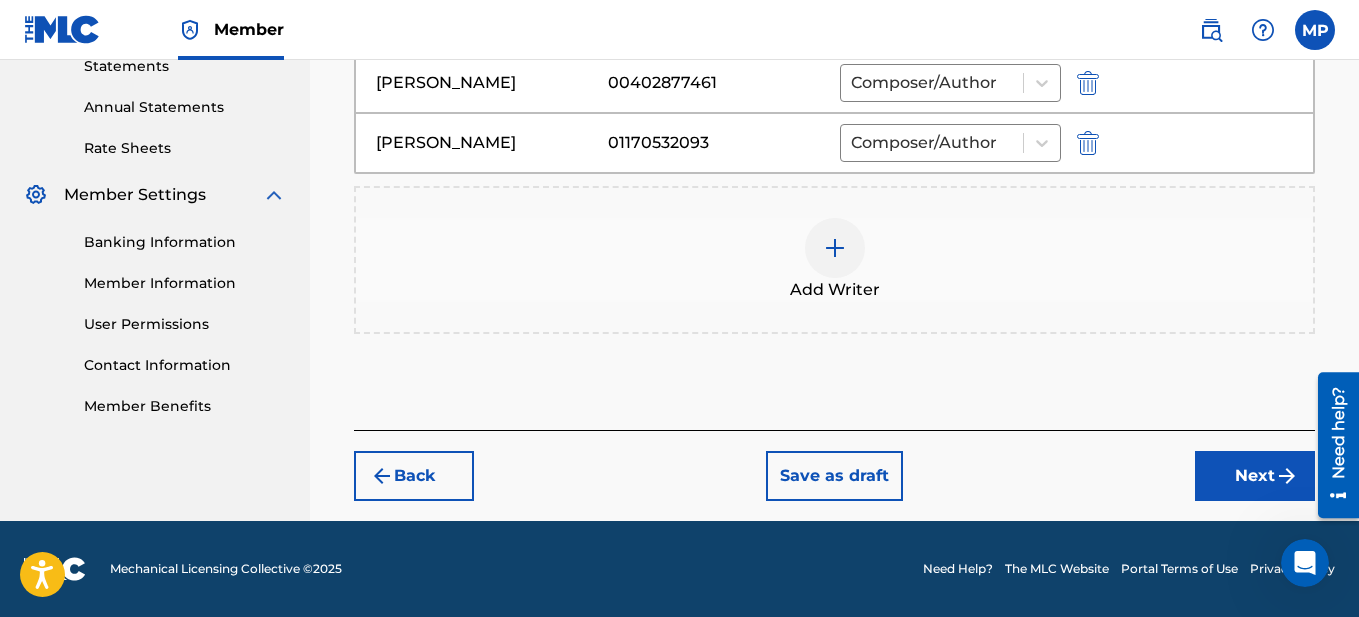 click on "Next" at bounding box center [1255, 476] 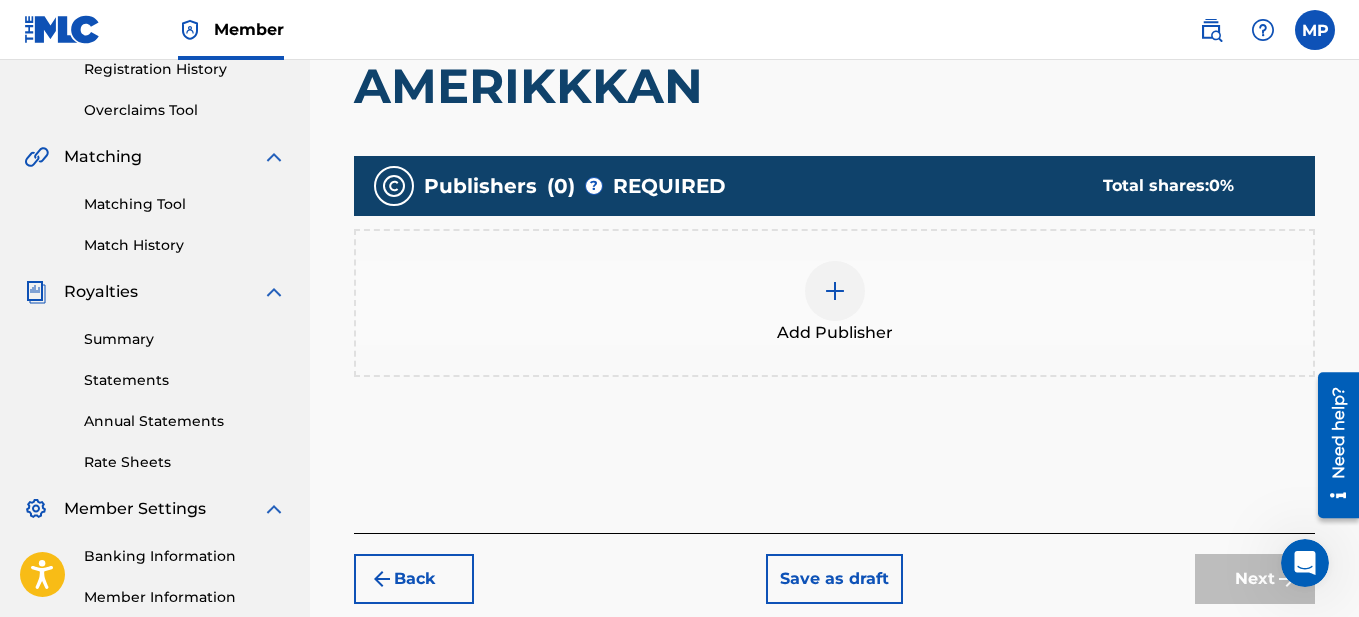 scroll, scrollTop: 390, scrollLeft: 0, axis: vertical 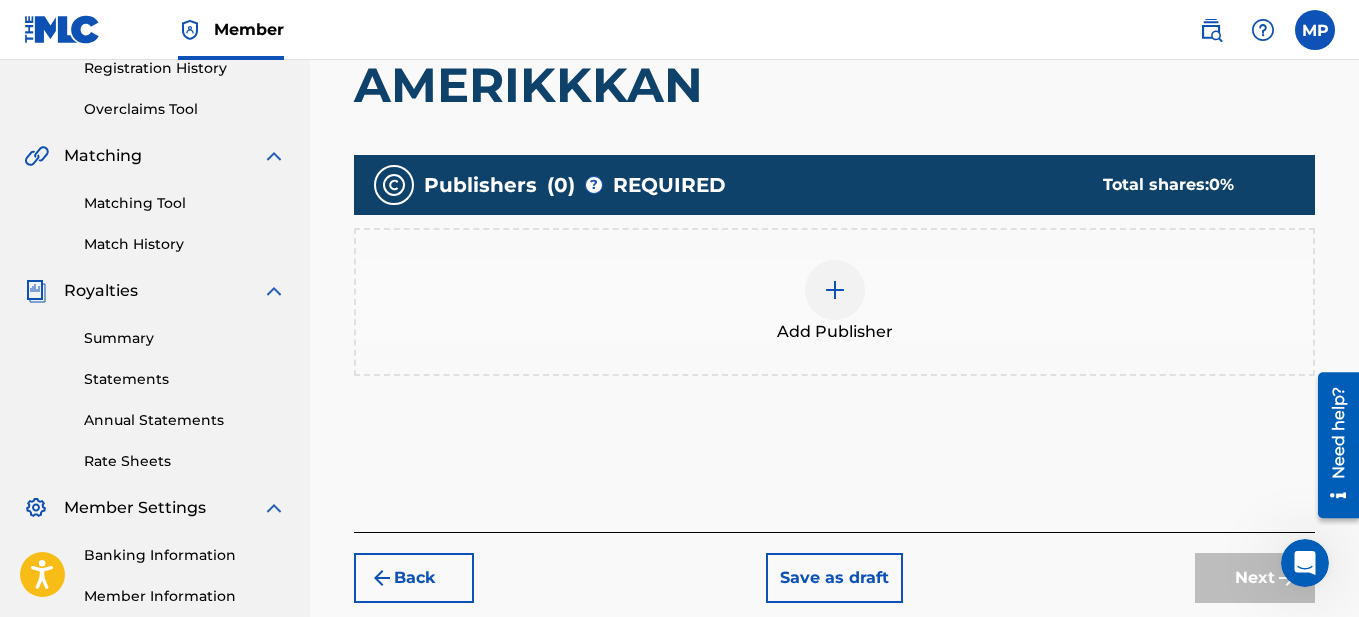 click at bounding box center (835, 290) 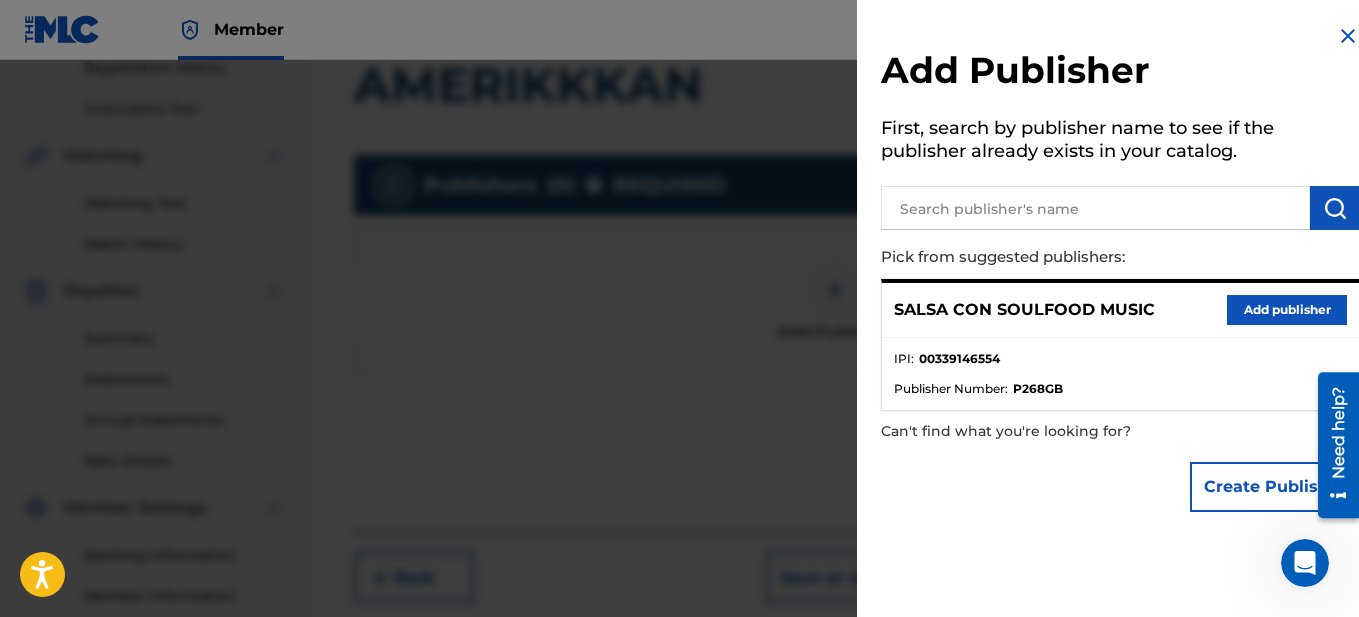 click on "Add publisher" at bounding box center [1287, 310] 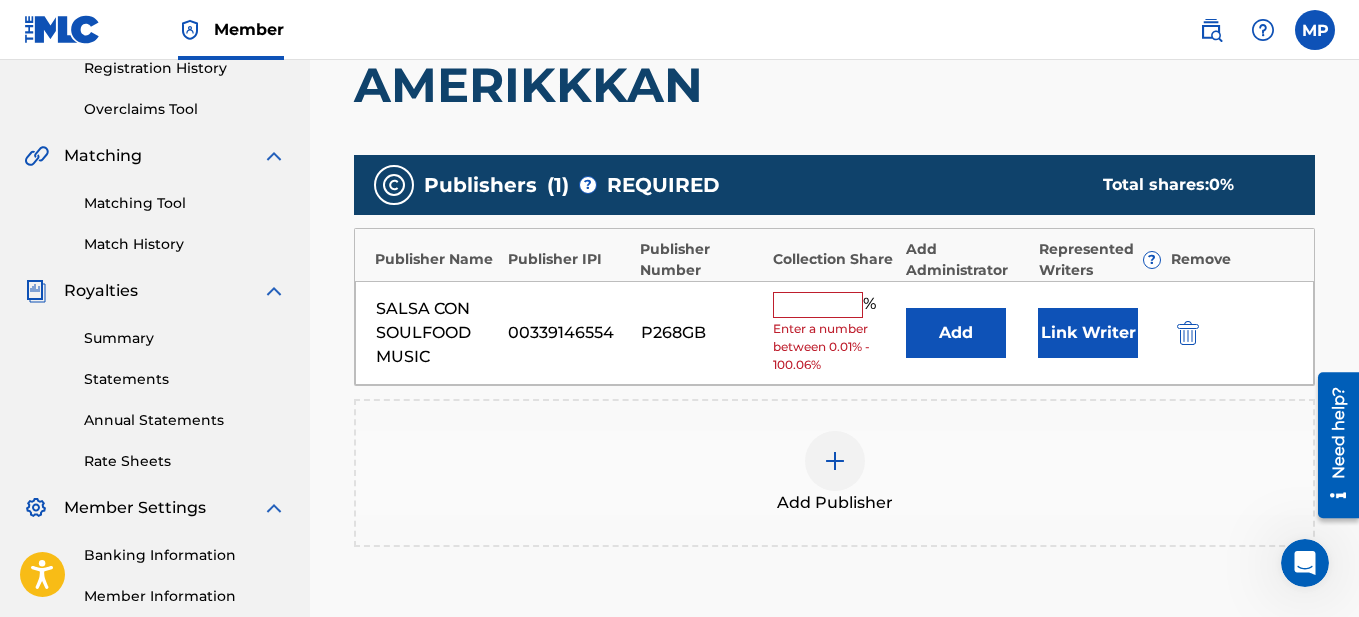 click at bounding box center (818, 305) 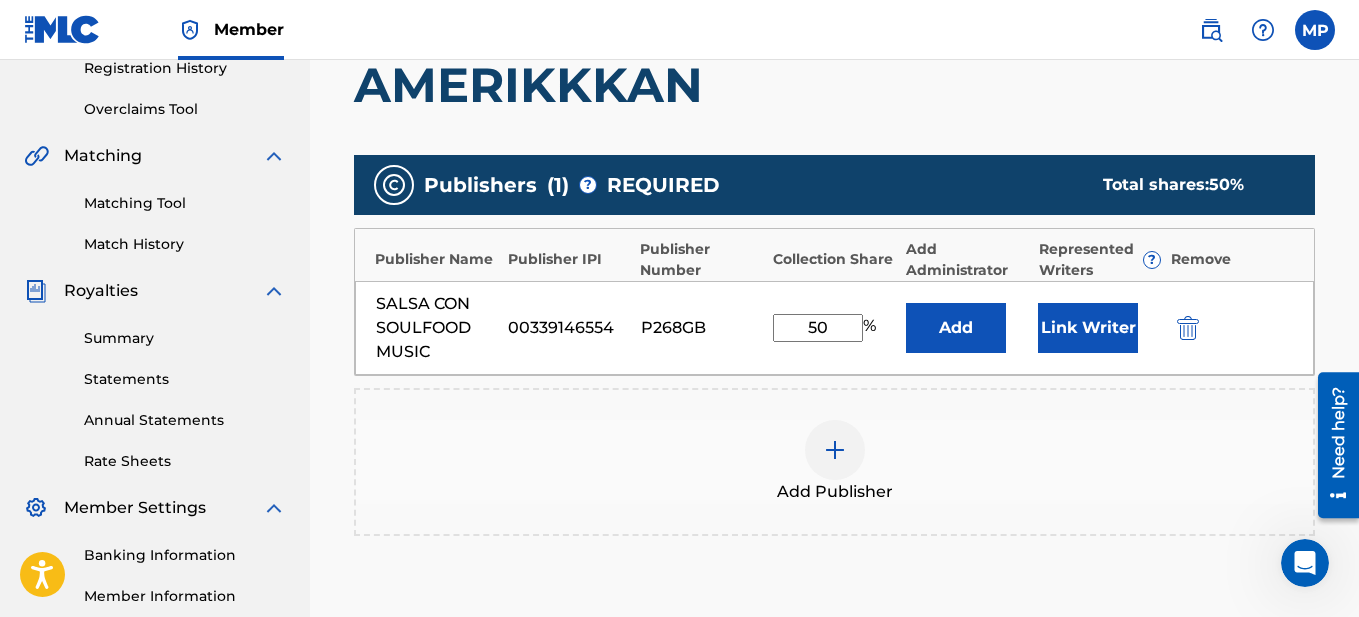 type on "50" 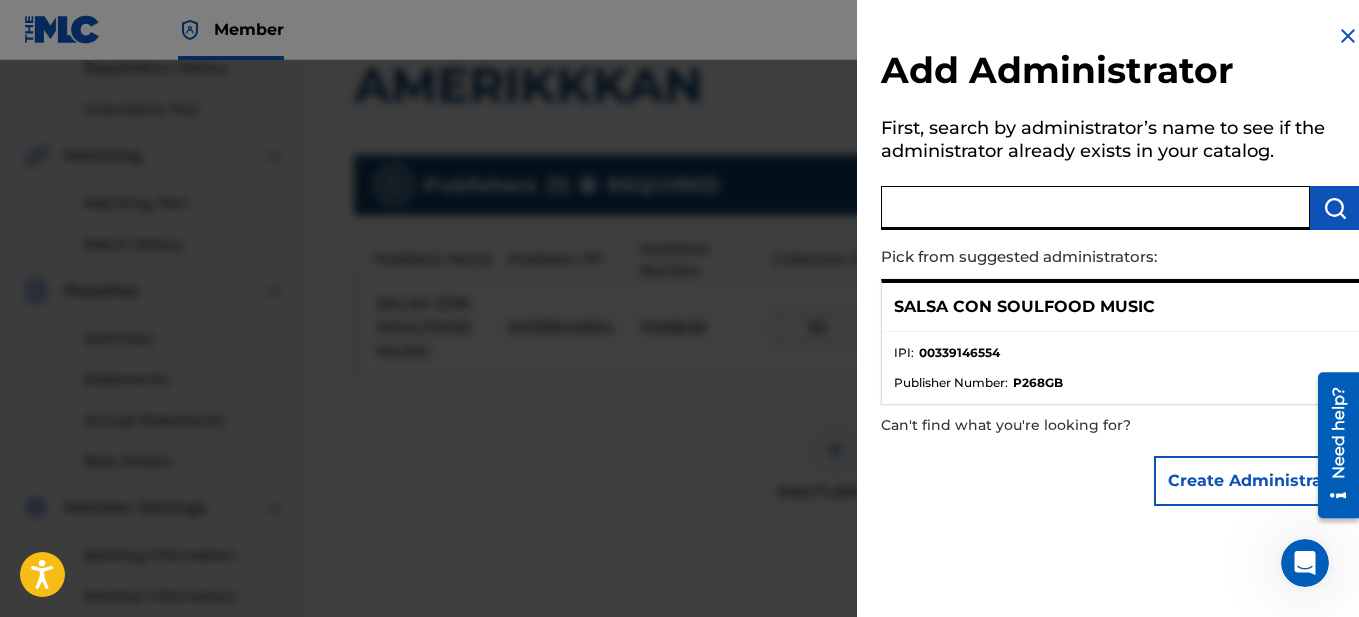 click at bounding box center [1095, 208] 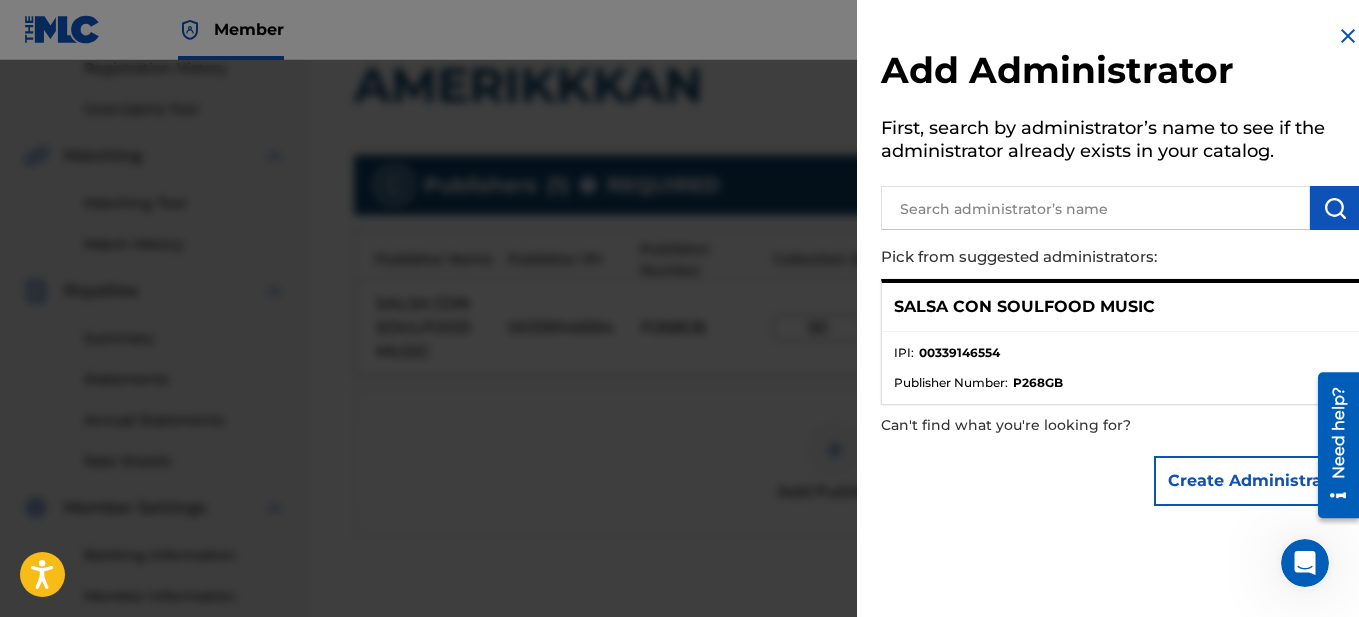 click on "IPI : 00339146554" at bounding box center [1120, 359] 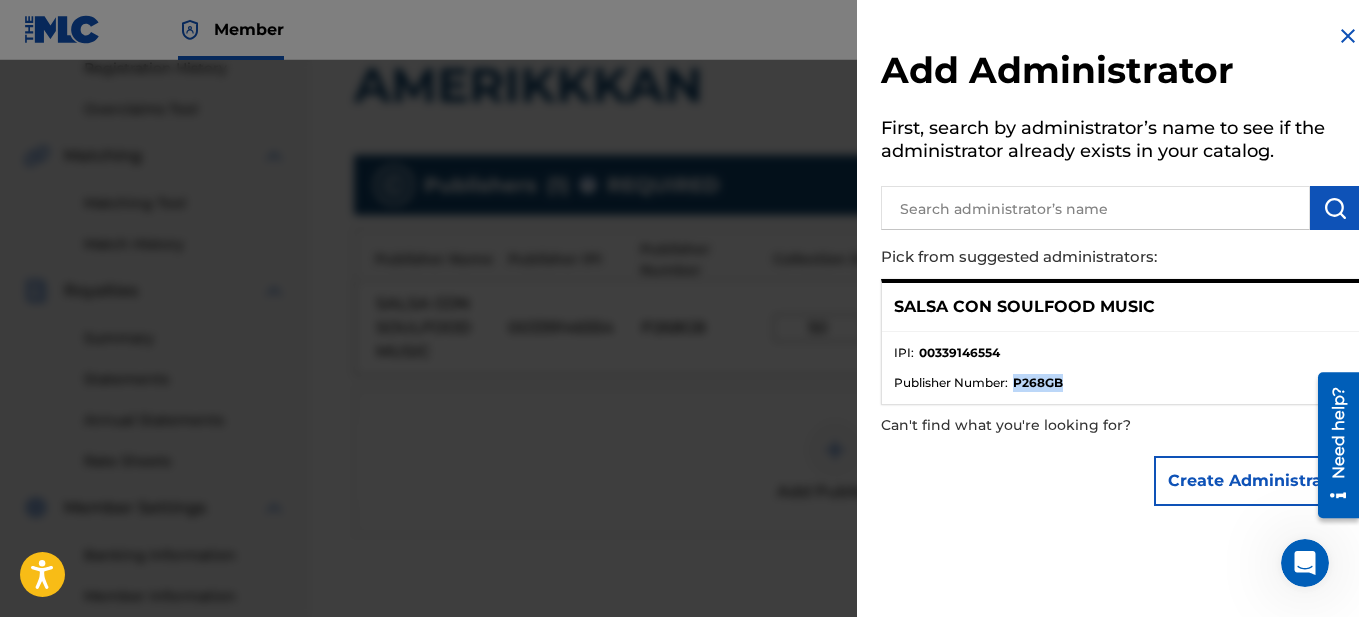 click on "P268GB" at bounding box center [1038, 383] 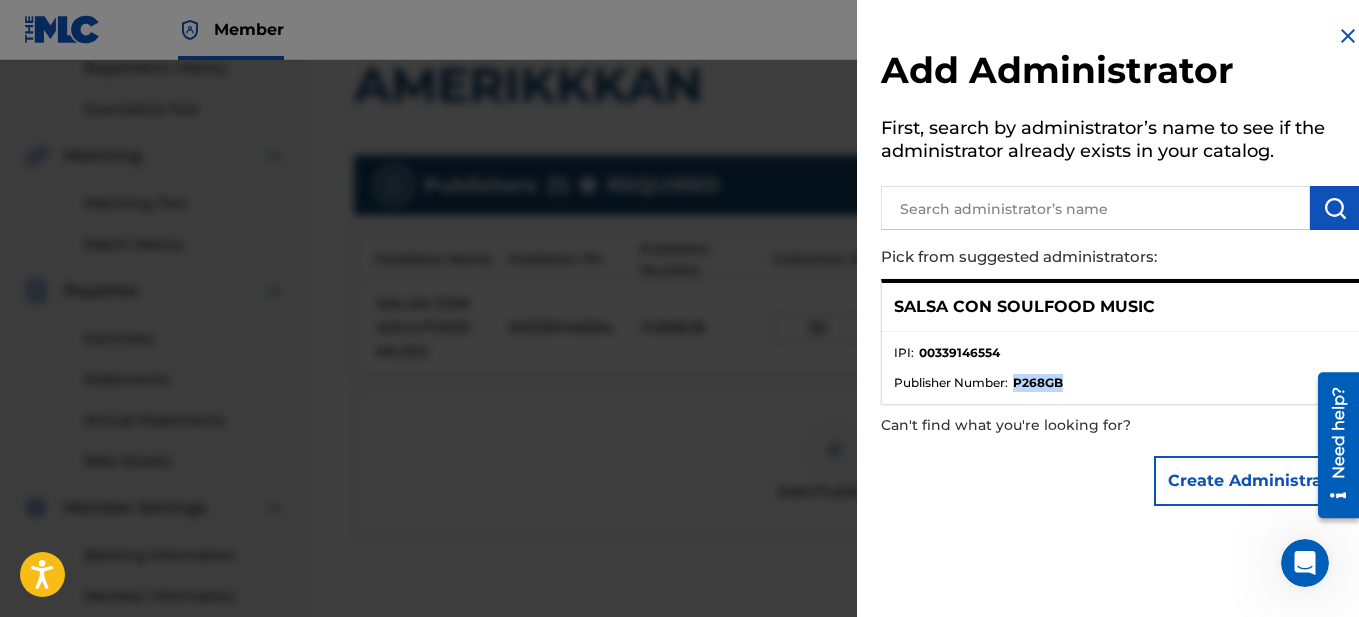 click at bounding box center [1348, 36] 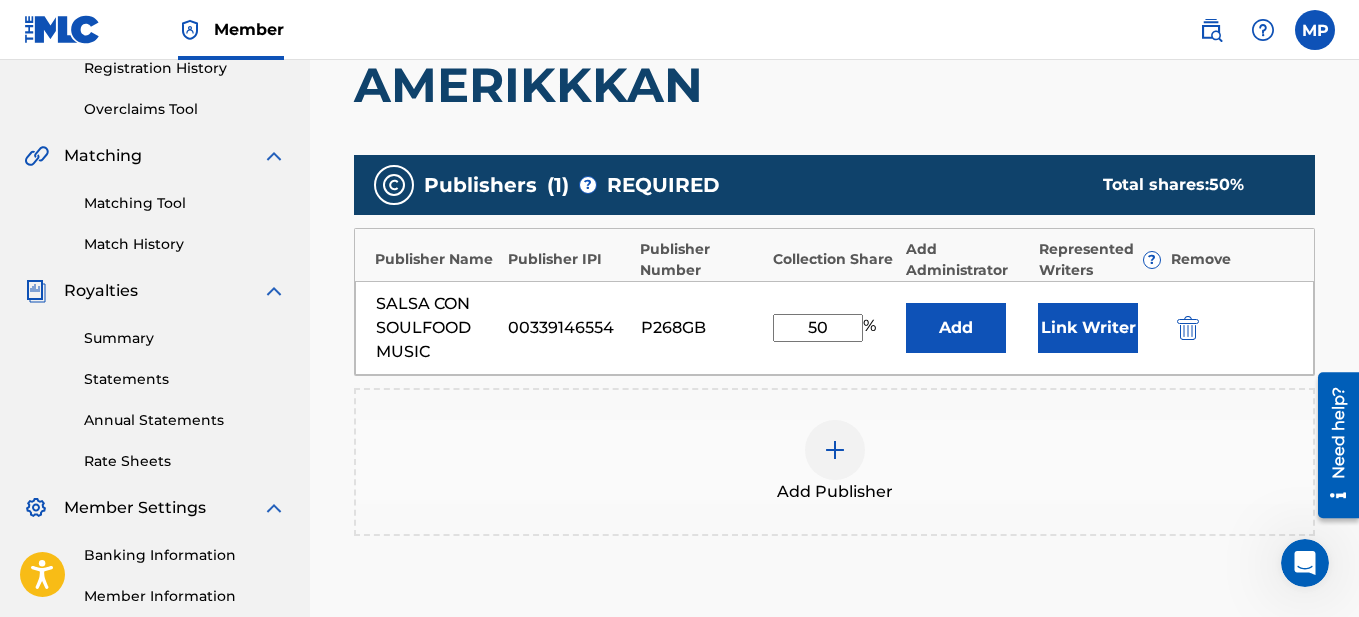 click on "Link Writer" at bounding box center (1088, 328) 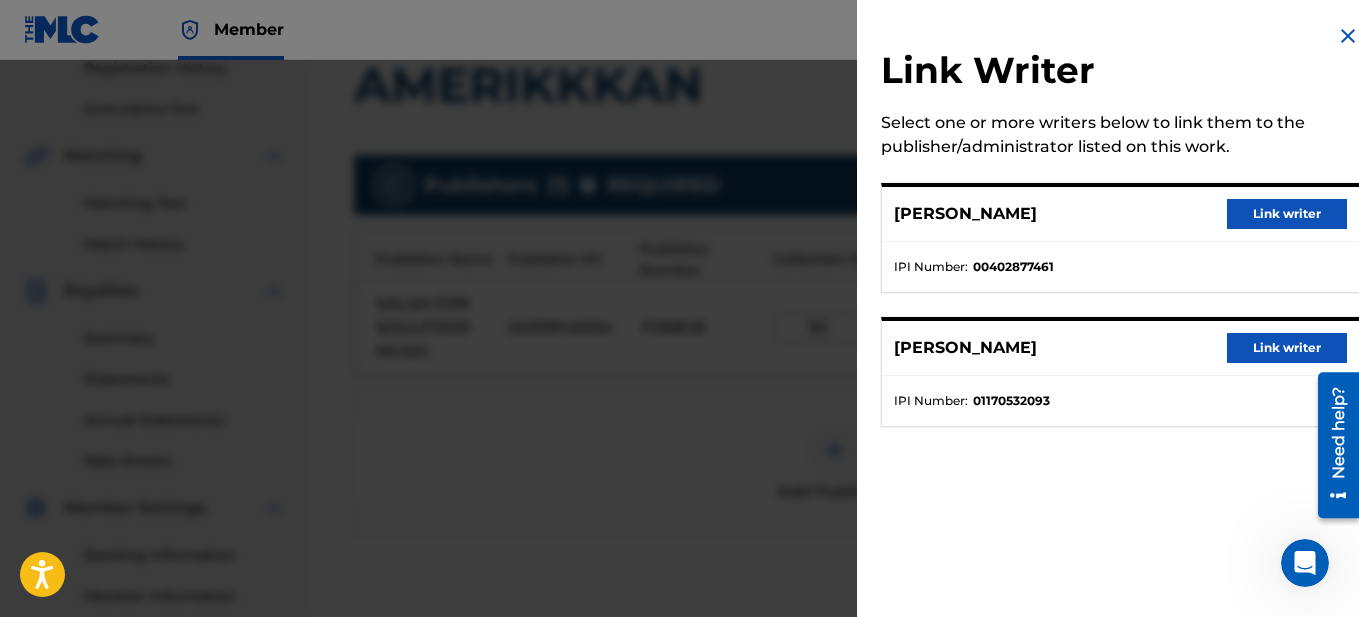 click on "Link writer" at bounding box center [1287, 214] 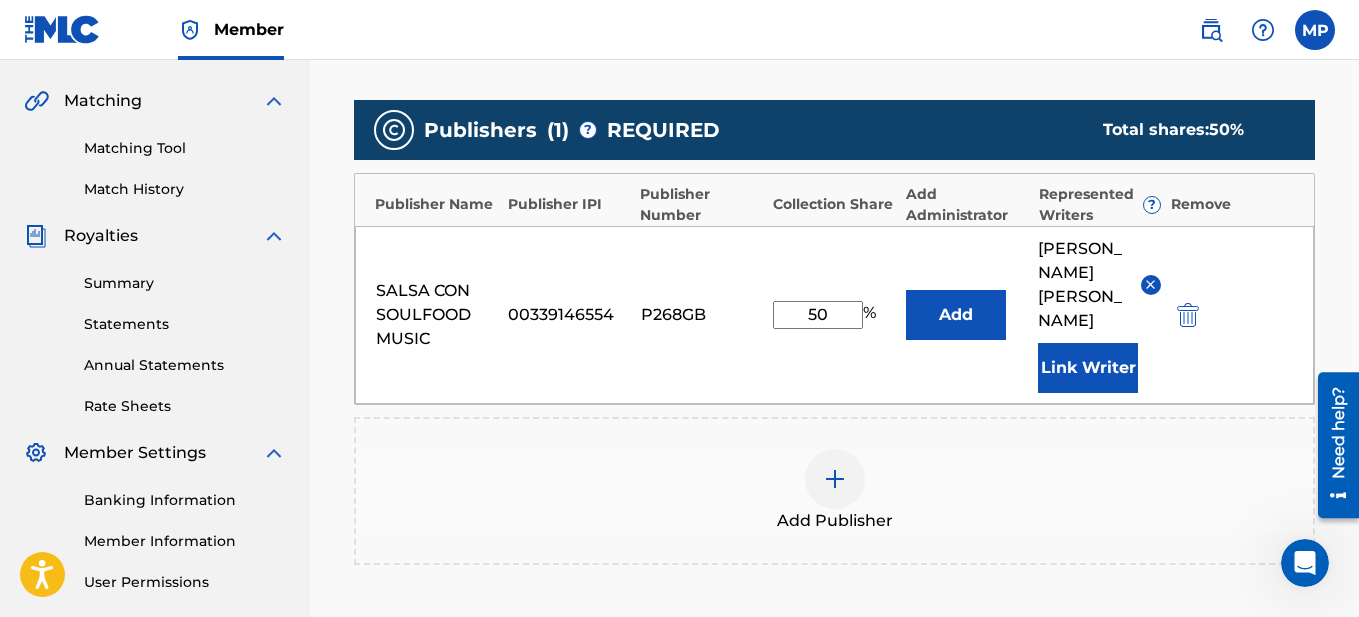 scroll, scrollTop: 490, scrollLeft: 0, axis: vertical 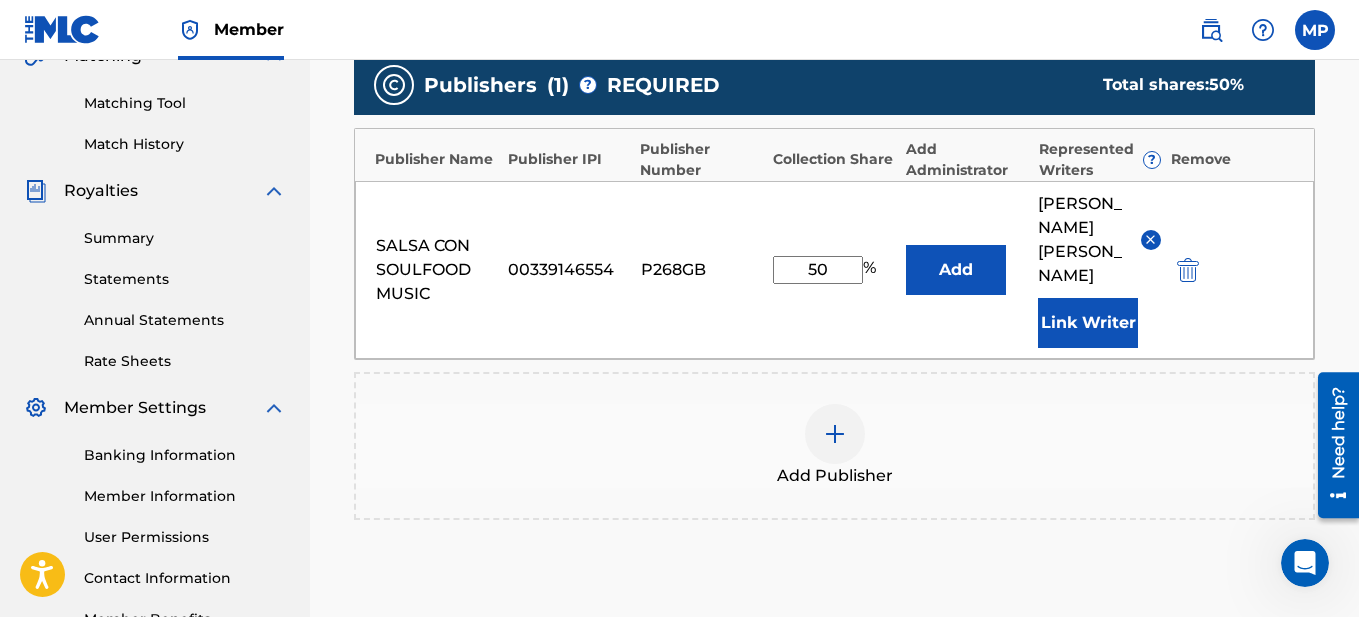click at bounding box center (835, 434) 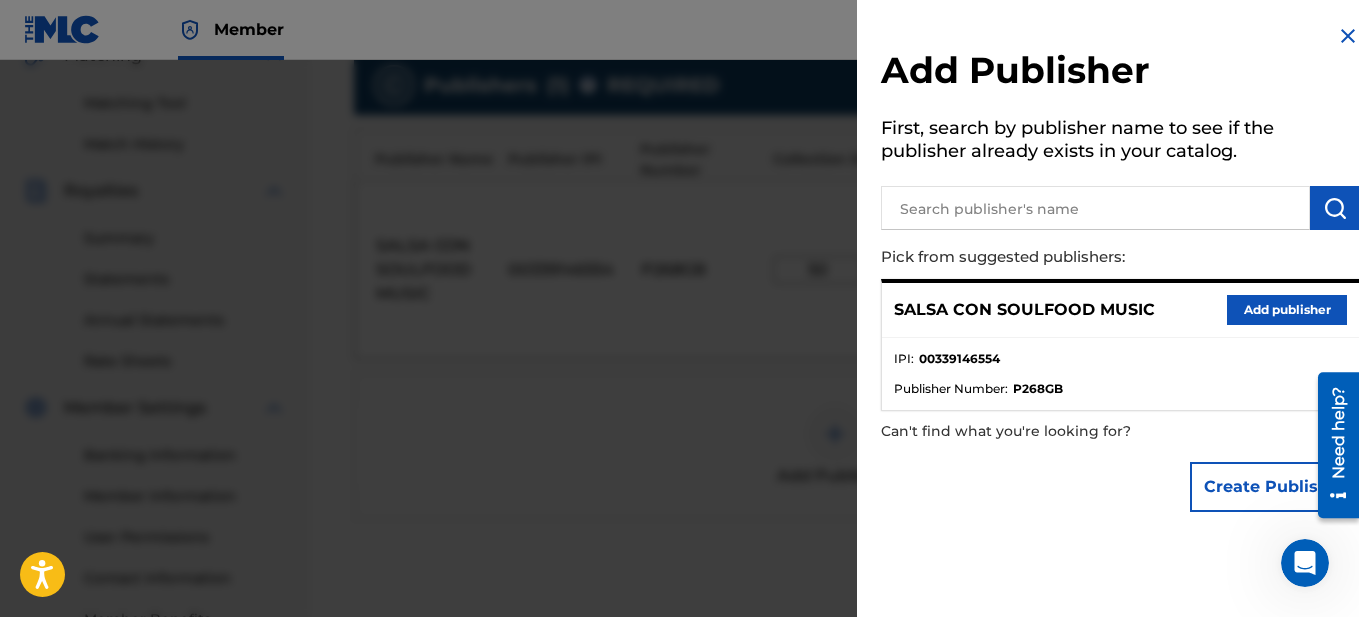 click at bounding box center [1095, 208] 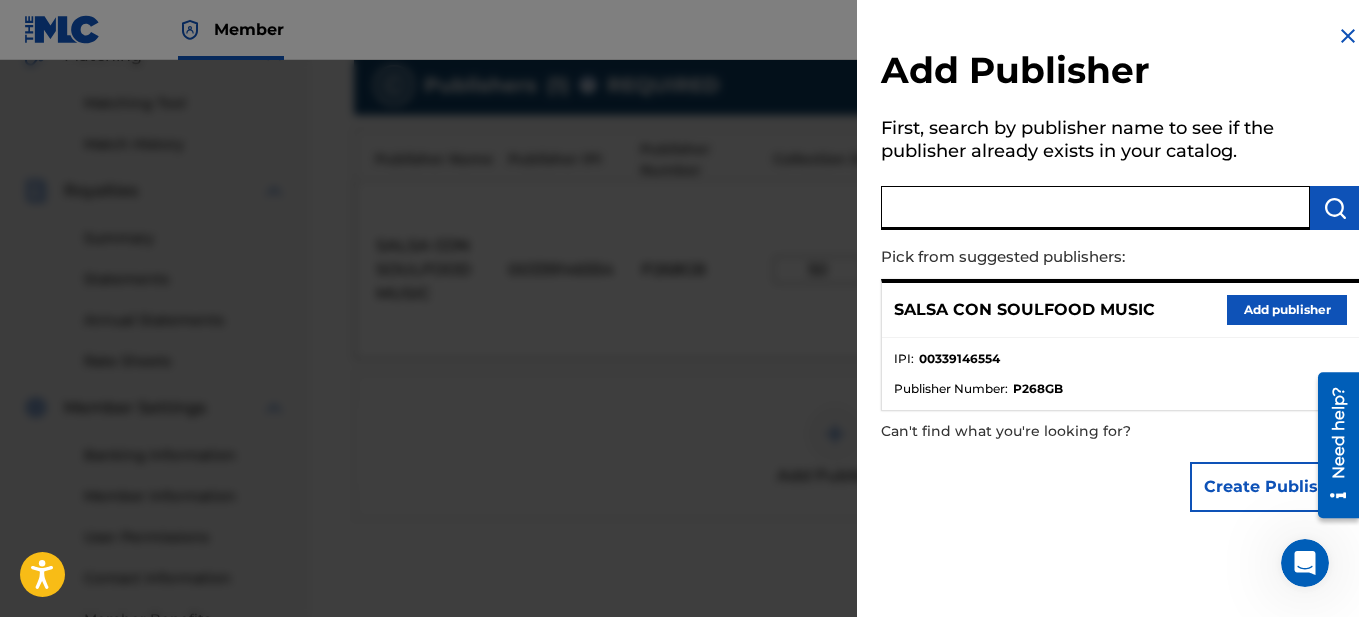 paste on "BLOODTHIRSTY MUSIC" 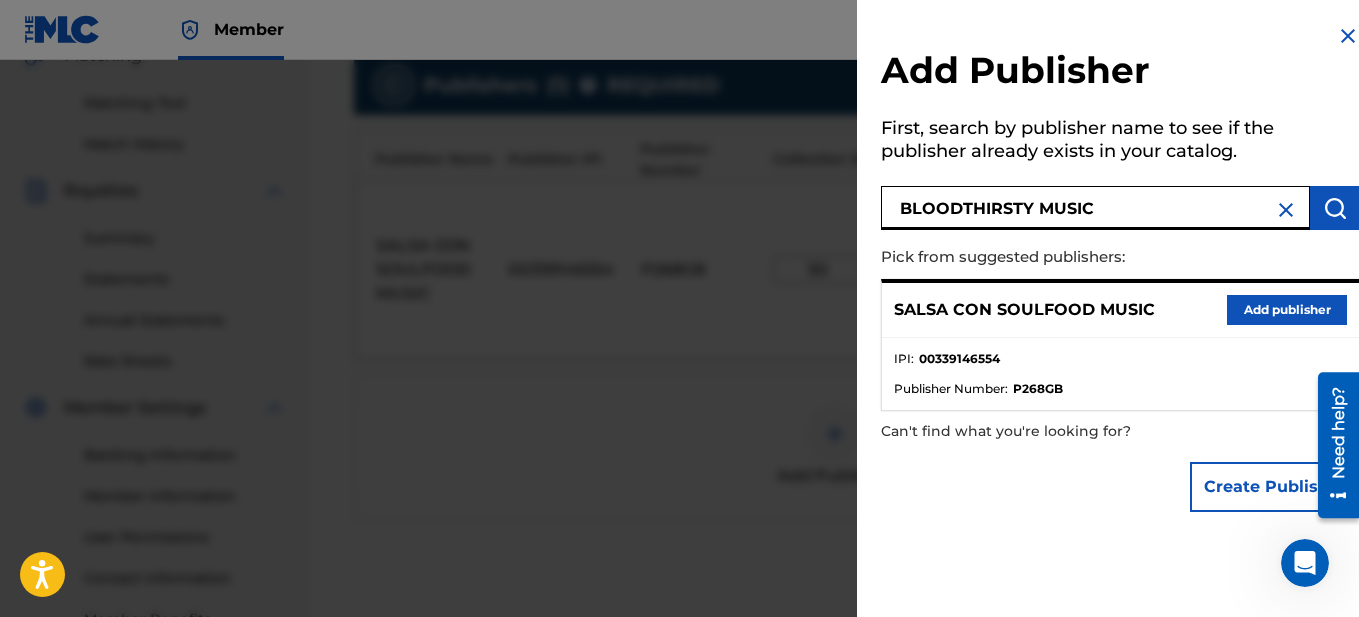 type on "BLOODTHIRSTY MUSIC" 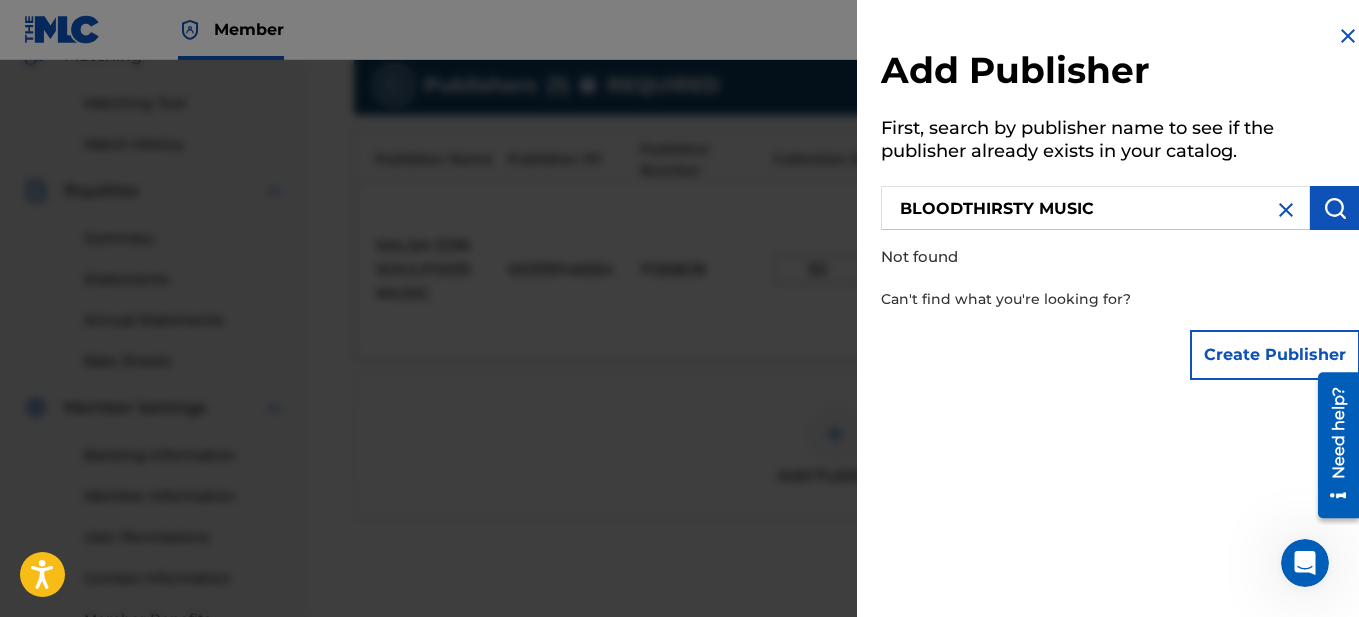 click on "Create Publisher" at bounding box center [1275, 355] 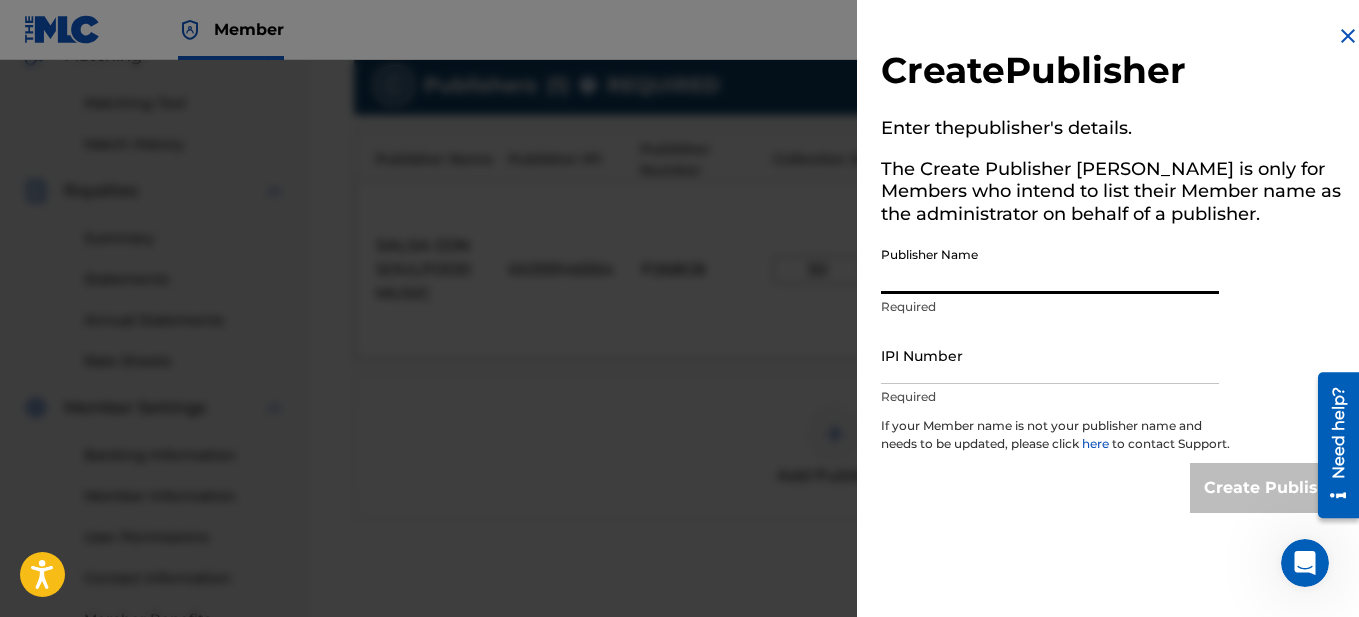 click on "Publisher Name" at bounding box center [1050, 265] 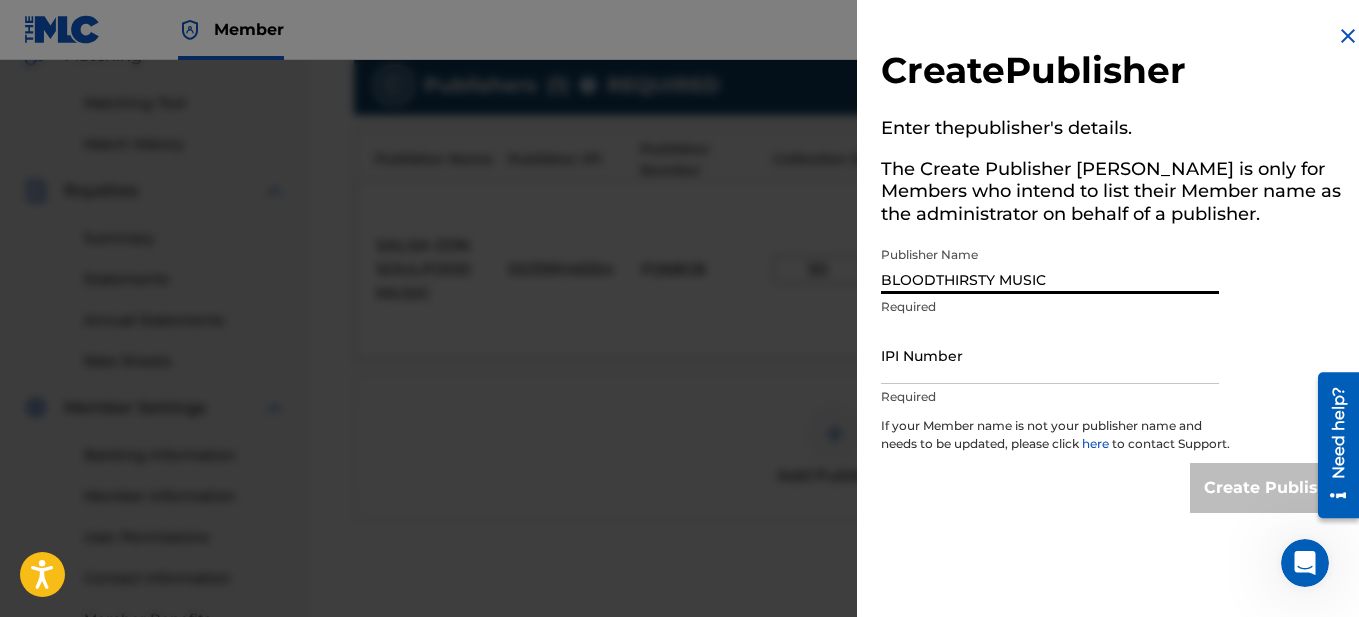 type on "BLOODTHIRSTY MUSIC" 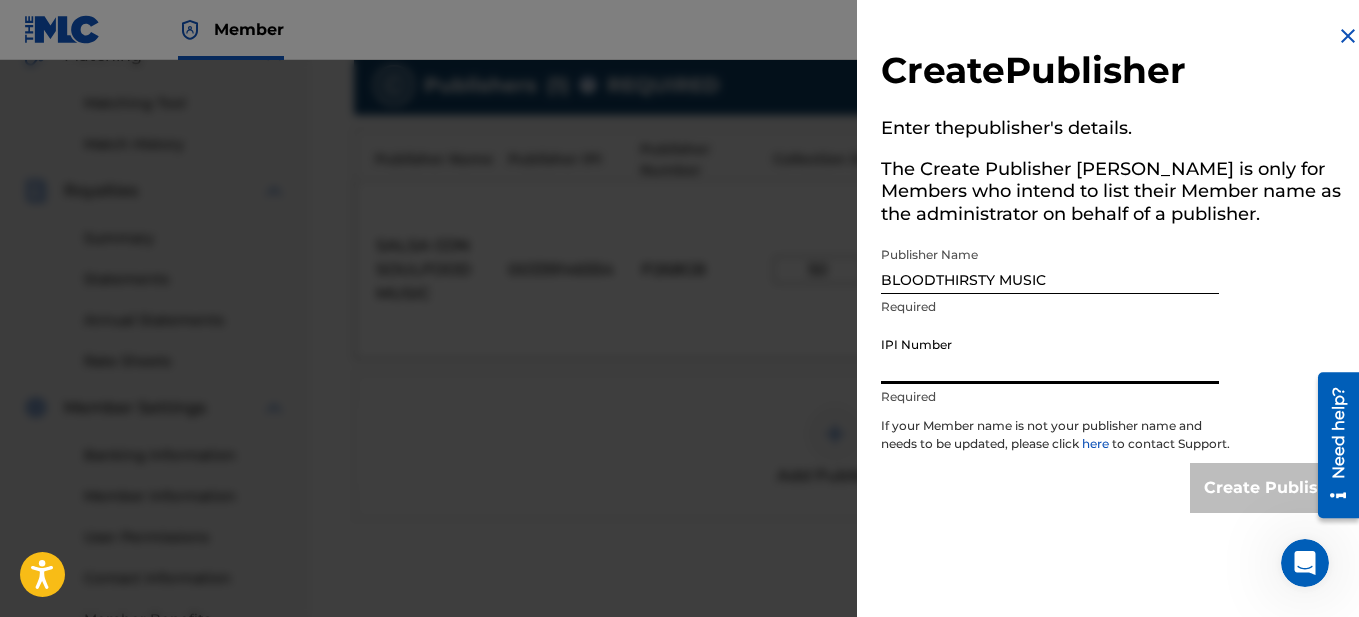 click on "IPI Number" at bounding box center [1050, 355] 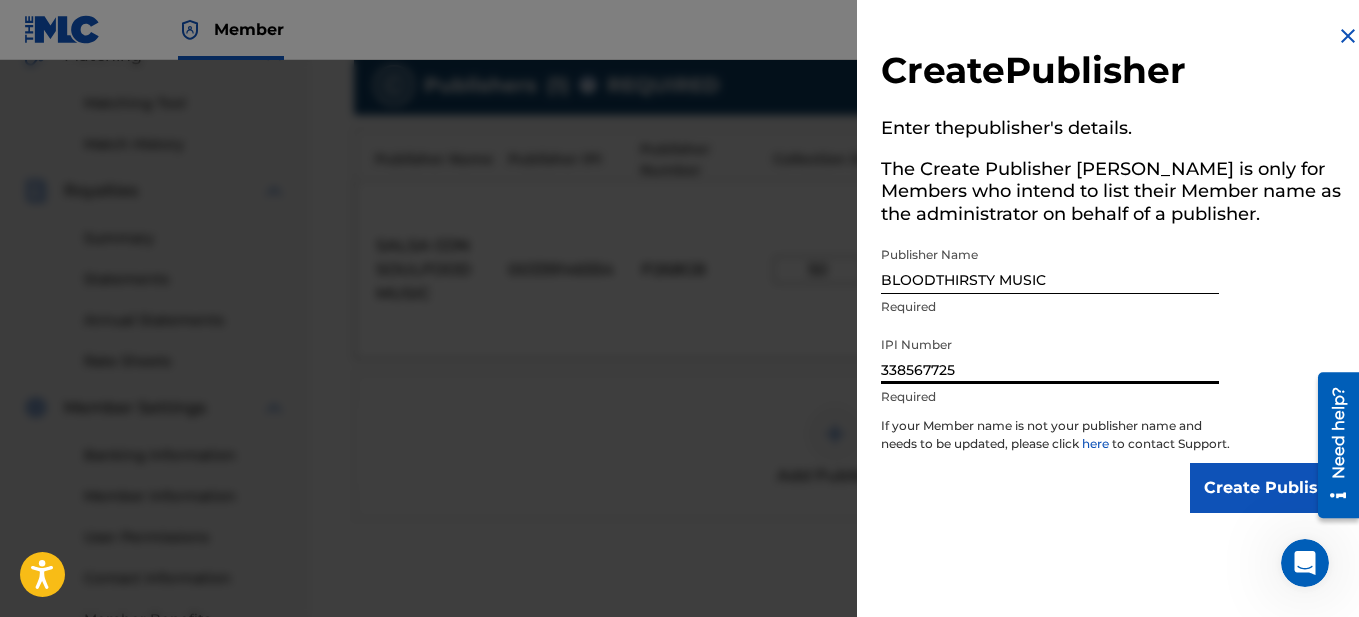 type on "338567725" 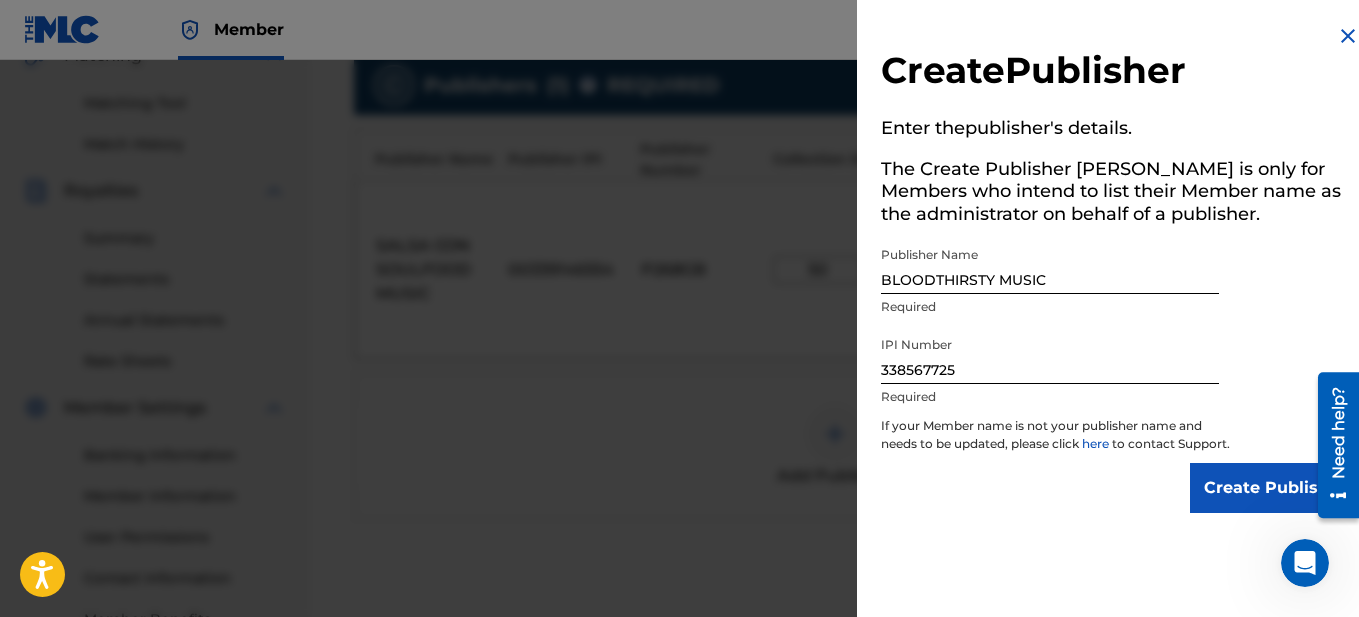 click on "Create Publisher" at bounding box center [1275, 488] 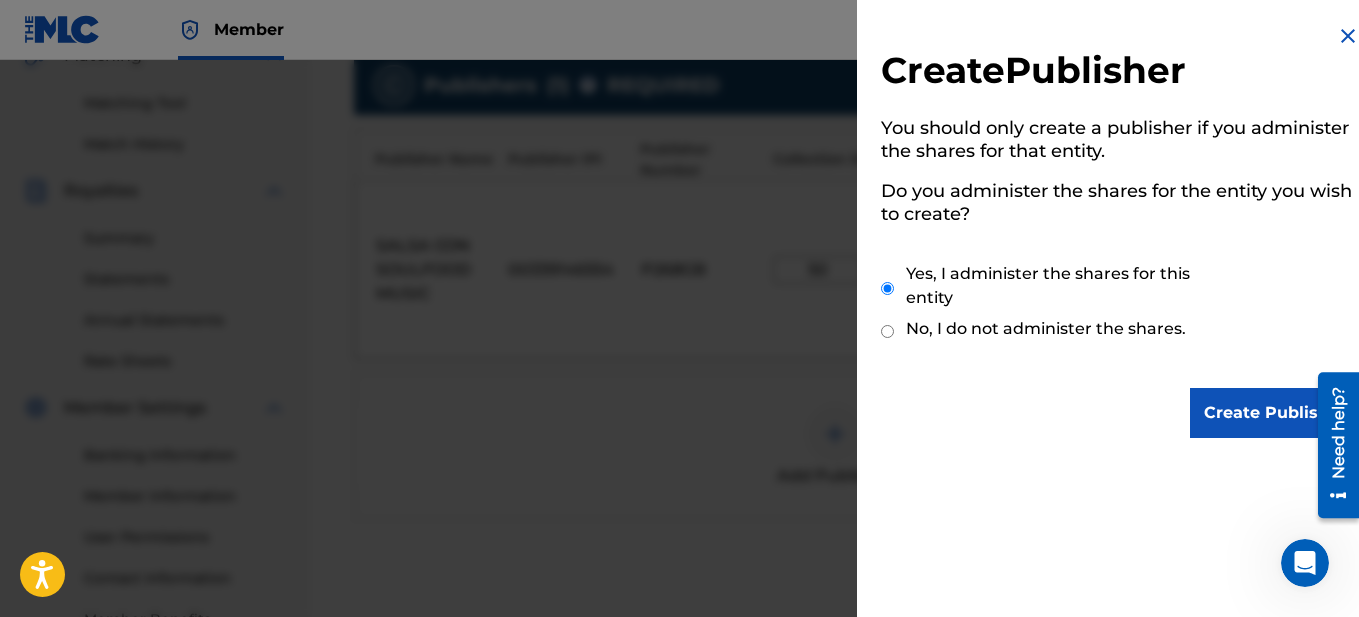 click on "No, I do not administer the shares." at bounding box center [1056, 331] 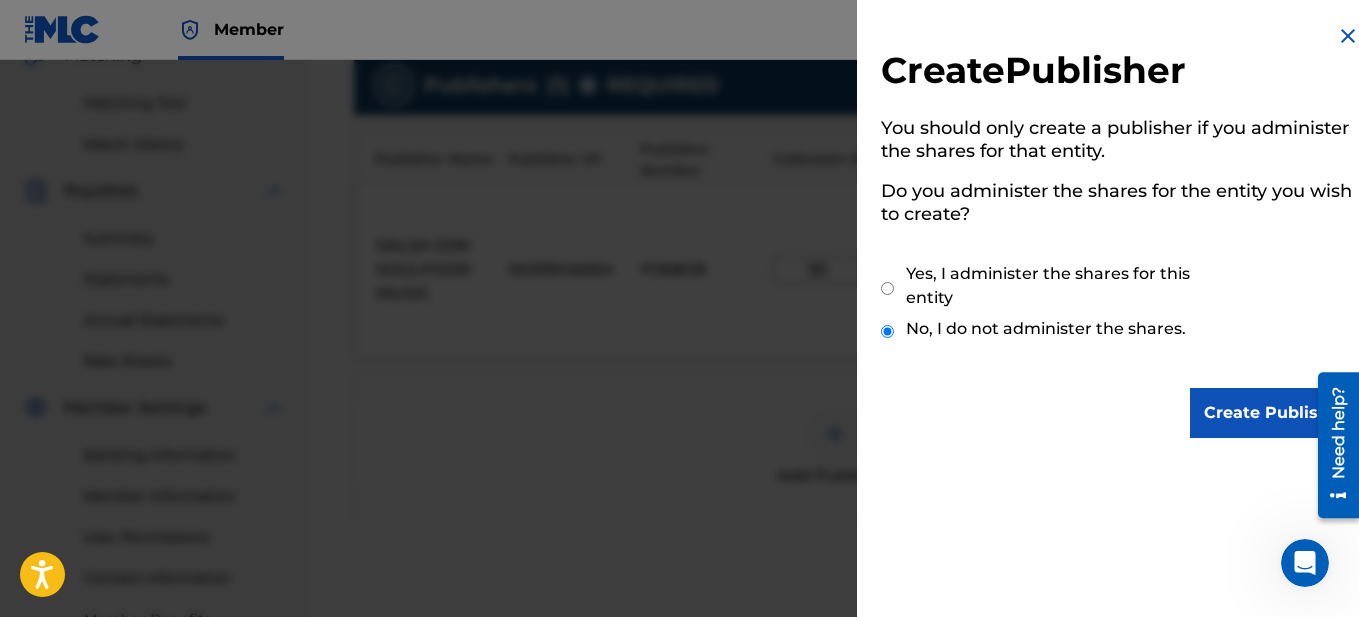 click on "Create Publisher" at bounding box center [1275, 413] 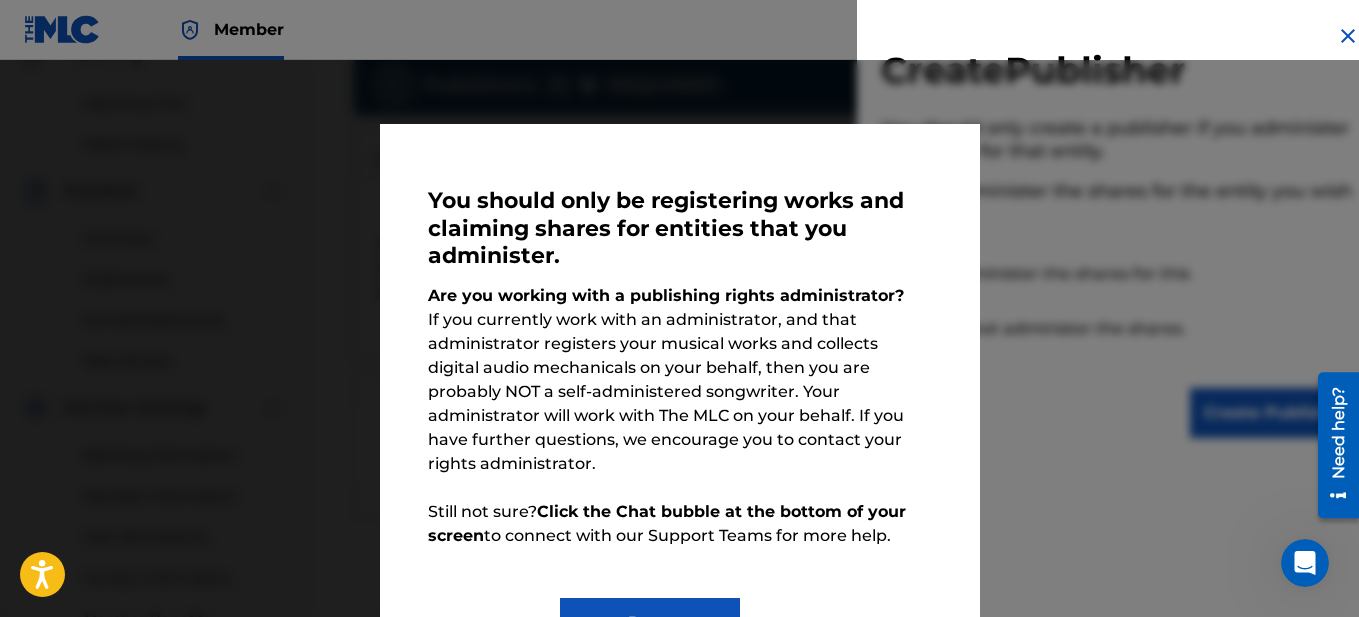click on "Done" at bounding box center (650, 623) 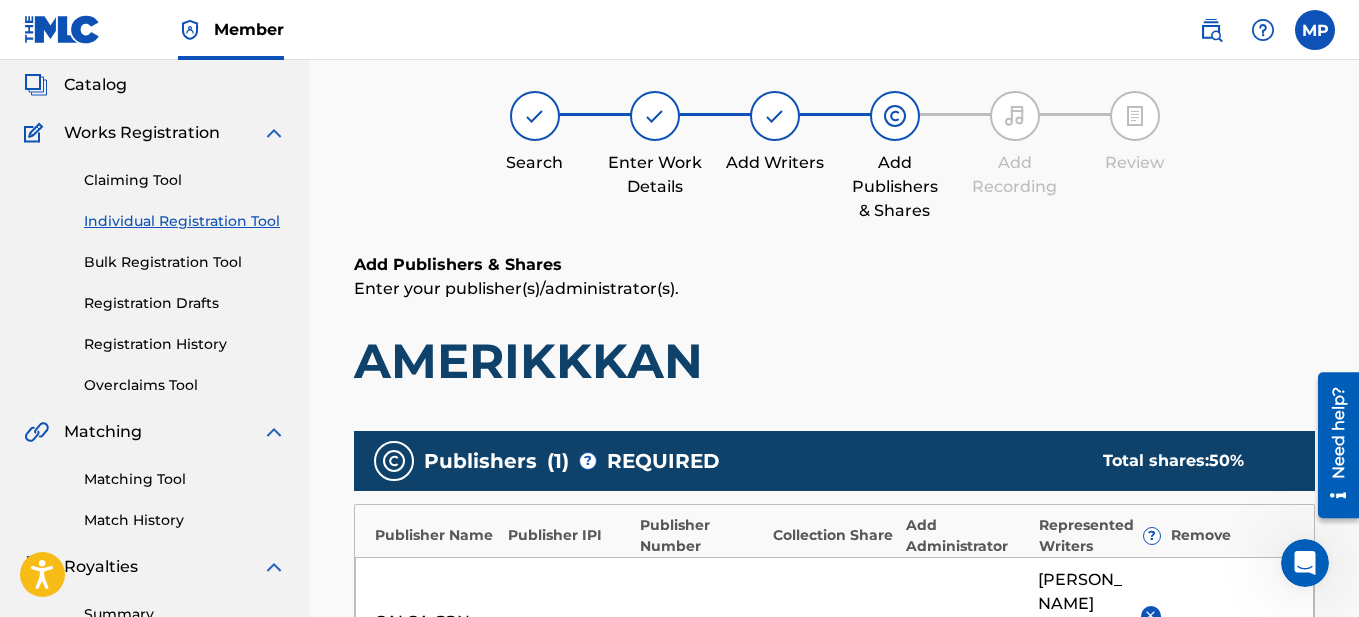 scroll, scrollTop: 0, scrollLeft: 0, axis: both 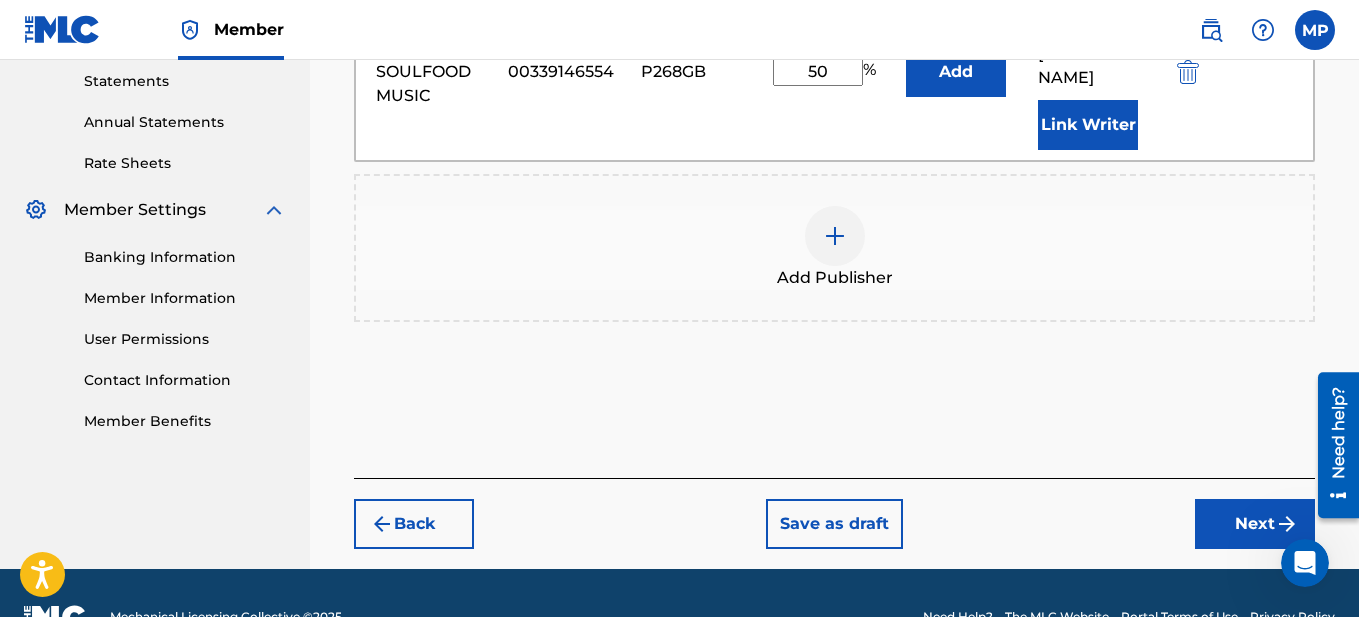 click on "Next" at bounding box center [1255, 524] 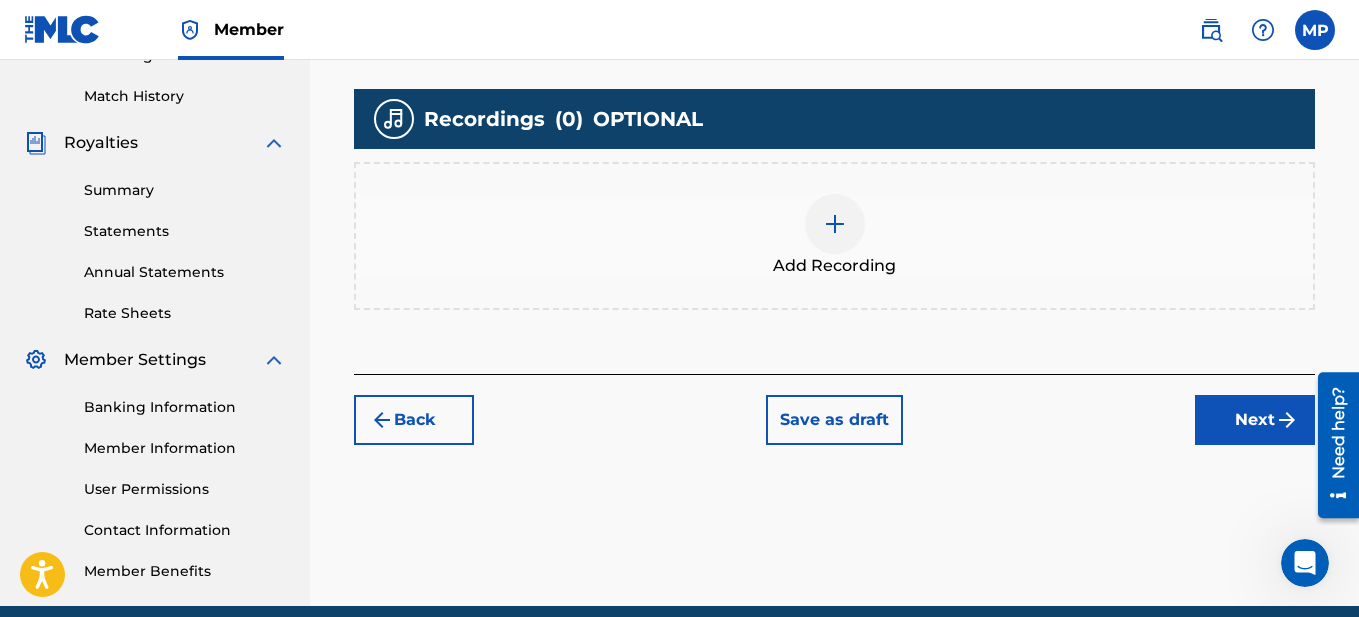 scroll, scrollTop: 490, scrollLeft: 0, axis: vertical 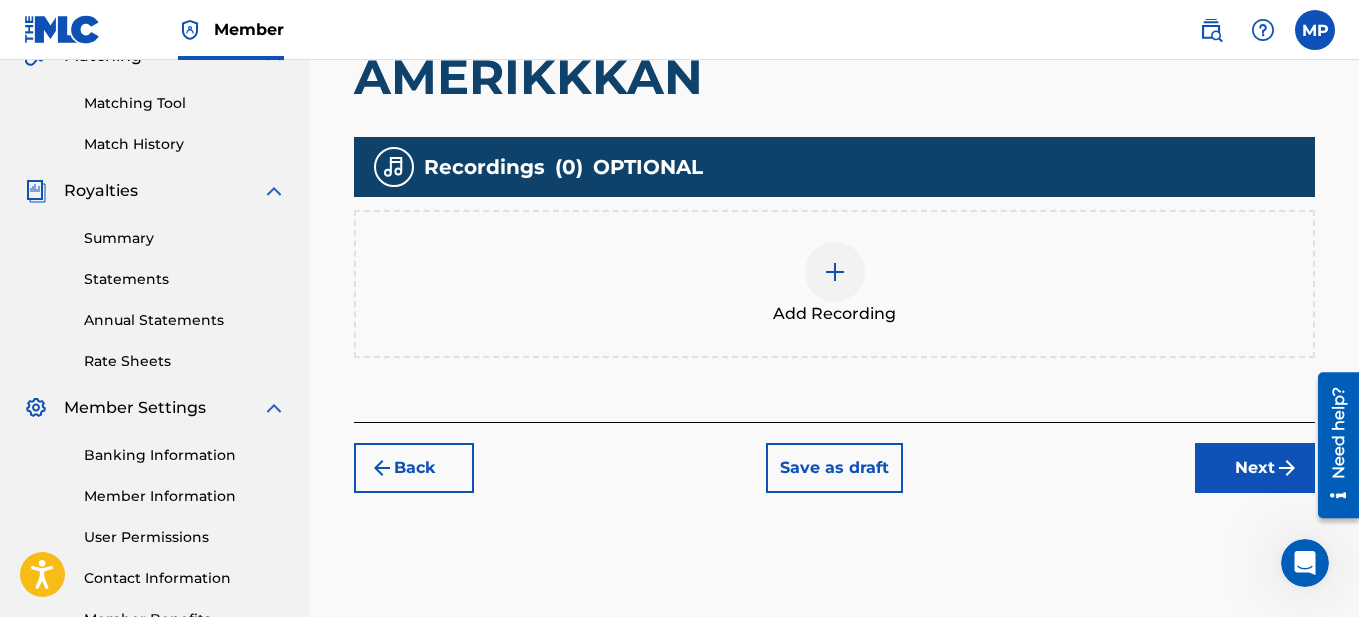click on "Next" at bounding box center (1255, 468) 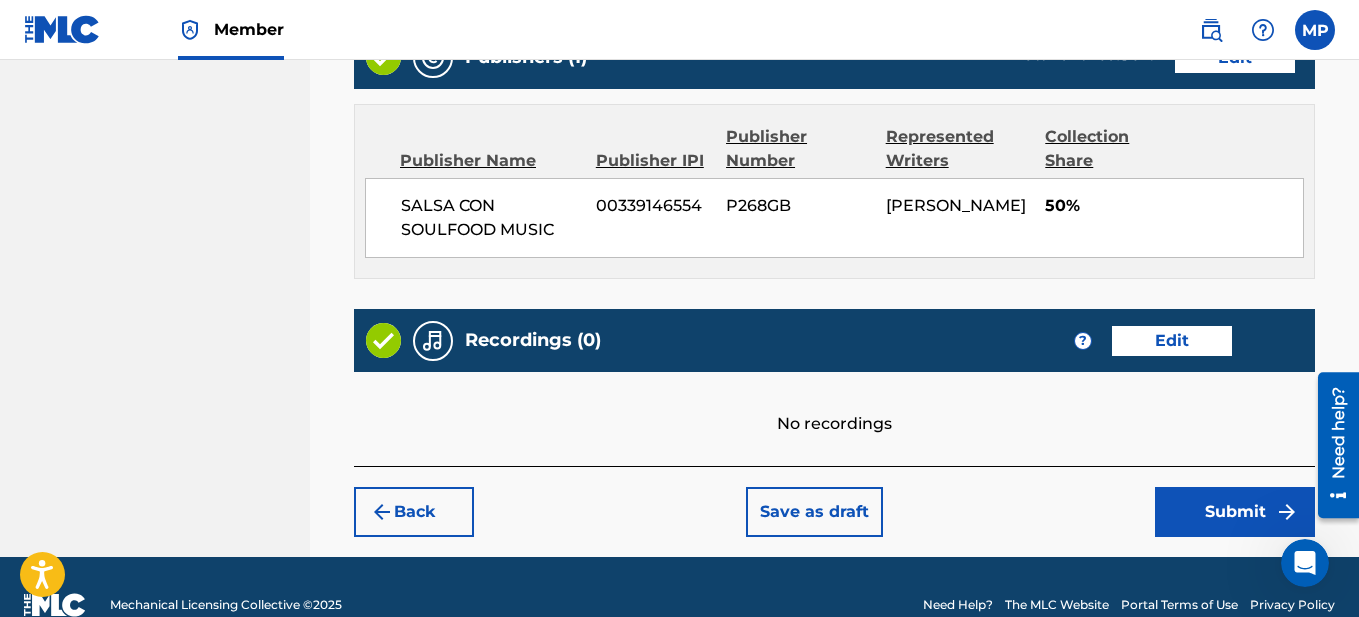 scroll, scrollTop: 1111, scrollLeft: 0, axis: vertical 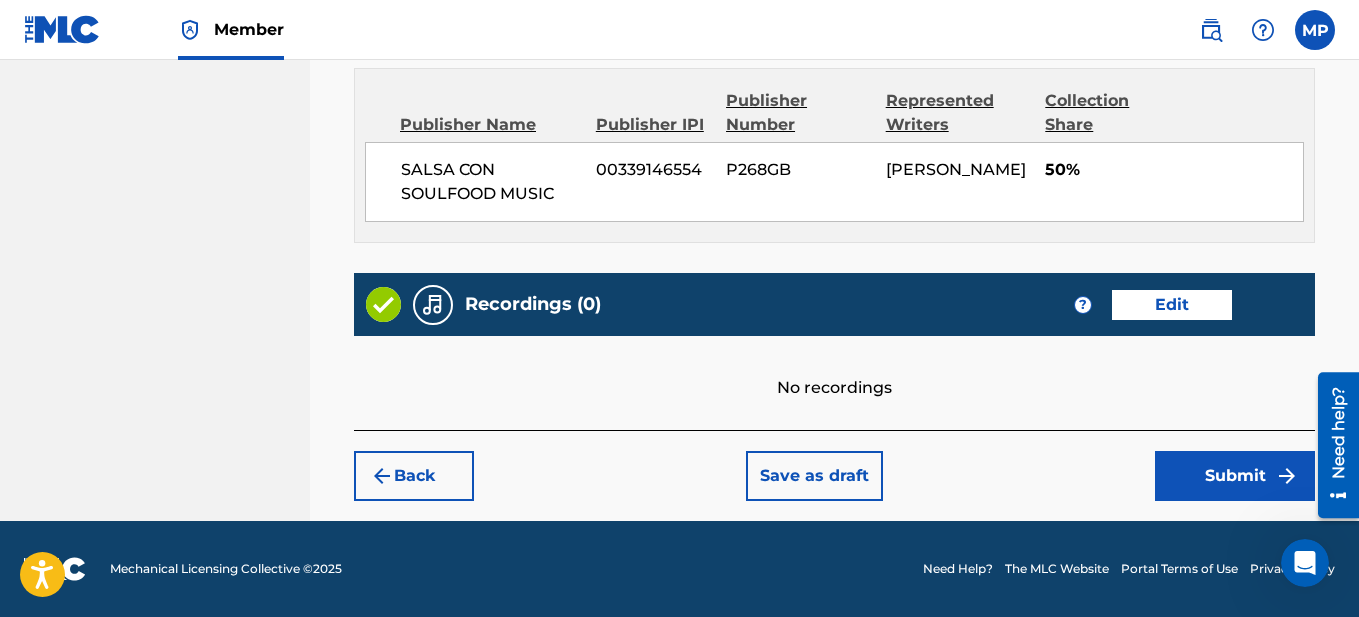 click on "Submit" at bounding box center [1235, 476] 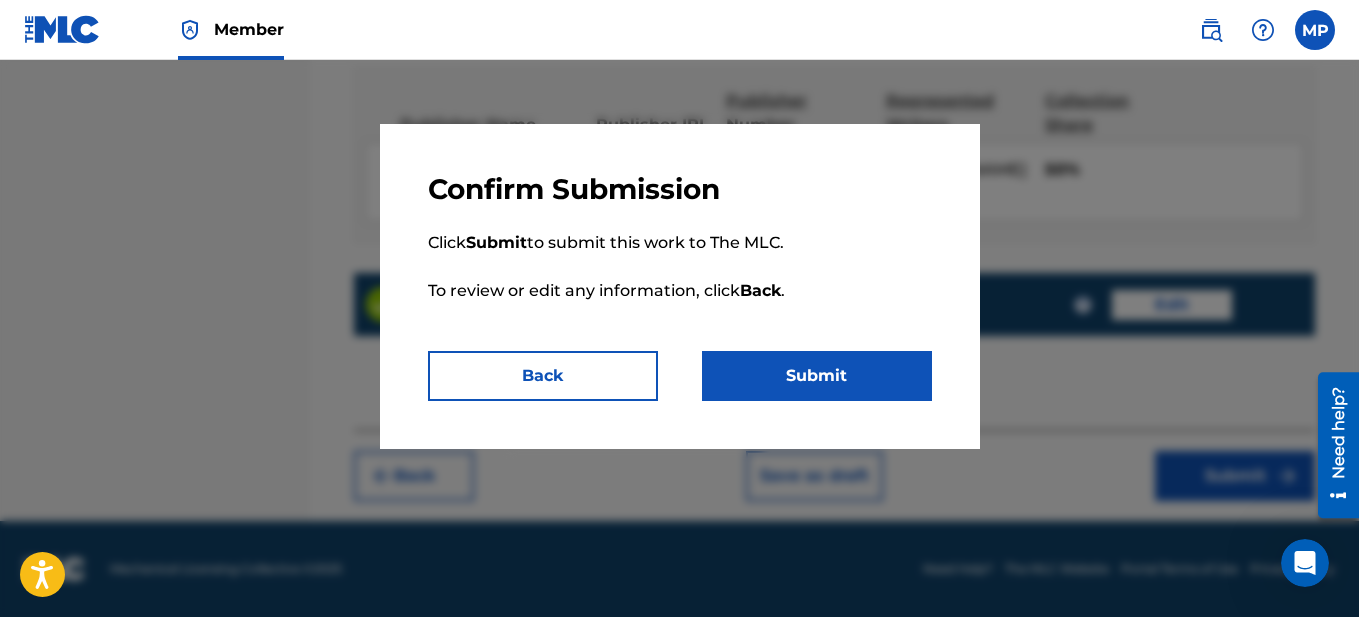 click on "Submit" at bounding box center (817, 376) 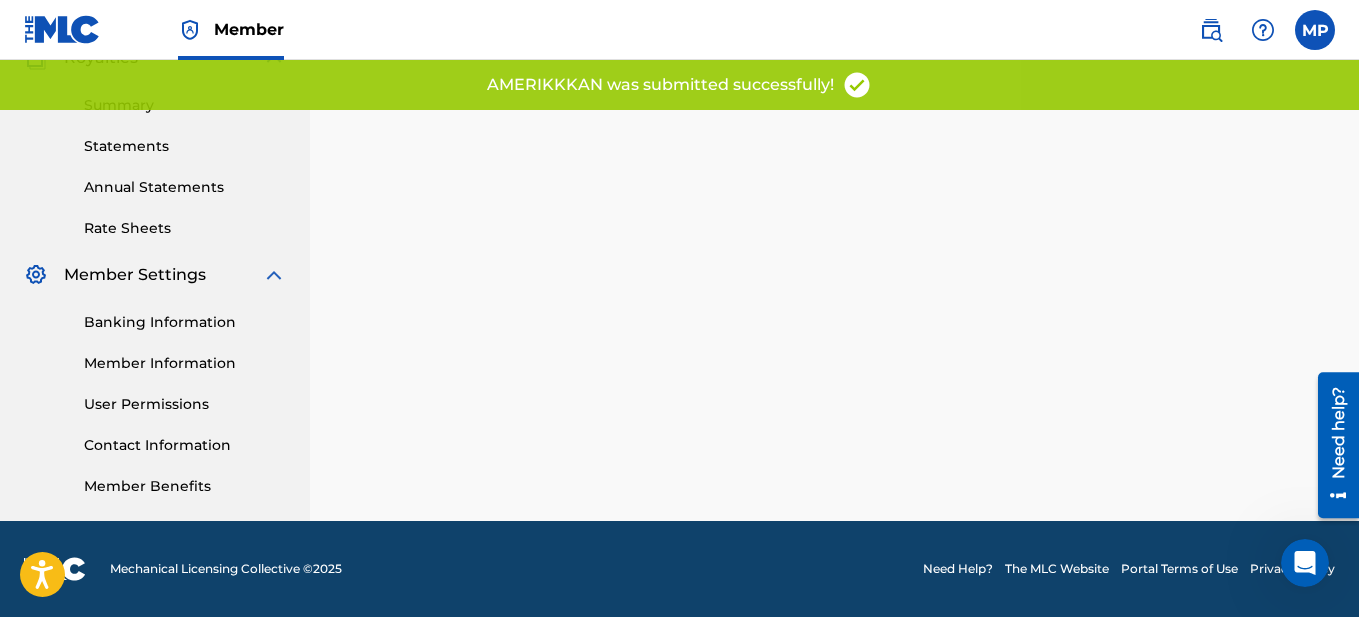 scroll, scrollTop: 0, scrollLeft: 0, axis: both 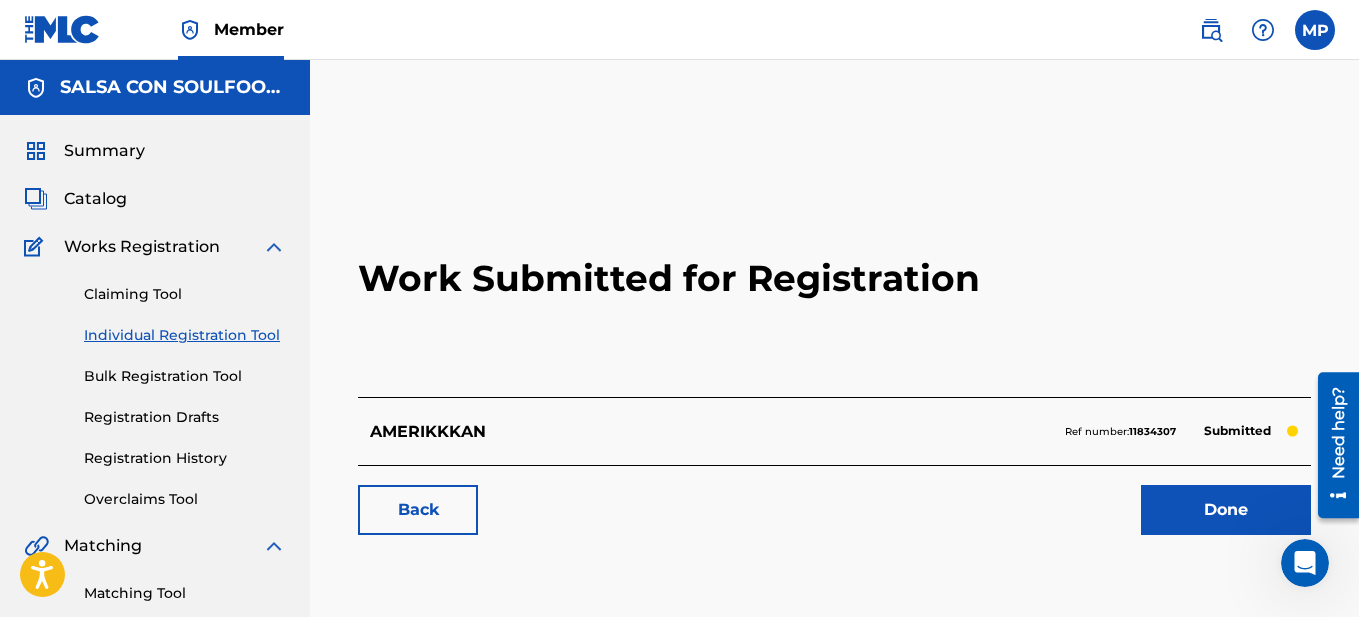 click on "Done" at bounding box center [1226, 510] 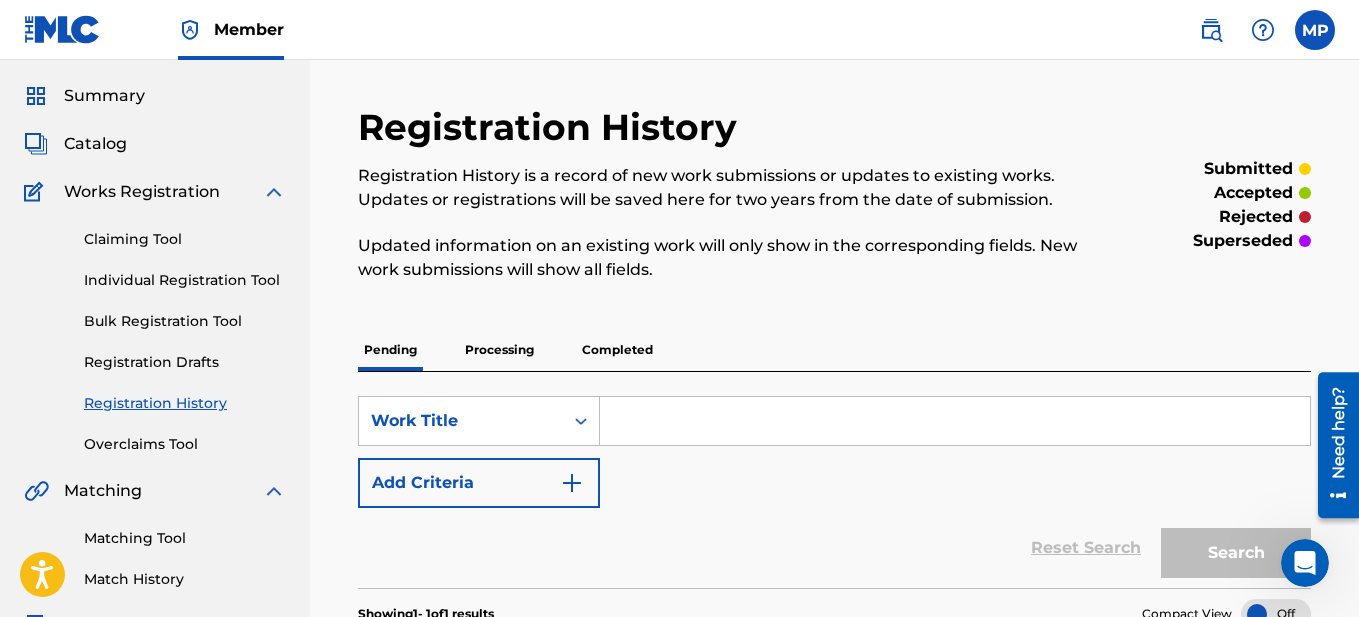 scroll, scrollTop: 100, scrollLeft: 0, axis: vertical 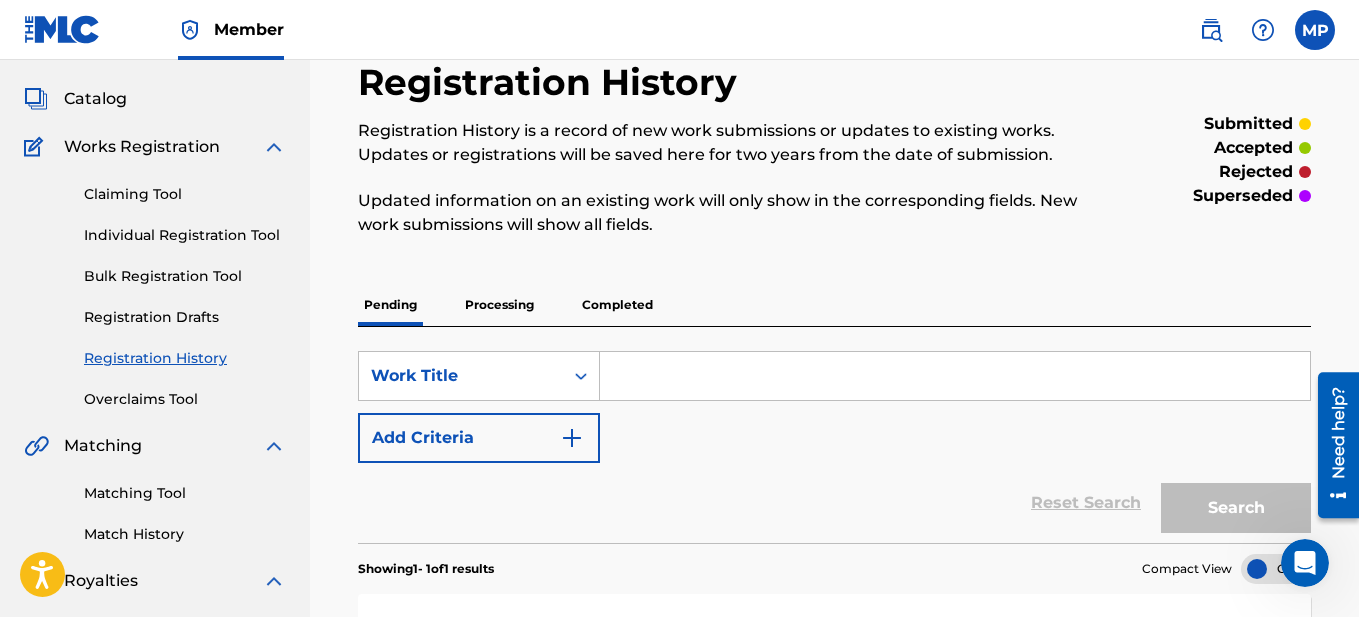 click on "Individual Registration Tool" at bounding box center (185, 235) 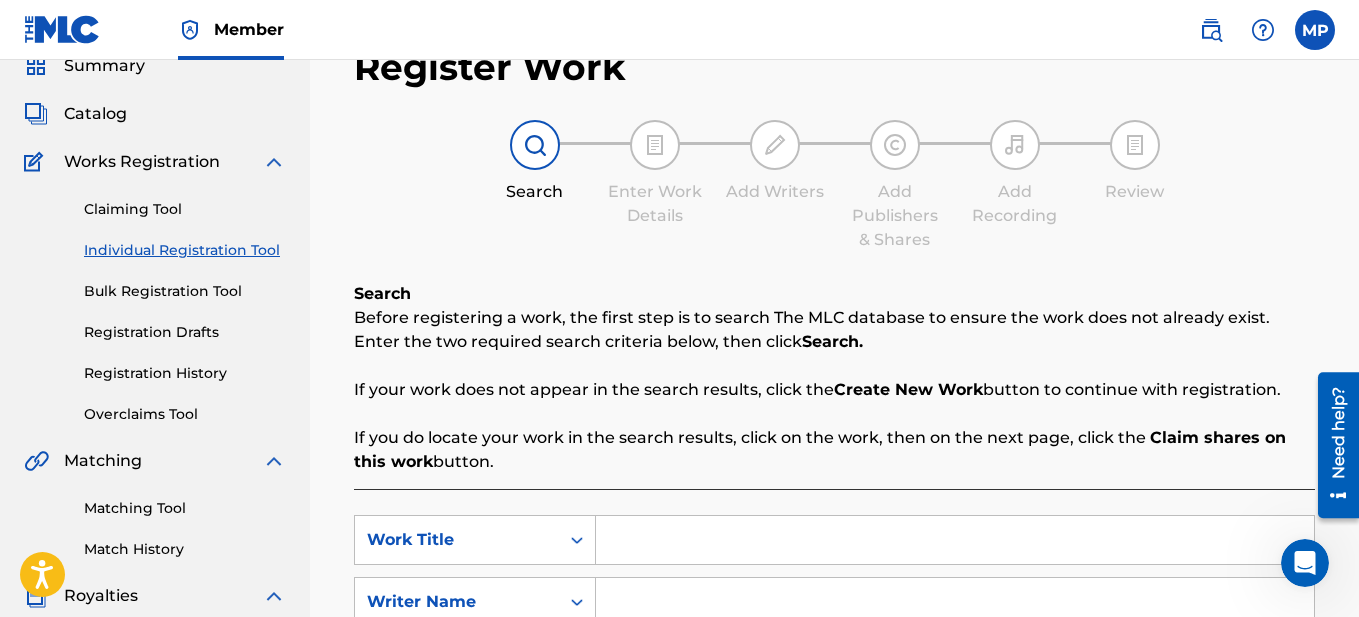 scroll, scrollTop: 200, scrollLeft: 0, axis: vertical 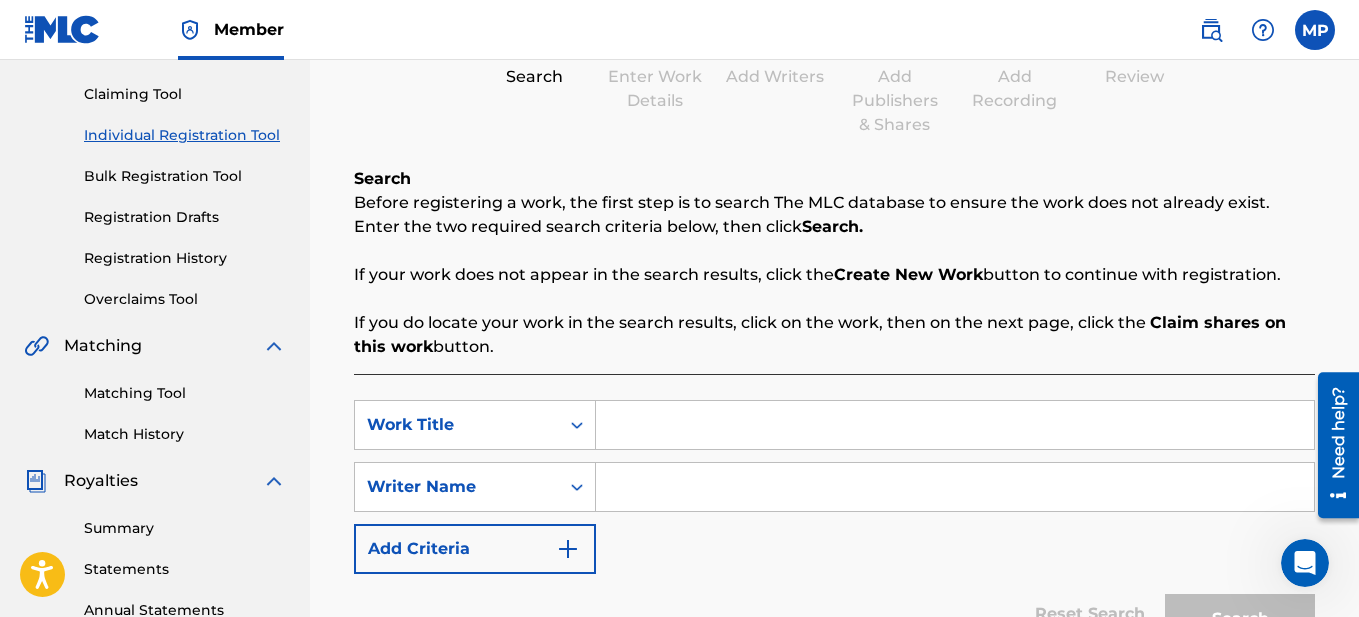 click at bounding box center (955, 425) 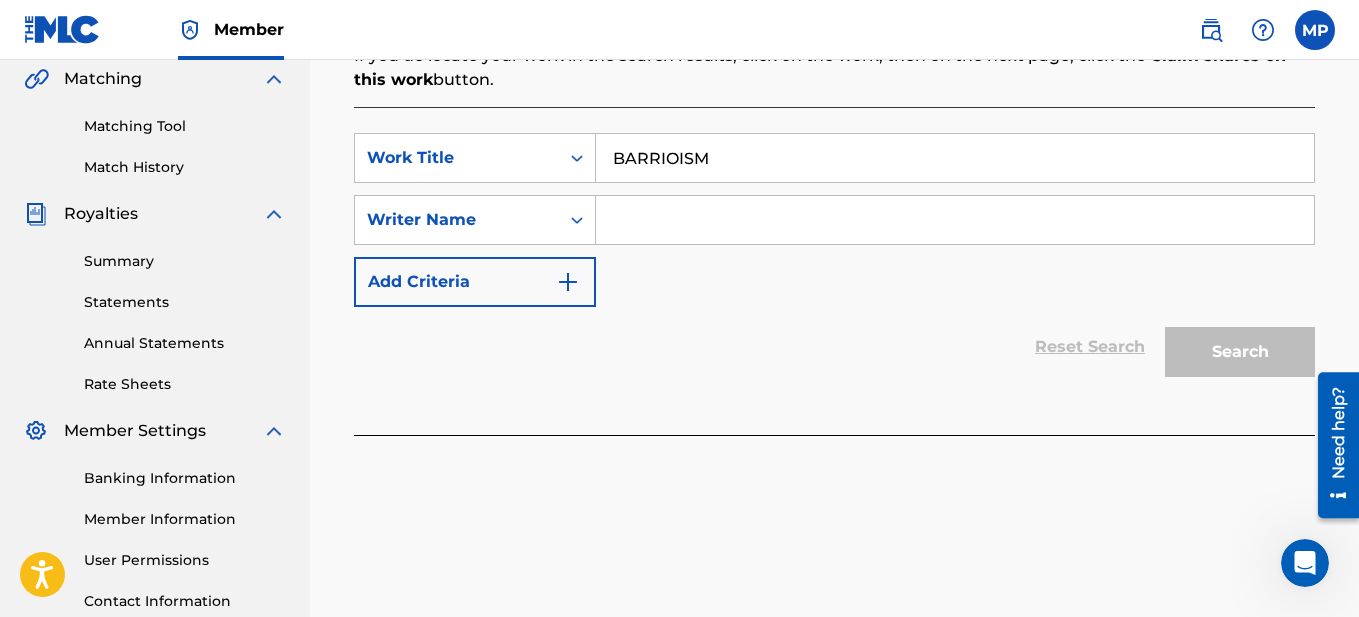 scroll, scrollTop: 500, scrollLeft: 0, axis: vertical 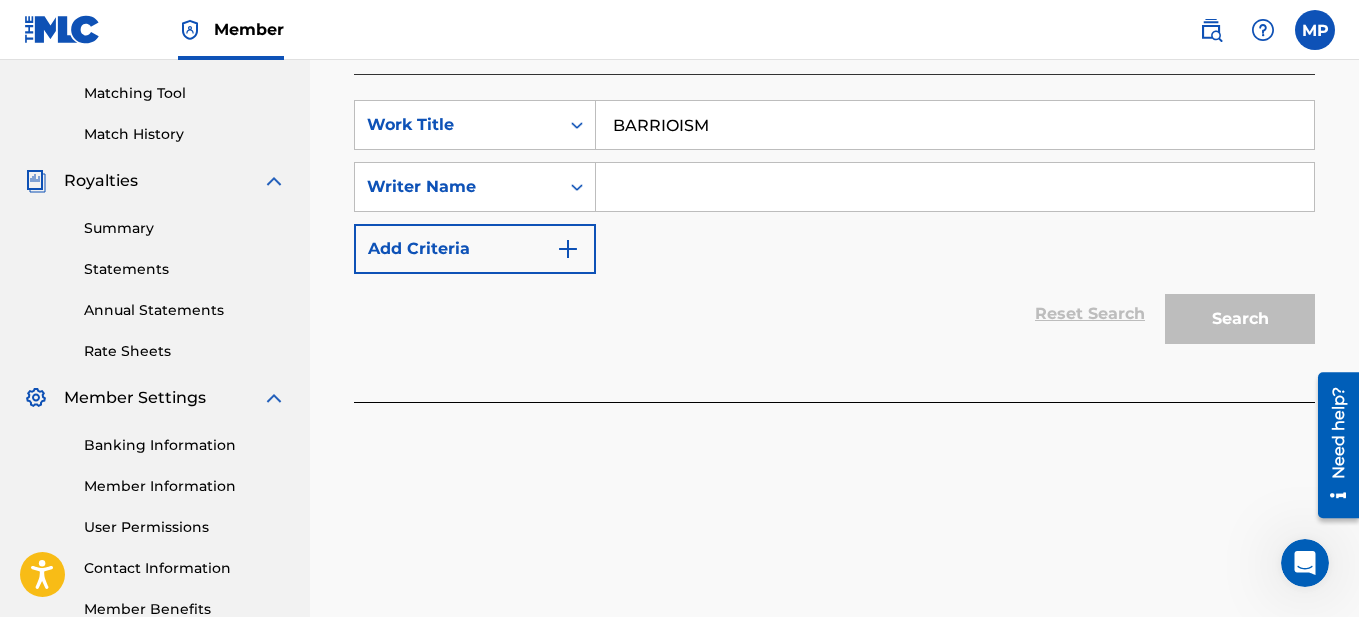 type on "BARRIOISM" 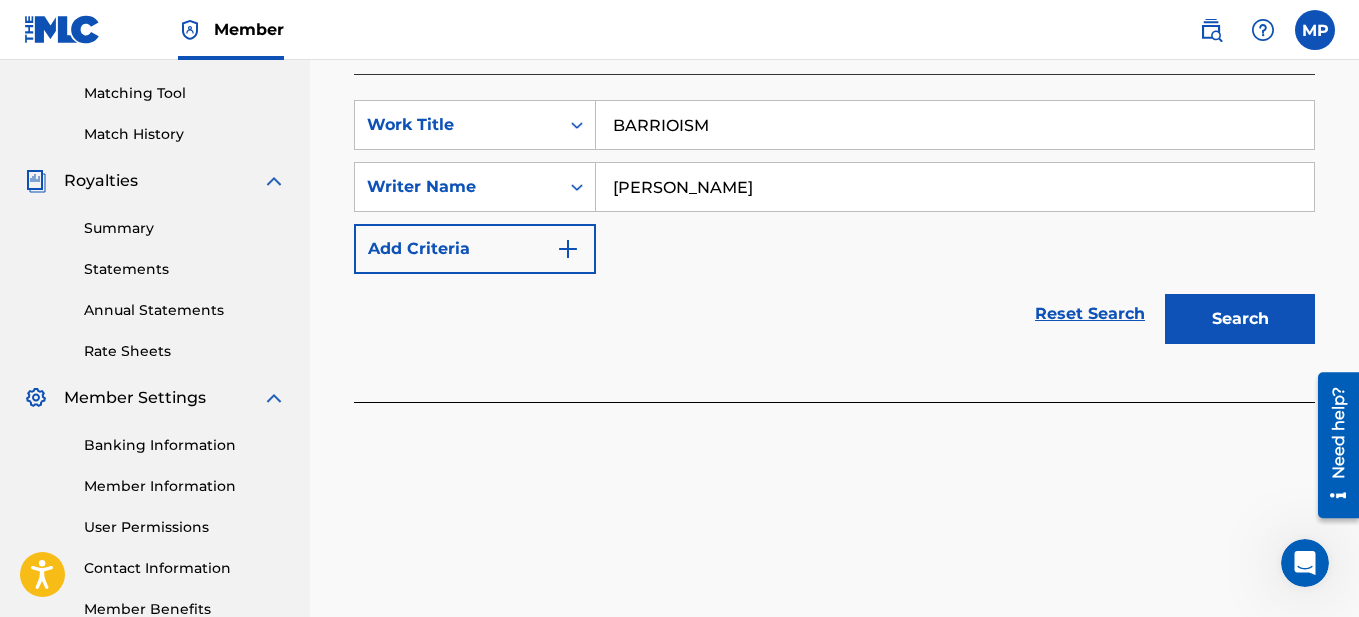 type on "[PERSON_NAME]" 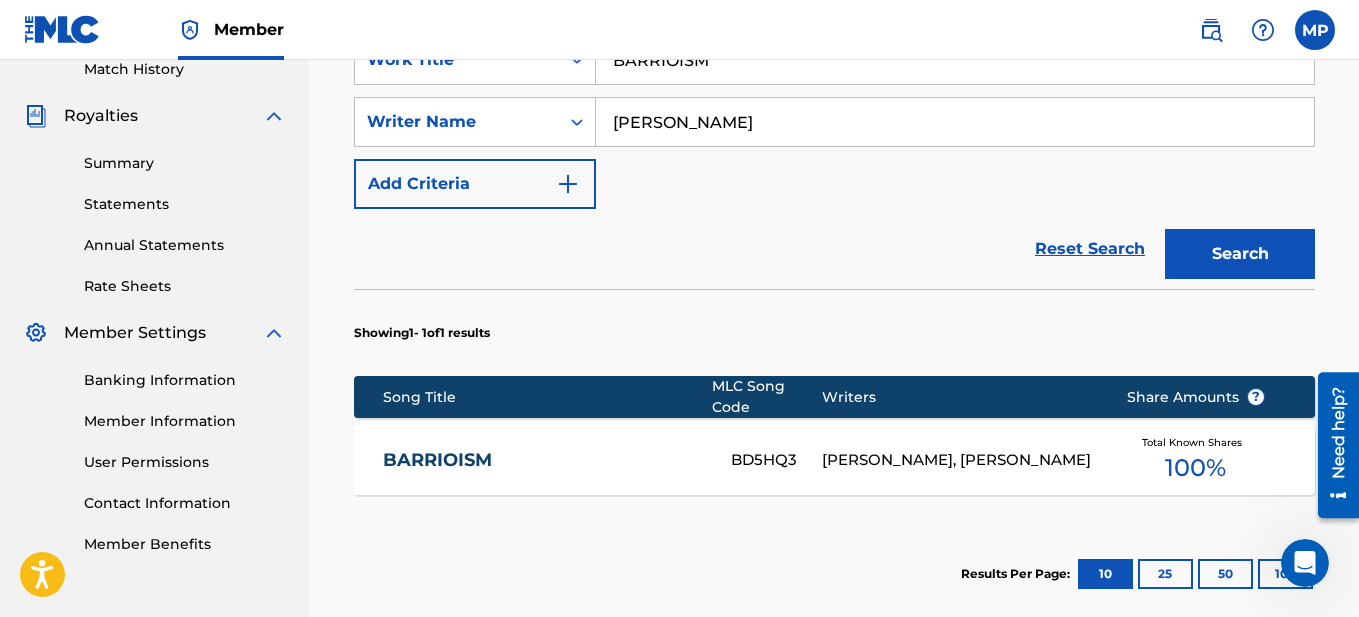 scroll, scrollTop: 600, scrollLeft: 0, axis: vertical 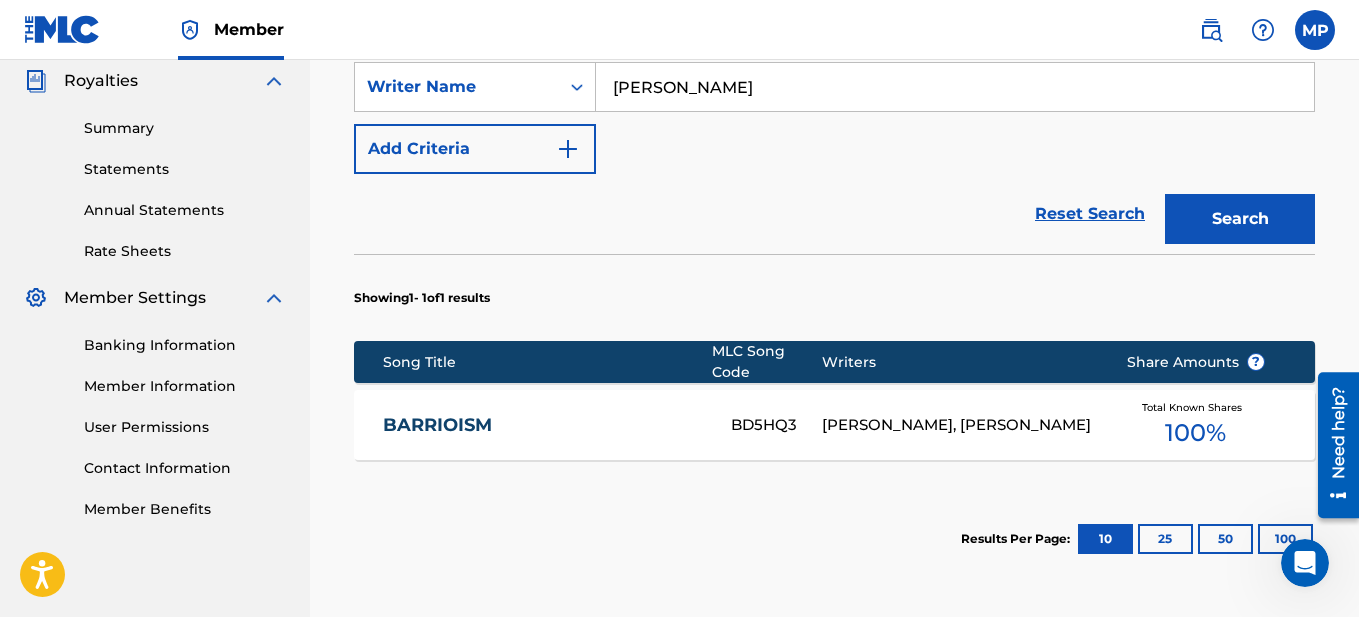 click on "BD5HQ3" at bounding box center [776, 425] 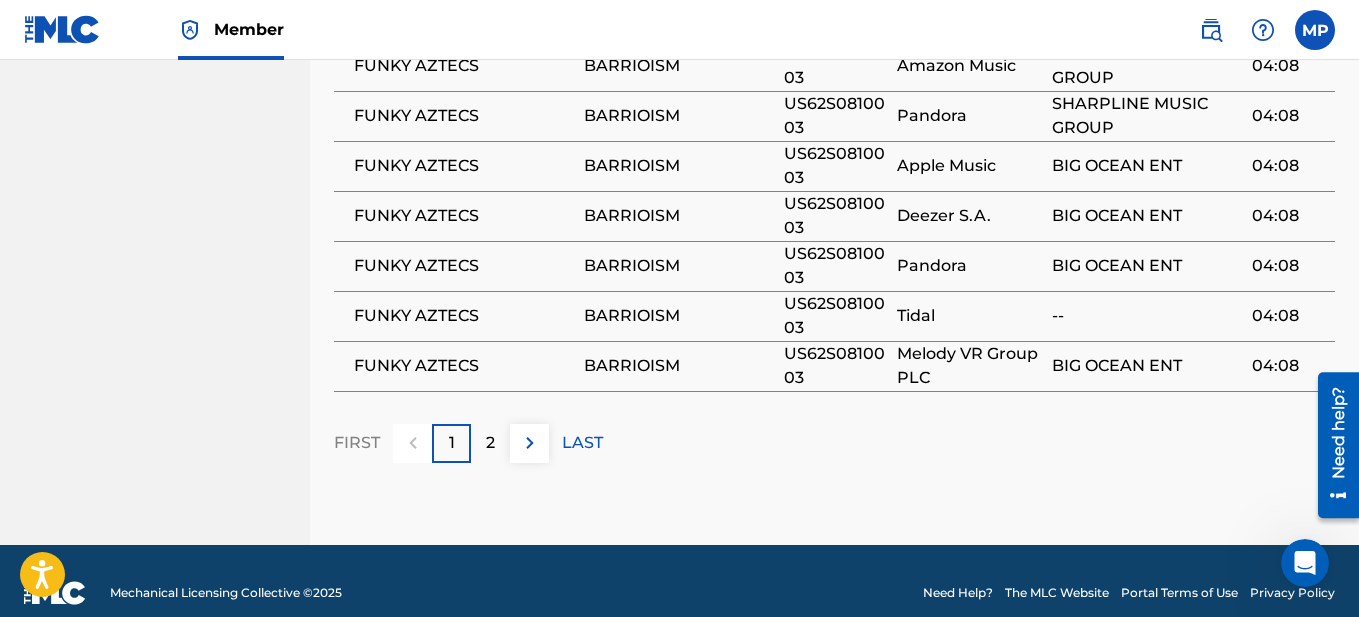 scroll, scrollTop: 1626, scrollLeft: 0, axis: vertical 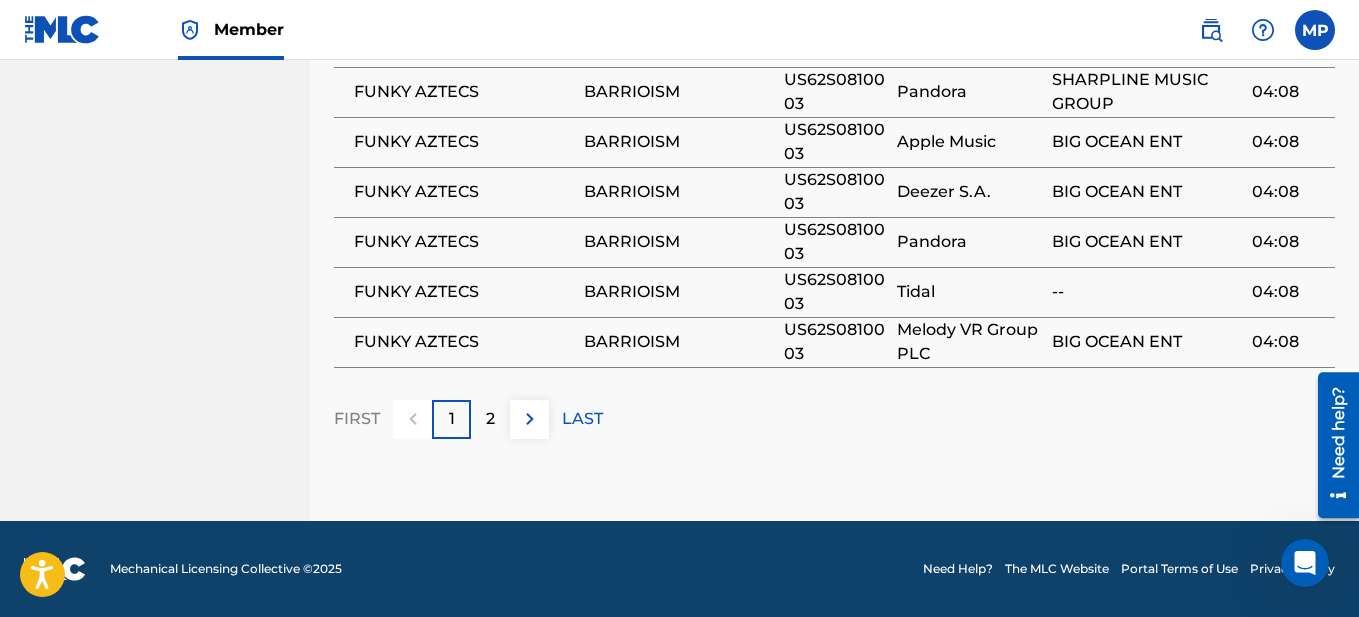 click on "2" at bounding box center (490, 419) 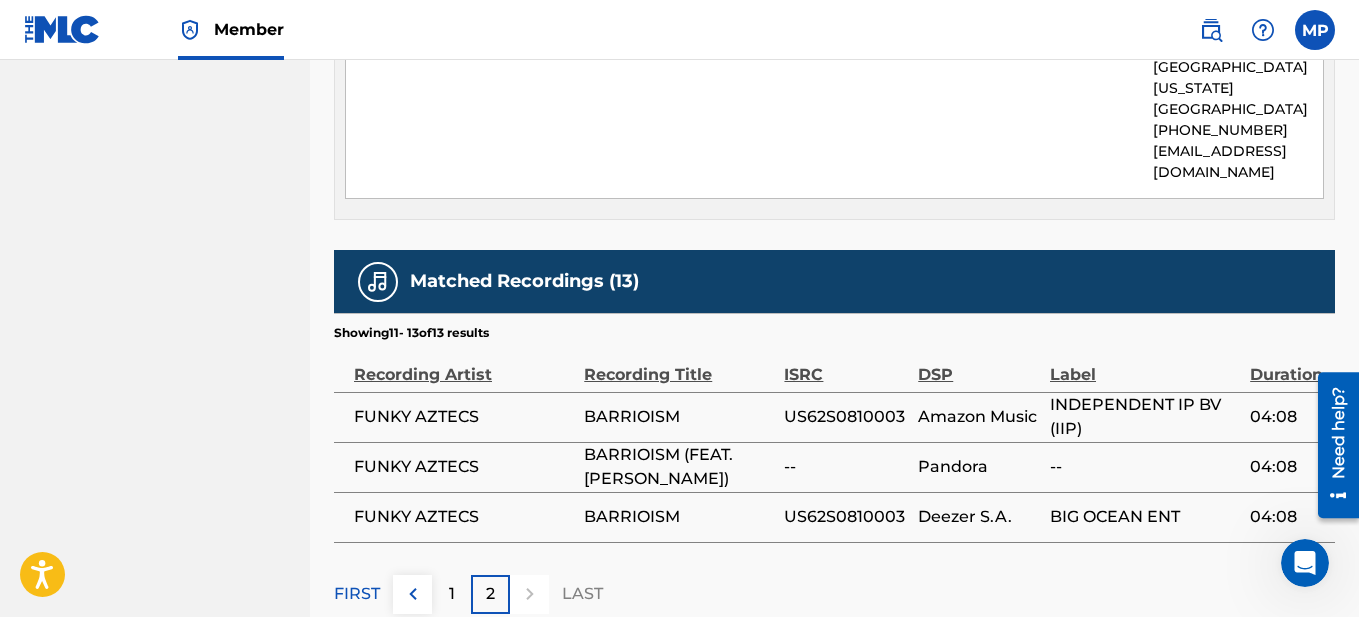 scroll, scrollTop: 1276, scrollLeft: 0, axis: vertical 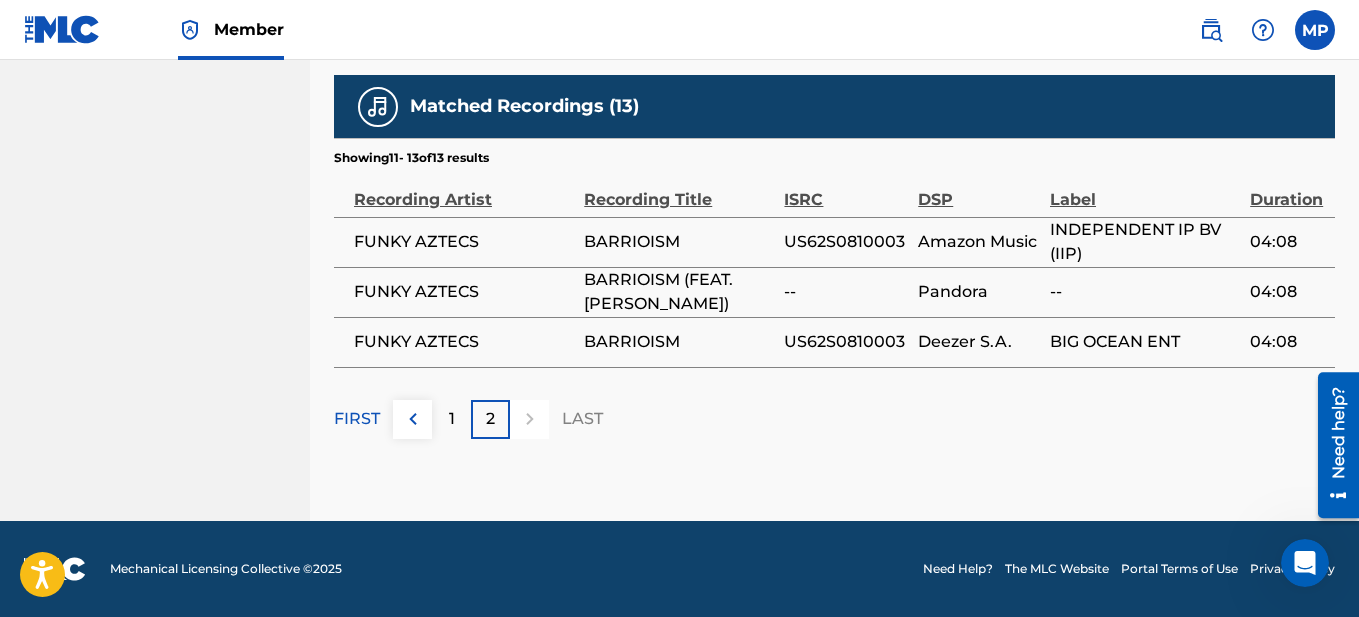 click on "1" at bounding box center (452, 419) 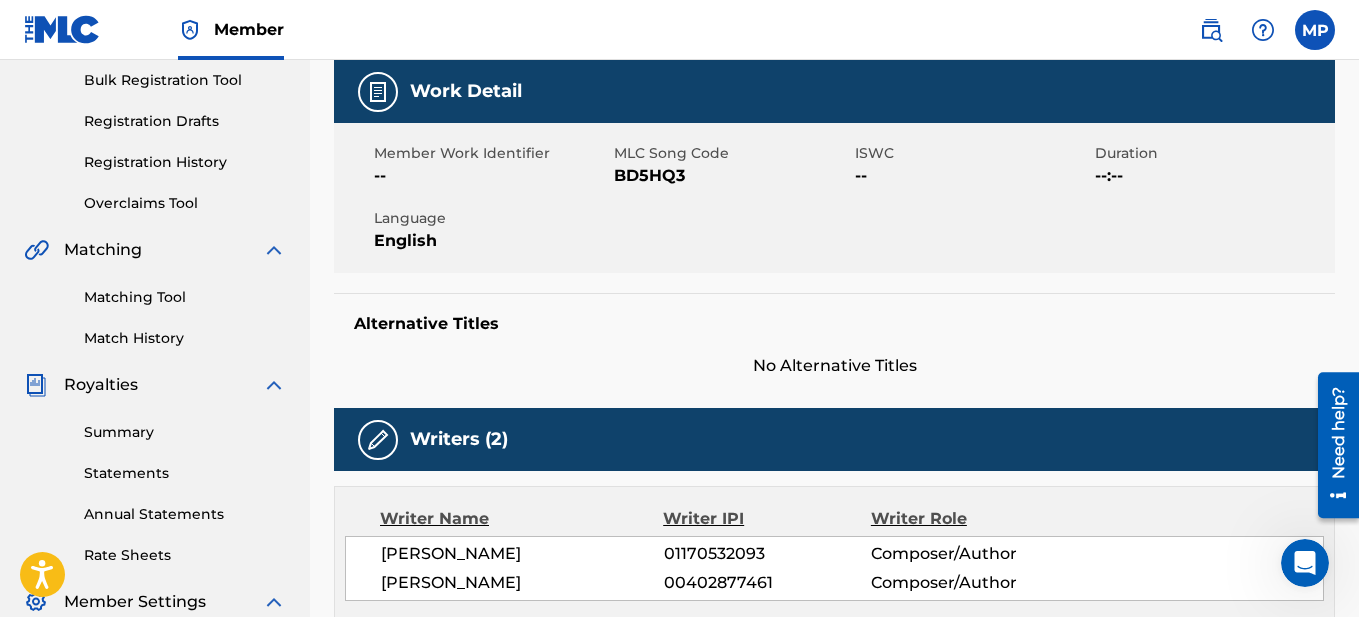 scroll, scrollTop: 0, scrollLeft: 0, axis: both 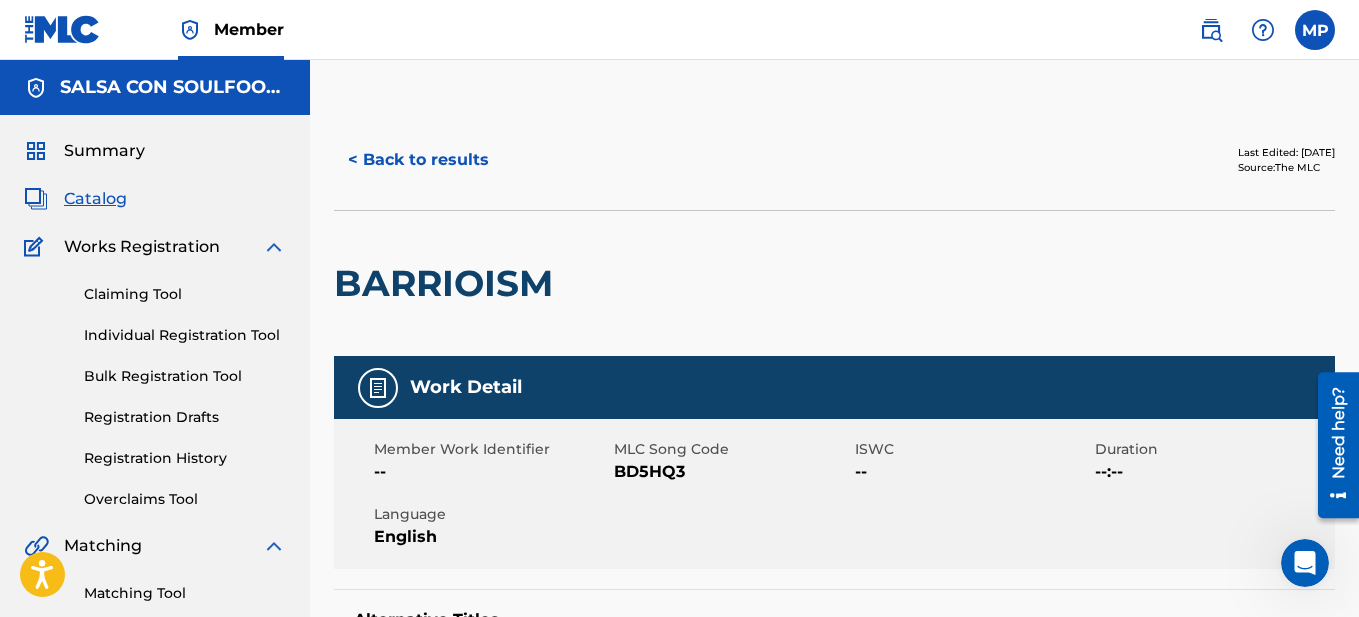 click on "< Back to results" at bounding box center (418, 160) 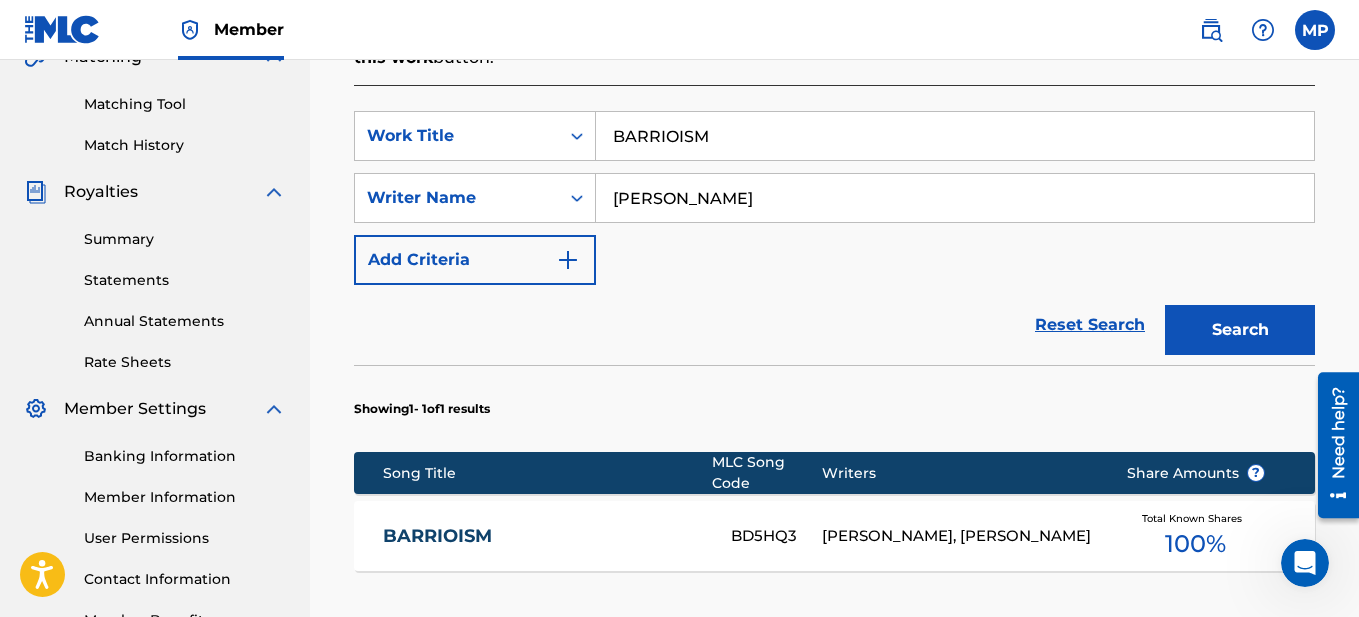 scroll, scrollTop: 500, scrollLeft: 0, axis: vertical 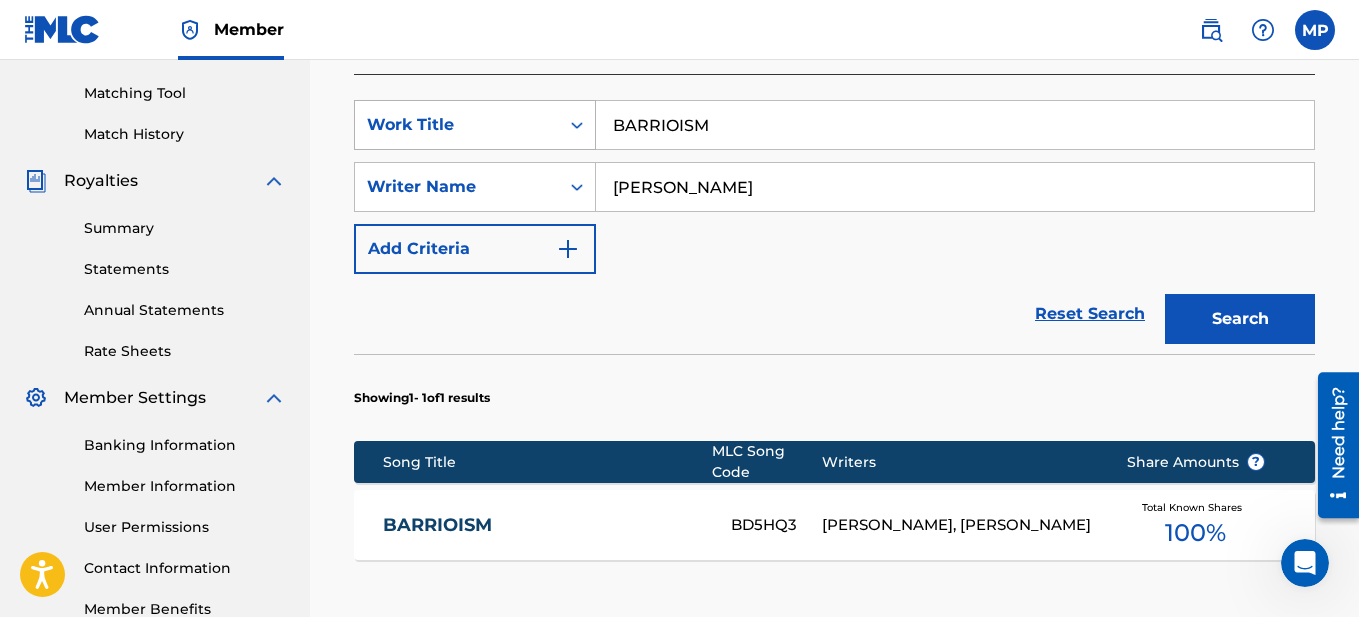 drag, startPoint x: 721, startPoint y: 137, endPoint x: 596, endPoint y: 116, distance: 126.751724 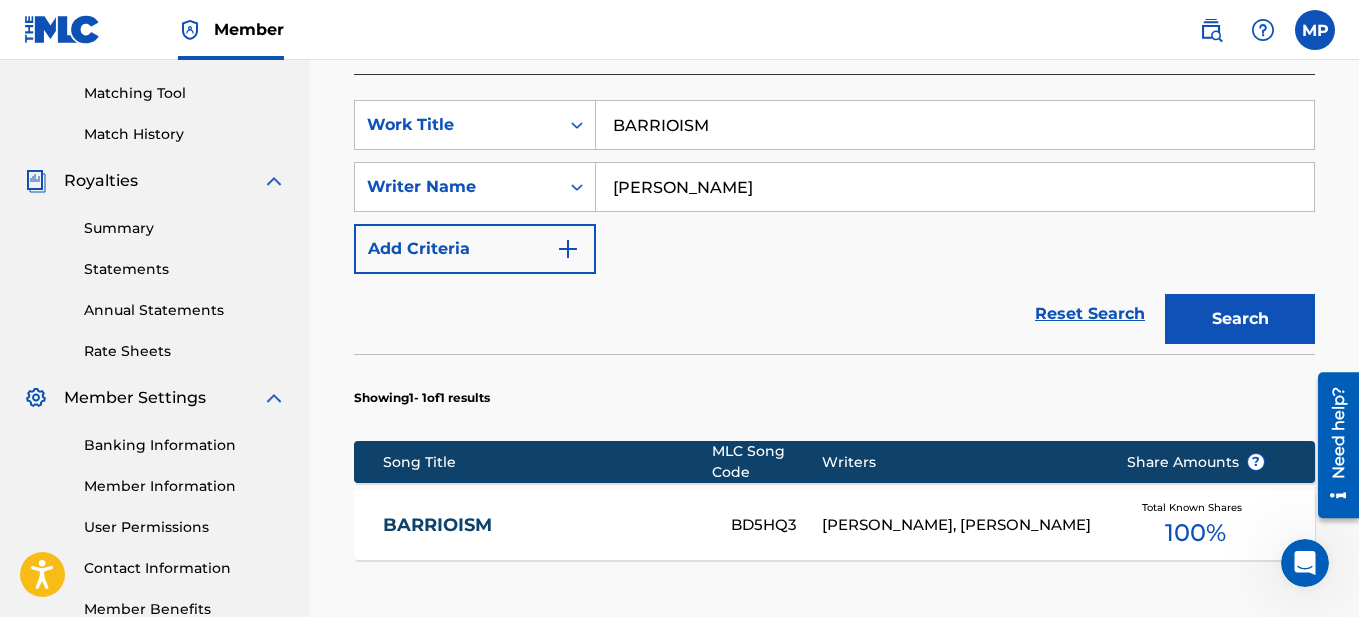 click on "SearchWithCriteriac273113d-d136-4628-8a31-76fbf99bee9b Work Title BARRIOISM" at bounding box center [834, 125] 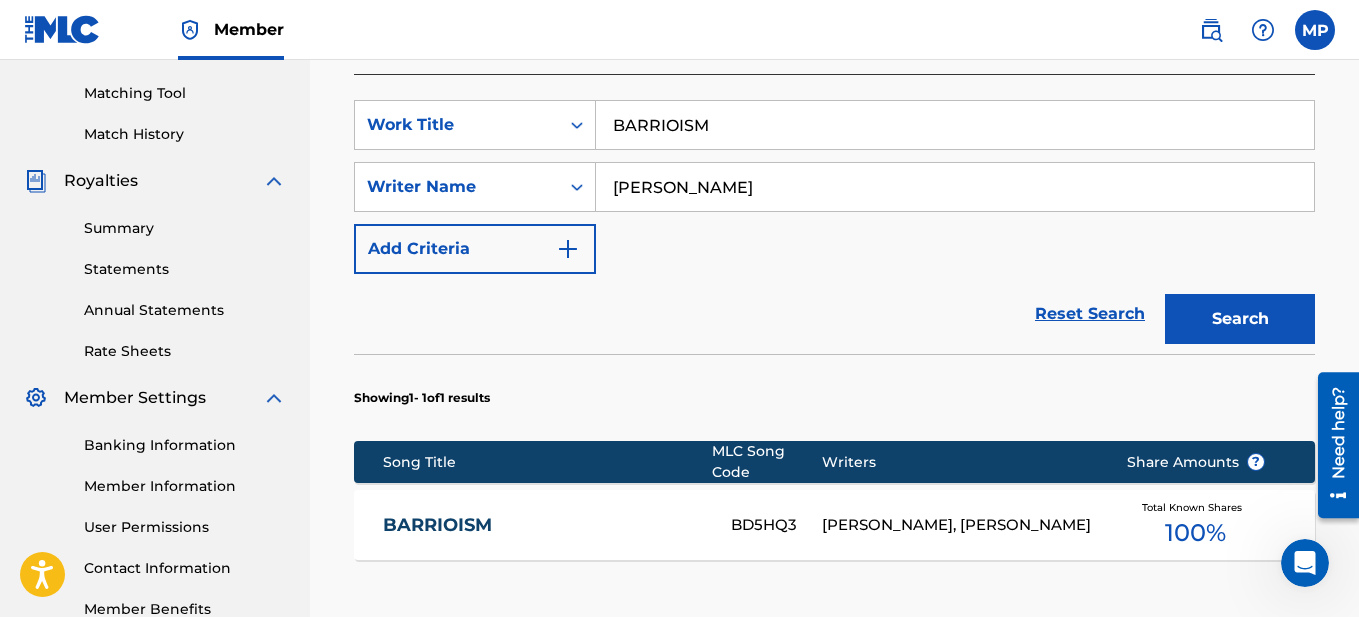 paste on "ROWN SUGAR" 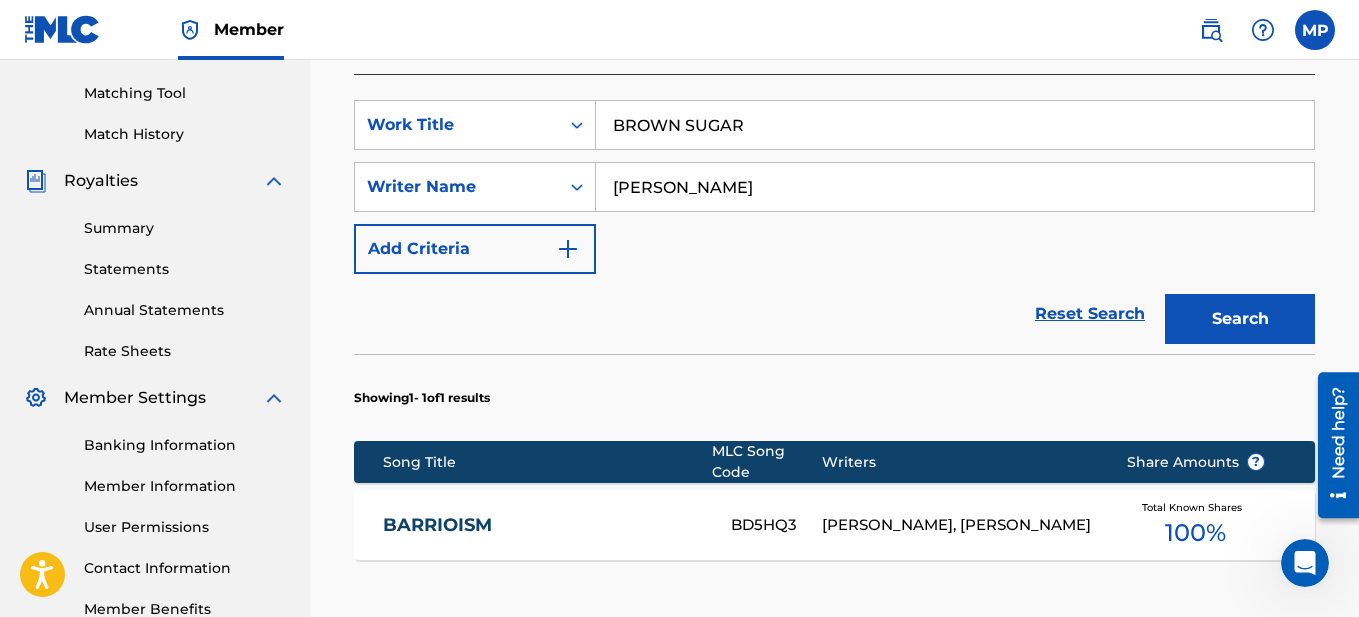 click on "Search" at bounding box center [1240, 319] 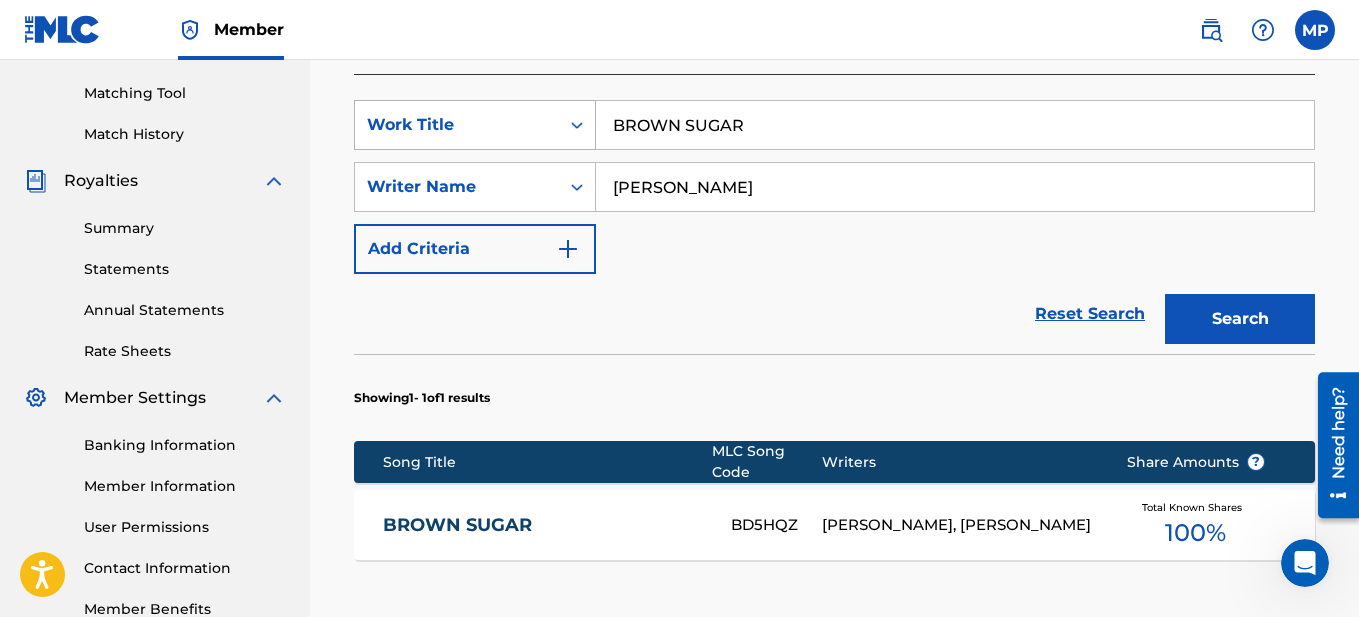 drag, startPoint x: 757, startPoint y: 128, endPoint x: 558, endPoint y: 110, distance: 199.81241 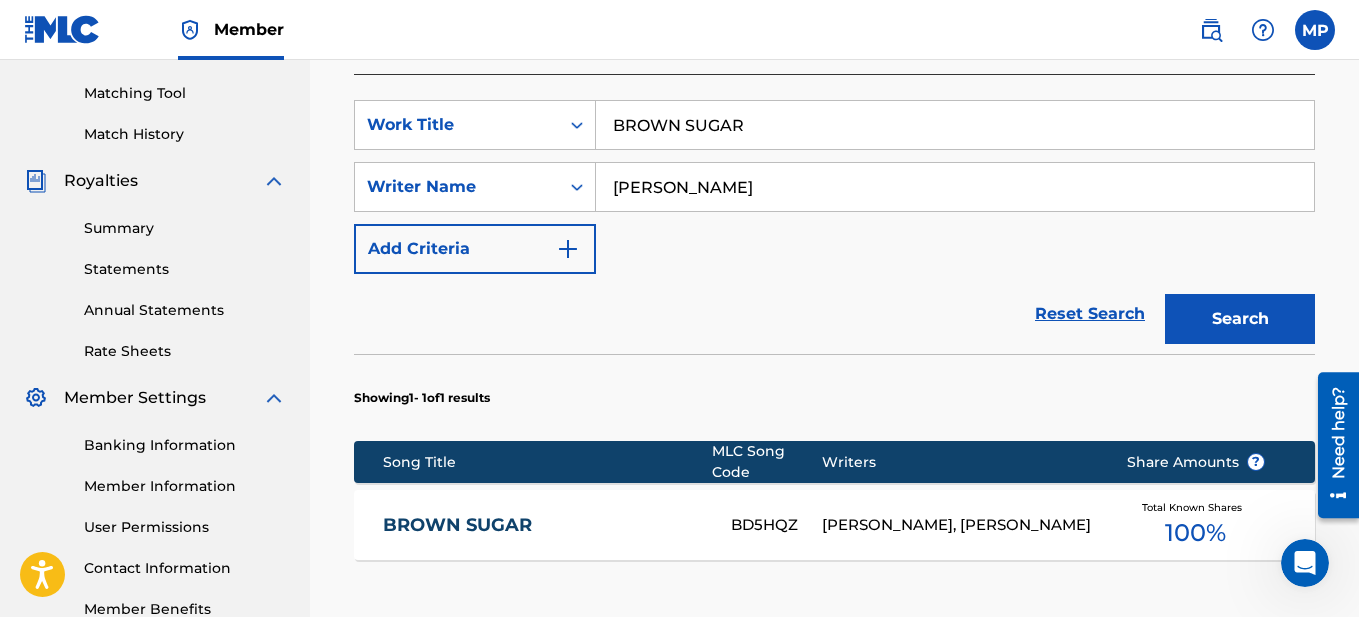 paste on "CHICANO BLUES" 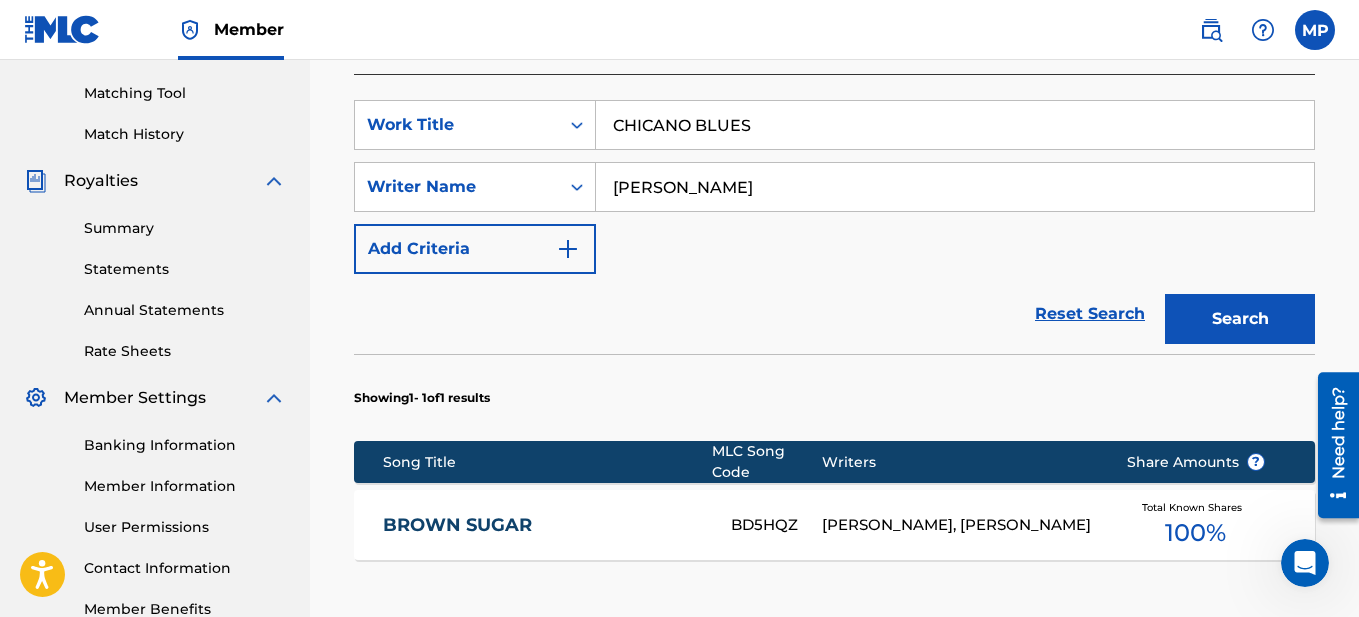 type on "CHICANO BLUES" 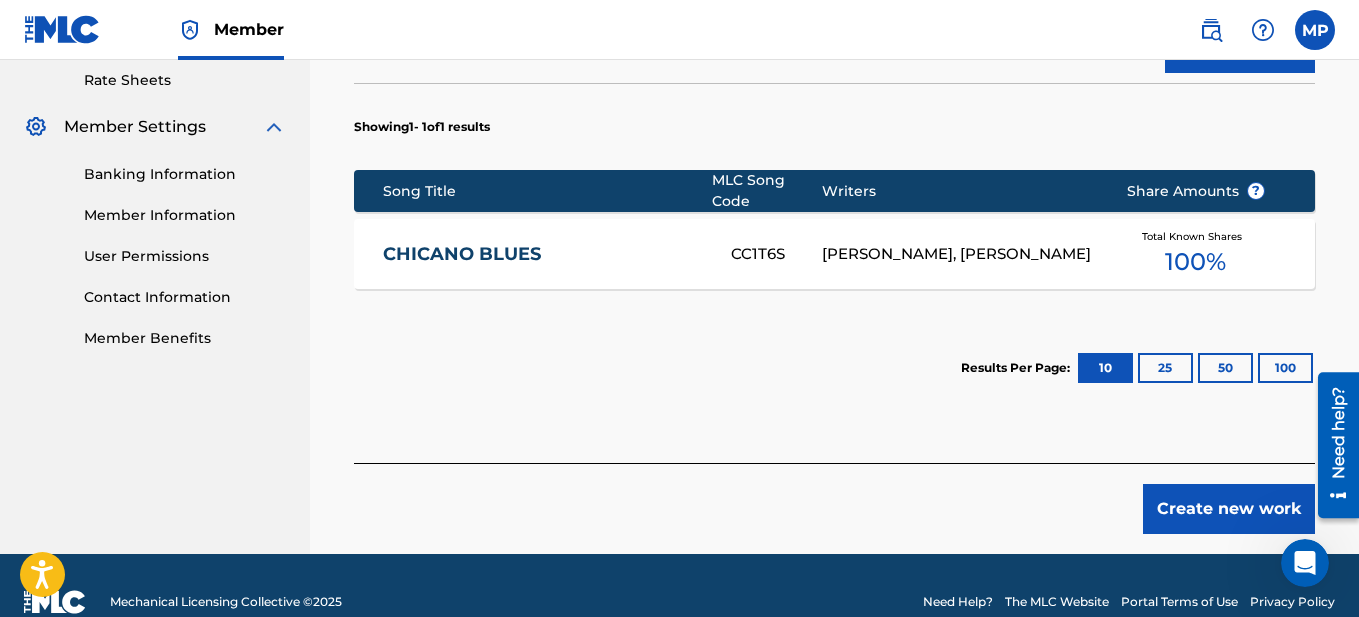 scroll, scrollTop: 800, scrollLeft: 0, axis: vertical 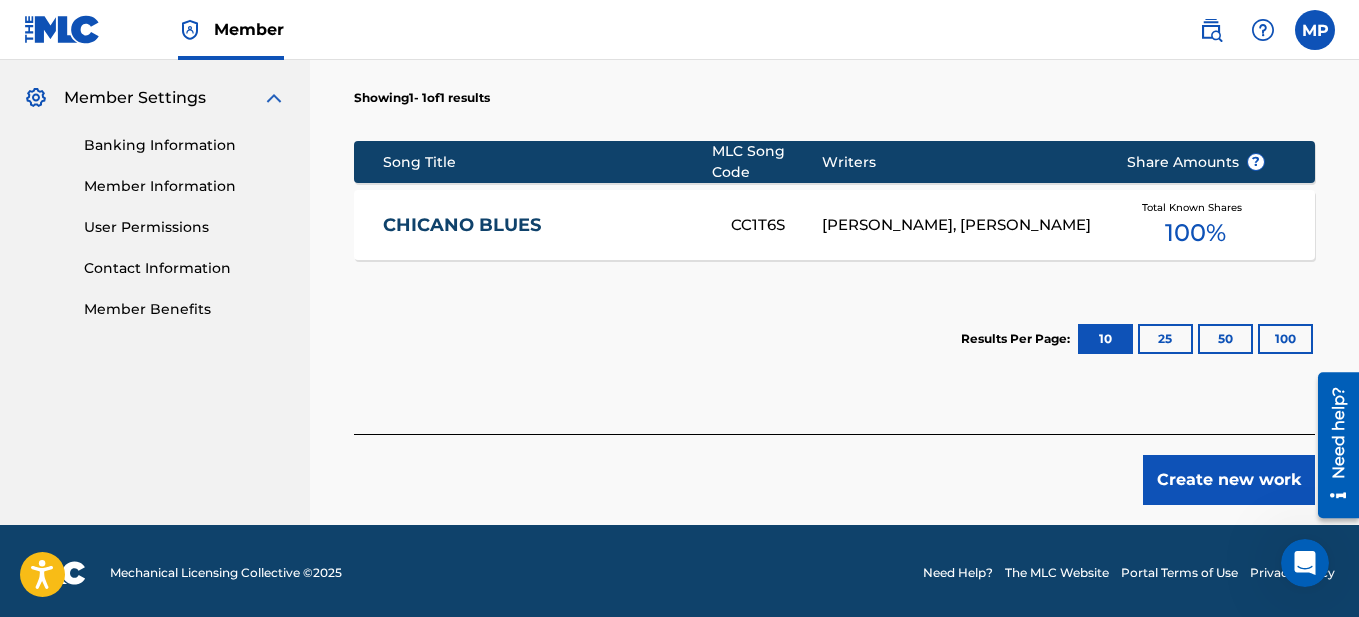 click on "Song Title MLC Song Code Writers Share Amounts ?" at bounding box center (834, 162) 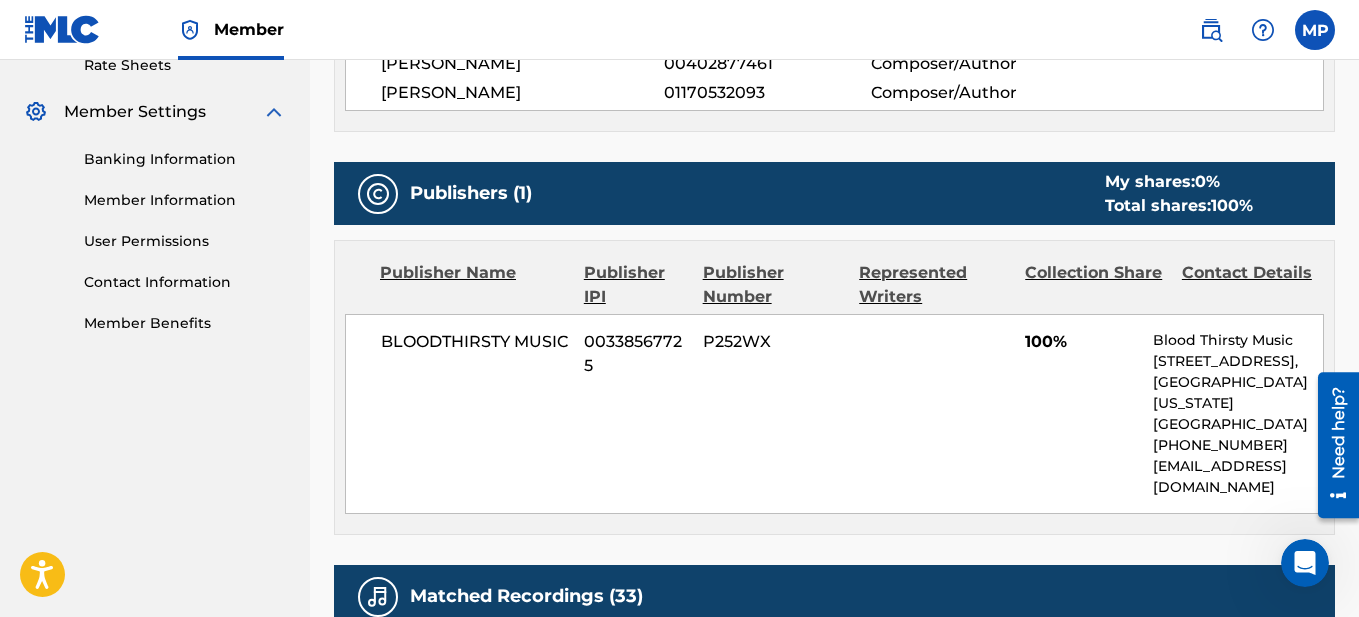 scroll, scrollTop: 800, scrollLeft: 0, axis: vertical 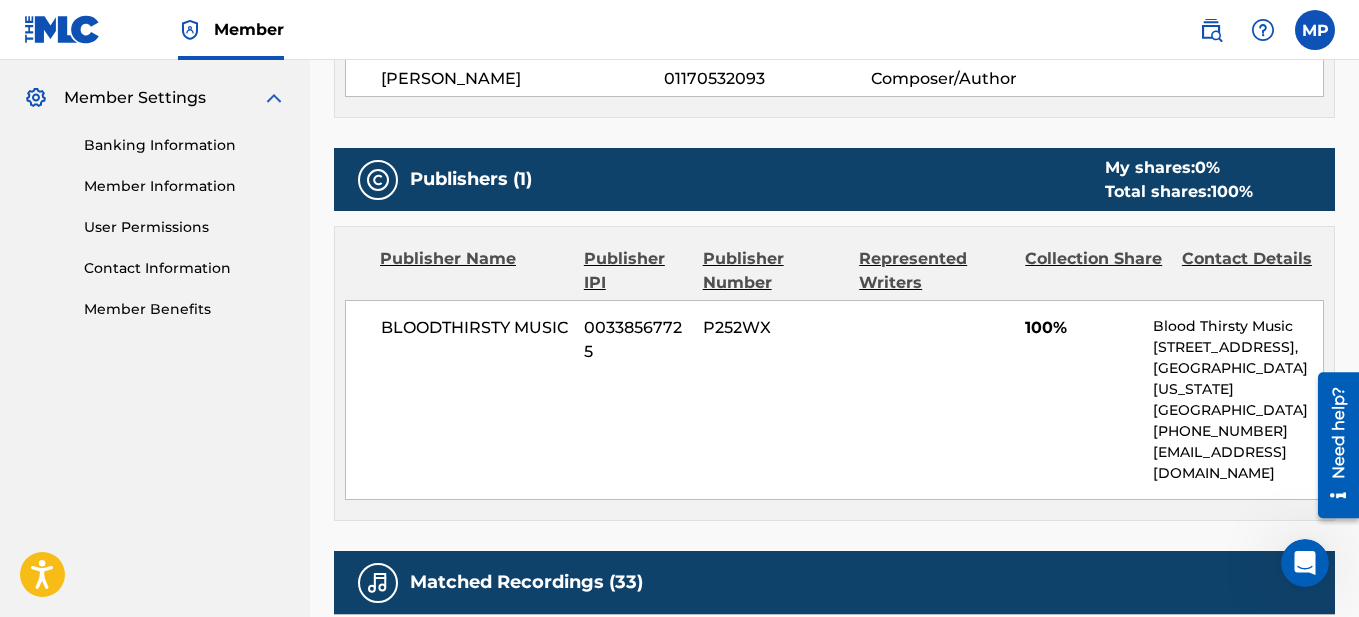 click on "BLOODTHIRSTY MUSIC" at bounding box center [475, 328] 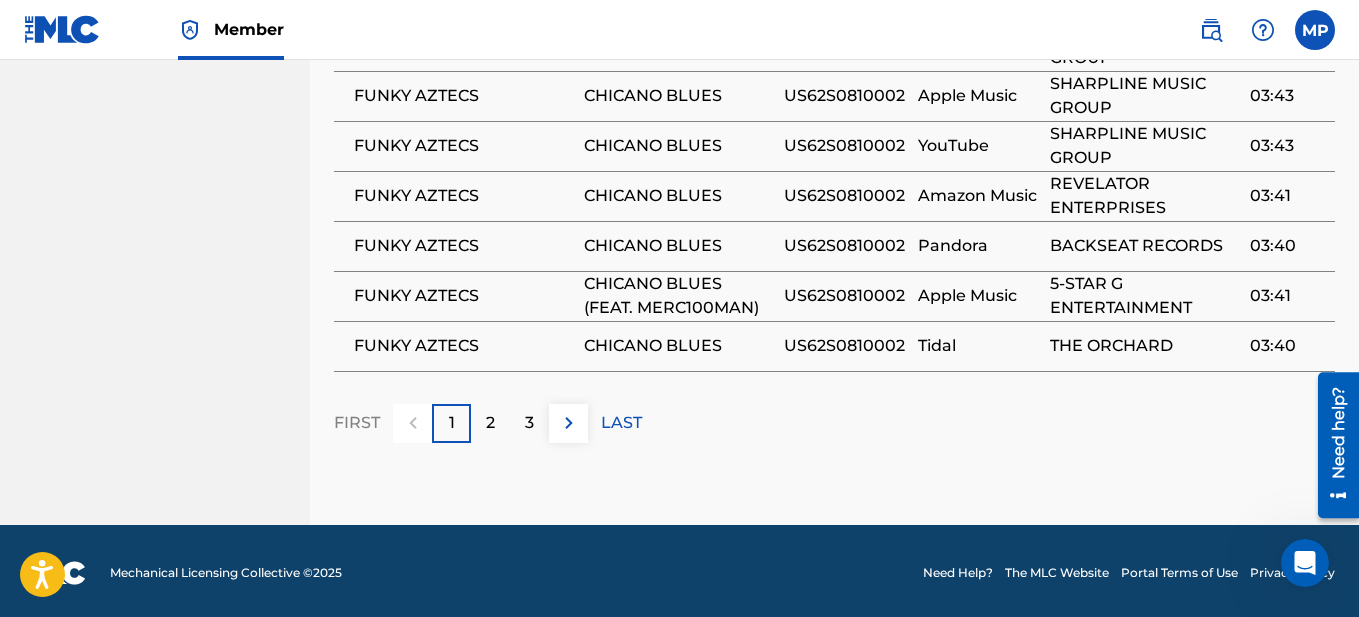 scroll, scrollTop: 1626, scrollLeft: 0, axis: vertical 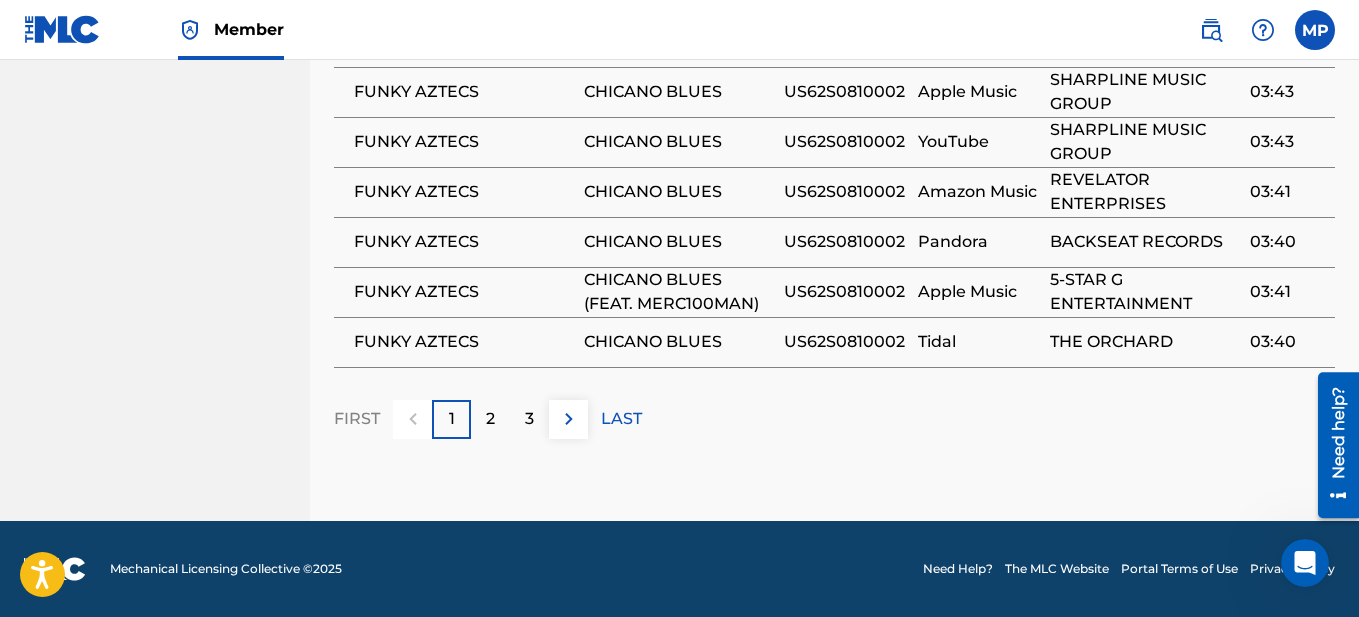 click on "2" at bounding box center [490, 419] 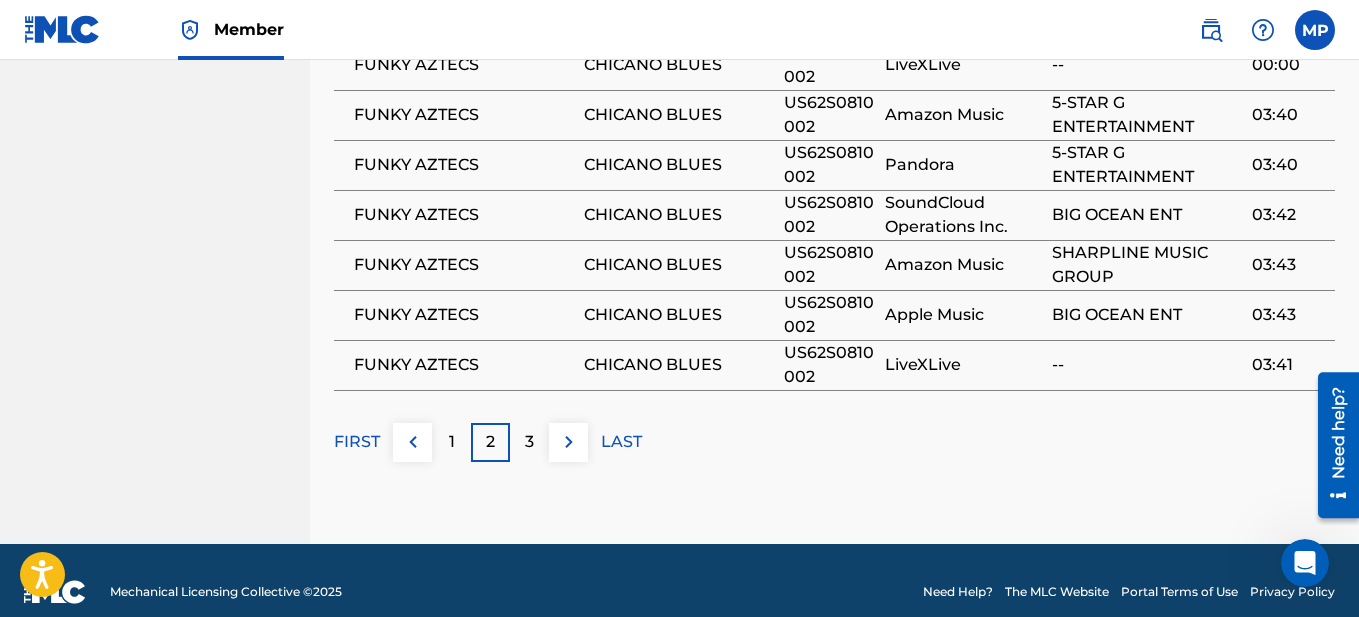 scroll, scrollTop: 1626, scrollLeft: 0, axis: vertical 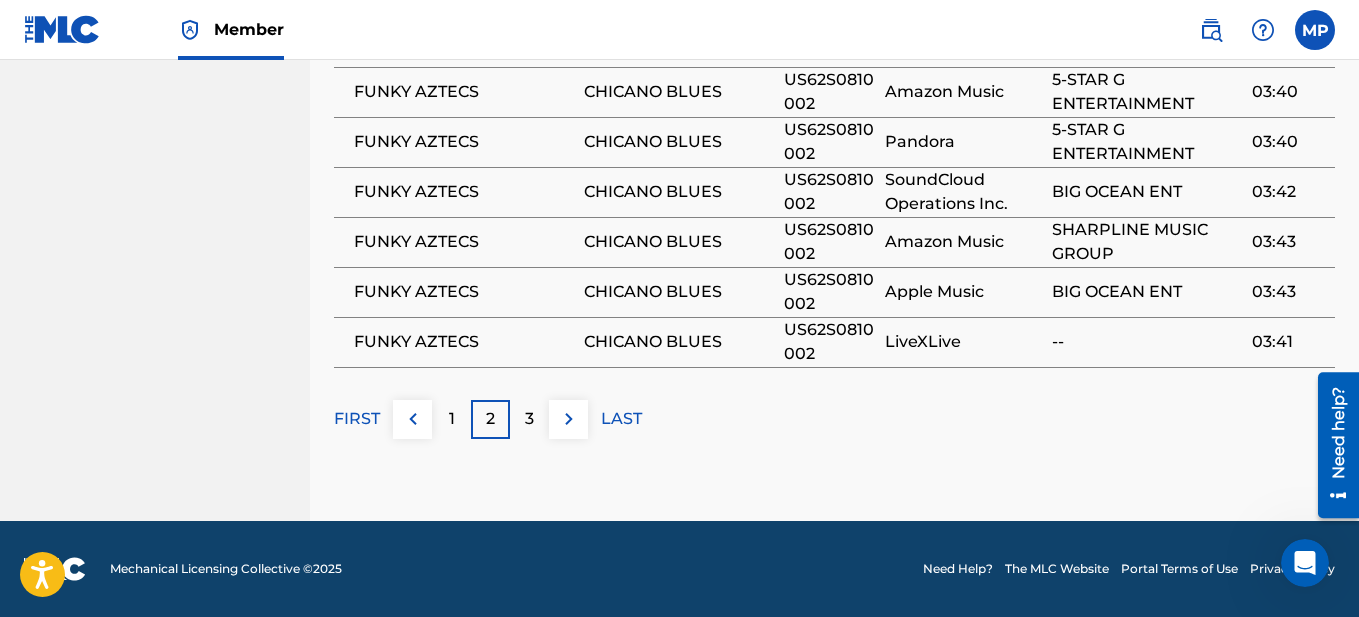 click on "3" at bounding box center [529, 419] 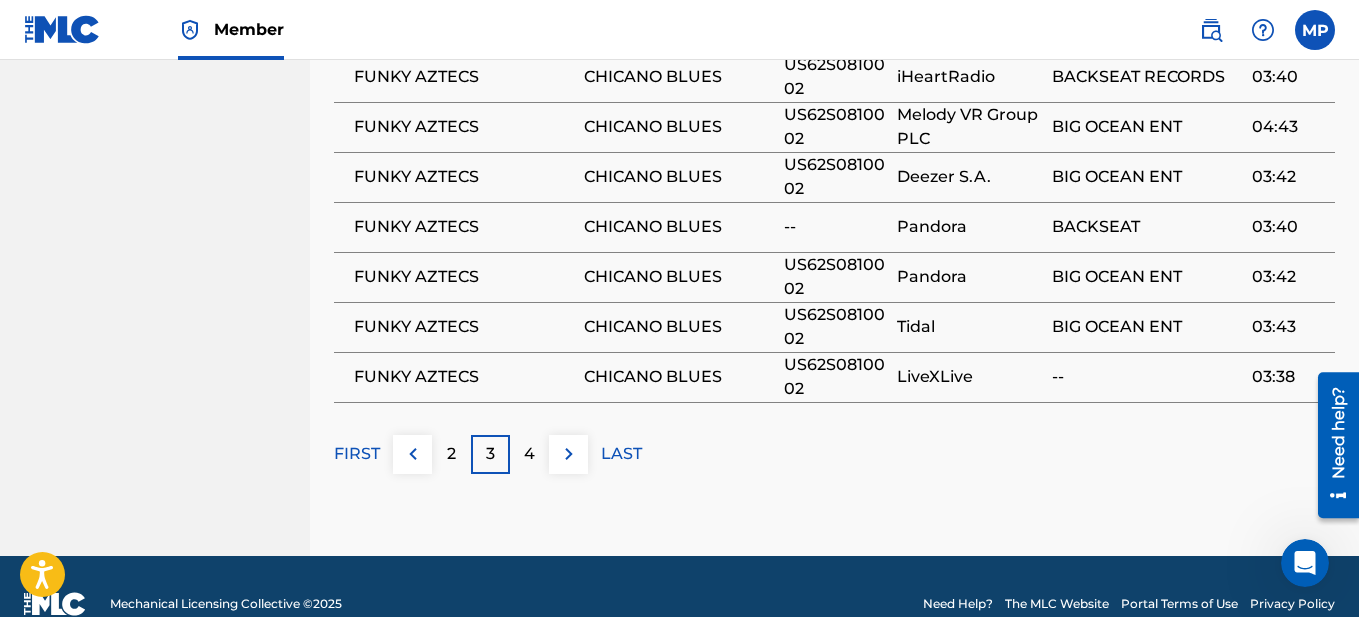 scroll, scrollTop: 1626, scrollLeft: 0, axis: vertical 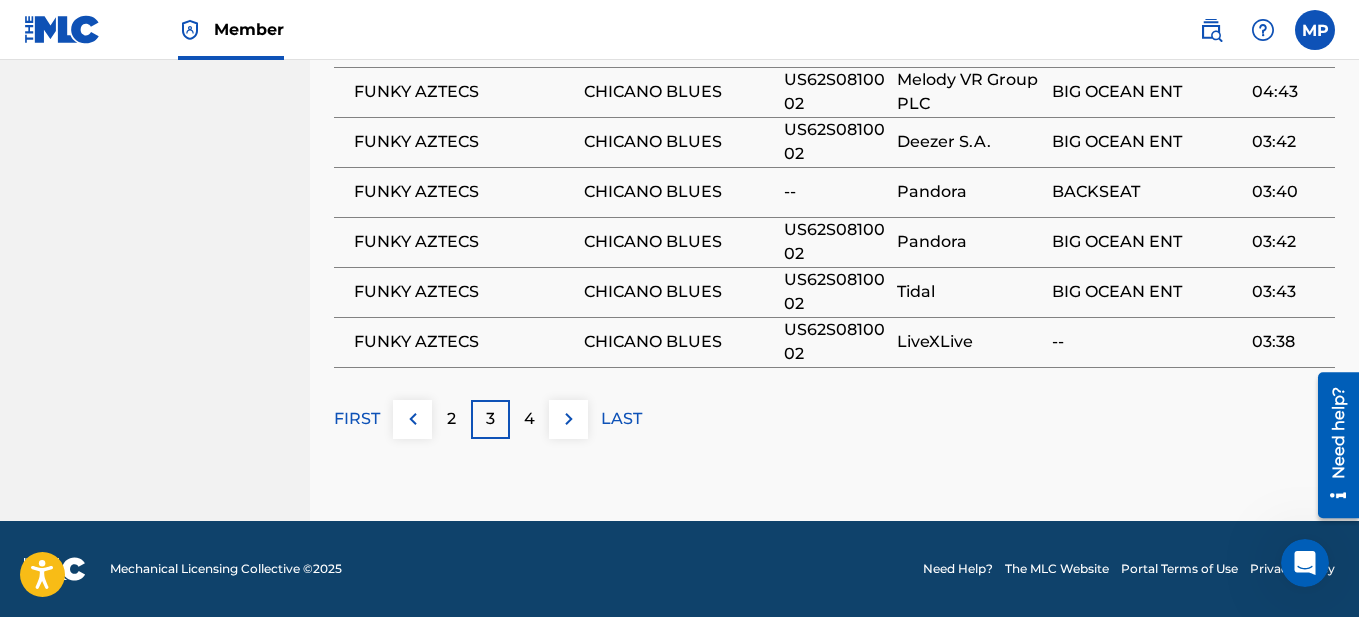 click at bounding box center [413, 419] 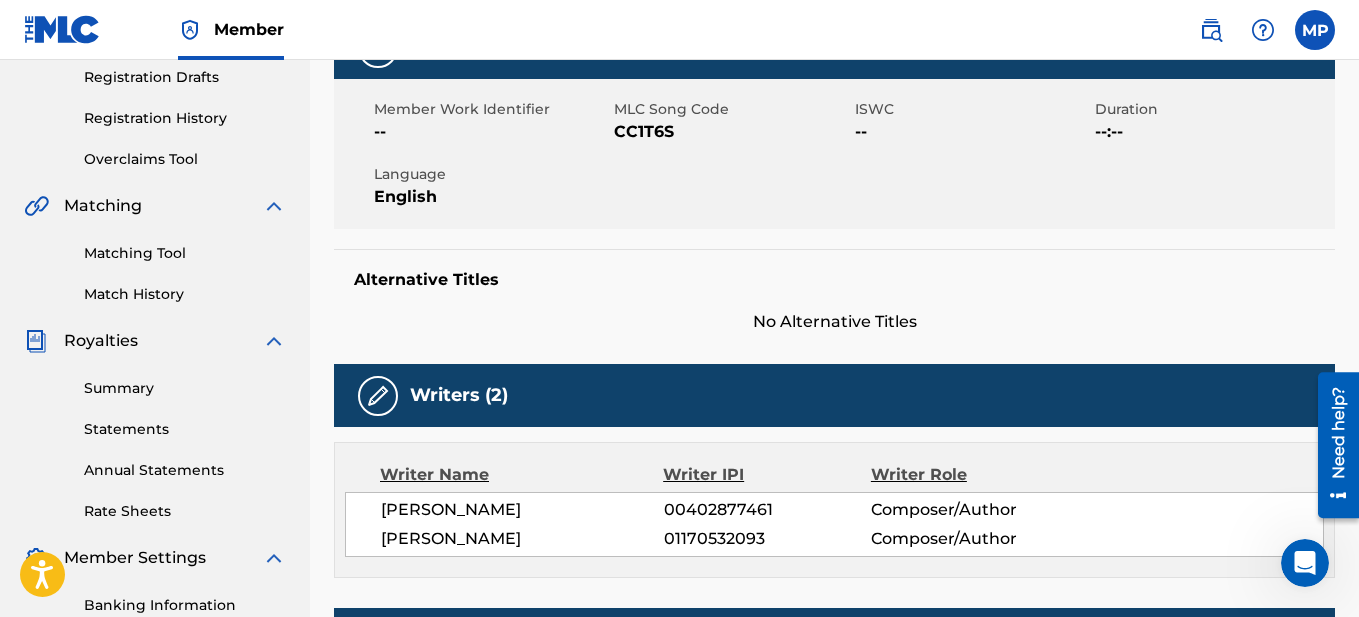 scroll, scrollTop: 0, scrollLeft: 0, axis: both 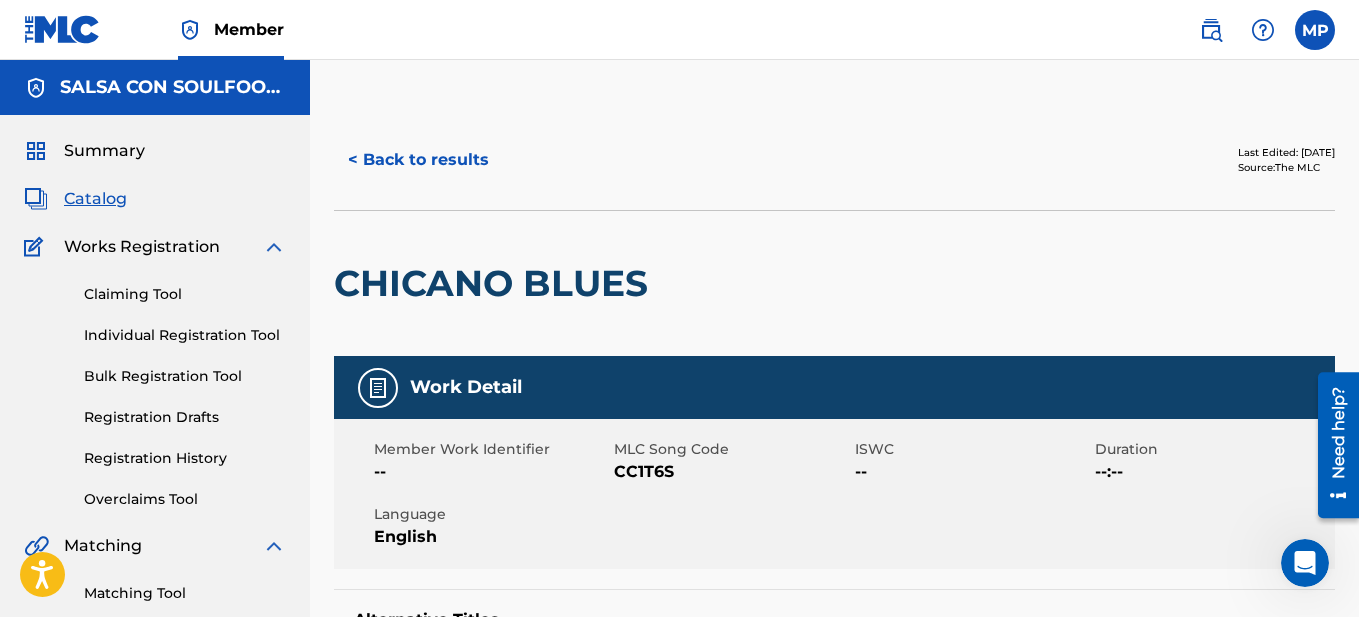 click on "< Back to results" at bounding box center [418, 160] 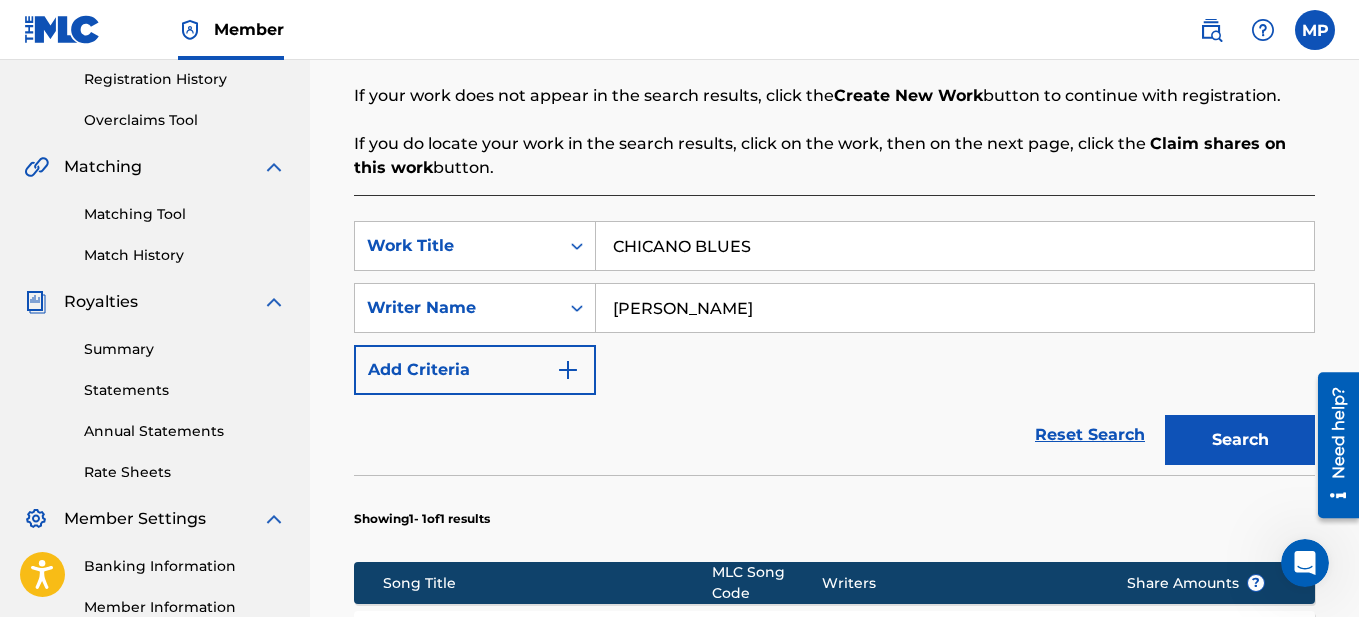 scroll, scrollTop: 323, scrollLeft: 0, axis: vertical 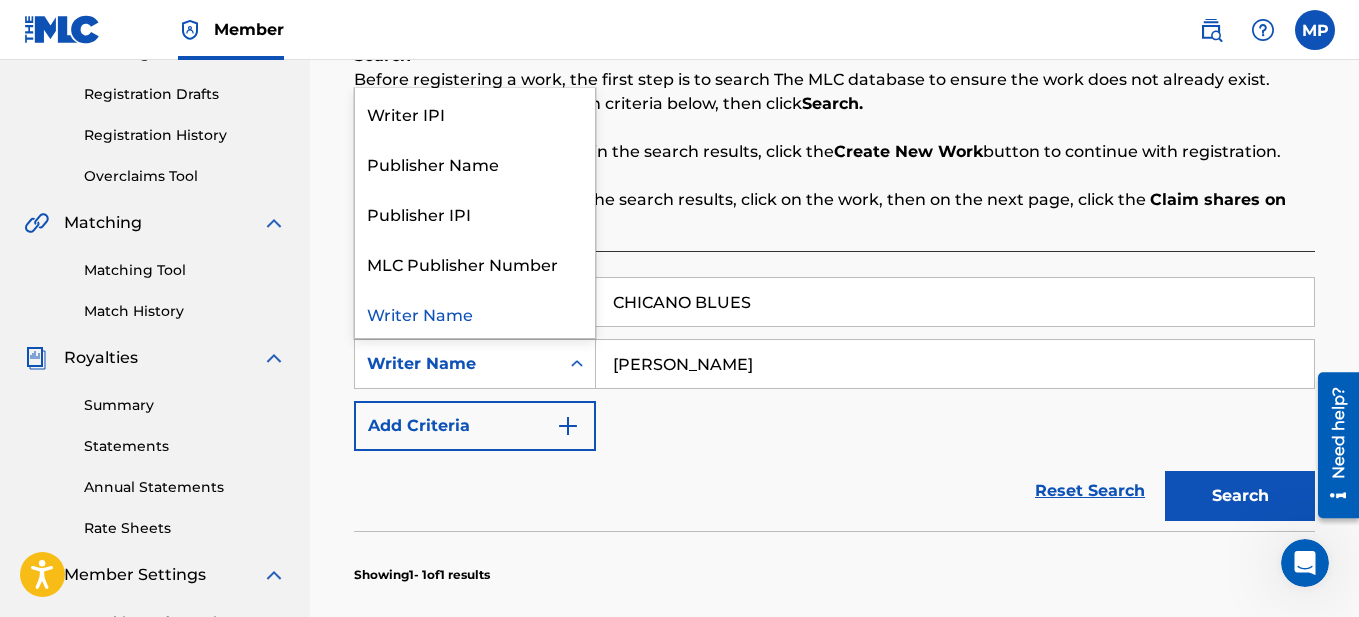 click 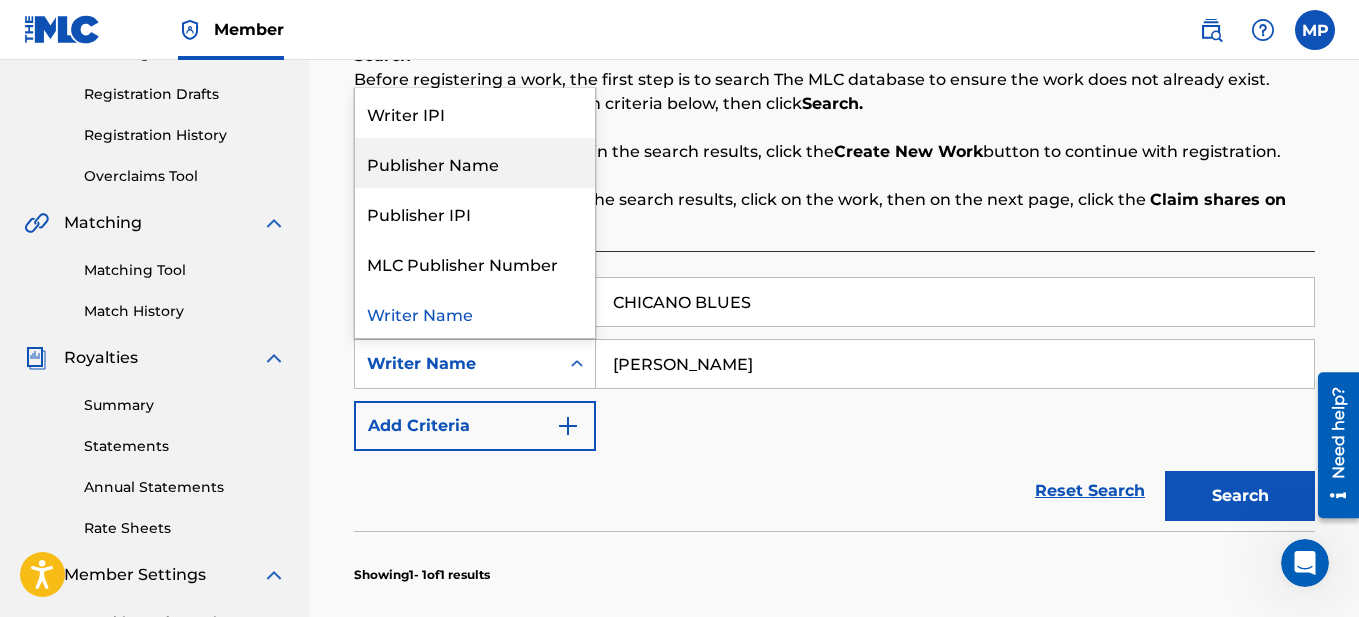 click on "Publisher Name" at bounding box center (475, 163) 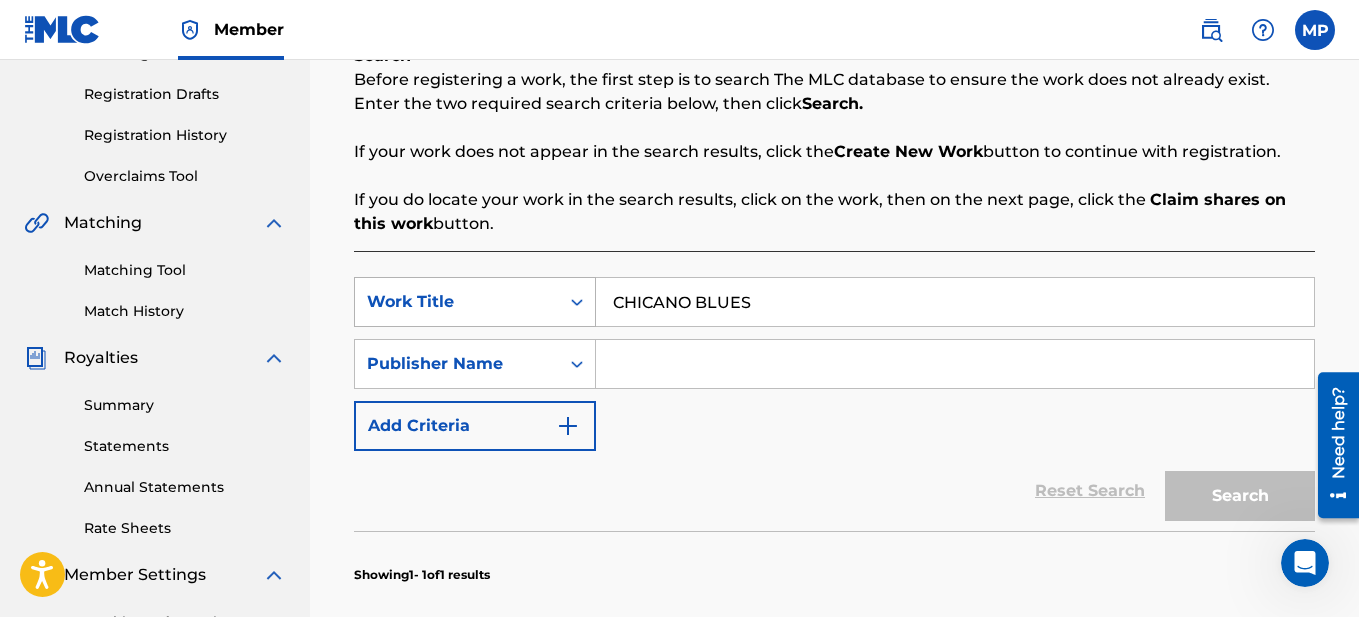 drag, startPoint x: 751, startPoint y: 301, endPoint x: 587, endPoint y: 294, distance: 164.14932 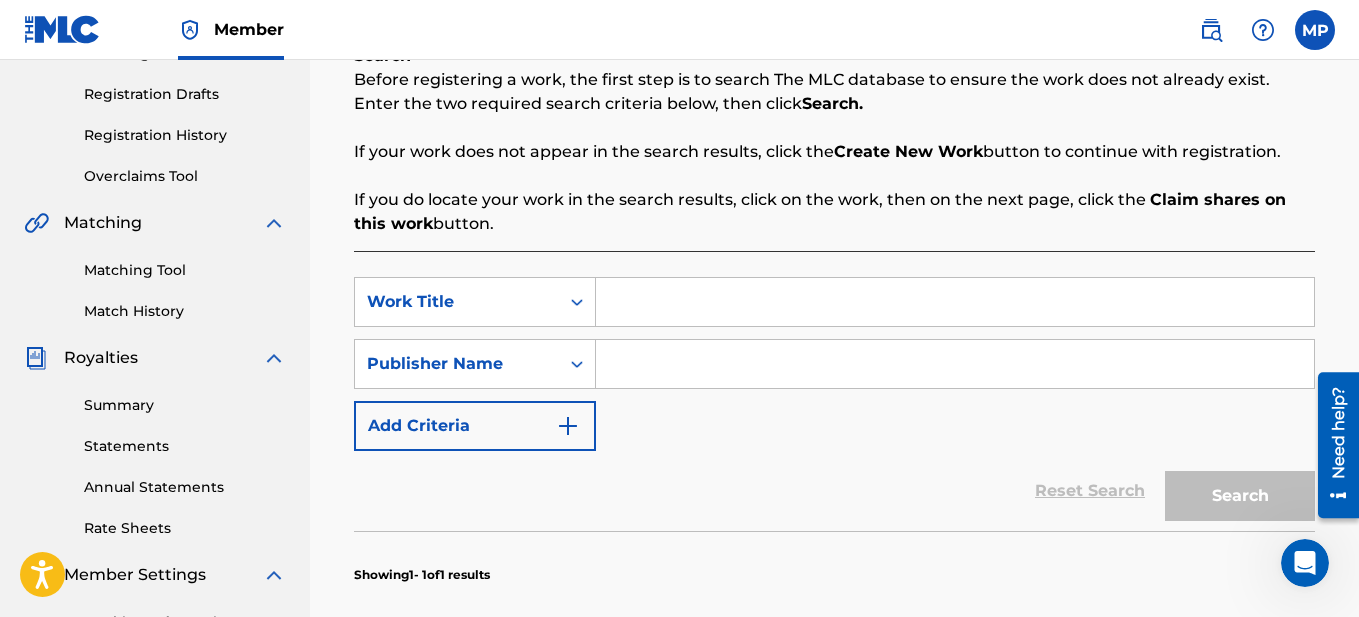 type 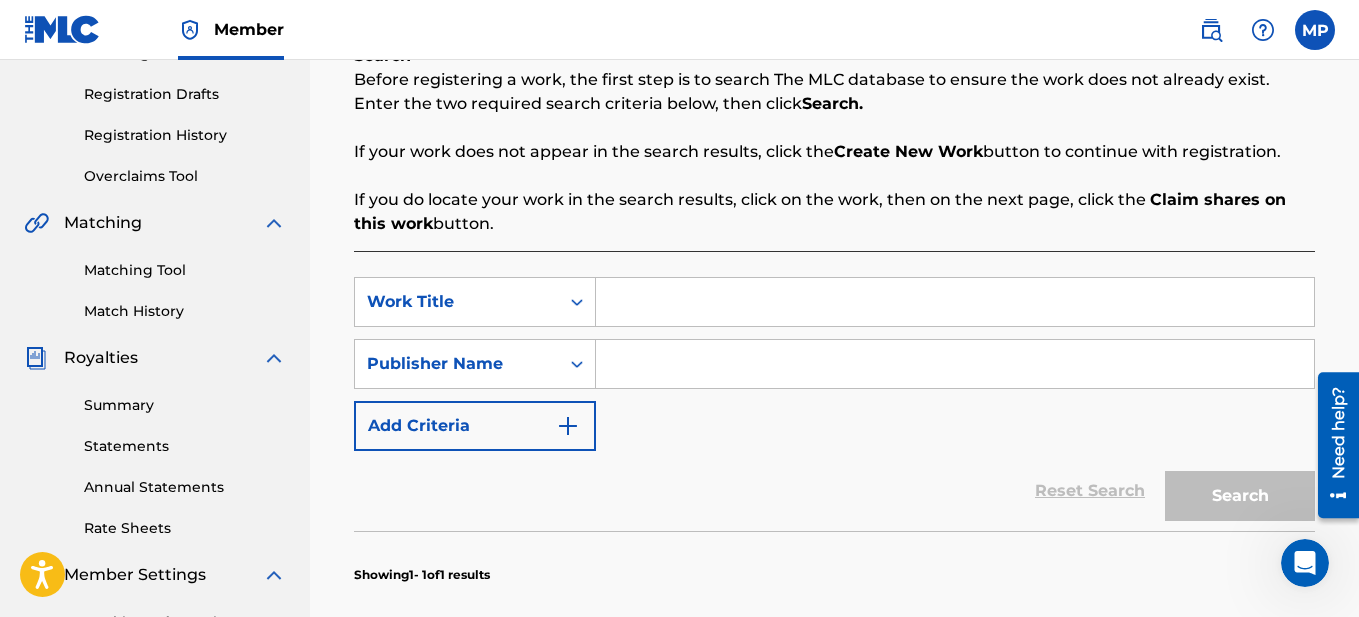 click at bounding box center (955, 364) 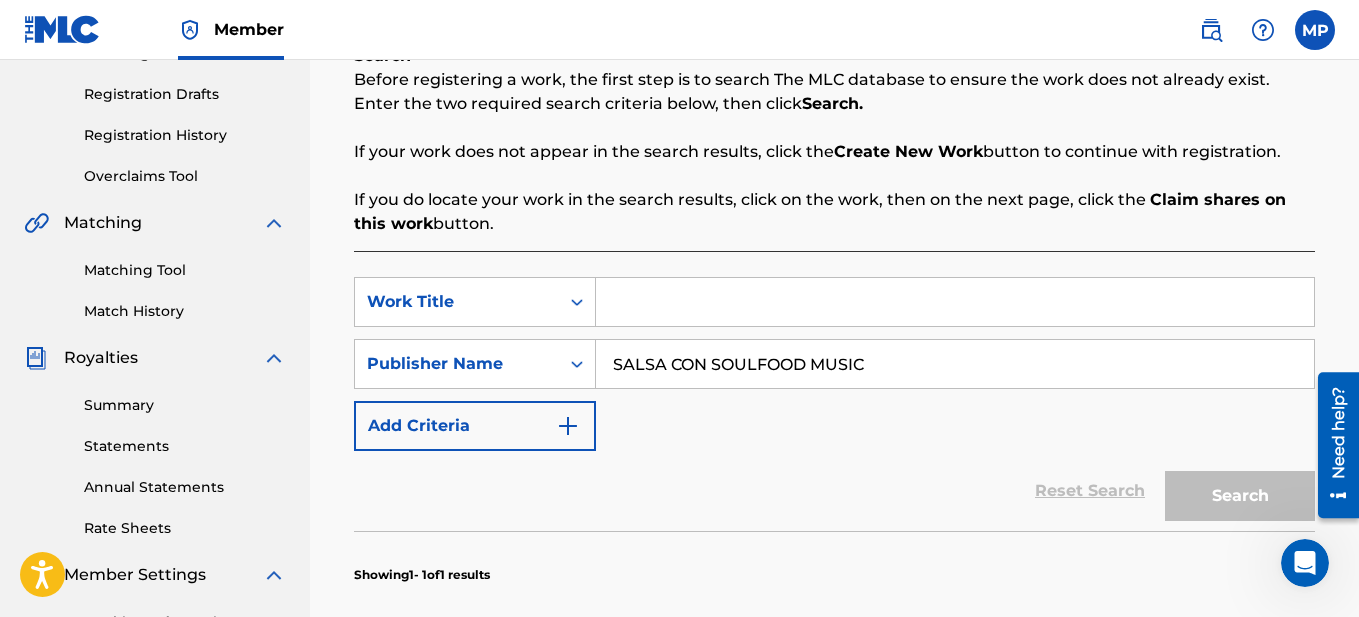 type on "SALSA CON SOULFOOD MUSIC" 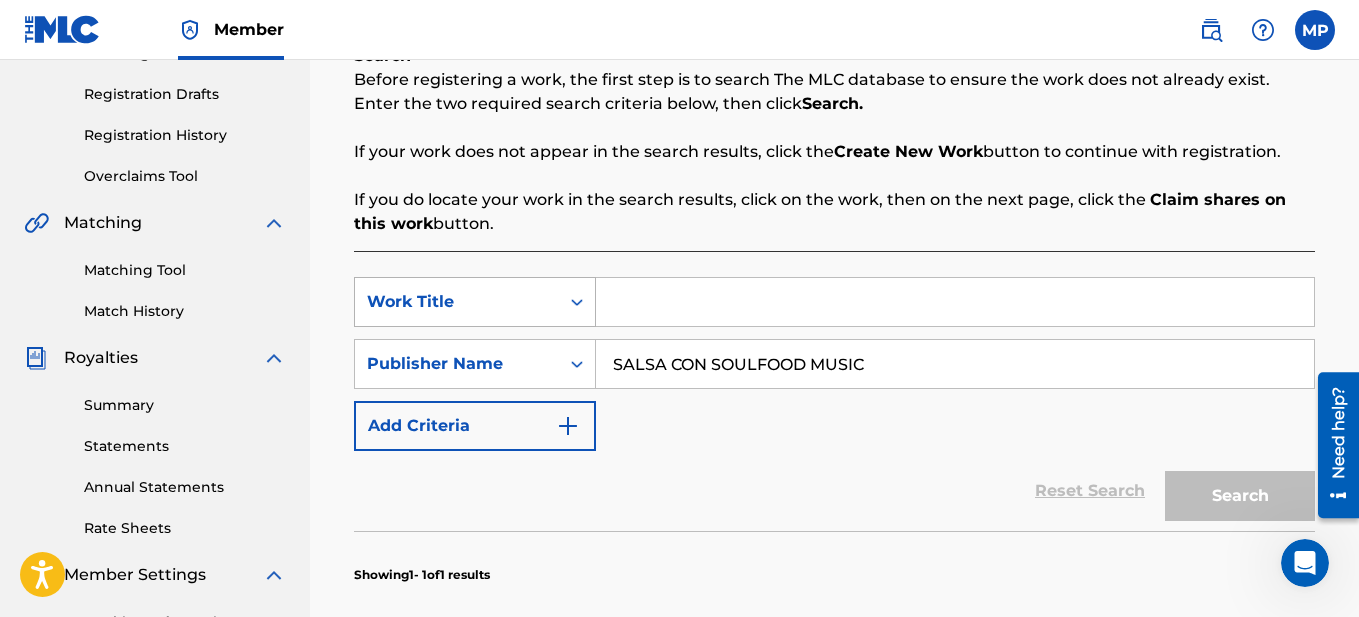click 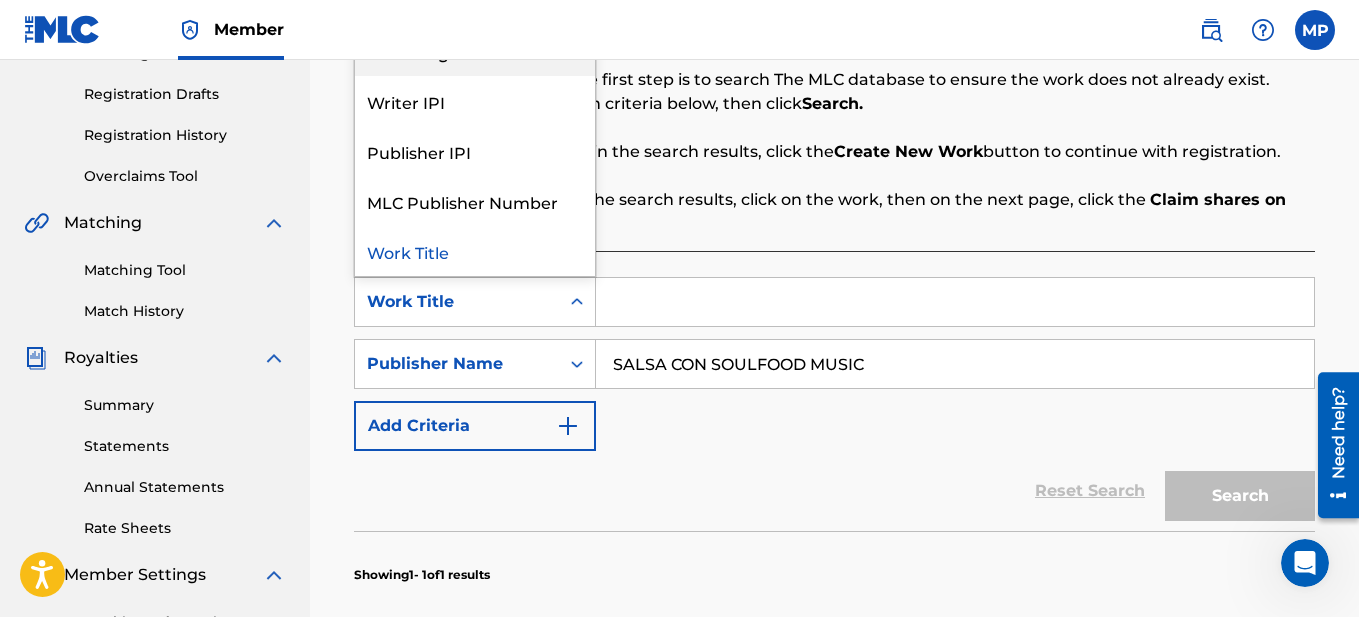 scroll, scrollTop: 0, scrollLeft: 0, axis: both 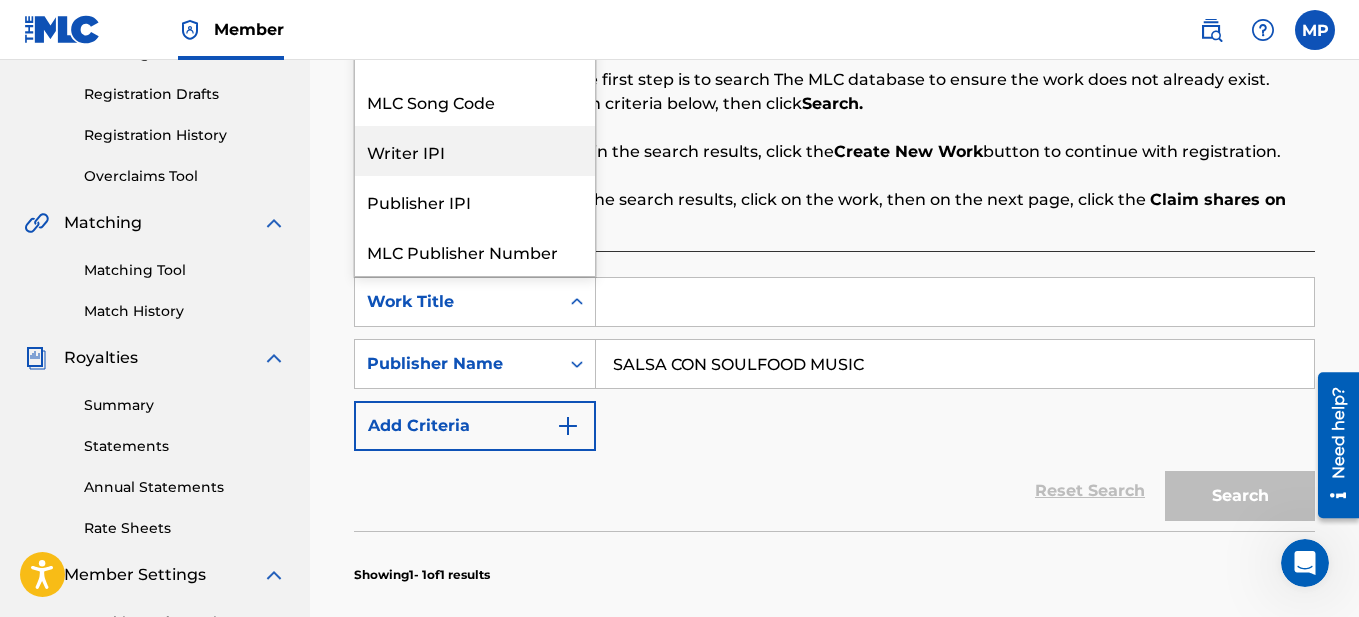 click on "Writer IPI" at bounding box center [475, 151] 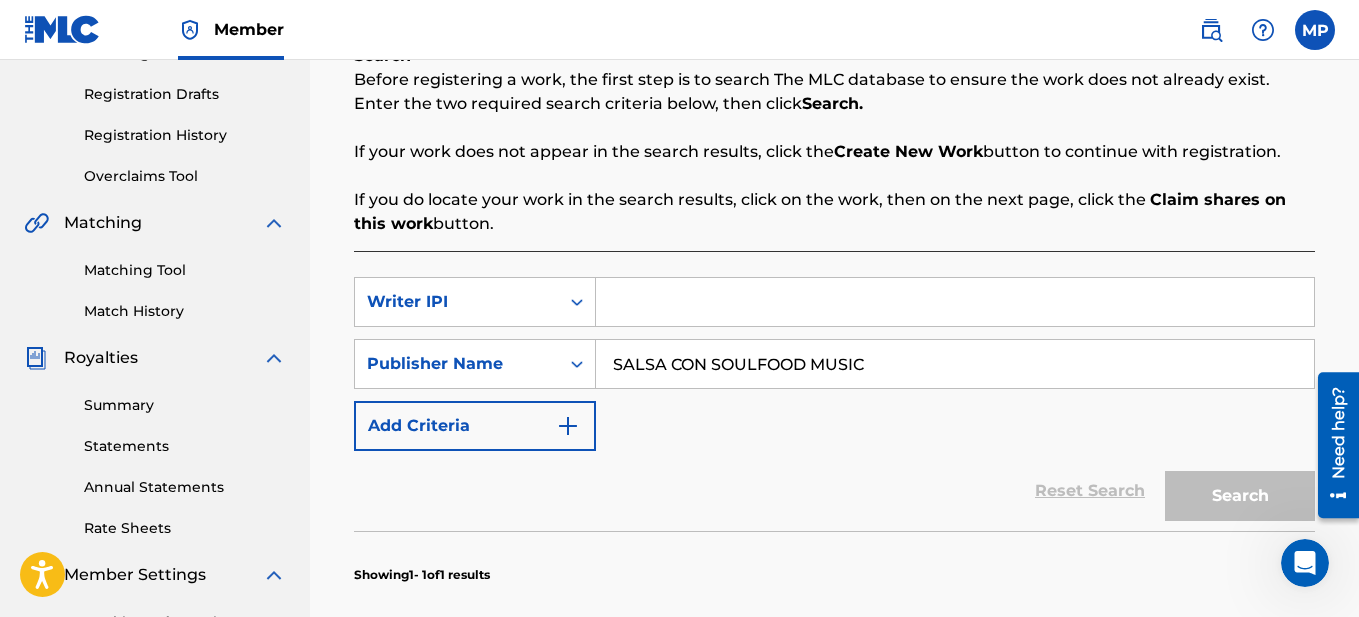 click at bounding box center (955, 302) 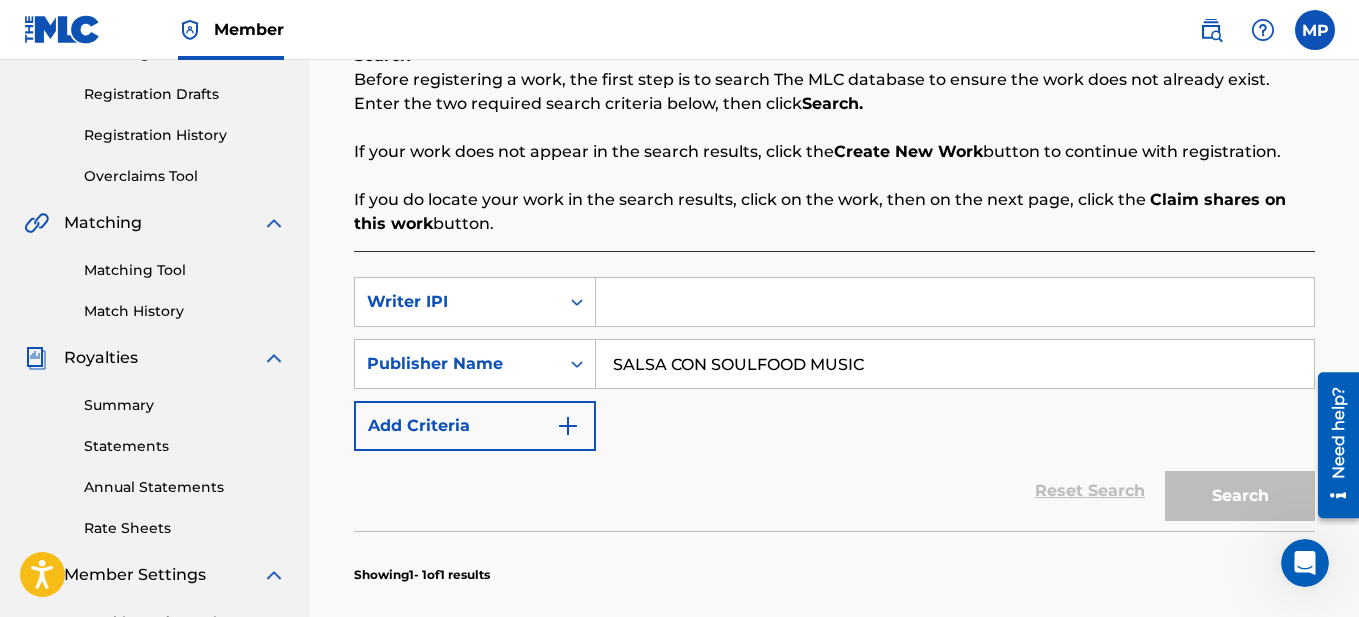 click at bounding box center (955, 302) 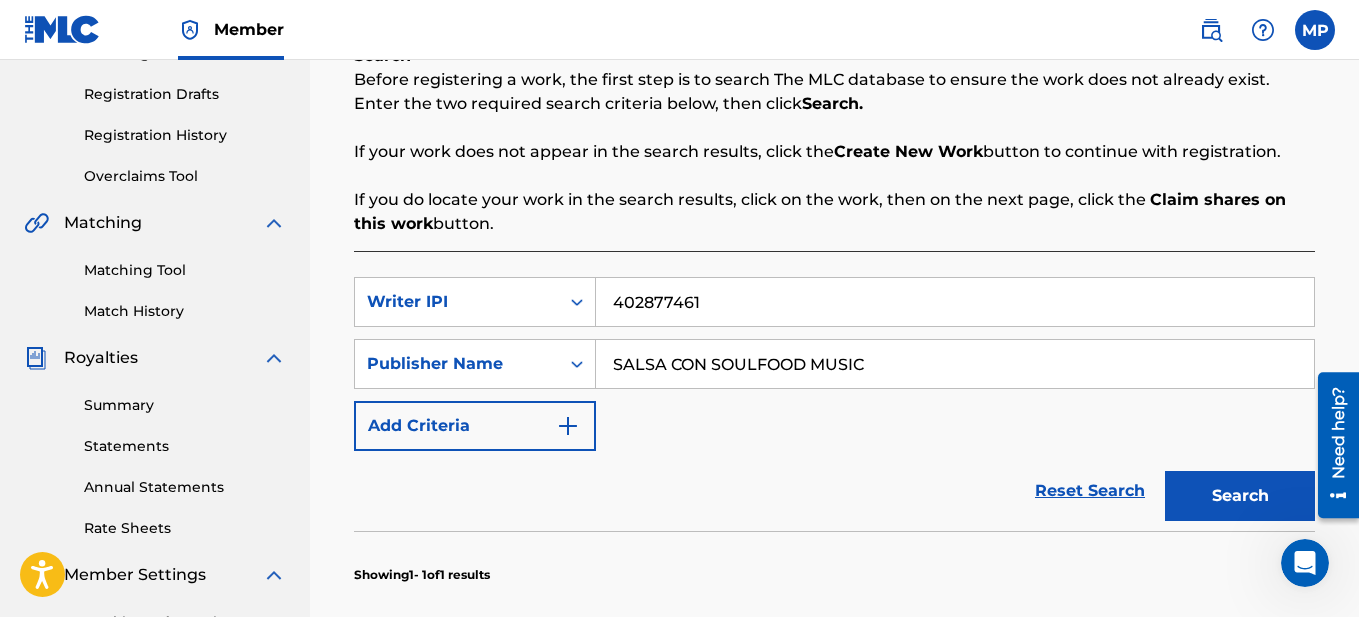 type on "402877461" 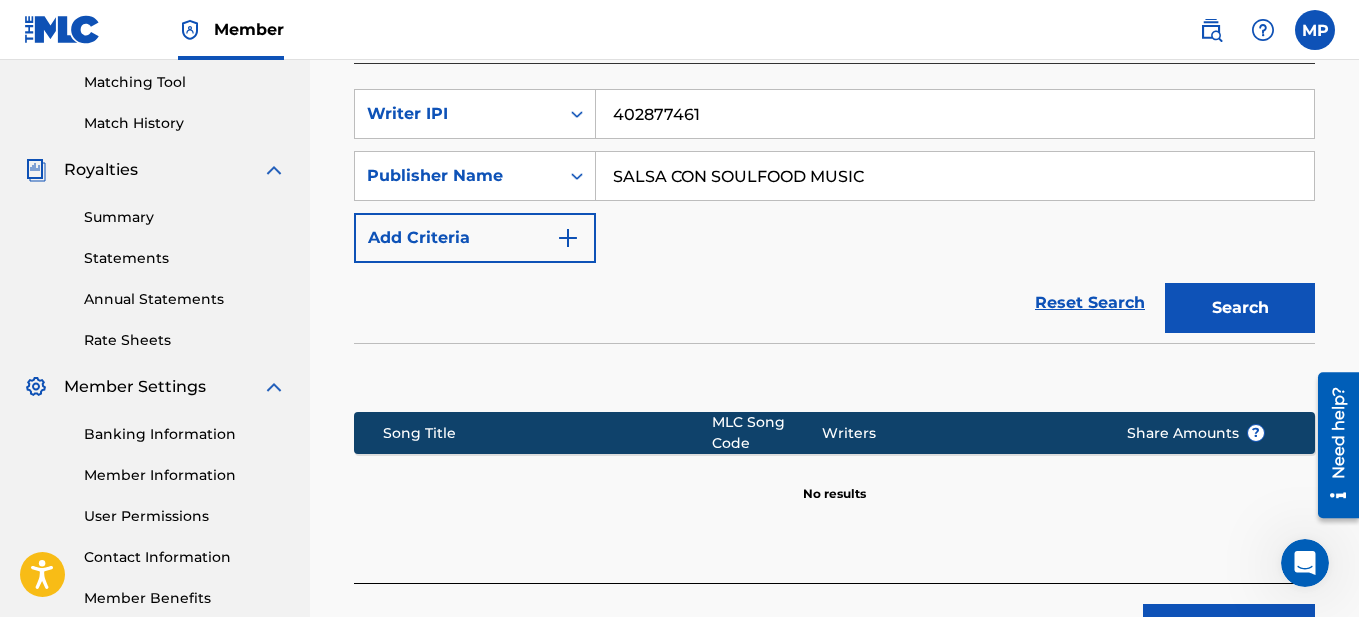 scroll, scrollTop: 464, scrollLeft: 0, axis: vertical 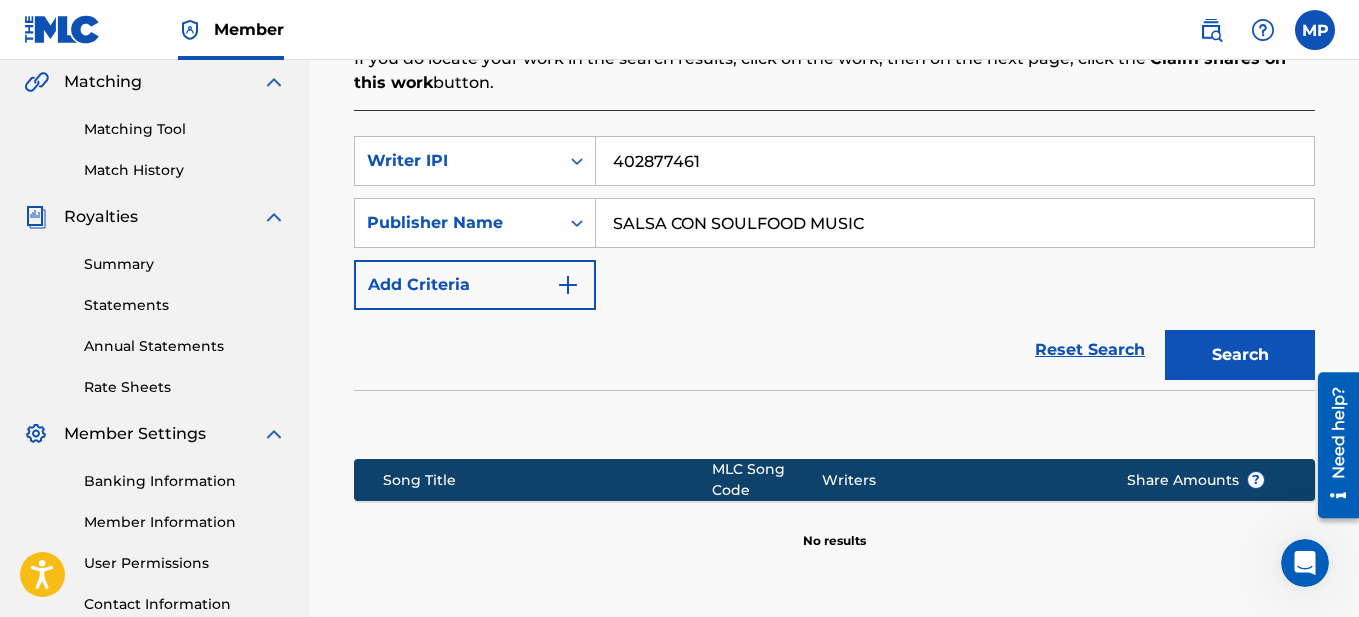 click at bounding box center [568, 285] 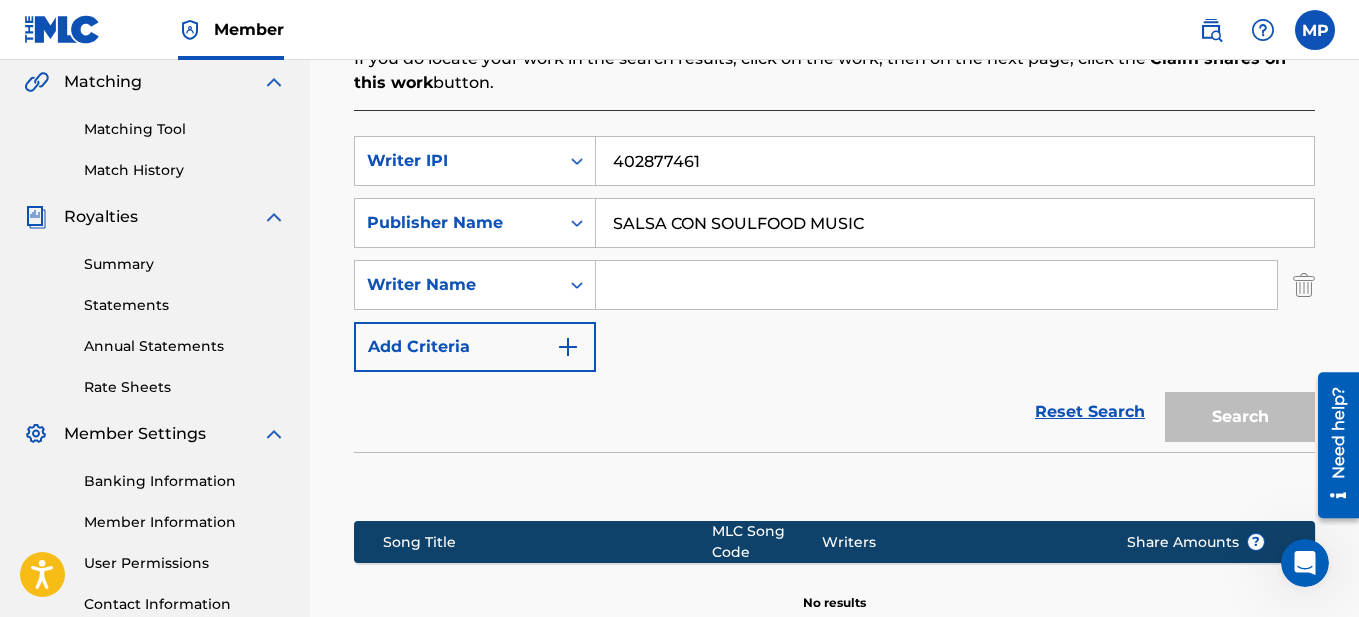 click at bounding box center (936, 285) 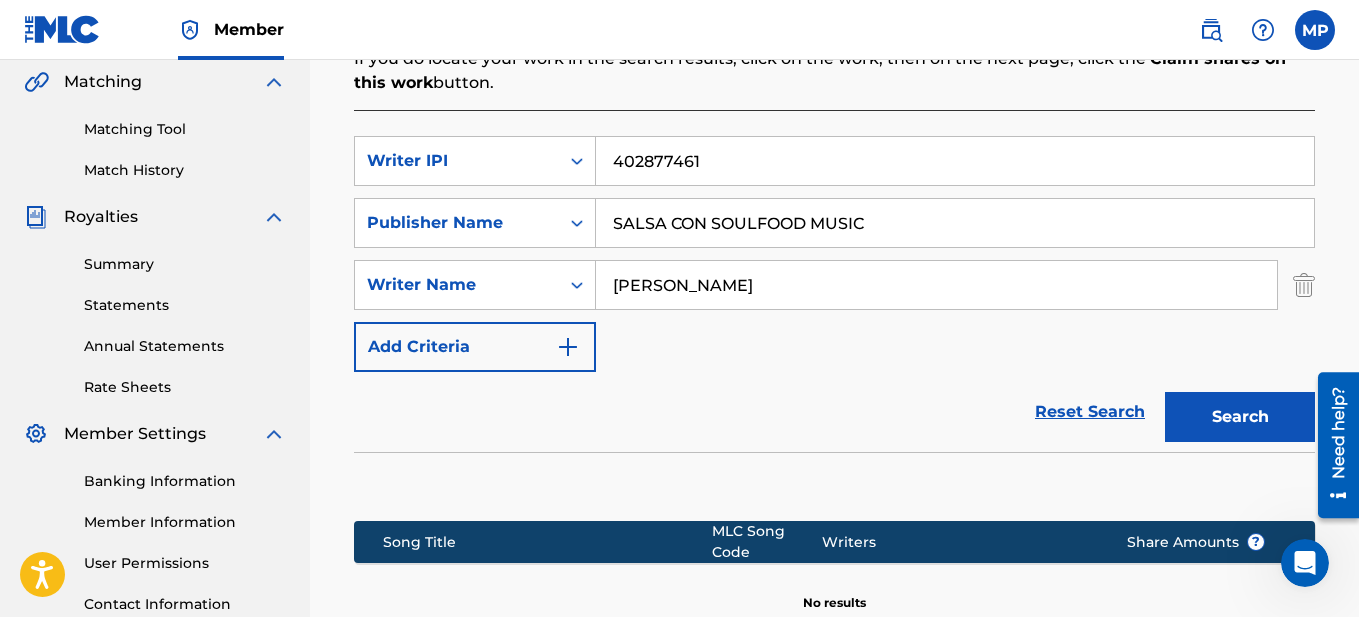 type on "[PERSON_NAME]" 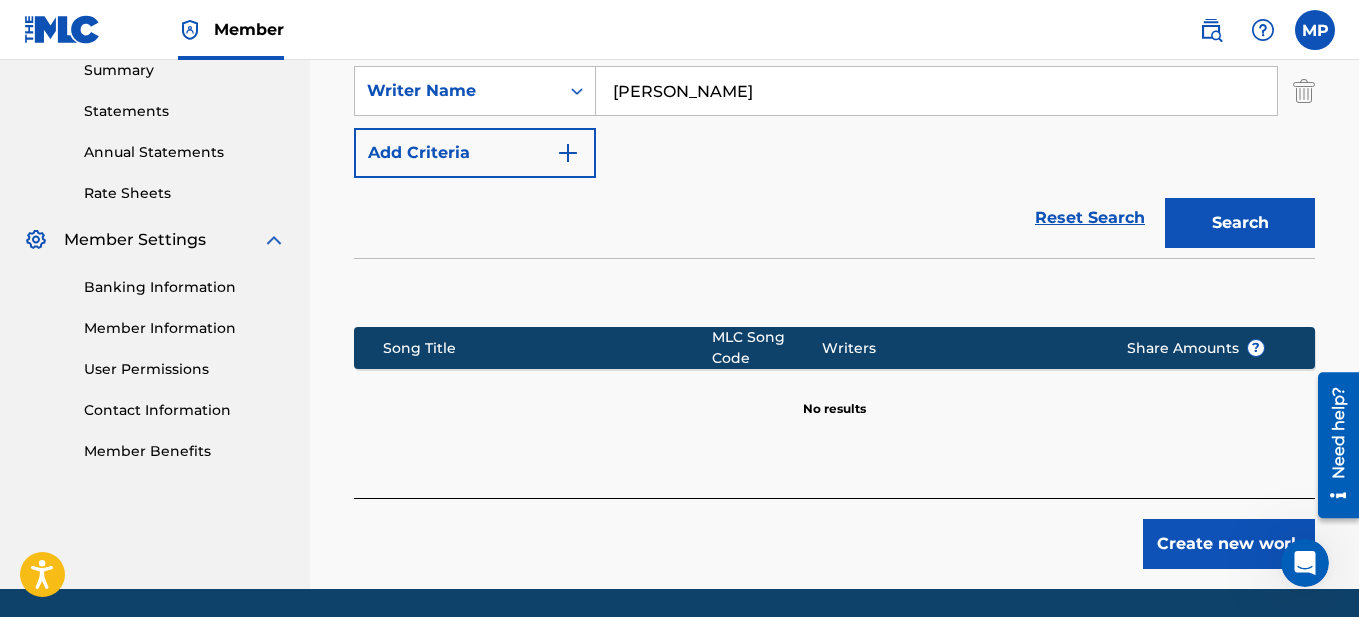 scroll, scrollTop: 526, scrollLeft: 0, axis: vertical 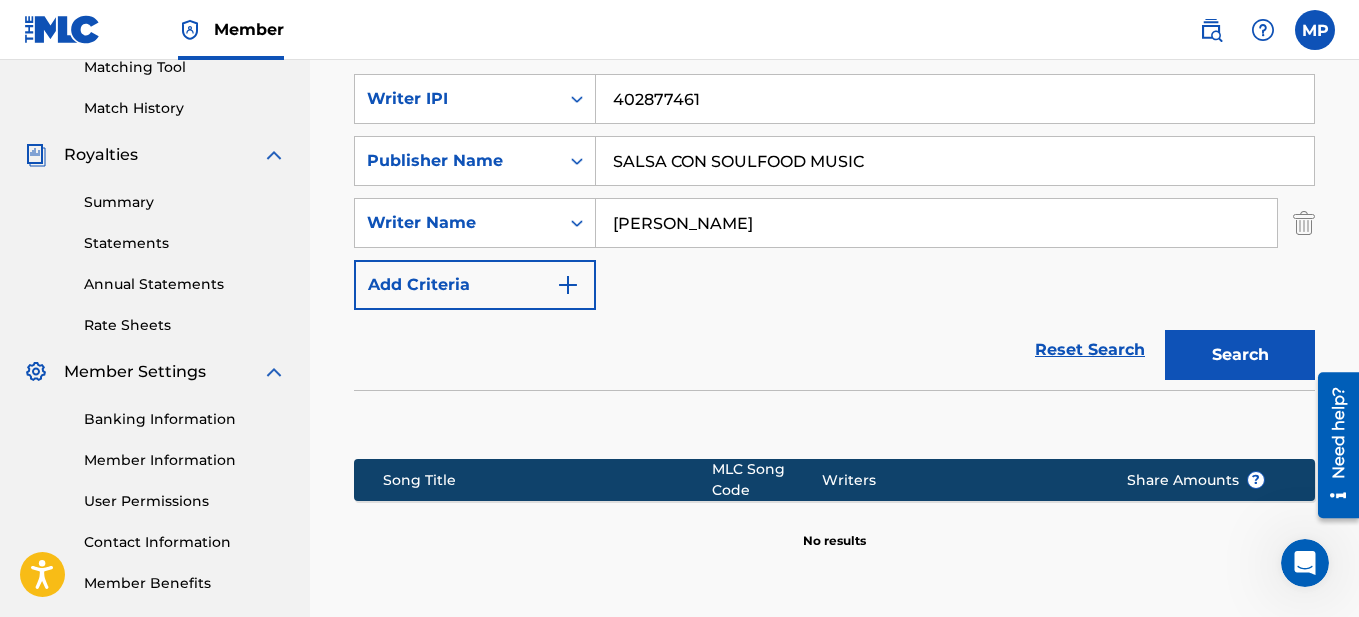 click at bounding box center (568, 285) 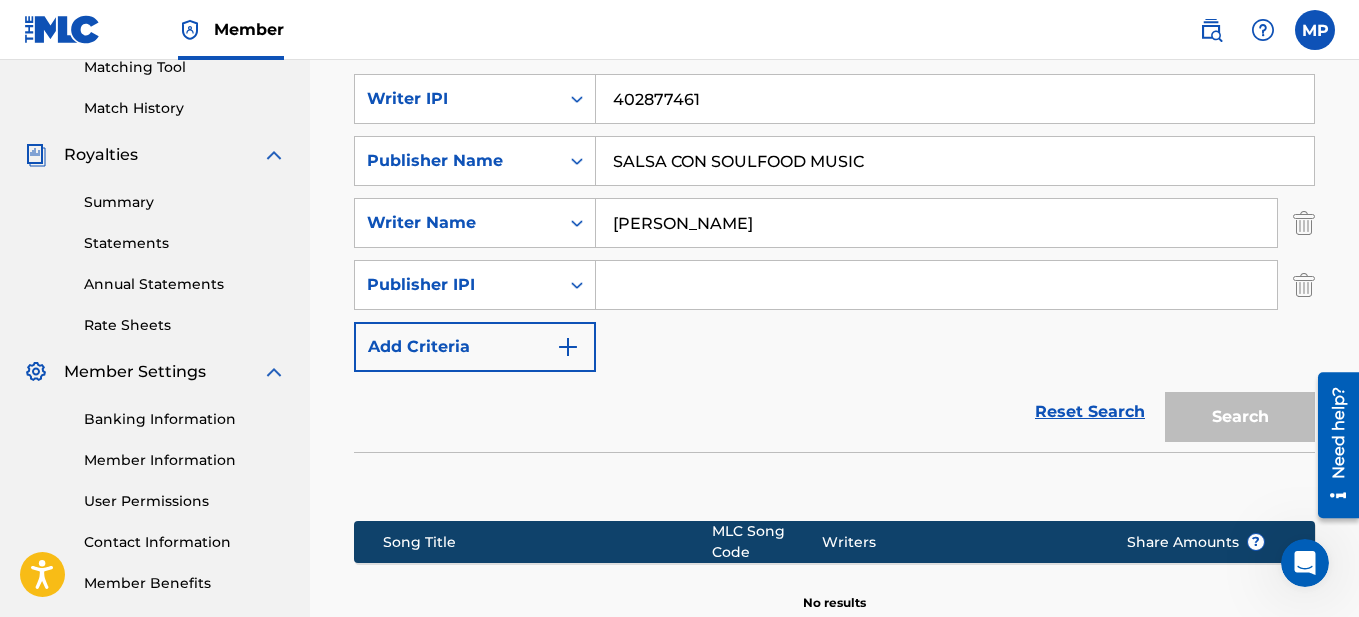 click at bounding box center (936, 285) 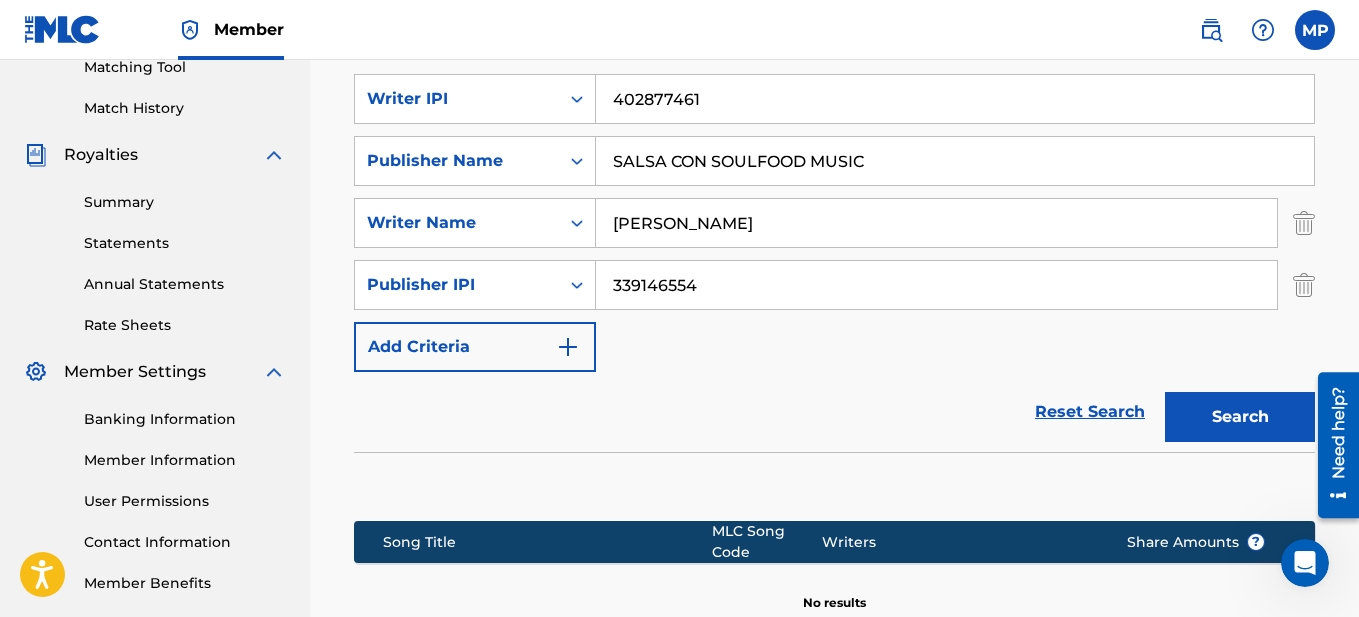 type on "339146554" 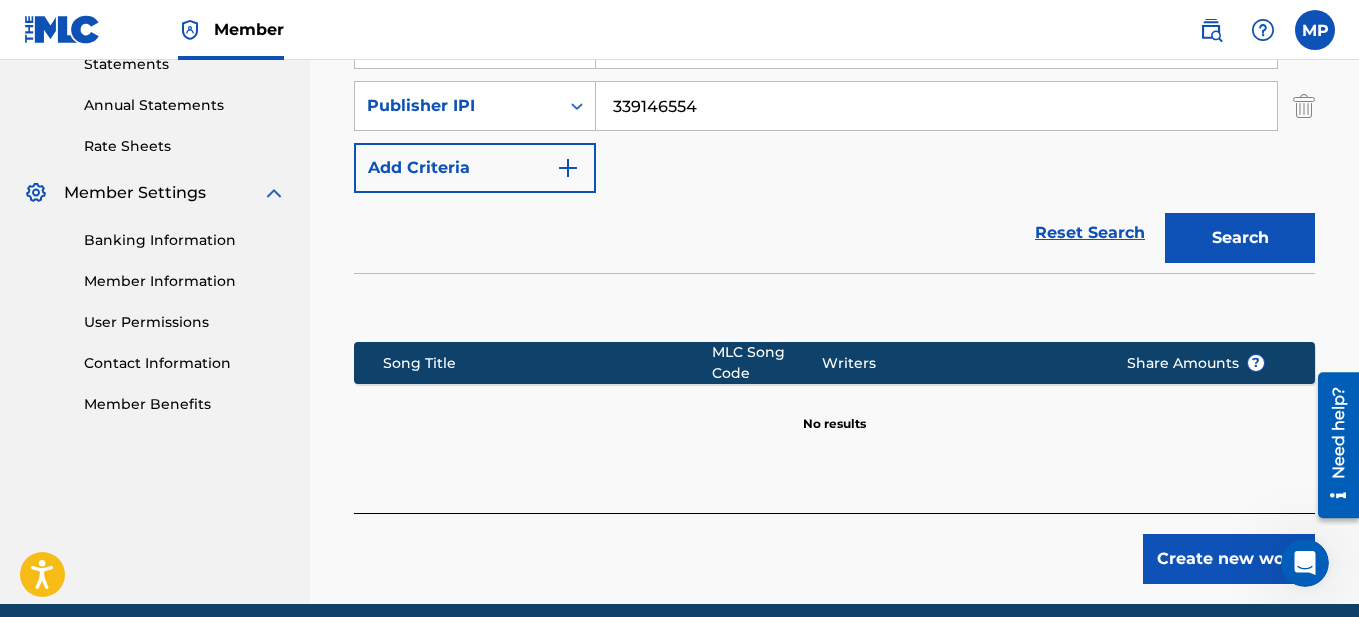 scroll, scrollTop: 588, scrollLeft: 0, axis: vertical 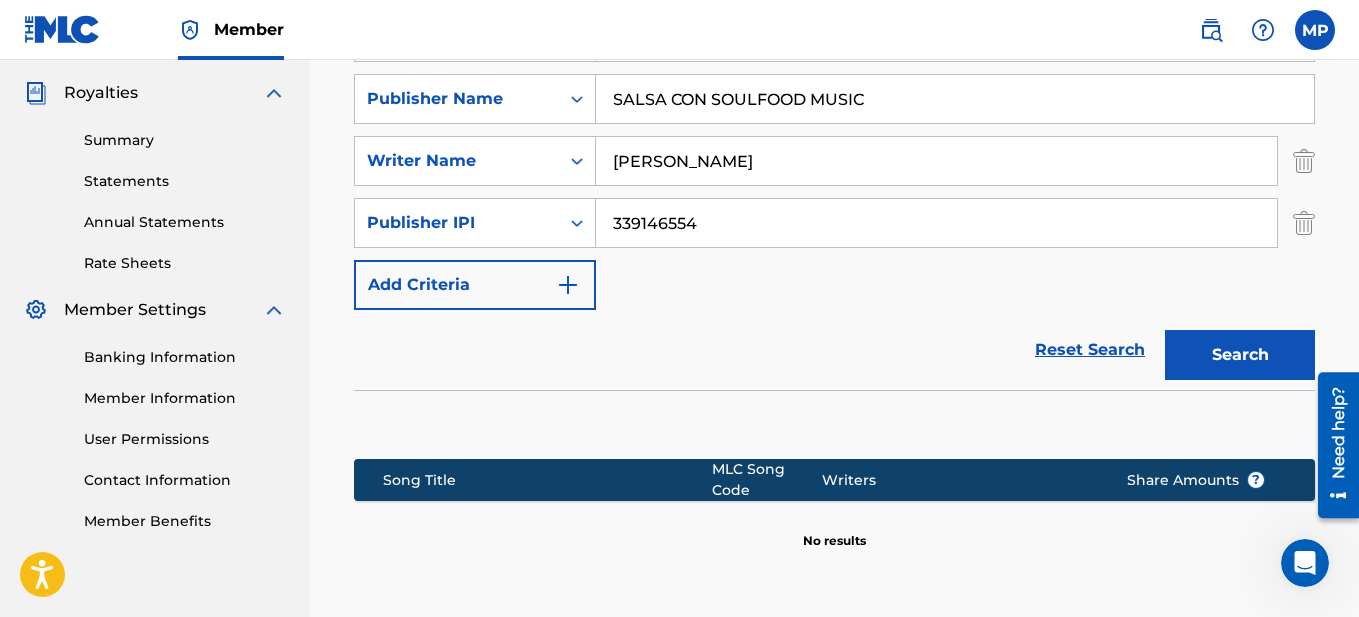 click at bounding box center [568, 285] 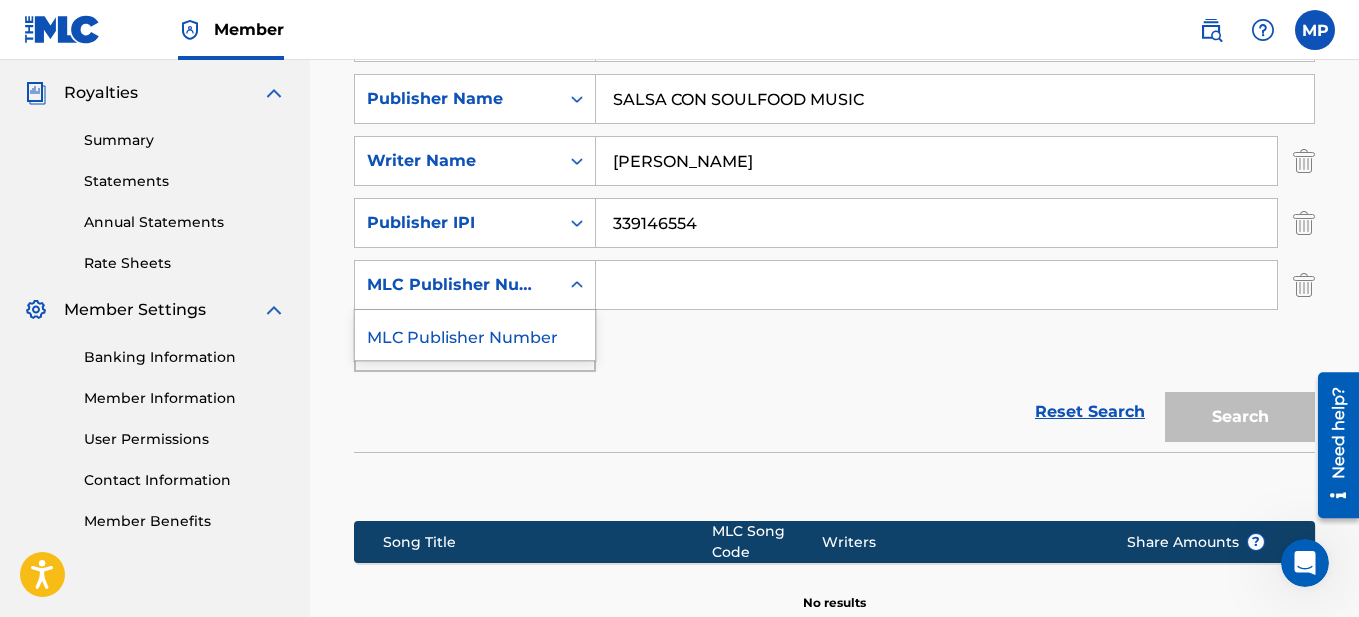 click 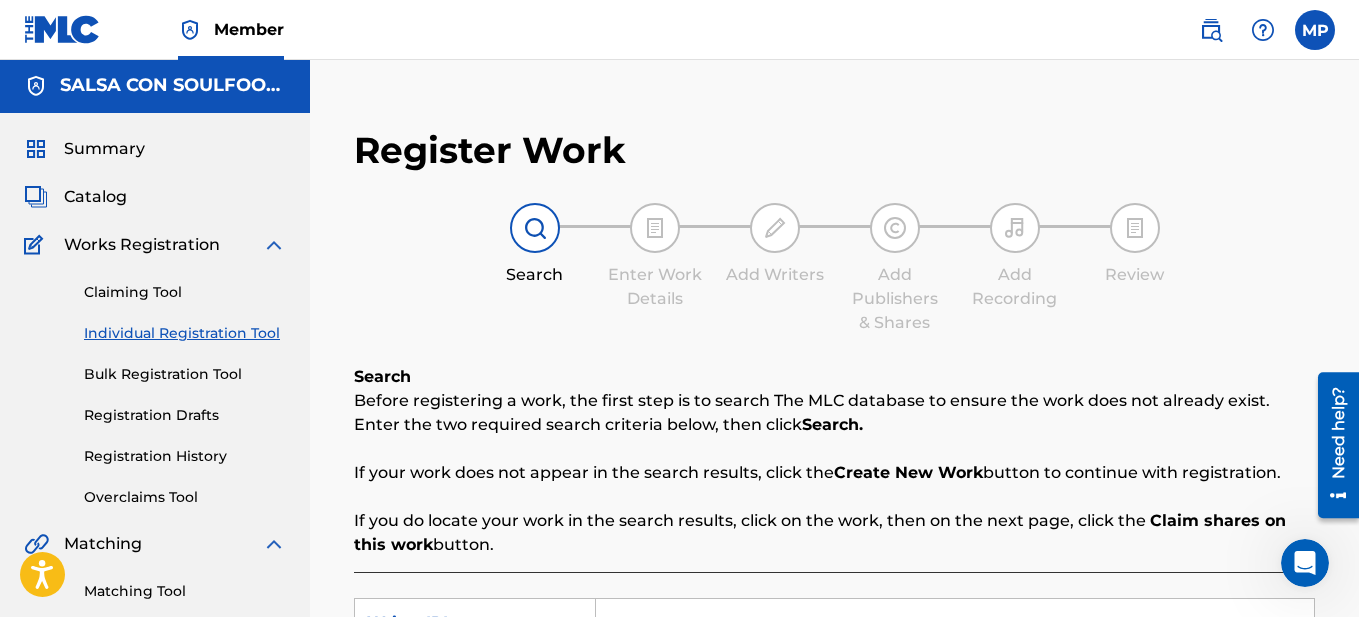 scroll, scrollTop: 0, scrollLeft: 0, axis: both 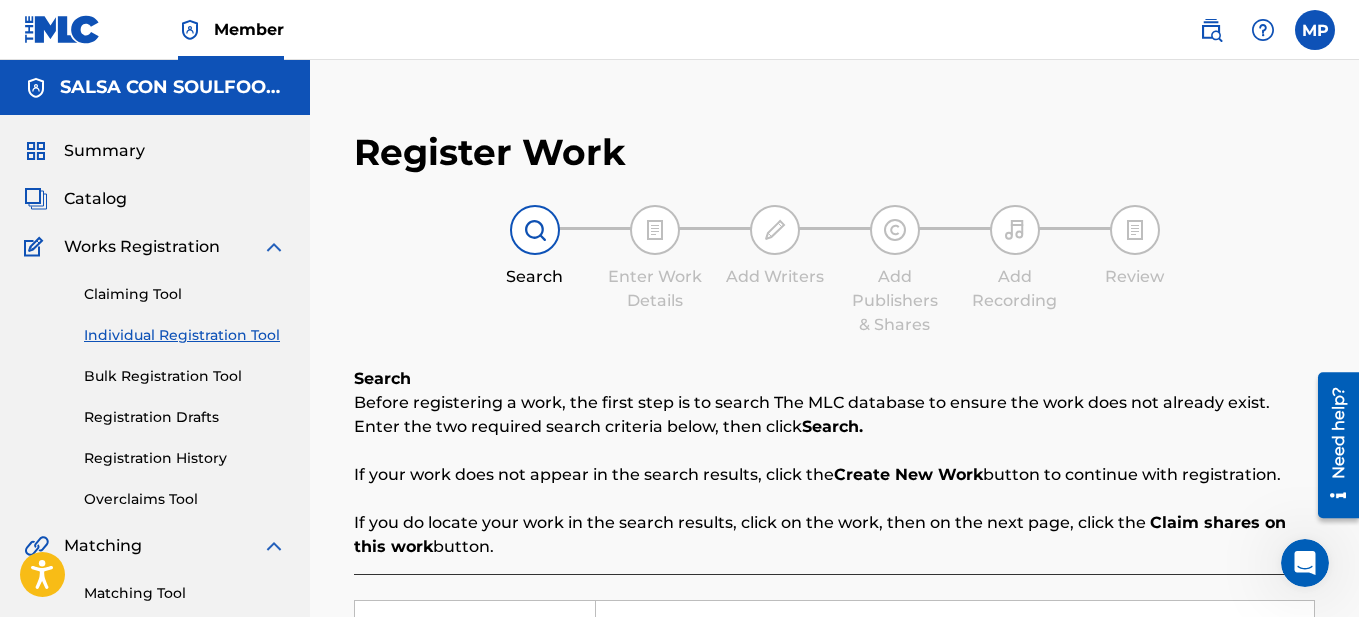 click on "SALSA CON SOULFOOD MUSIC" at bounding box center [173, 87] 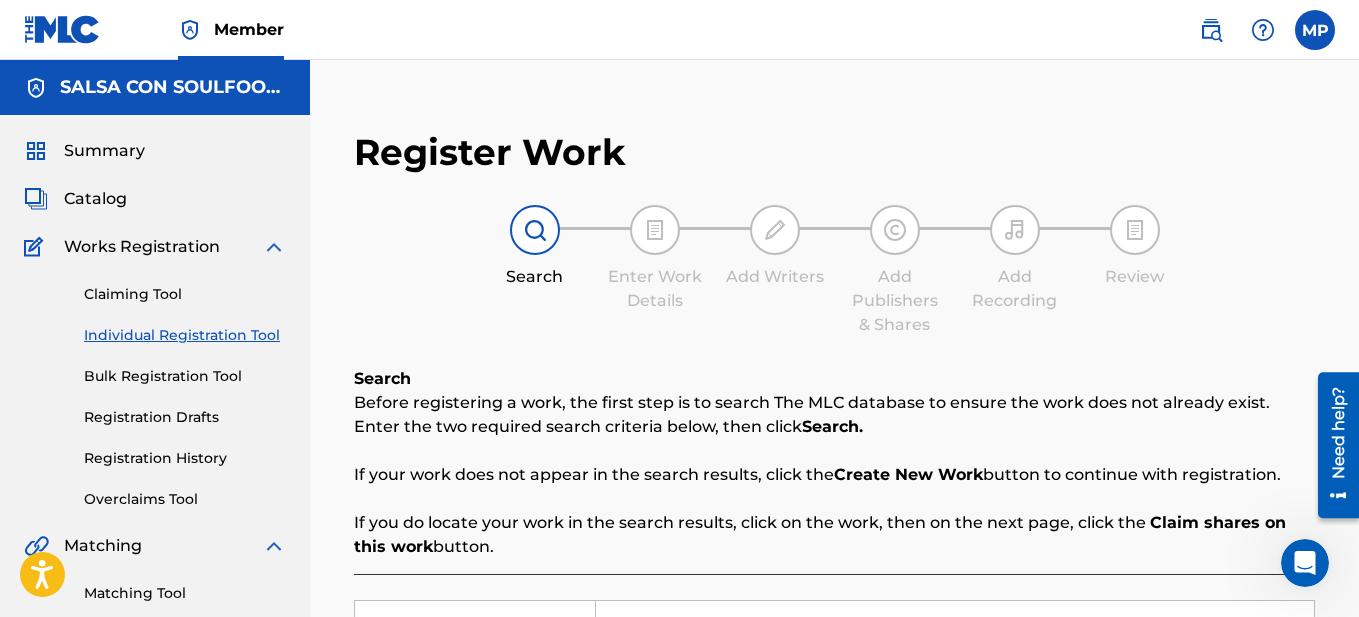 click at bounding box center [1315, 30] 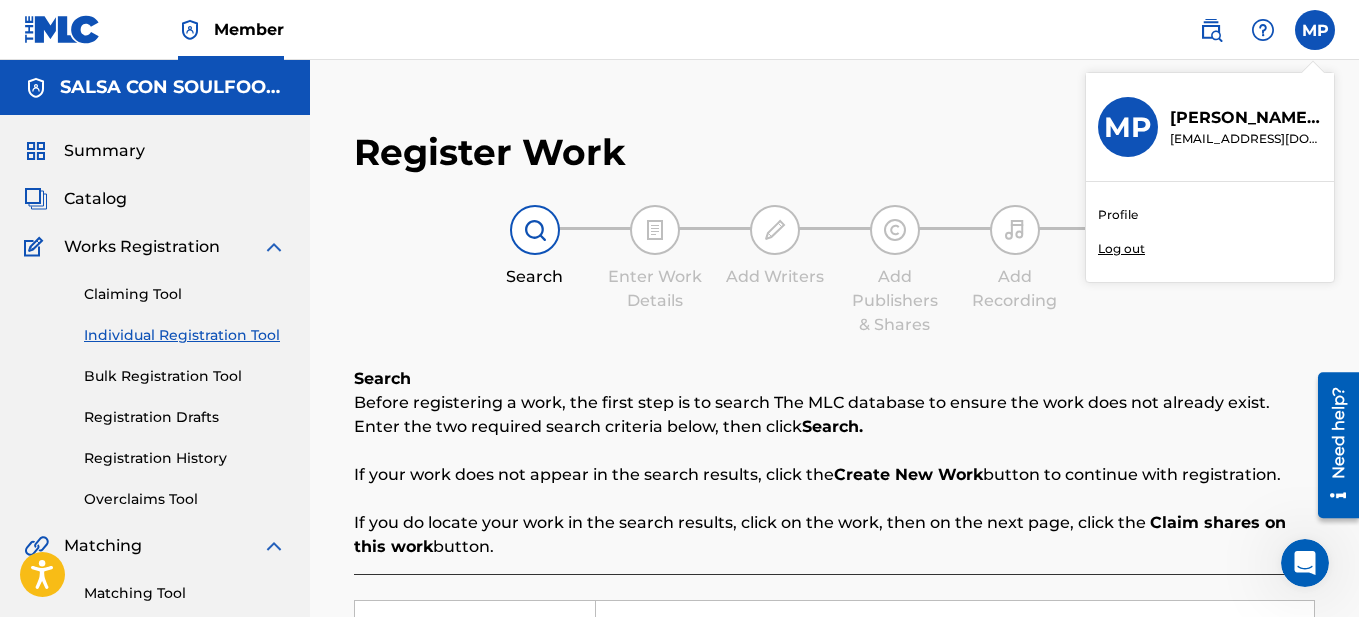 click on "Profile" at bounding box center [1118, 215] 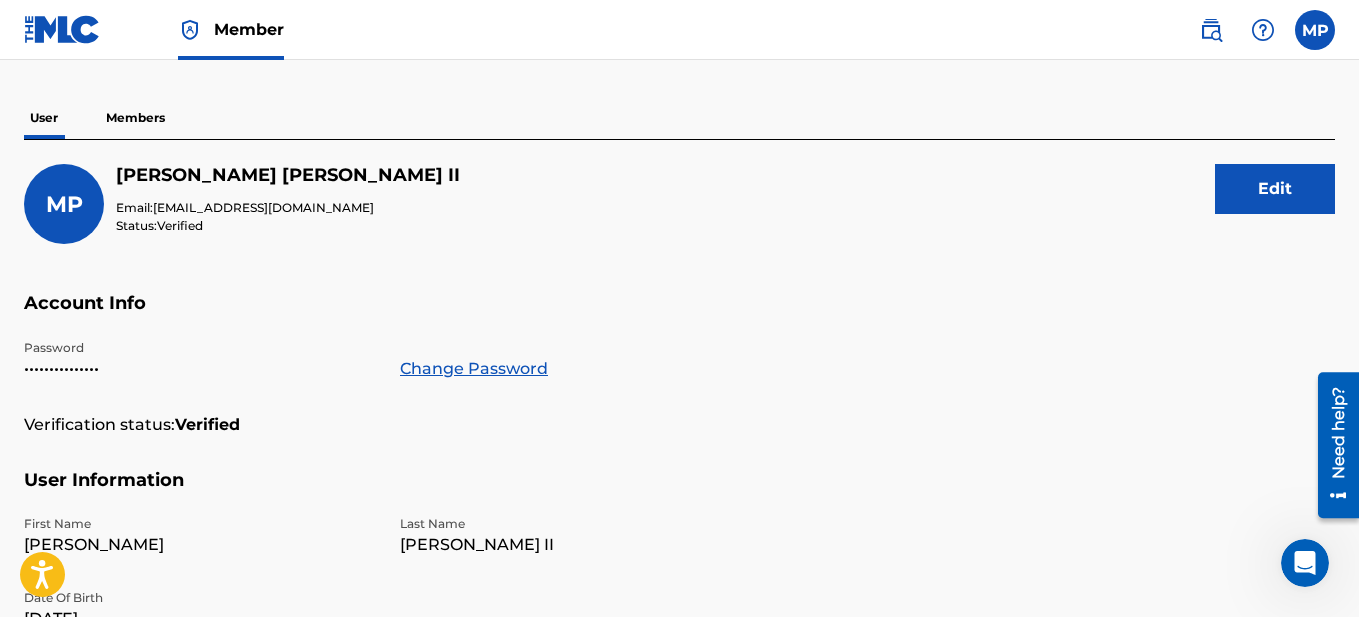 scroll, scrollTop: 129, scrollLeft: 0, axis: vertical 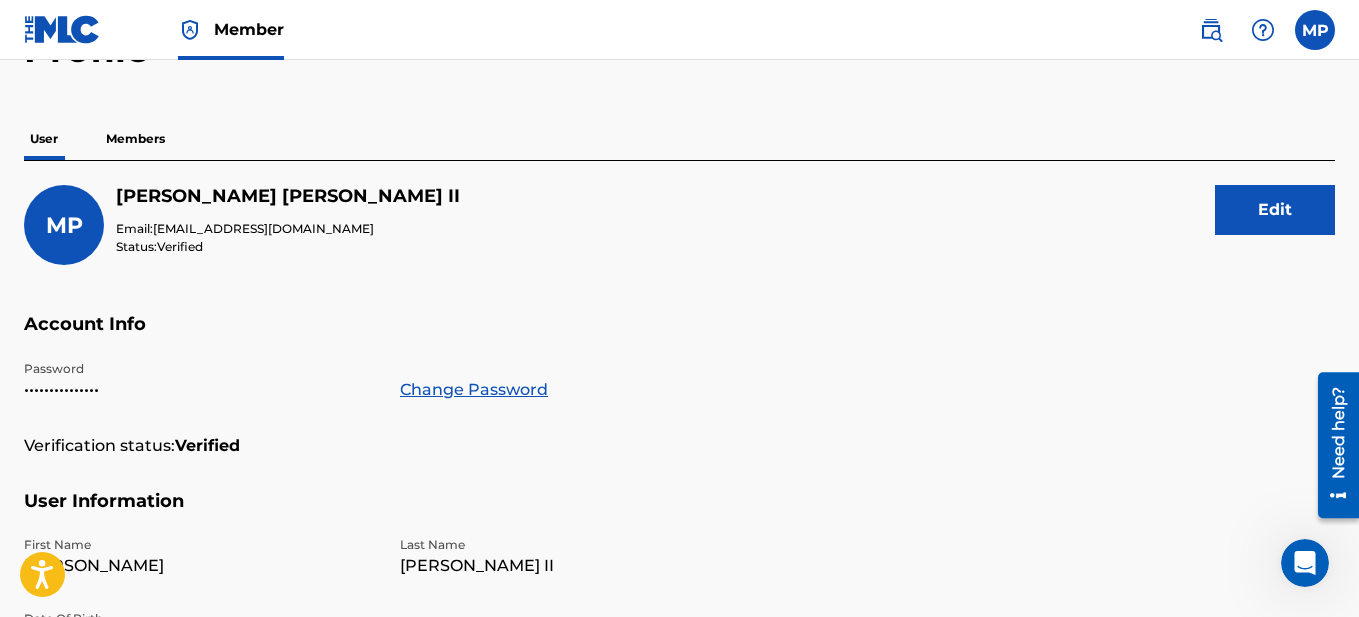 click on "Members" at bounding box center (135, 139) 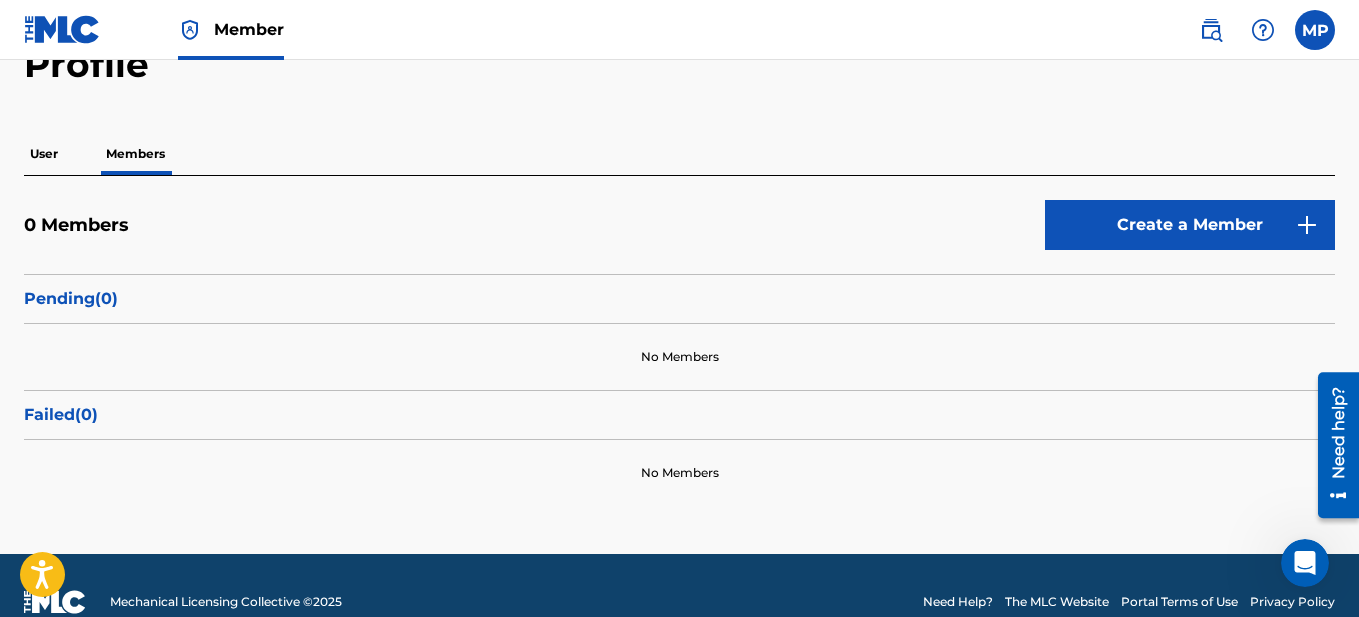 scroll, scrollTop: 147, scrollLeft: 0, axis: vertical 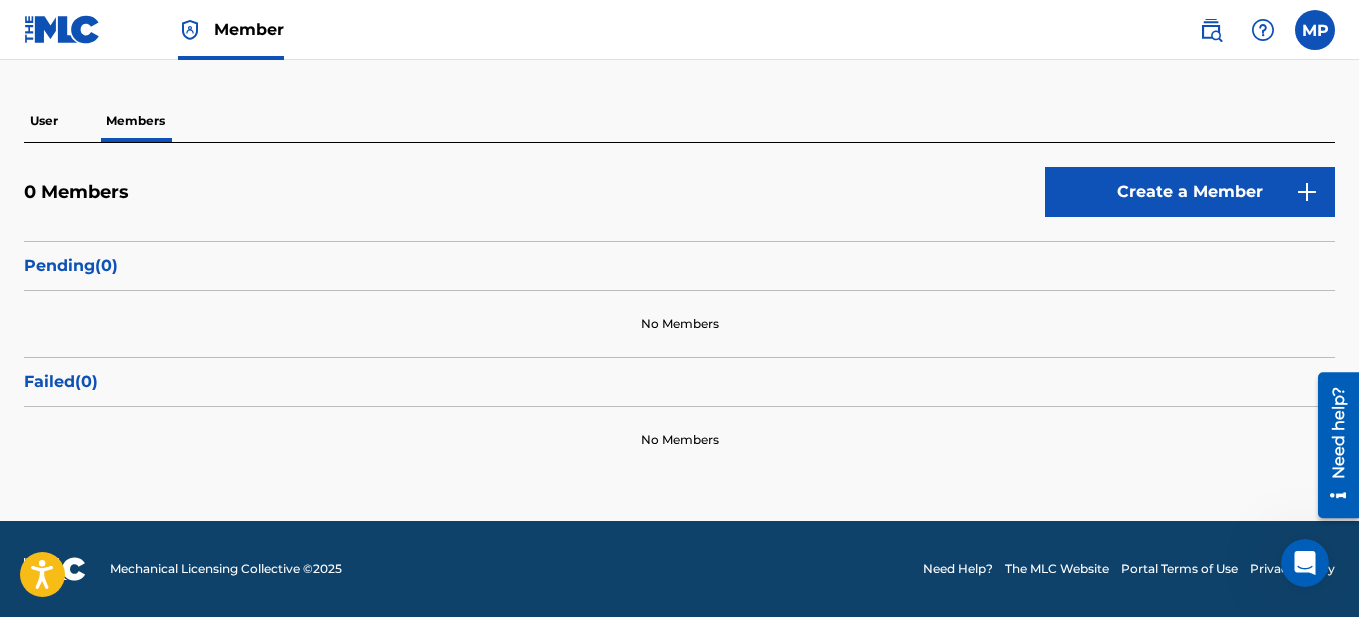 click at bounding box center [1307, 192] 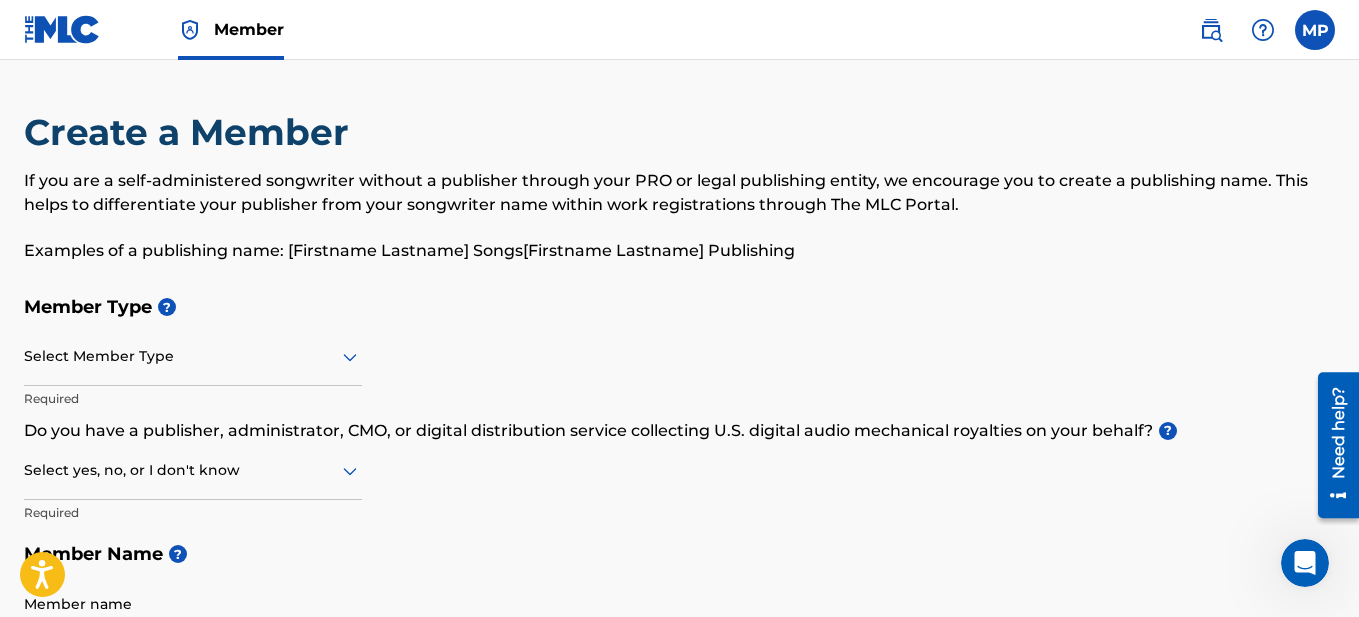 scroll, scrollTop: 100, scrollLeft: 0, axis: vertical 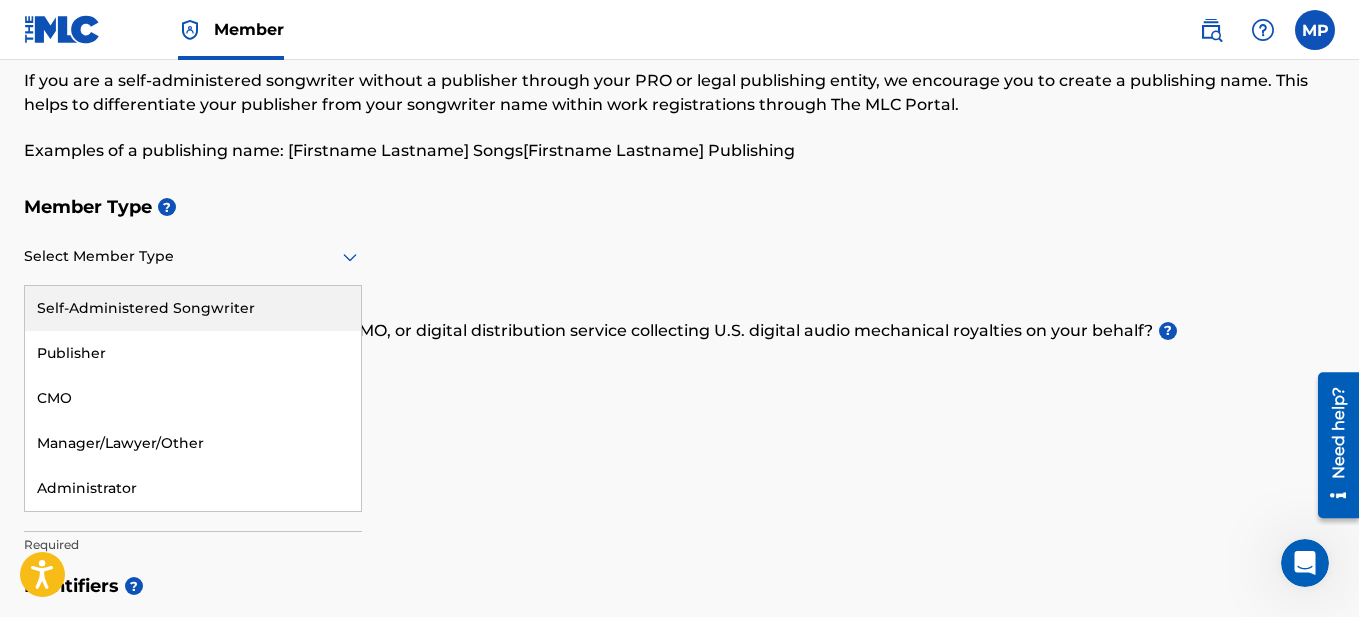 click 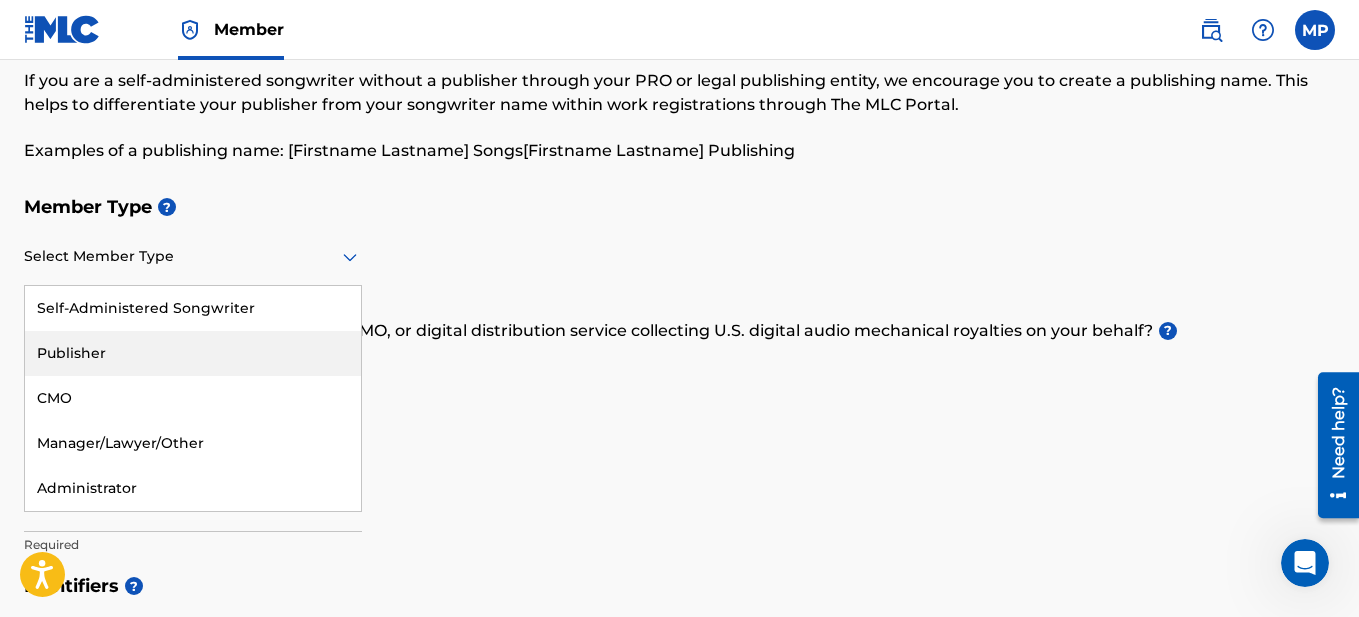 click on "Publisher" at bounding box center (193, 353) 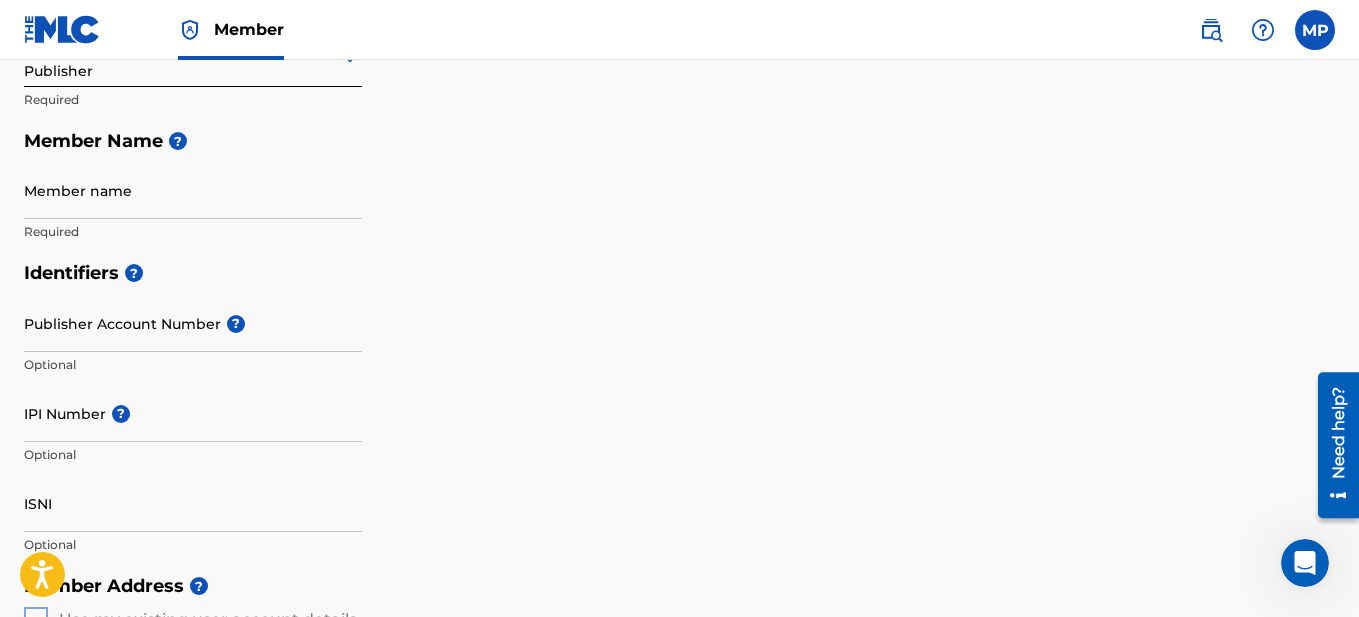scroll, scrollTop: 300, scrollLeft: 0, axis: vertical 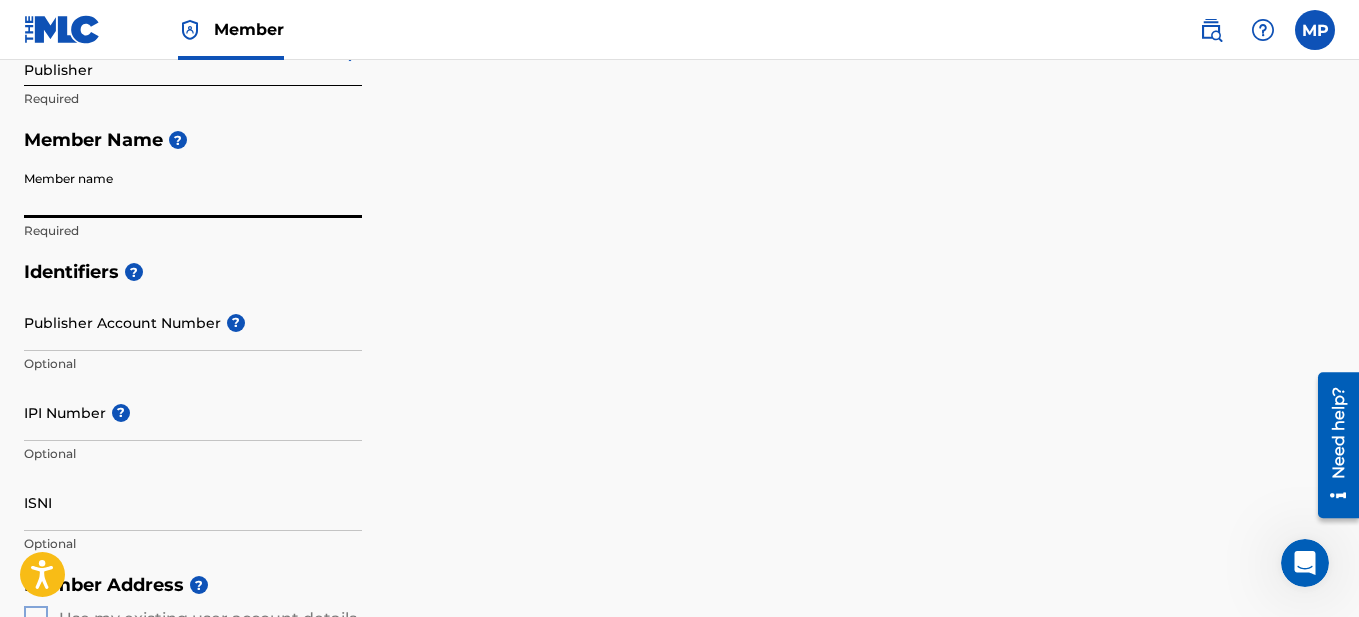 click on "Member name" at bounding box center (193, 189) 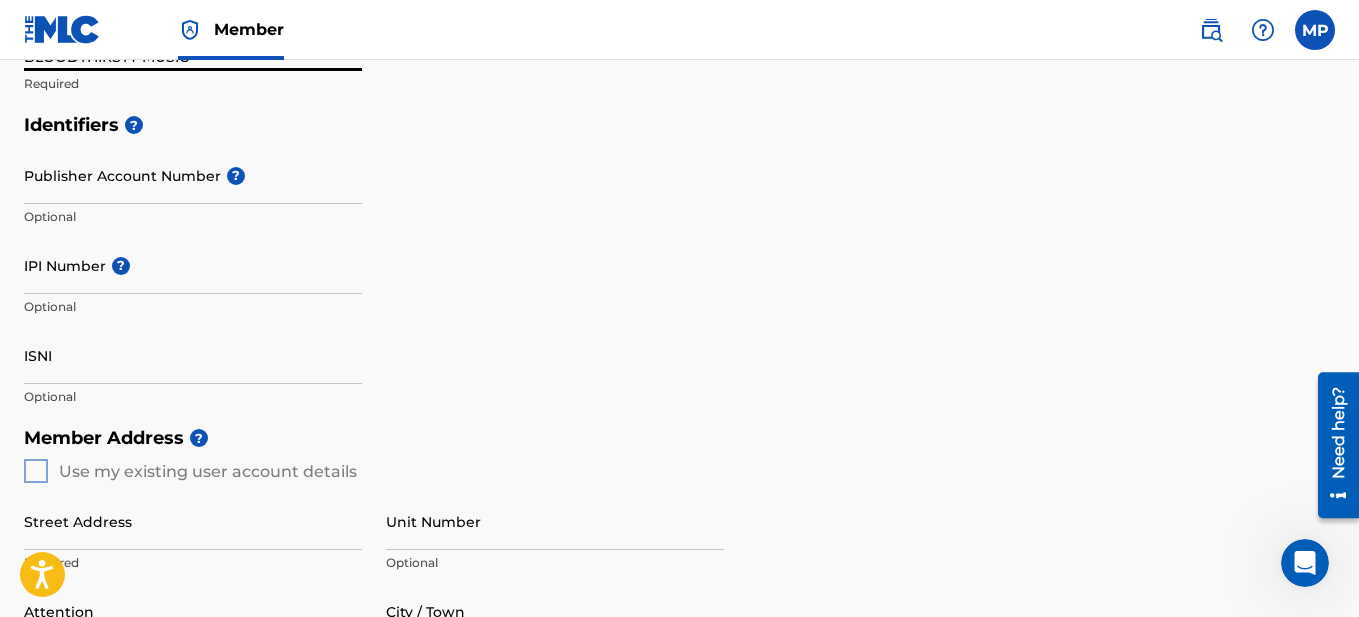 scroll, scrollTop: 500, scrollLeft: 0, axis: vertical 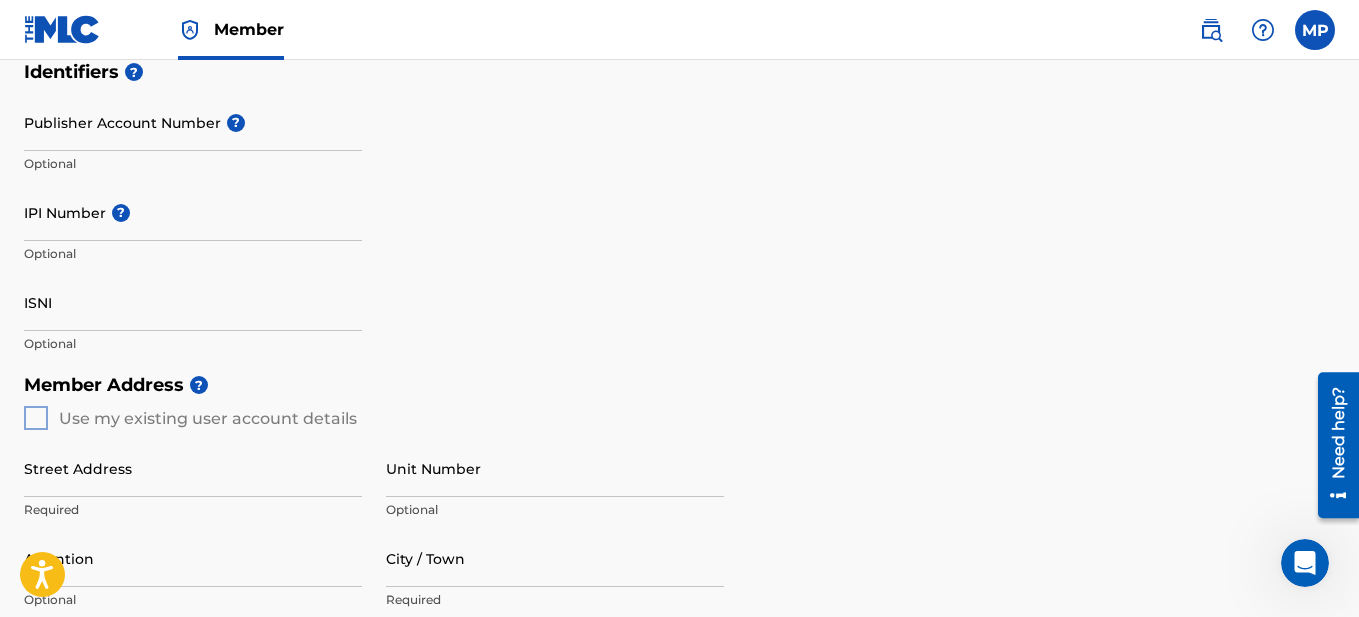 type on "BLOODTHIRSTY MUSIC" 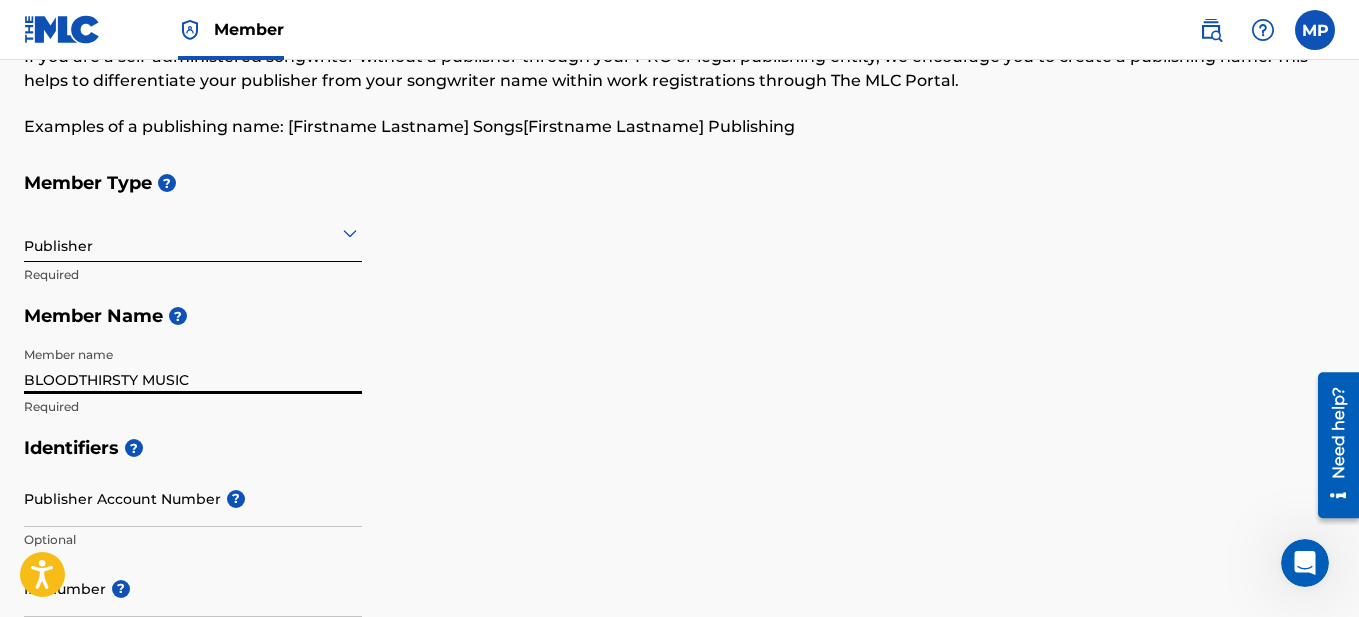 scroll, scrollTop: 0, scrollLeft: 0, axis: both 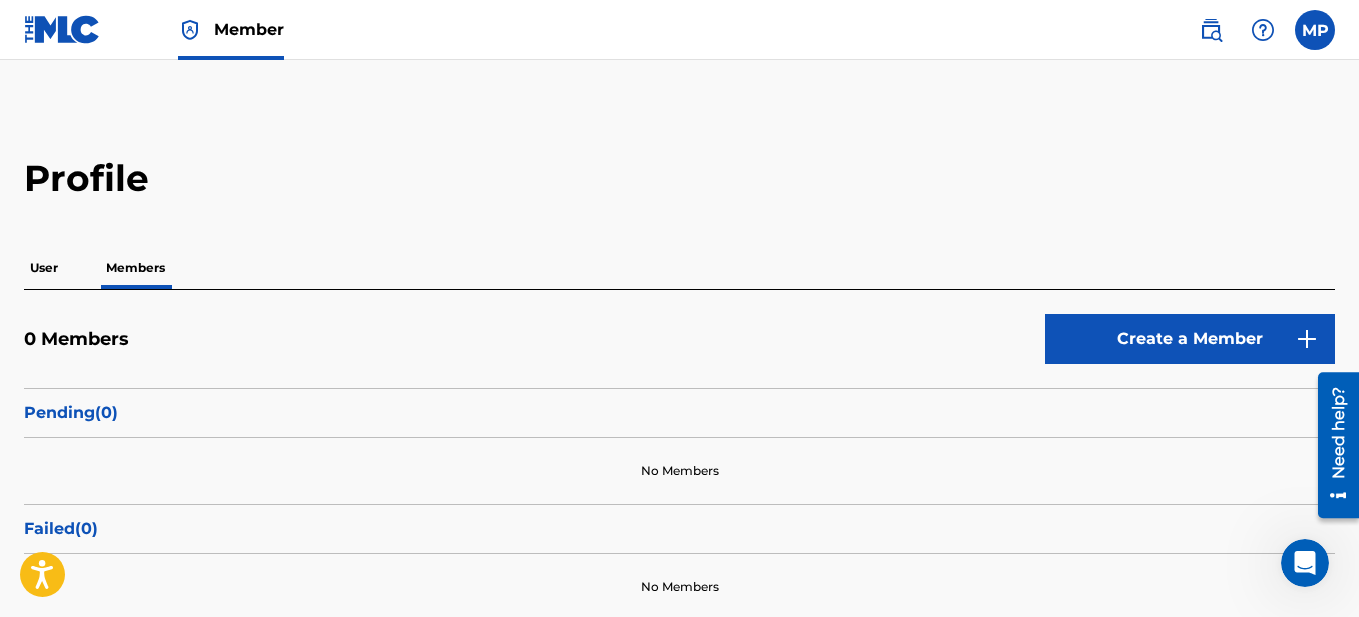 click on "User" at bounding box center (44, 268) 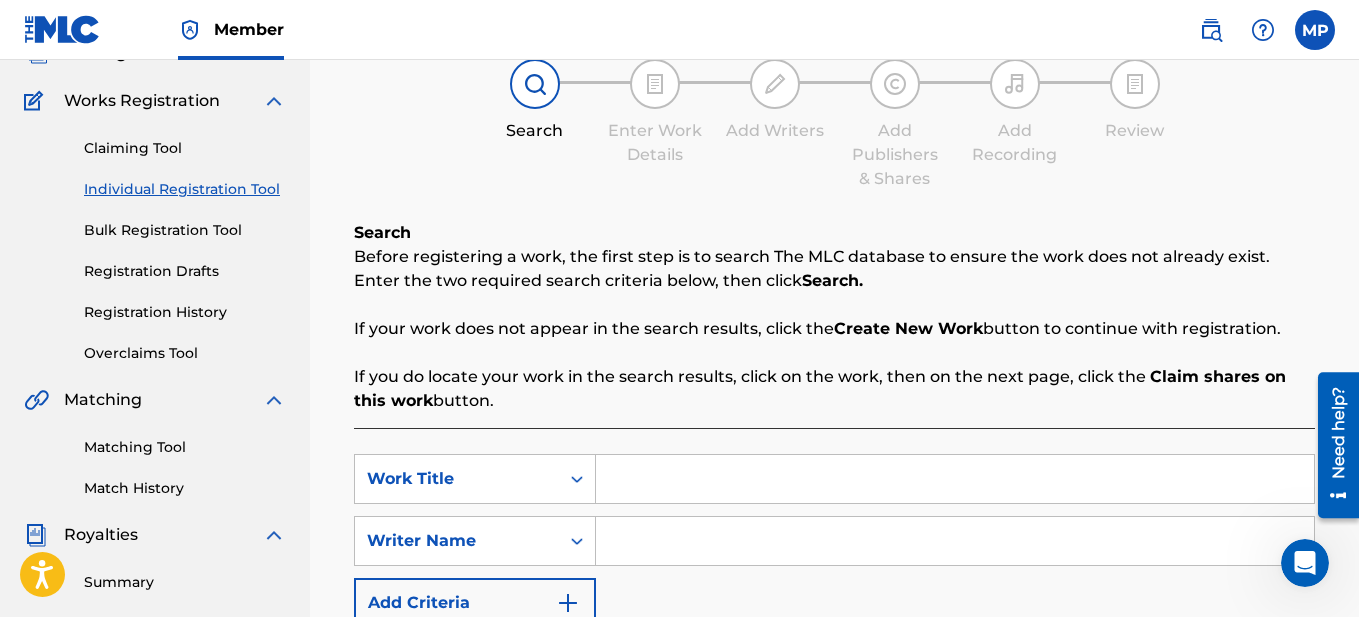scroll, scrollTop: 100, scrollLeft: 0, axis: vertical 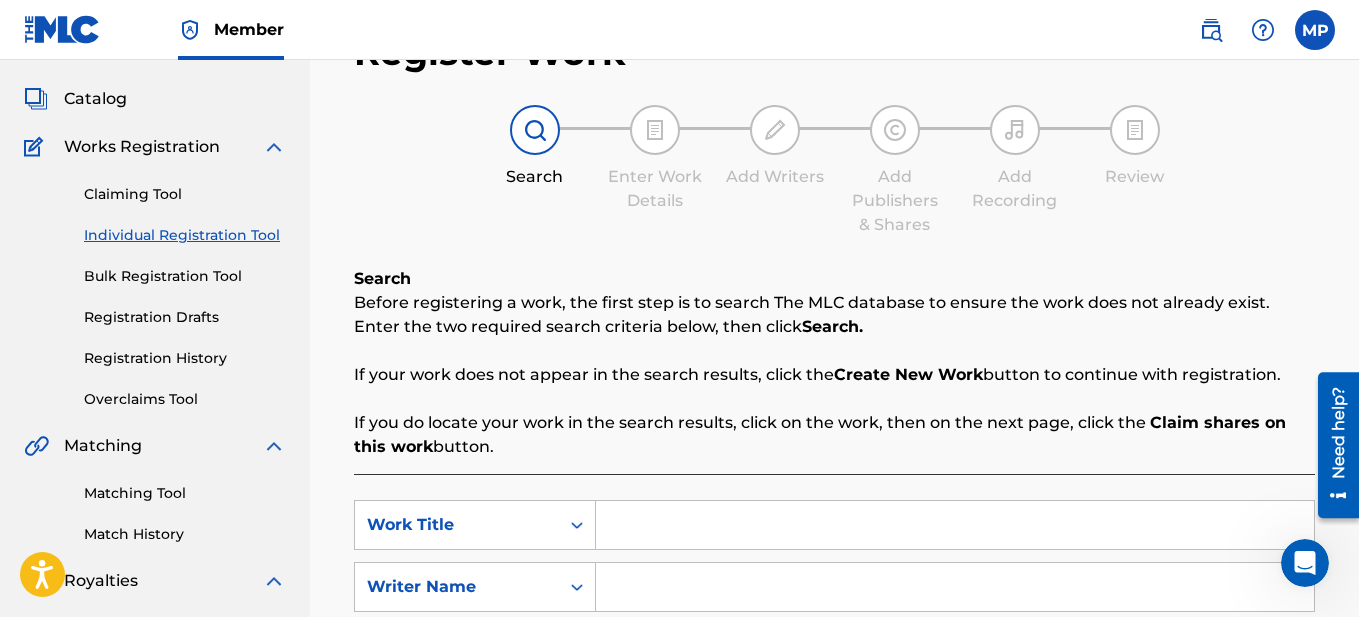 click on "Claiming Tool" at bounding box center [185, 194] 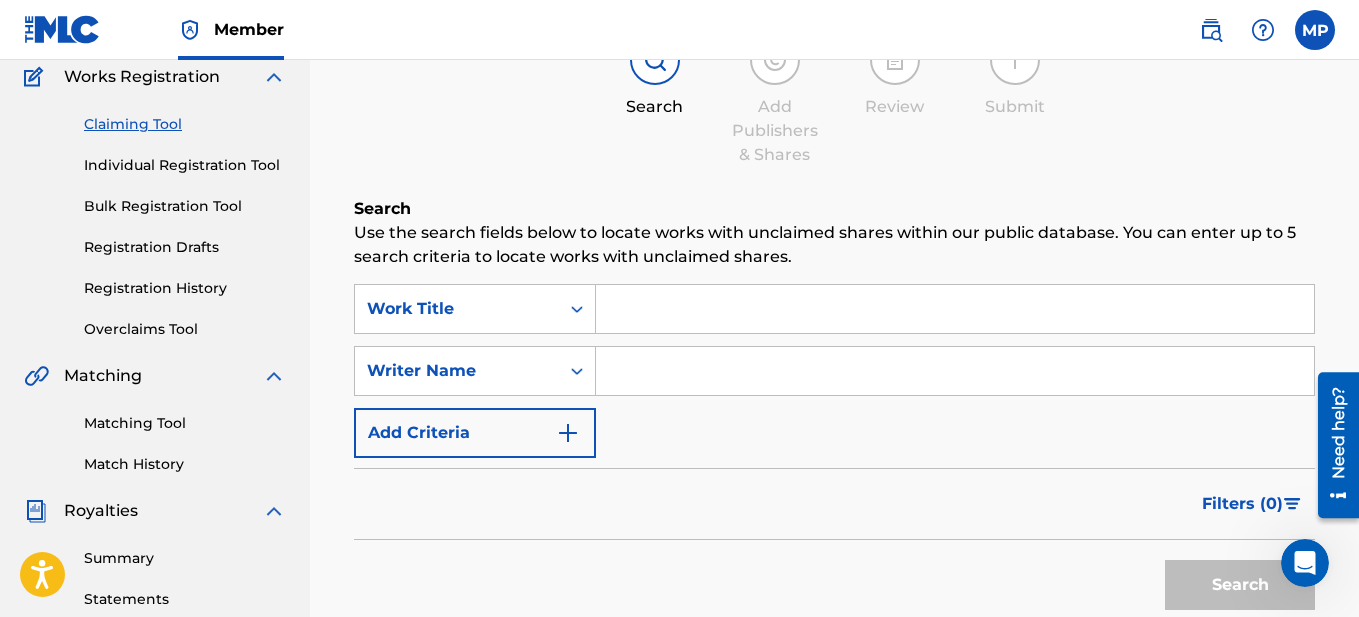 scroll, scrollTop: 200, scrollLeft: 0, axis: vertical 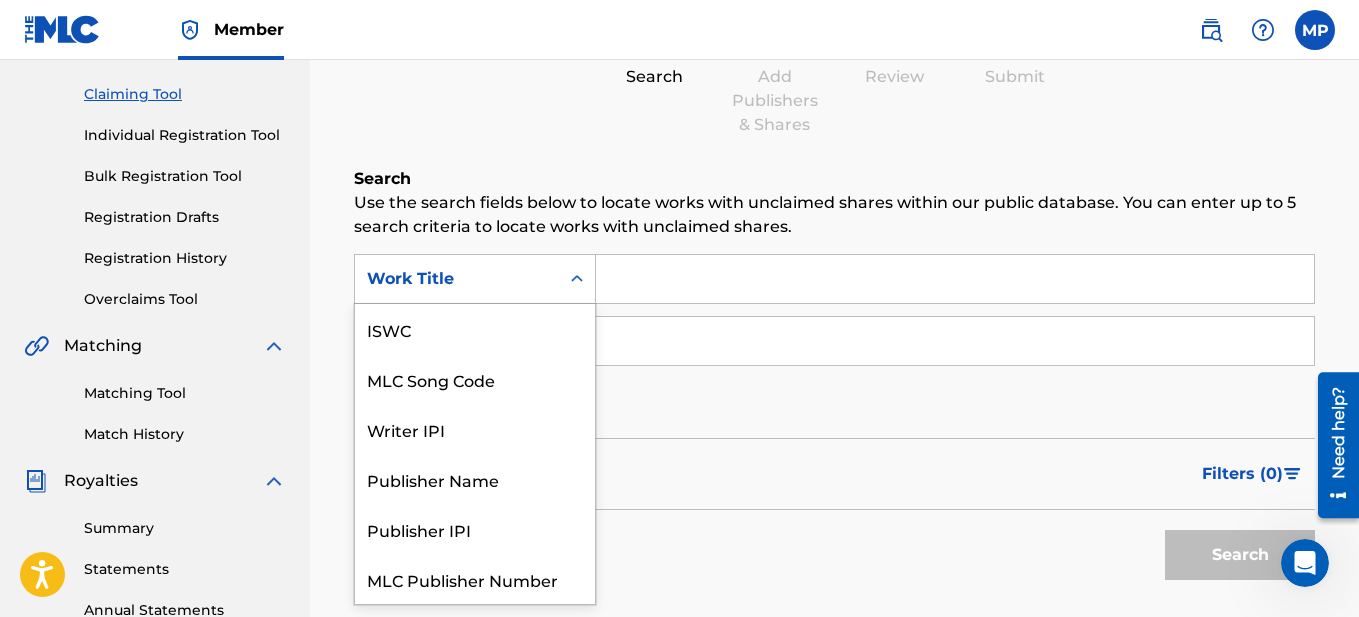 click 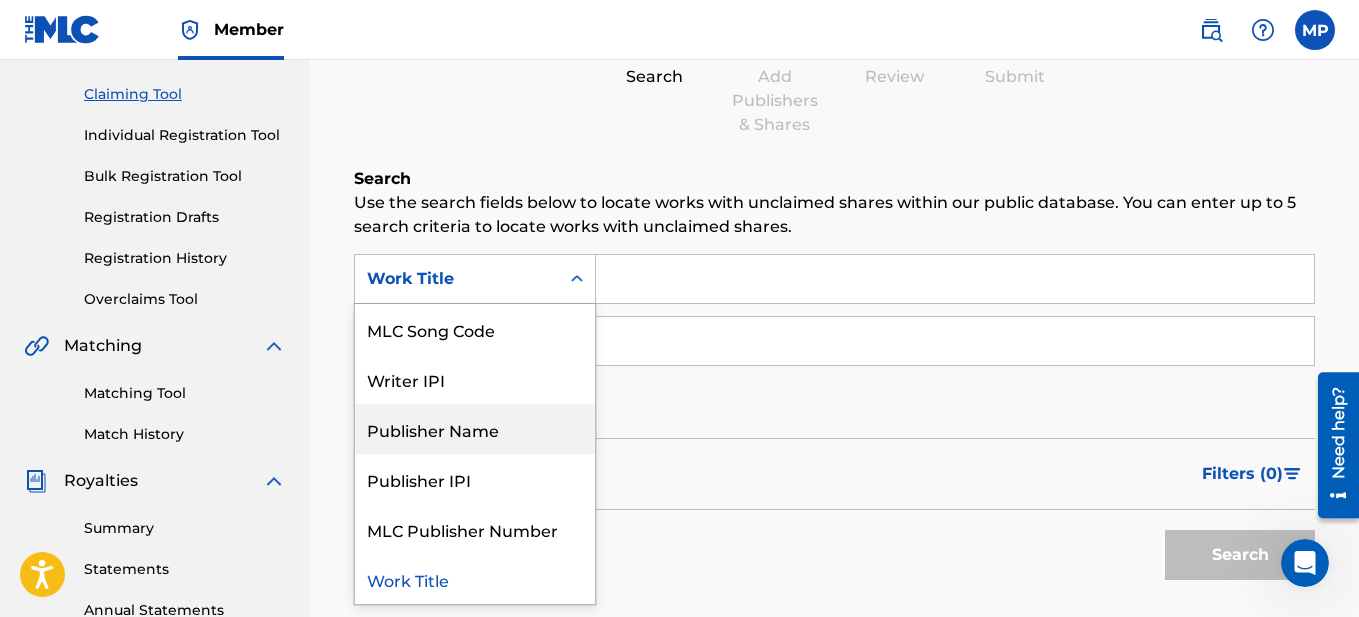 drag, startPoint x: 489, startPoint y: 433, endPoint x: 510, endPoint y: 405, distance: 35 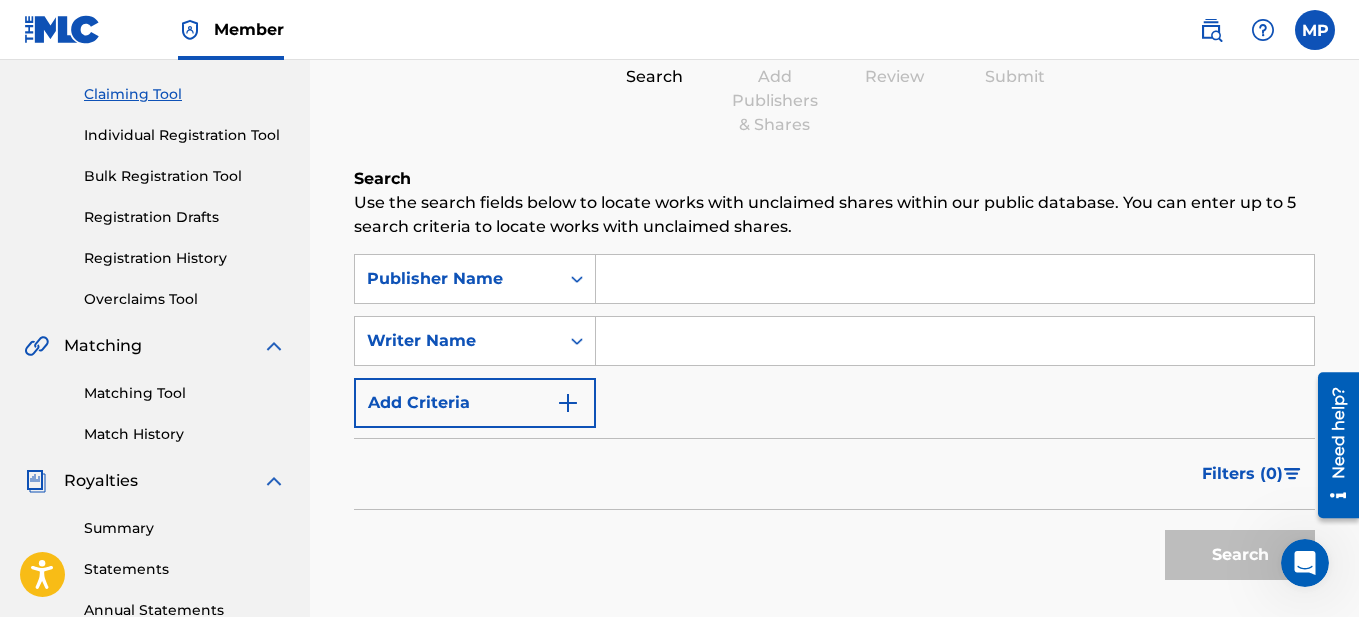 click at bounding box center [955, 279] 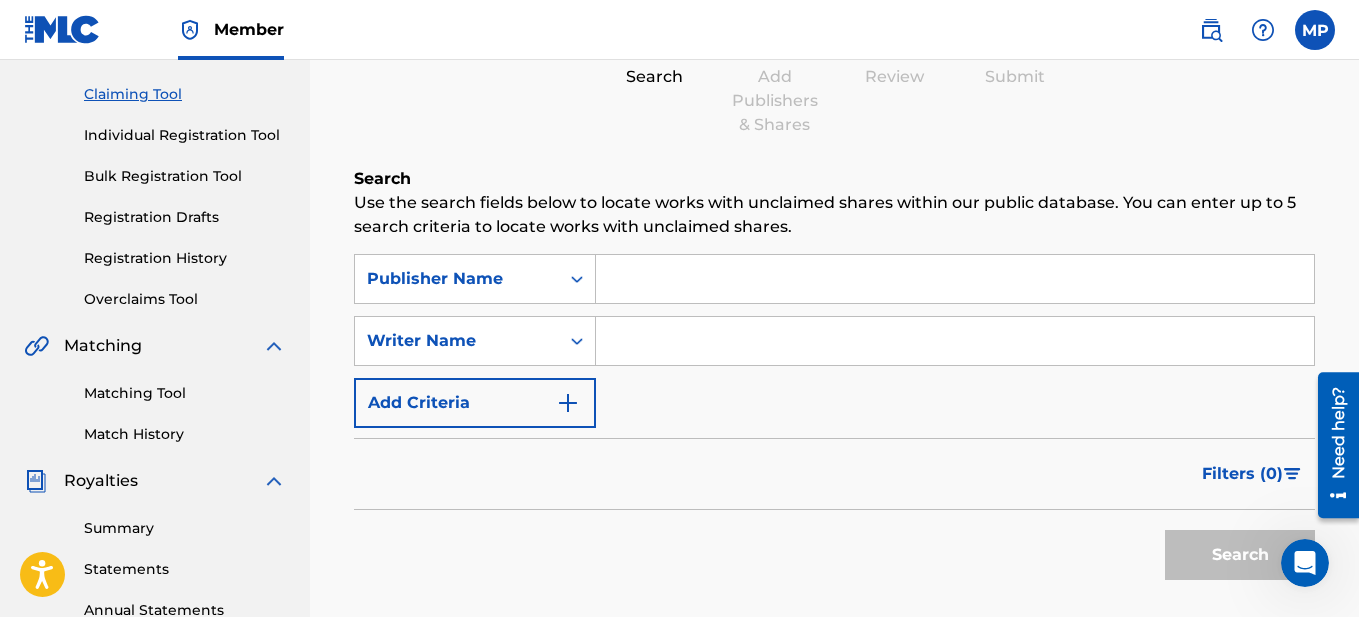 click at bounding box center [955, 279] 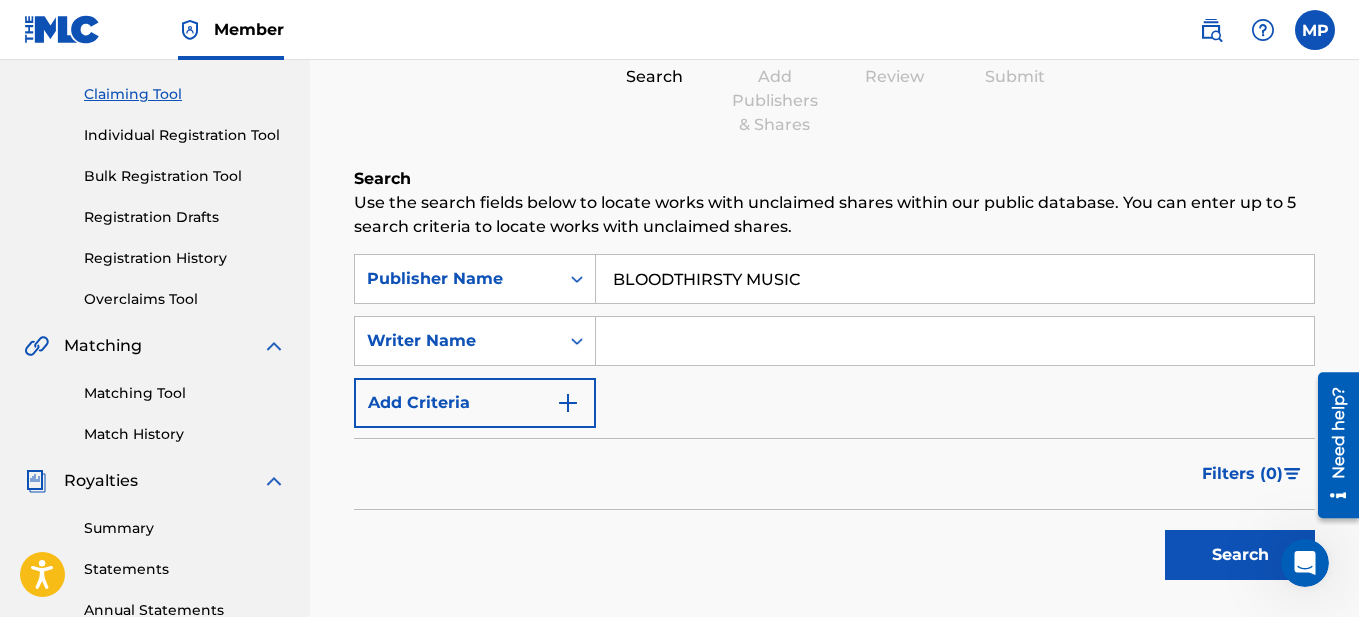 type on "BLOODTHIRSTY MUSIC" 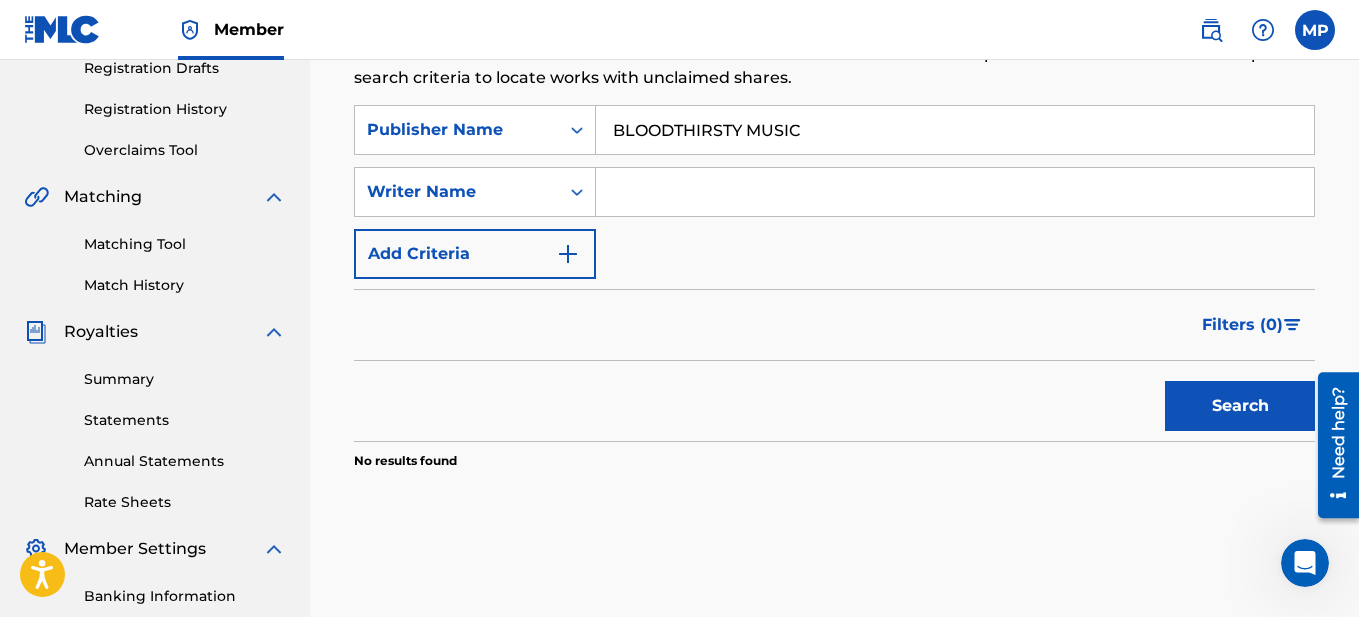 scroll, scrollTop: 300, scrollLeft: 0, axis: vertical 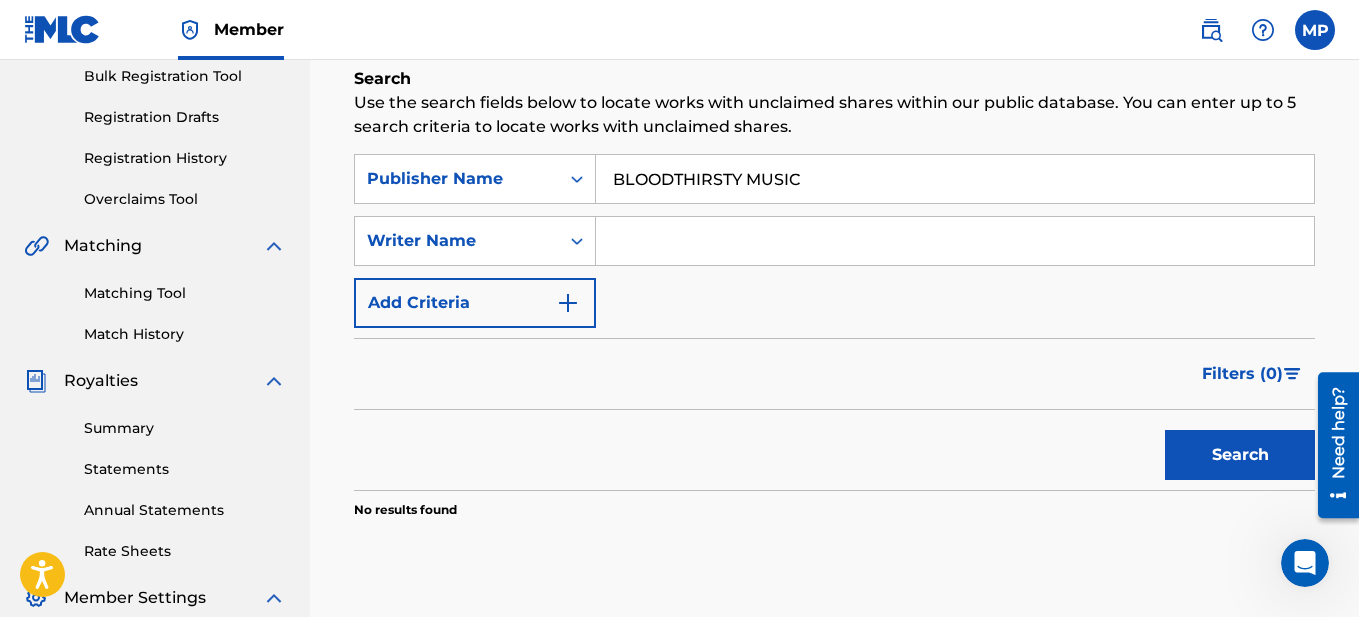 click at bounding box center (955, 241) 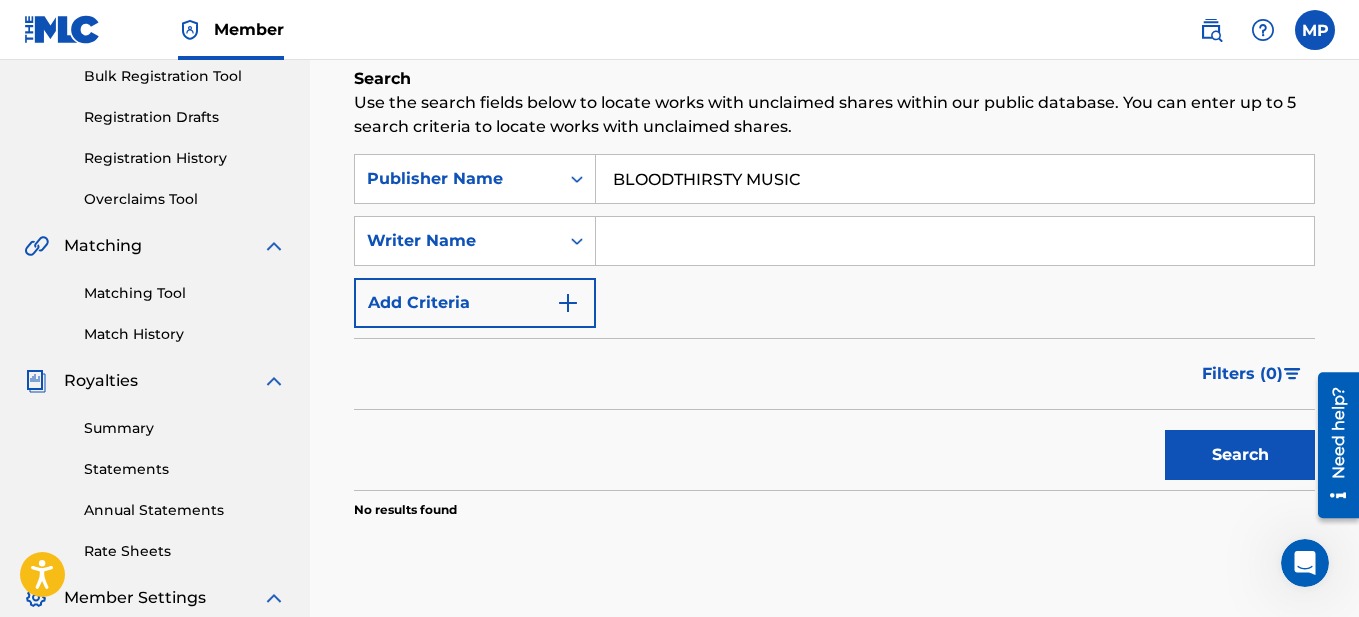 click at bounding box center [955, 241] 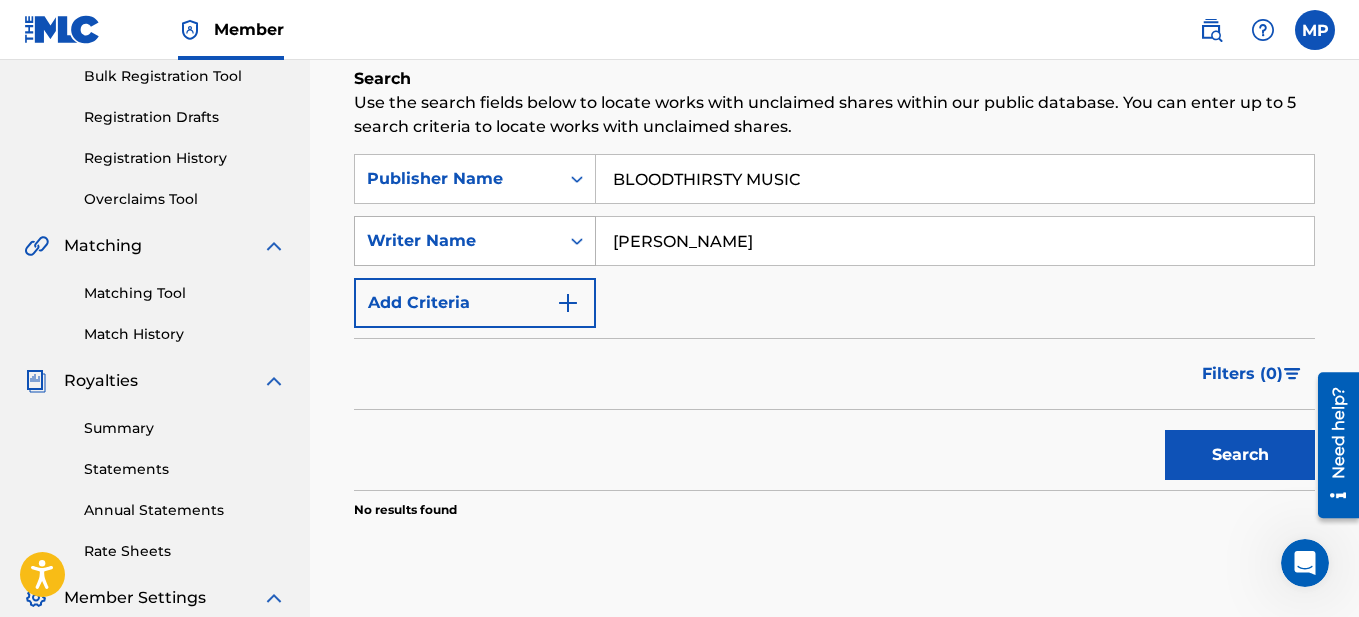 drag, startPoint x: 693, startPoint y: 239, endPoint x: 534, endPoint y: 251, distance: 159.4522 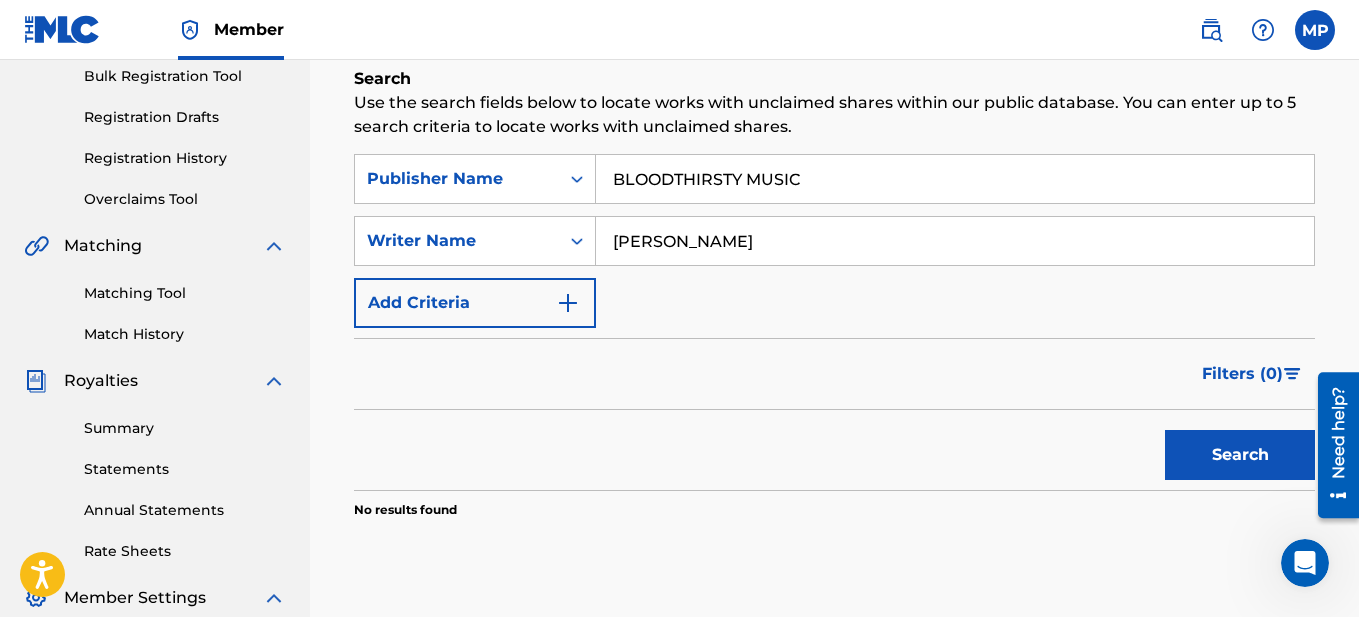 click on "[PERSON_NAME]" at bounding box center (955, 241) 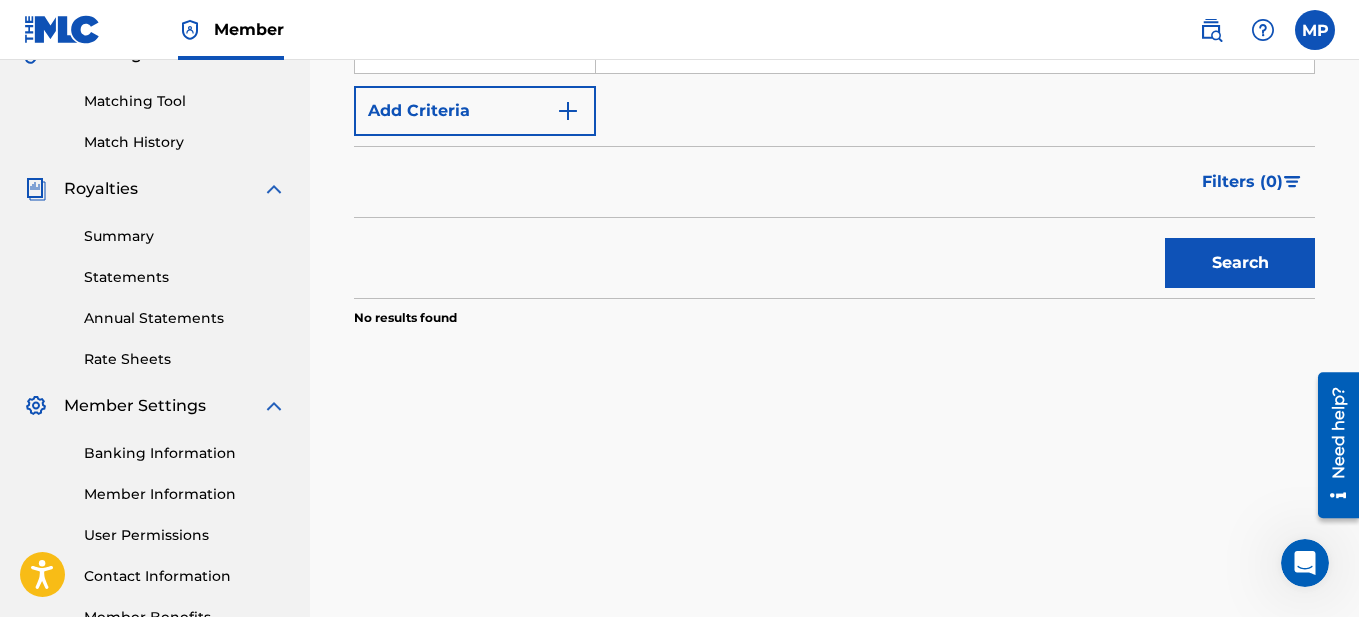 scroll, scrollTop: 500, scrollLeft: 0, axis: vertical 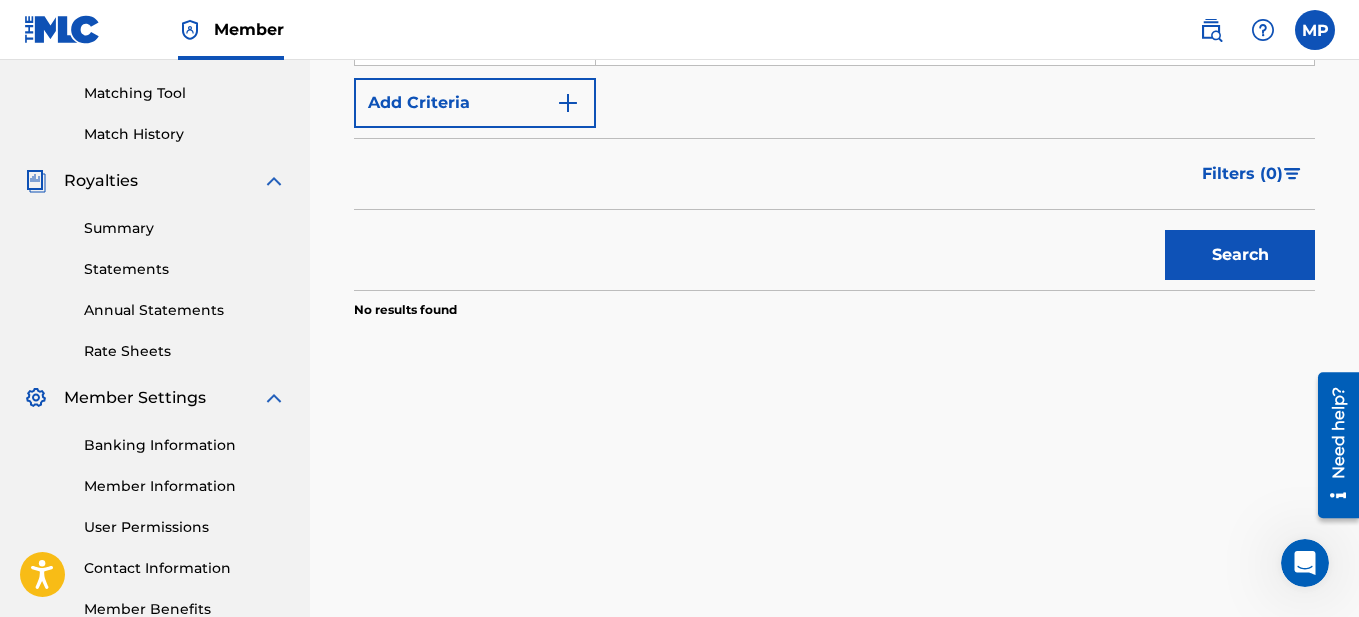 click on "Add Criteria" at bounding box center (475, 103) 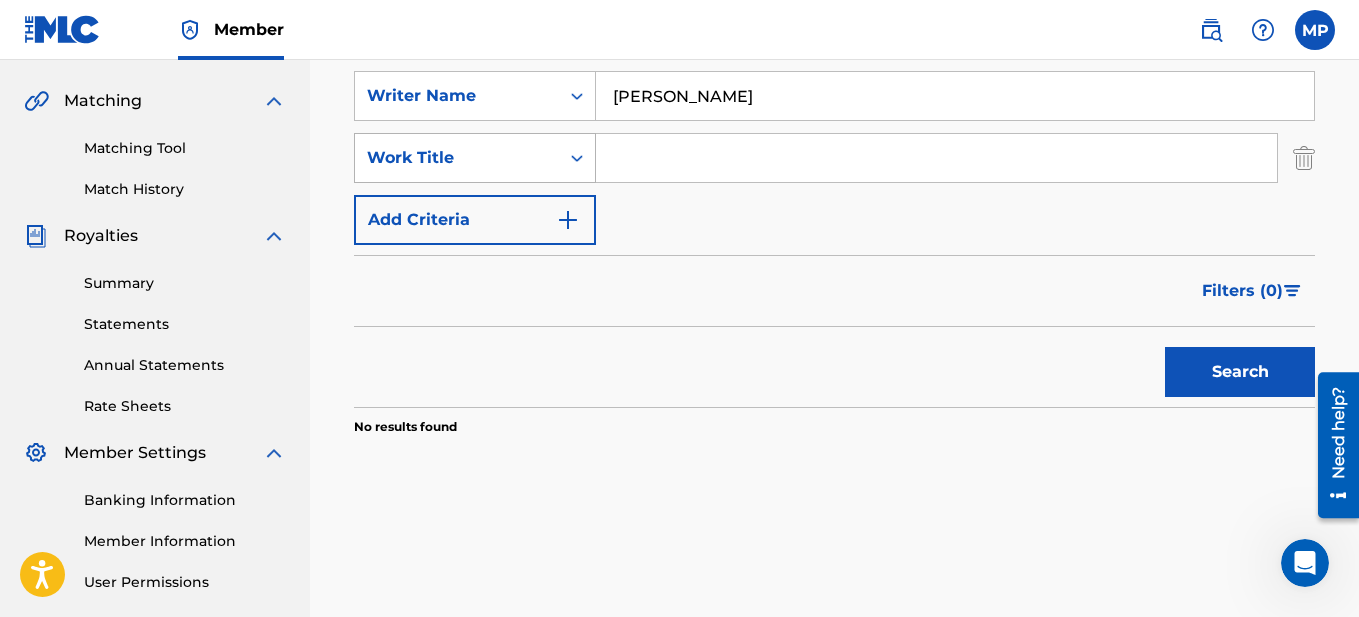 scroll, scrollTop: 400, scrollLeft: 0, axis: vertical 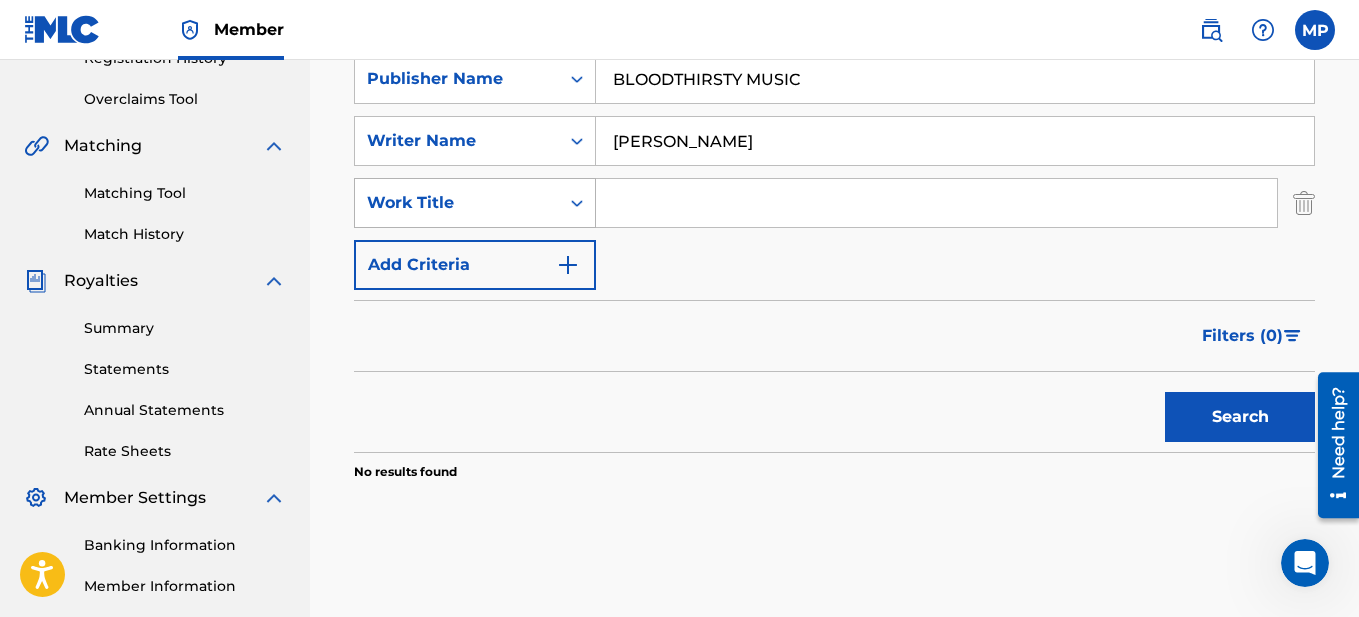 click 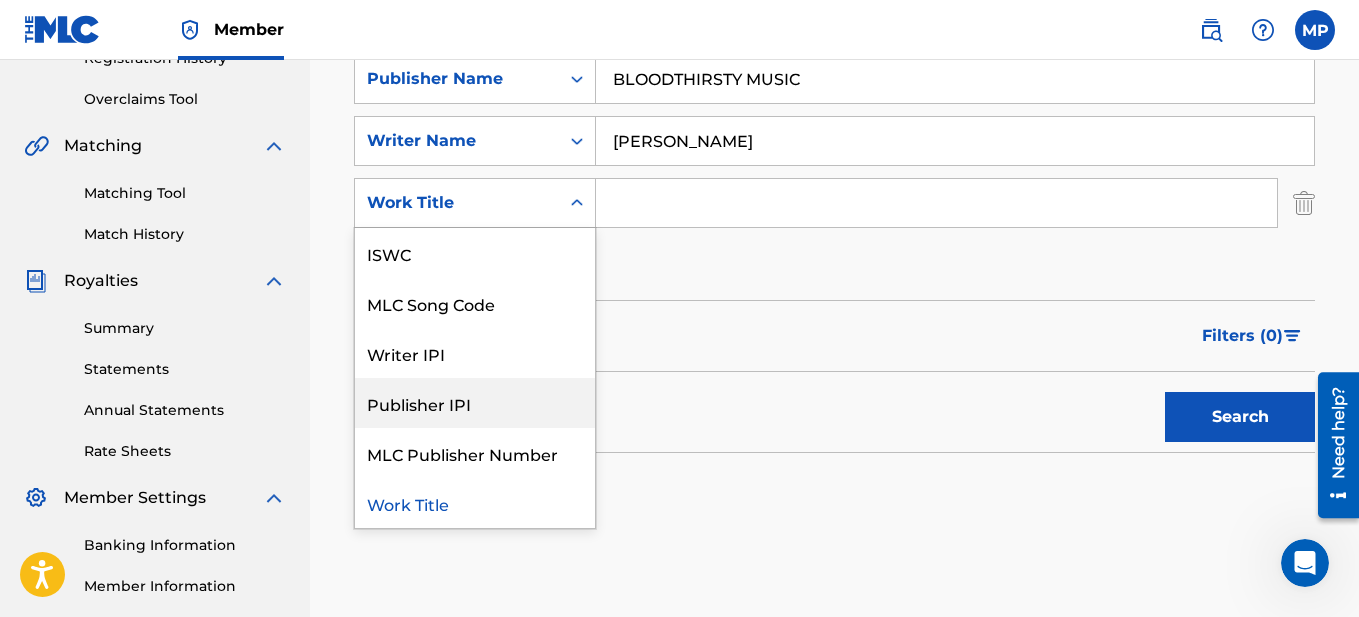 drag, startPoint x: 469, startPoint y: 404, endPoint x: 540, endPoint y: 303, distance: 123.458496 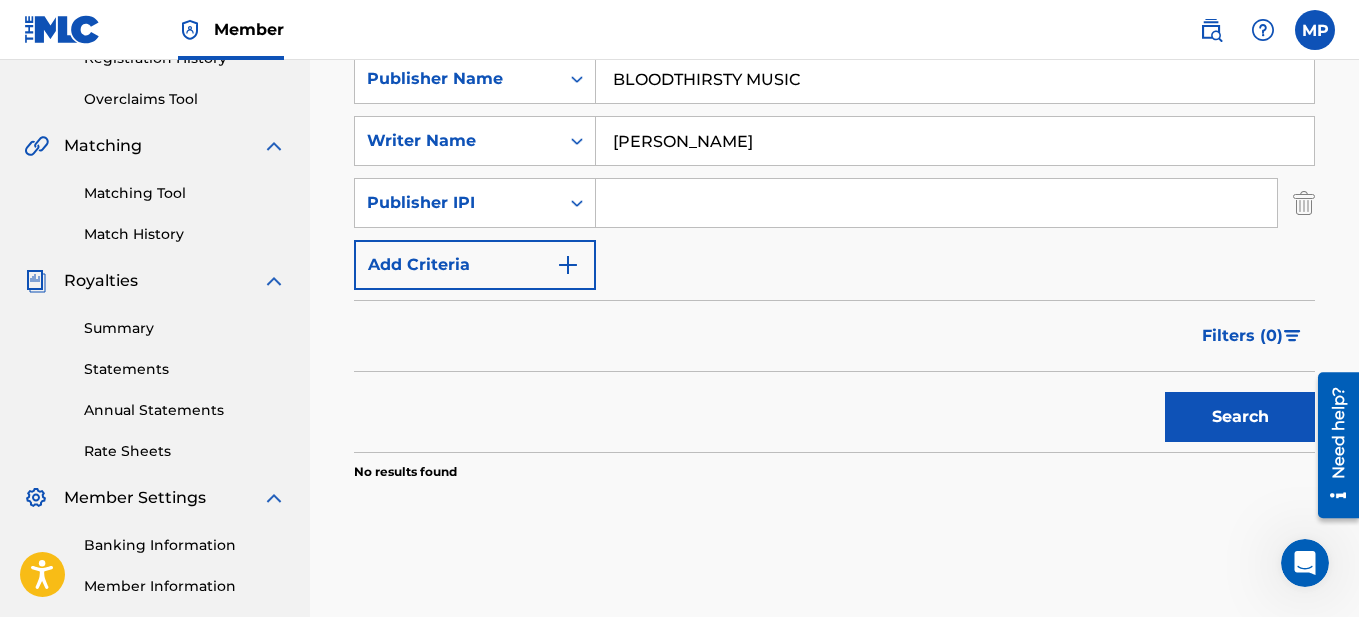 click at bounding box center [936, 203] 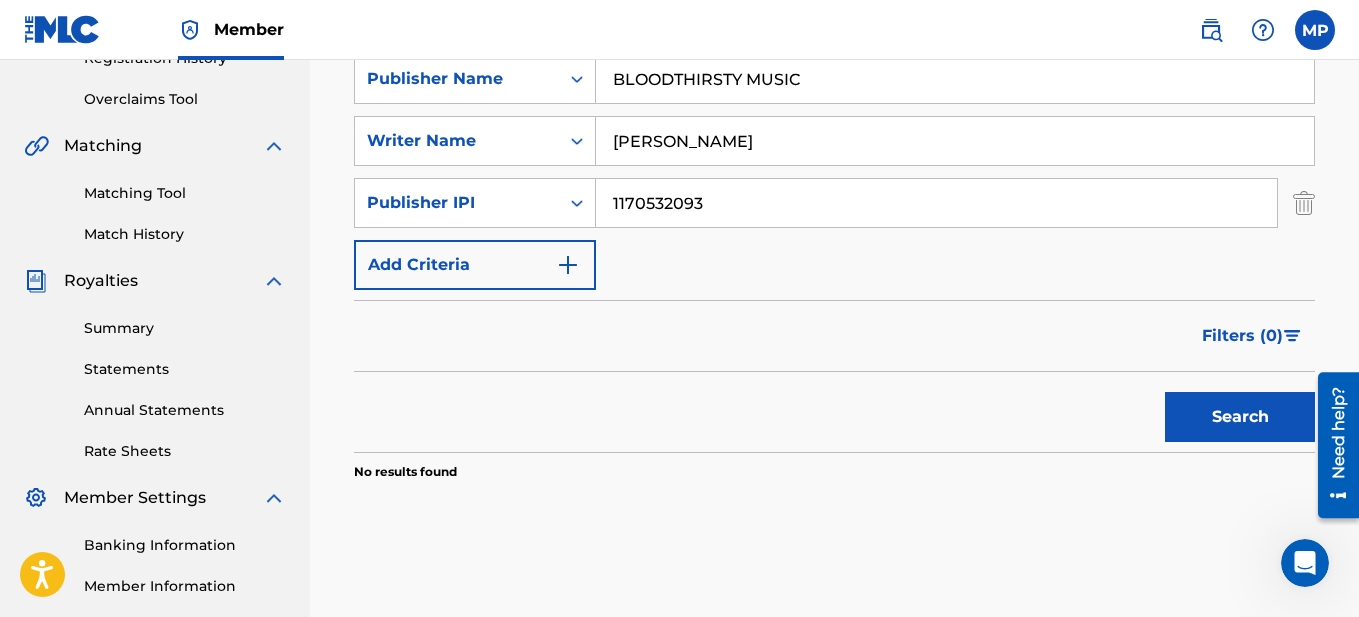 type on "1170532093" 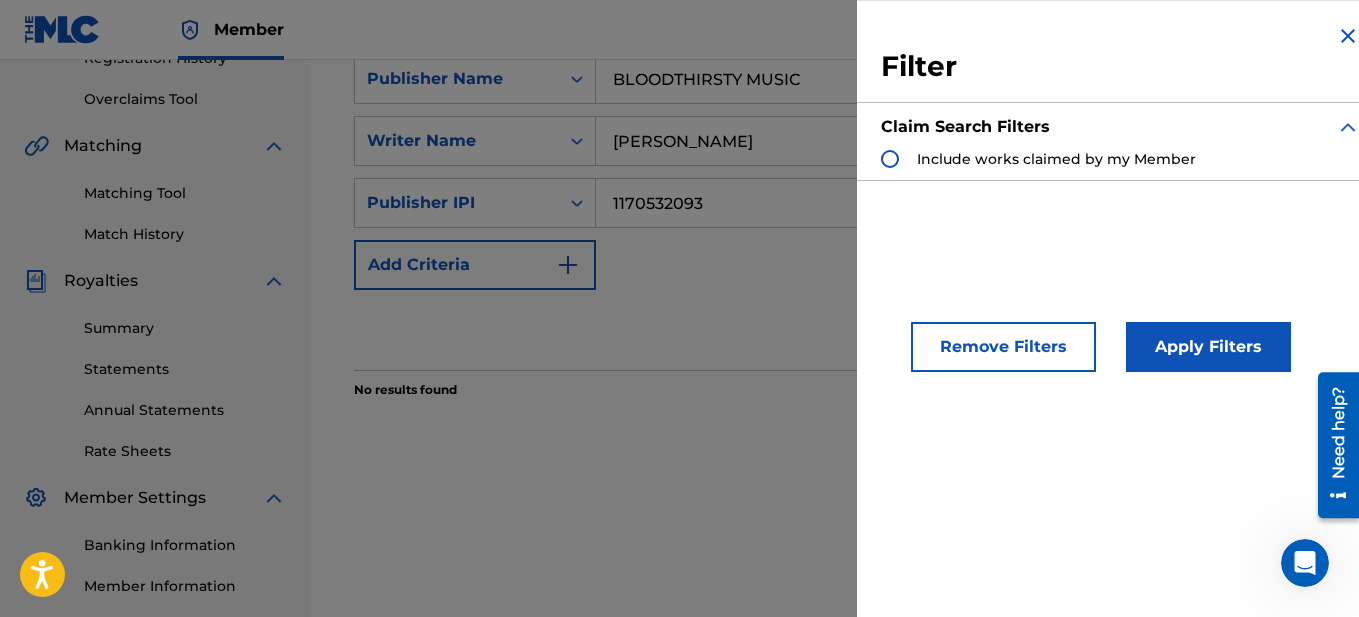 click at bounding box center (890, 159) 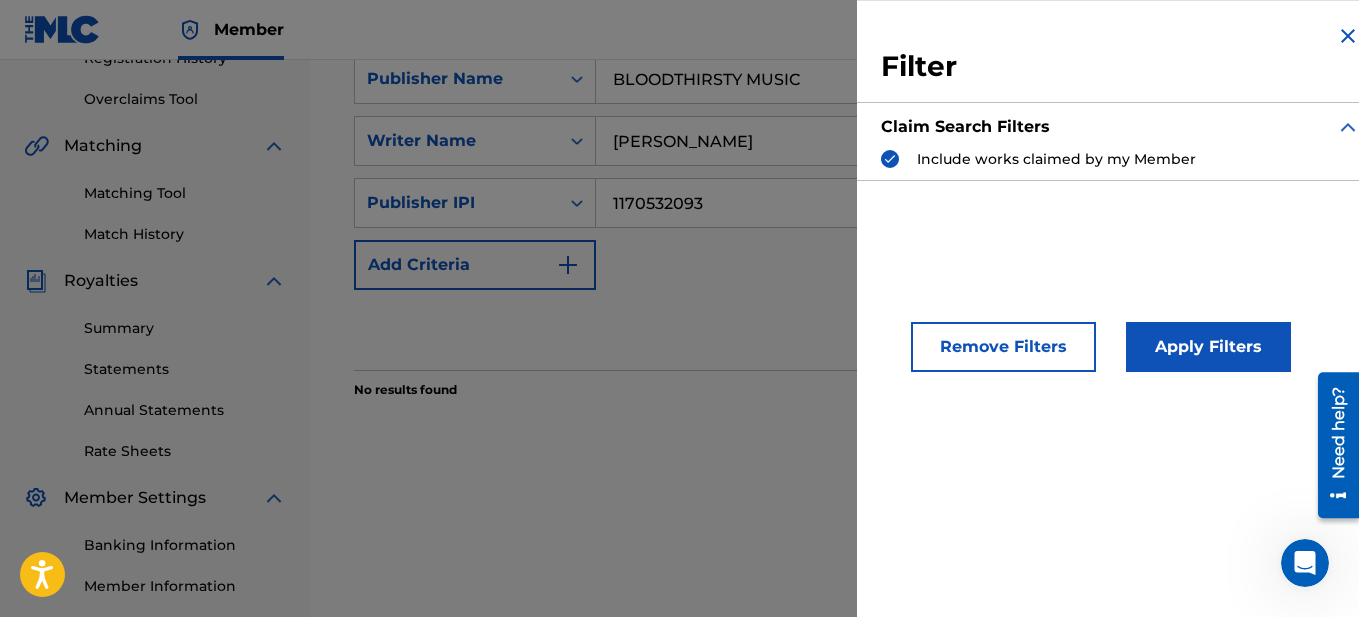 click on "Apply Filters" at bounding box center (1208, 347) 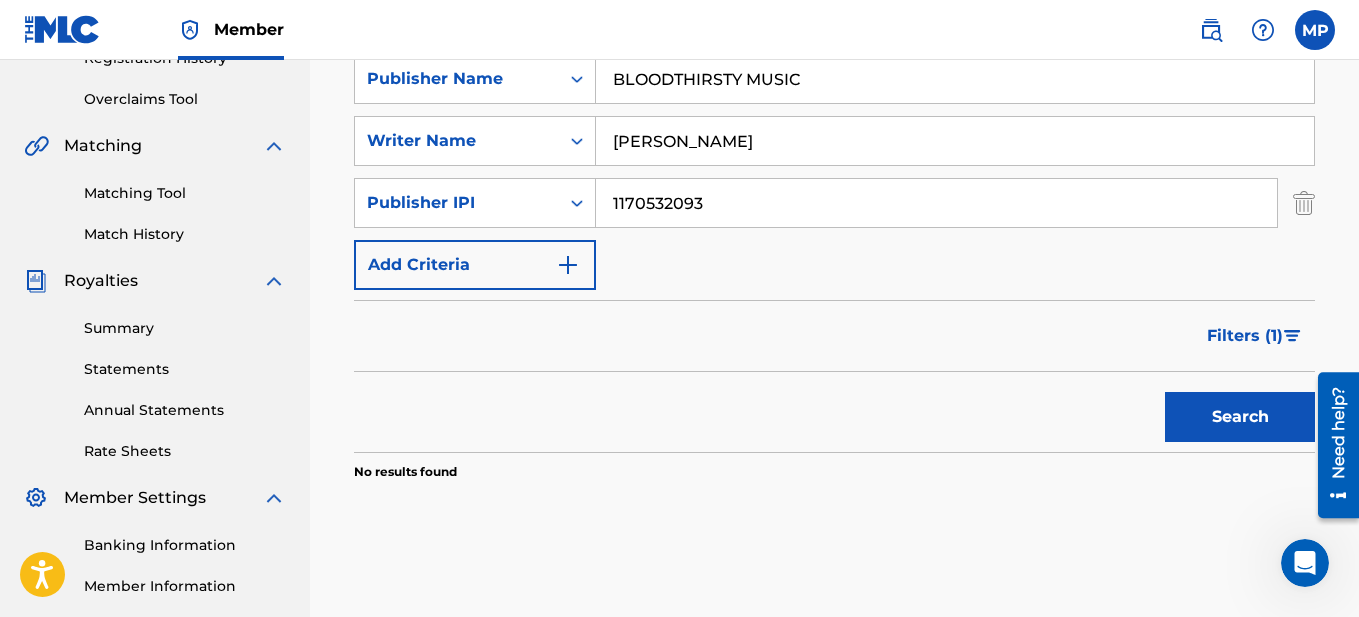 click on "Search" at bounding box center (1240, 417) 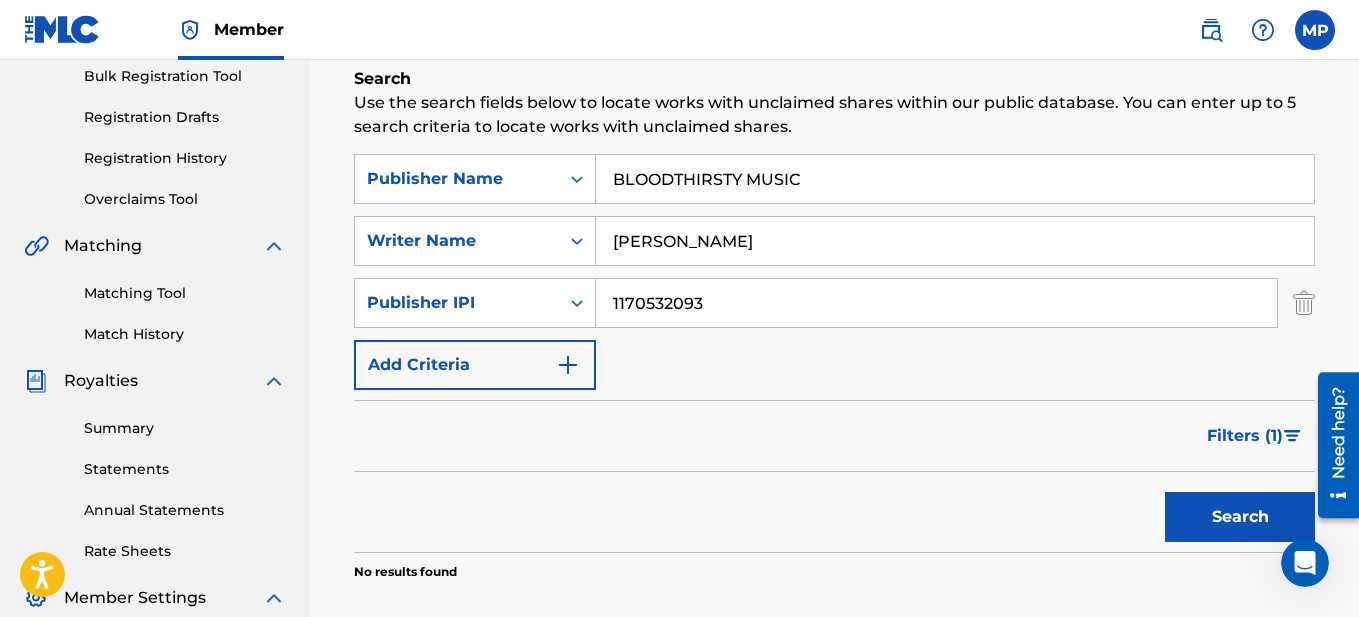 scroll, scrollTop: 400, scrollLeft: 0, axis: vertical 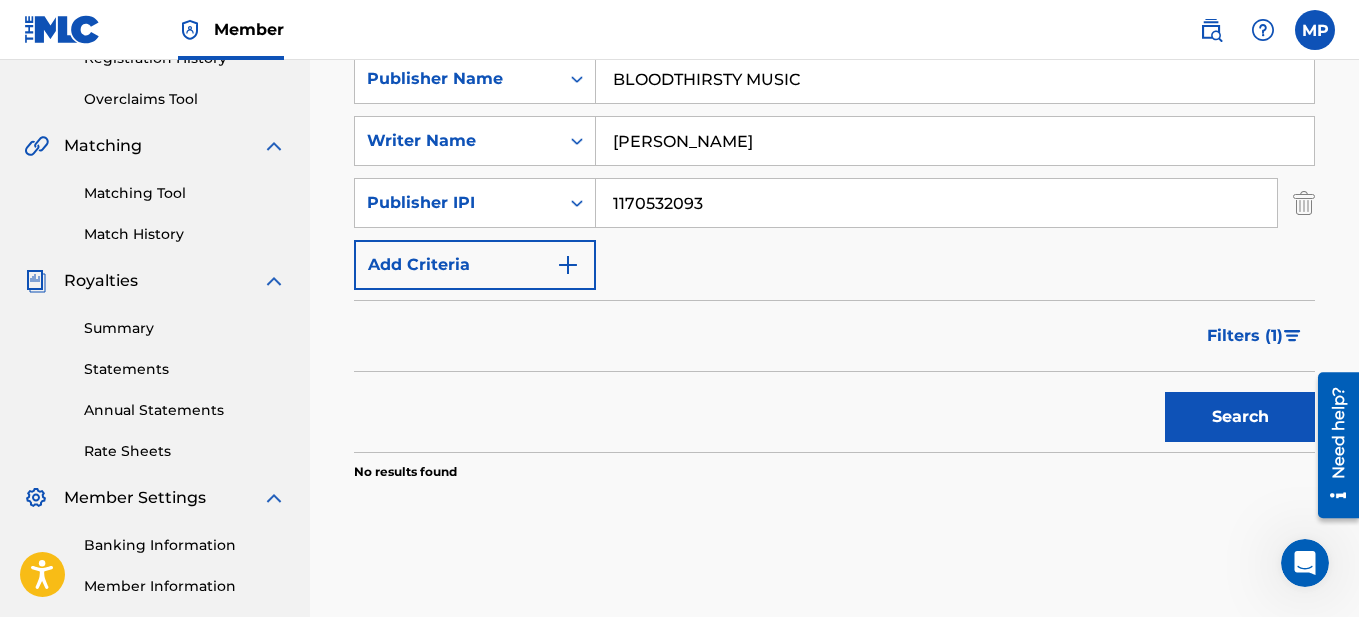 click on "Add Criteria" at bounding box center (475, 265) 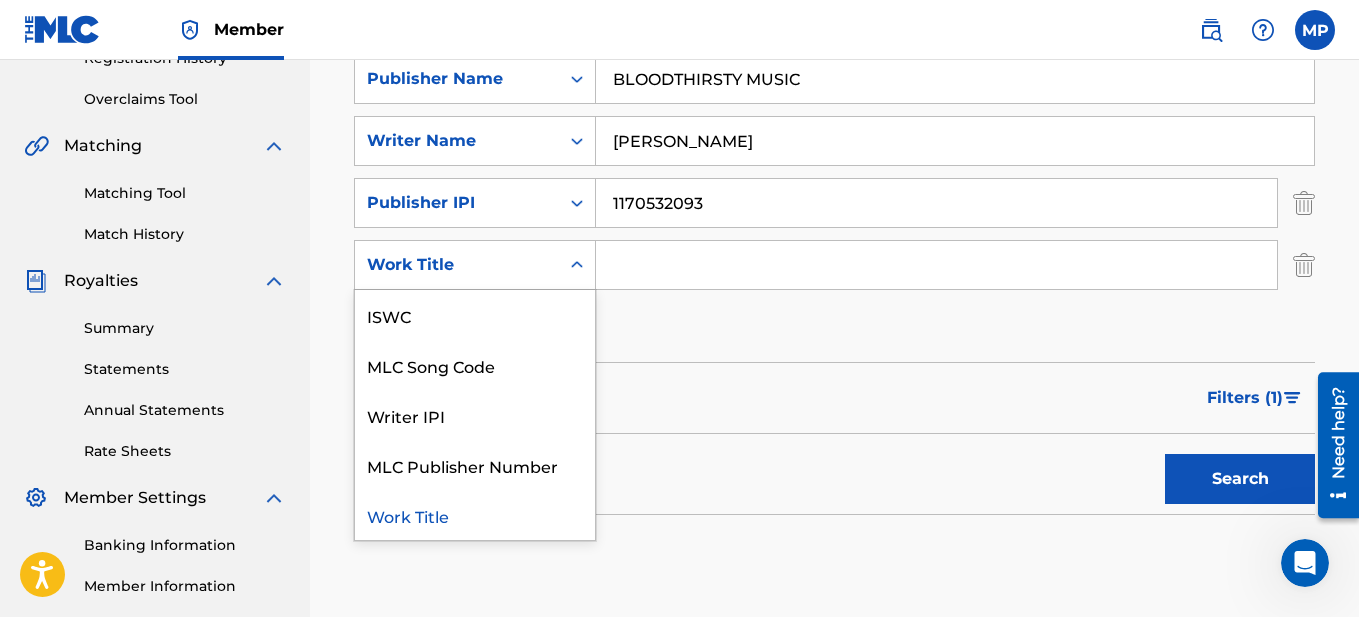 click 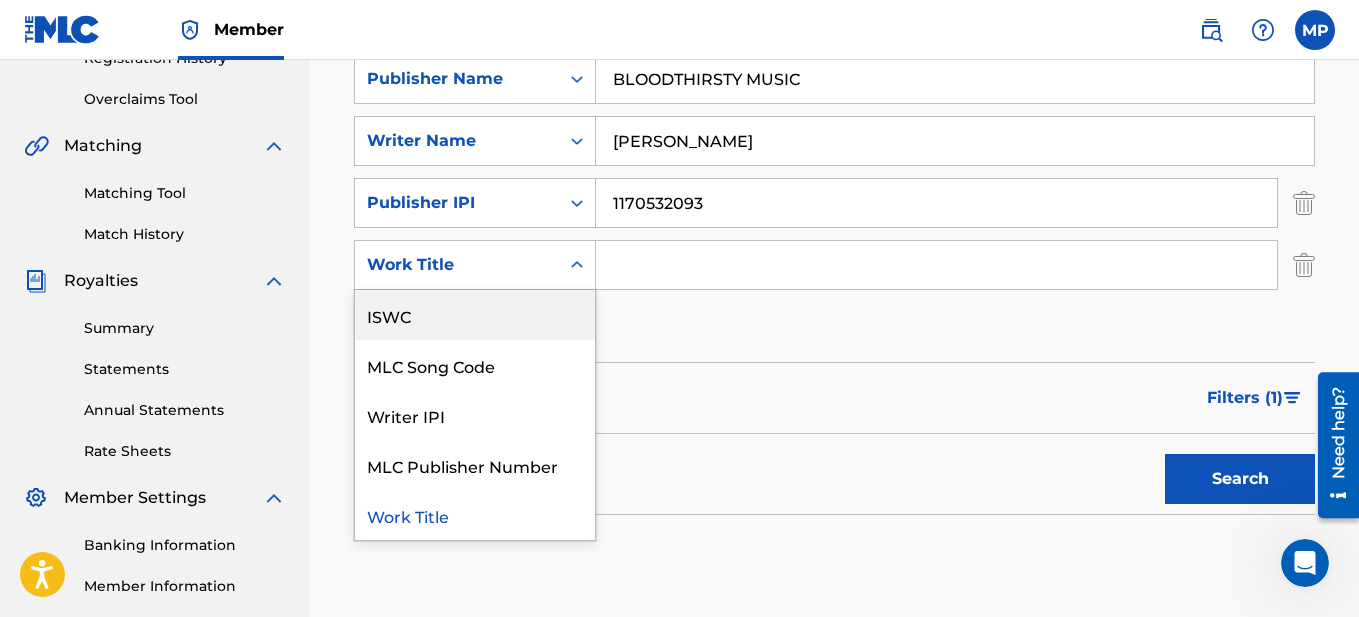 click on "ISWC" at bounding box center [475, 315] 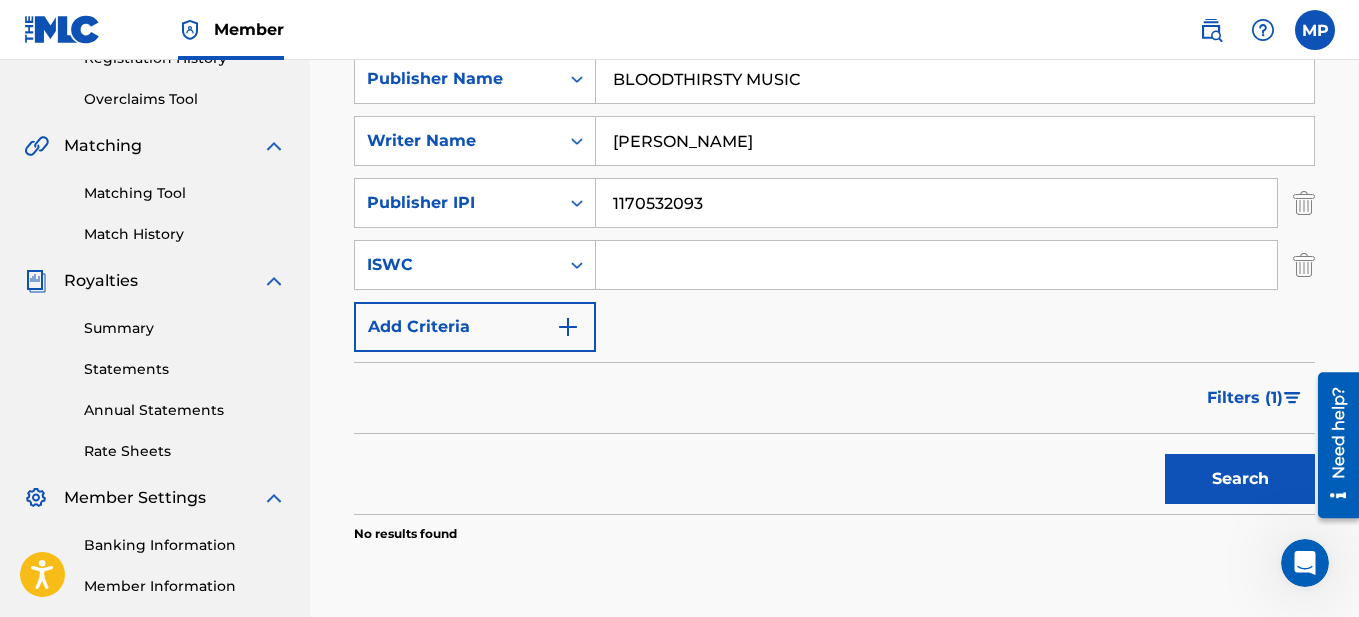 click at bounding box center (936, 265) 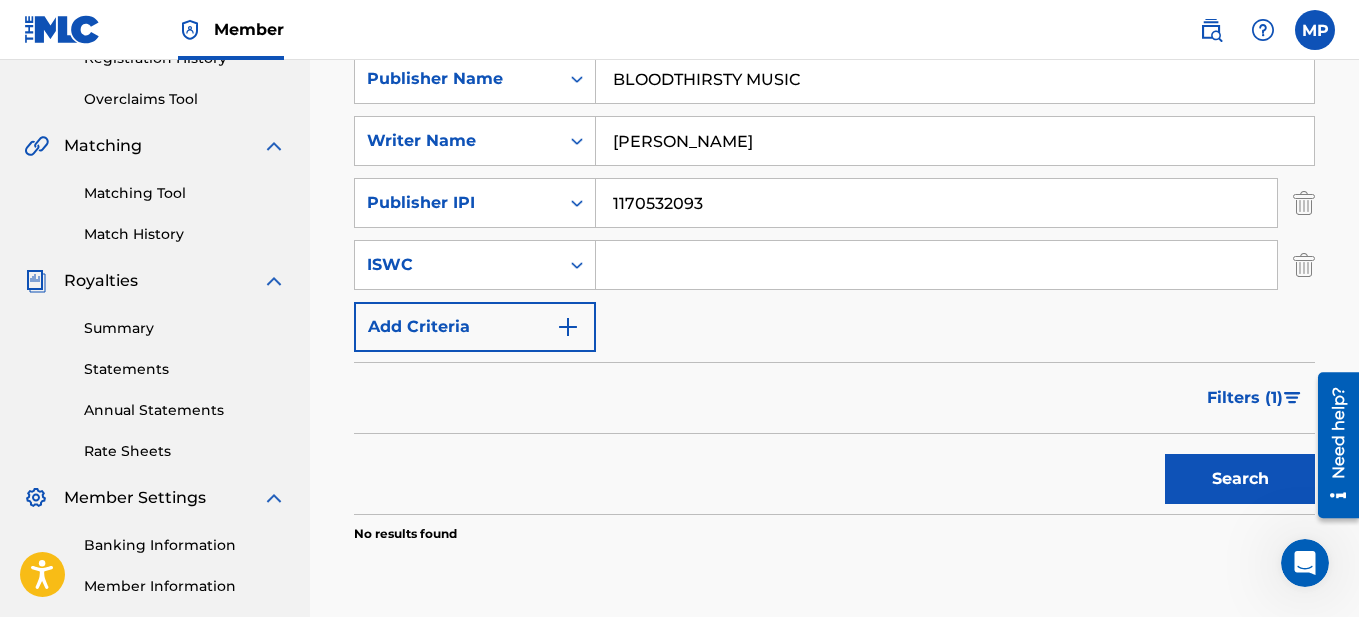 click at bounding box center (936, 265) 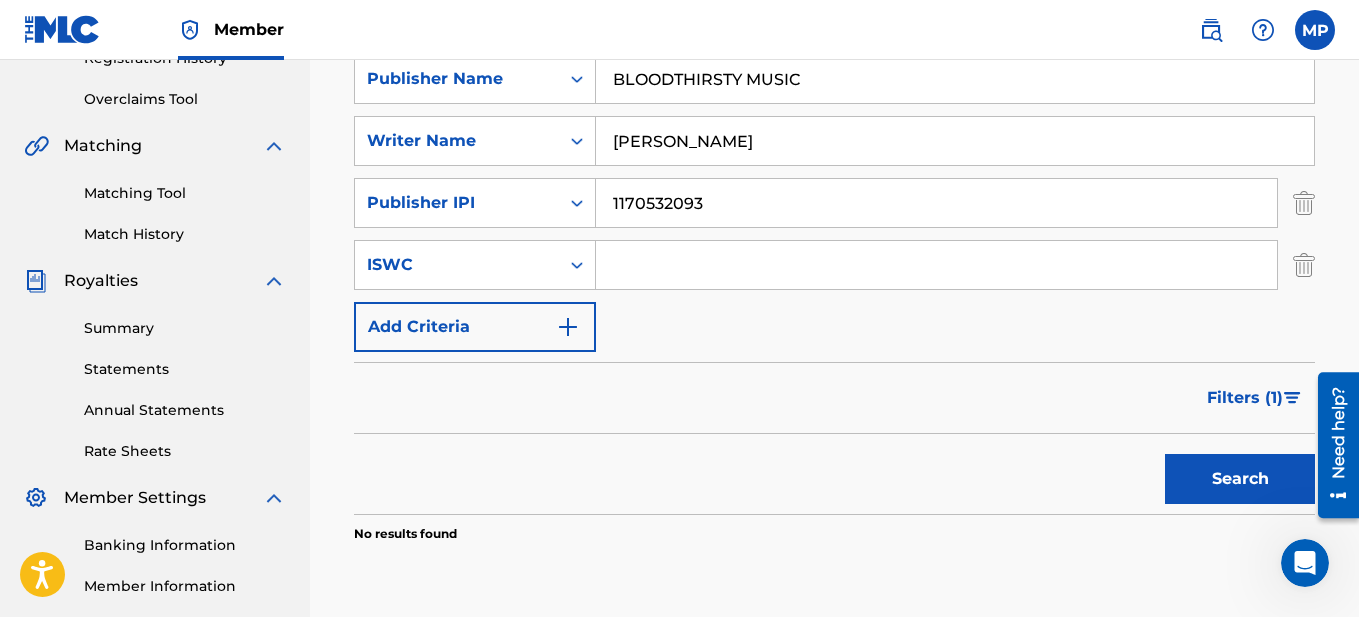 paste on "T3161560818" 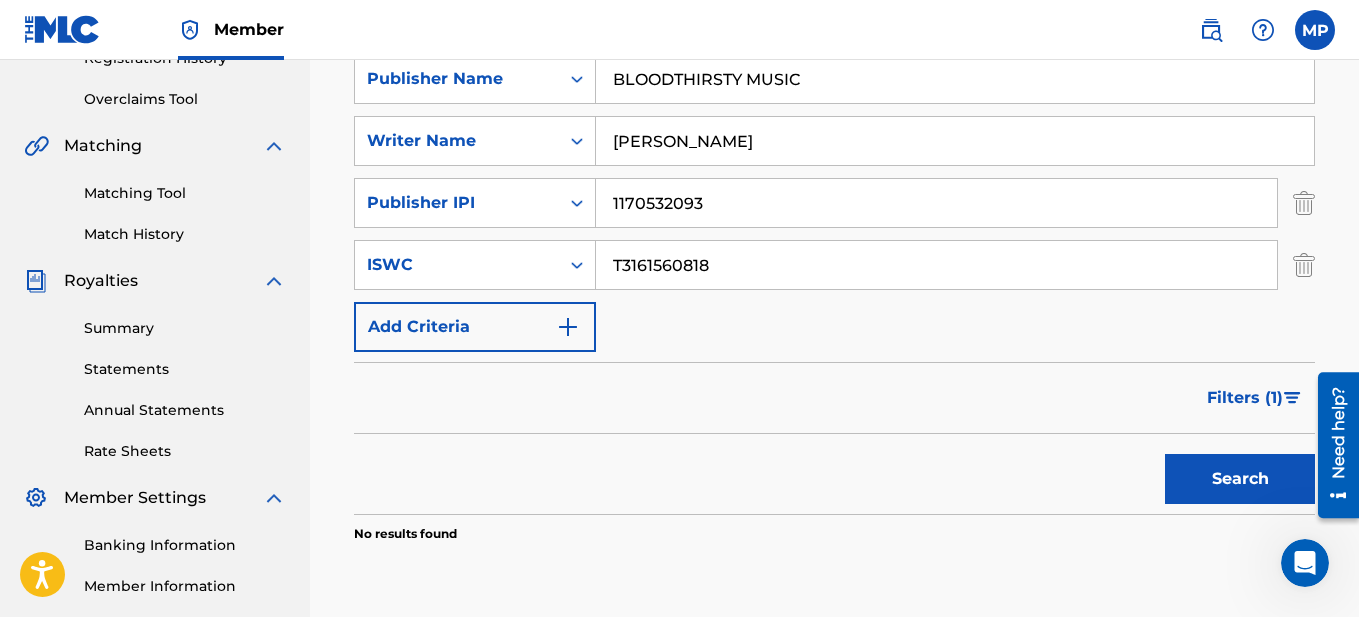 type on "T3161560818" 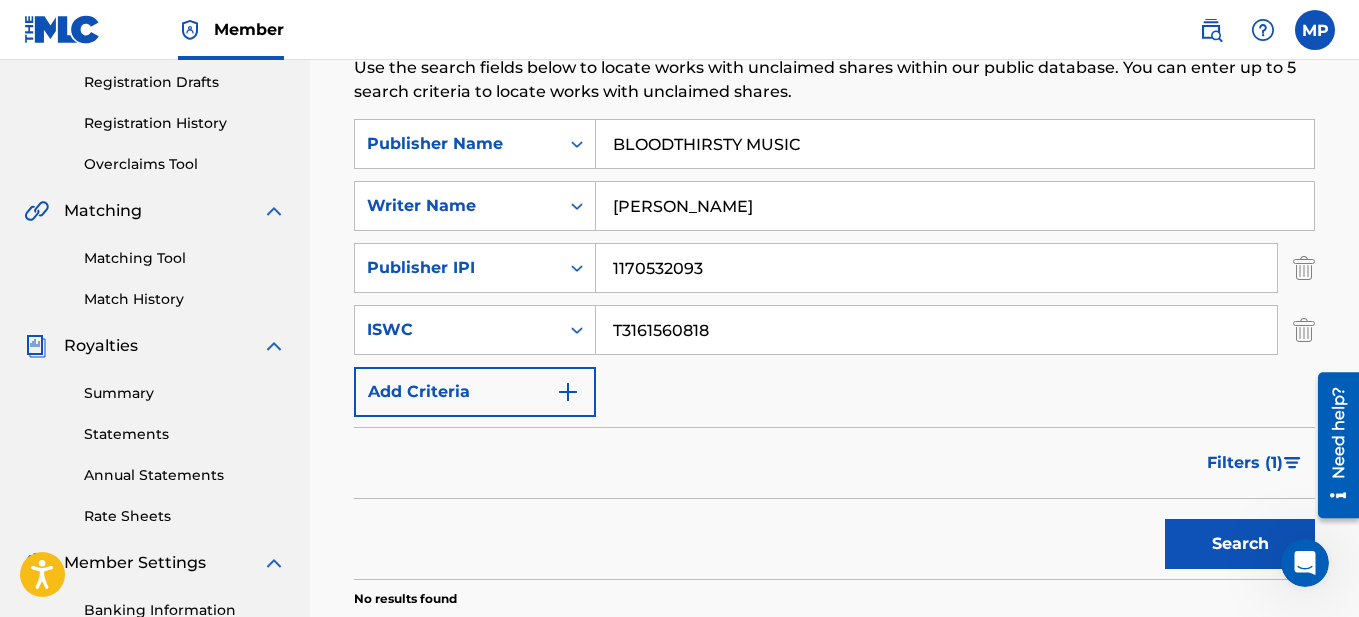 scroll, scrollTop: 300, scrollLeft: 0, axis: vertical 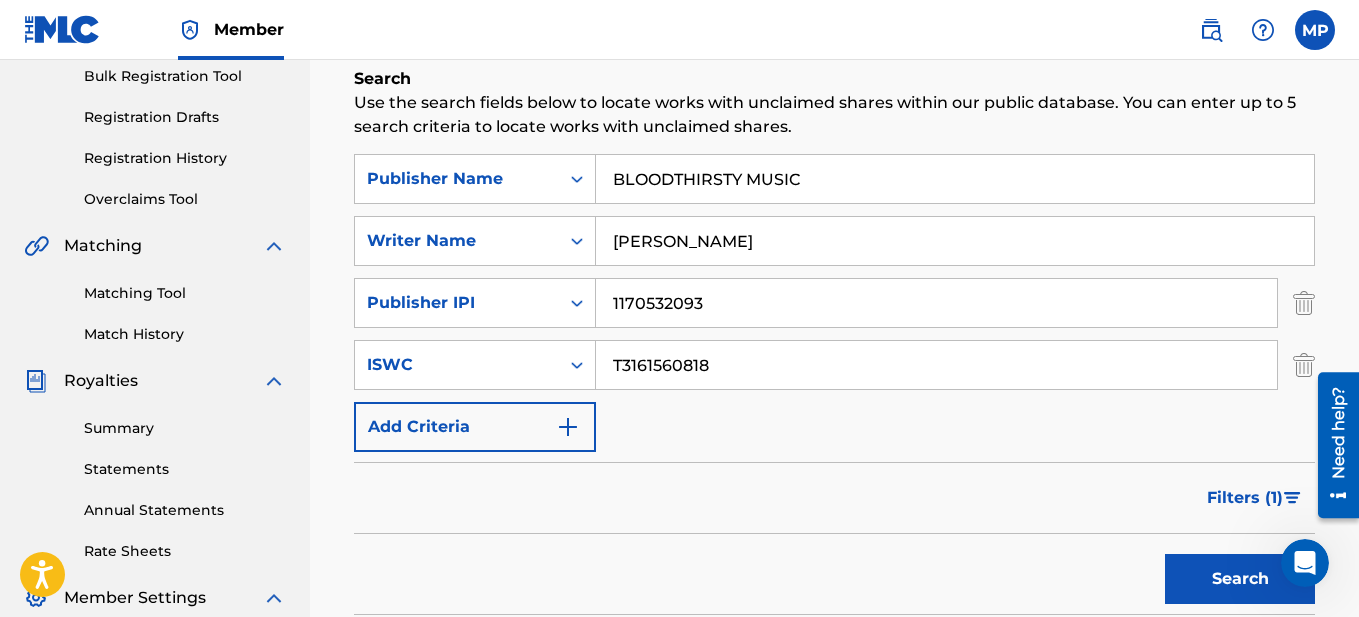 click at bounding box center (568, 427) 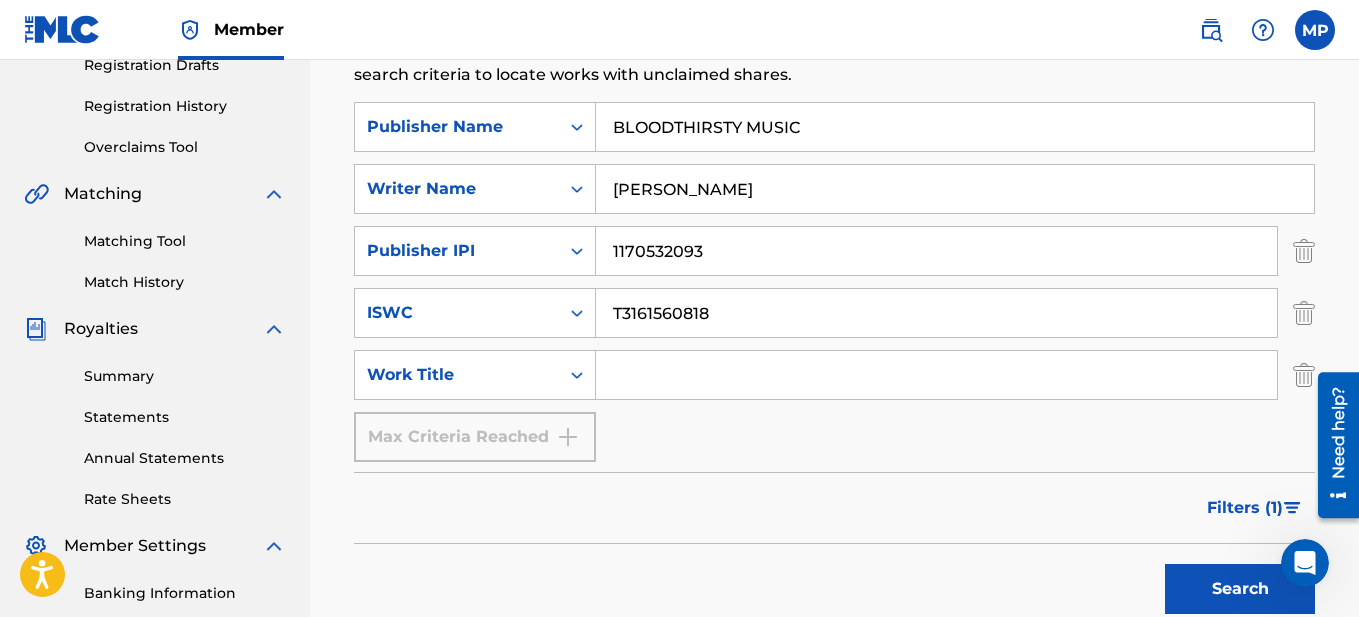 scroll, scrollTop: 400, scrollLeft: 0, axis: vertical 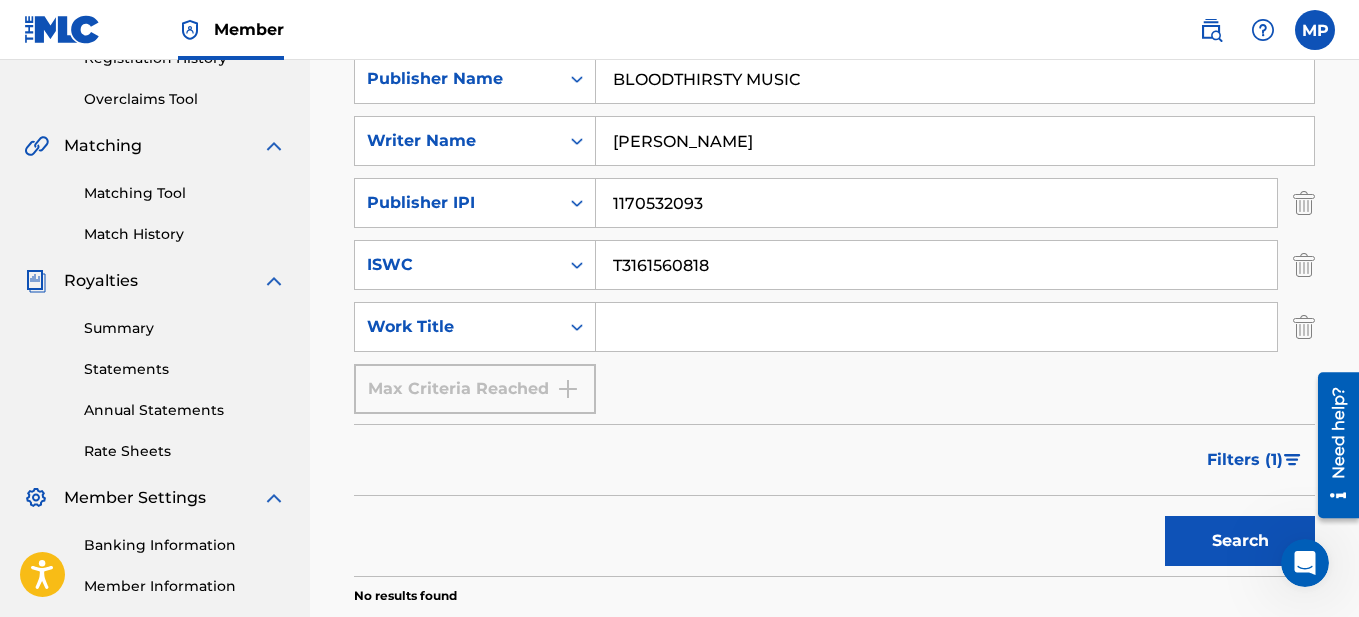 click at bounding box center (936, 327) 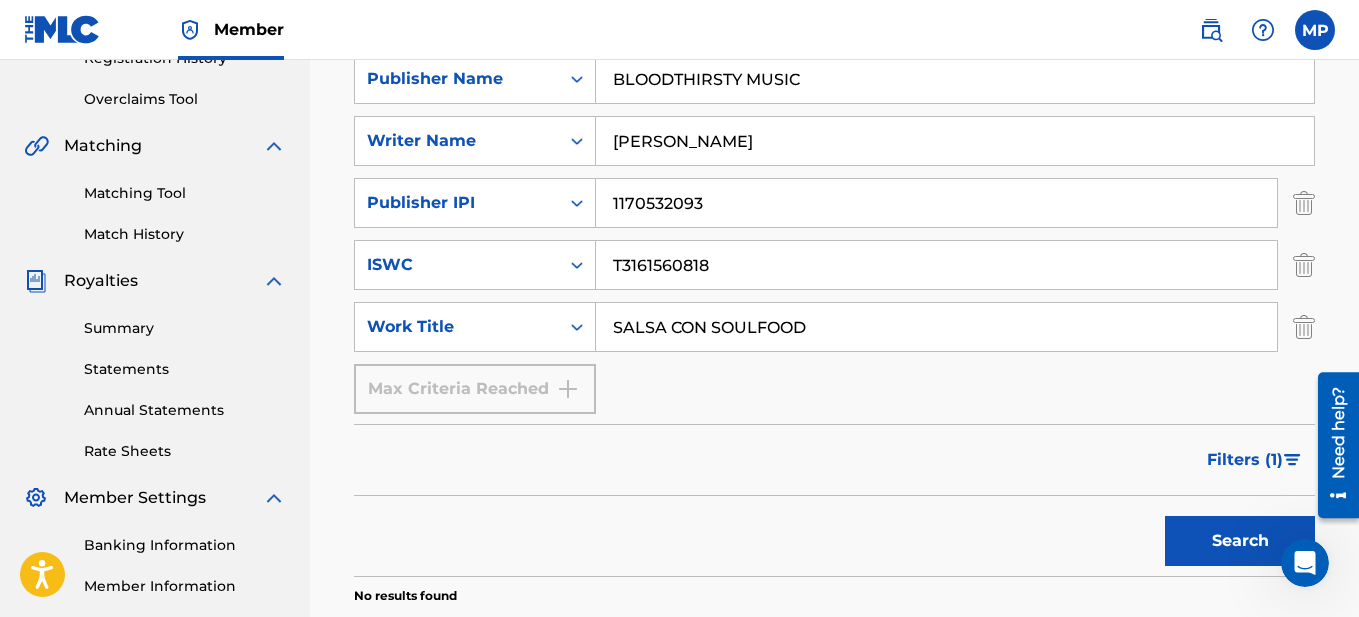 type on "SALSA CON SOULFOOD" 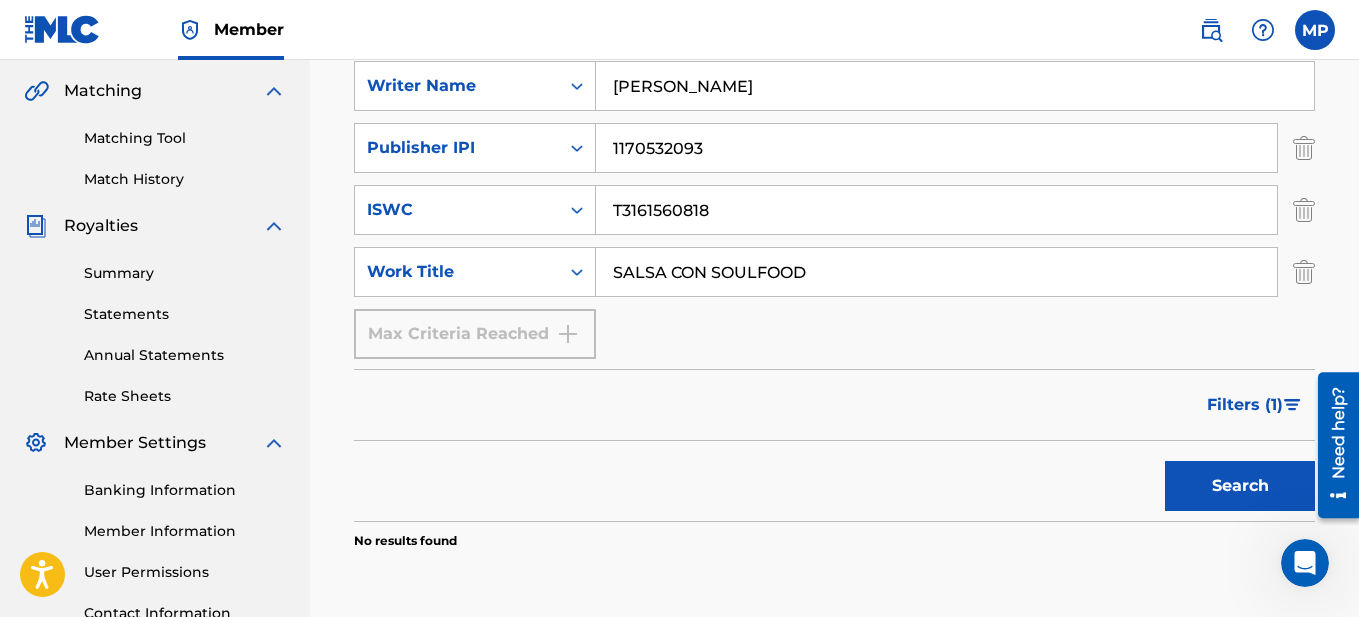 scroll, scrollTop: 600, scrollLeft: 0, axis: vertical 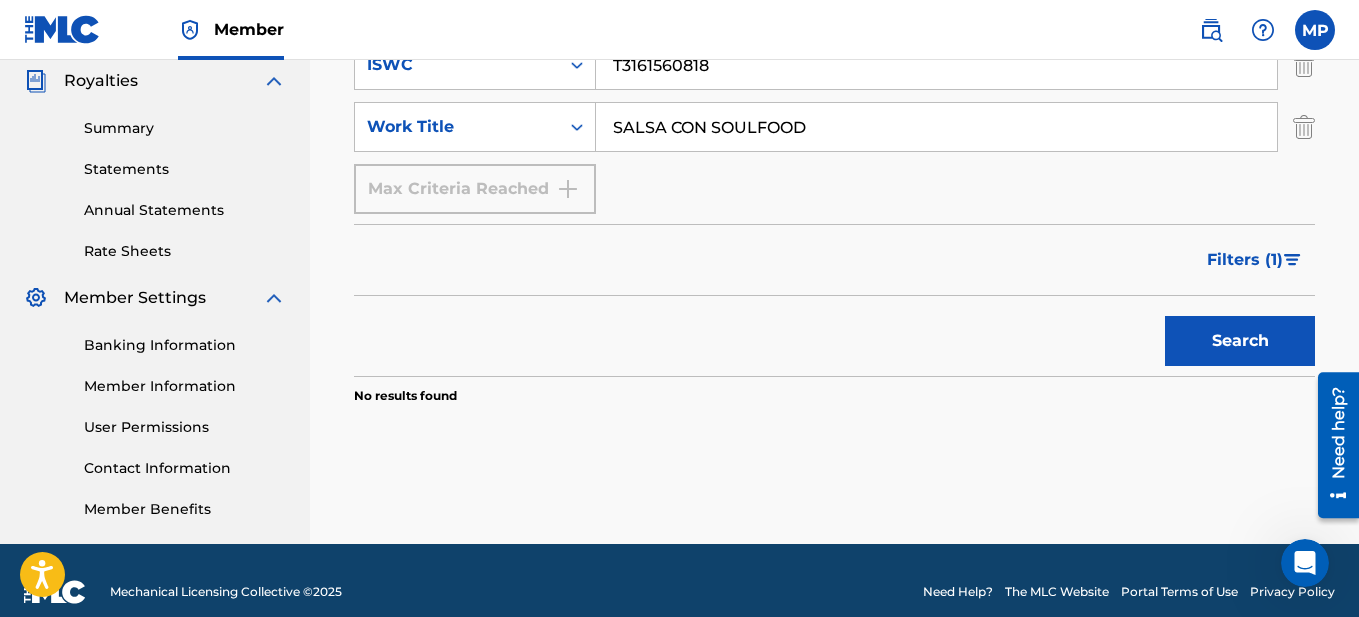 click on "Search" at bounding box center (1240, 341) 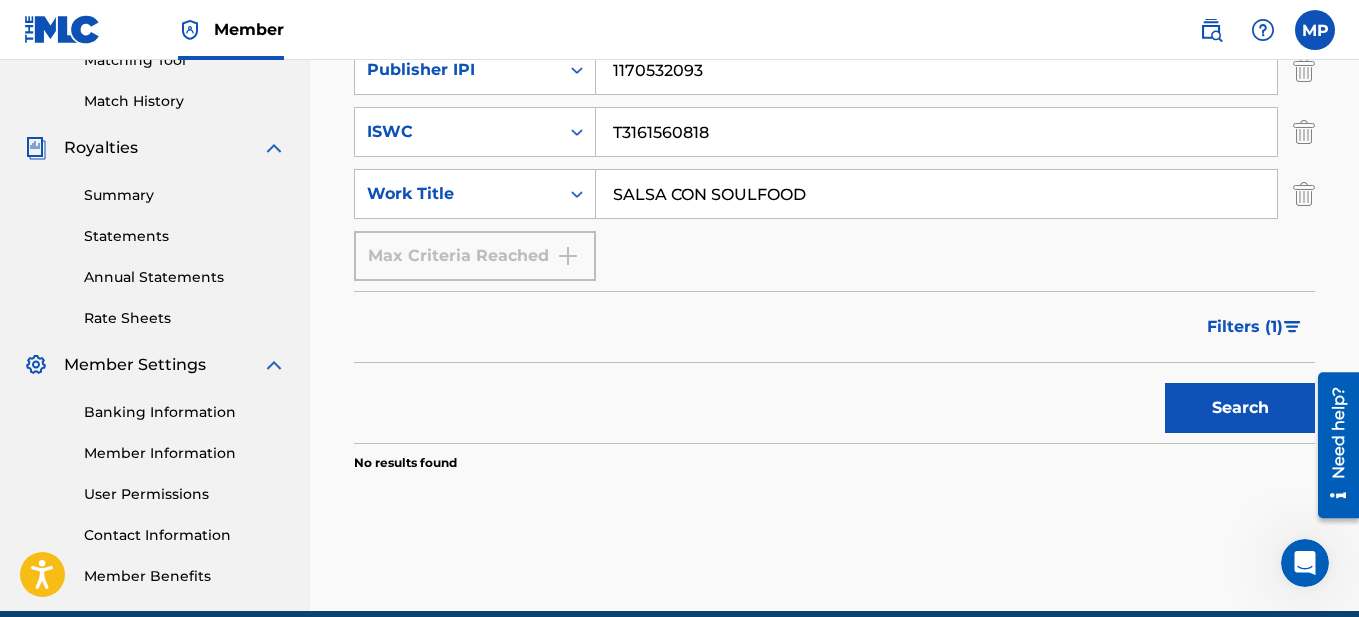 scroll, scrollTop: 500, scrollLeft: 0, axis: vertical 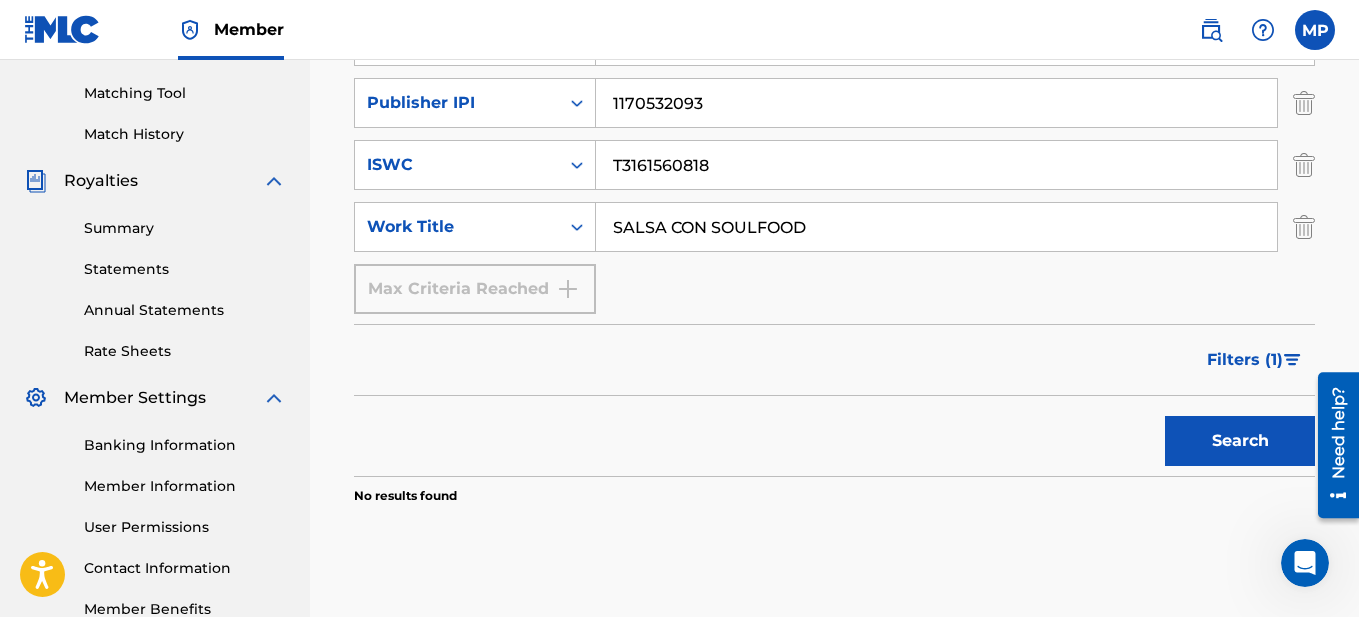 click at bounding box center [1304, 165] 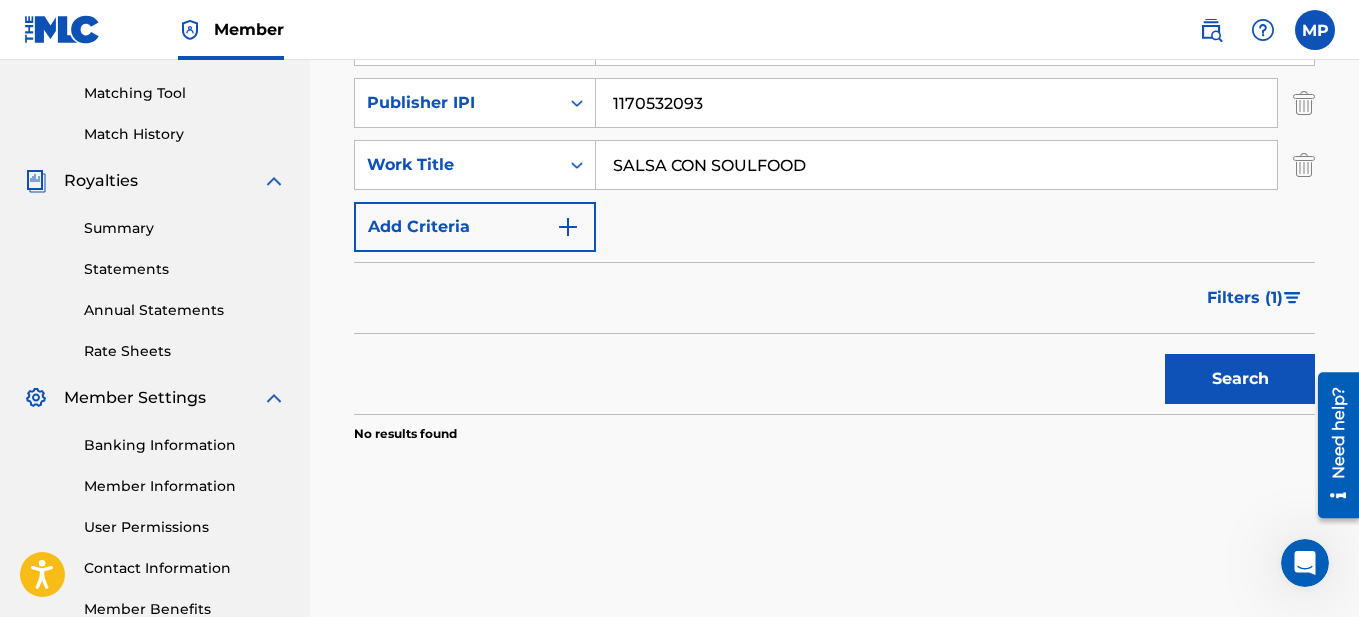 click at bounding box center [1304, 103] 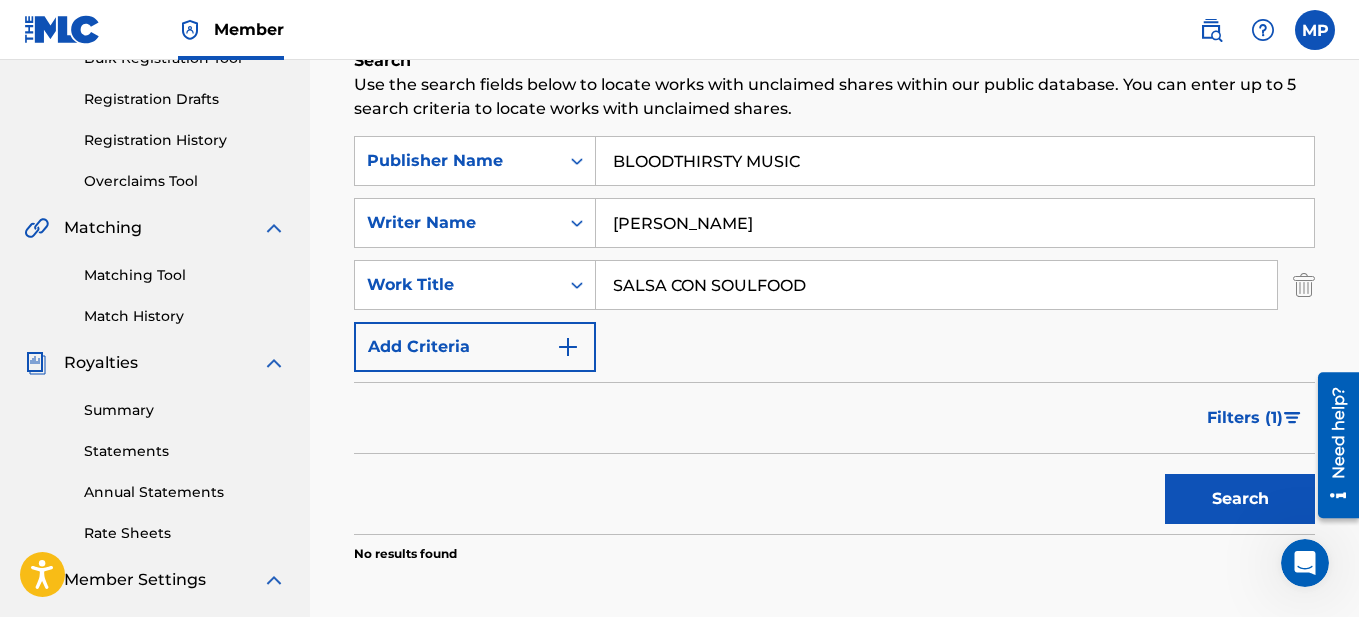 scroll, scrollTop: 300, scrollLeft: 0, axis: vertical 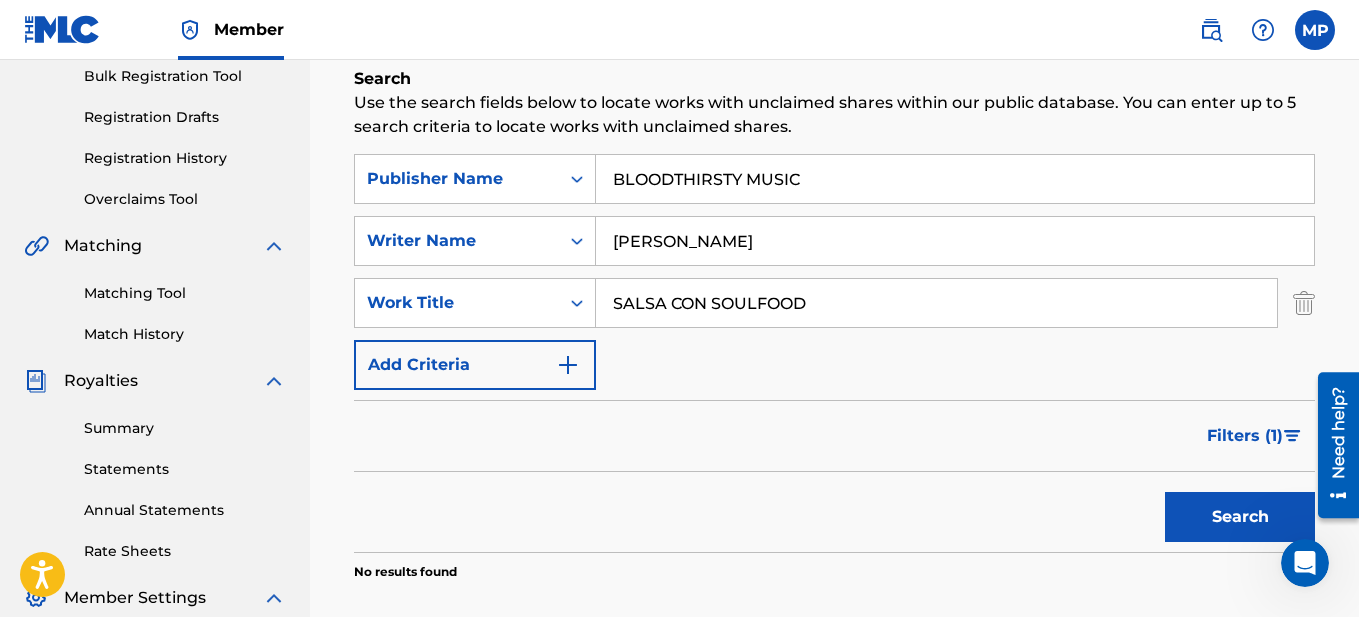 click at bounding box center (1304, 303) 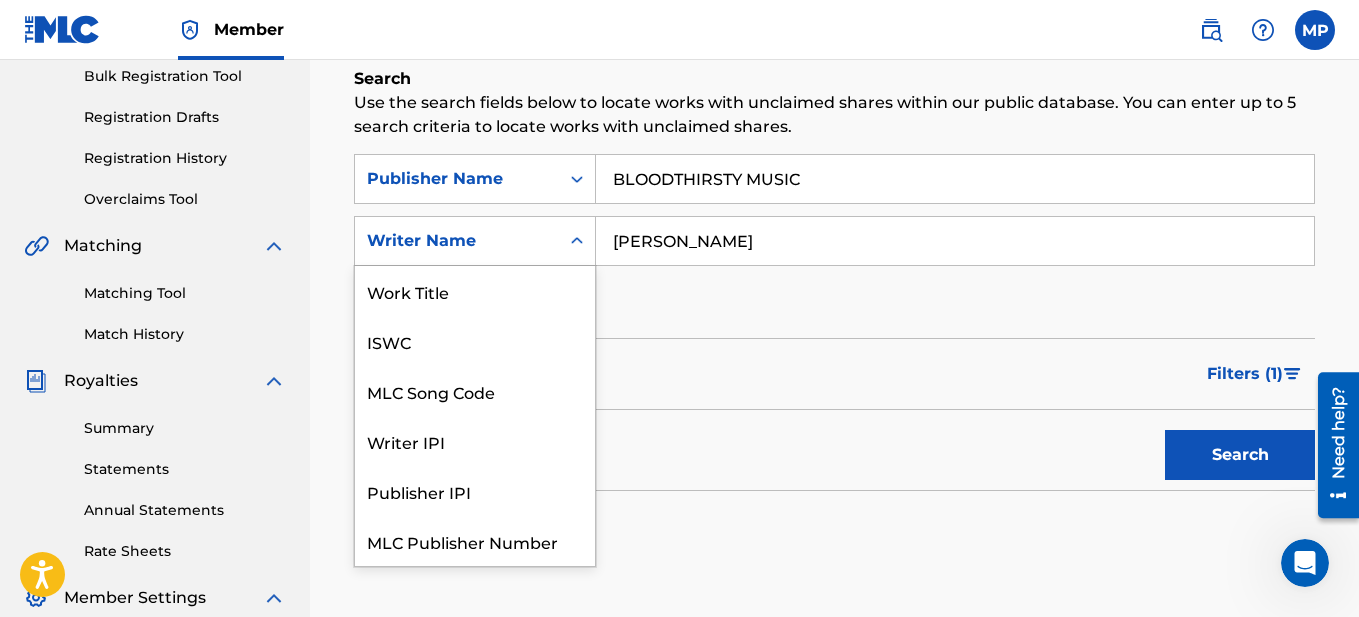 click 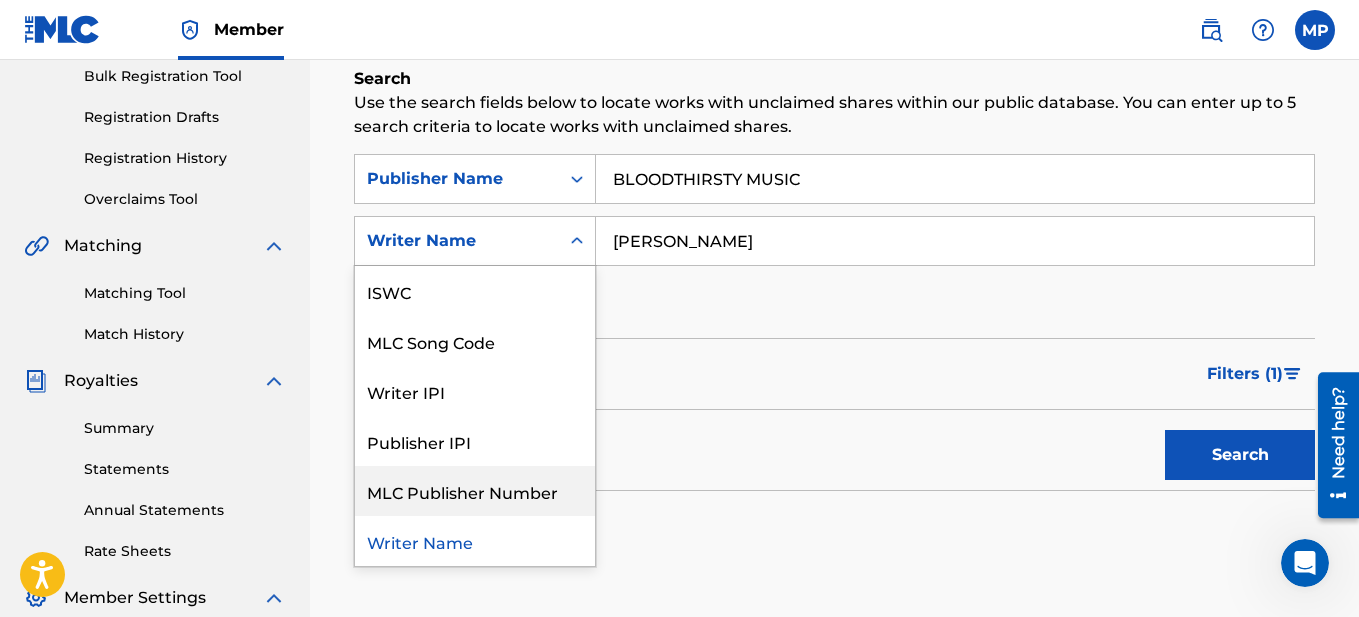 scroll, scrollTop: 0, scrollLeft: 0, axis: both 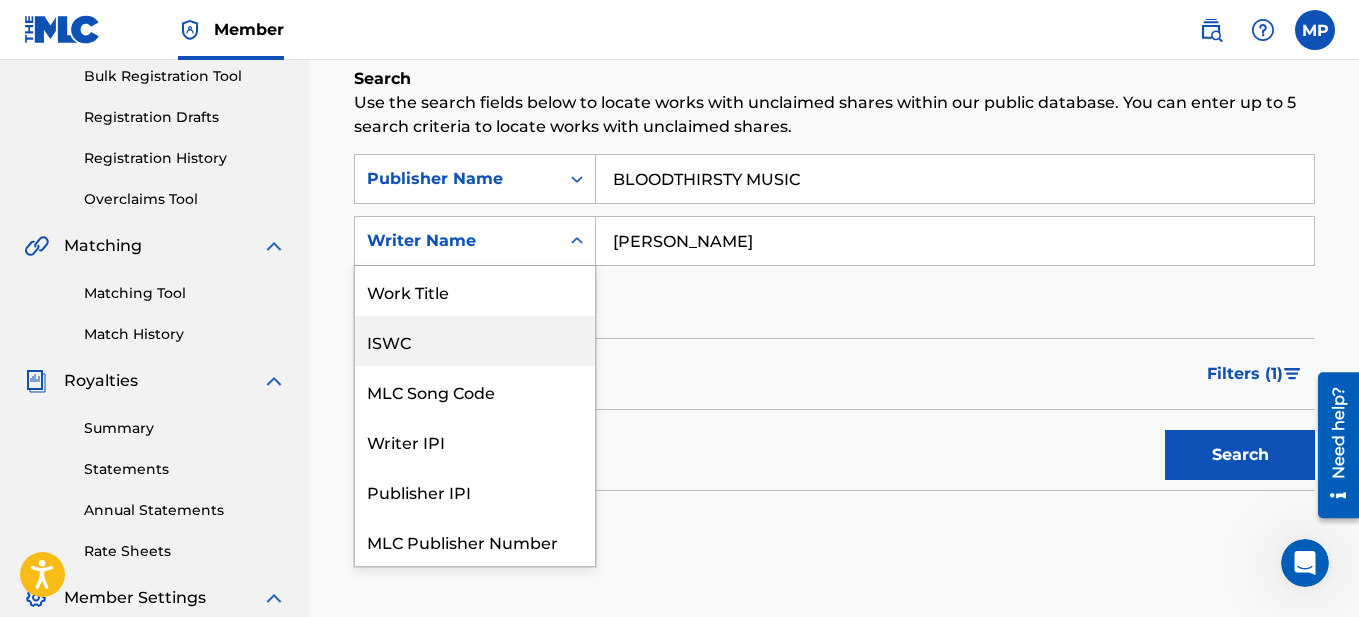 click on "ISWC" at bounding box center [475, 341] 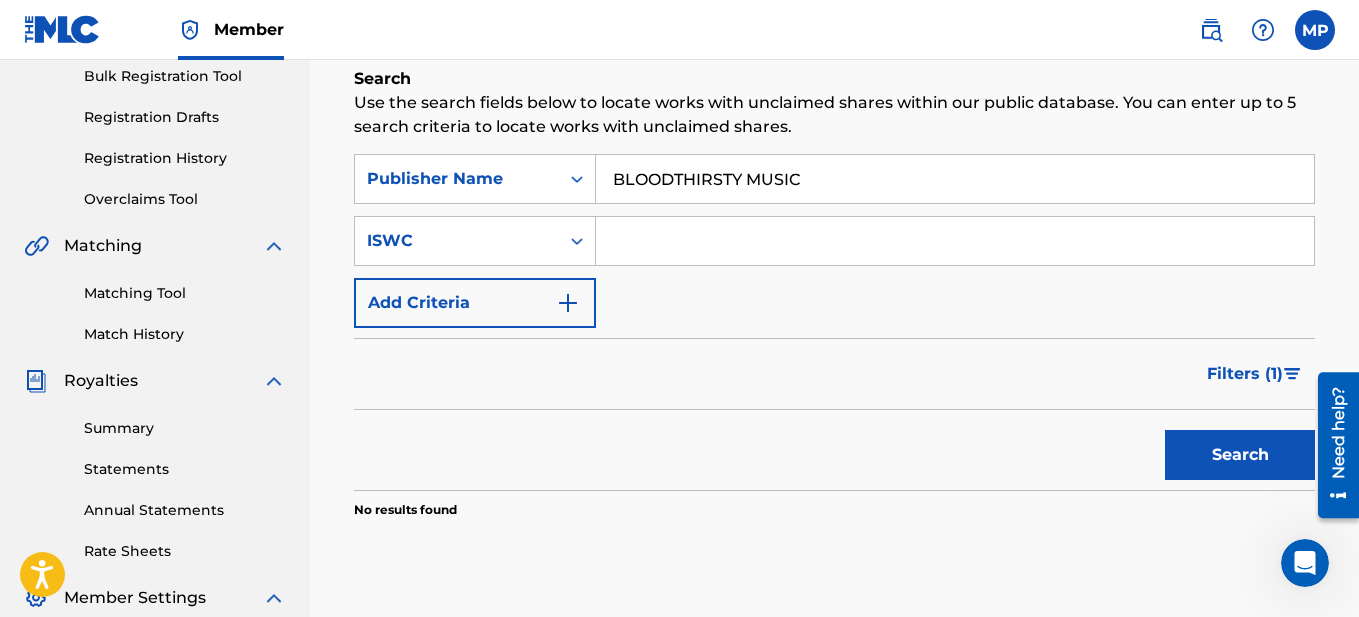 click at bounding box center [955, 241] 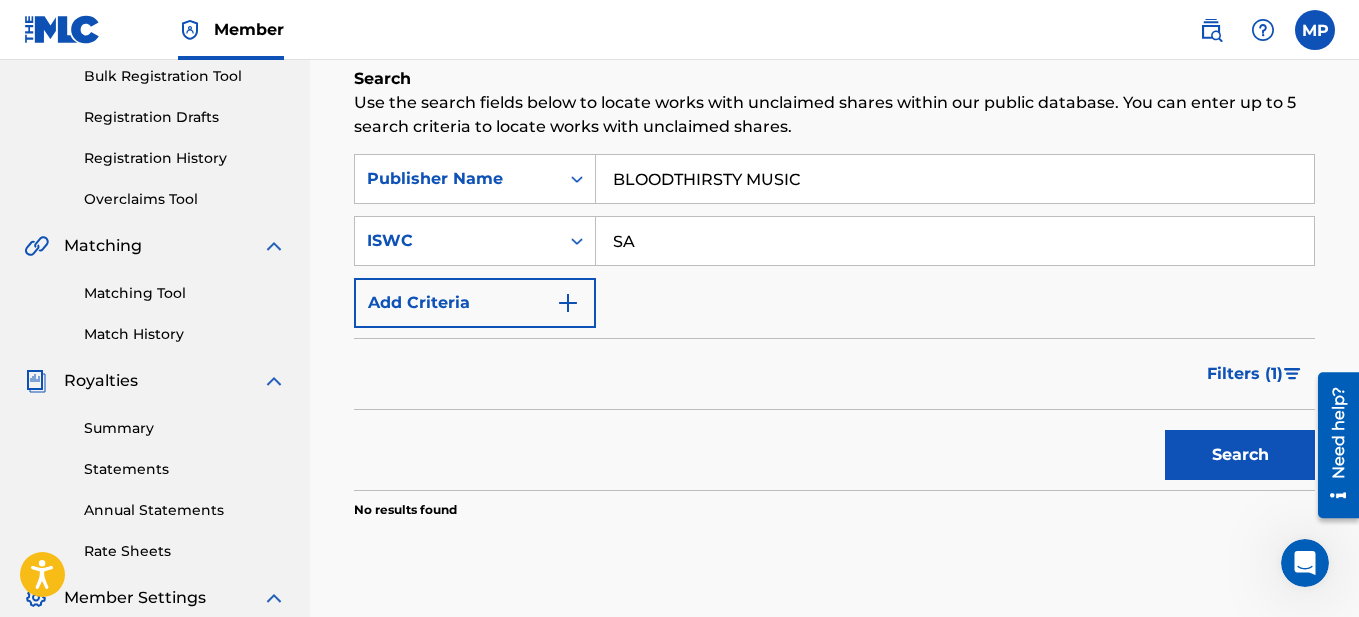 type on "S" 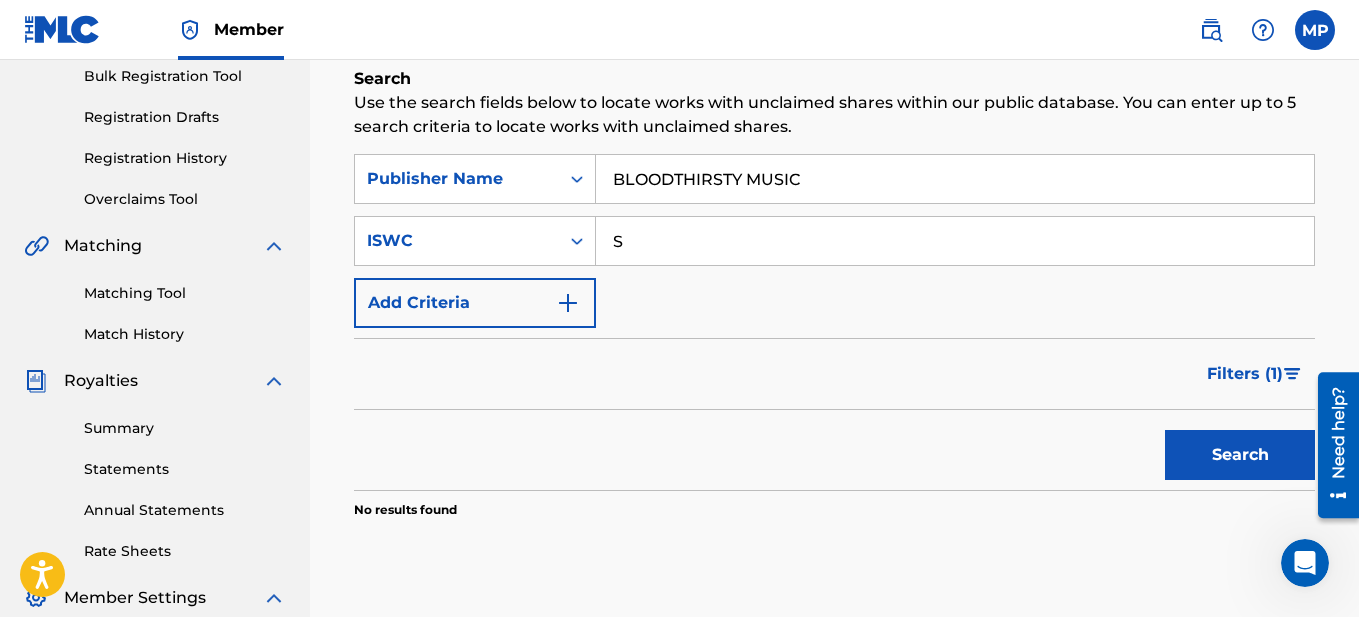 type 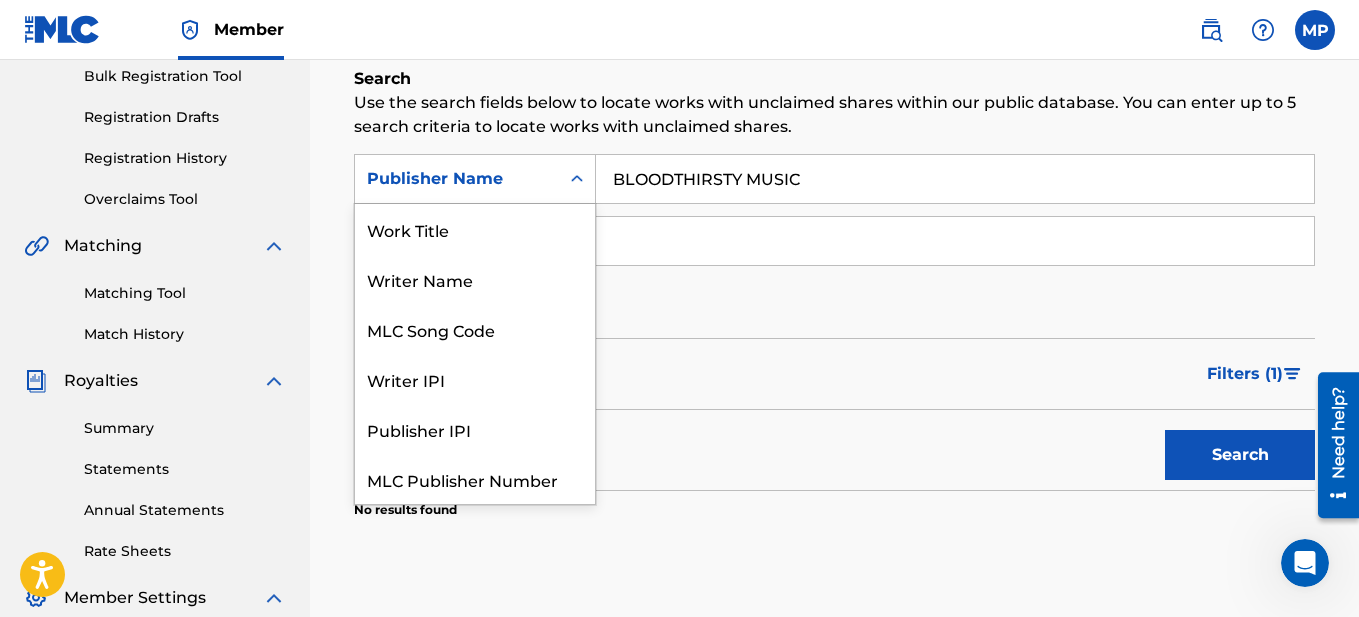 click 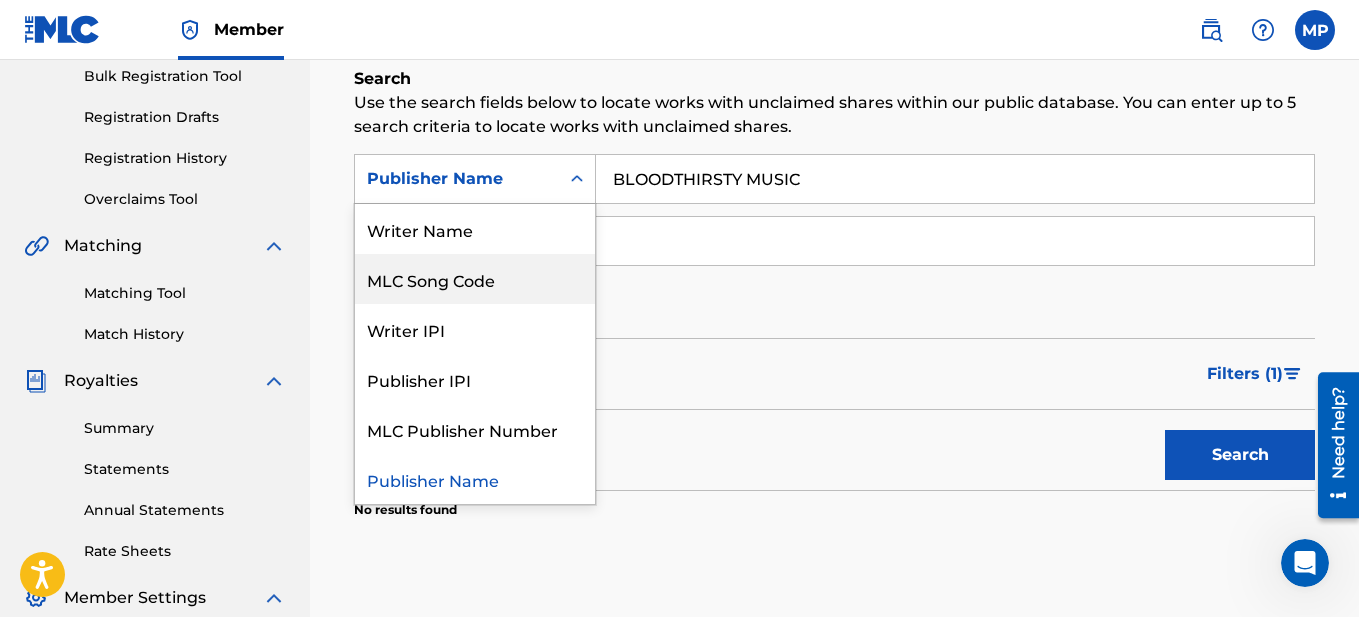 scroll, scrollTop: 0, scrollLeft: 0, axis: both 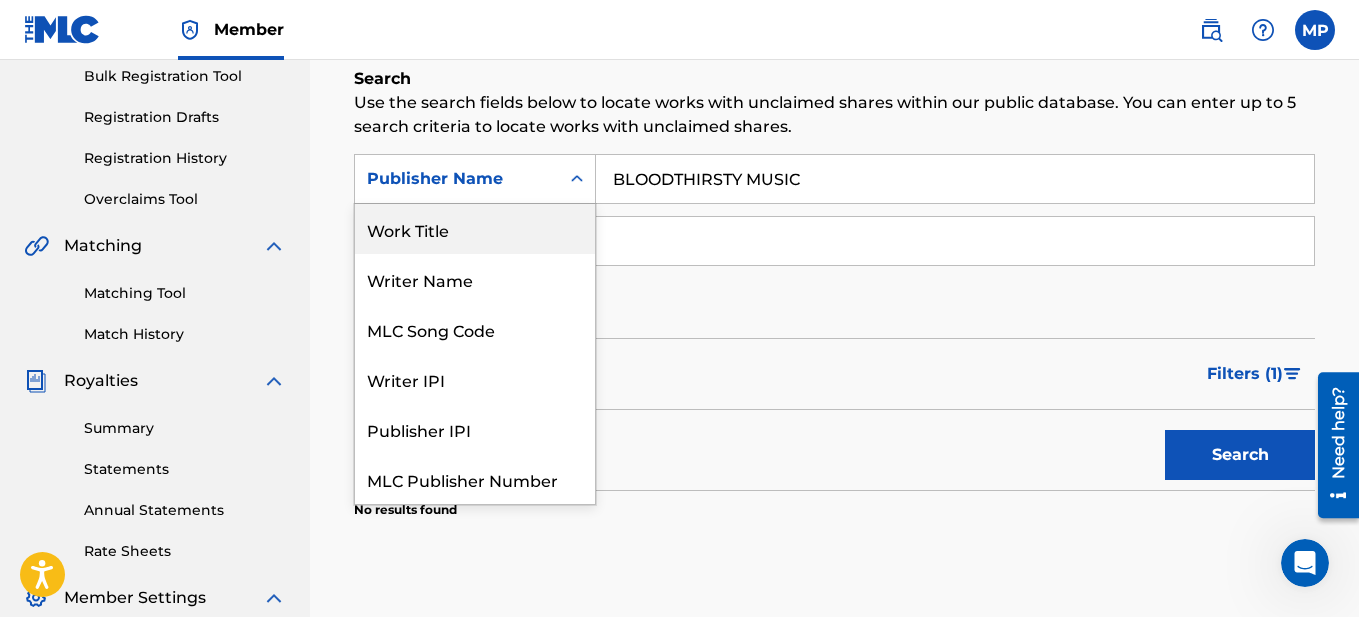 click on "Work Title" at bounding box center [475, 229] 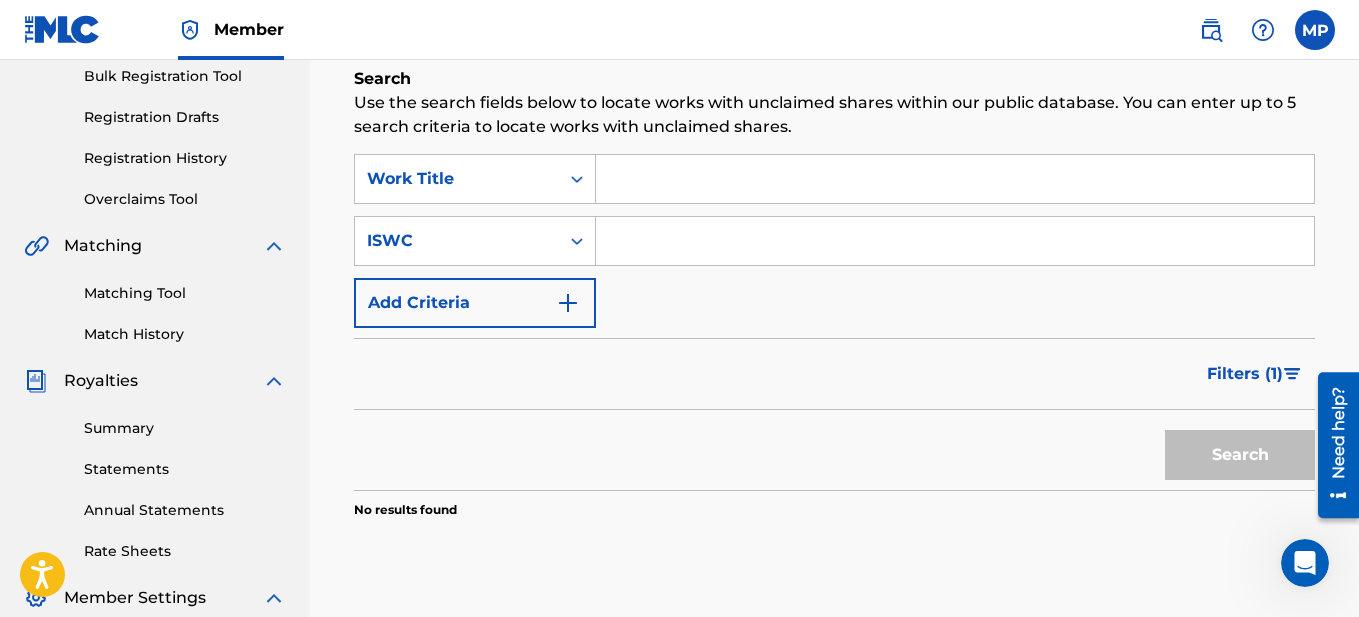 click at bounding box center (955, 179) 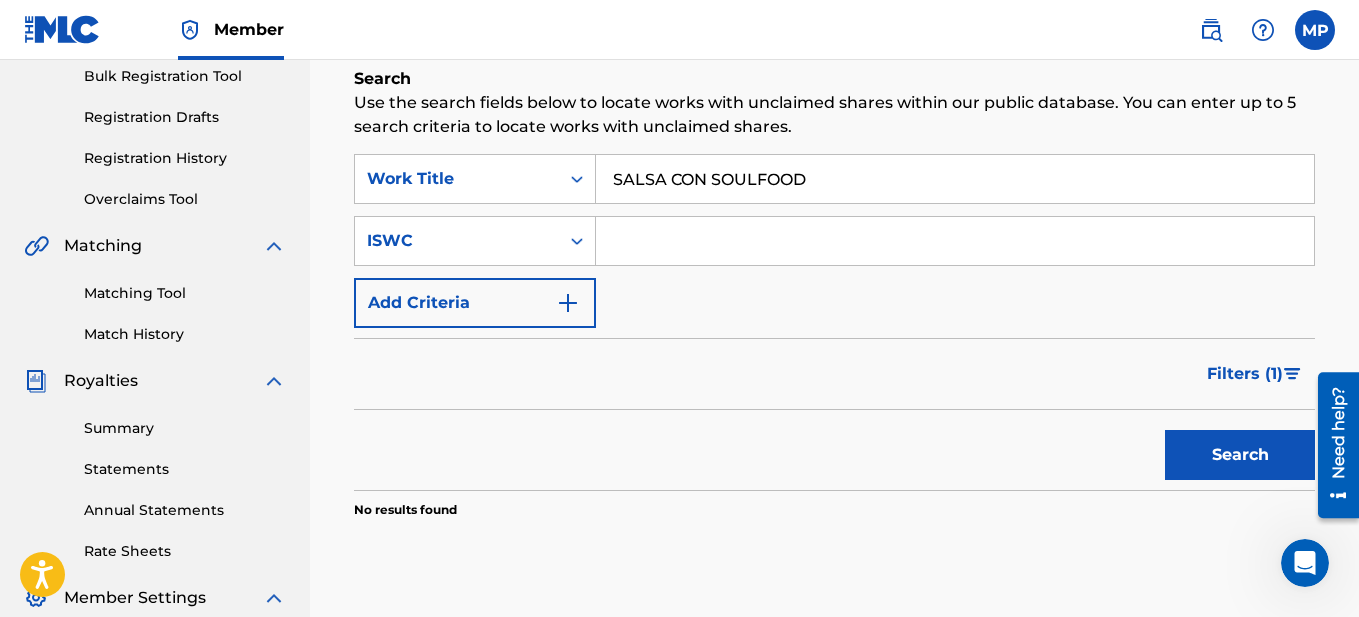 type on "SALSA CON SOULFOOD" 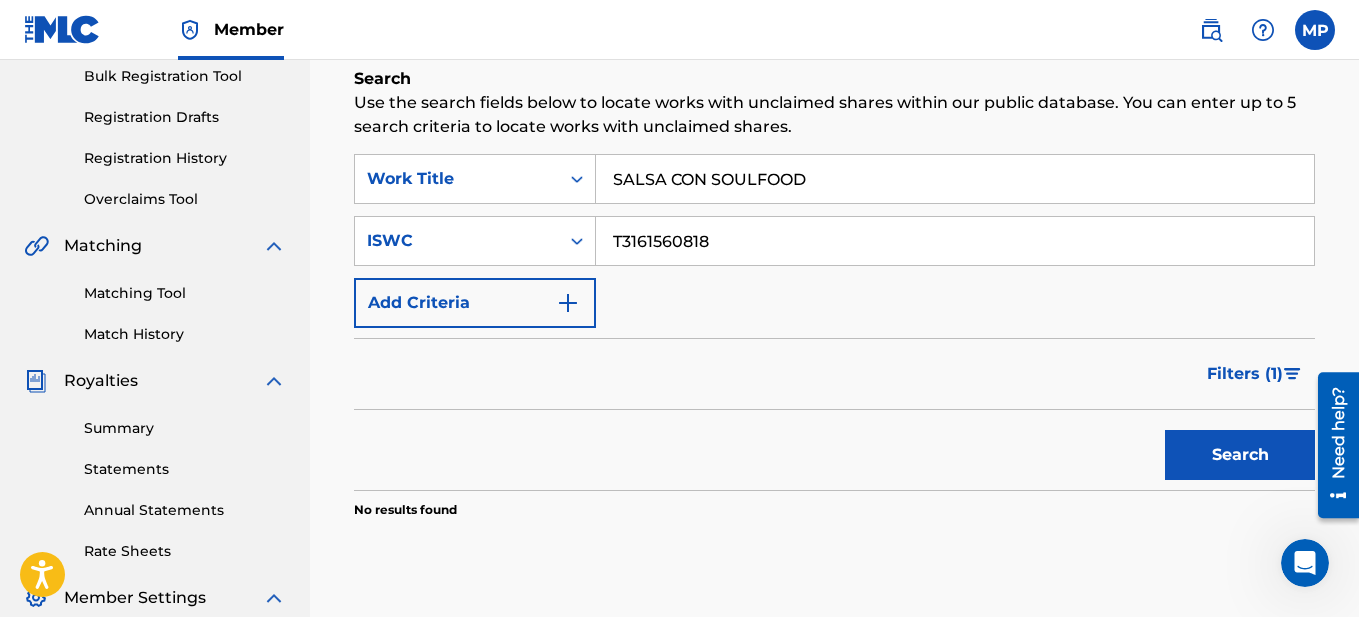 type on "T3161560818" 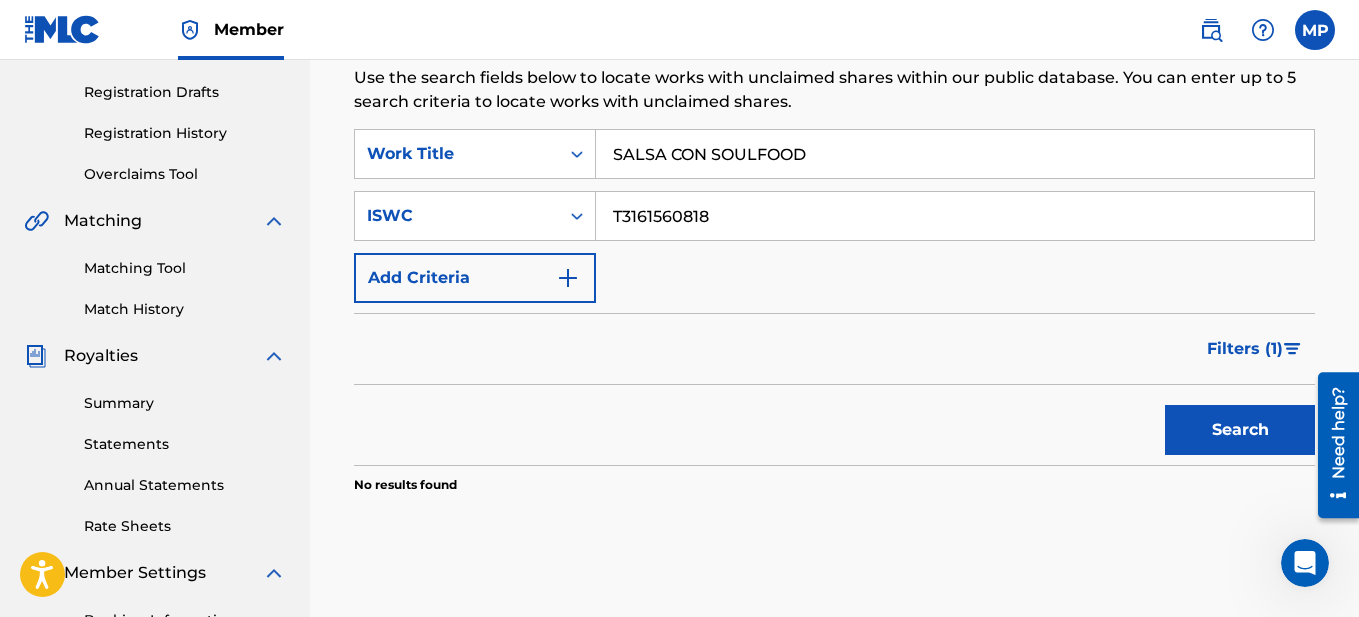 scroll, scrollTop: 300, scrollLeft: 0, axis: vertical 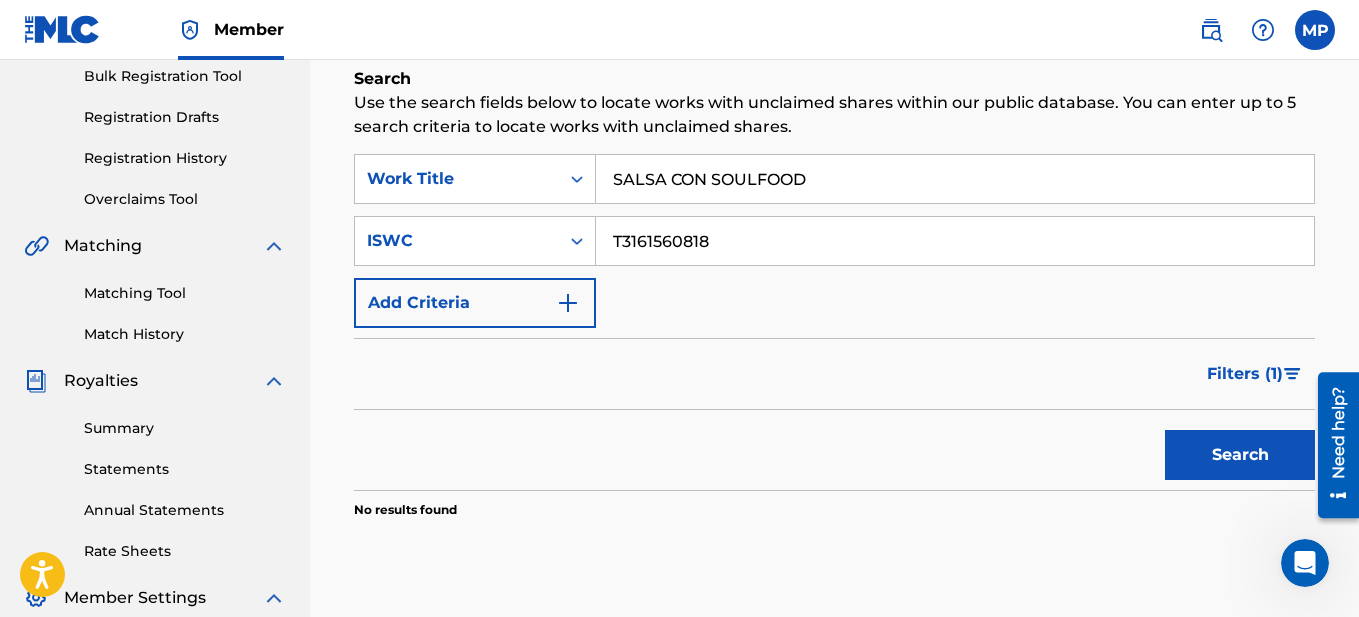 click on "Matching Tool" at bounding box center (185, 293) 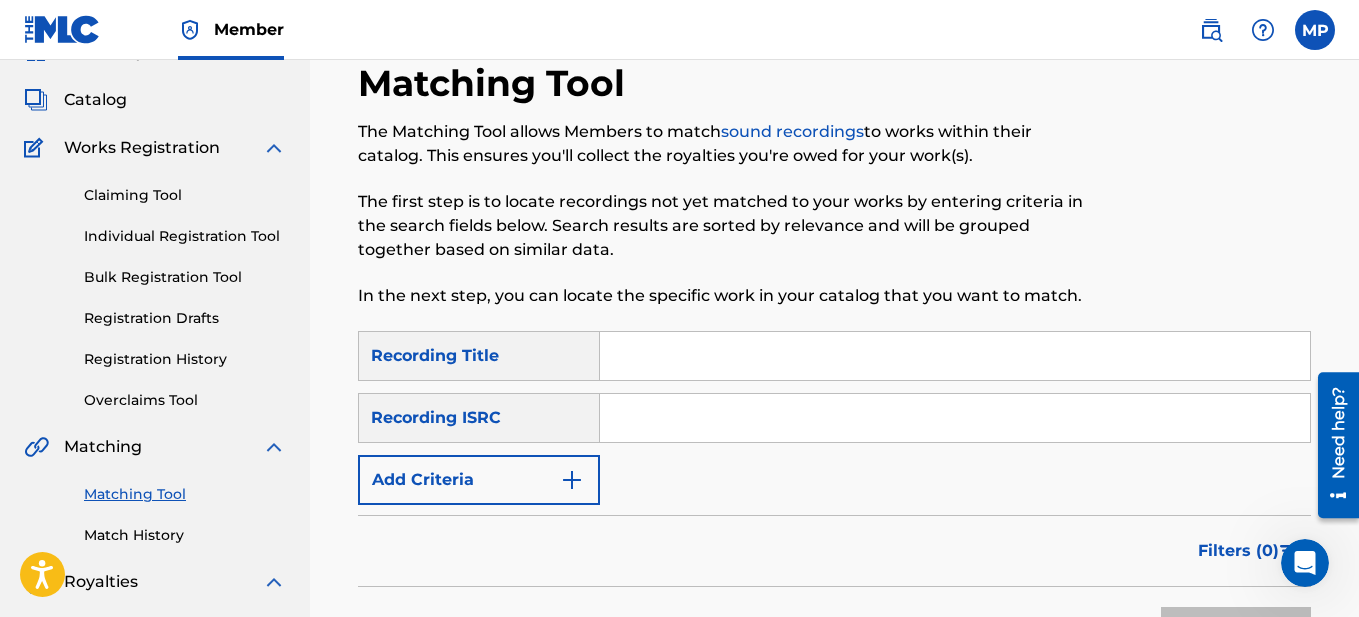 scroll, scrollTop: 100, scrollLeft: 0, axis: vertical 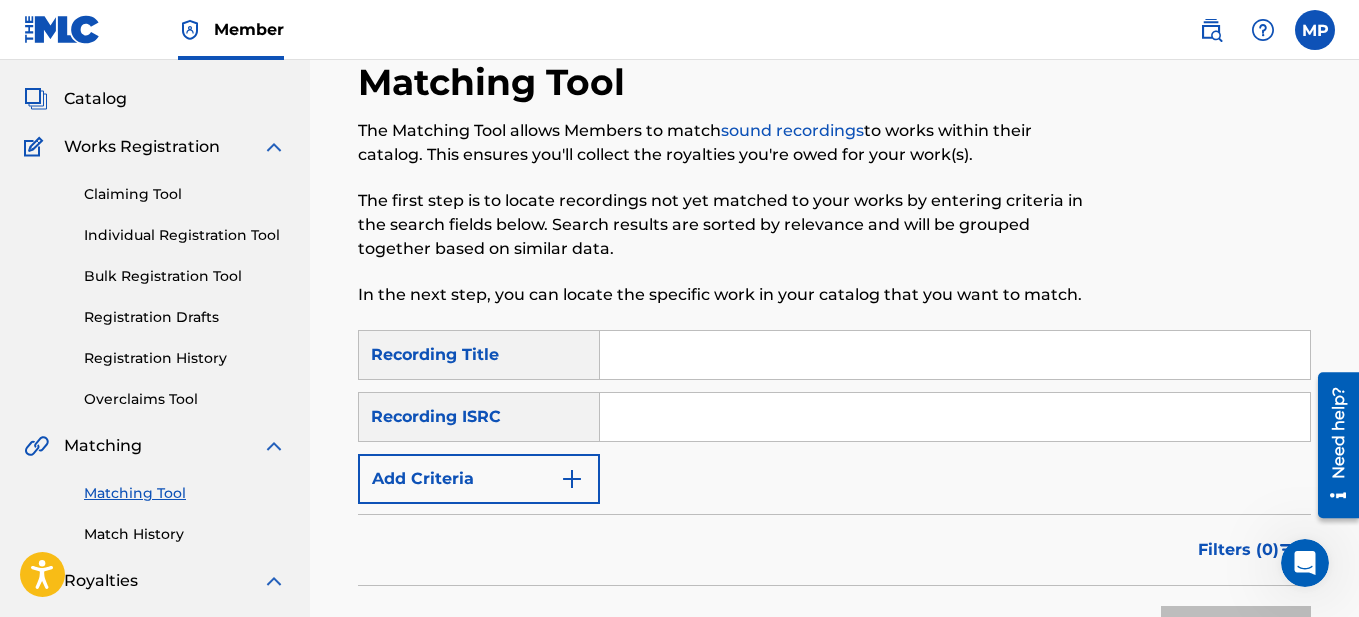 click at bounding box center [955, 355] 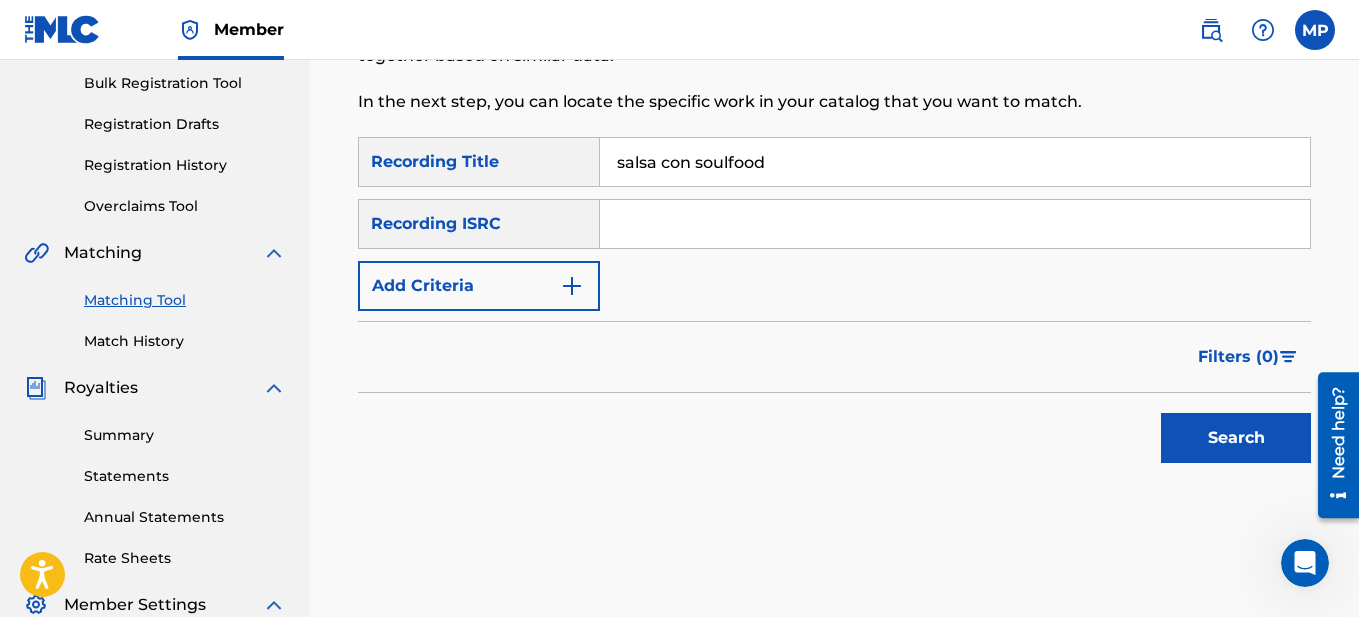 scroll, scrollTop: 300, scrollLeft: 0, axis: vertical 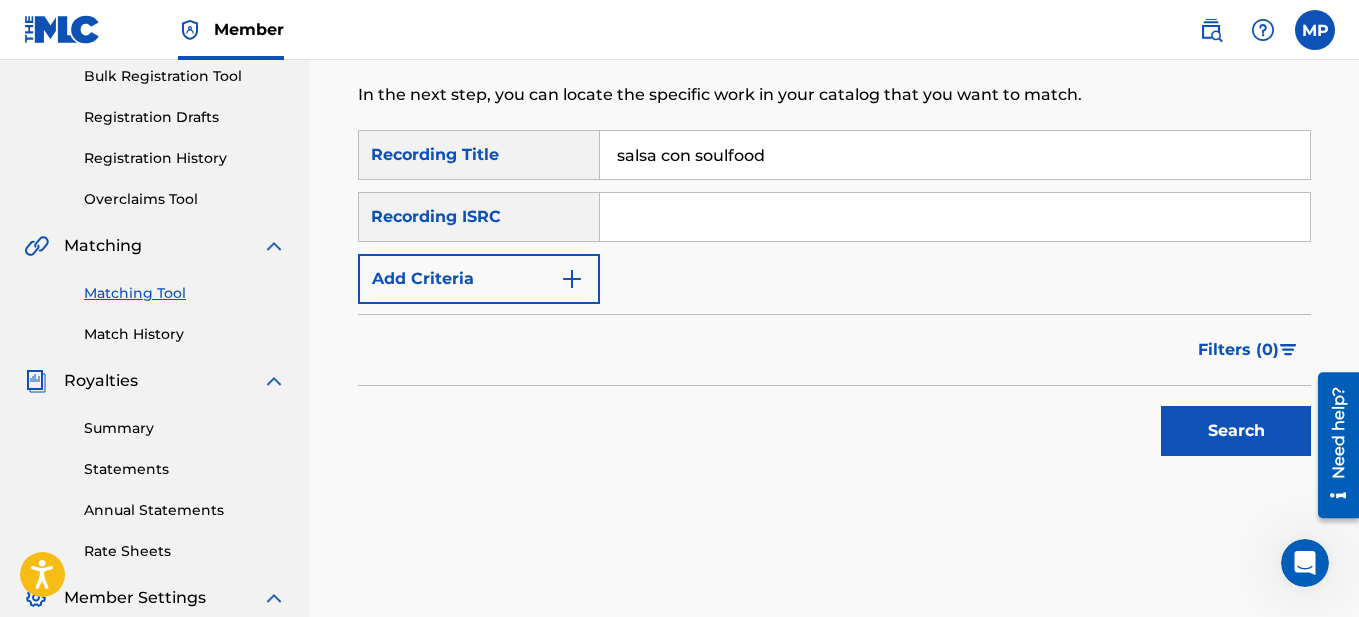 type on "salsa con soulfood" 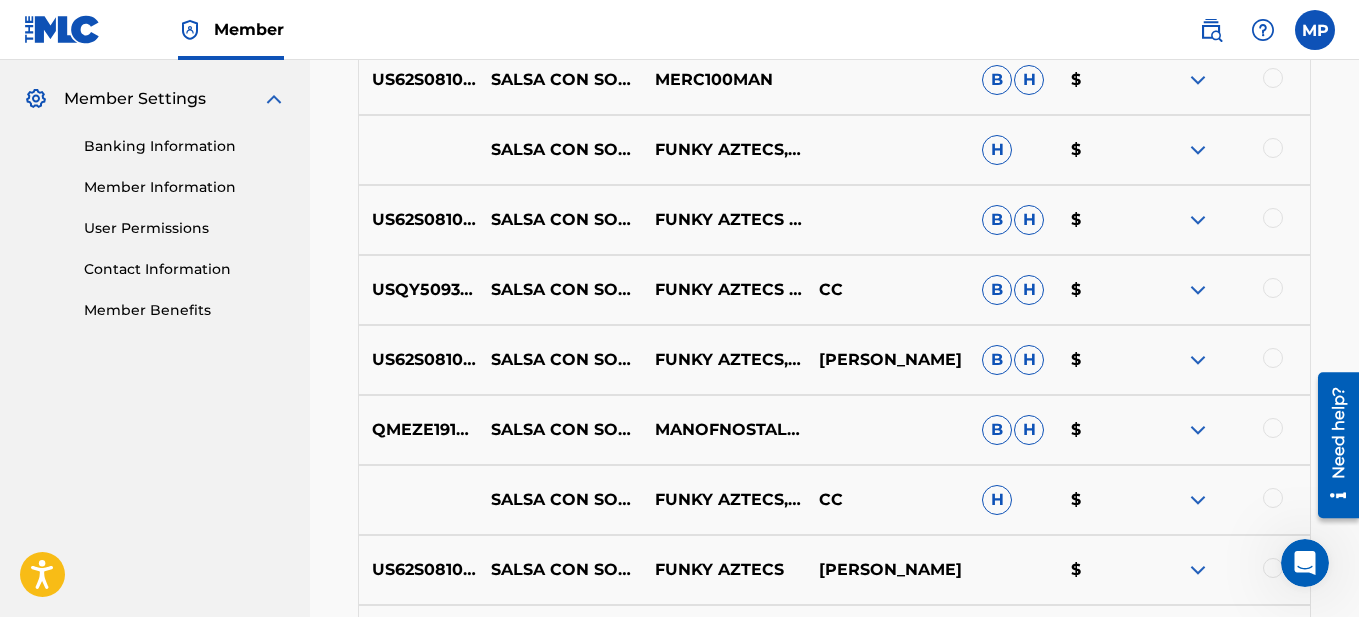 scroll, scrollTop: 900, scrollLeft: 0, axis: vertical 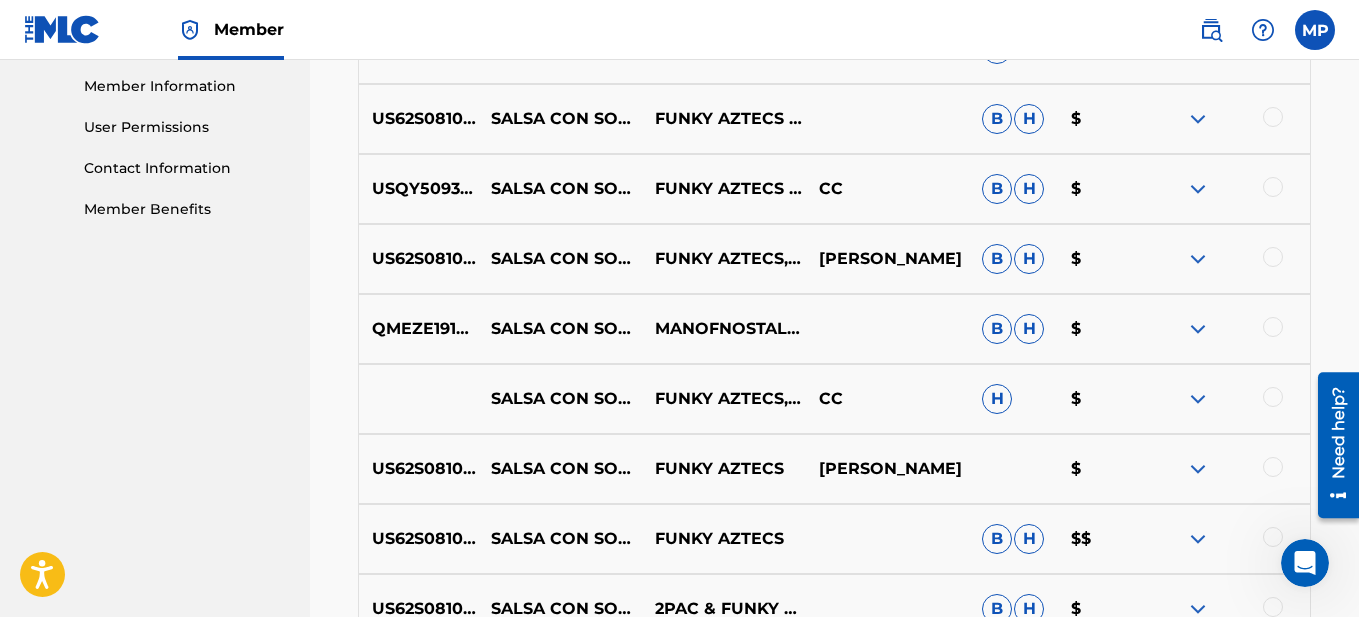 click at bounding box center [1198, 189] 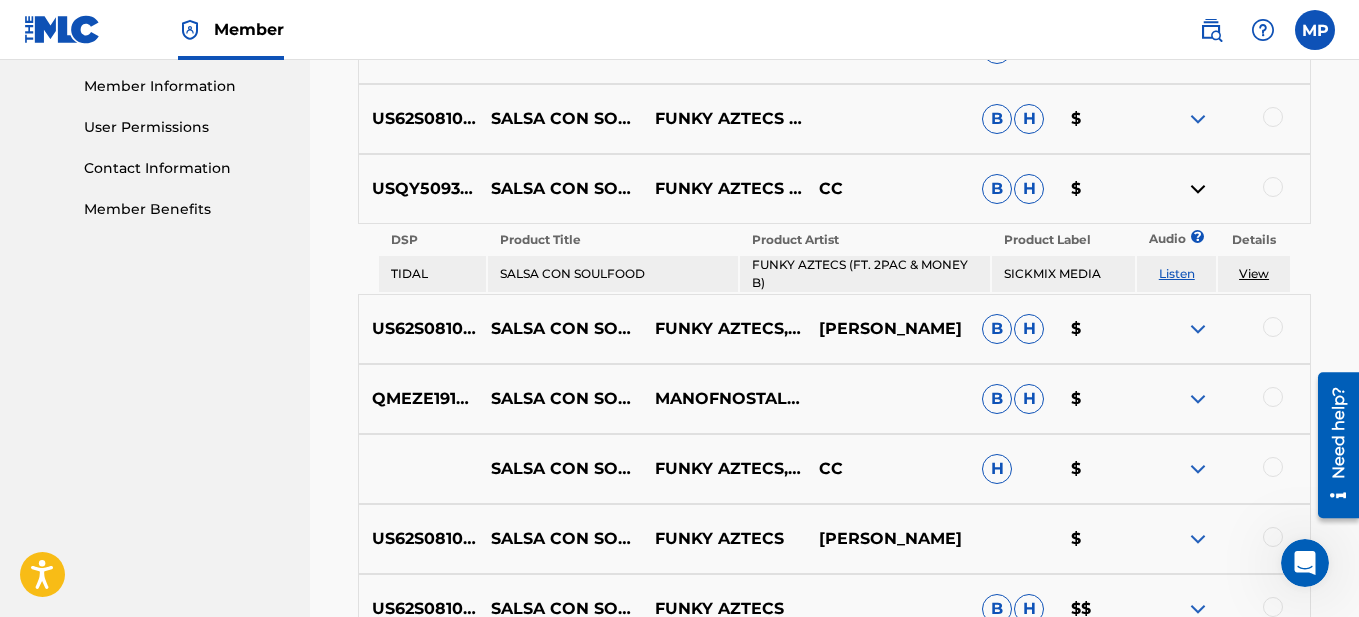 click at bounding box center [1198, 329] 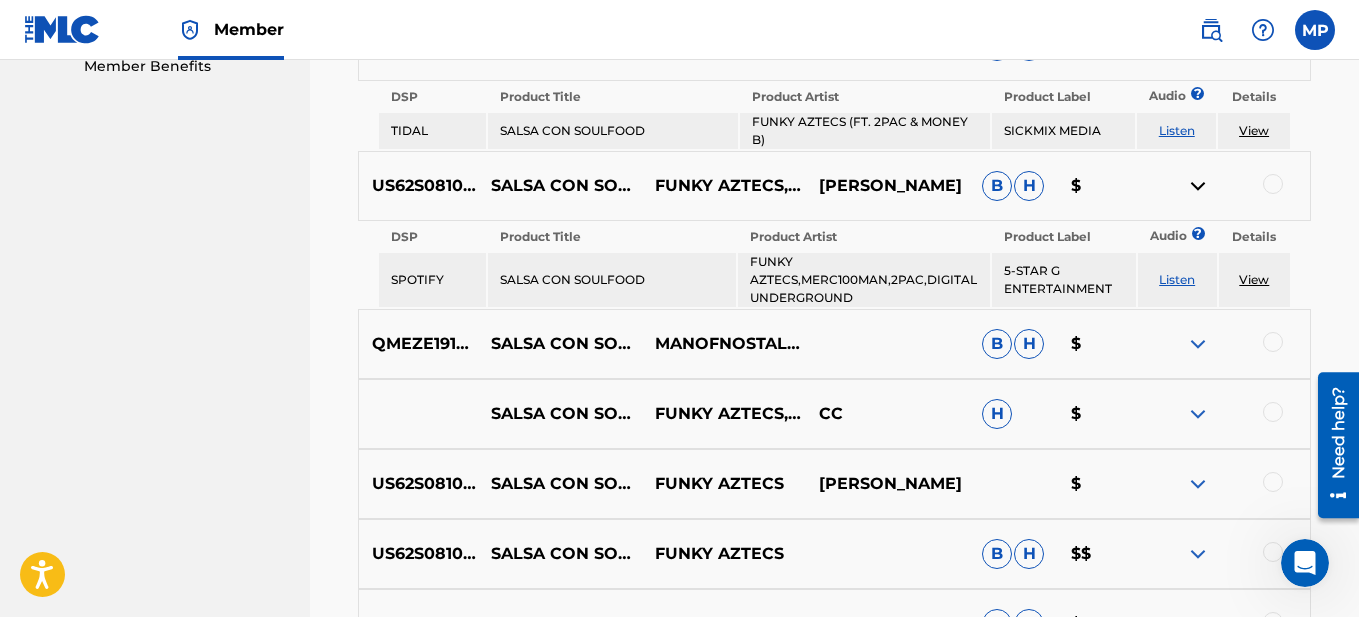 scroll, scrollTop: 1100, scrollLeft: 0, axis: vertical 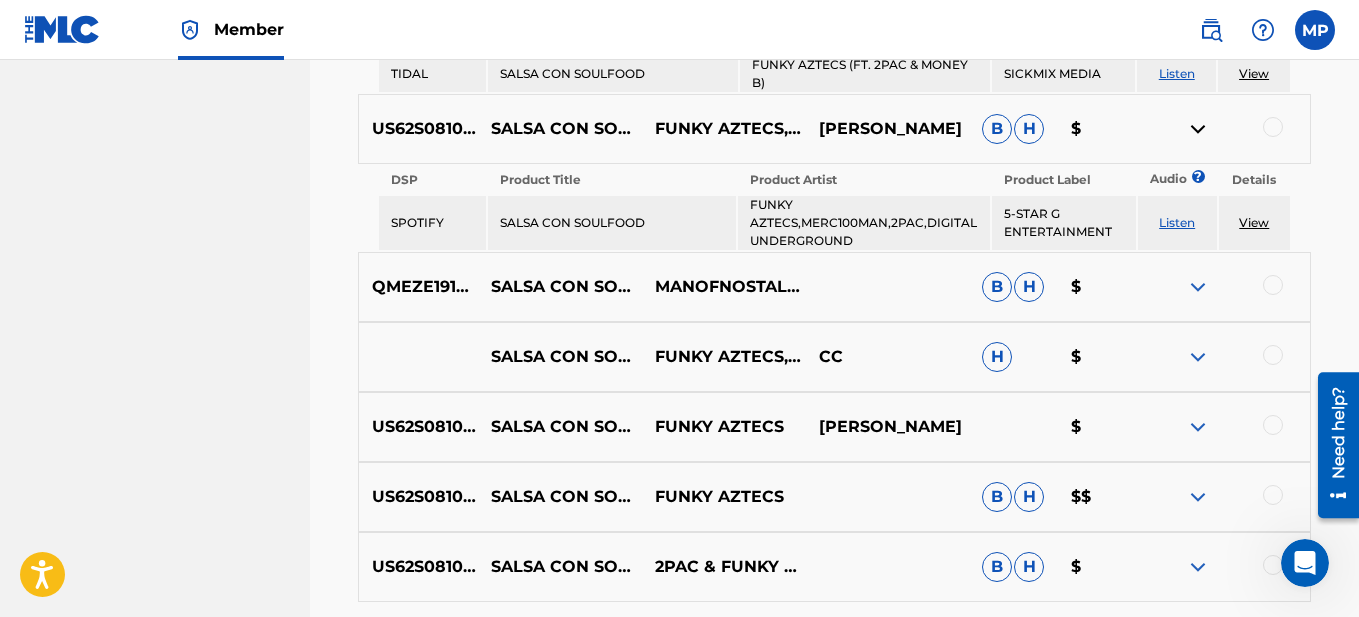 click at bounding box center [1198, 287] 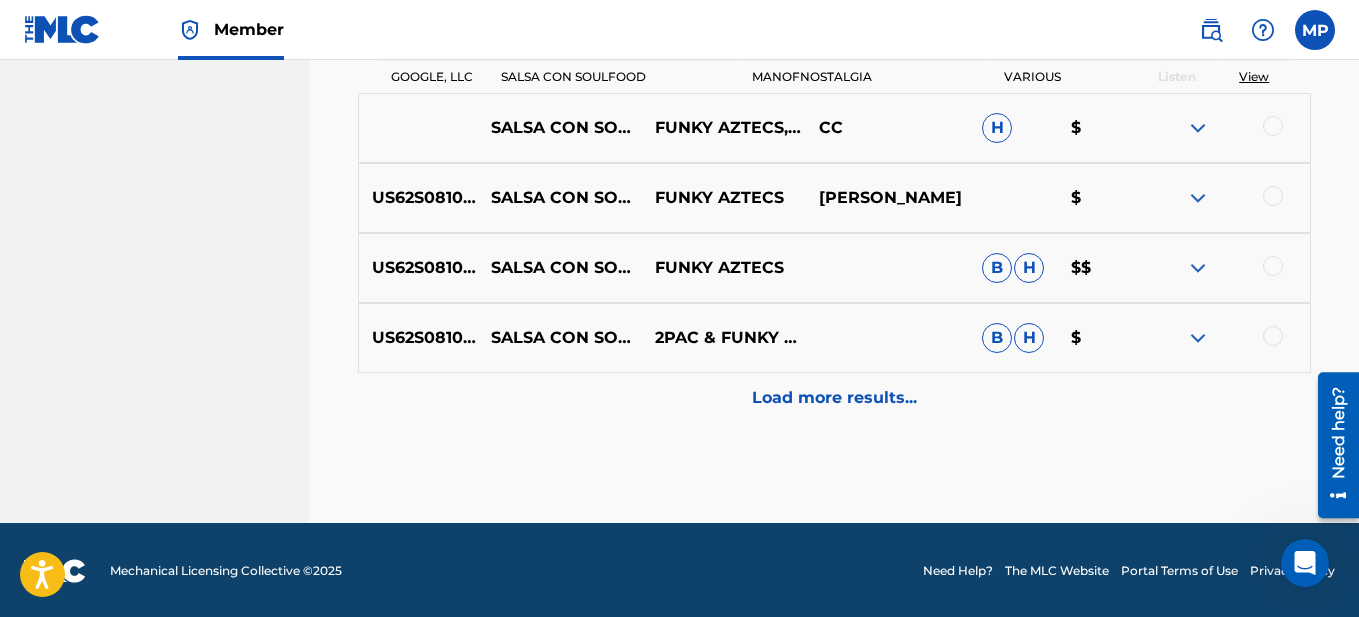 scroll, scrollTop: 1551, scrollLeft: 0, axis: vertical 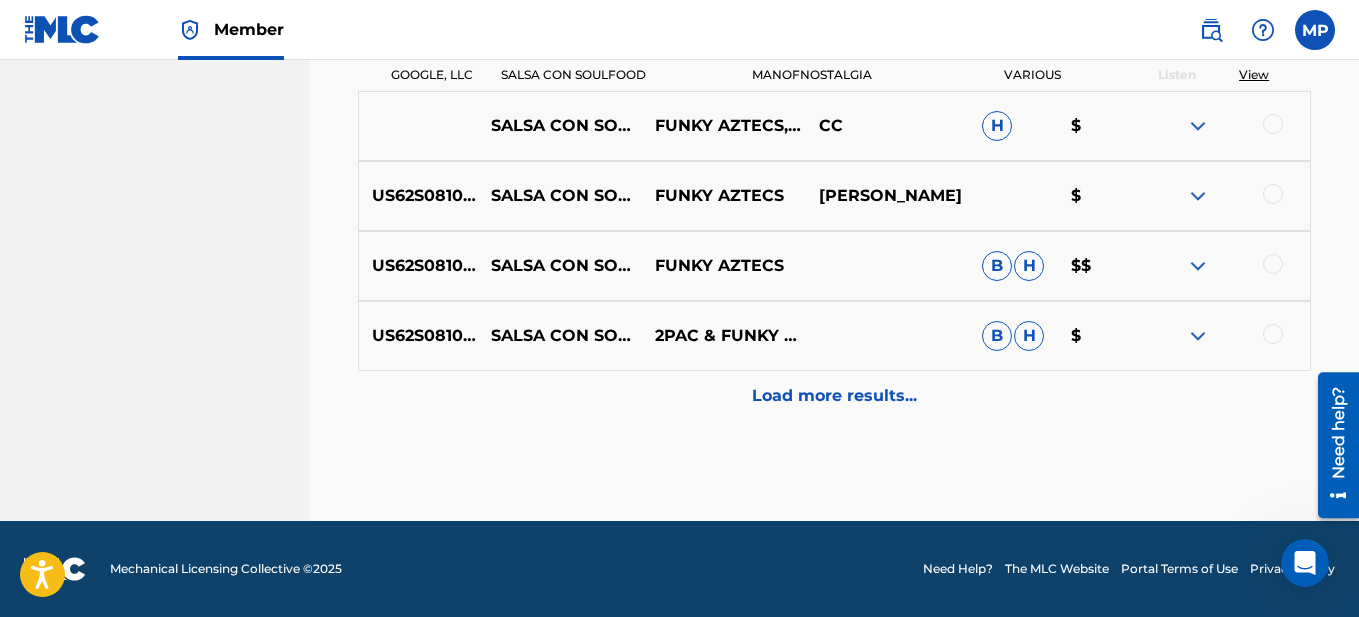 click on "Load more results..." at bounding box center [834, 396] 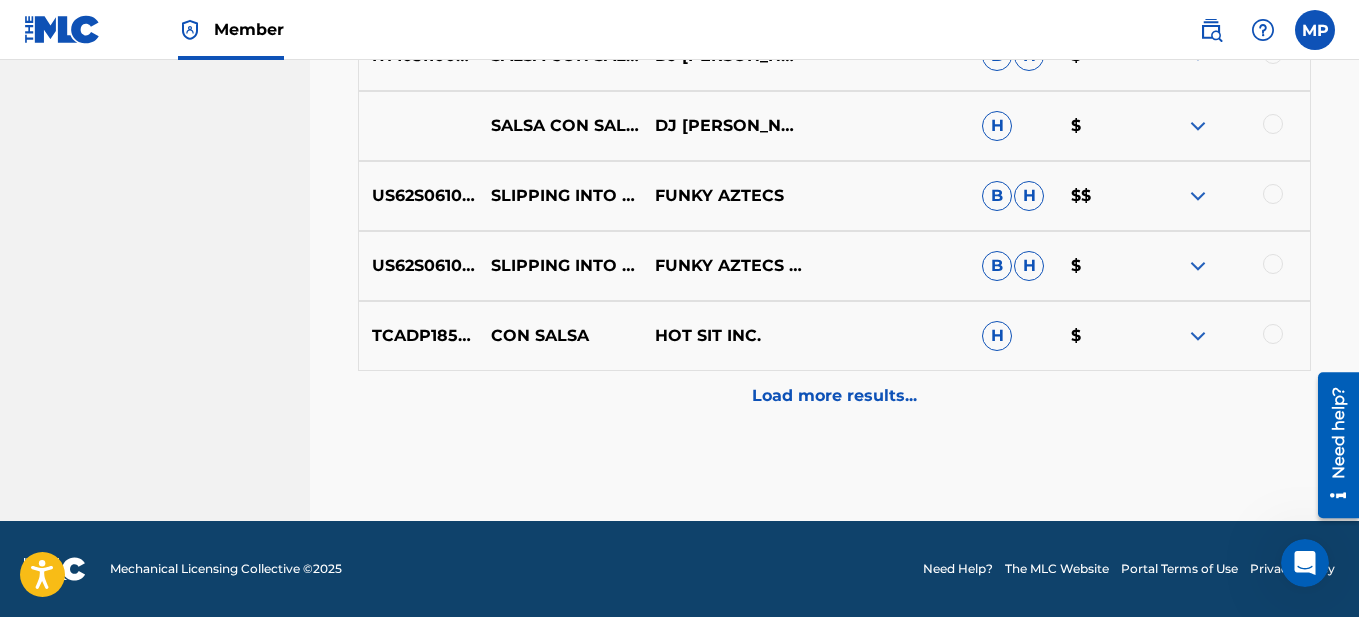 click on "Load more results..." at bounding box center [834, 396] 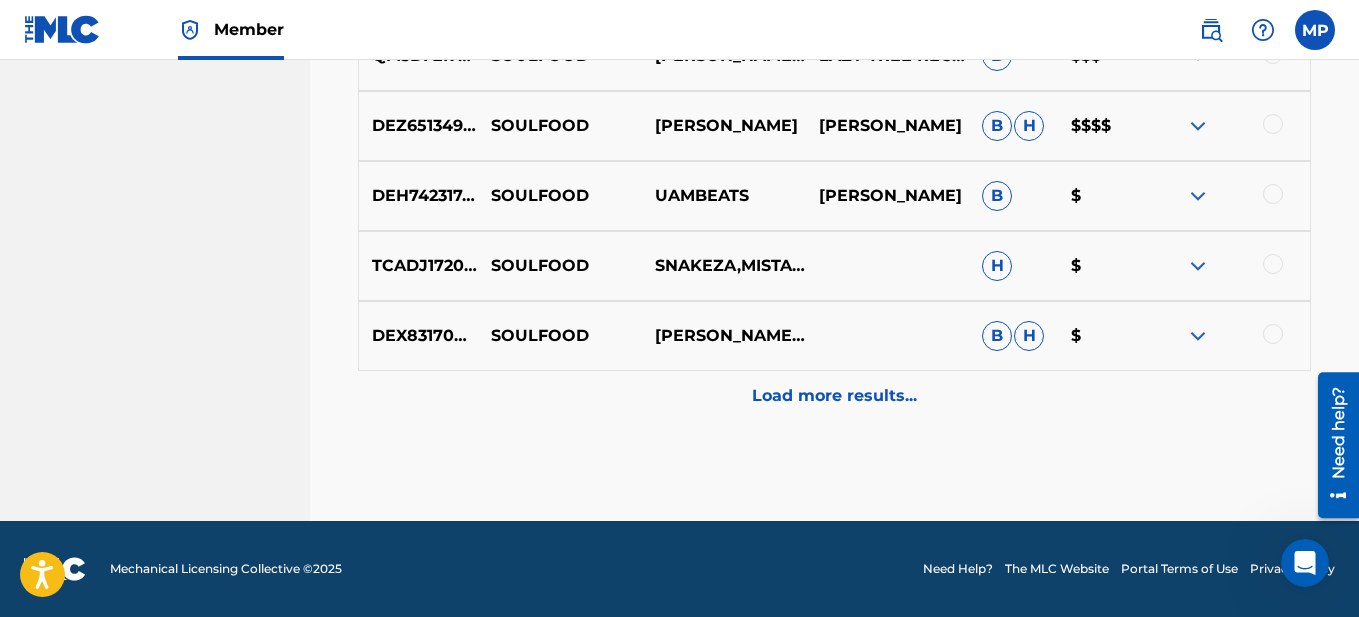 click on "Load more results..." at bounding box center (834, 396) 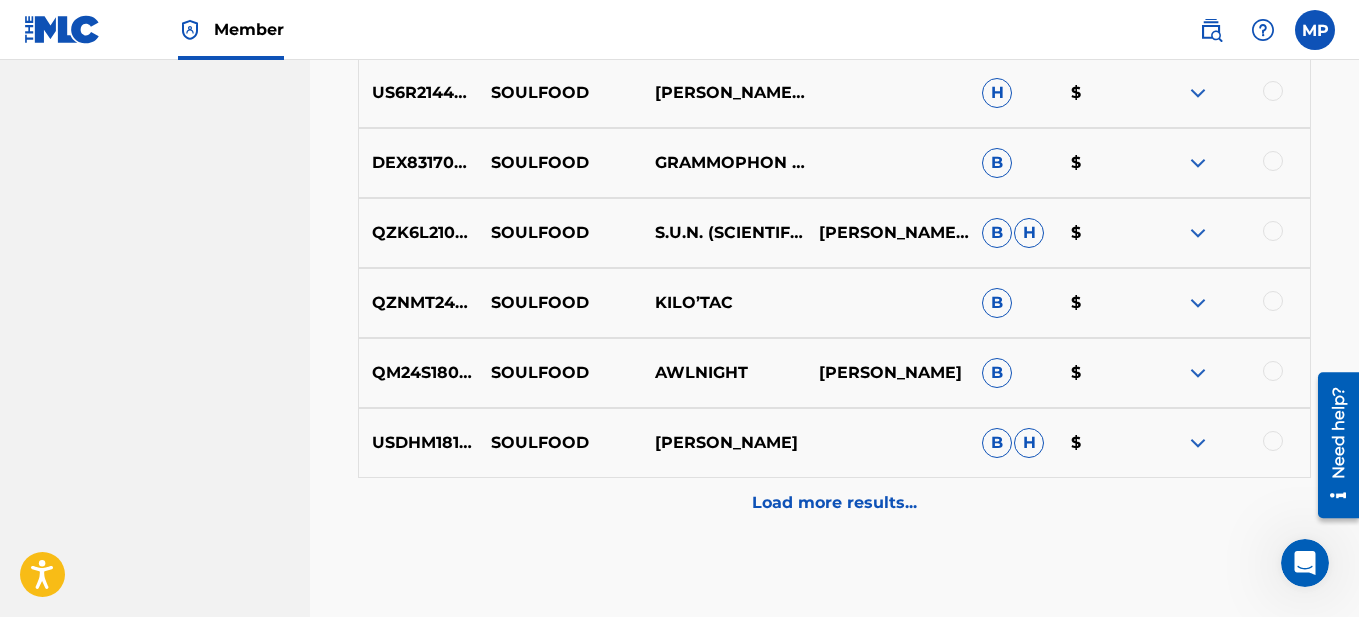 scroll, scrollTop: 3173, scrollLeft: 0, axis: vertical 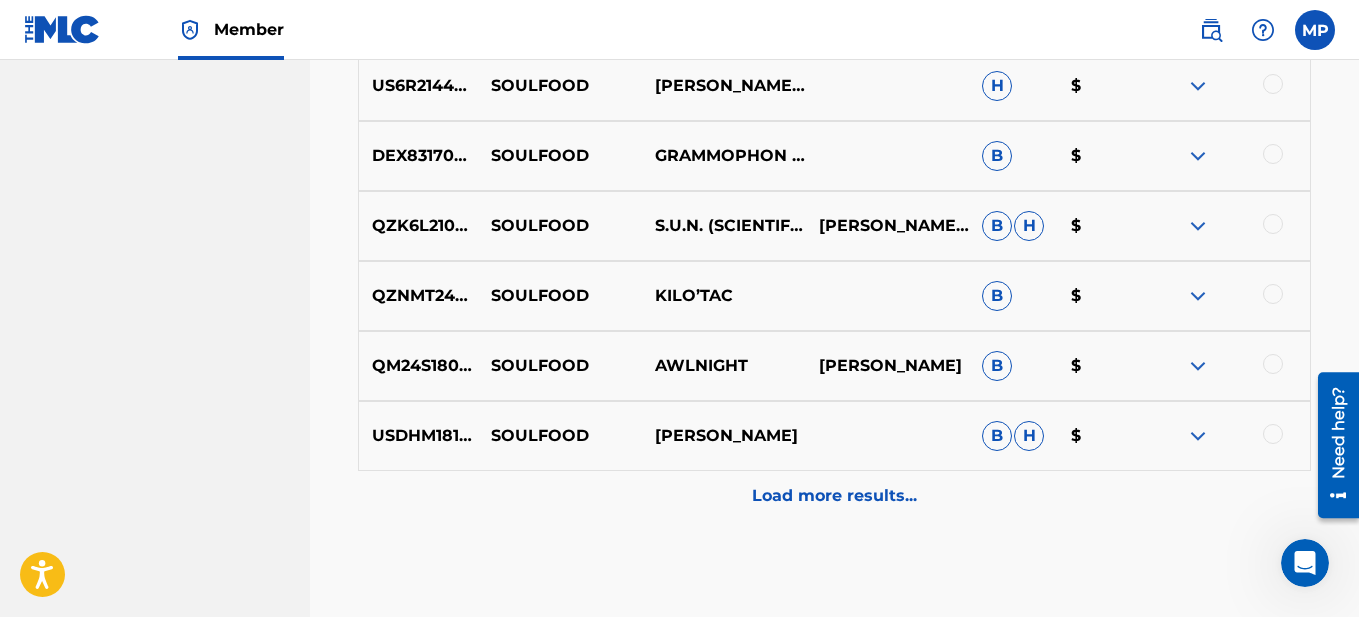 click on "Load more results..." at bounding box center (834, 496) 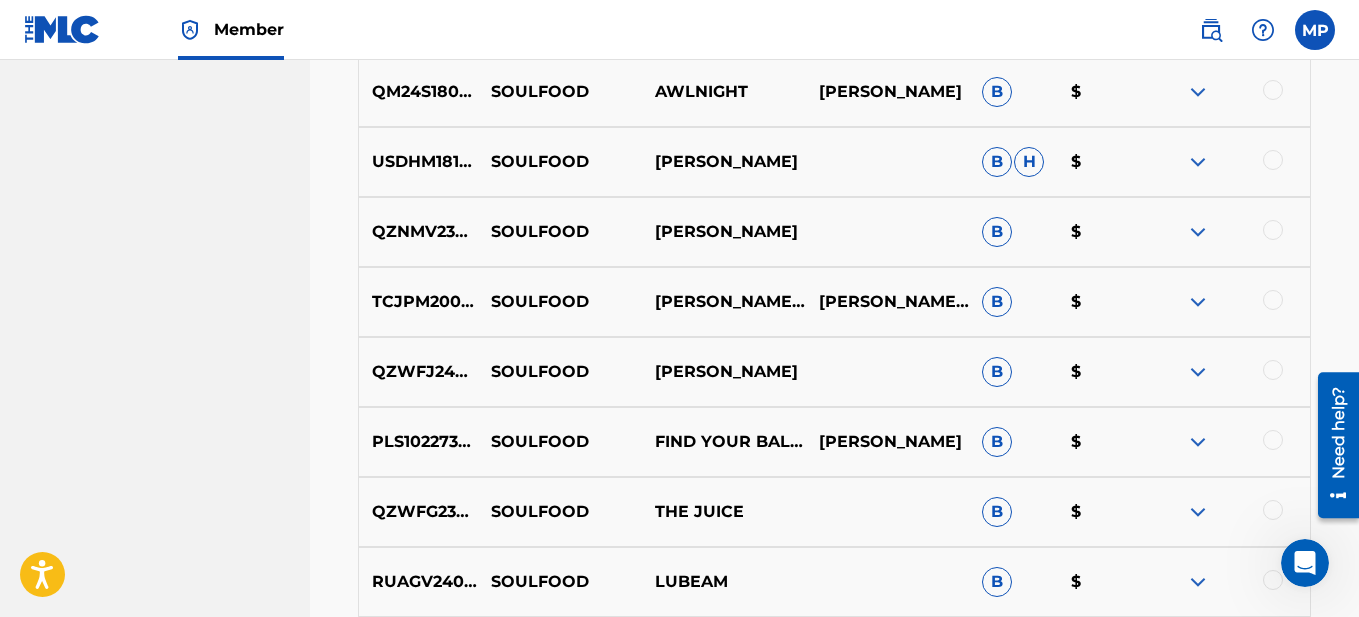 scroll, scrollTop: 3473, scrollLeft: 0, axis: vertical 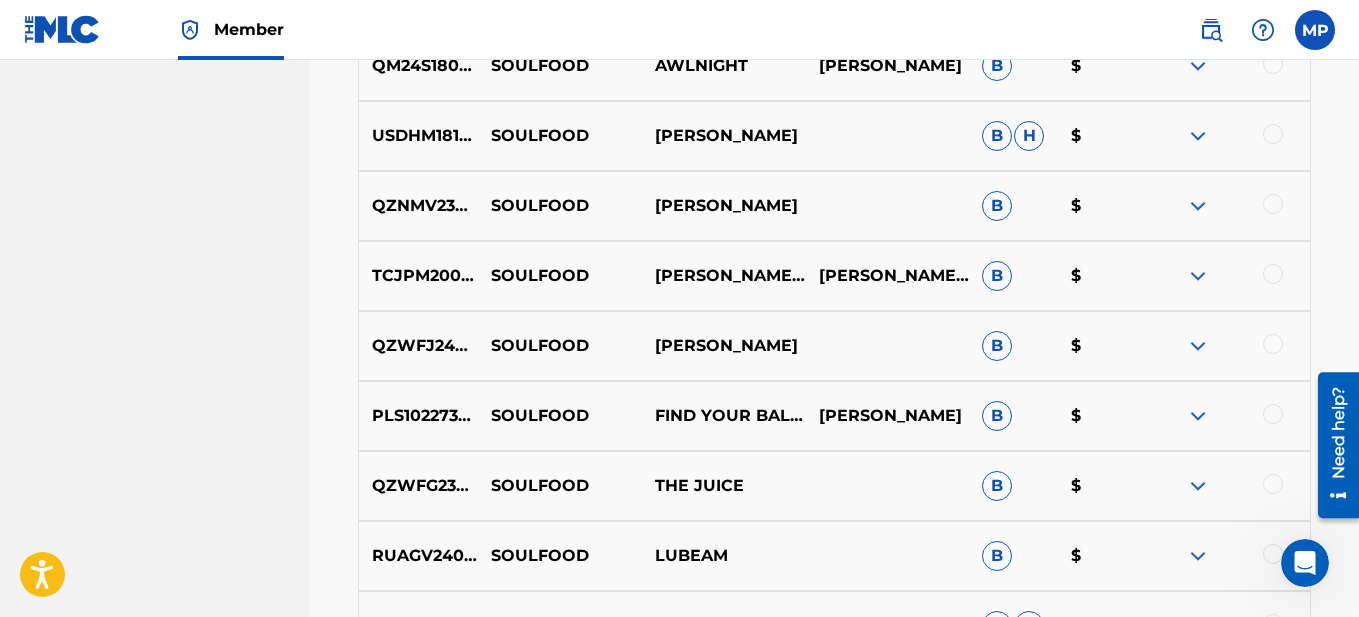click at bounding box center (1198, 206) 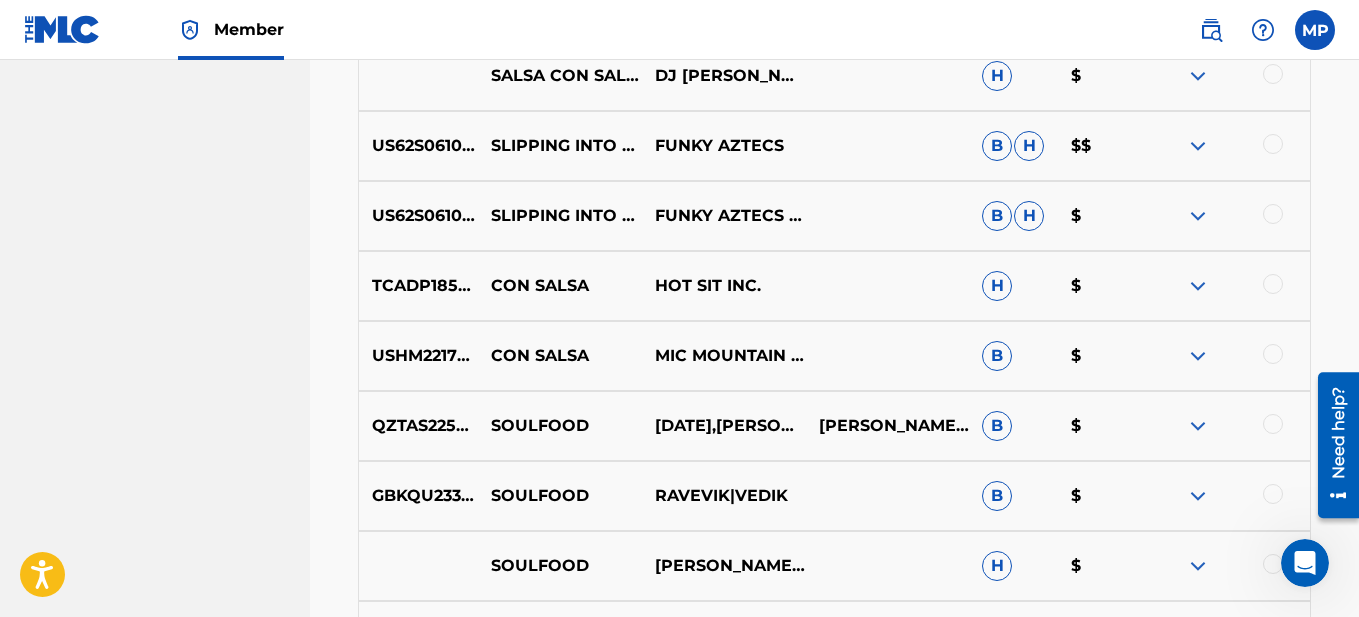 scroll, scrollTop: 1873, scrollLeft: 0, axis: vertical 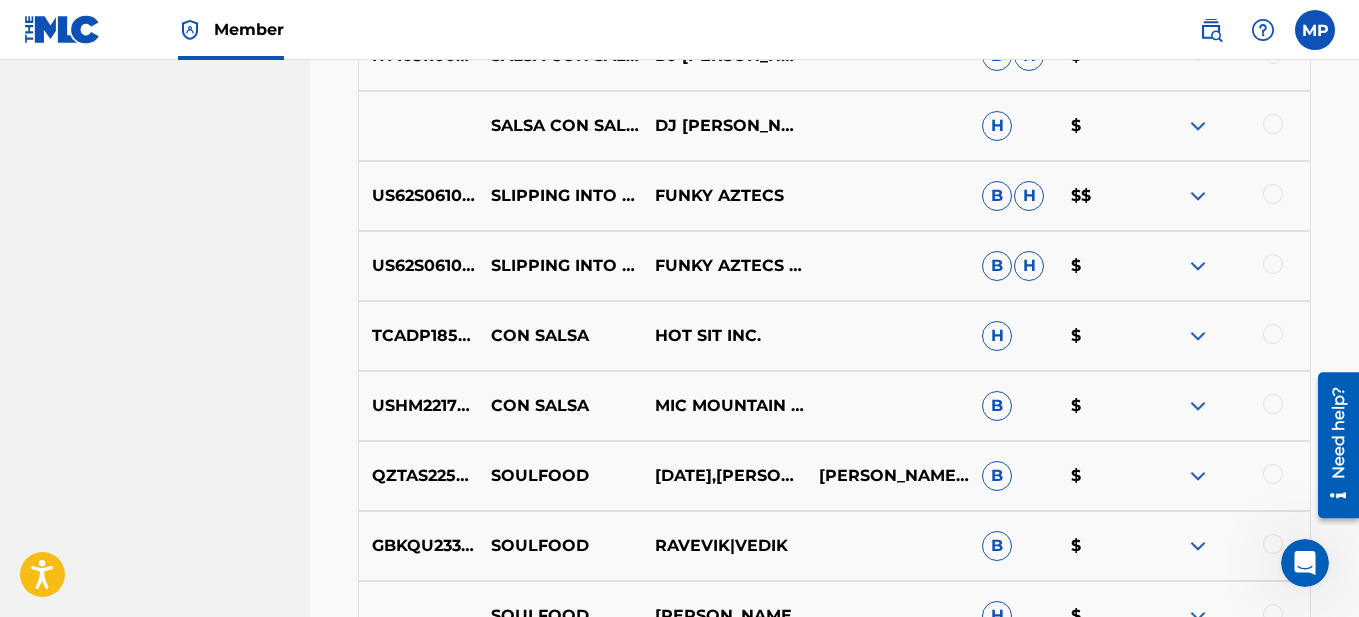 click at bounding box center (1198, 266) 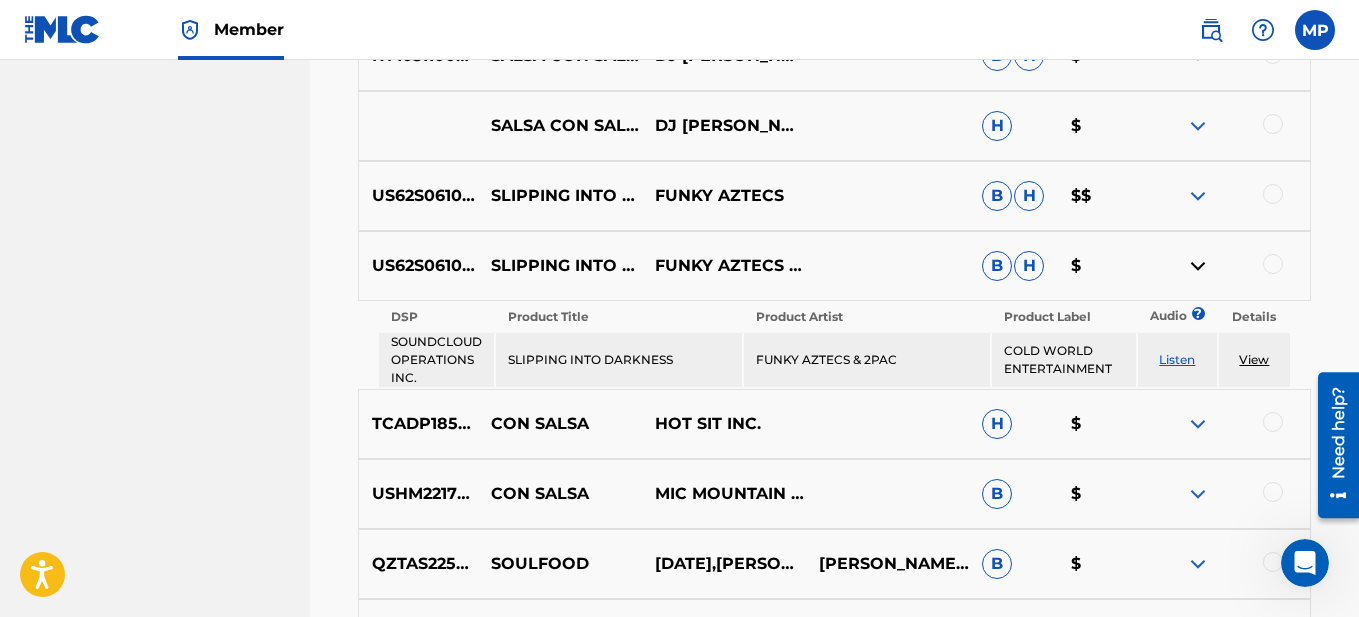 click at bounding box center [1198, 196] 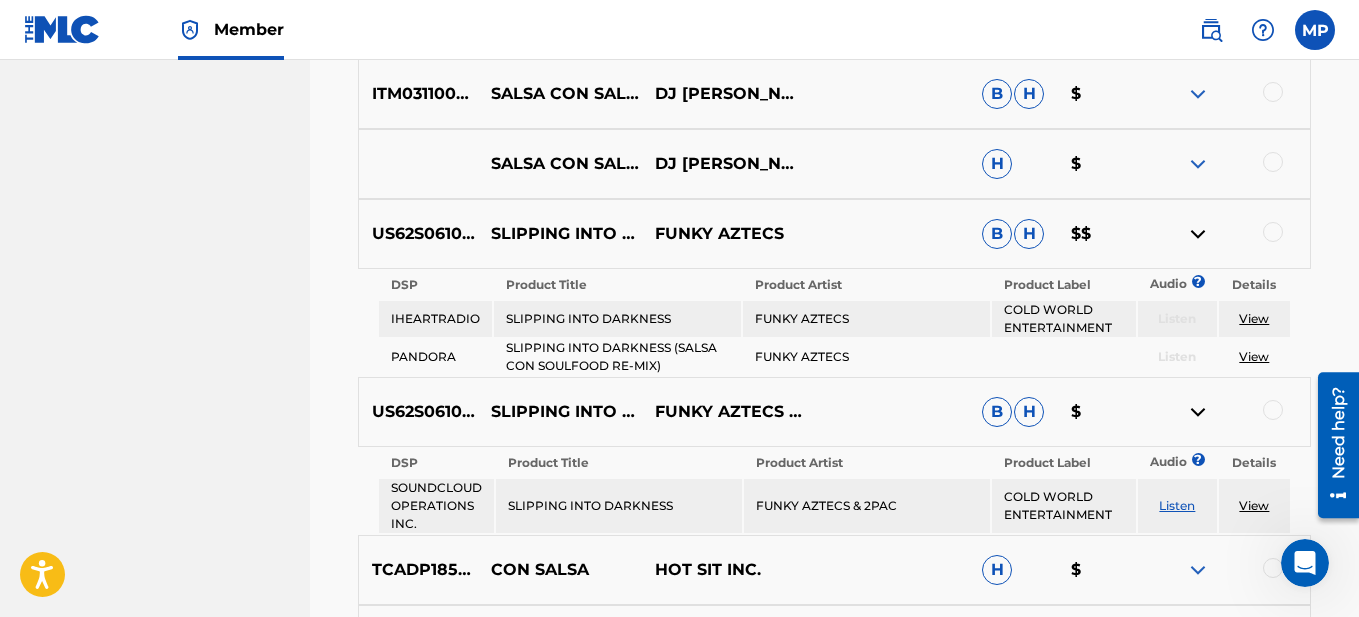 scroll, scrollTop: 1773, scrollLeft: 0, axis: vertical 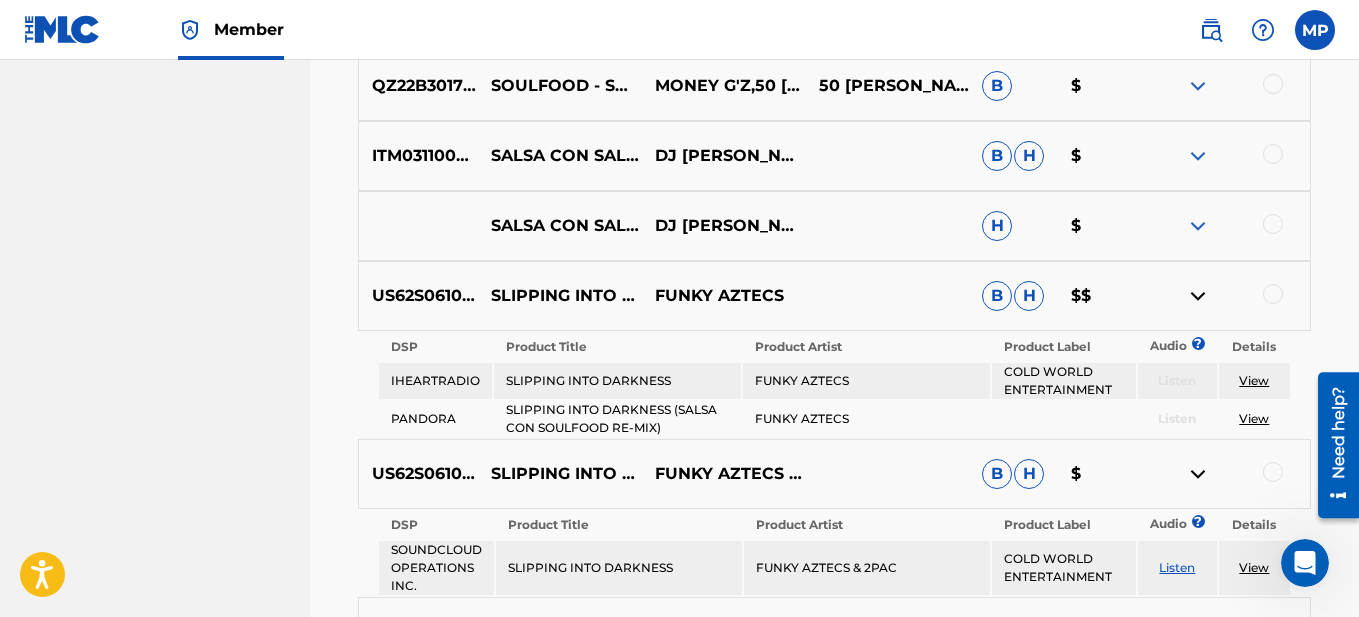 click at bounding box center [1198, 226] 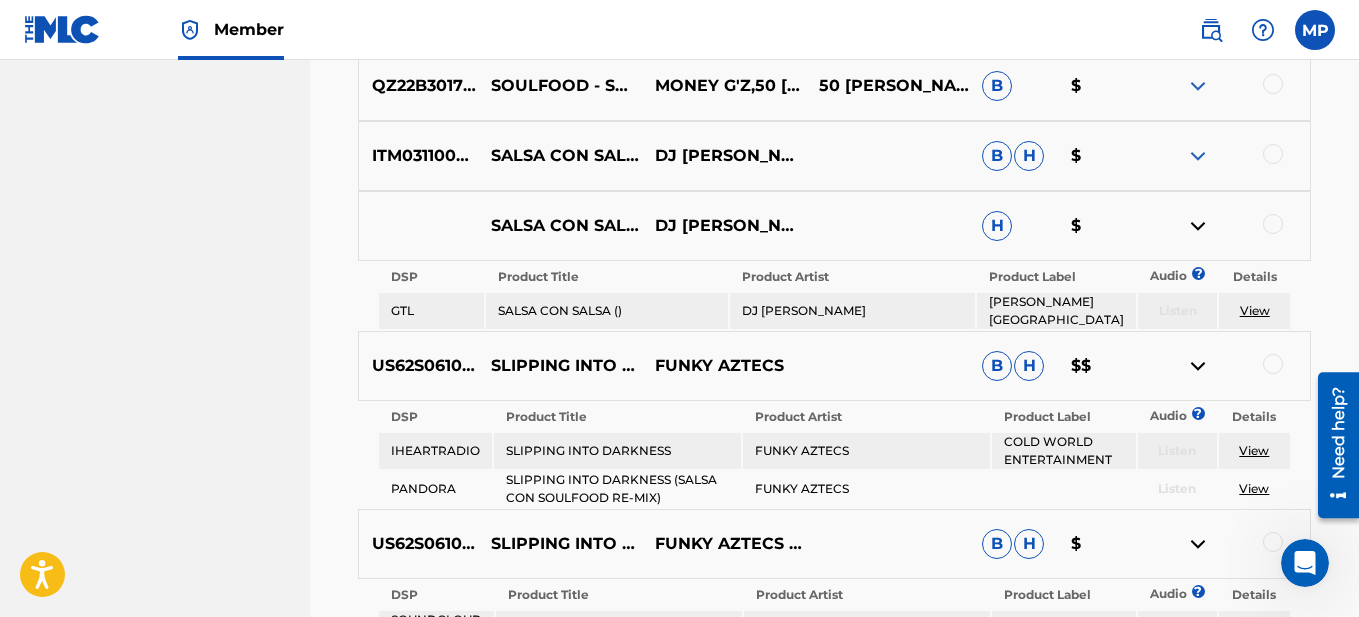click on "View" at bounding box center [1255, 310] 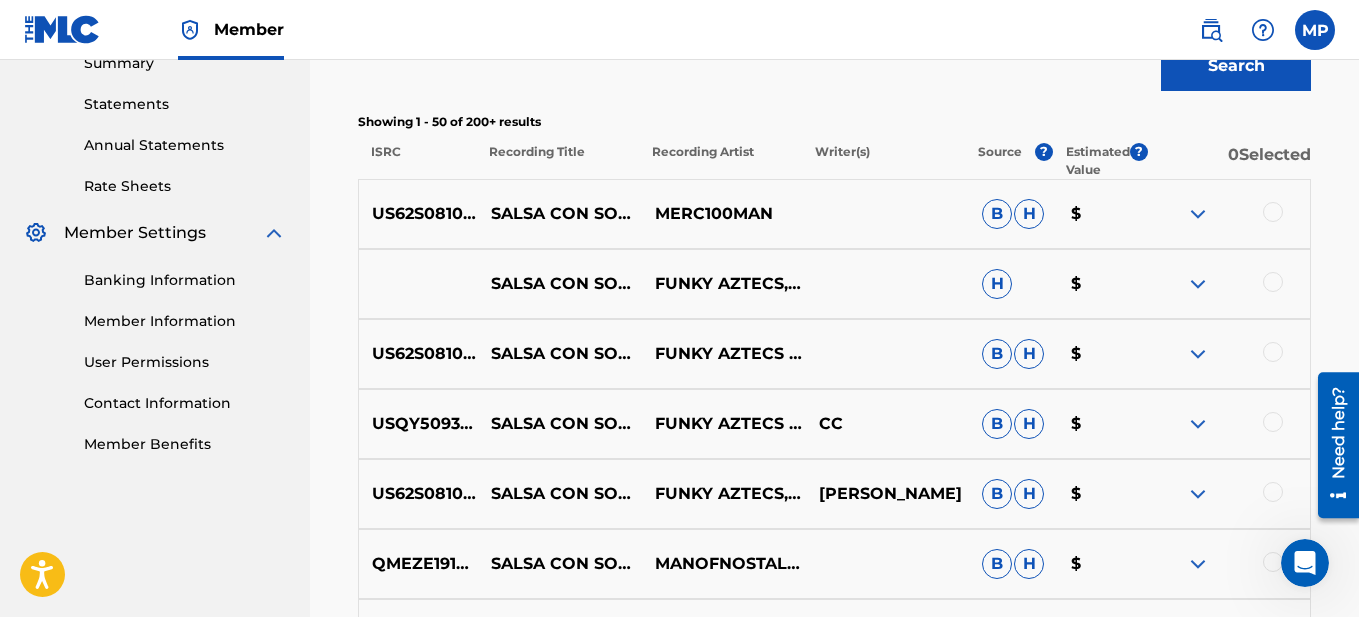 scroll, scrollTop: 673, scrollLeft: 0, axis: vertical 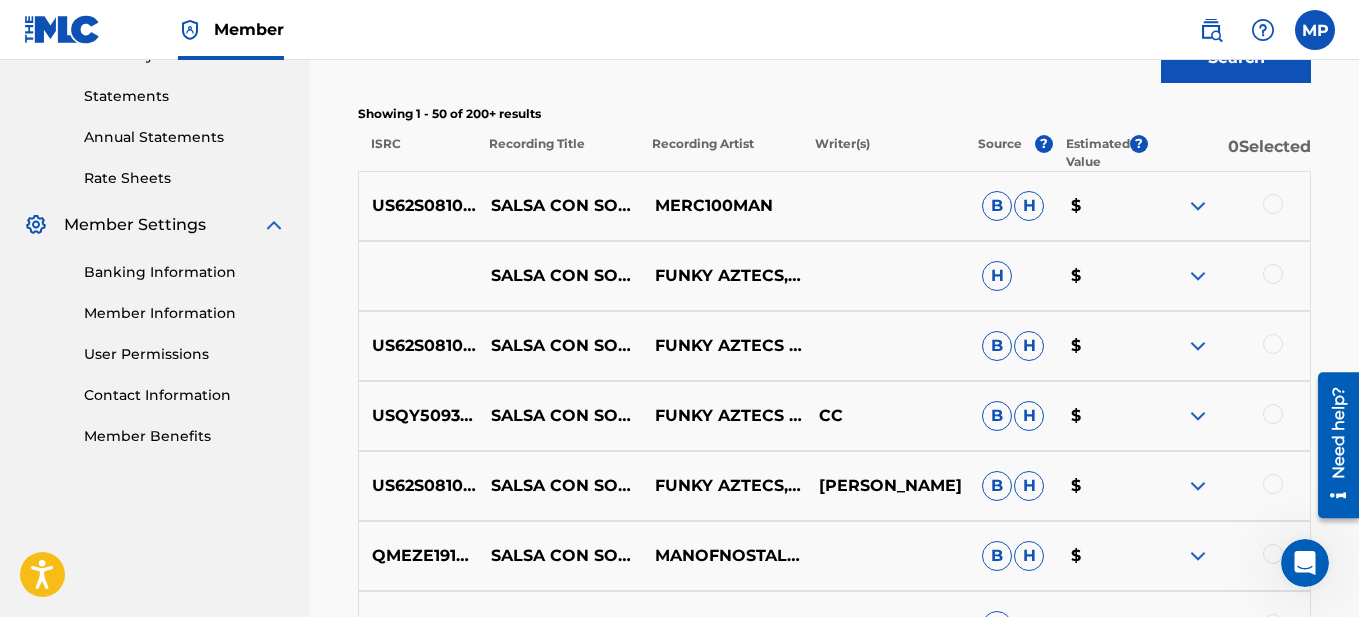 click at bounding box center [1198, 206] 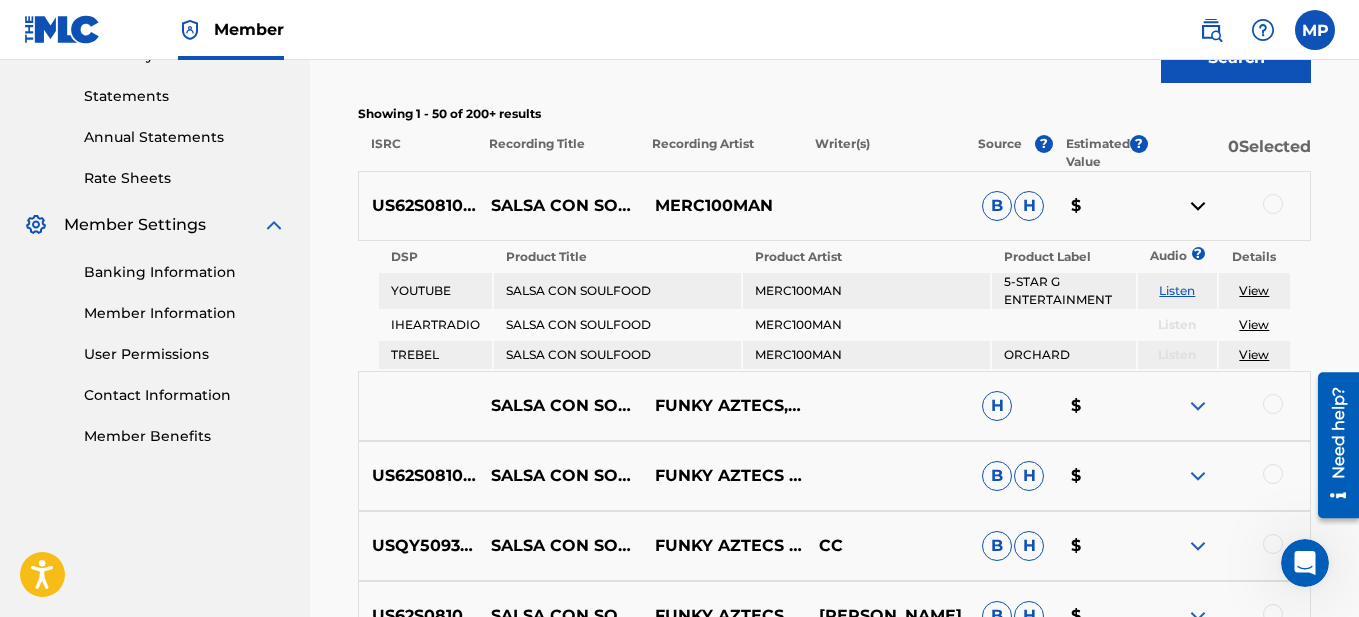 click at bounding box center [1273, 204] 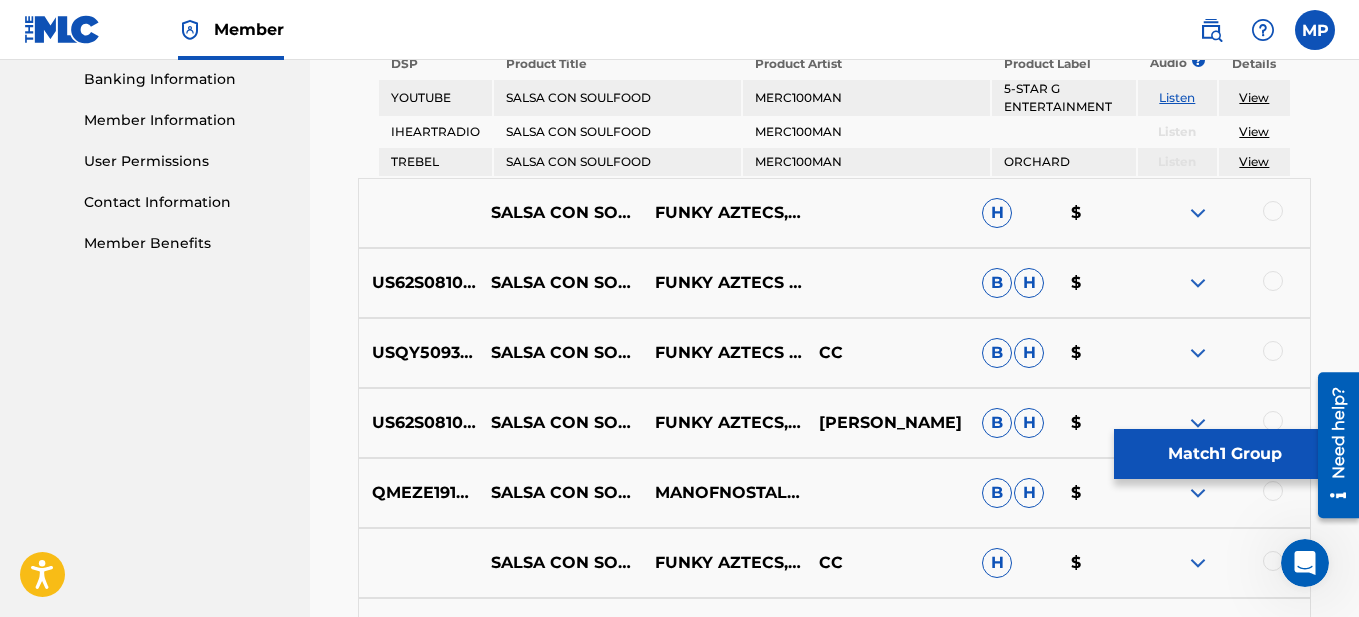 scroll, scrollTop: 873, scrollLeft: 0, axis: vertical 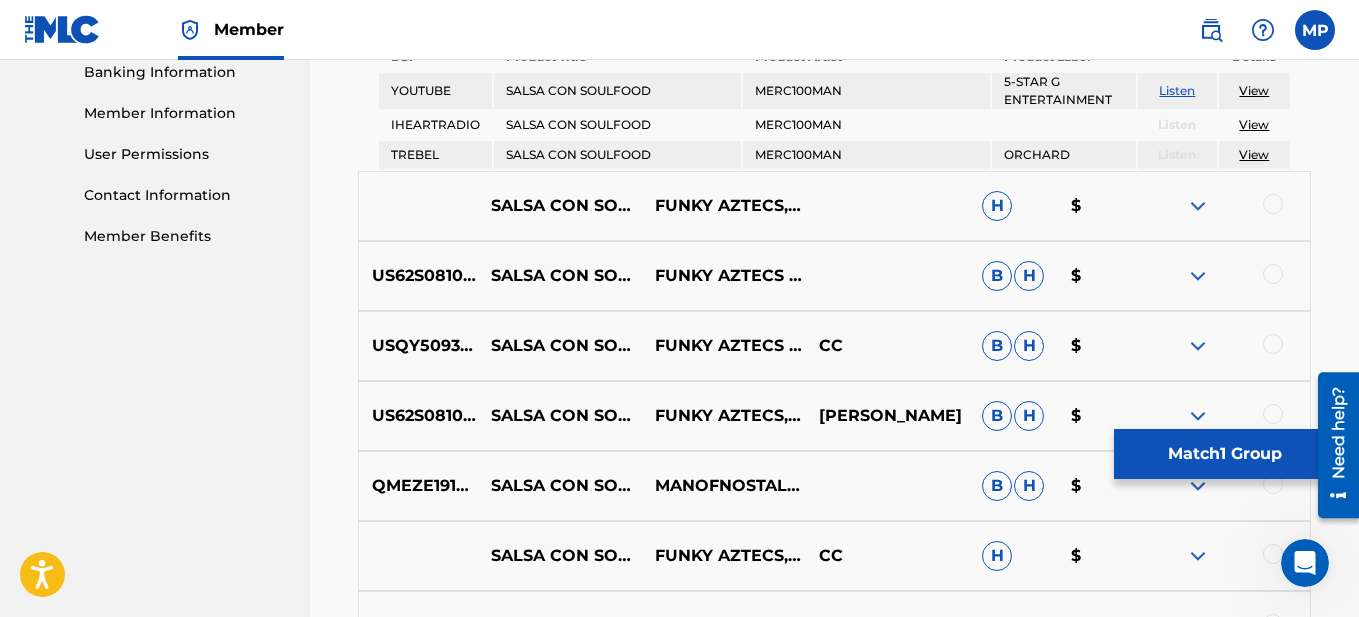 click at bounding box center (1198, 206) 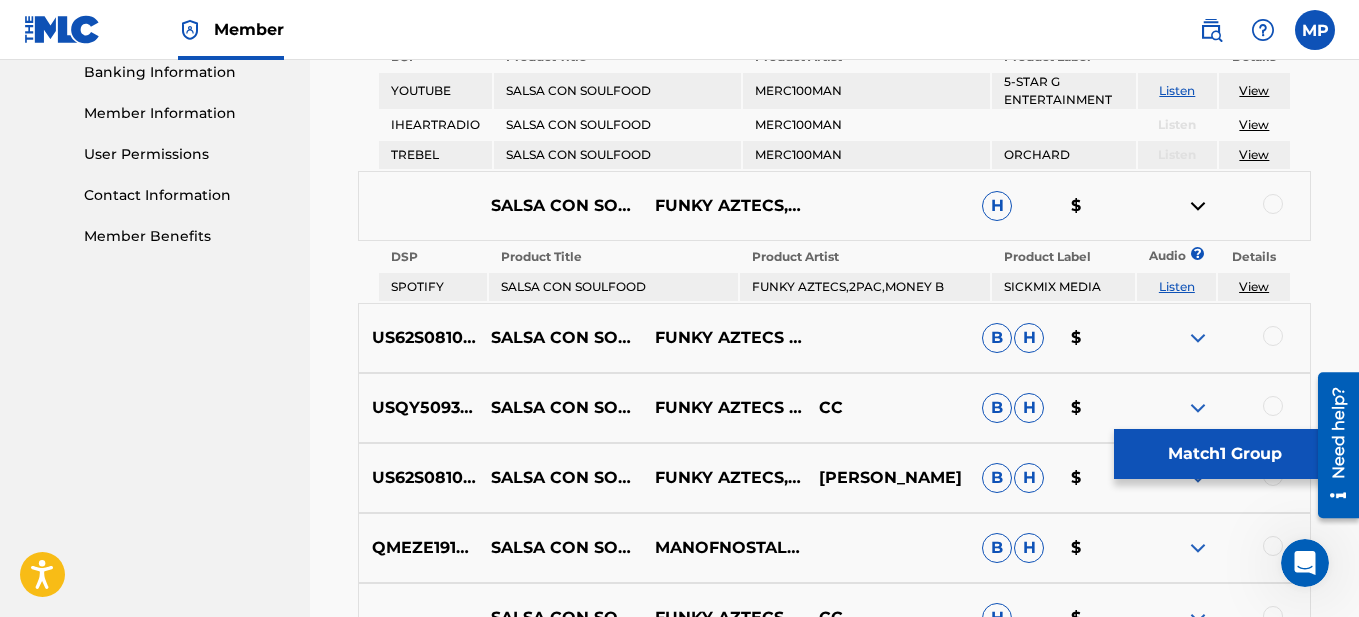 click at bounding box center (1273, 204) 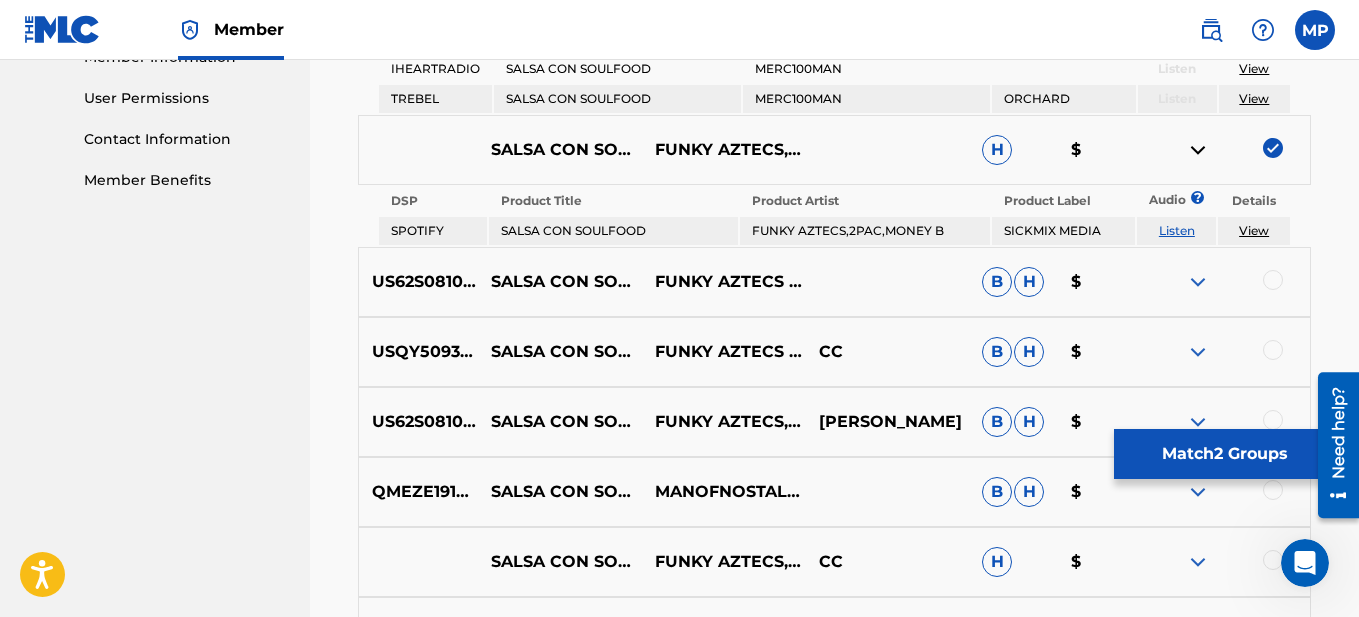 scroll, scrollTop: 973, scrollLeft: 0, axis: vertical 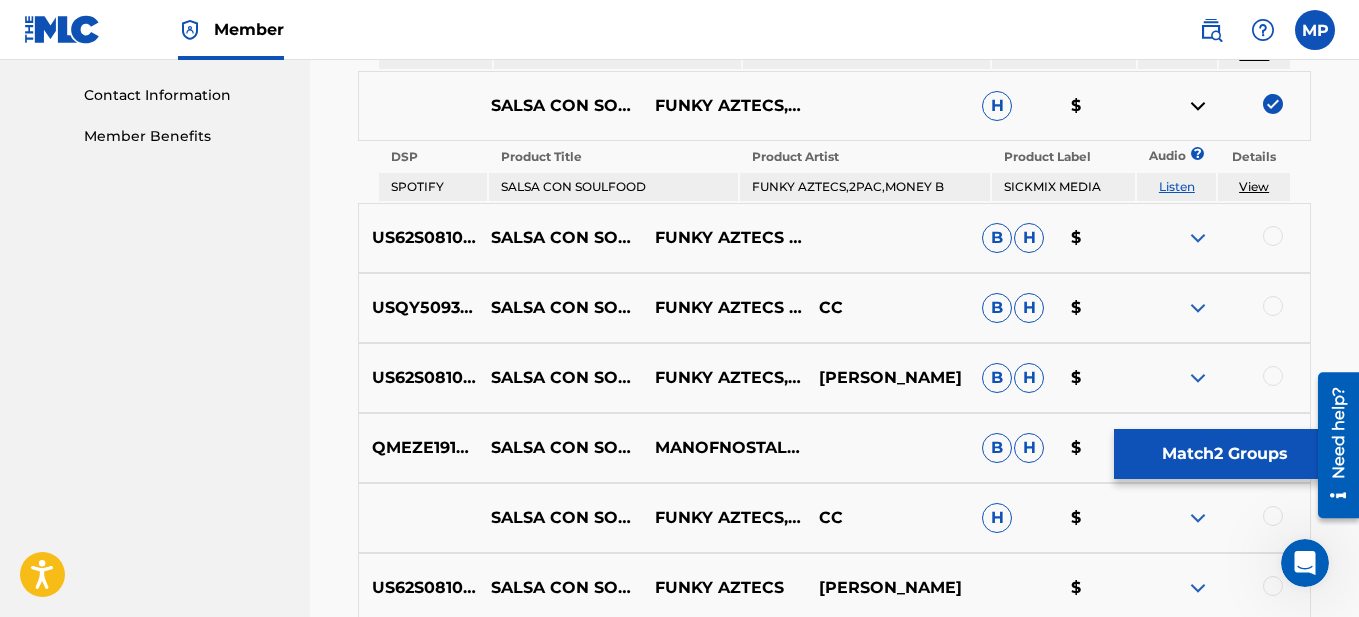 click at bounding box center (1198, 238) 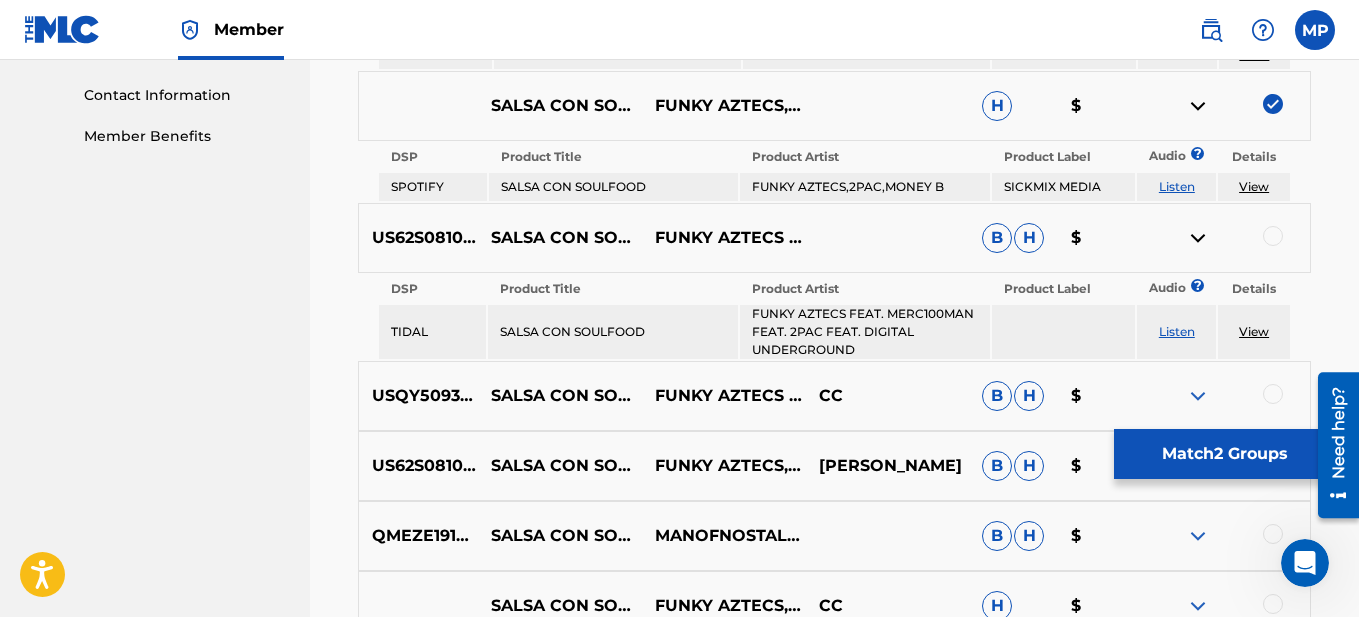 click at bounding box center (1273, 236) 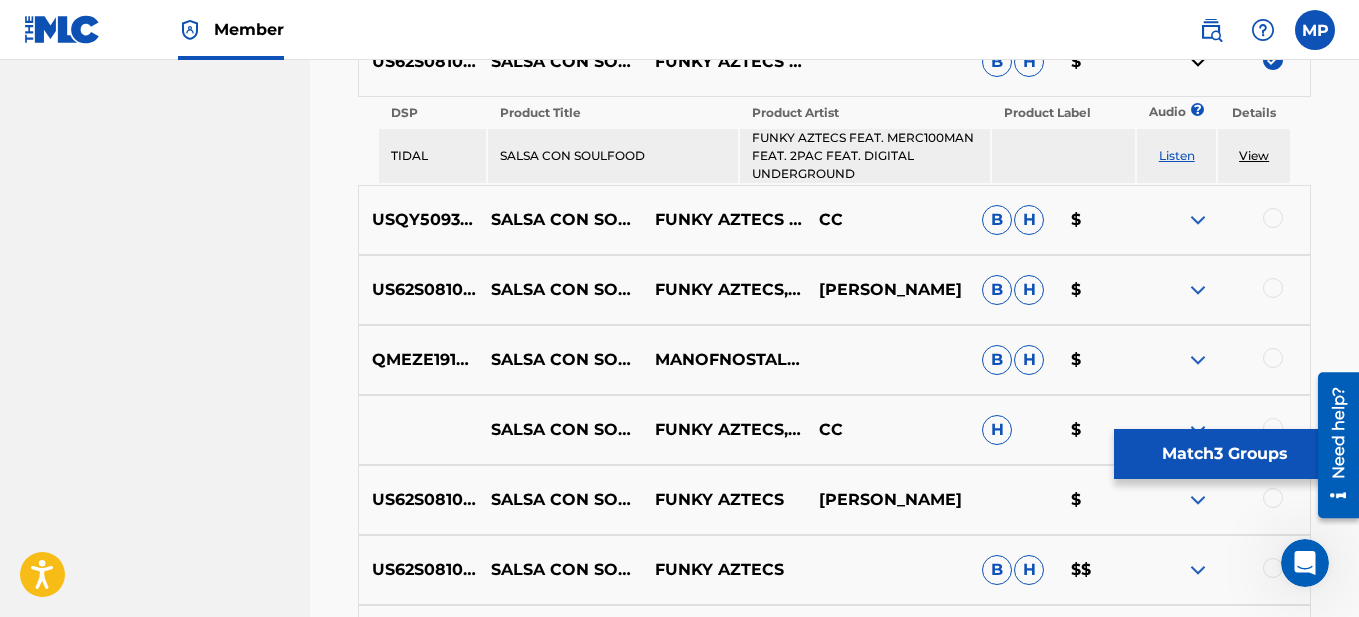 scroll, scrollTop: 1173, scrollLeft: 0, axis: vertical 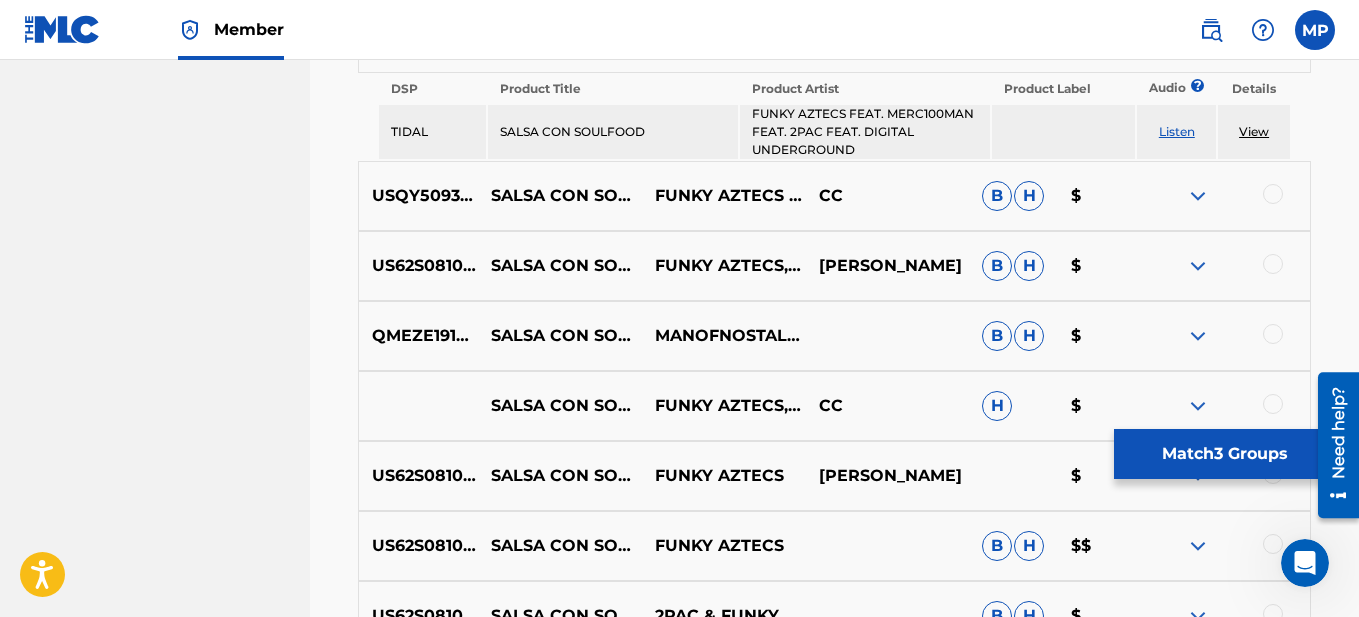 click at bounding box center [1198, 196] 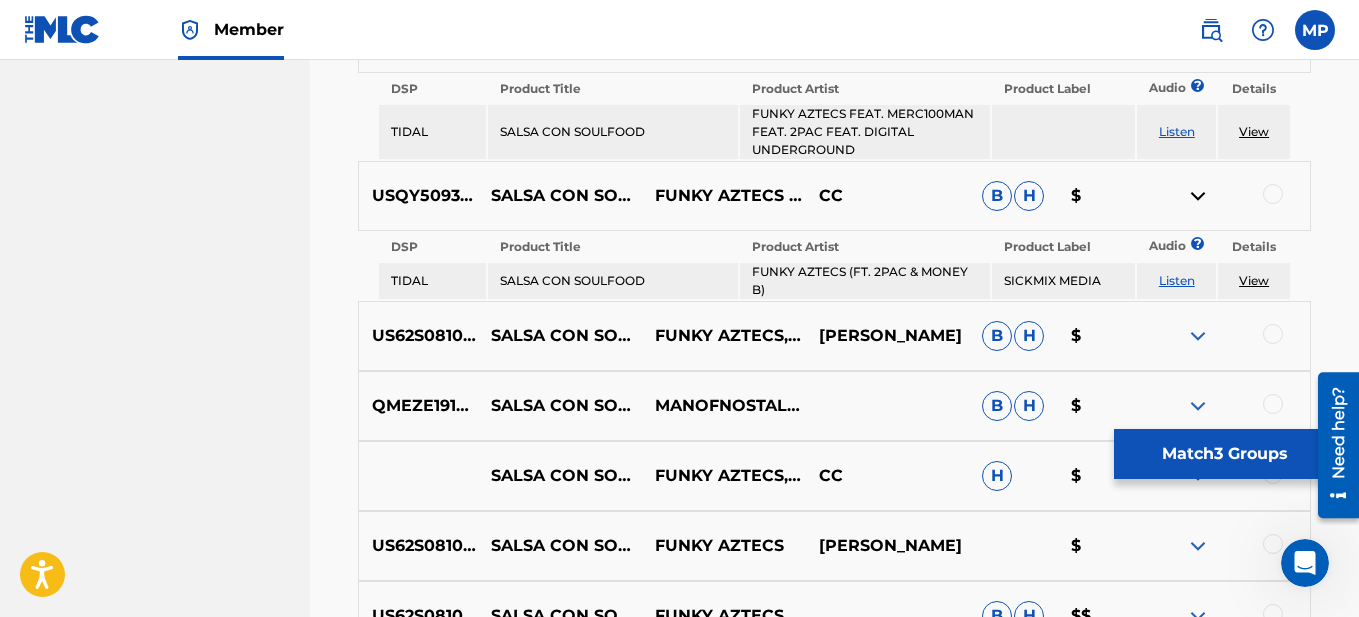 click at bounding box center (1273, 194) 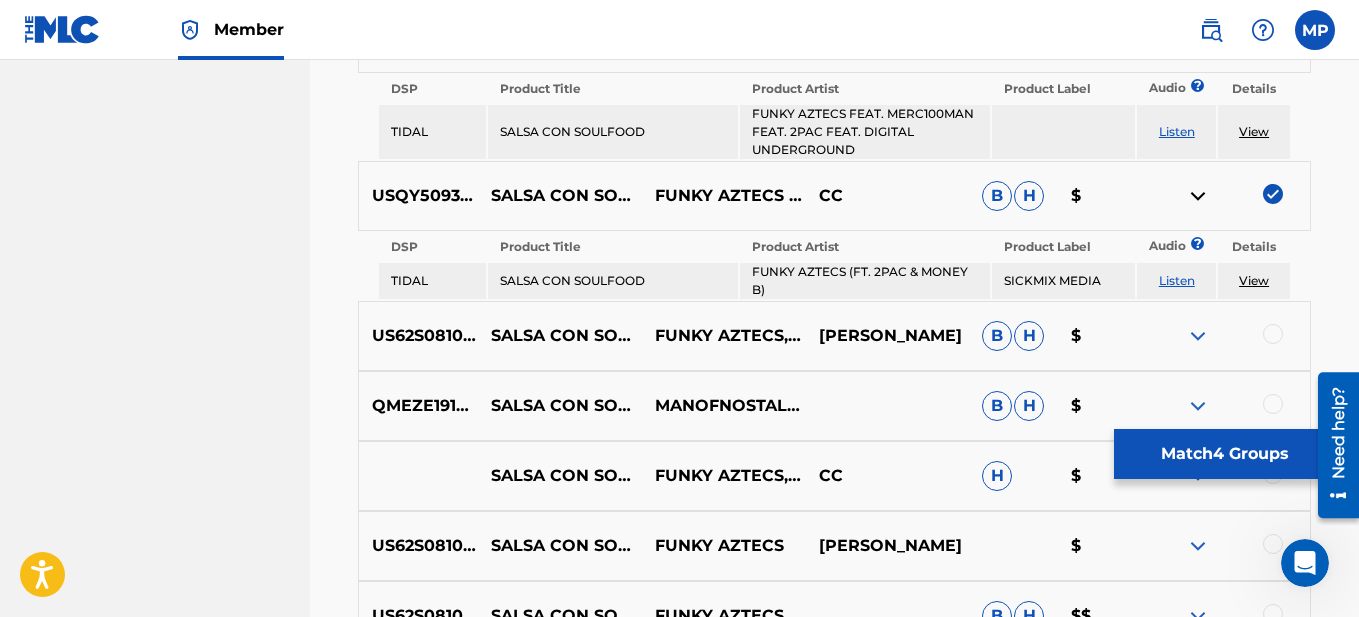 scroll, scrollTop: 1273, scrollLeft: 0, axis: vertical 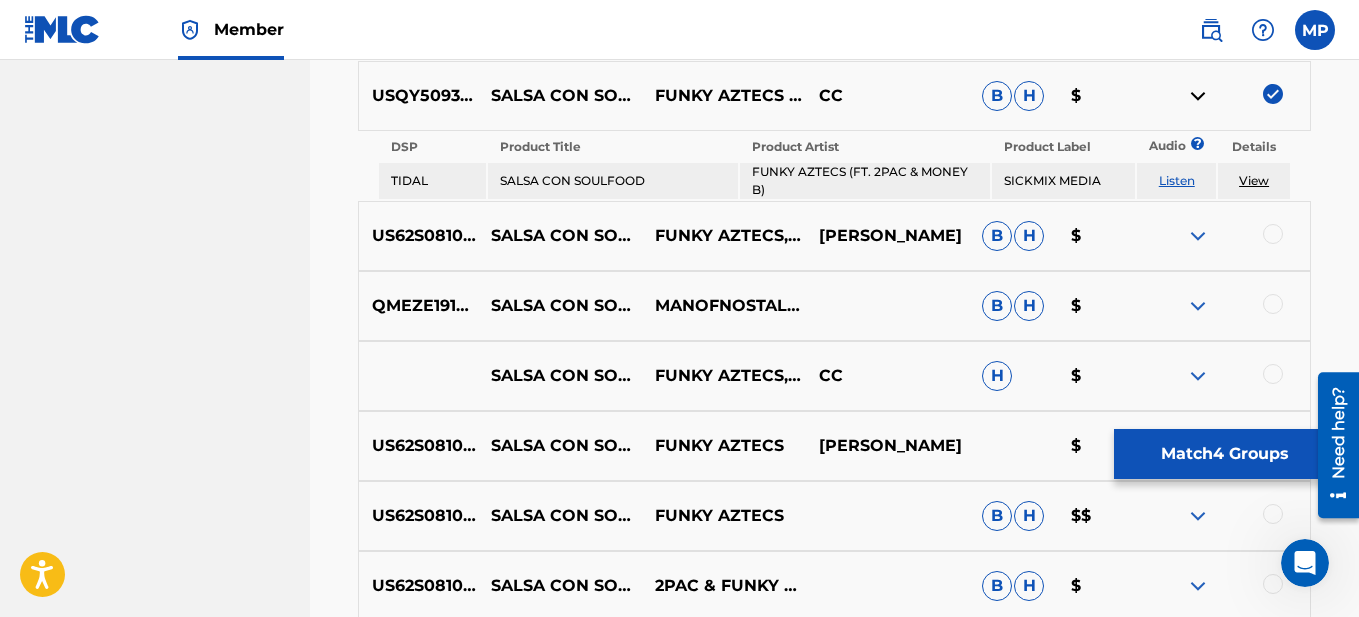click at bounding box center (1198, 236) 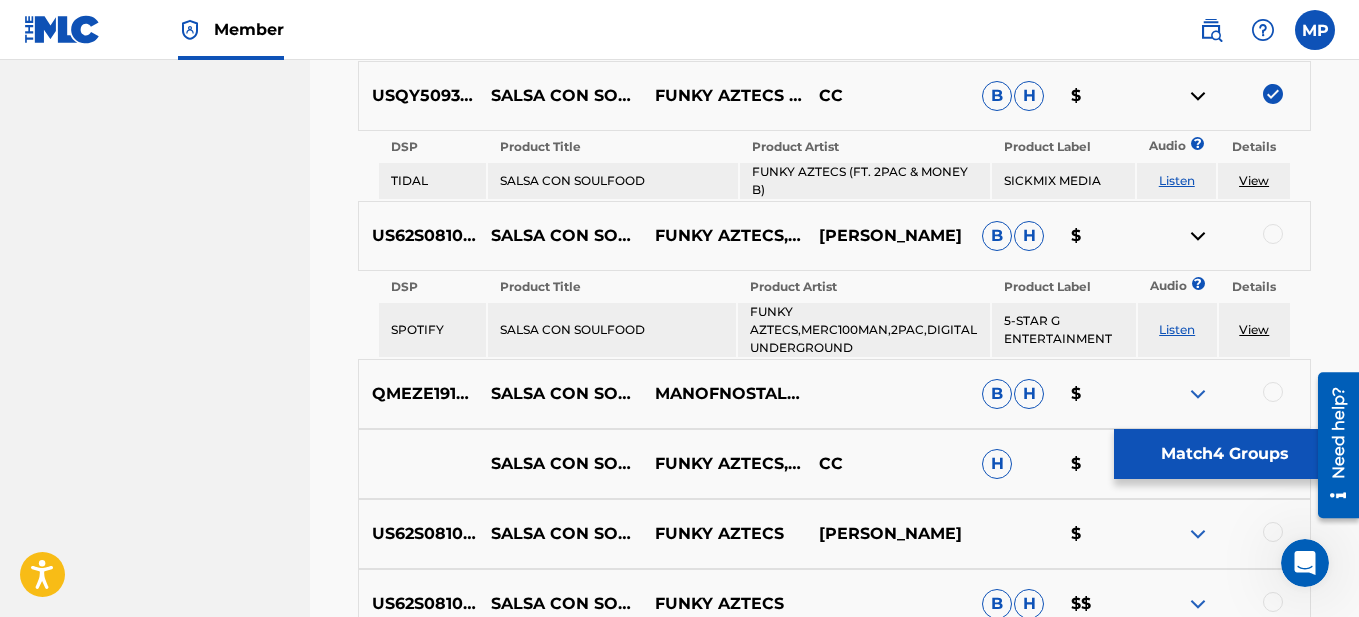 click at bounding box center (1273, 234) 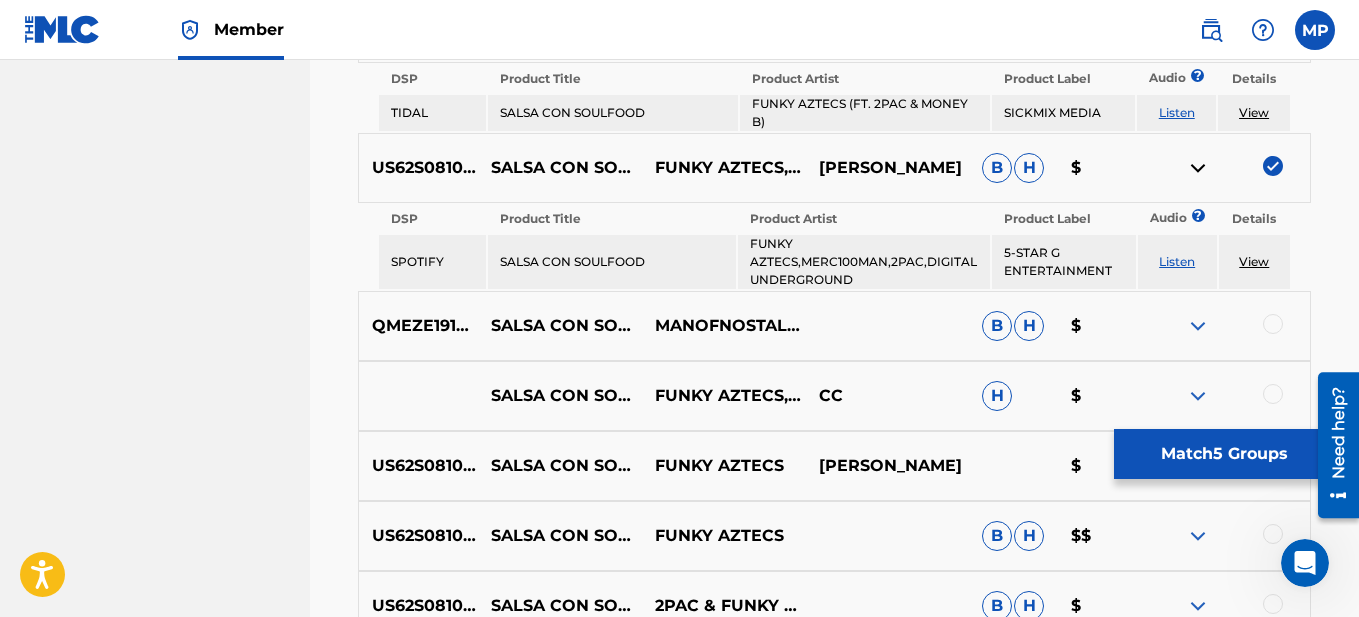 scroll, scrollTop: 1473, scrollLeft: 0, axis: vertical 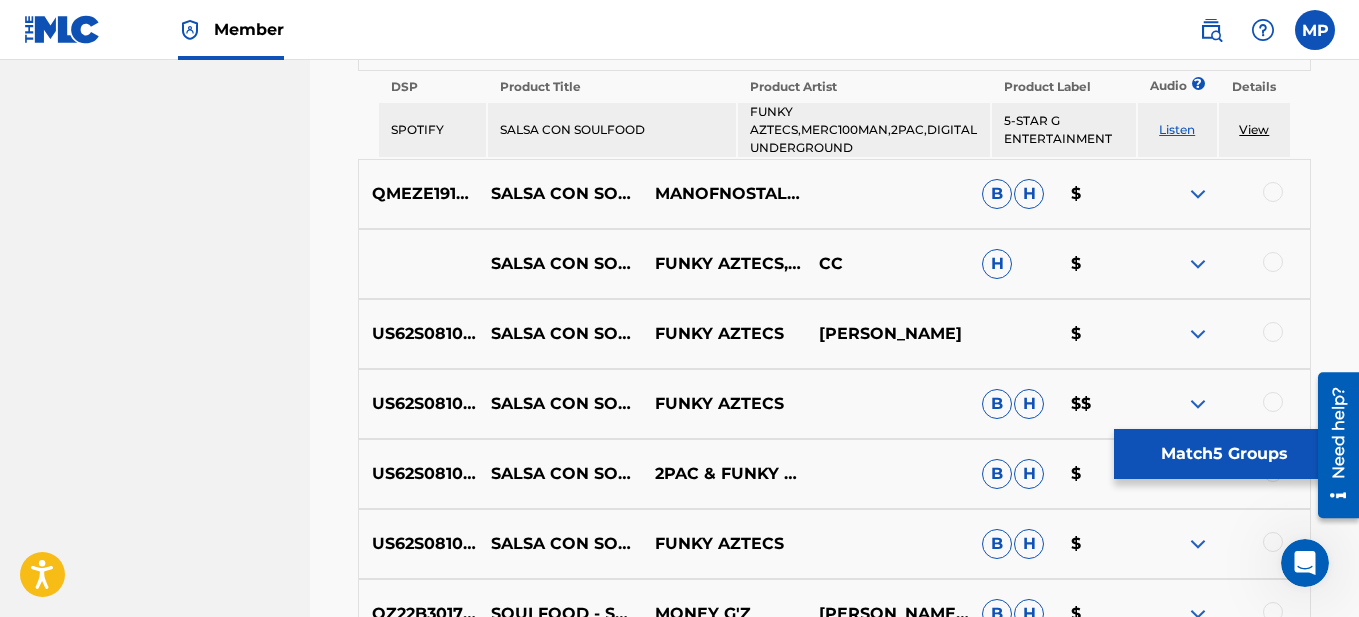 click at bounding box center [1198, 194] 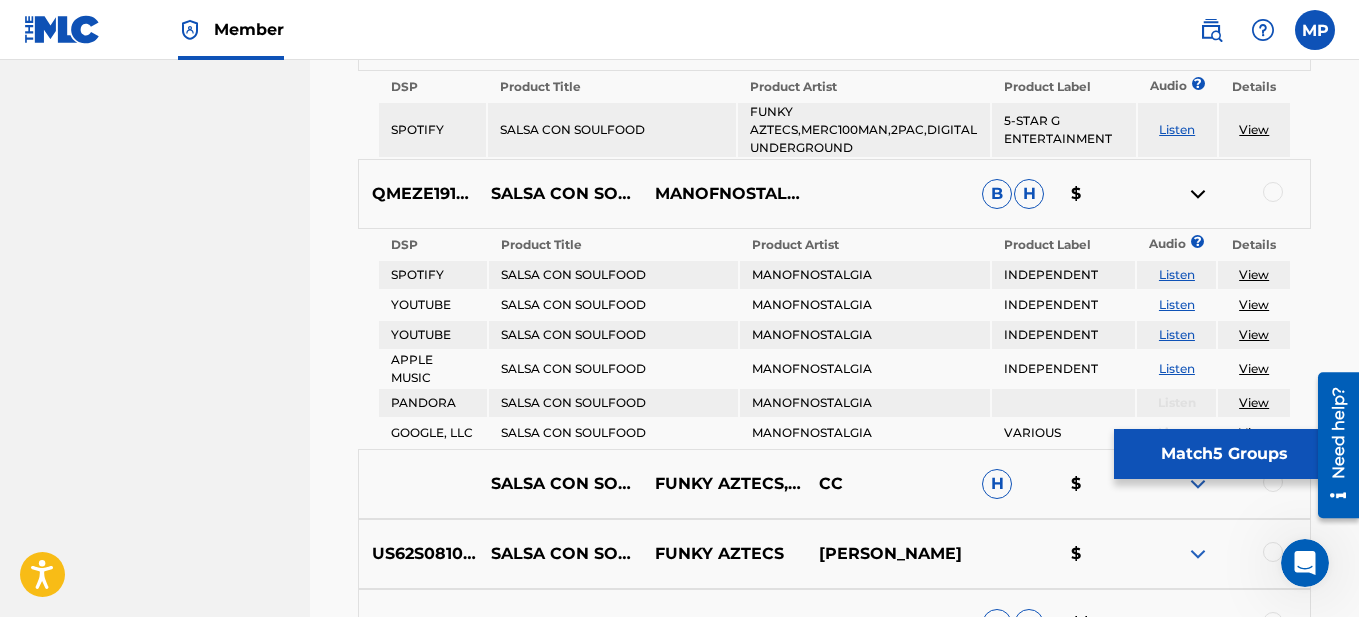 click on "Listen" at bounding box center [1177, 274] 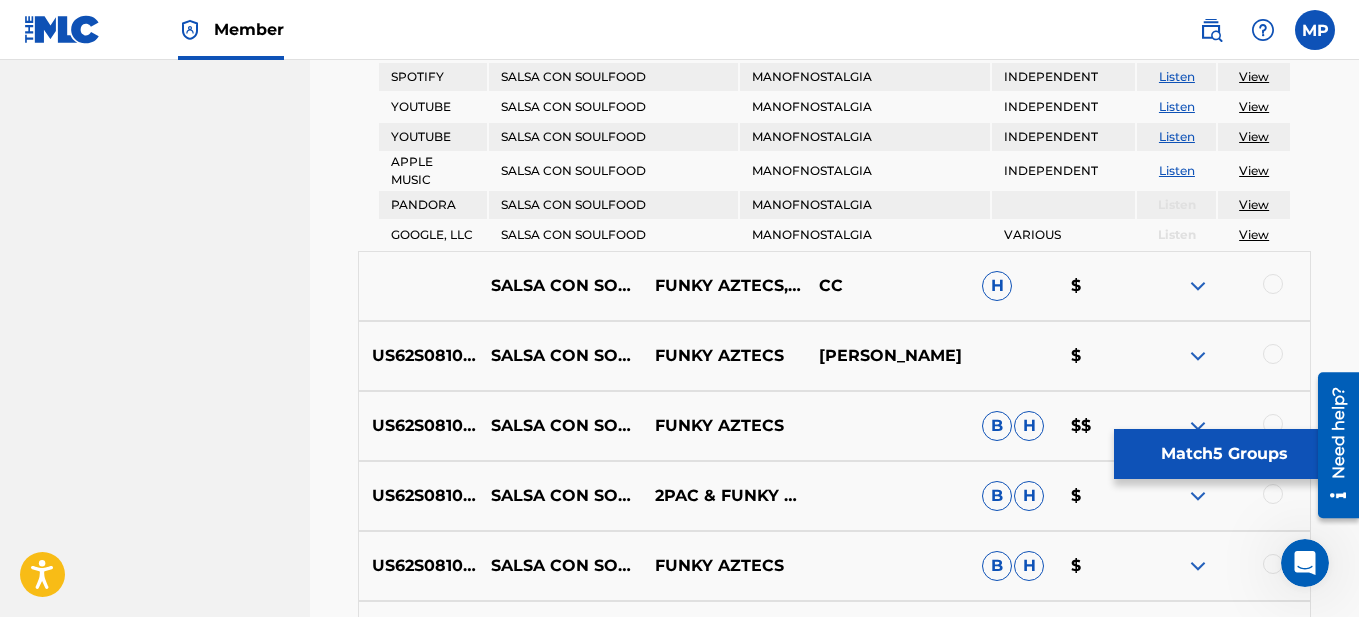 scroll, scrollTop: 1673, scrollLeft: 0, axis: vertical 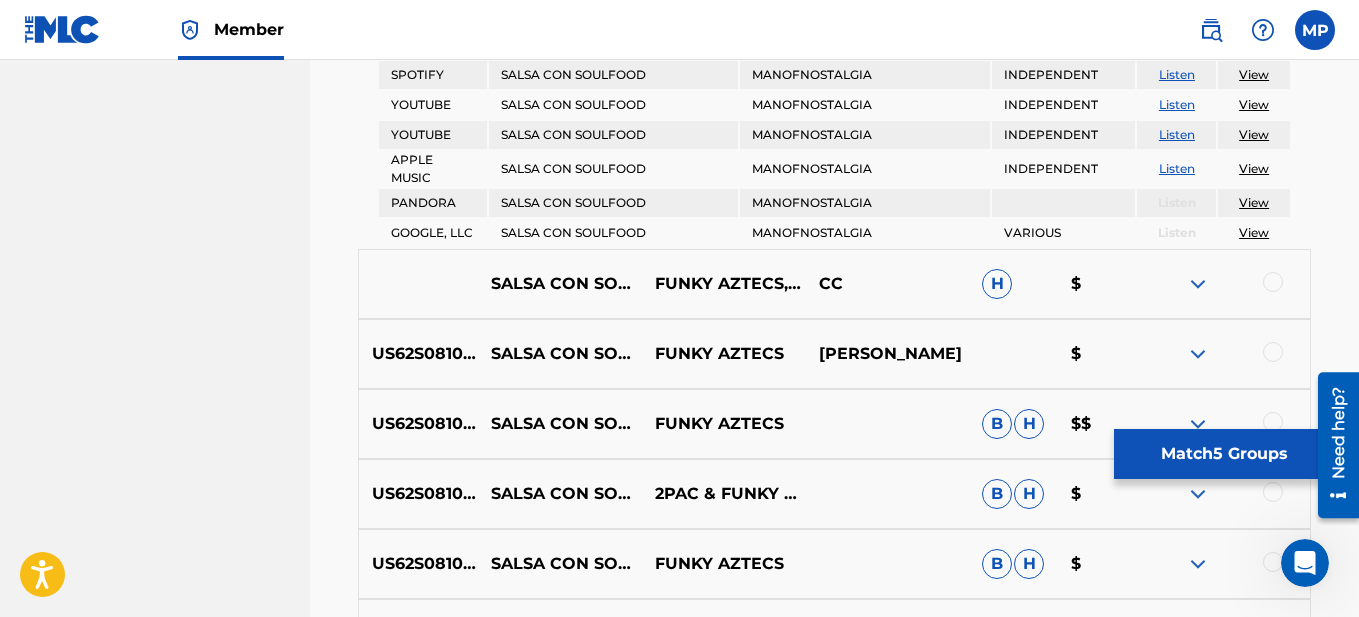 click at bounding box center [1198, 284] 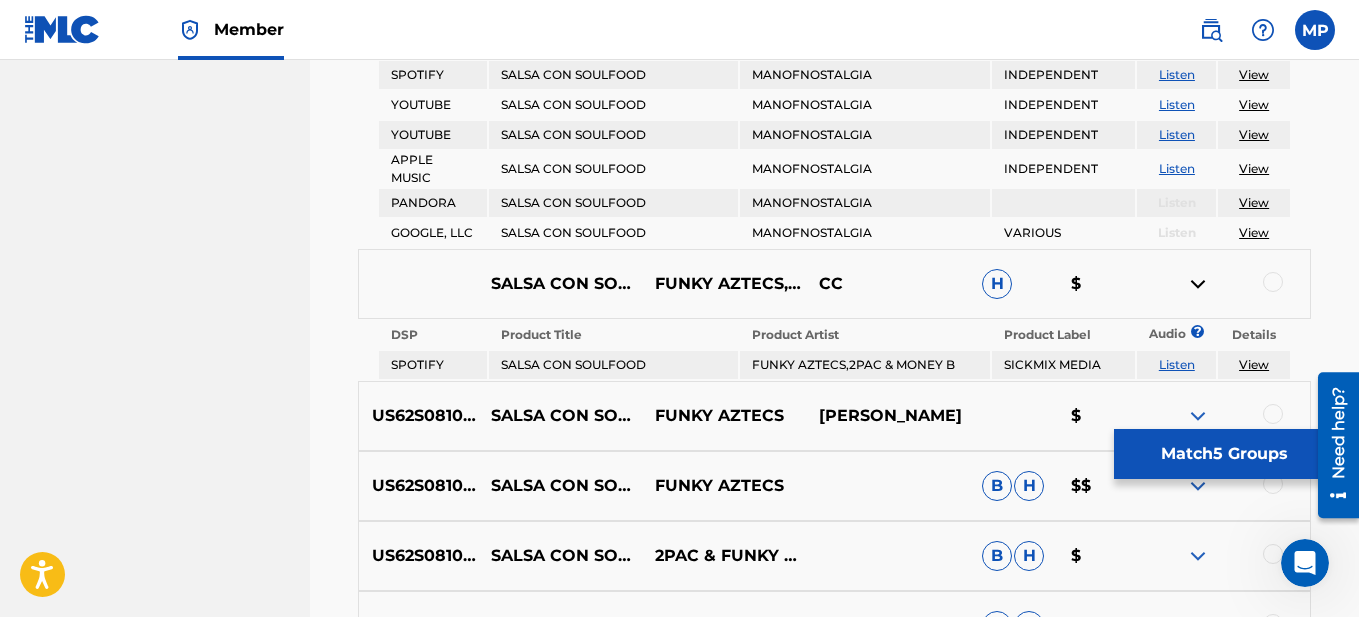 click at bounding box center (1273, 282) 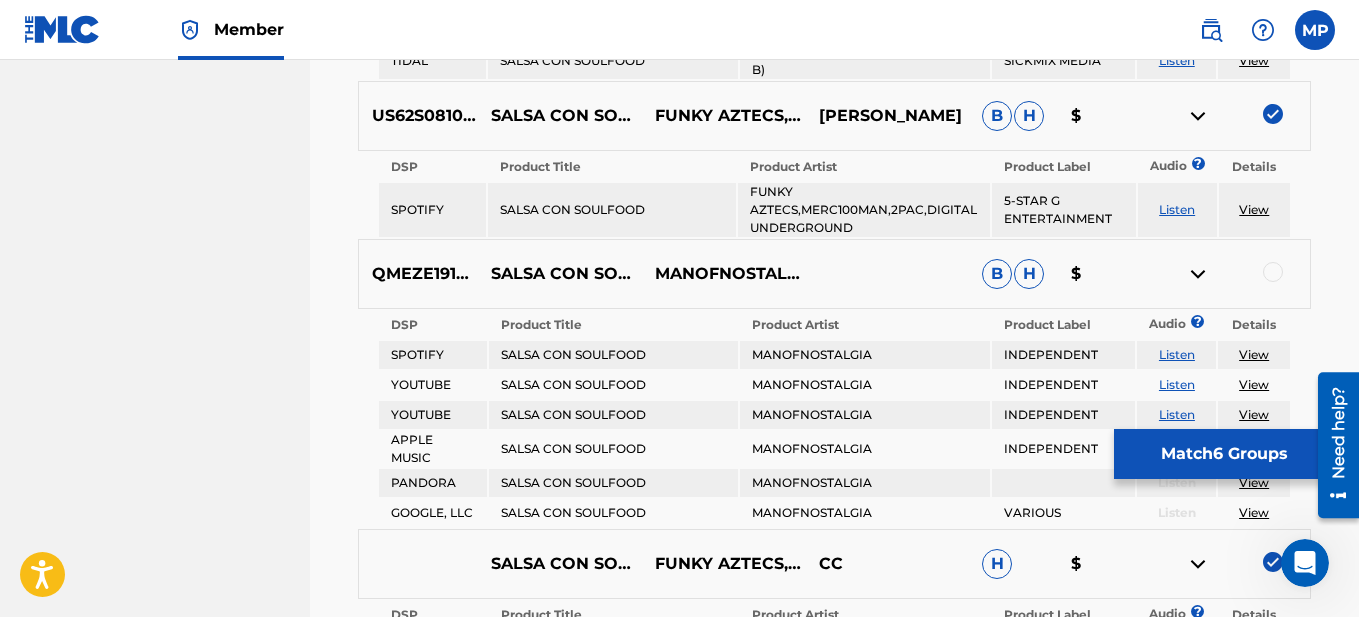 scroll, scrollTop: 1373, scrollLeft: 0, axis: vertical 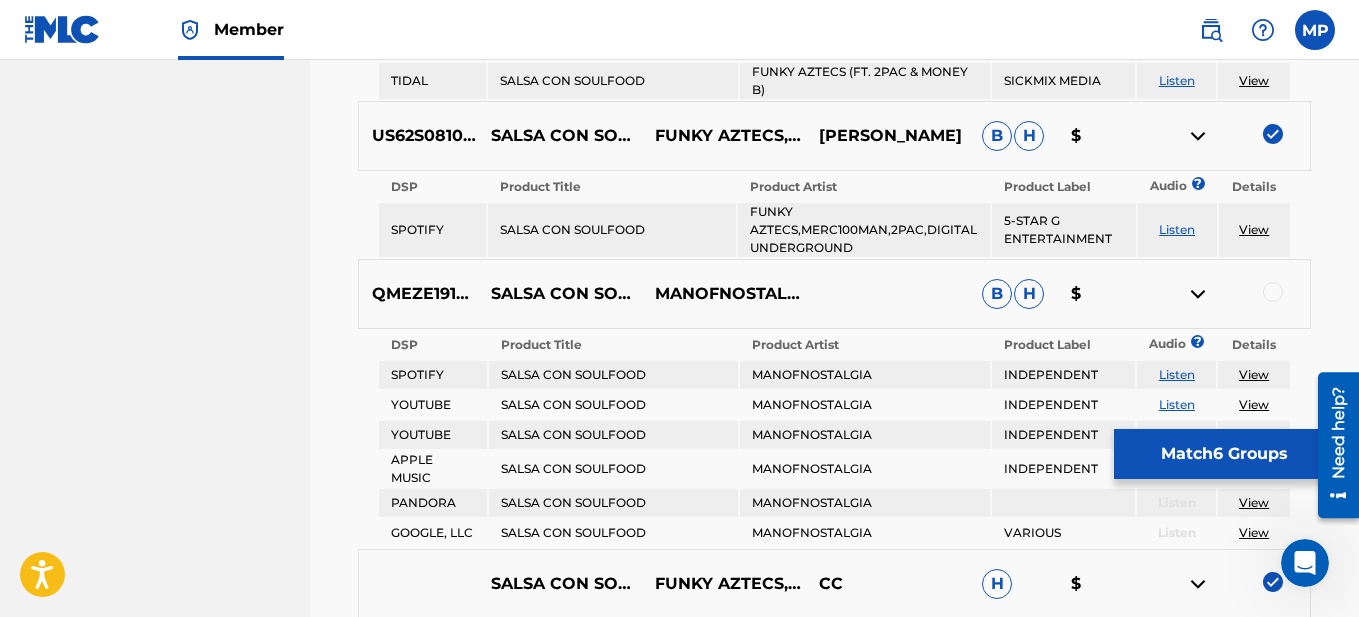 click on "View" at bounding box center (1254, 374) 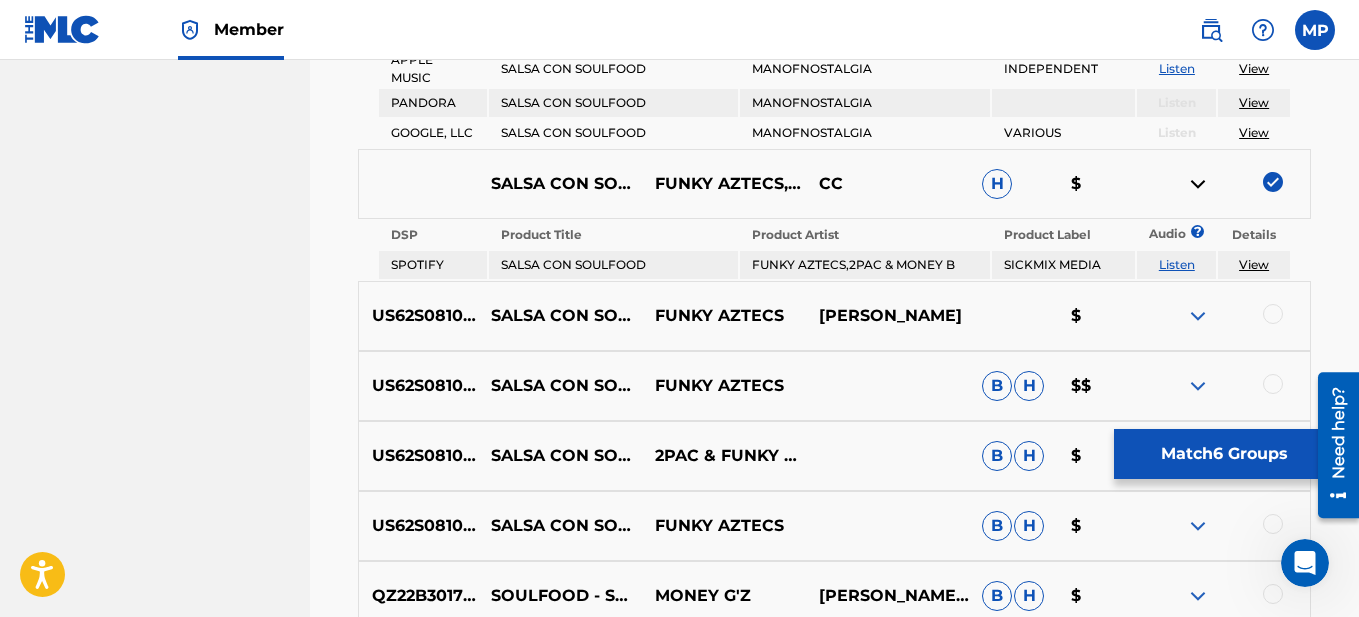 scroll, scrollTop: 1873, scrollLeft: 0, axis: vertical 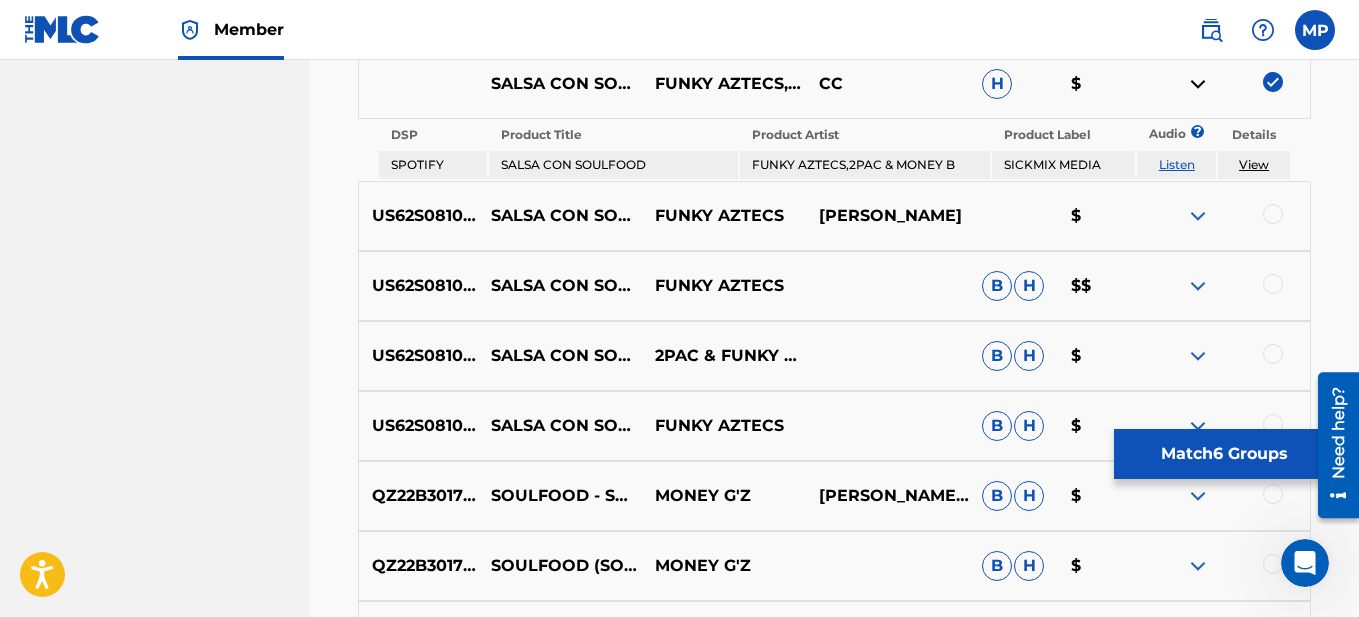 click at bounding box center (1198, 216) 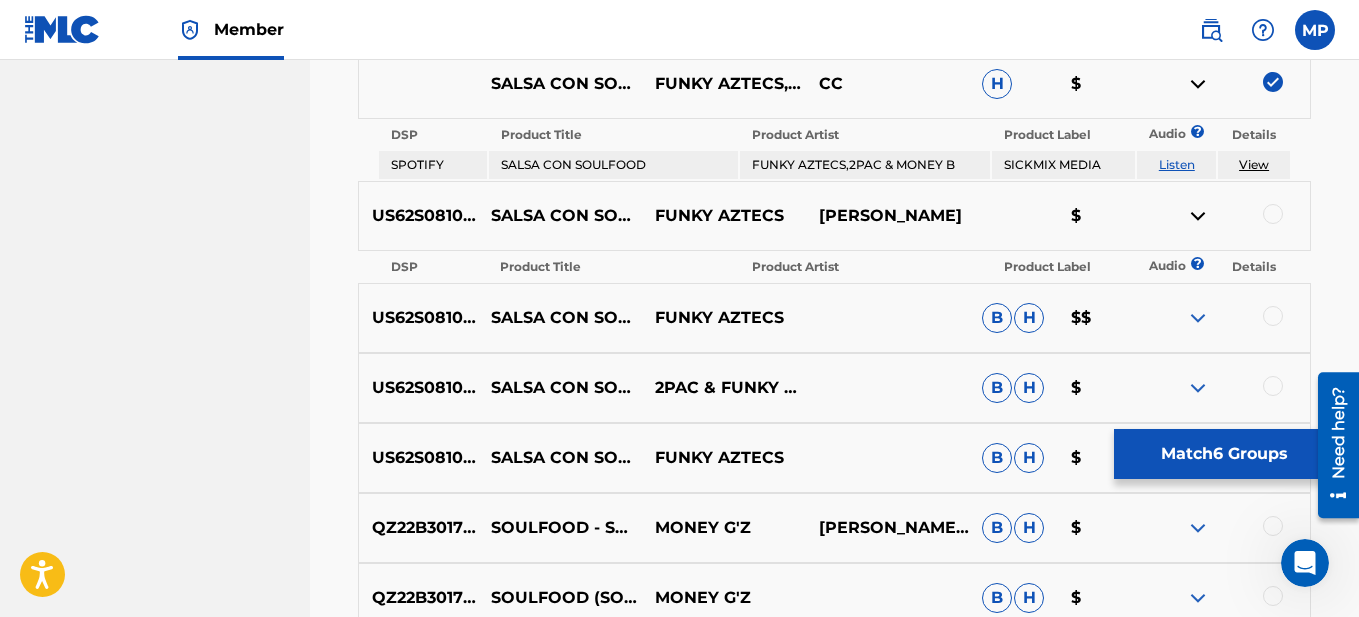 click at bounding box center [1273, 214] 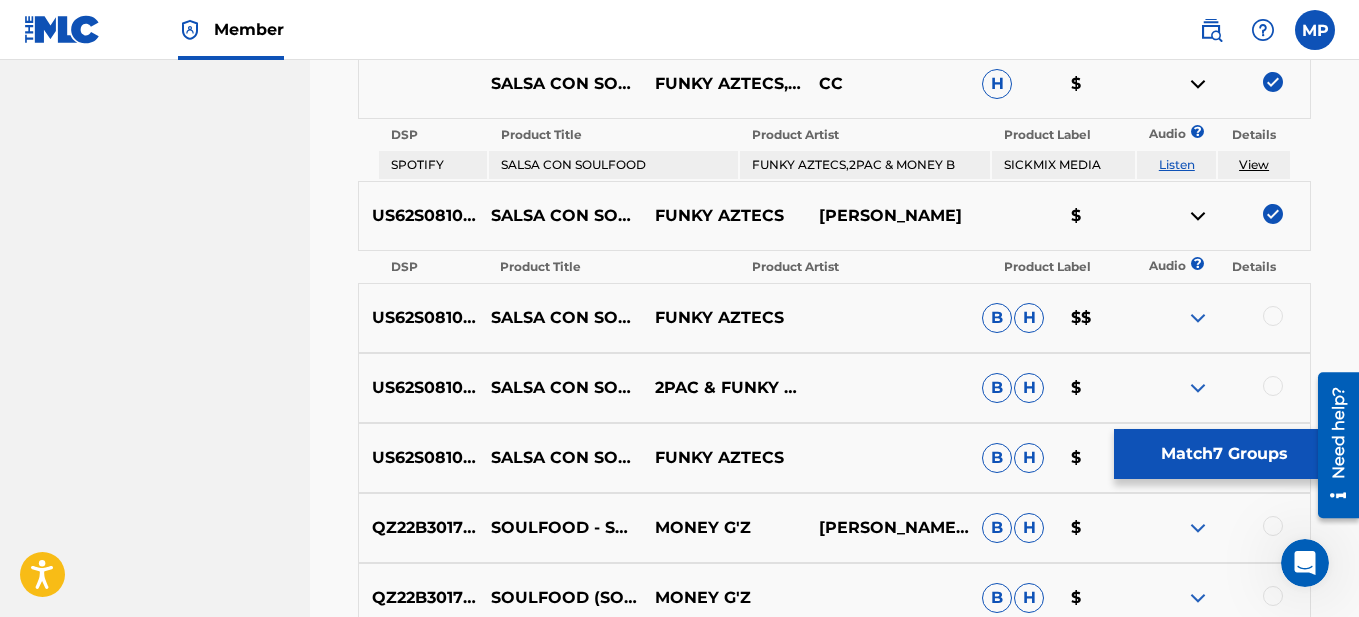 click at bounding box center (1198, 318) 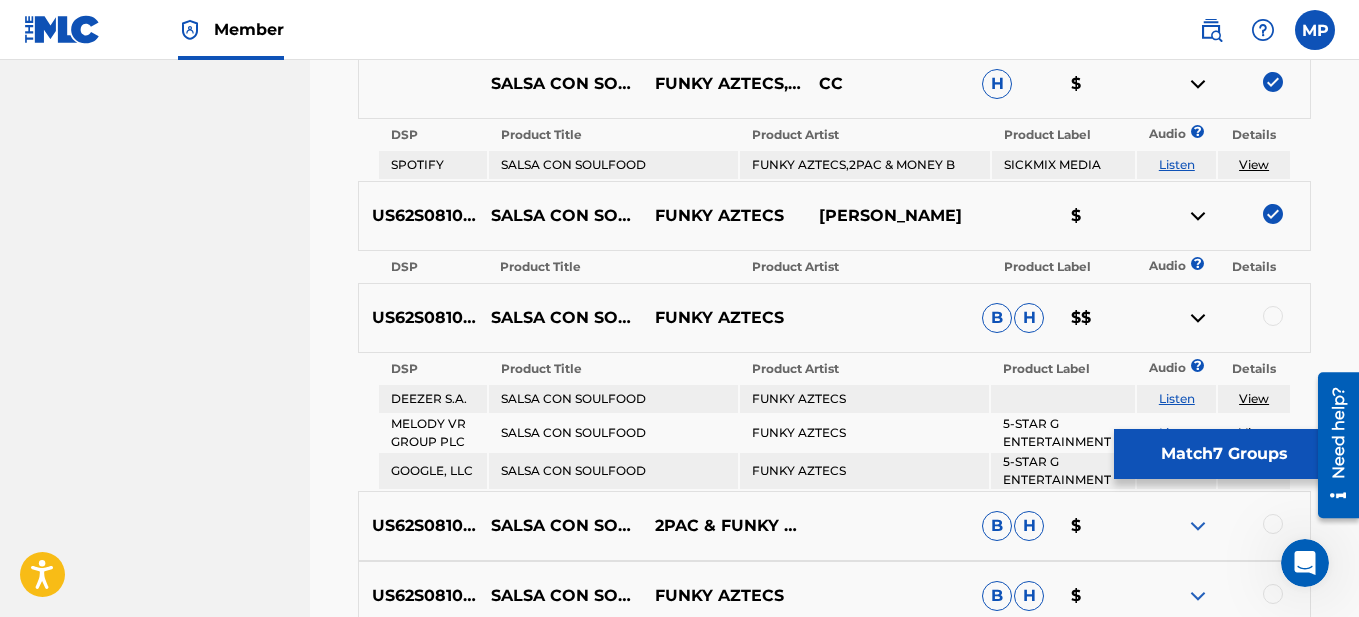 scroll, scrollTop: 1973, scrollLeft: 0, axis: vertical 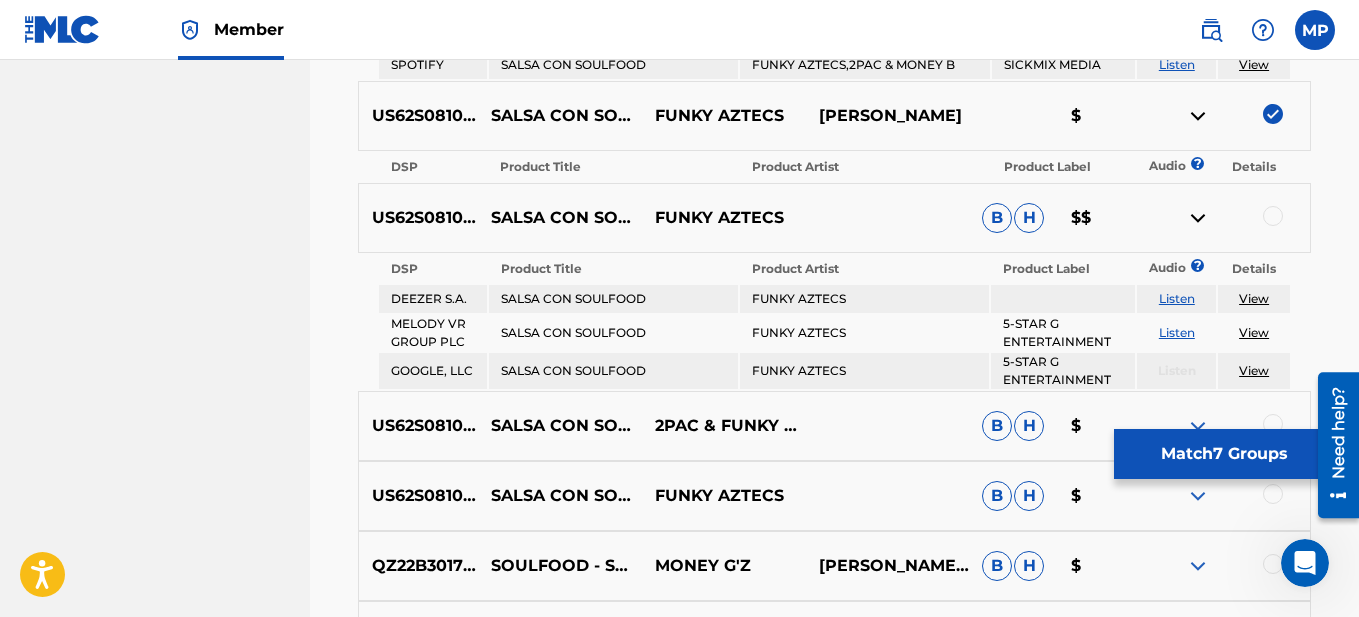 click at bounding box center [1273, 216] 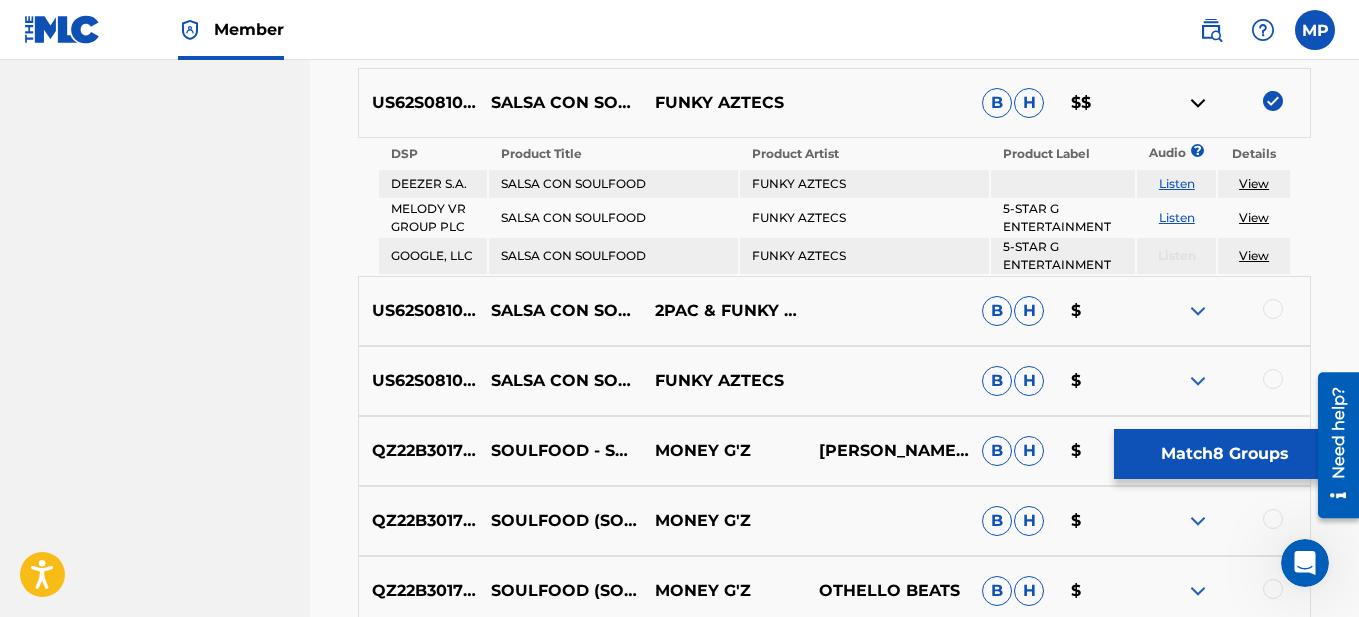 scroll, scrollTop: 2173, scrollLeft: 0, axis: vertical 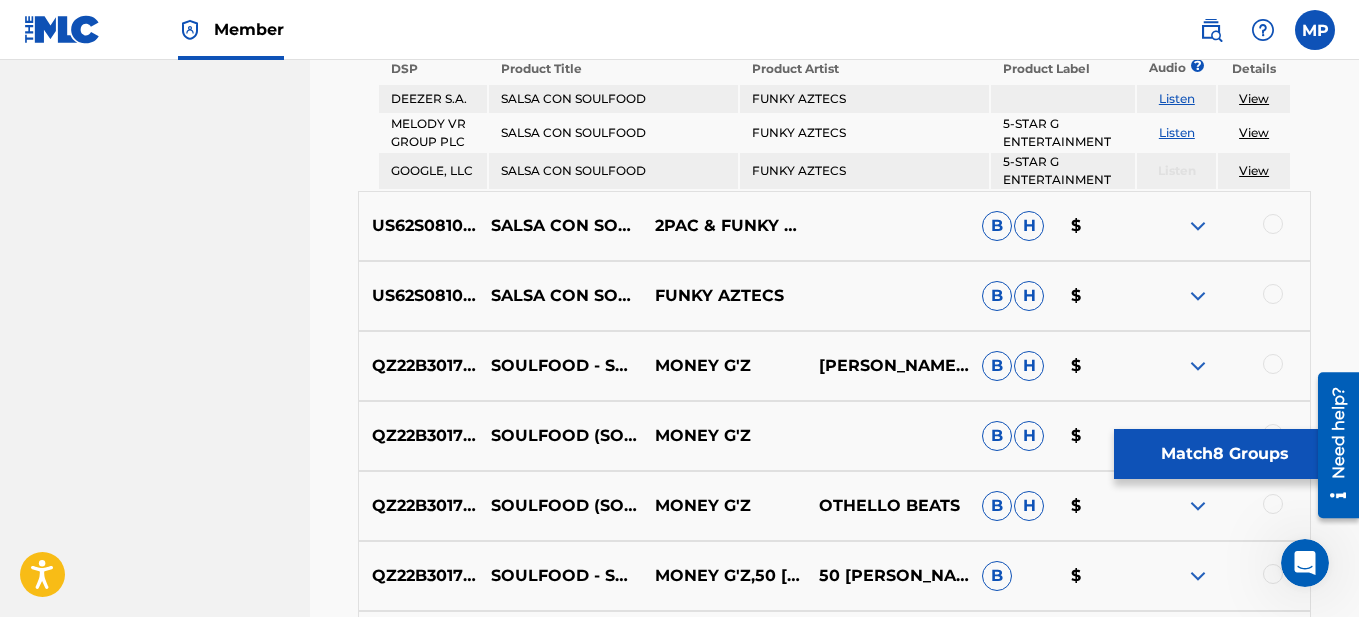 click at bounding box center (1198, 226) 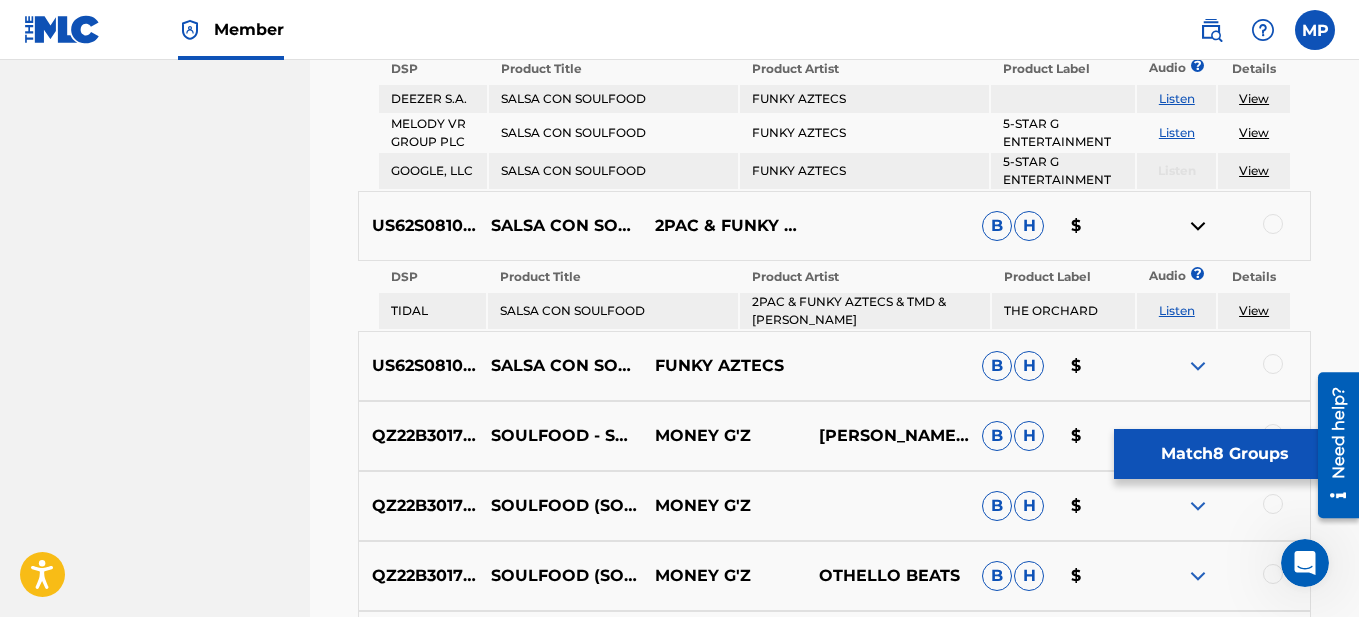 click at bounding box center [1273, 224] 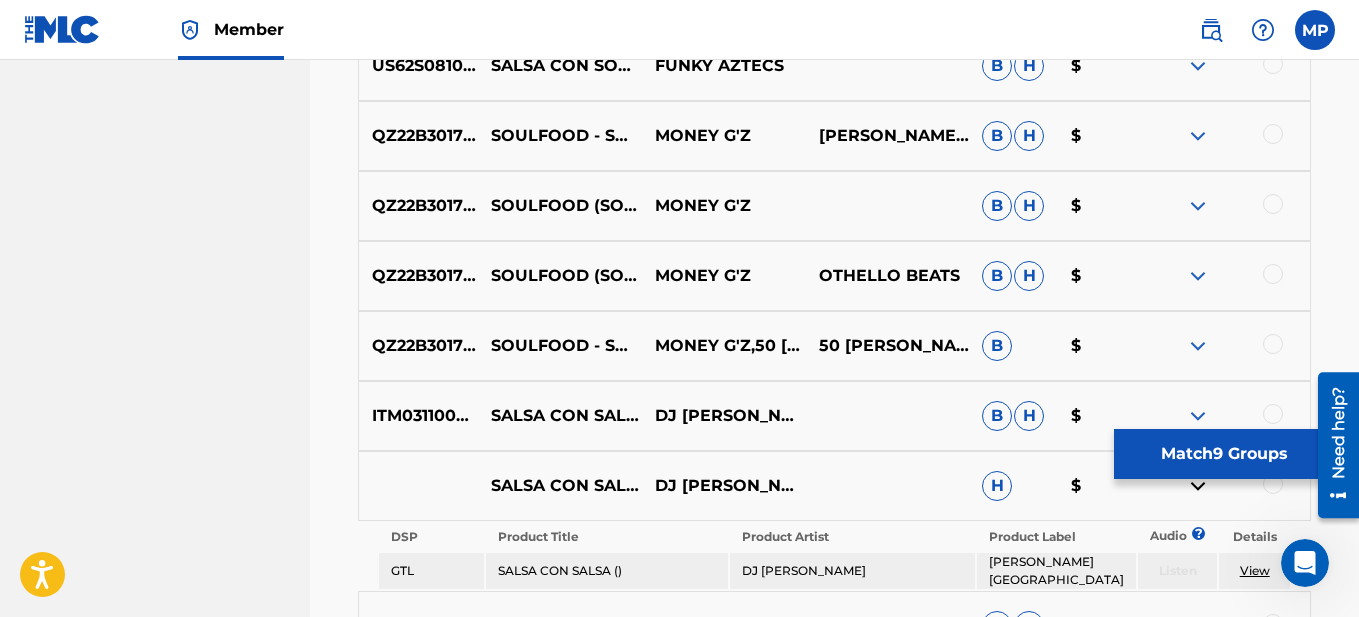 scroll, scrollTop: 2373, scrollLeft: 0, axis: vertical 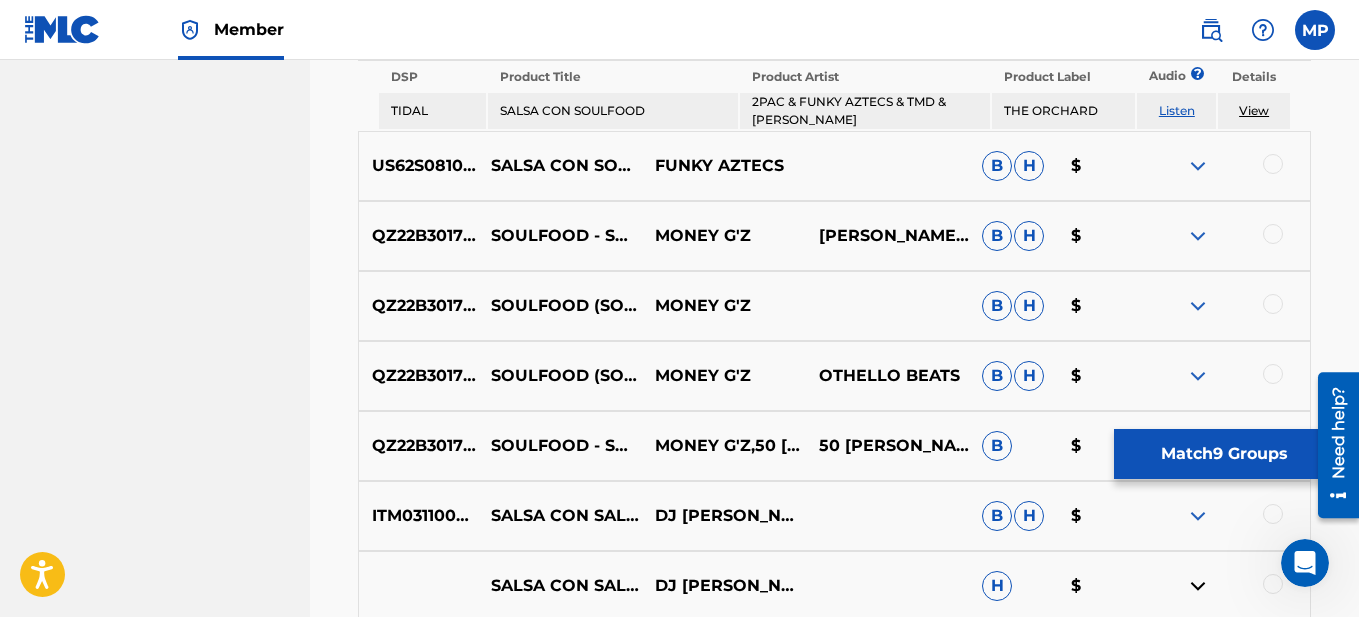 click at bounding box center [1198, 166] 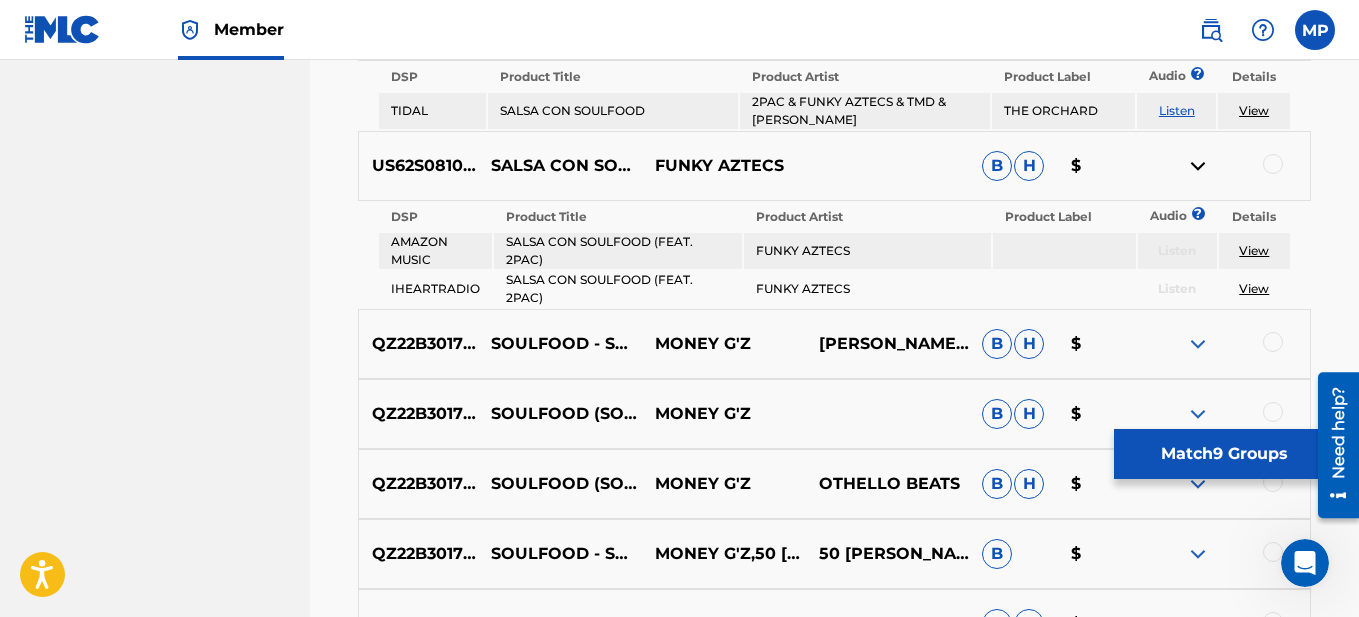 click at bounding box center (1273, 164) 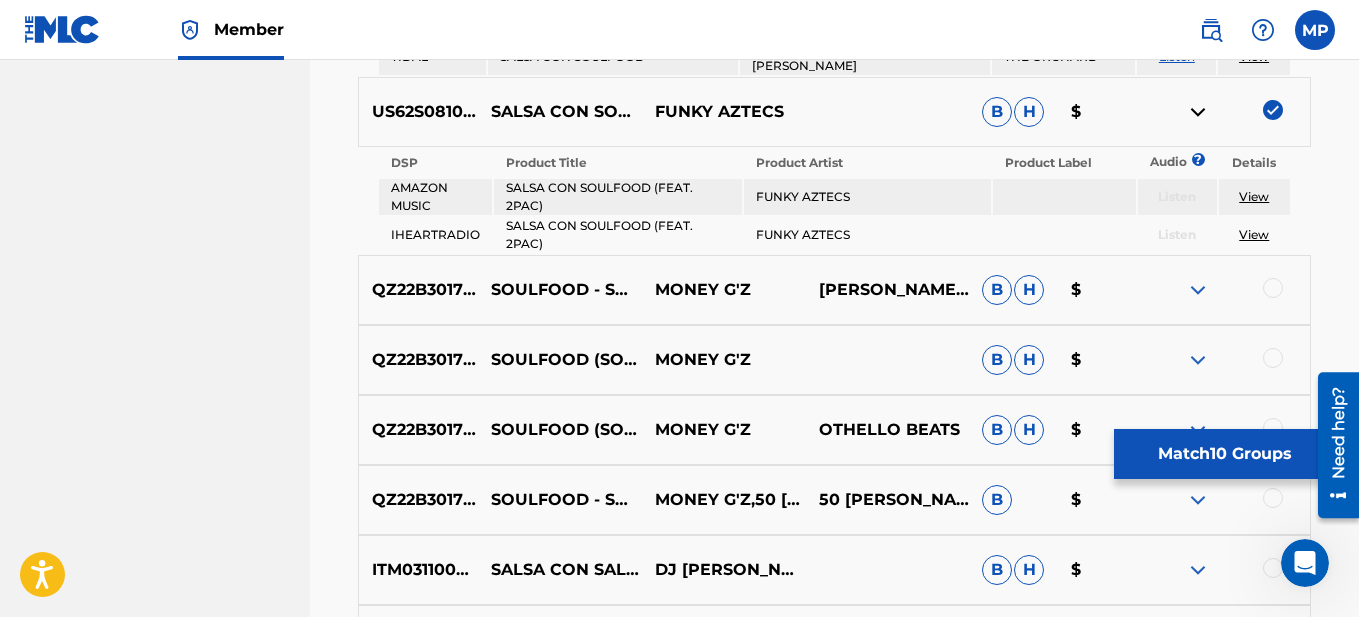 scroll, scrollTop: 2573, scrollLeft: 0, axis: vertical 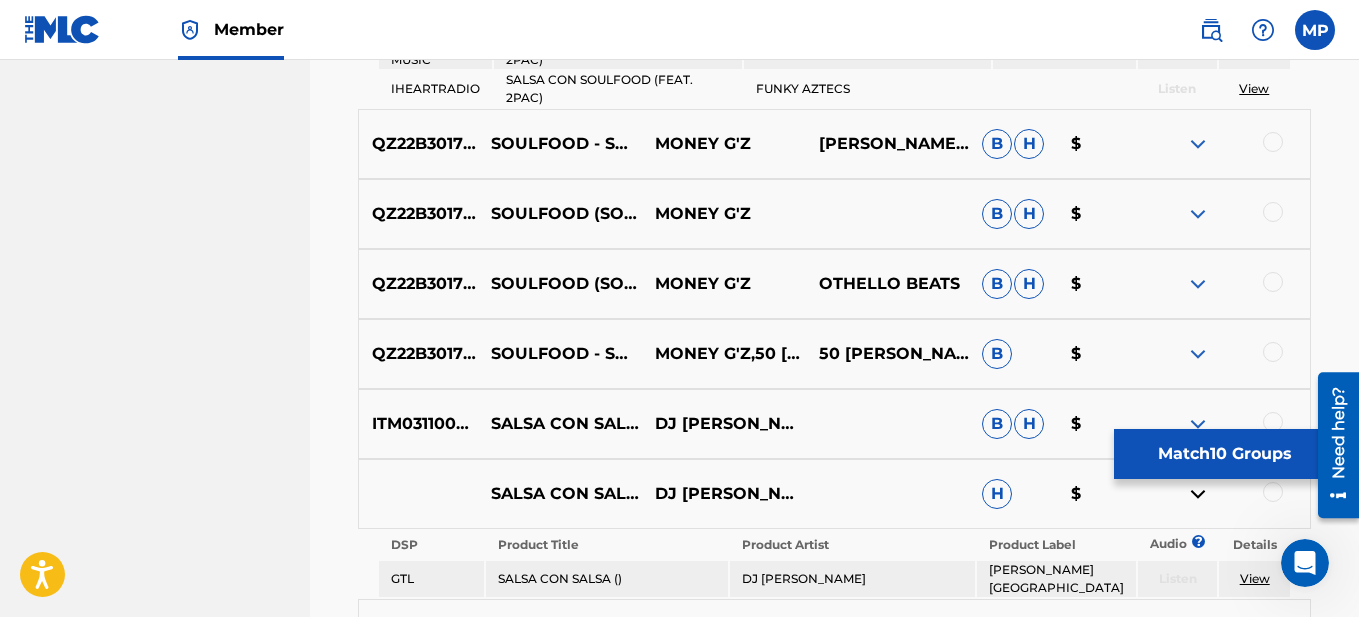 click at bounding box center (1198, 144) 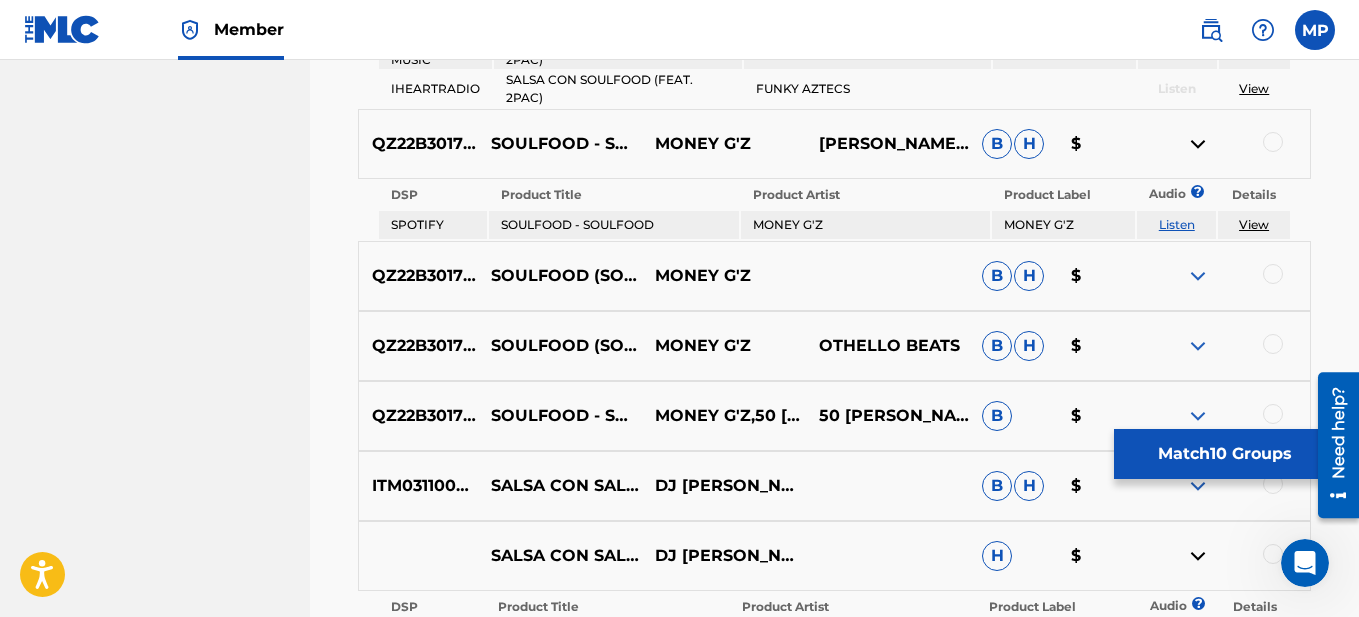 click at bounding box center [1198, 276] 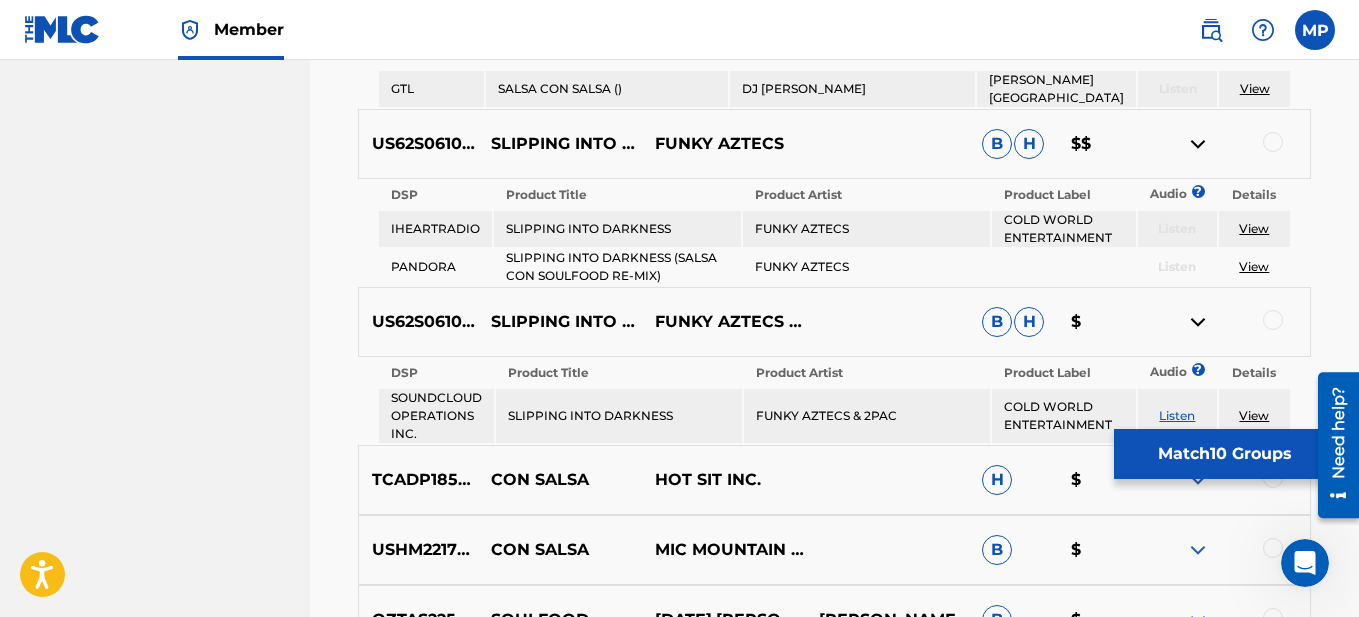 scroll, scrollTop: 3273, scrollLeft: 0, axis: vertical 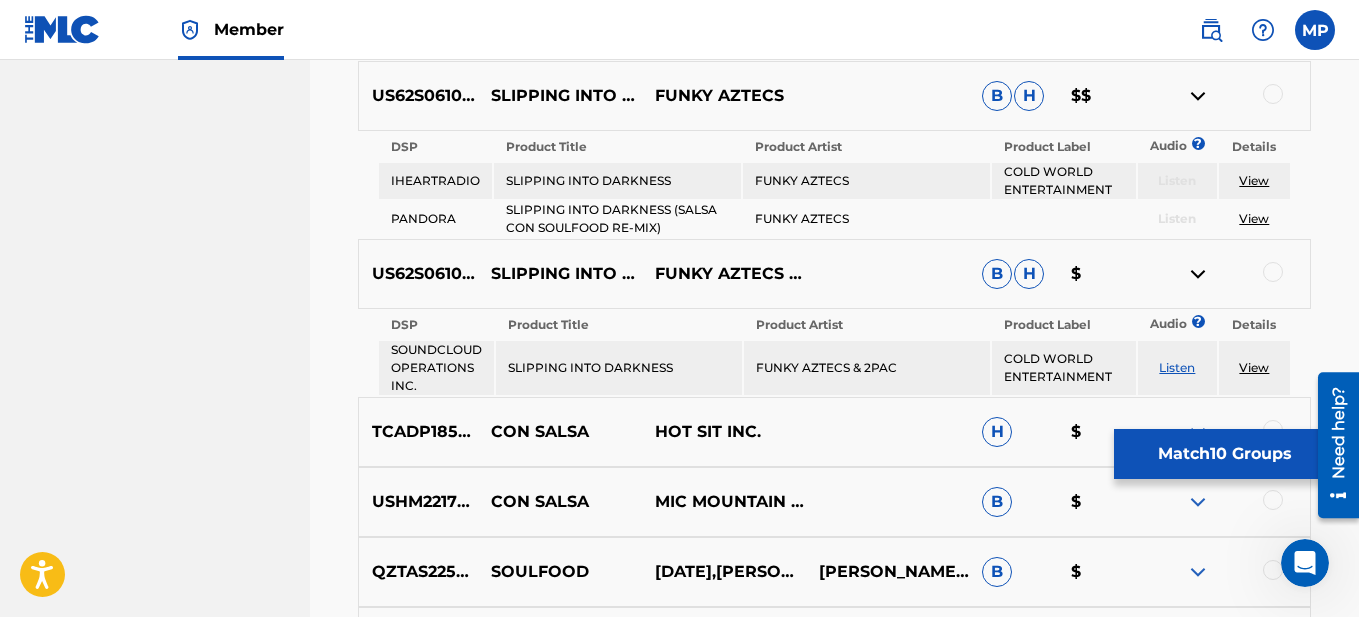 click at bounding box center (1228, 96) 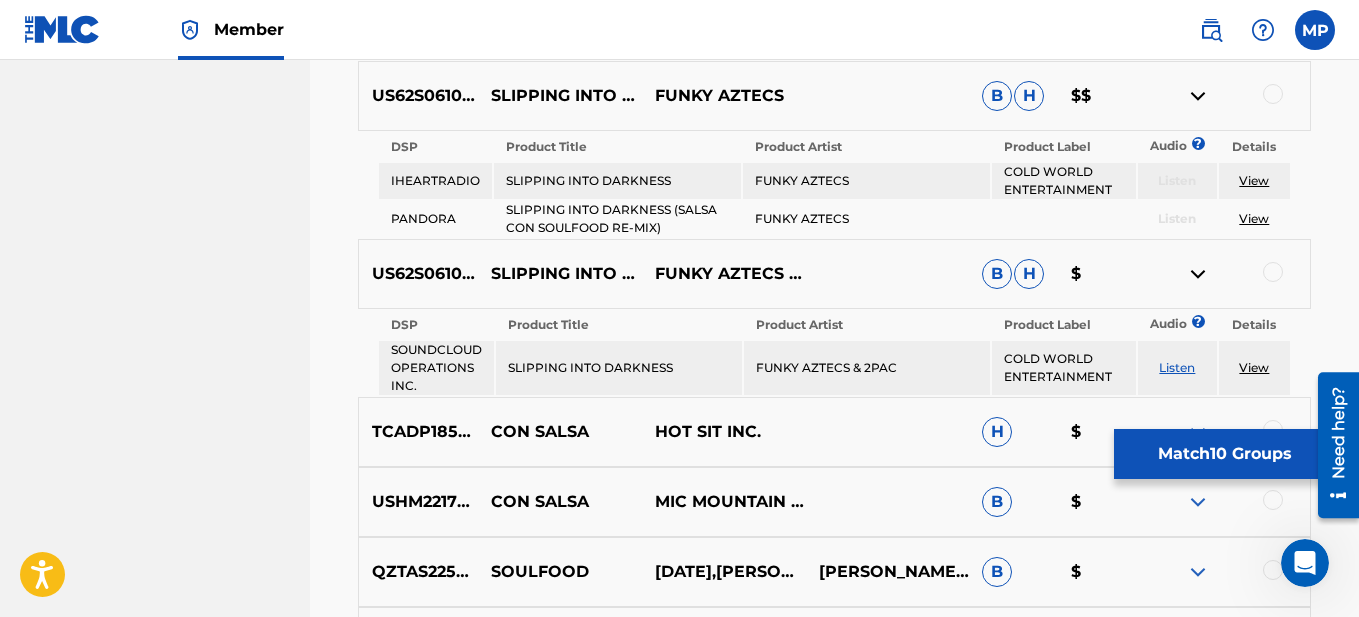 click at bounding box center (1273, 272) 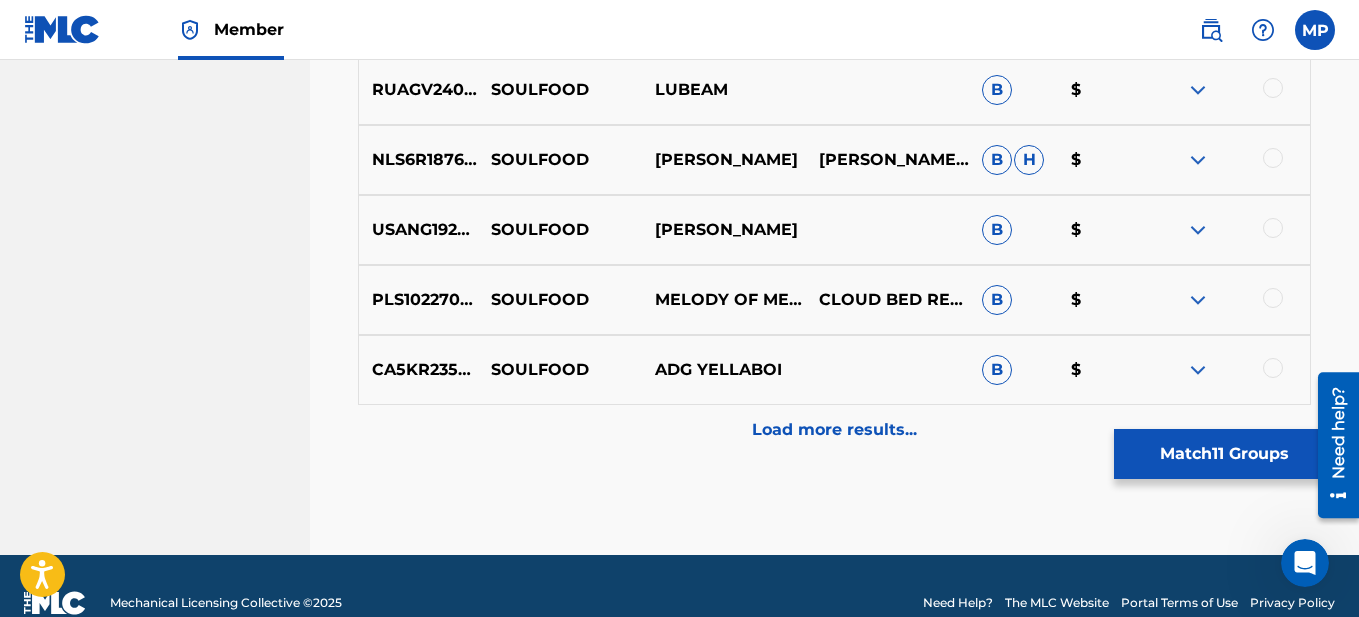 scroll, scrollTop: 5531, scrollLeft: 0, axis: vertical 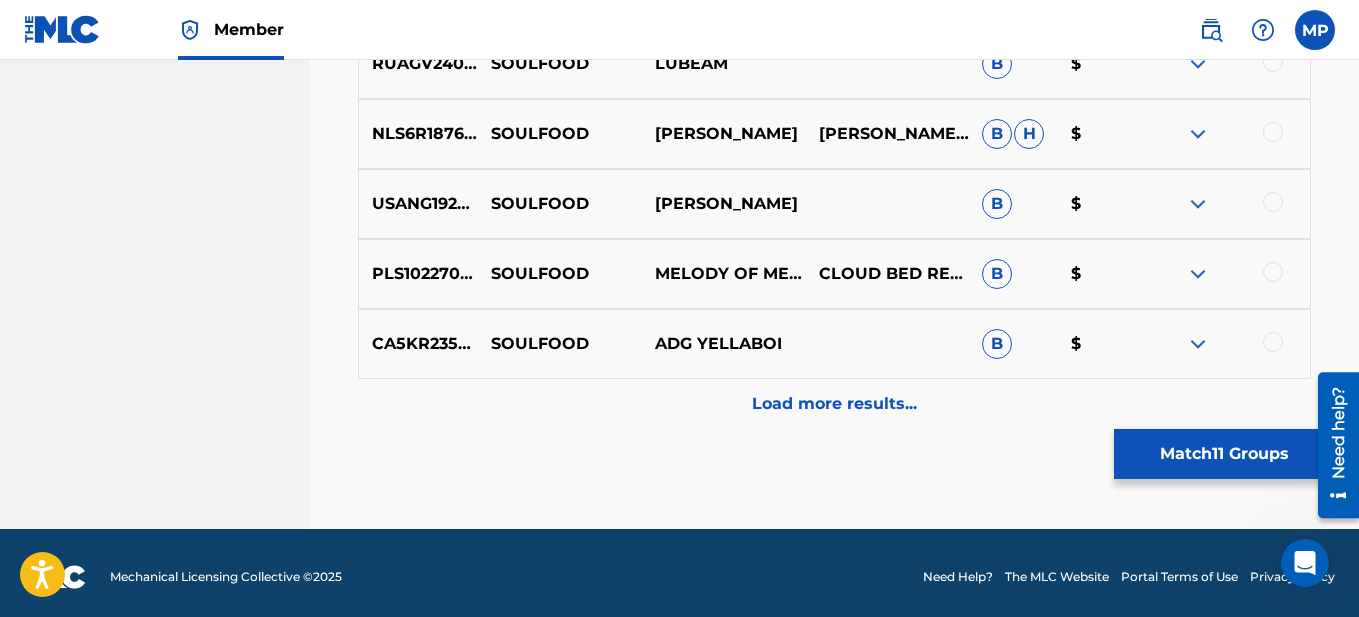 click on "Match  11 Groups" at bounding box center (1224, 454) 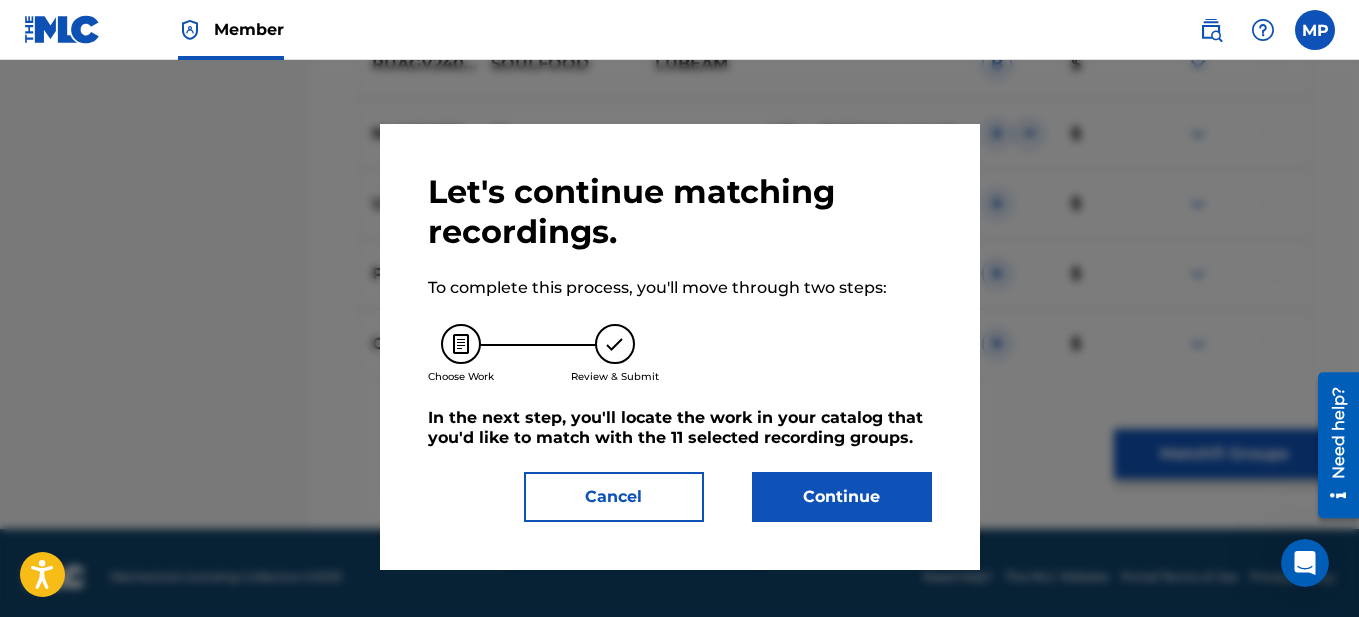 click on "Continue" at bounding box center (842, 497) 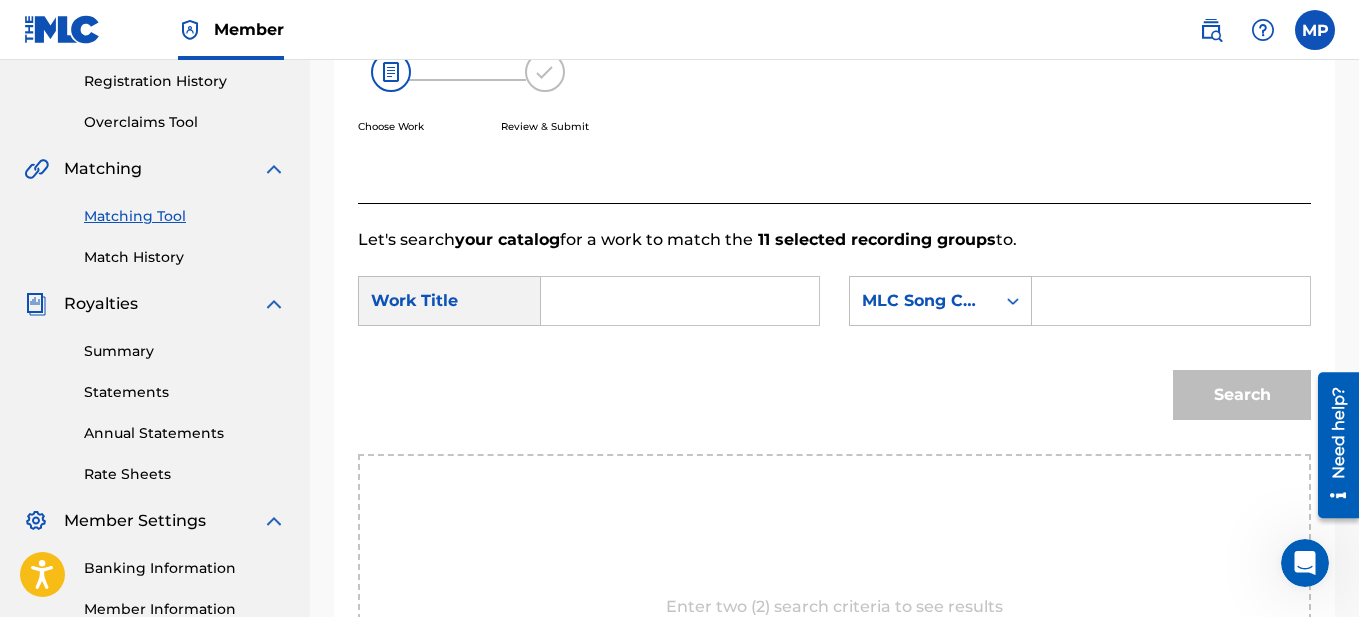 scroll, scrollTop: 400, scrollLeft: 0, axis: vertical 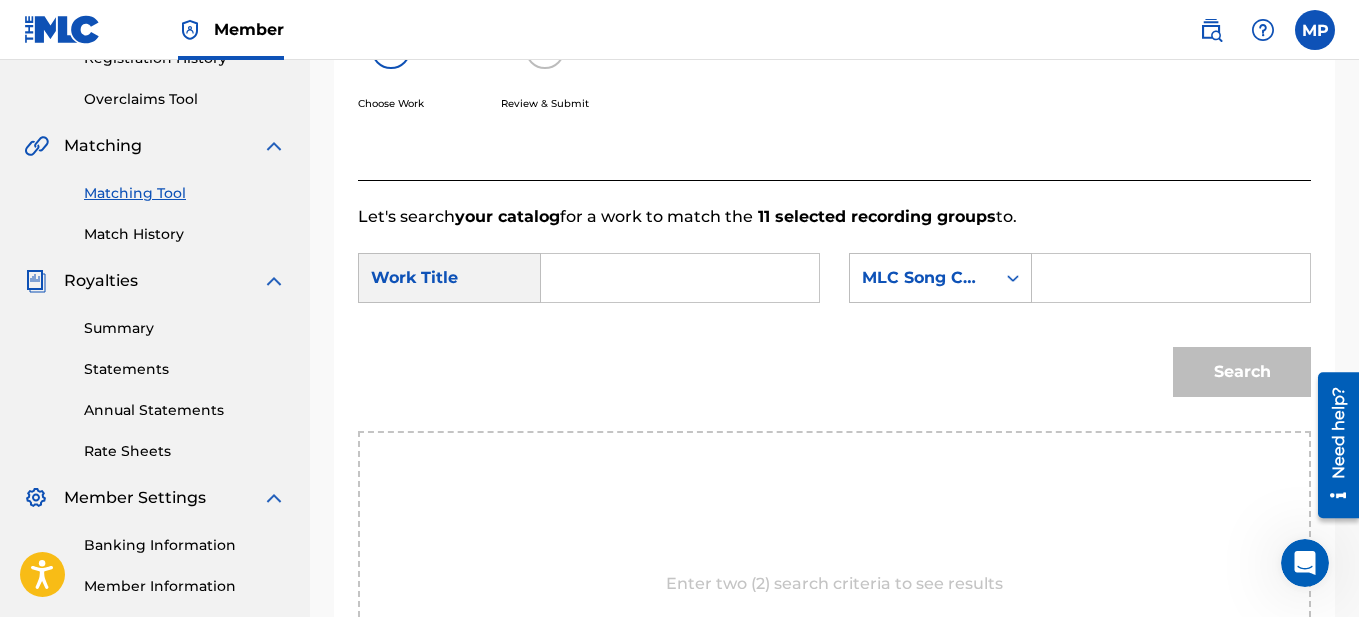 click at bounding box center [680, 278] 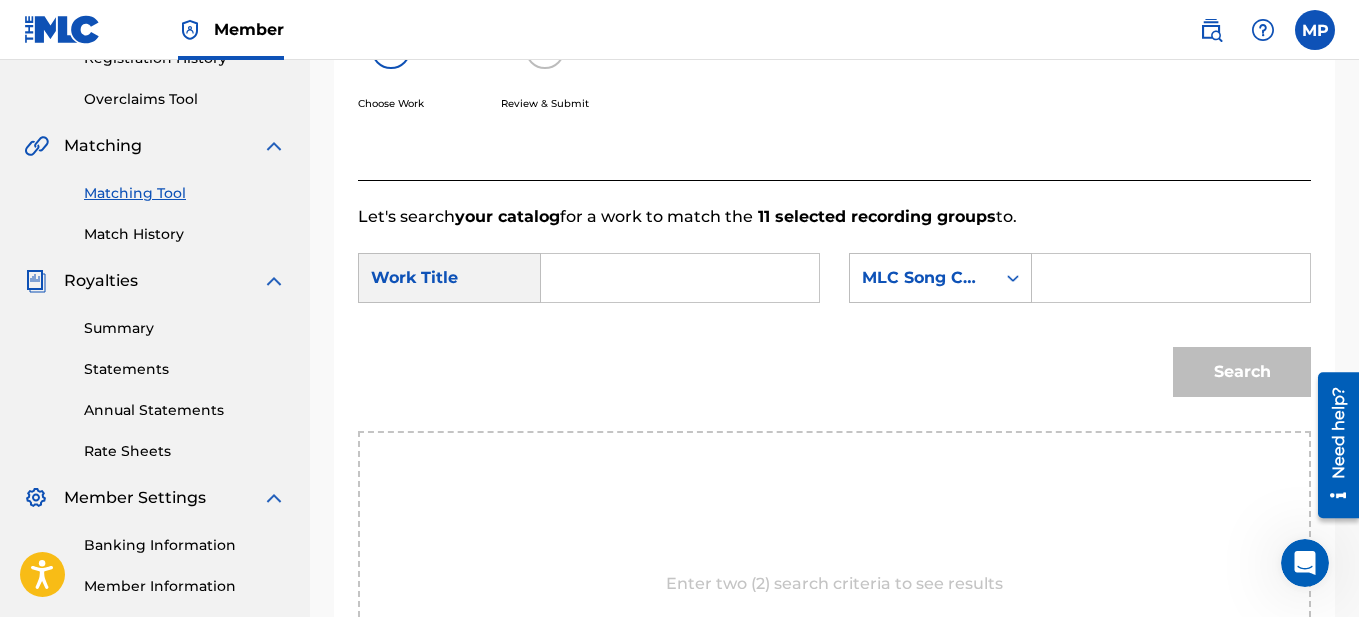 paste on "SALSA CON SOULFOOD" 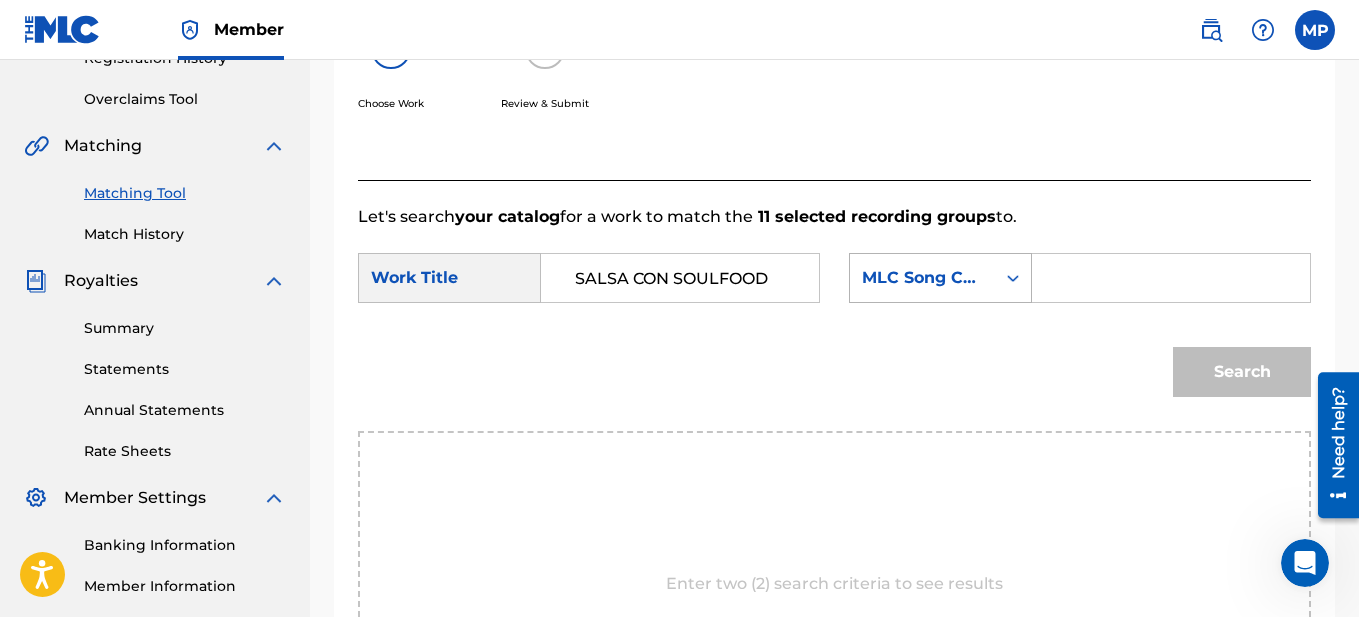 type on "SALSA CON SOULFOOD" 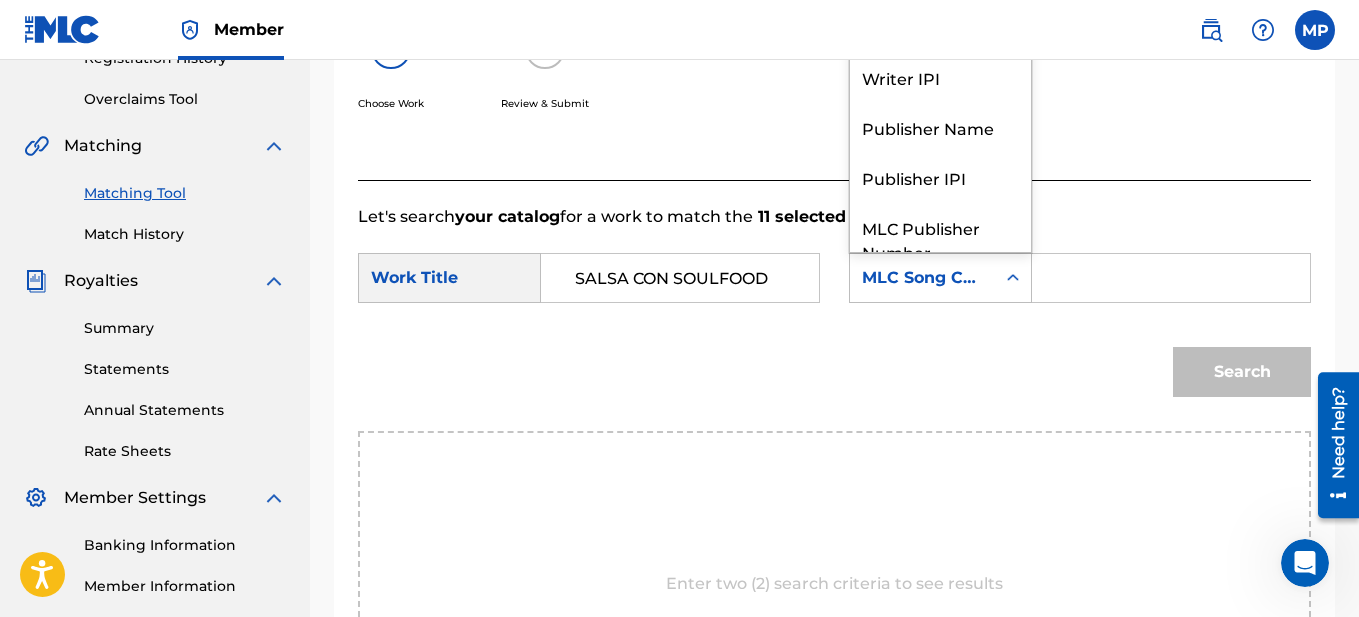 scroll, scrollTop: 74, scrollLeft: 0, axis: vertical 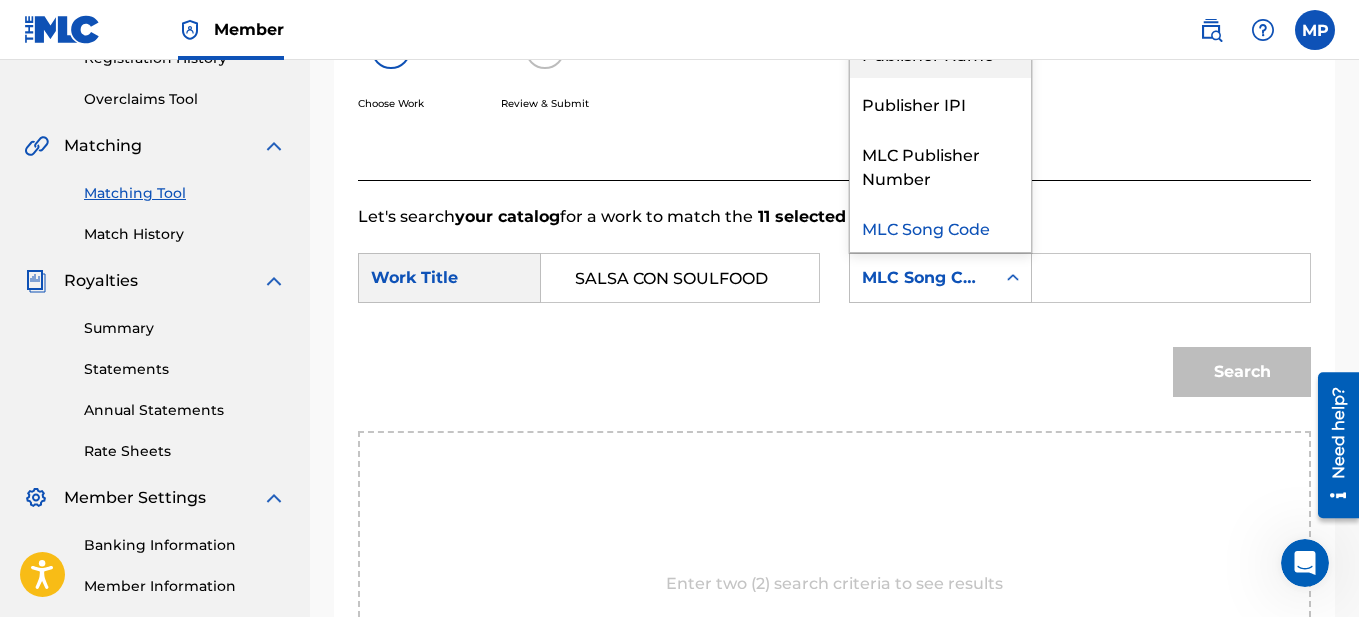 click on "Publisher Name" at bounding box center [940, 53] 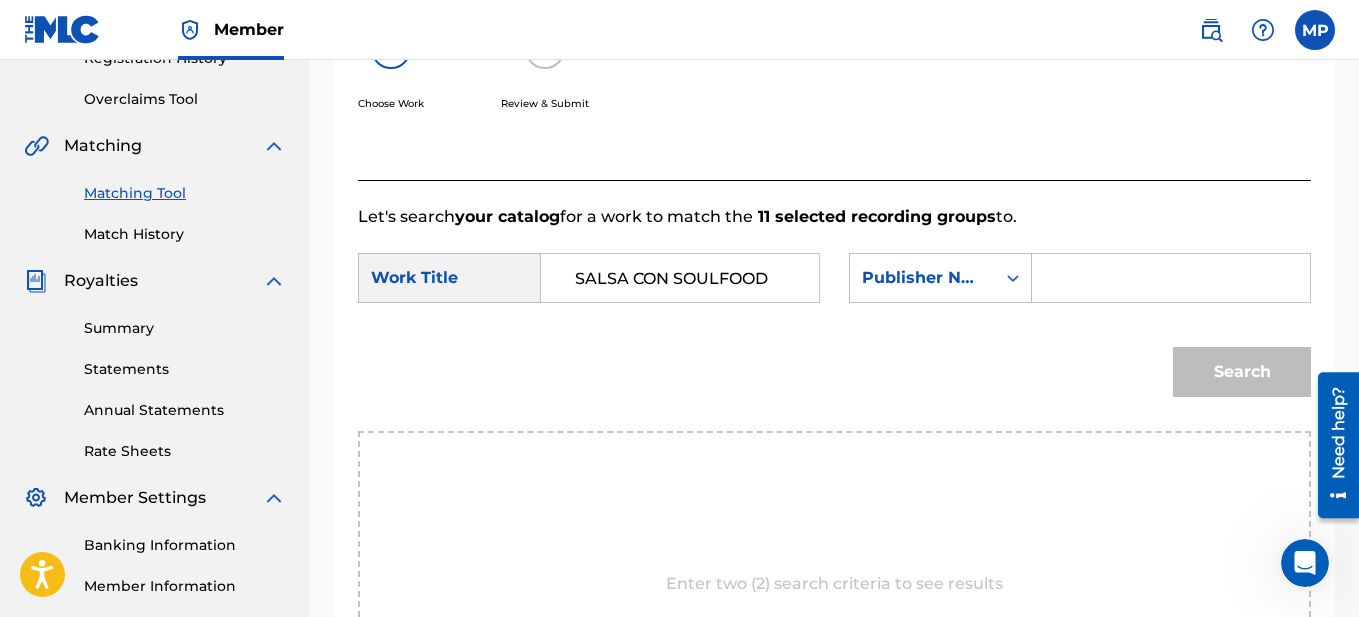 click at bounding box center [1171, 278] 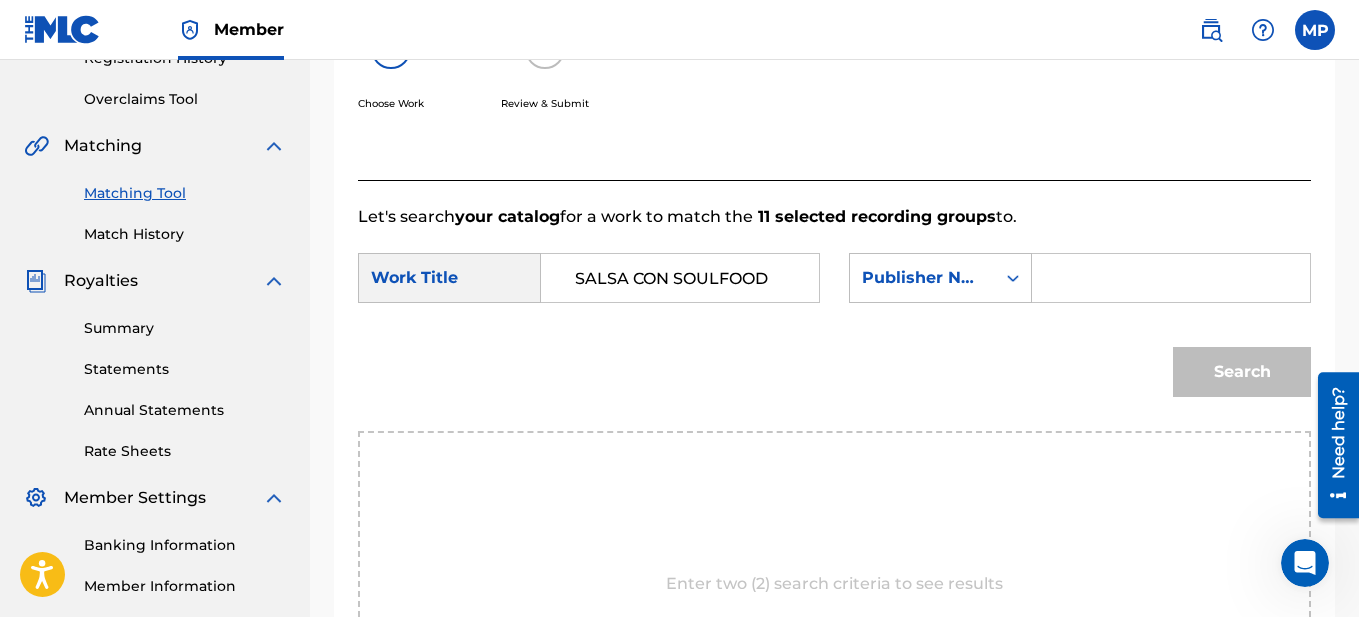 paste on "Original Publisher SALSA CON SOULFOOD MUSIC" 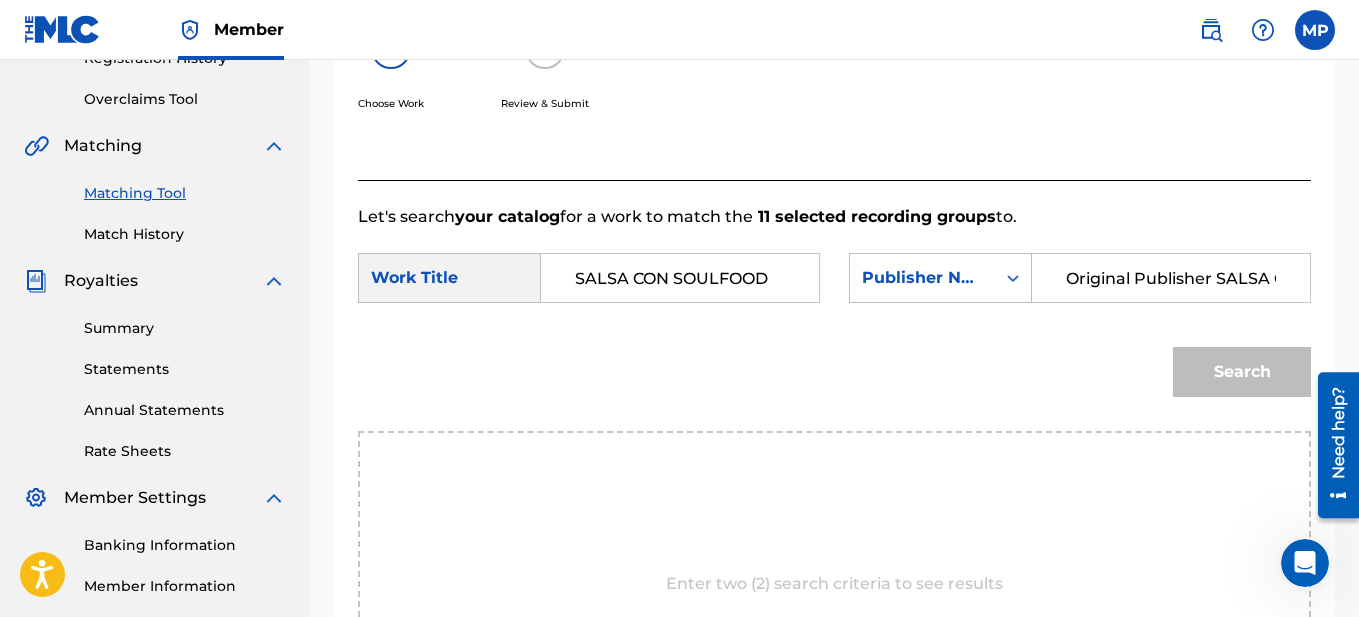 scroll, scrollTop: 0, scrollLeft: 193, axis: horizontal 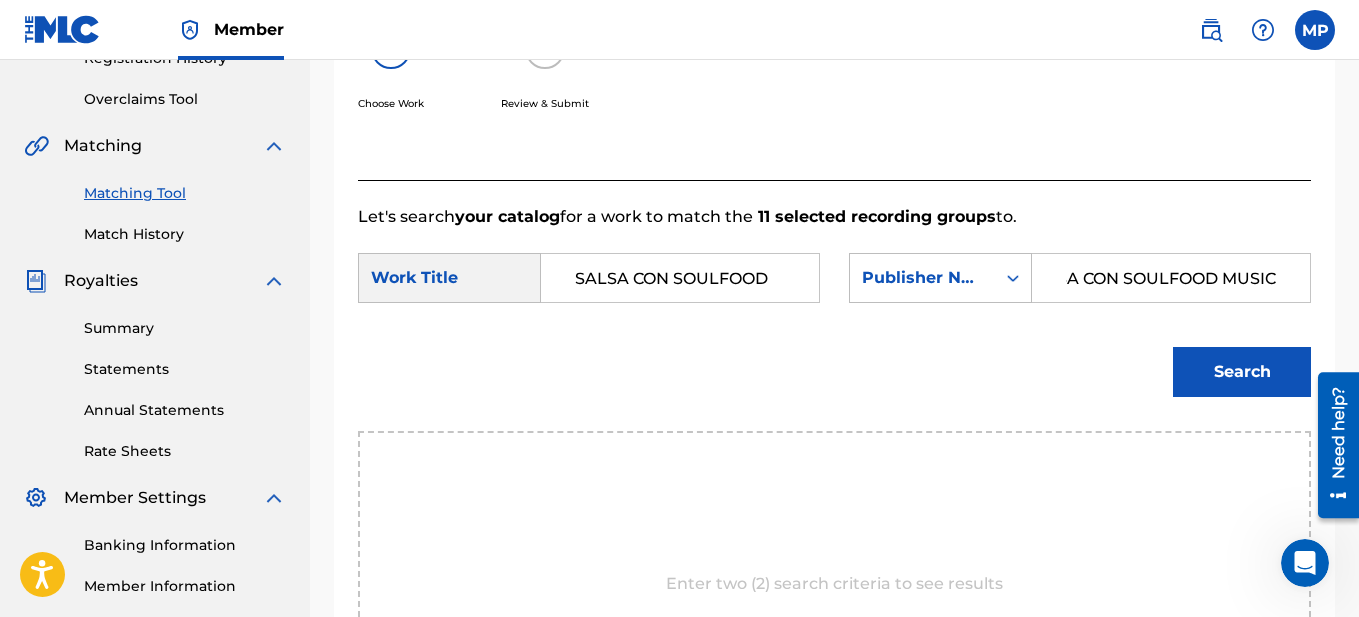 type on "Original Publisher SALSA CON SOULFOOD MUSIC" 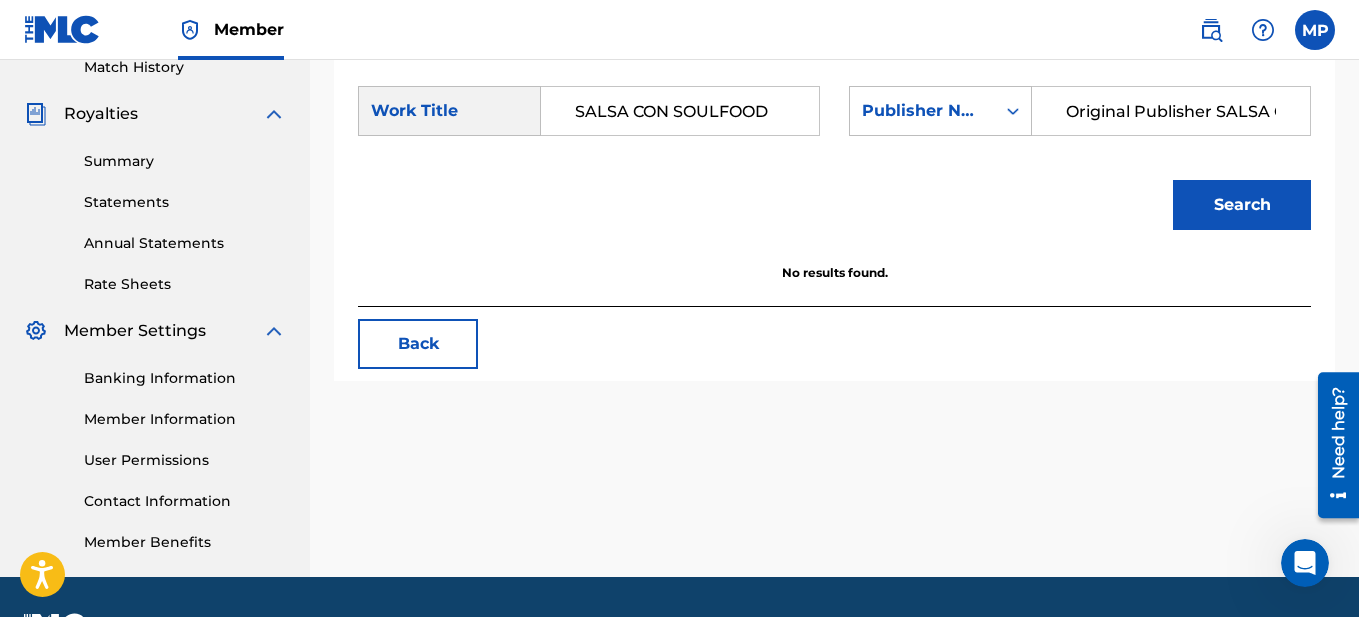scroll, scrollTop: 523, scrollLeft: 0, axis: vertical 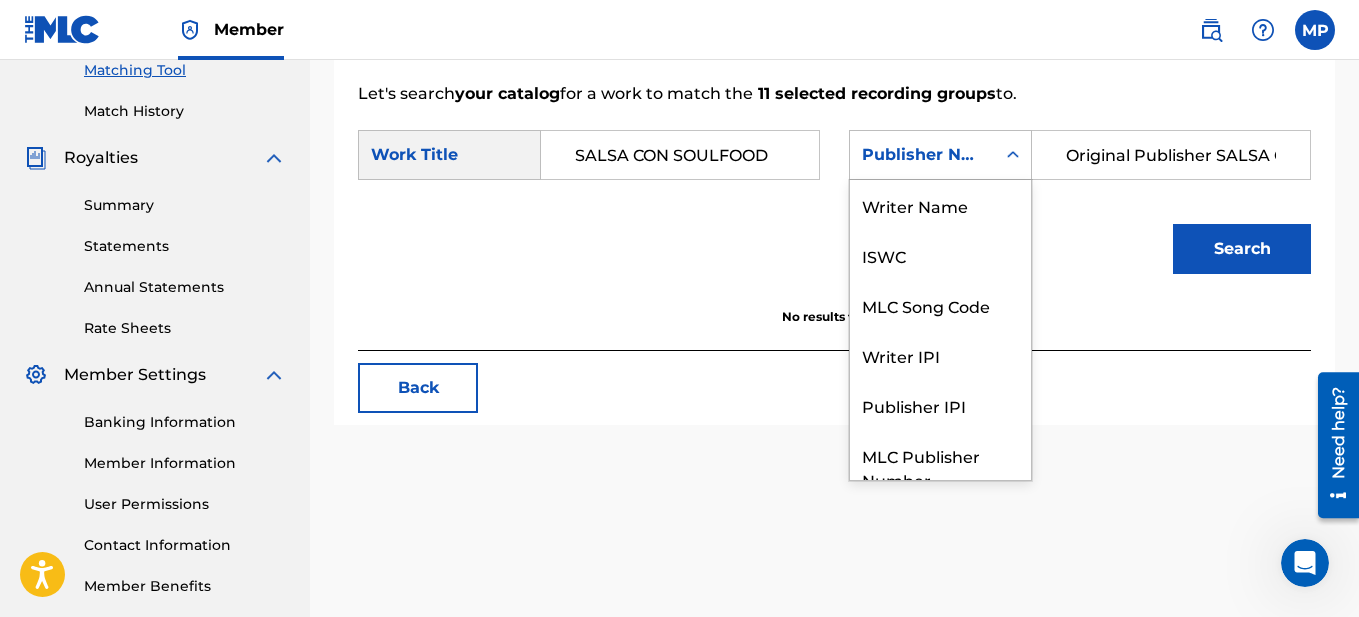 click 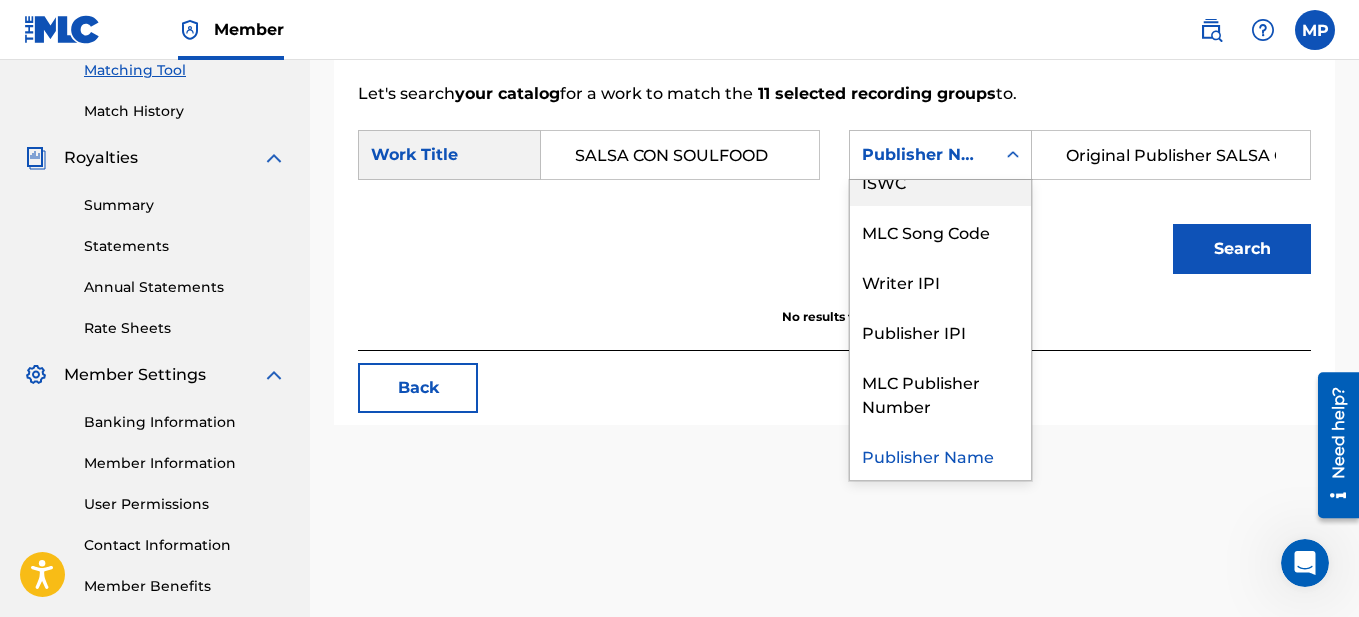 scroll, scrollTop: 0, scrollLeft: 0, axis: both 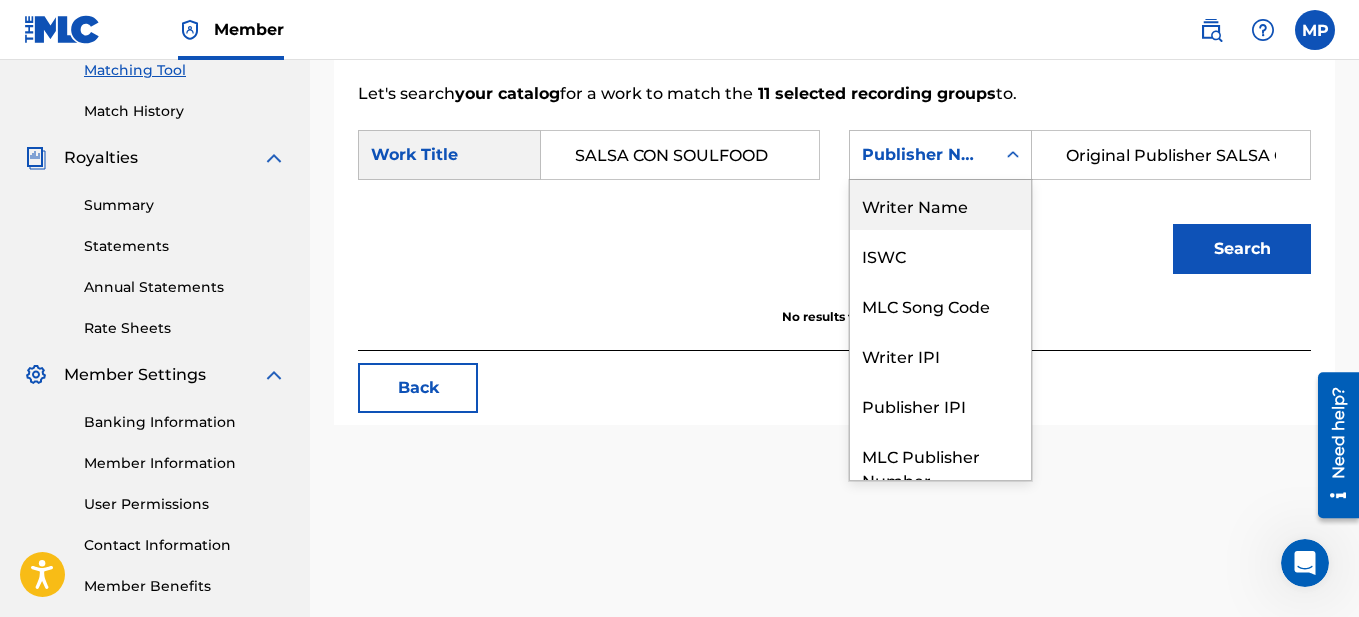 click on "Writer Name" at bounding box center [940, 205] 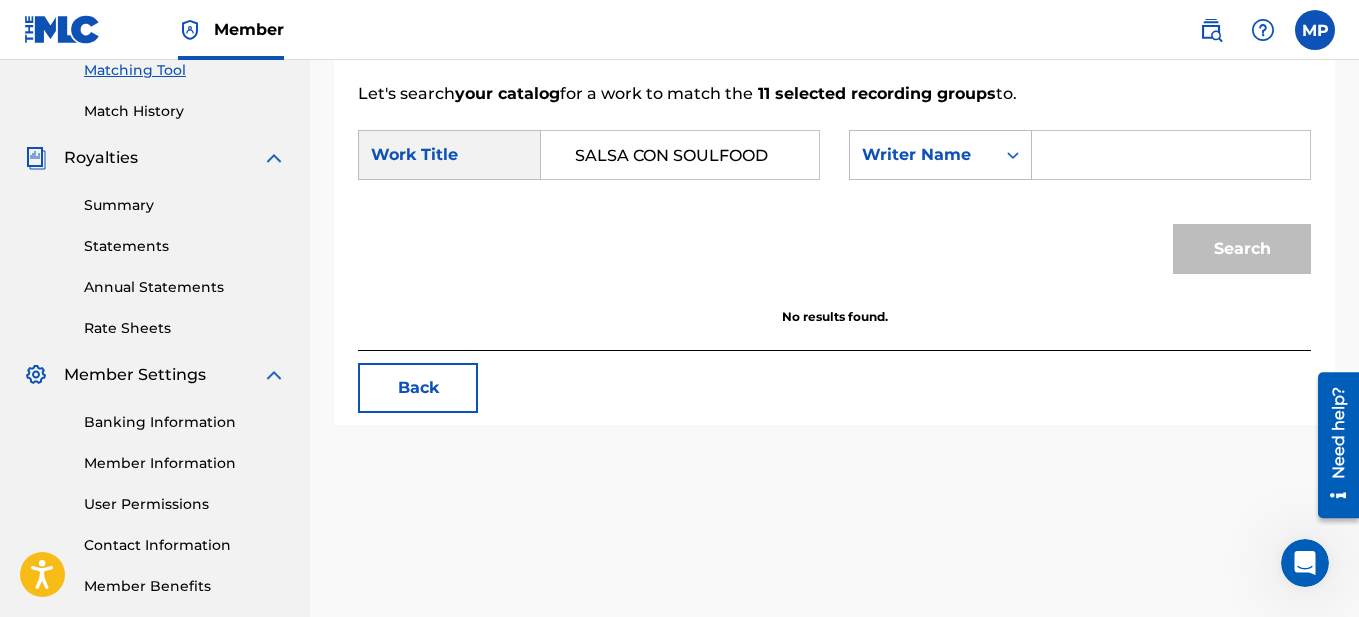 drag, startPoint x: 1046, startPoint y: 178, endPoint x: 1061, endPoint y: 167, distance: 18.601076 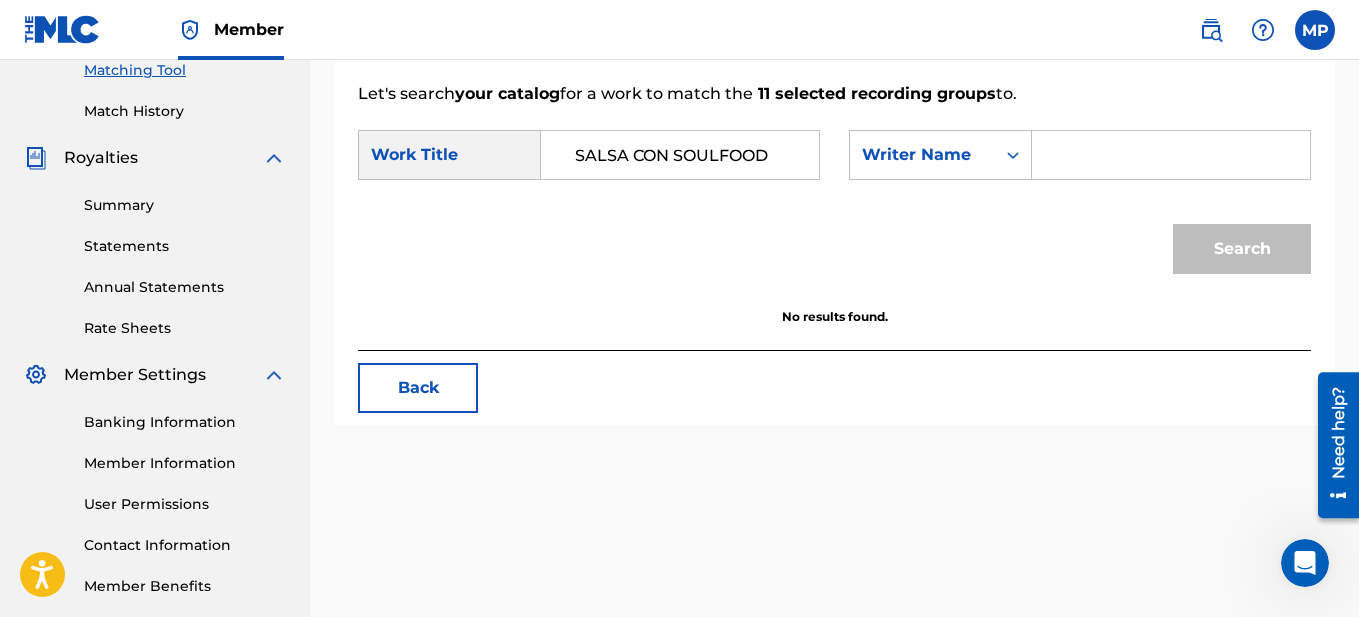 click at bounding box center [1171, 155] 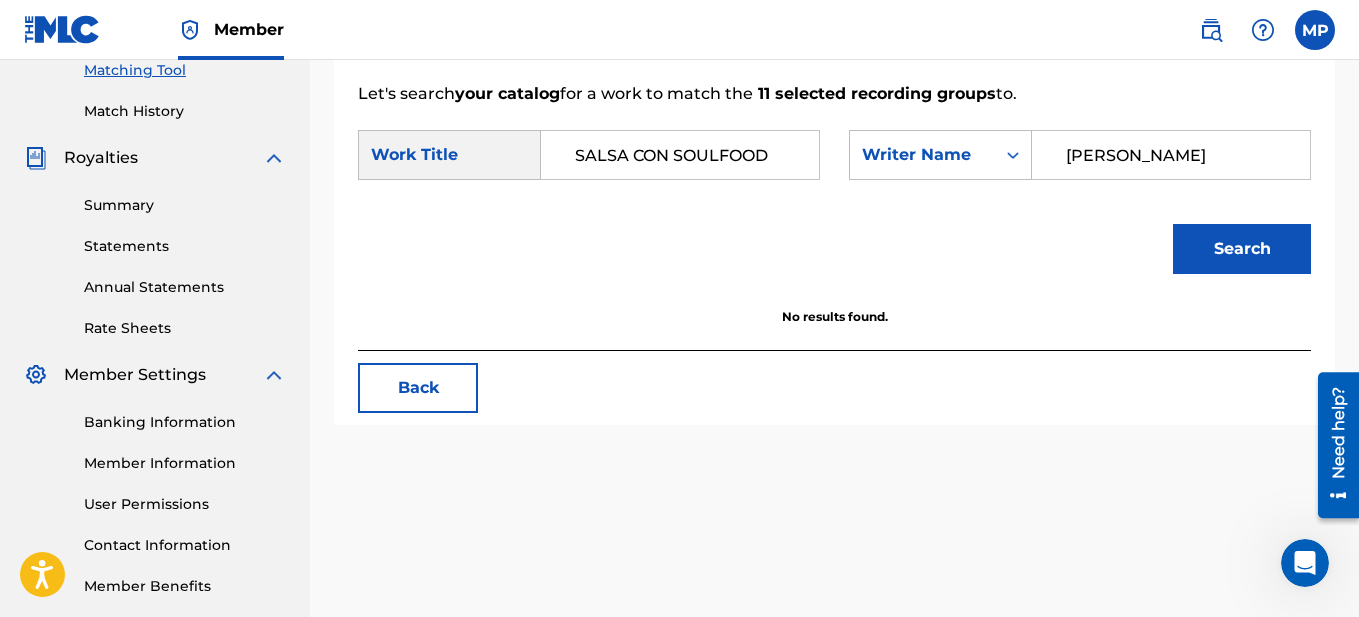 type on "[PERSON_NAME]" 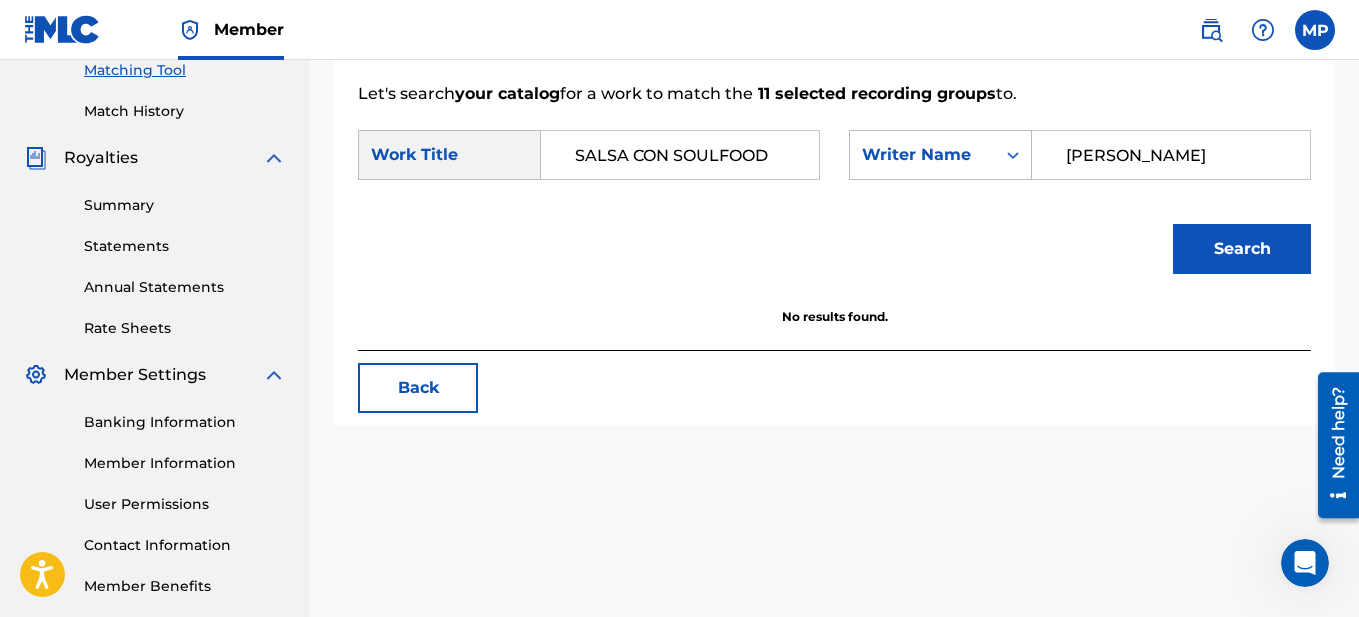 click on "Search" at bounding box center [1242, 249] 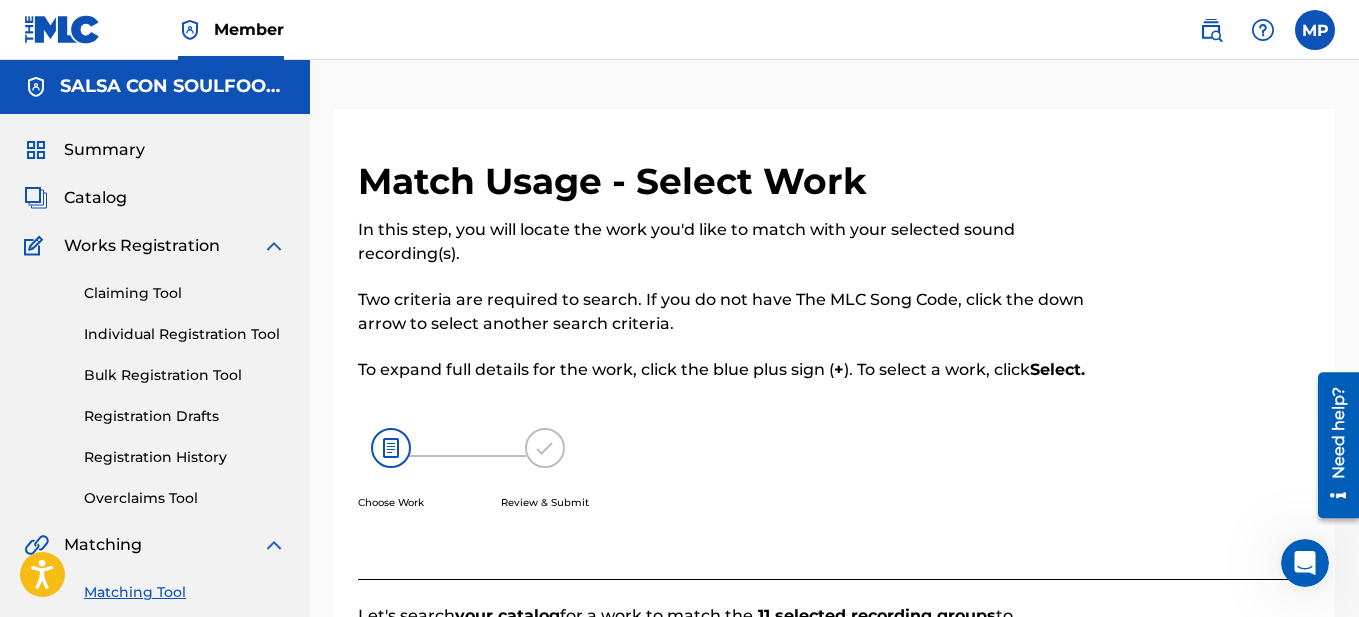 scroll, scrollTop: 0, scrollLeft: 0, axis: both 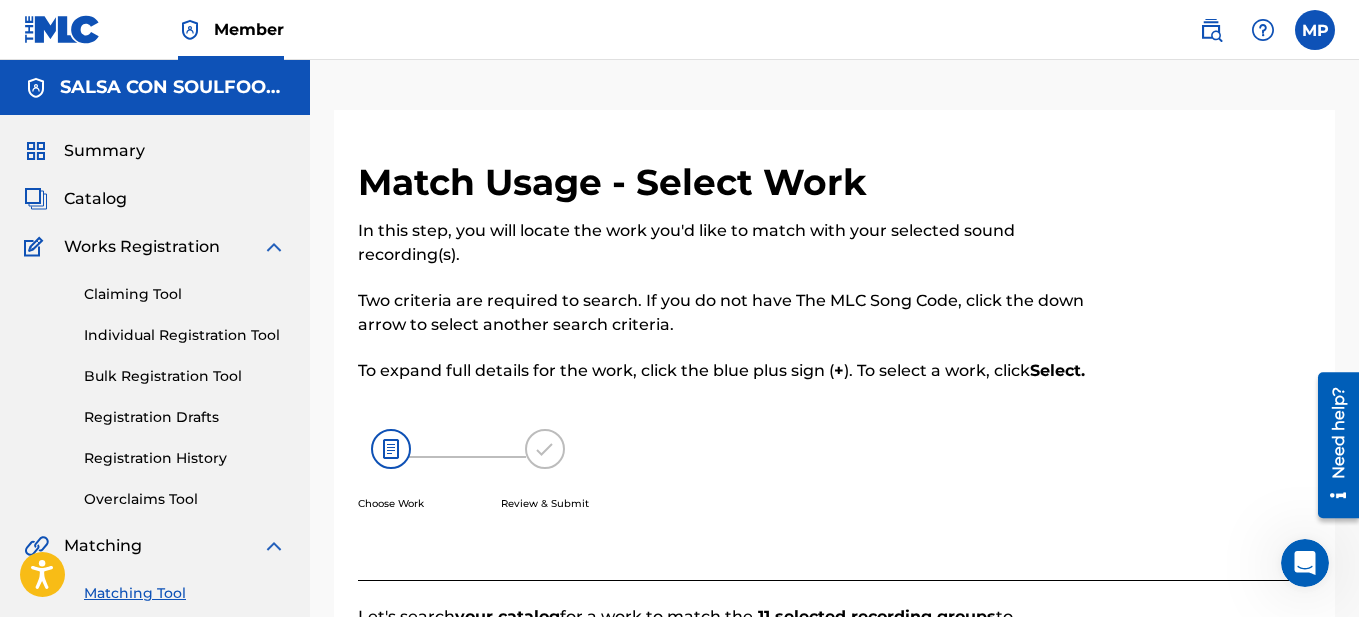 click on "Individual Registration Tool" at bounding box center (185, 335) 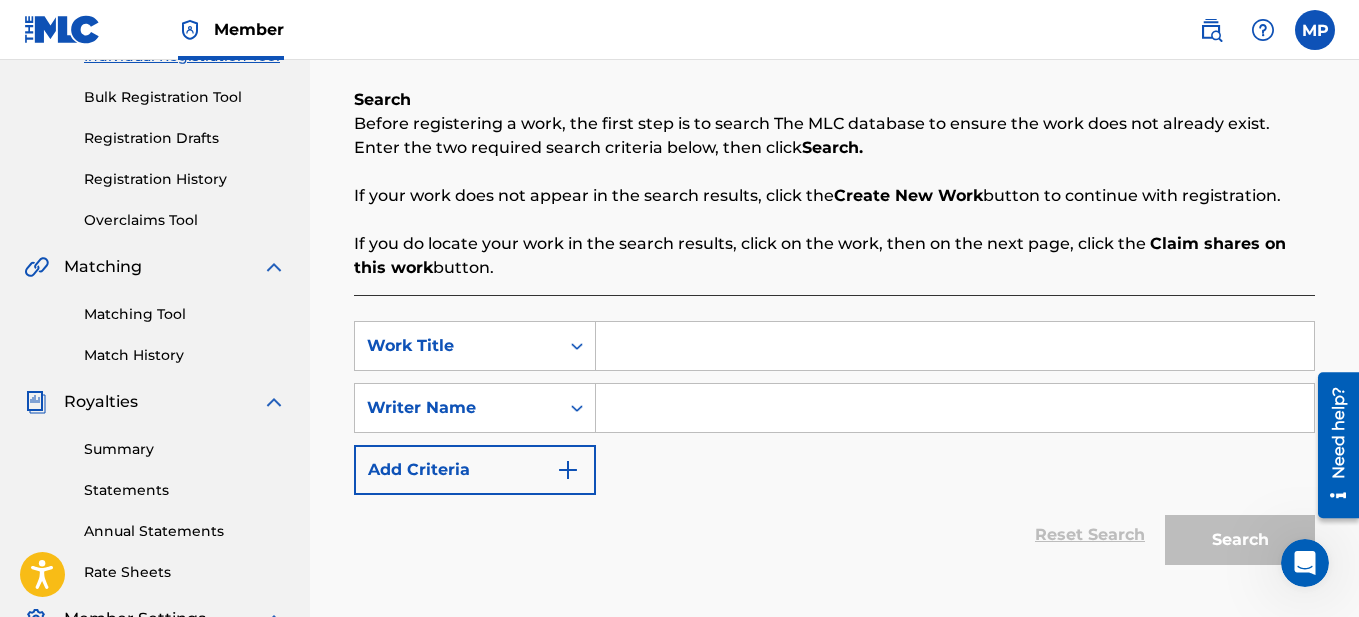 scroll, scrollTop: 400, scrollLeft: 0, axis: vertical 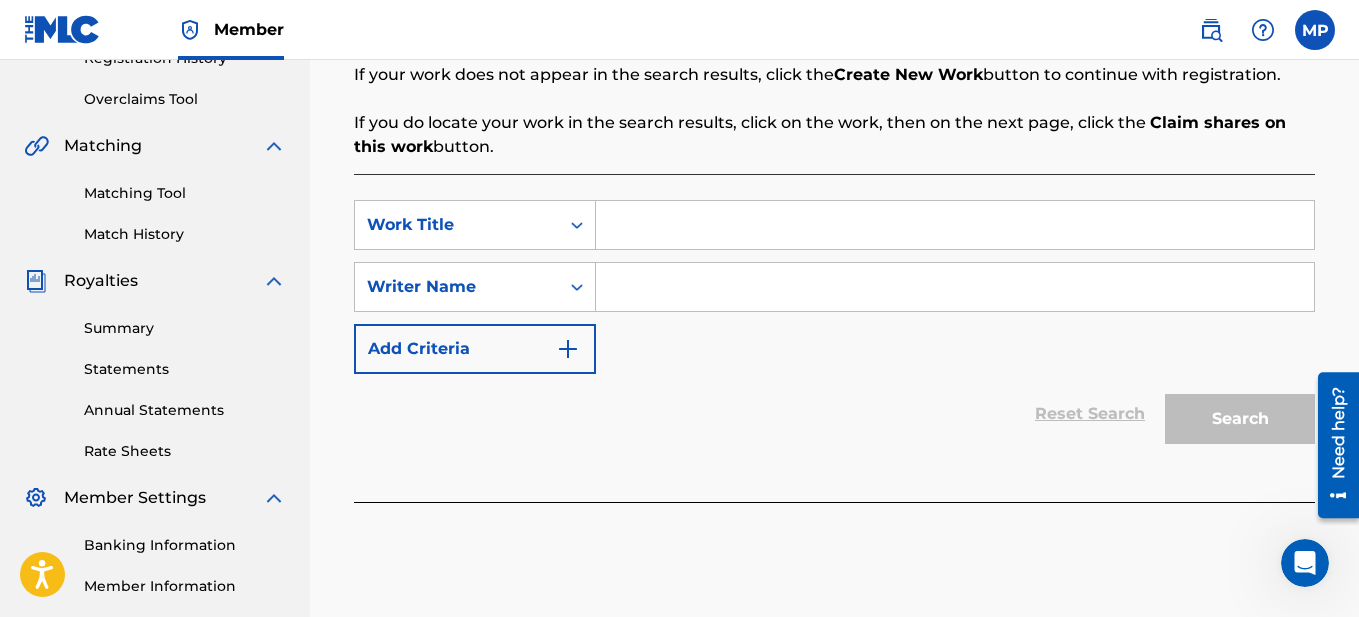 click at bounding box center [955, 225] 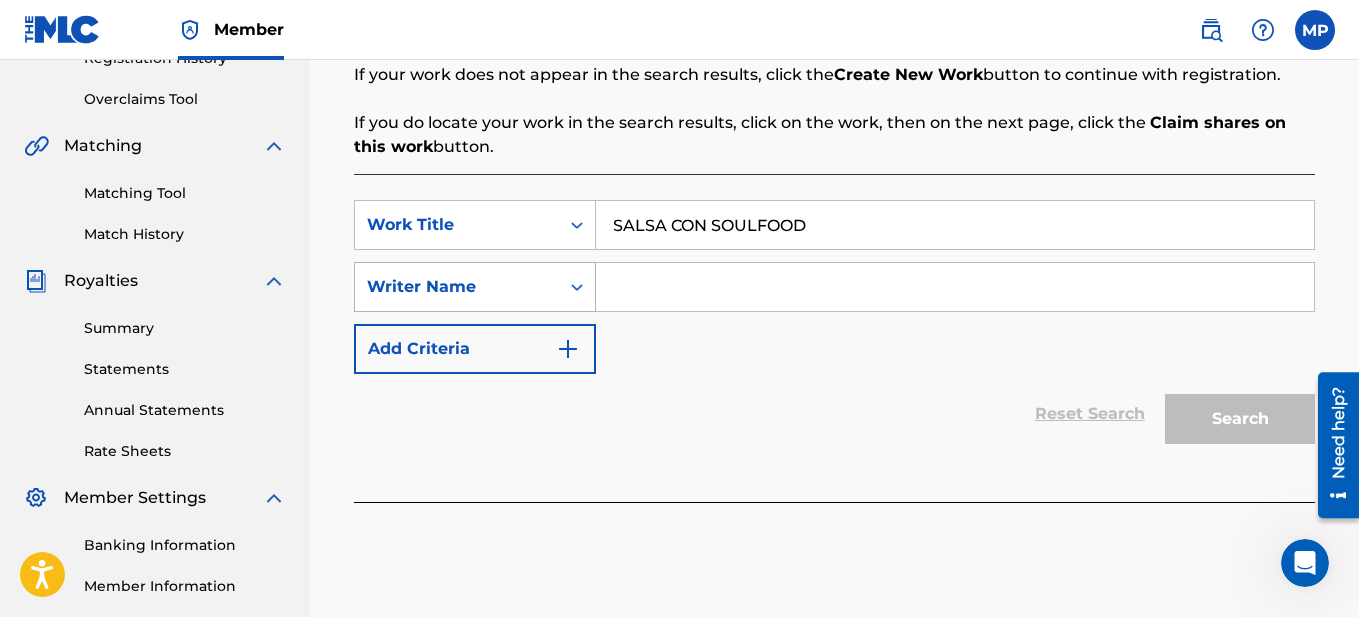 type on "SALSA CON SOULFOOD" 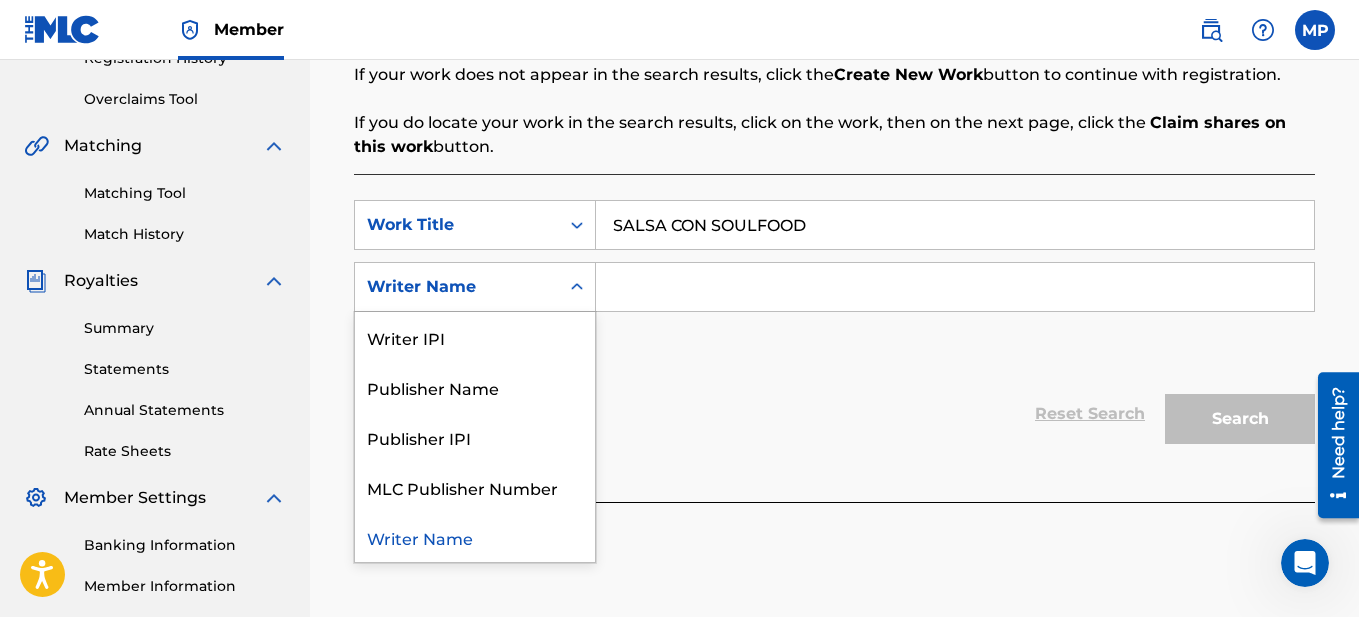click 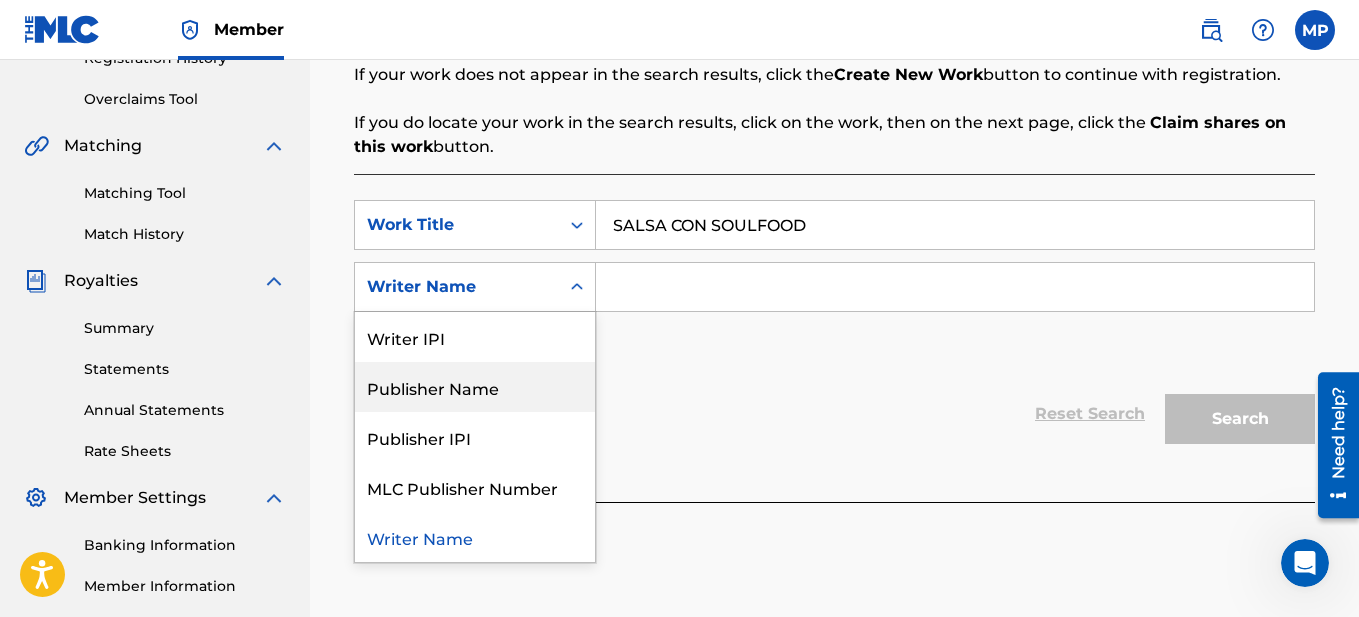 click on "Publisher Name" at bounding box center (475, 387) 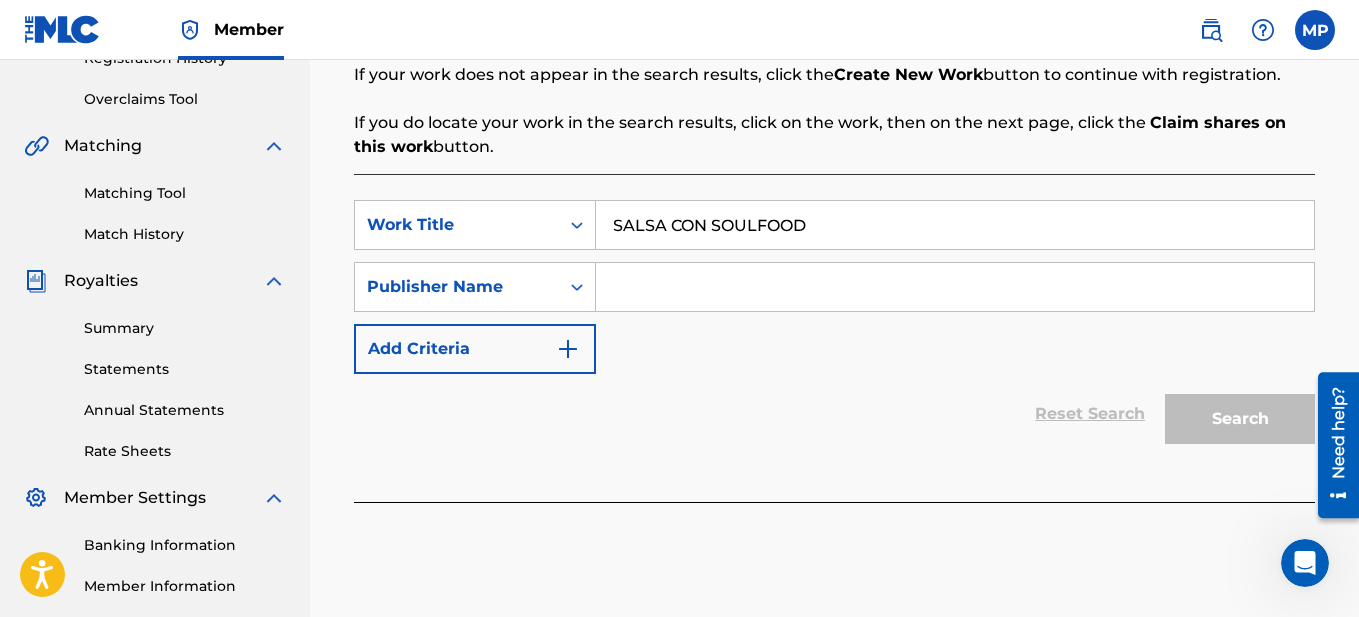 click at bounding box center (955, 287) 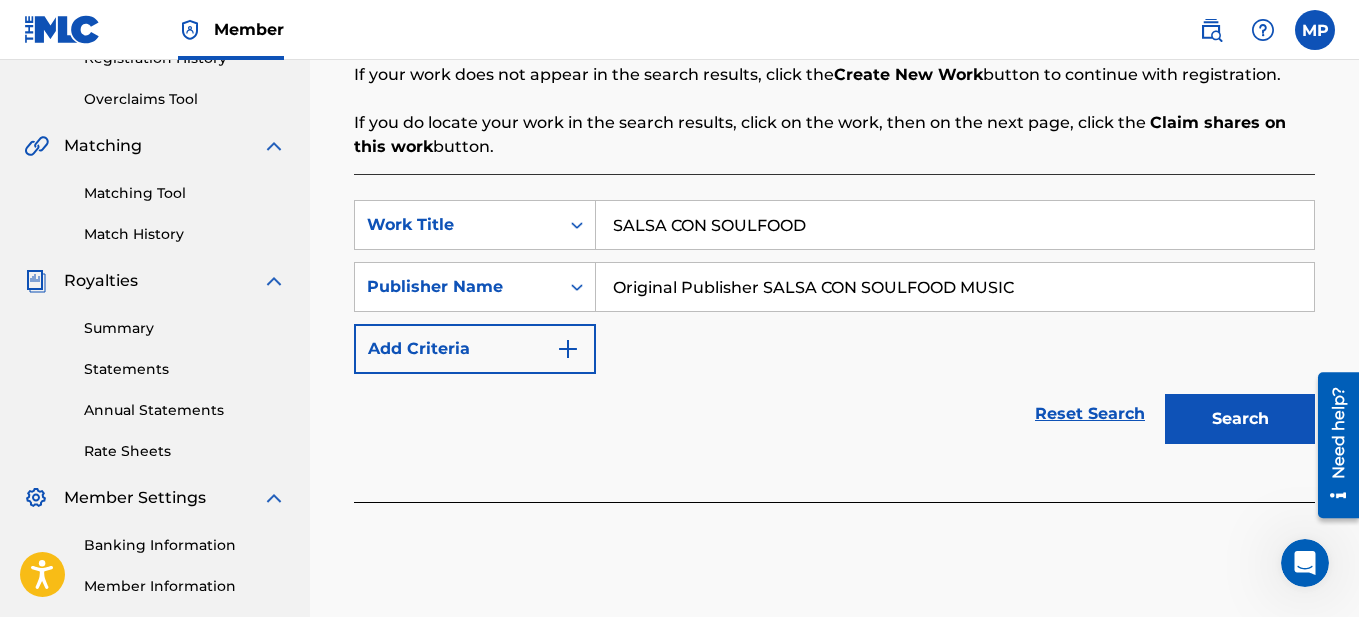 click on "Search" at bounding box center (1240, 419) 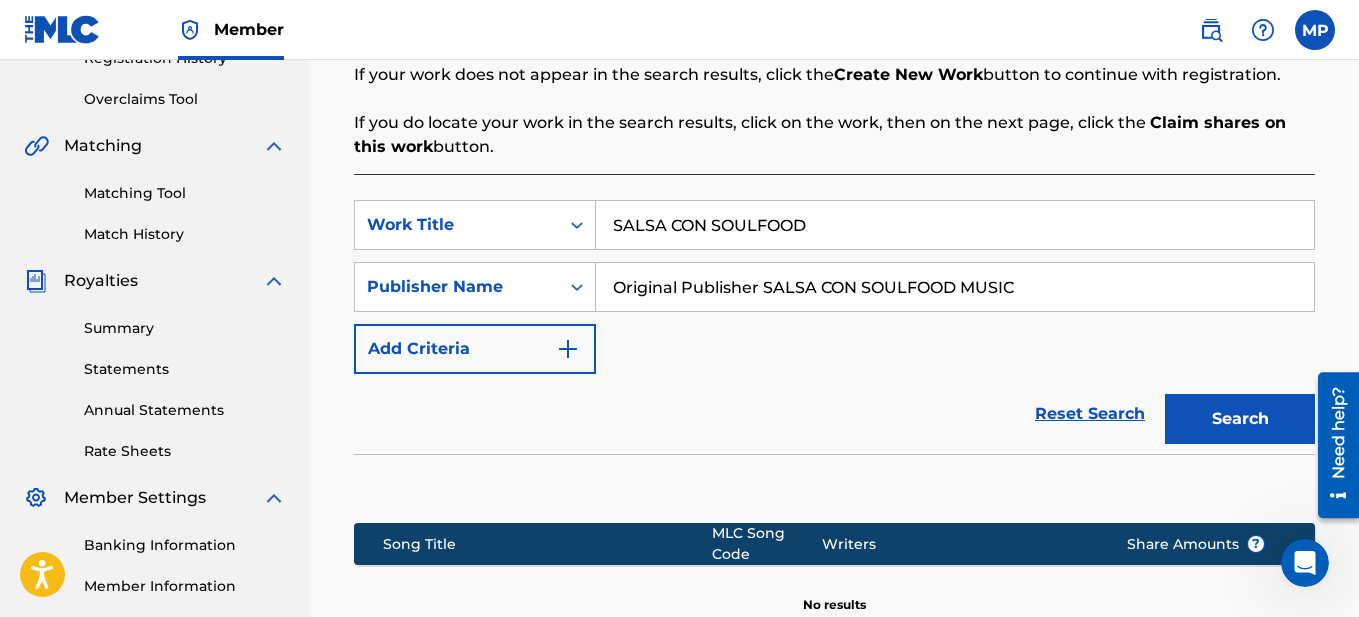 drag, startPoint x: 768, startPoint y: 288, endPoint x: 598, endPoint y: 290, distance: 170.01176 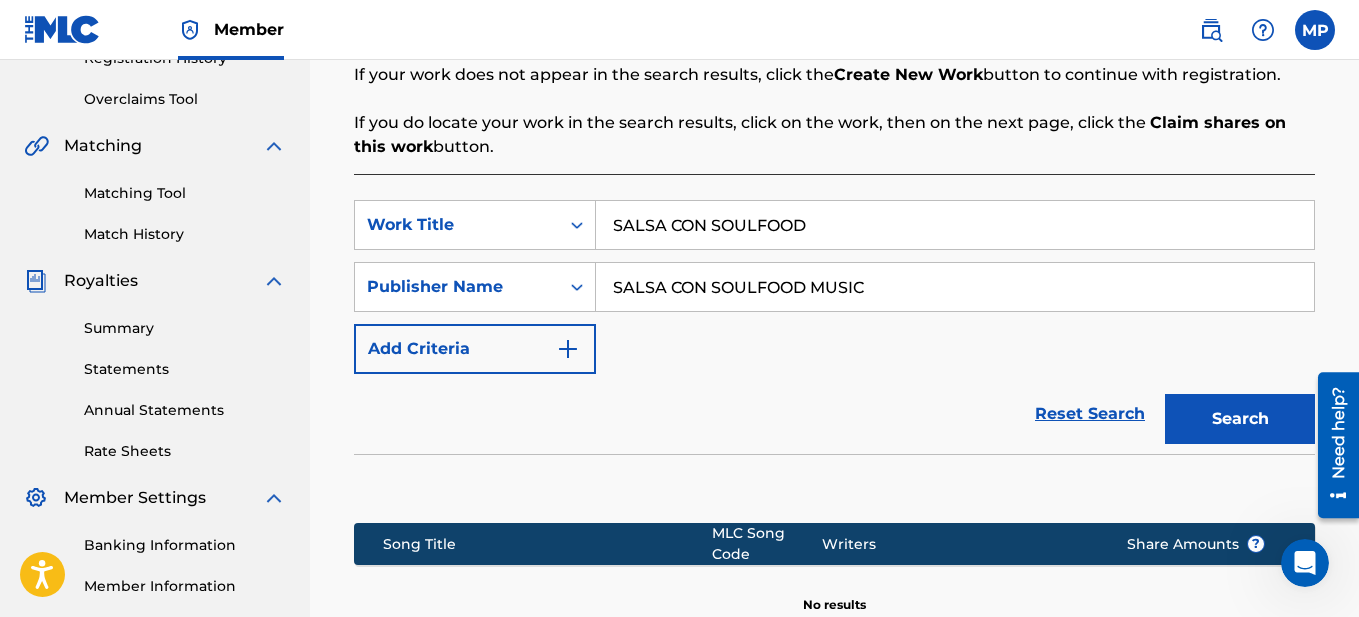 type on "SALSA CON SOULFOOD MUSIC" 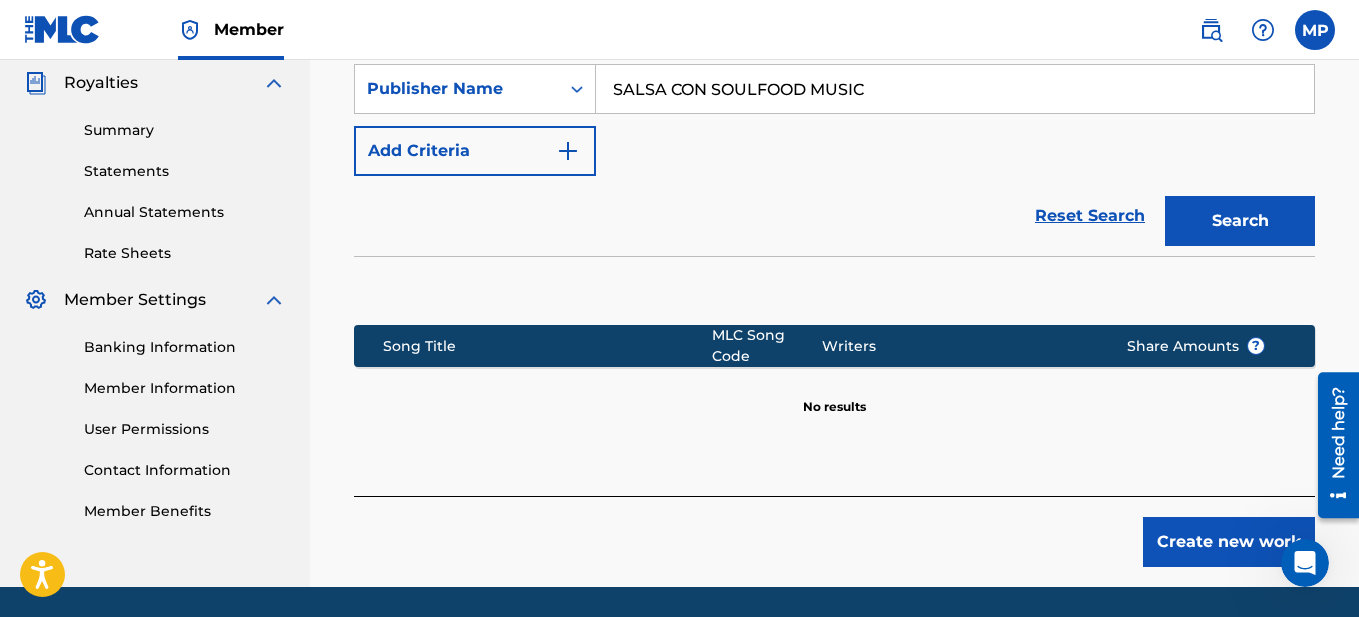scroll, scrollTop: 600, scrollLeft: 0, axis: vertical 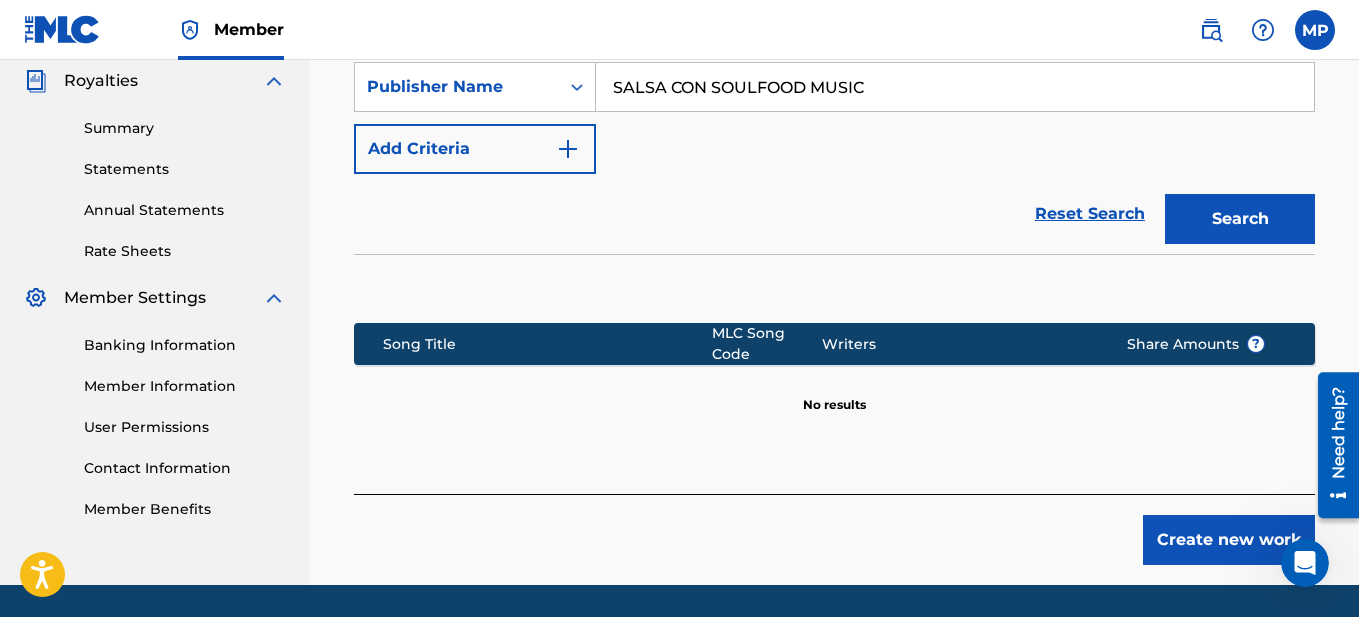 click on "Create new work" at bounding box center (1229, 540) 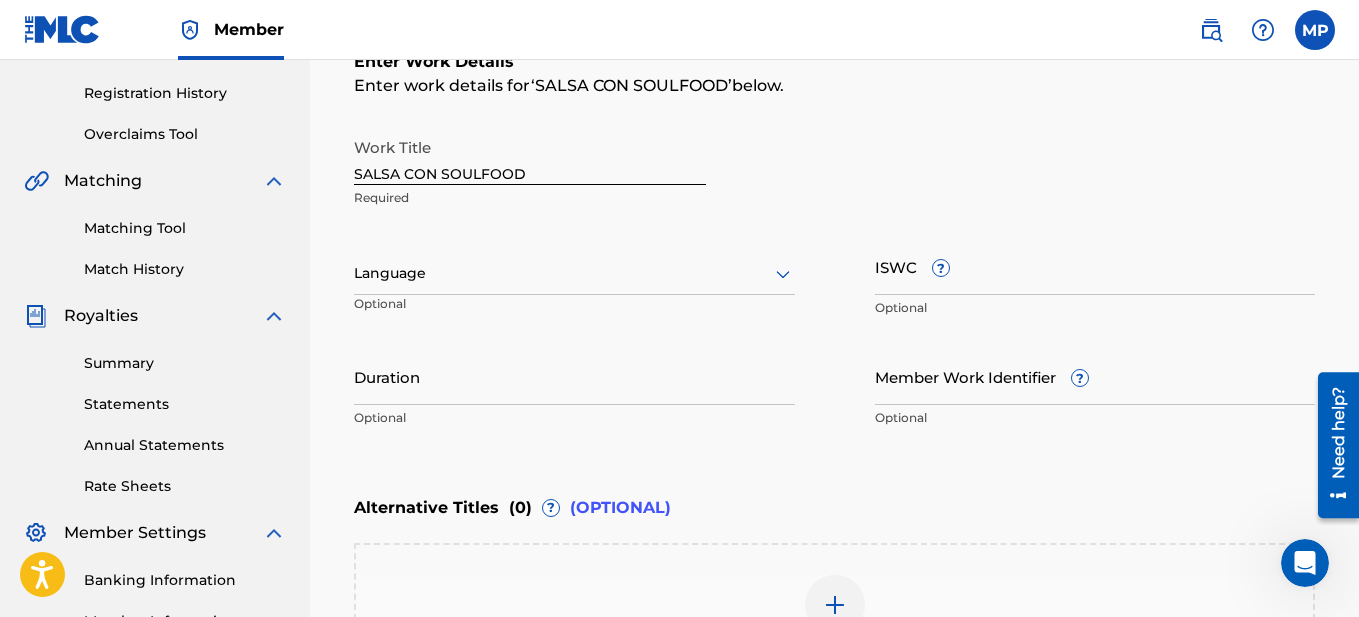 scroll, scrollTop: 400, scrollLeft: 0, axis: vertical 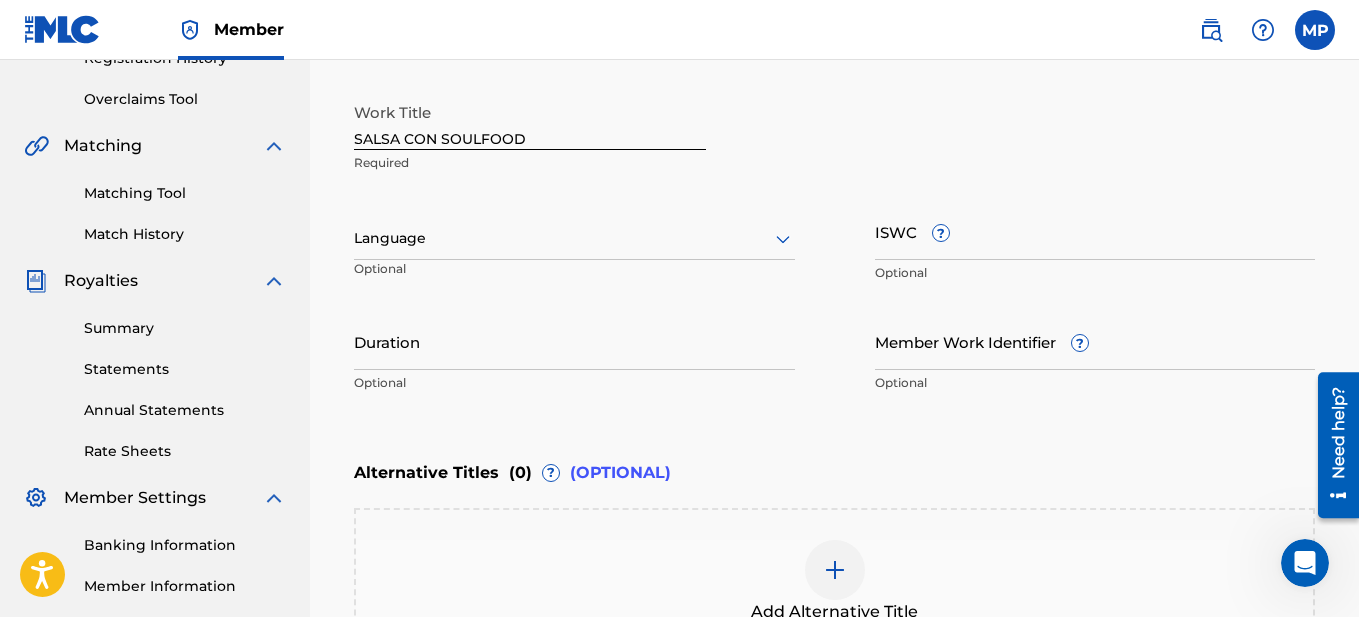 click on "ISWC   ?" at bounding box center [1095, 231] 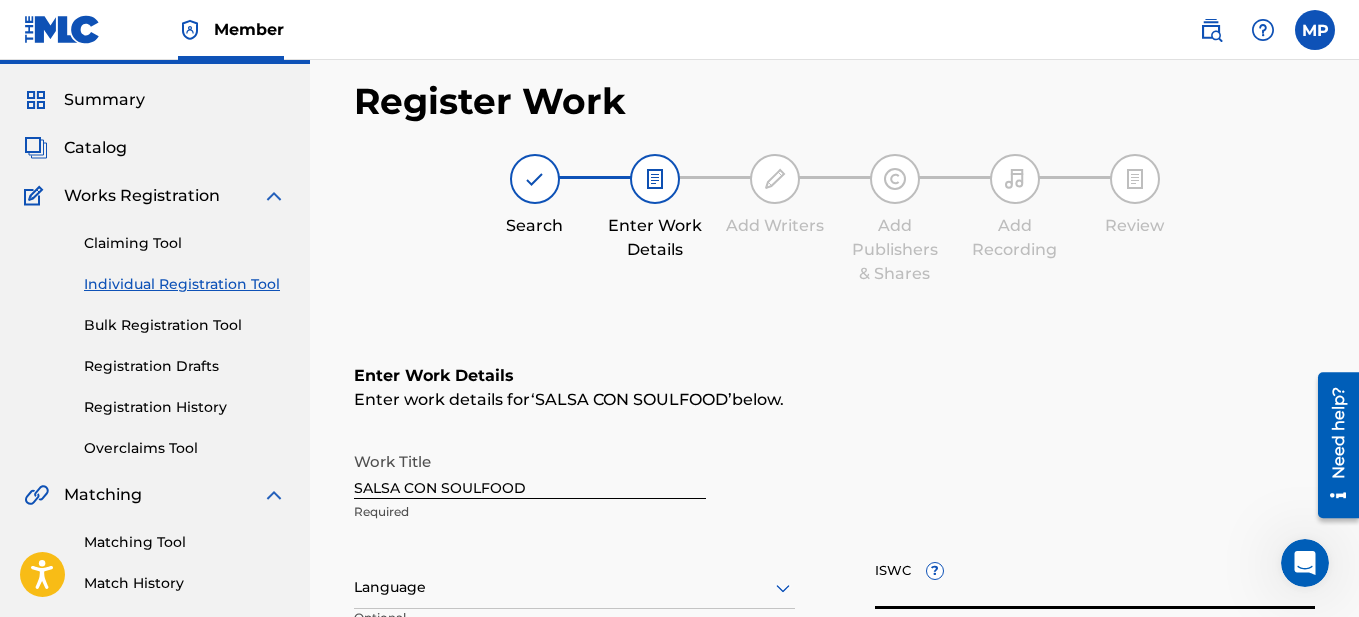 scroll, scrollTop: 0, scrollLeft: 0, axis: both 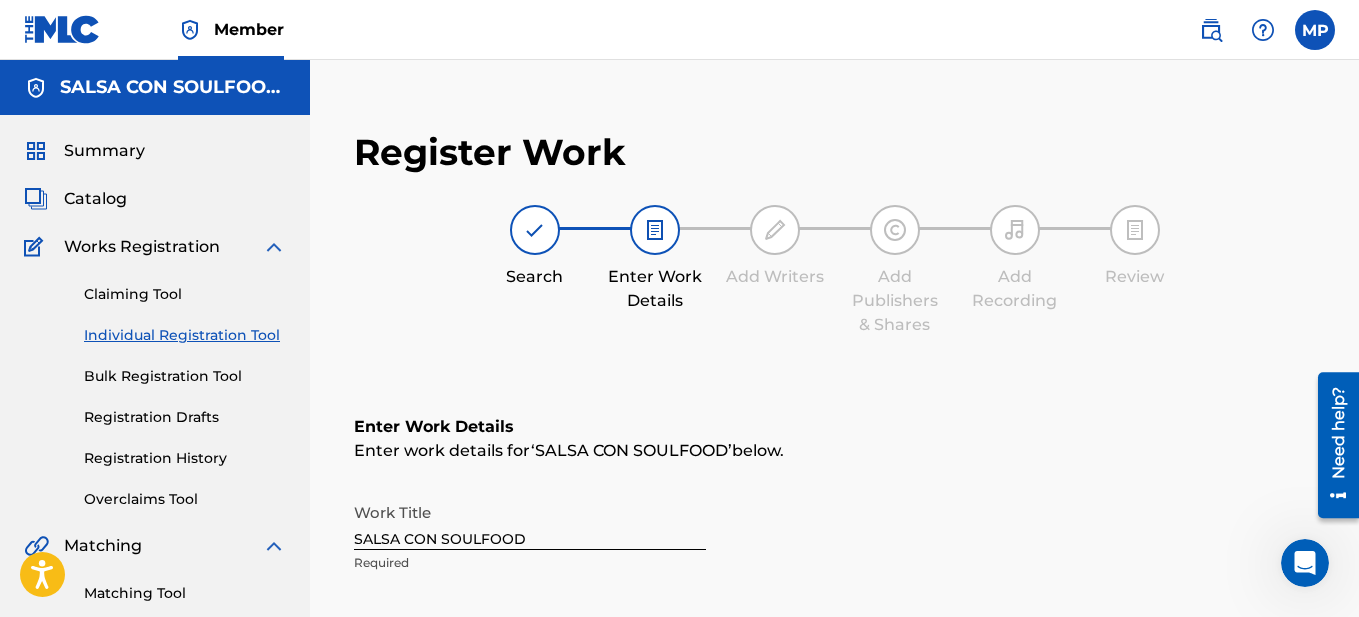 click on "Individual Registration Tool" at bounding box center [185, 335] 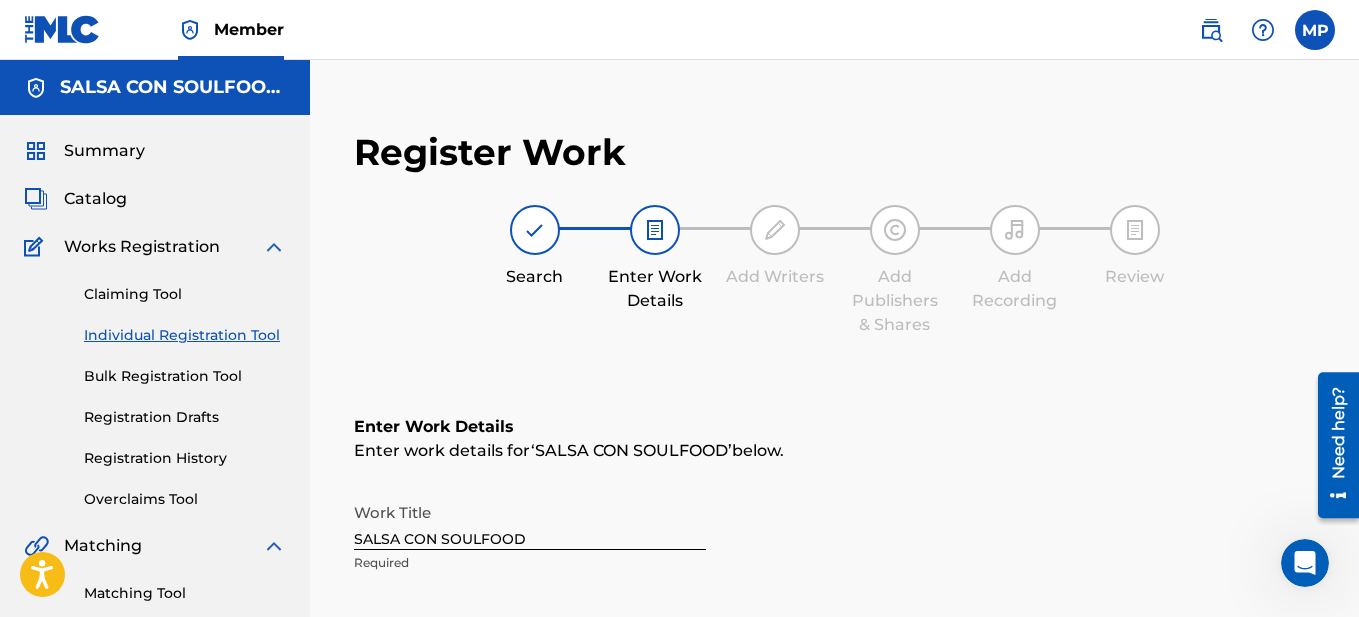 click on "Individual Registration Tool" at bounding box center [185, 335] 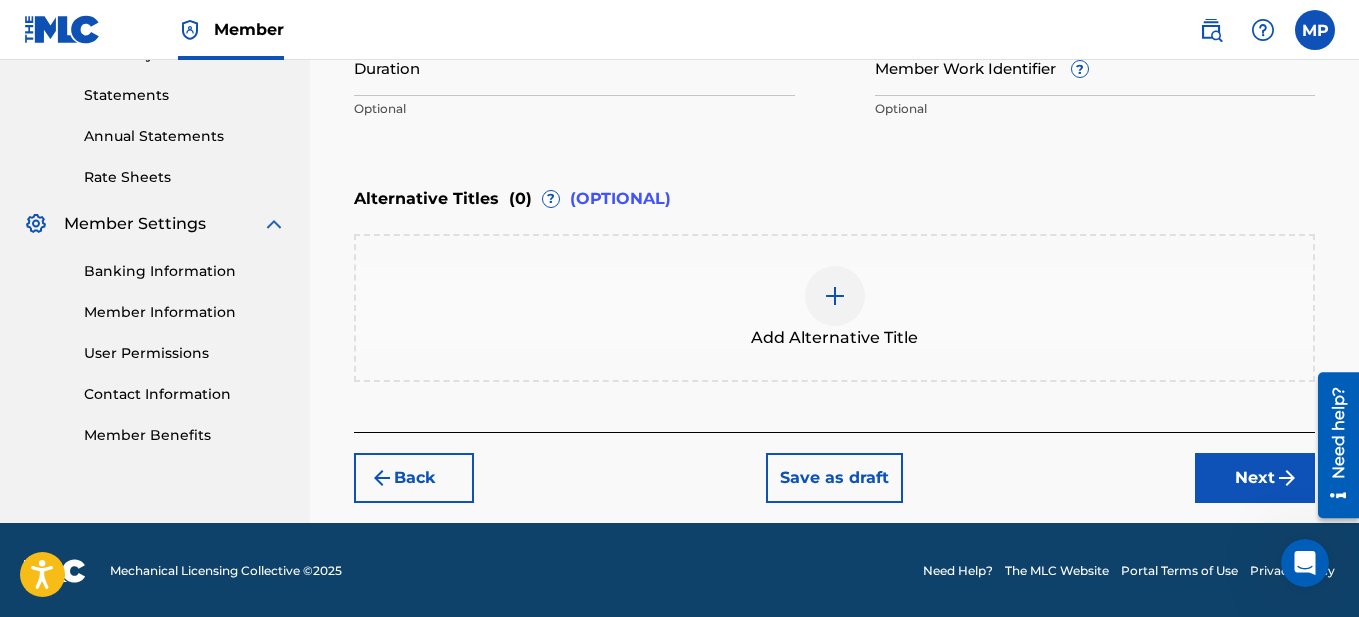 scroll, scrollTop: 676, scrollLeft: 0, axis: vertical 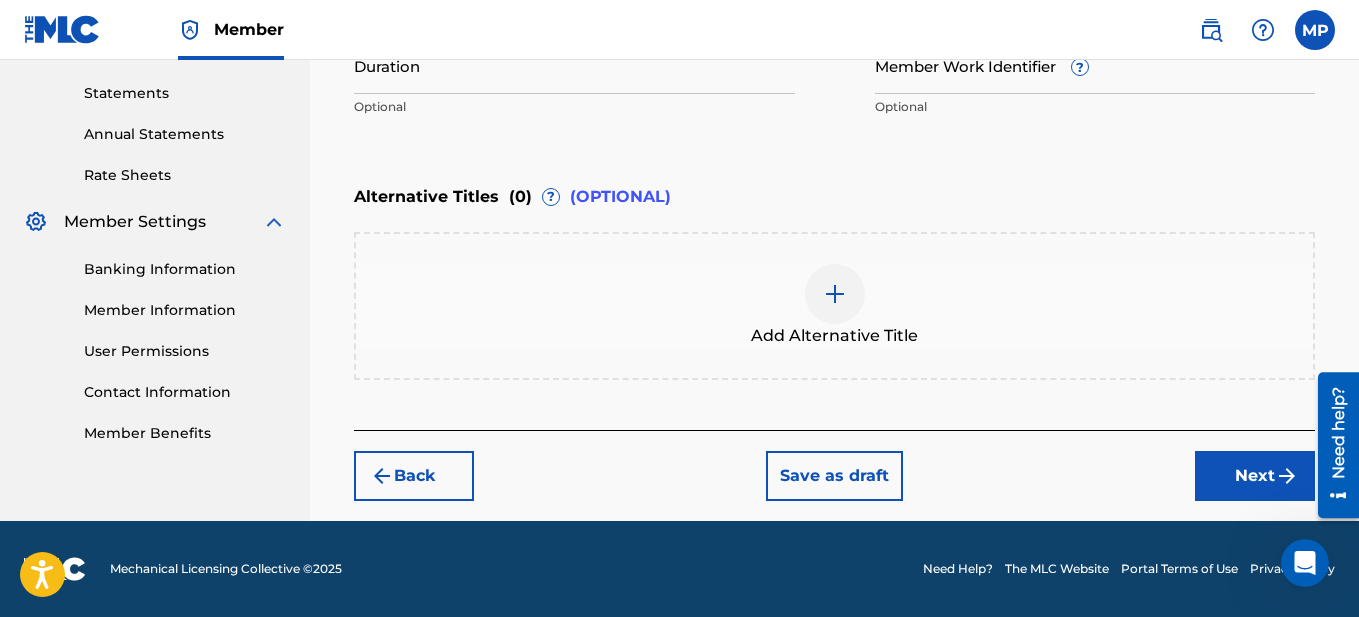 click on "Back" at bounding box center (414, 476) 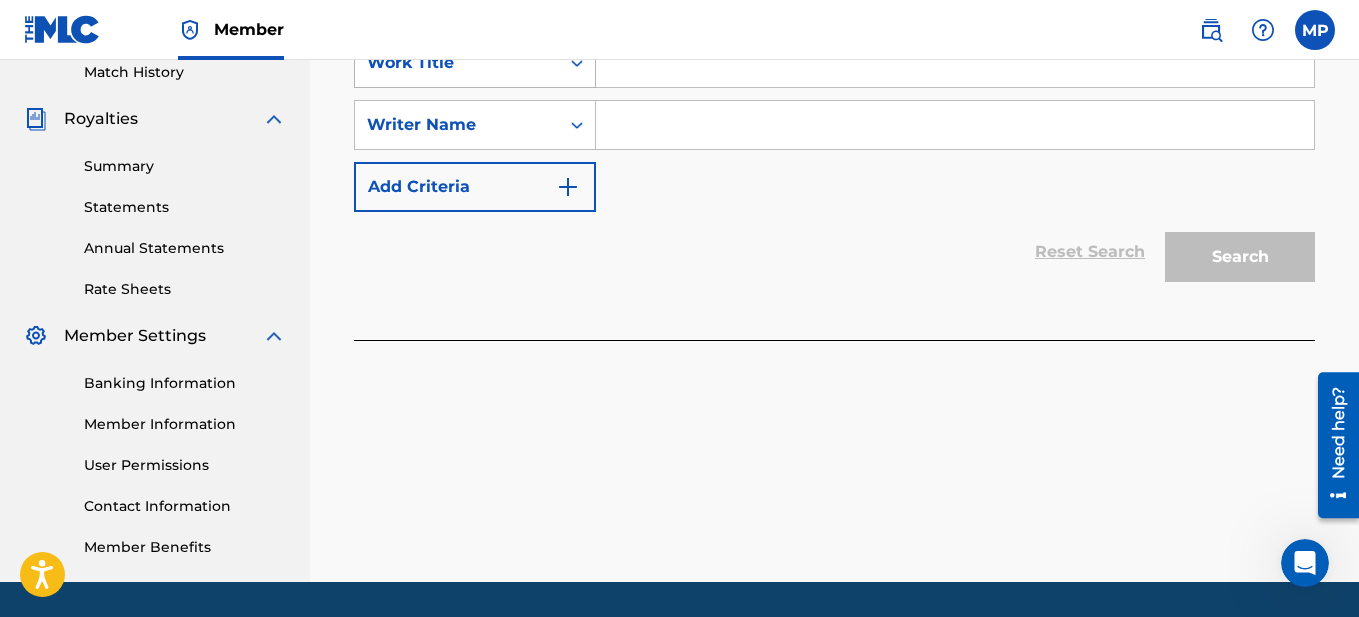 scroll, scrollTop: 423, scrollLeft: 0, axis: vertical 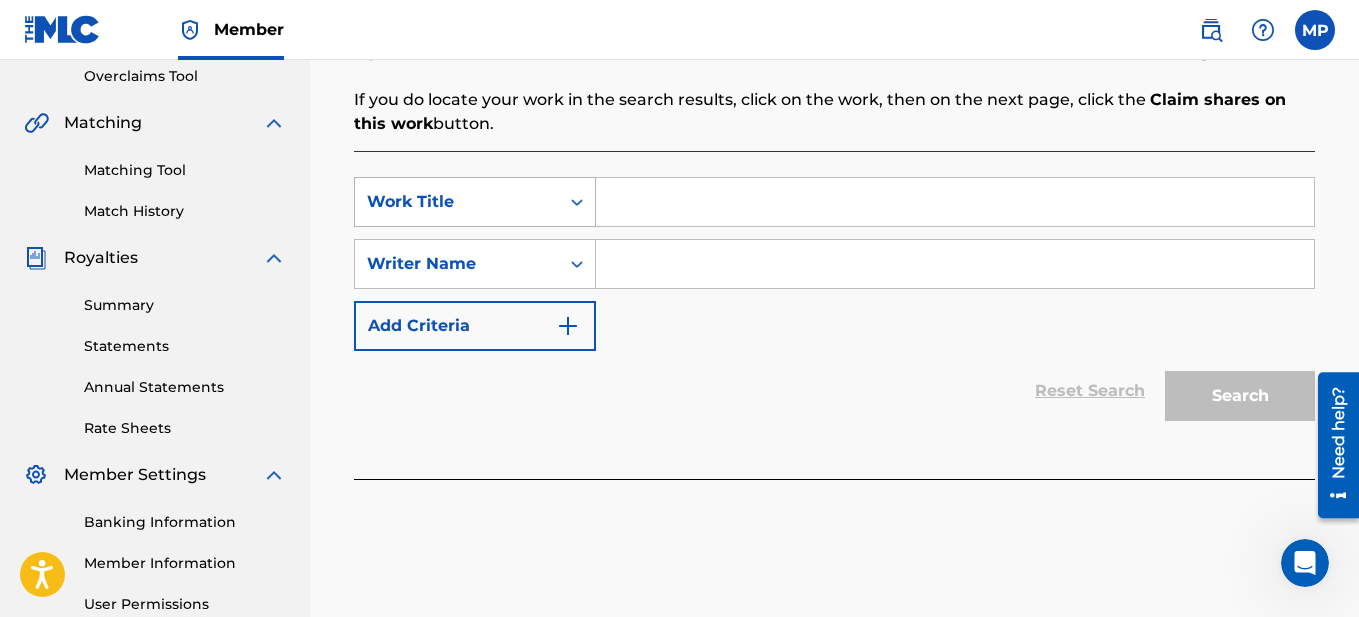 click 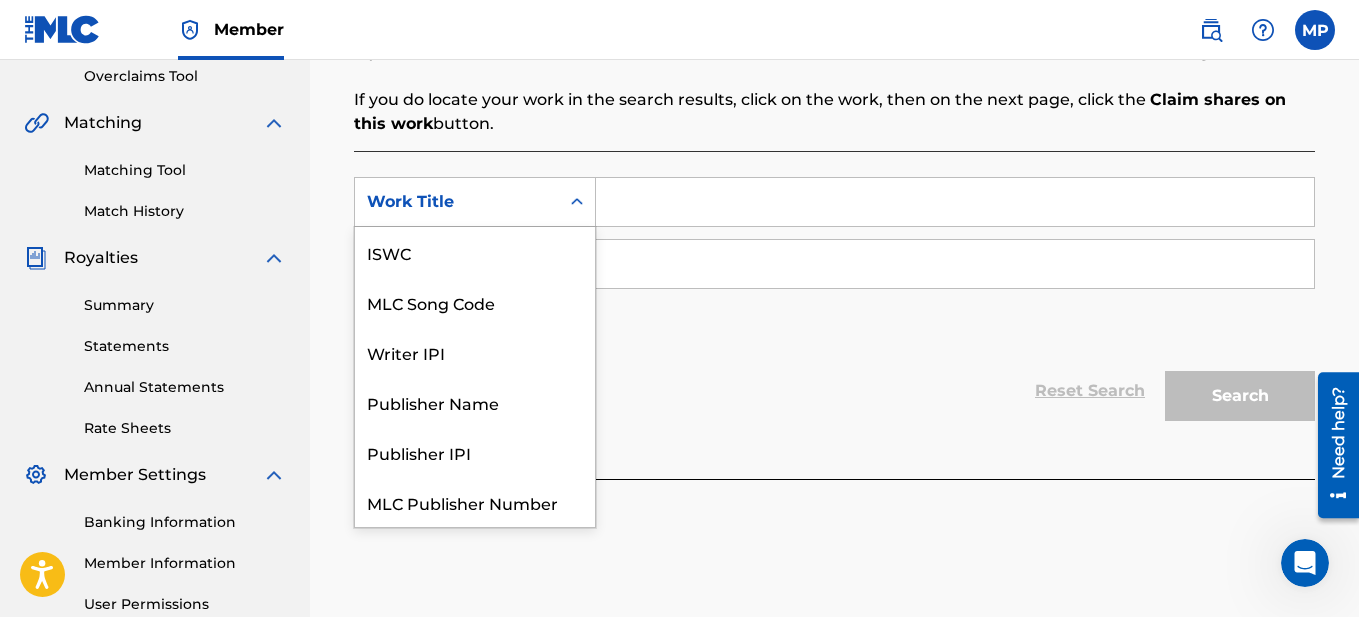 scroll, scrollTop: 50, scrollLeft: 0, axis: vertical 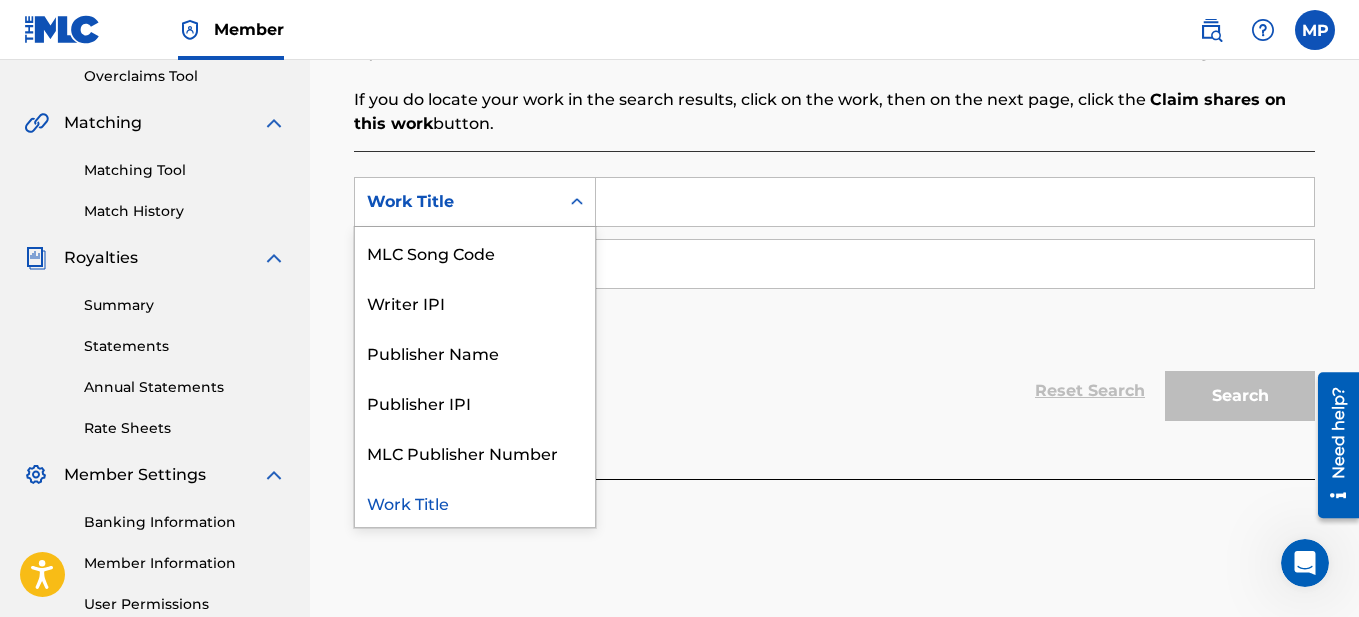 drag, startPoint x: 429, startPoint y: 508, endPoint x: 530, endPoint y: 373, distance: 168.60011 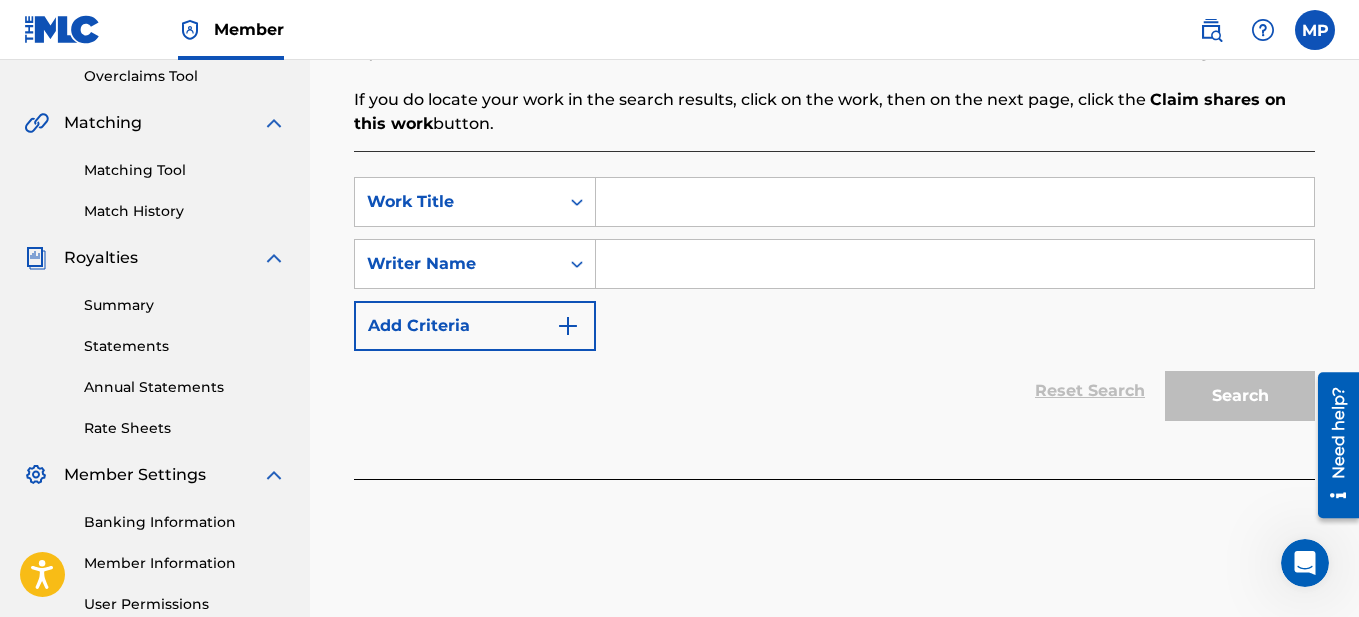 click at bounding box center [955, 202] 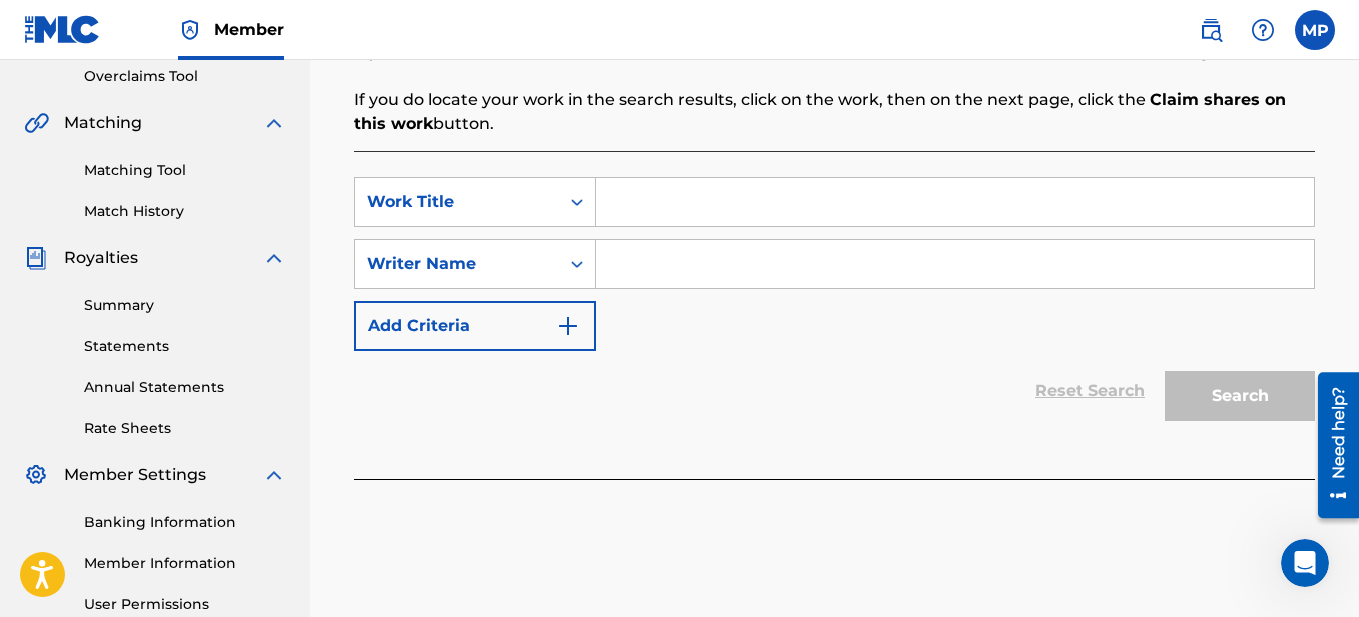 paste on "SALSA CON SOULFOOD" 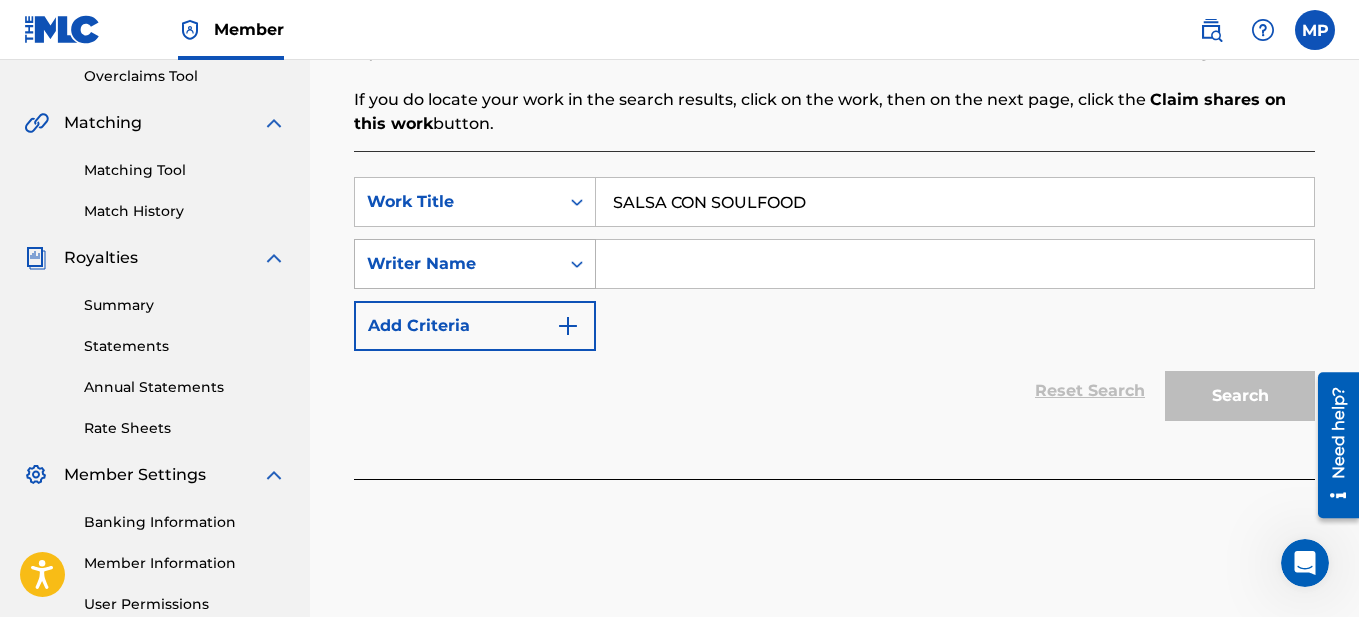 type on "SALSA CON SOULFOOD" 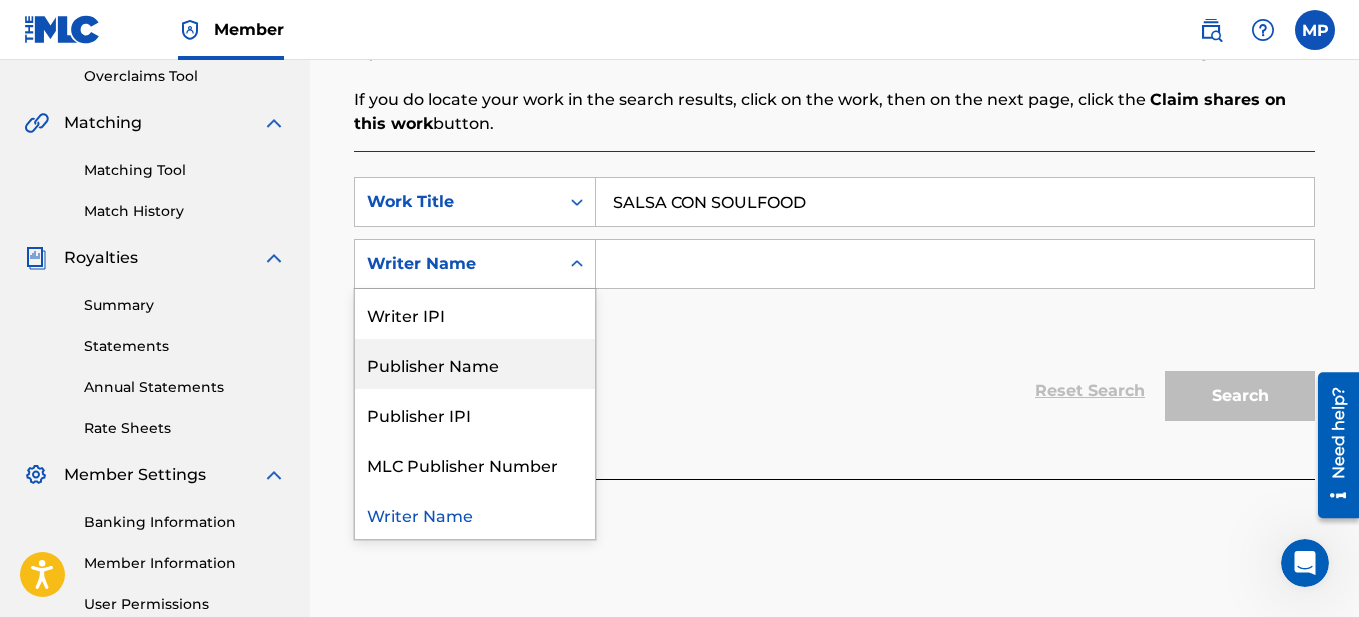 click on "Publisher Name" at bounding box center (475, 364) 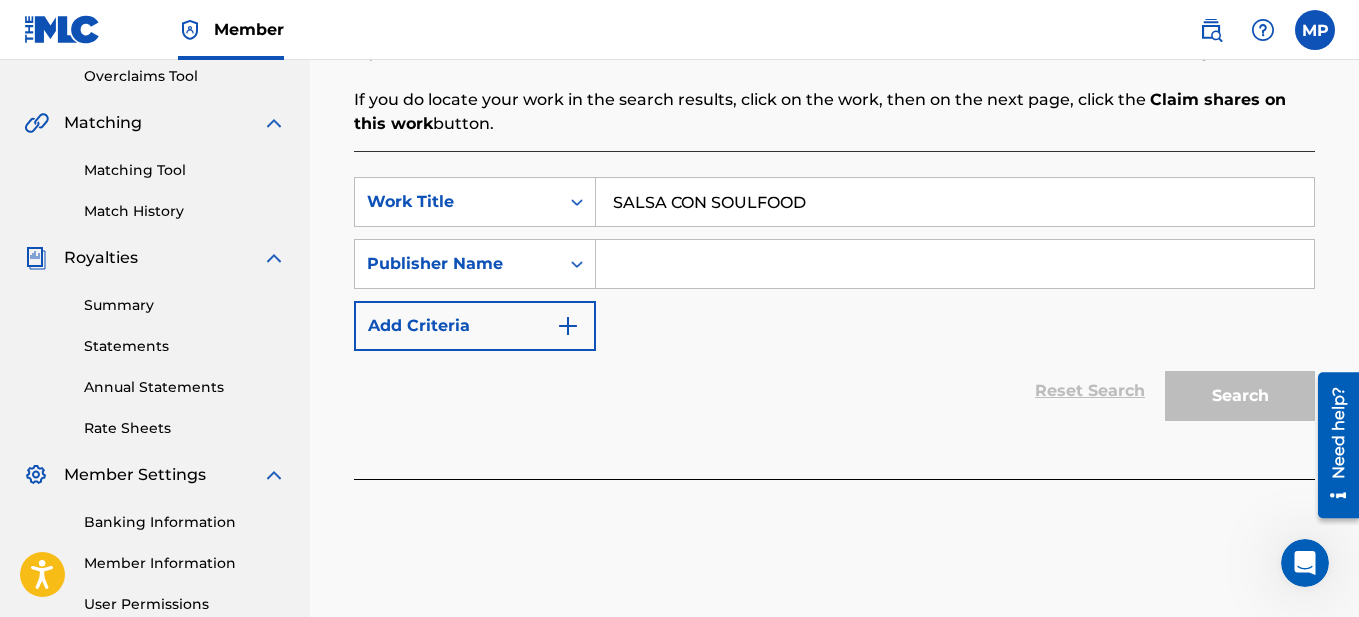 drag, startPoint x: 631, startPoint y: 270, endPoint x: 666, endPoint y: 177, distance: 99.368004 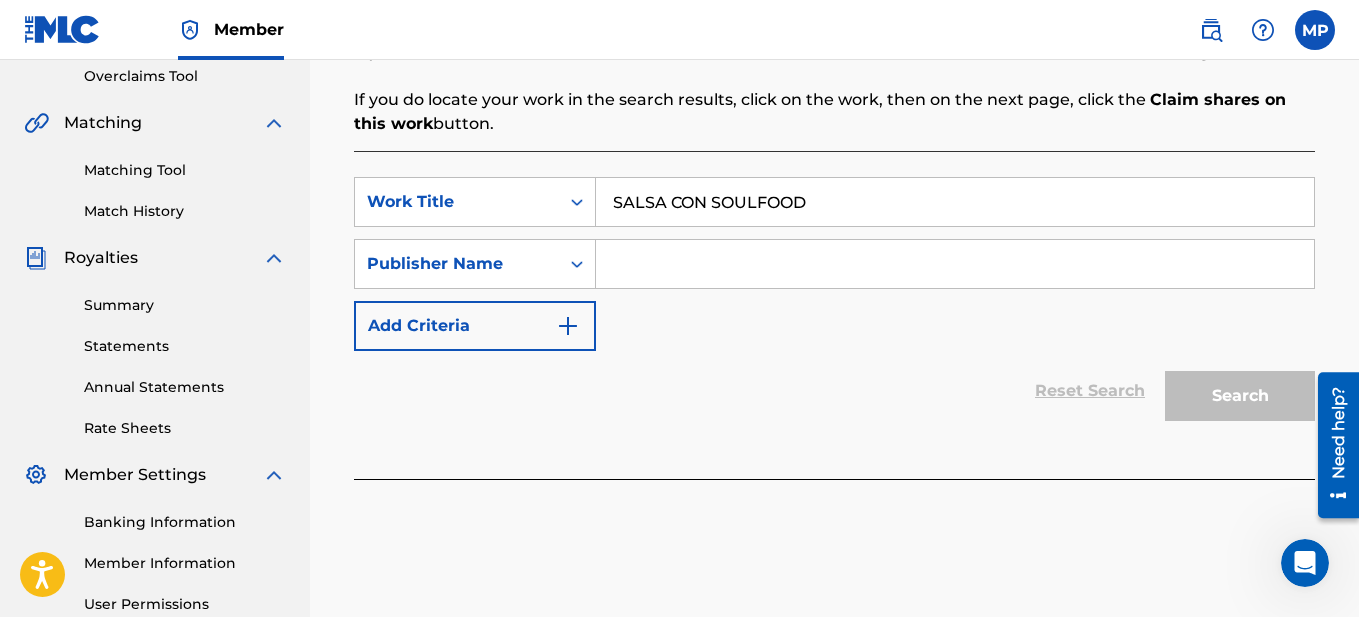 click at bounding box center (955, 264) 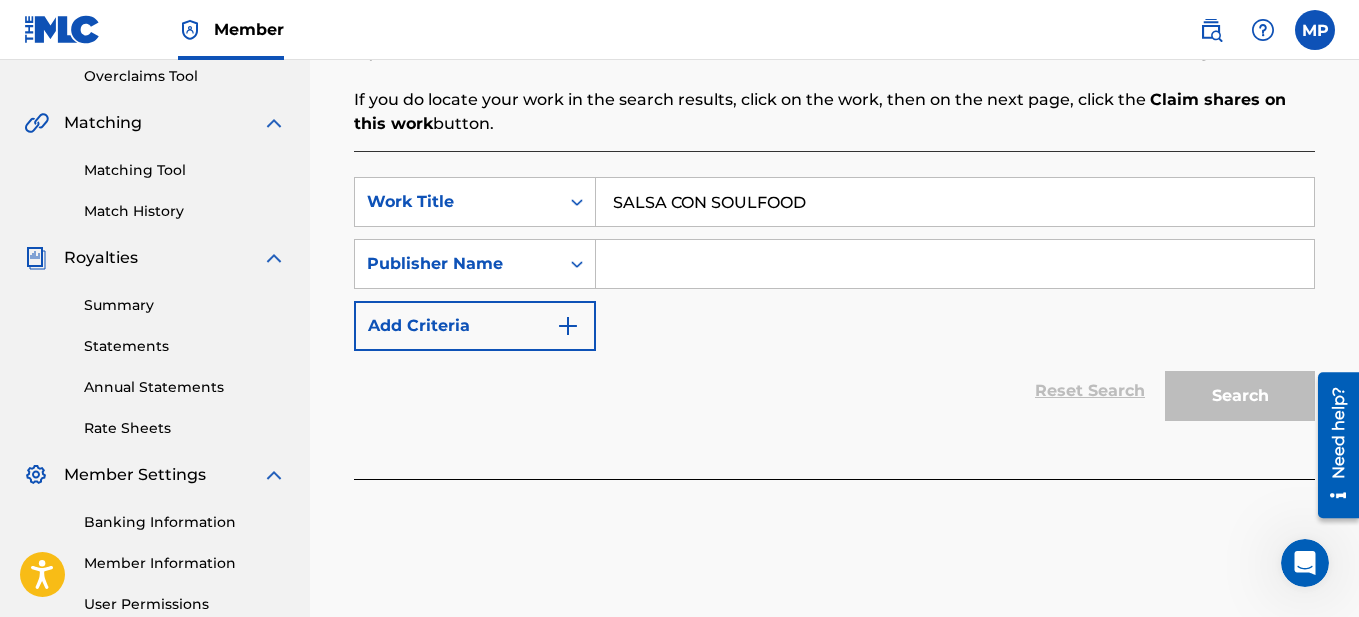 paste on "BLOODTHIRSTY MUSIC" 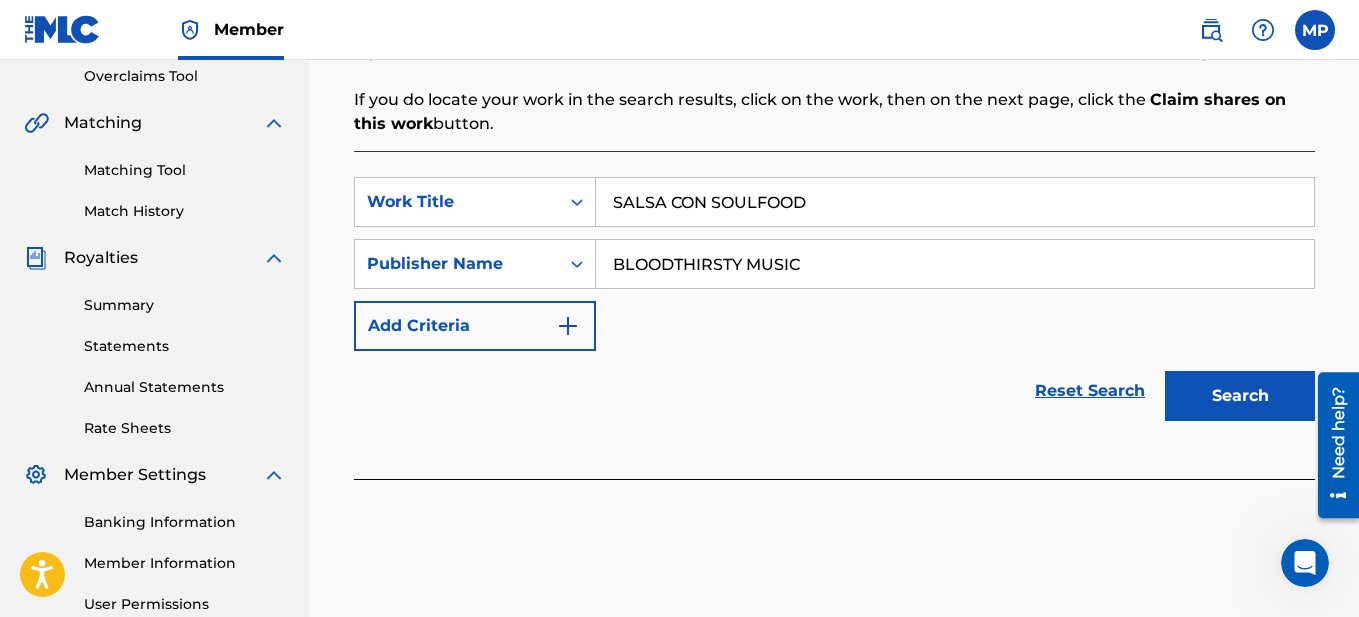 type on "BLOODTHIRSTY MUSIC" 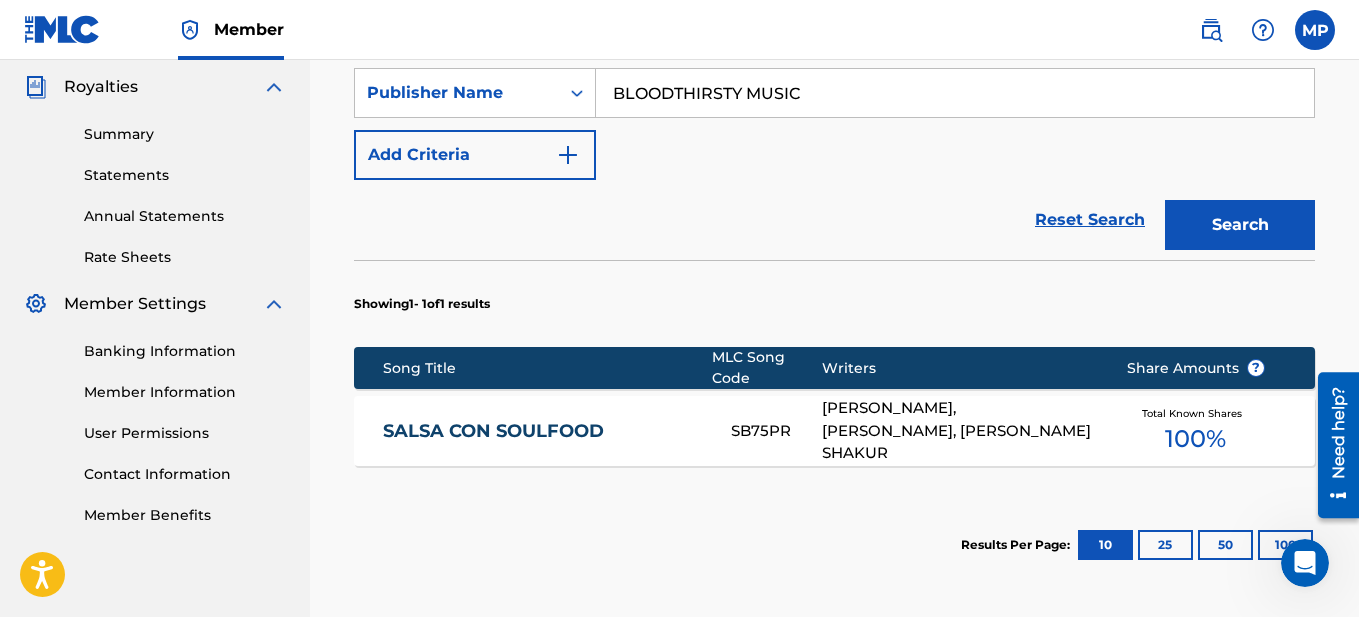 scroll, scrollTop: 623, scrollLeft: 0, axis: vertical 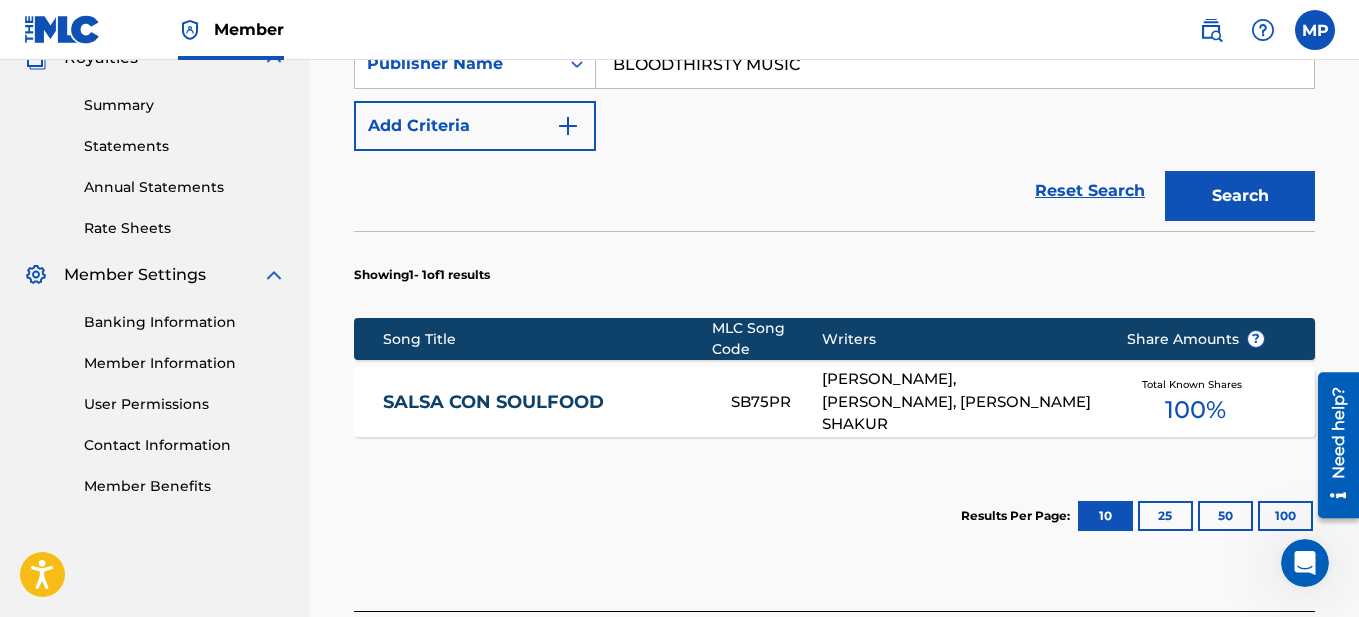 click on "SALSA CON SOULFOOD" at bounding box center (543, 402) 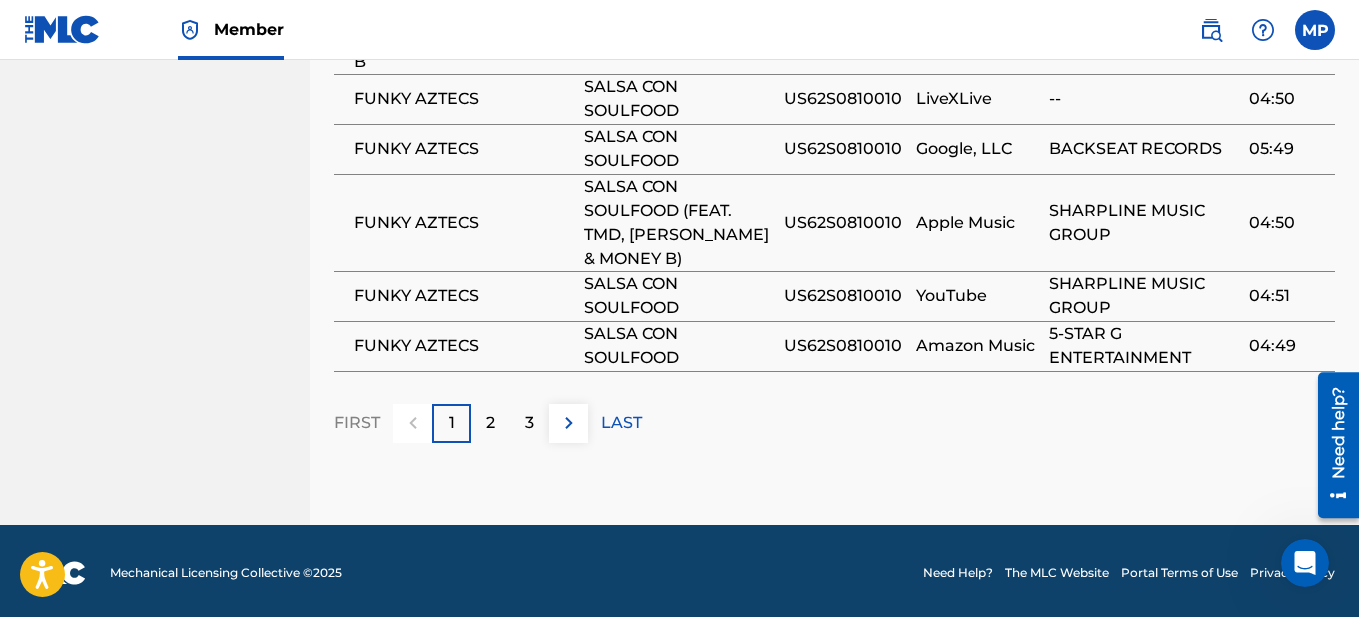 scroll, scrollTop: 1725, scrollLeft: 0, axis: vertical 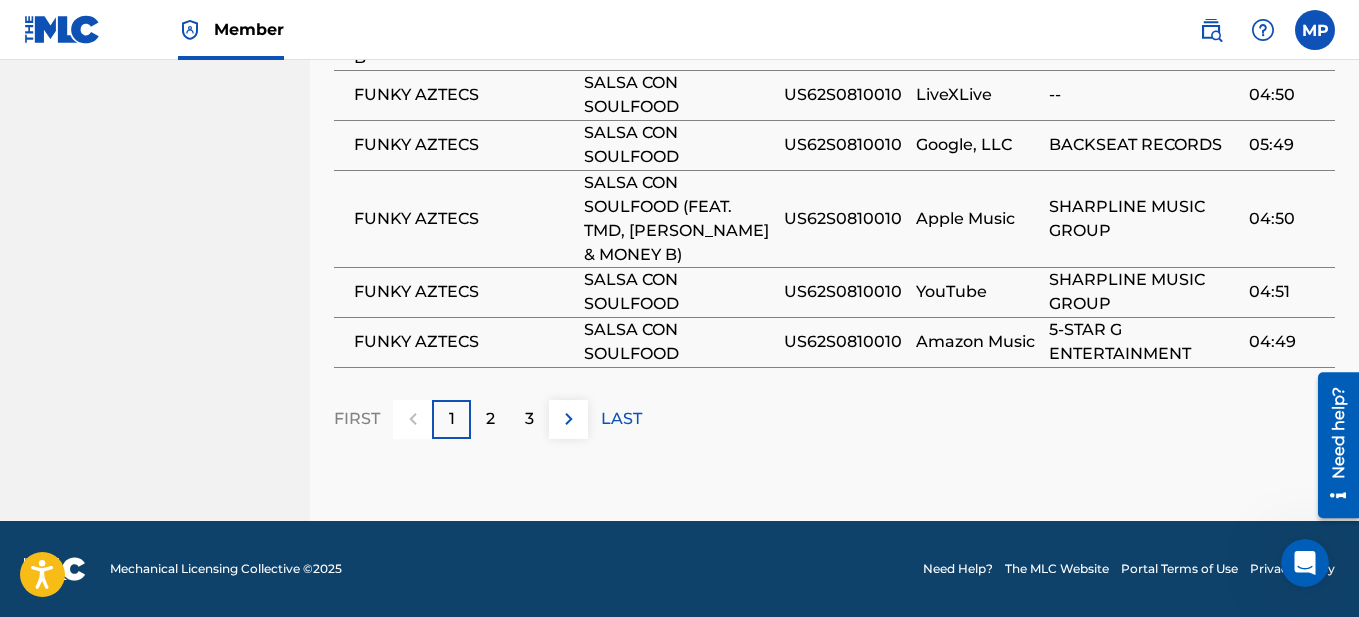 click on "2" at bounding box center [490, 419] 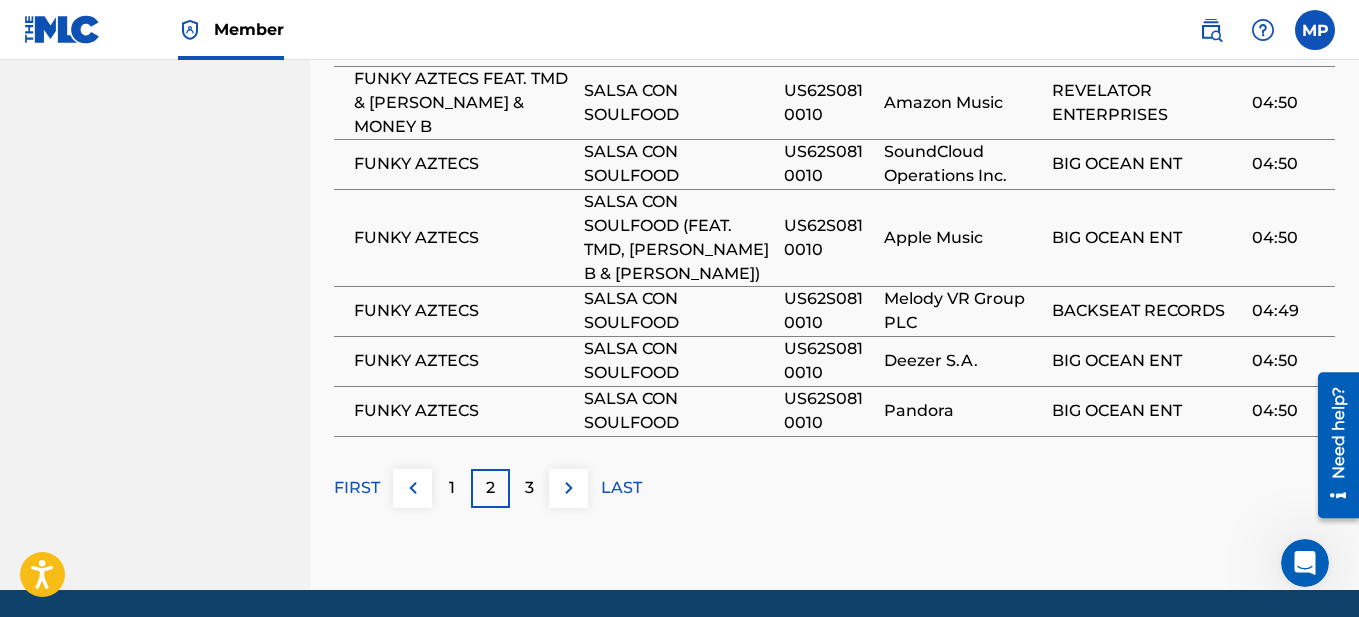 scroll, scrollTop: 1796, scrollLeft: 0, axis: vertical 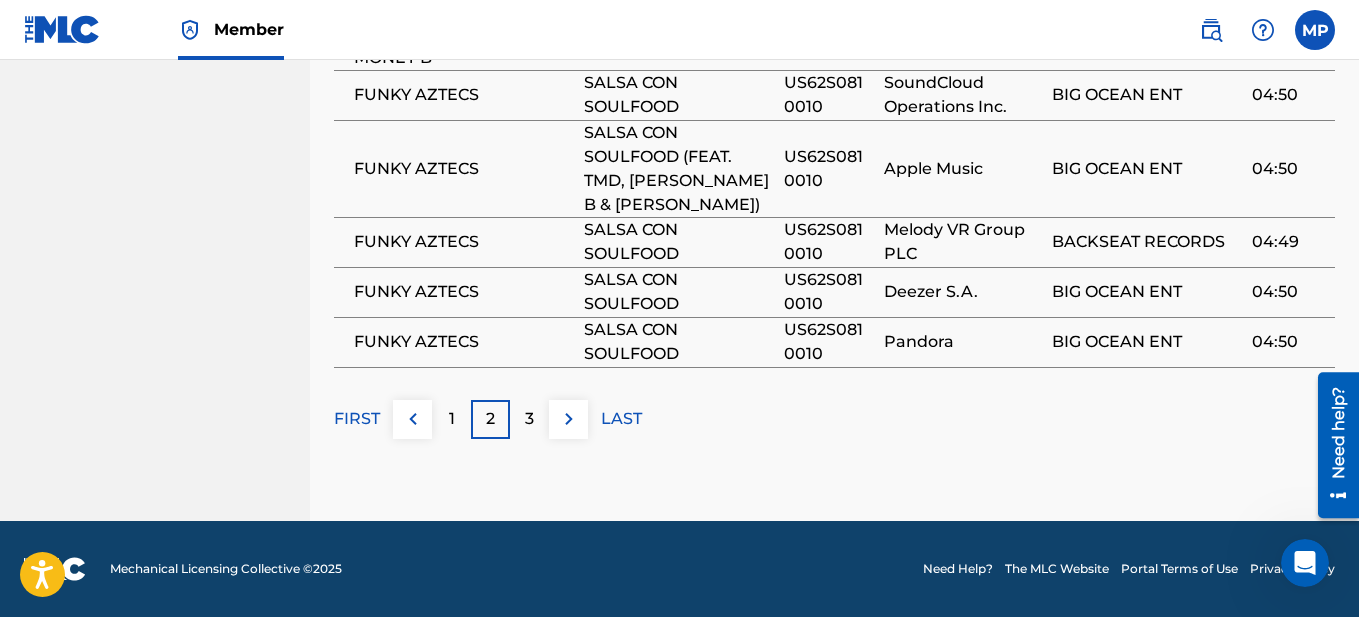 click on "3" at bounding box center [529, 419] 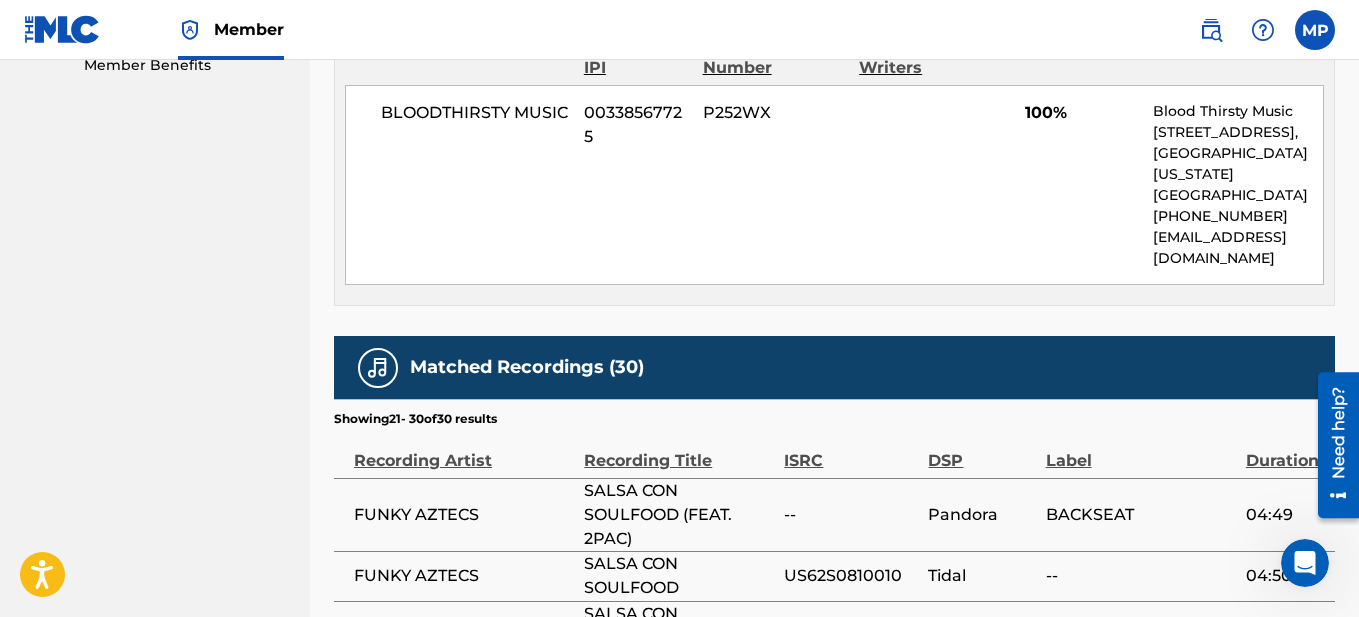 scroll, scrollTop: 1000, scrollLeft: 0, axis: vertical 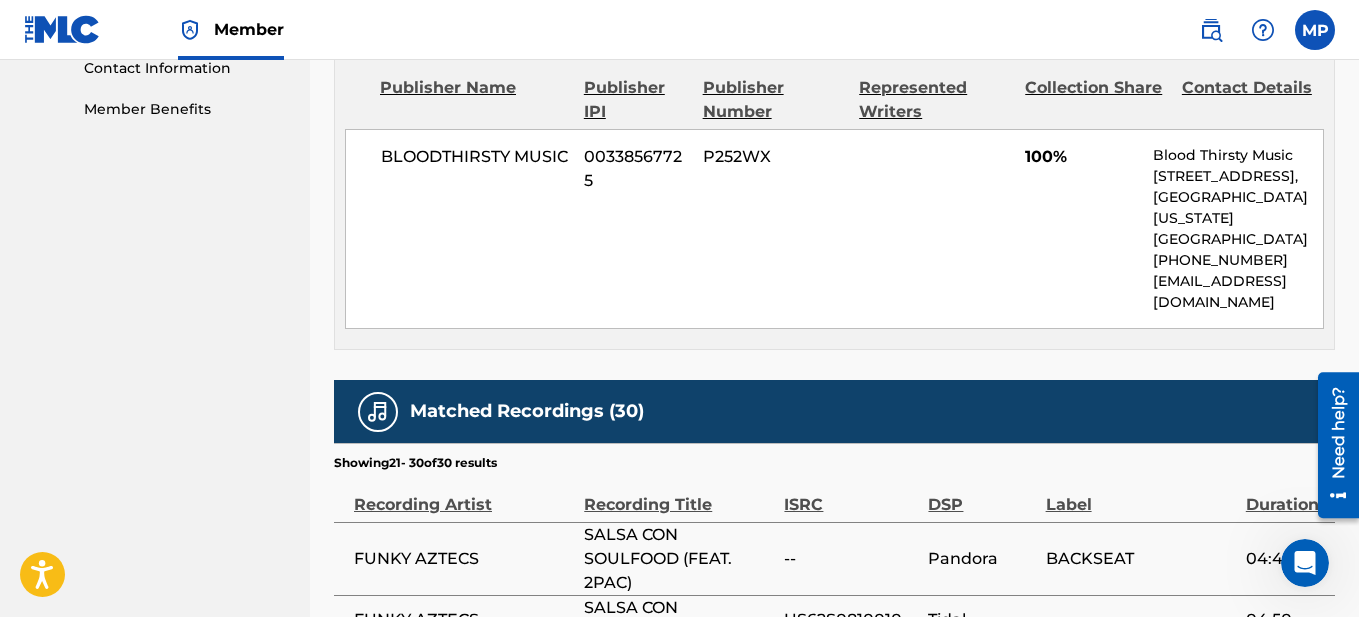 click on "BLOODTHIRSTY MUSIC" at bounding box center (475, 157) 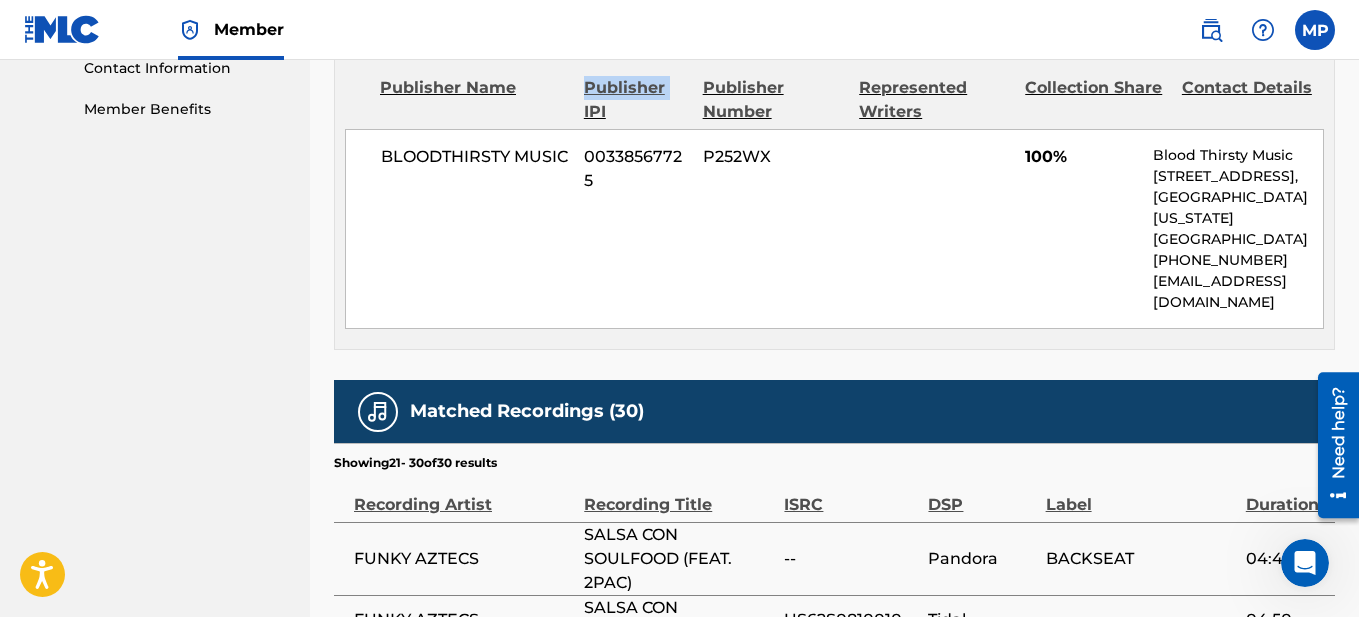 click on "Publisher IPI" at bounding box center (636, 100) 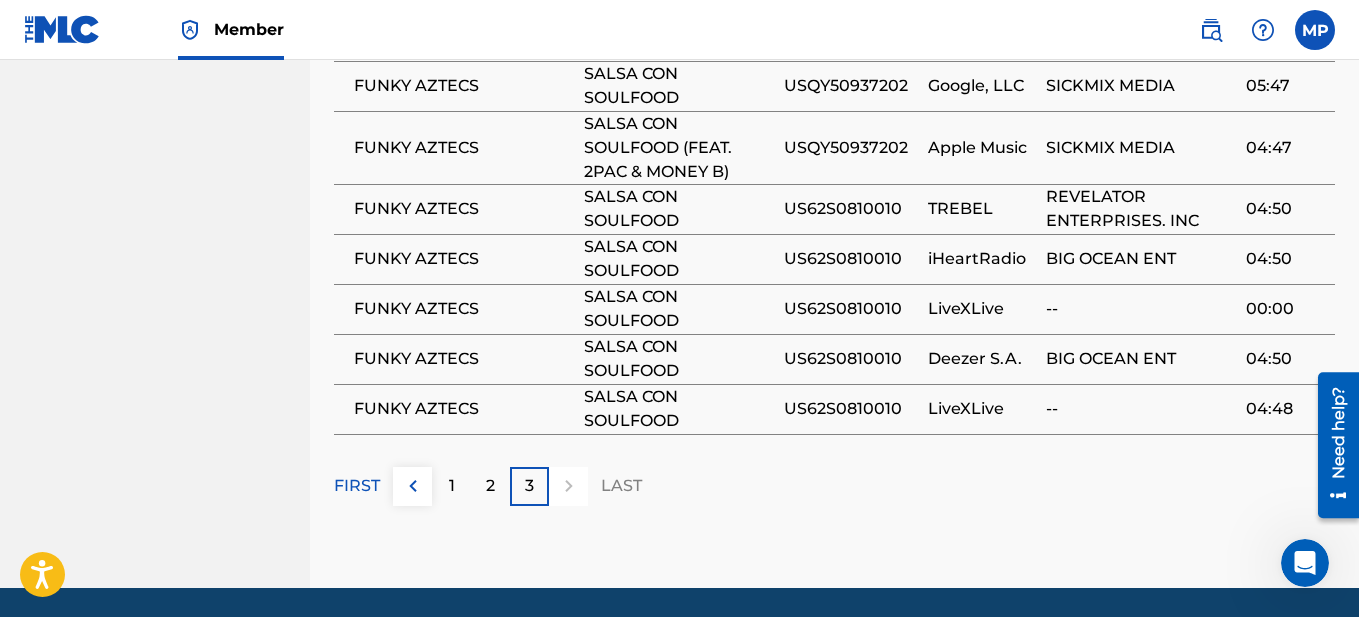 scroll, scrollTop: 1600, scrollLeft: 0, axis: vertical 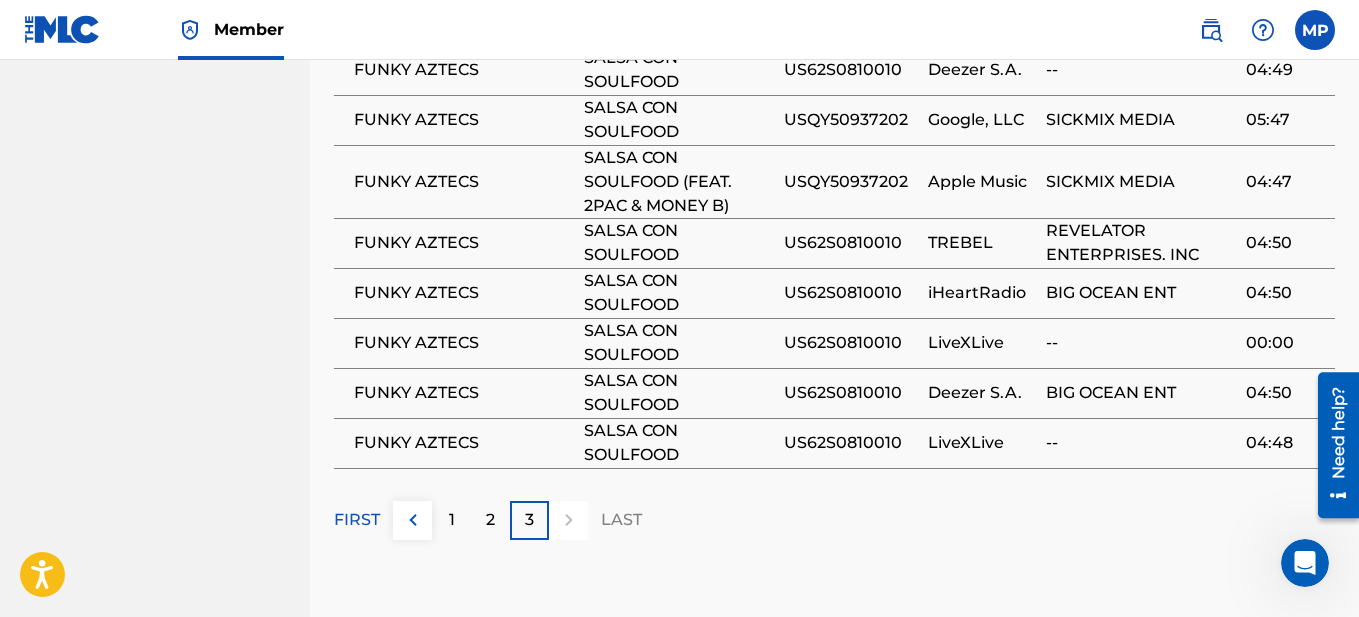 click 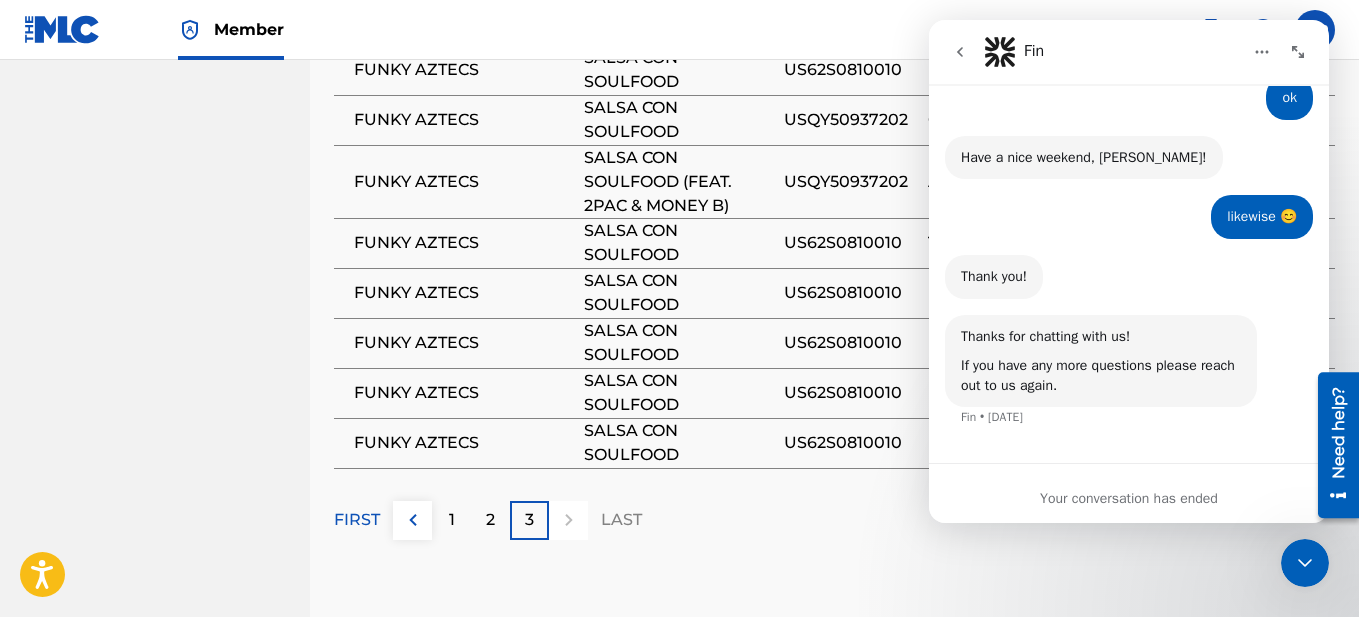 scroll, scrollTop: 5485, scrollLeft: 0, axis: vertical 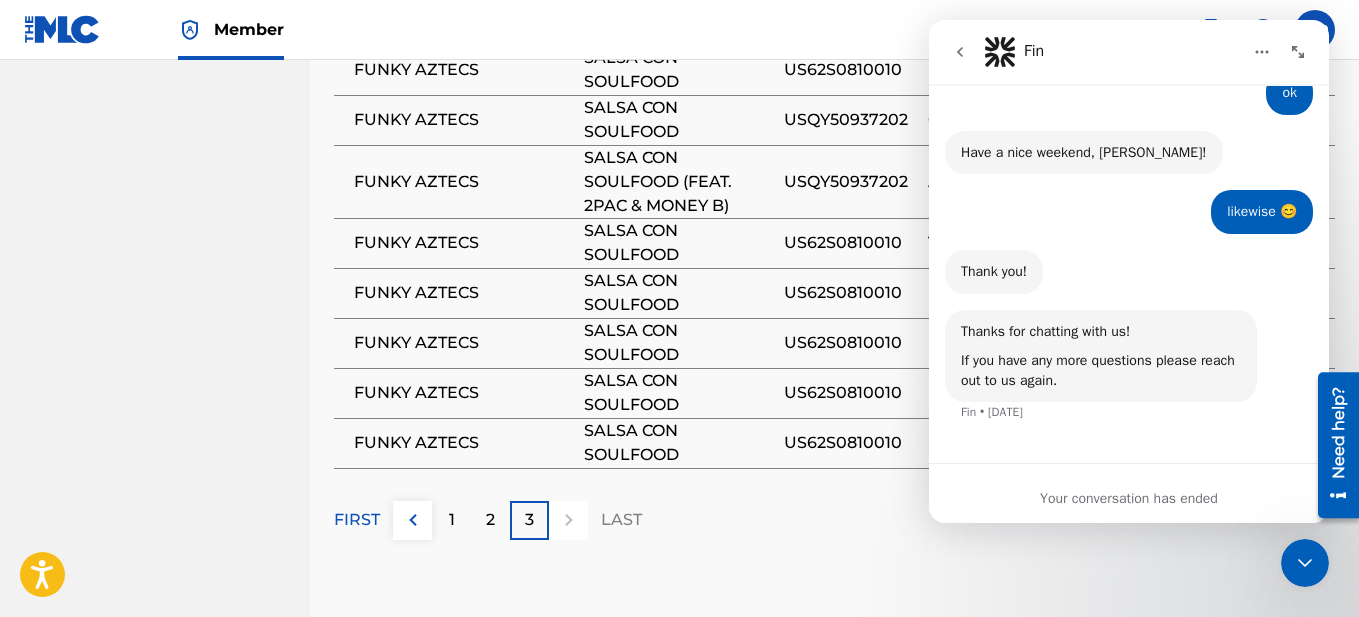click 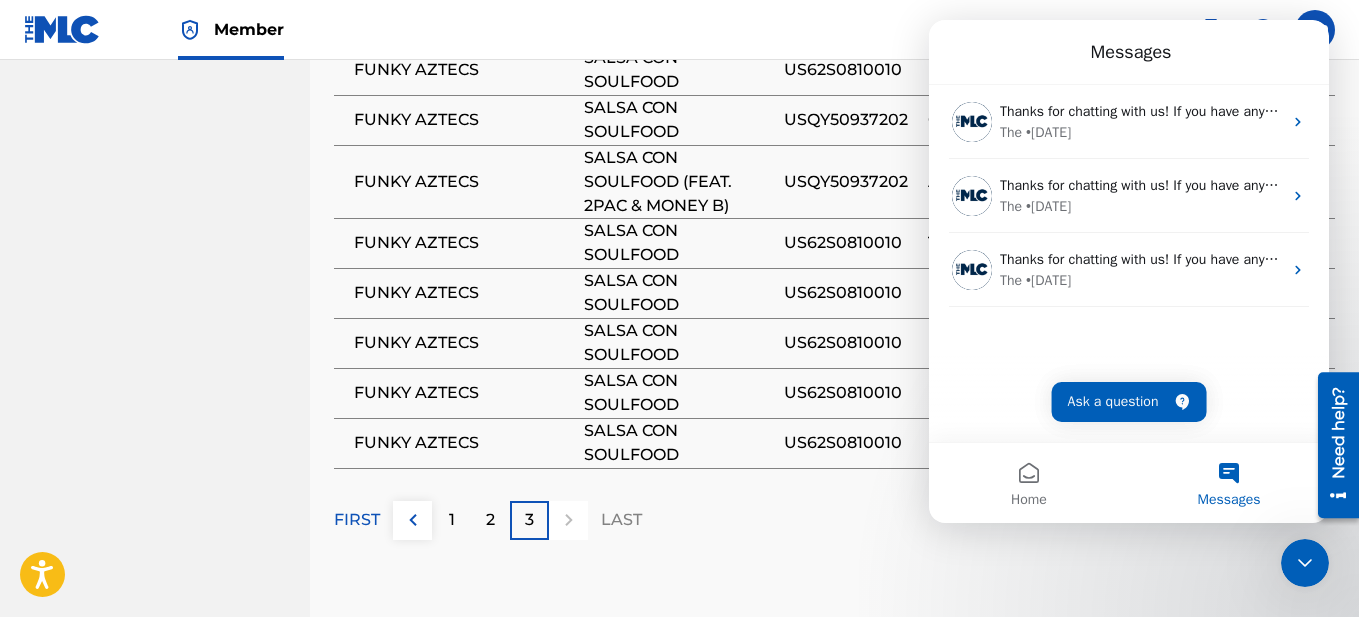 scroll, scrollTop: 0, scrollLeft: 0, axis: both 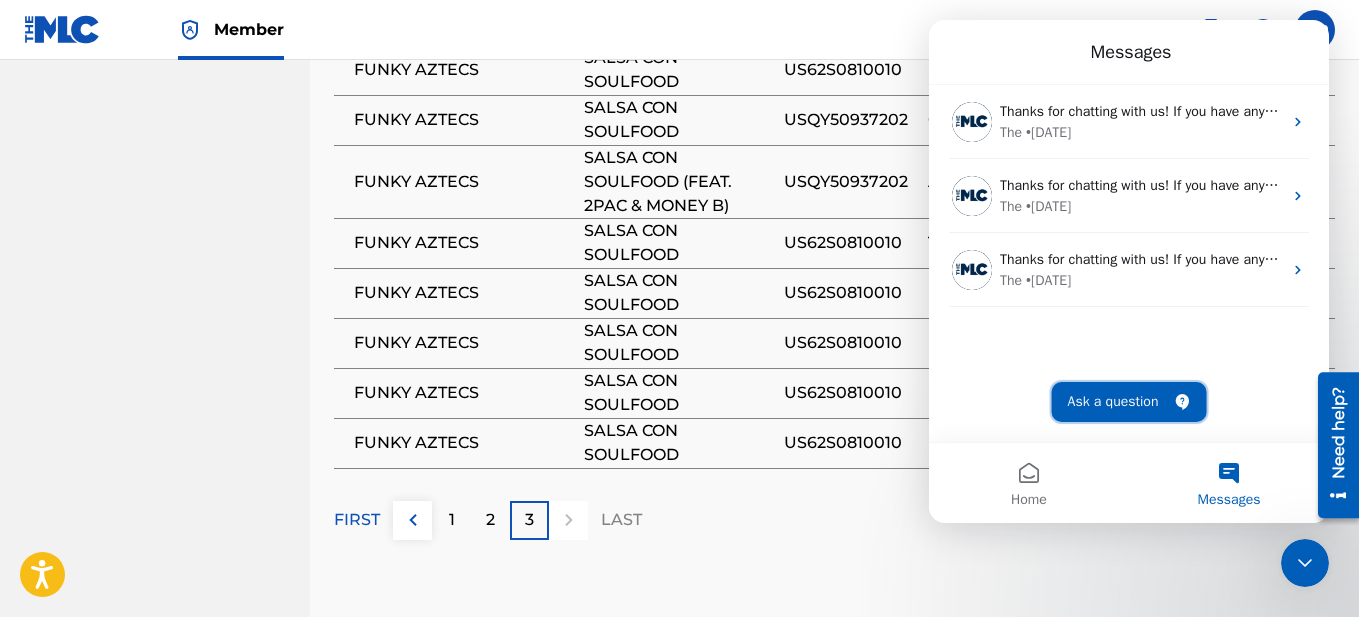 click on "Ask a question" at bounding box center (1129, 402) 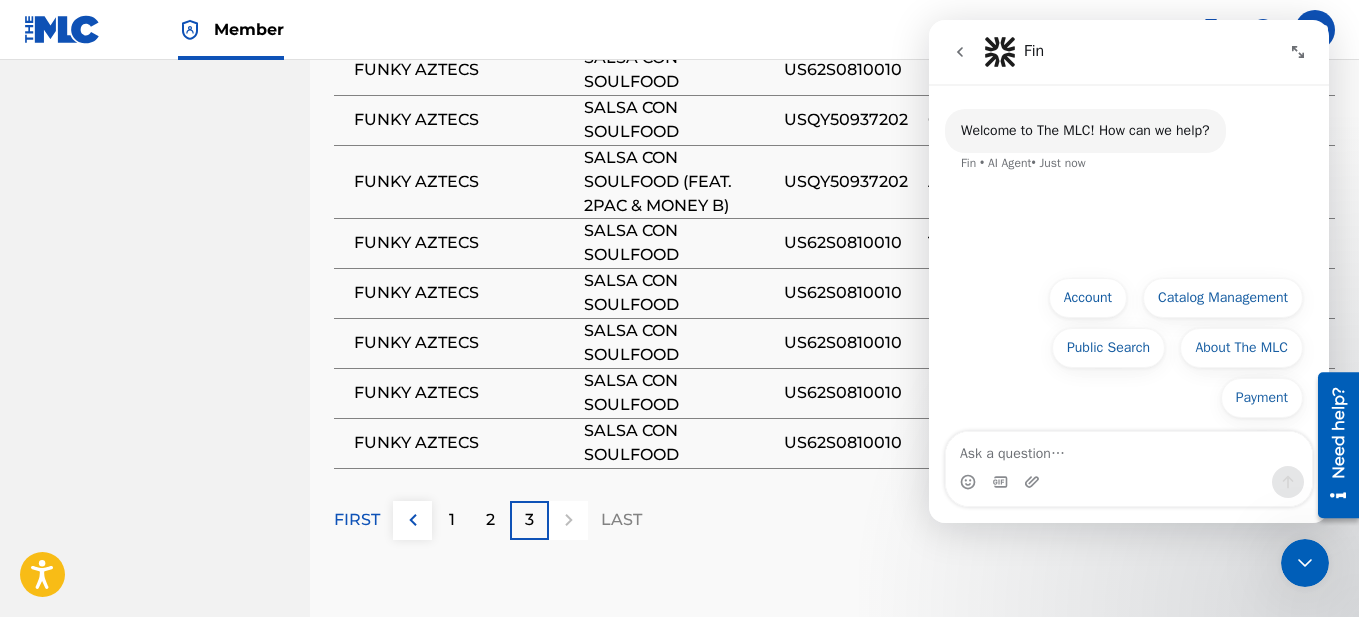 click at bounding box center [1129, 449] 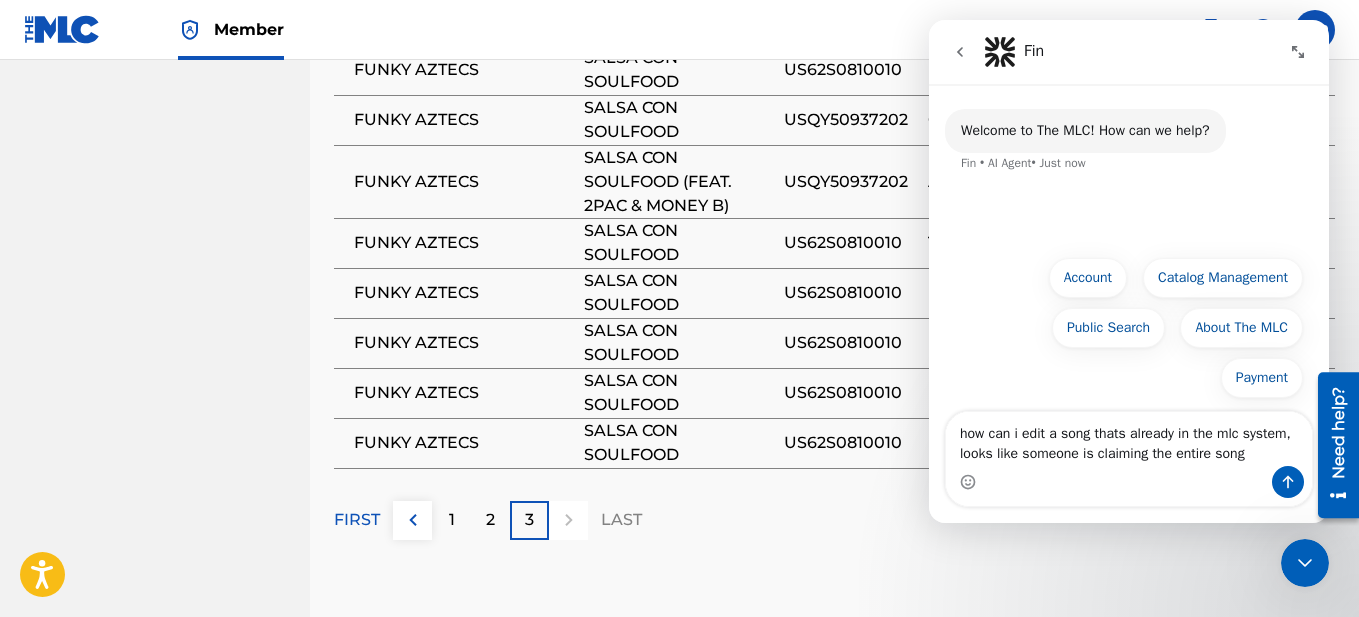 type on "how can i edit a song thats already in the mlc system, looks like someone is claiming the entire song?" 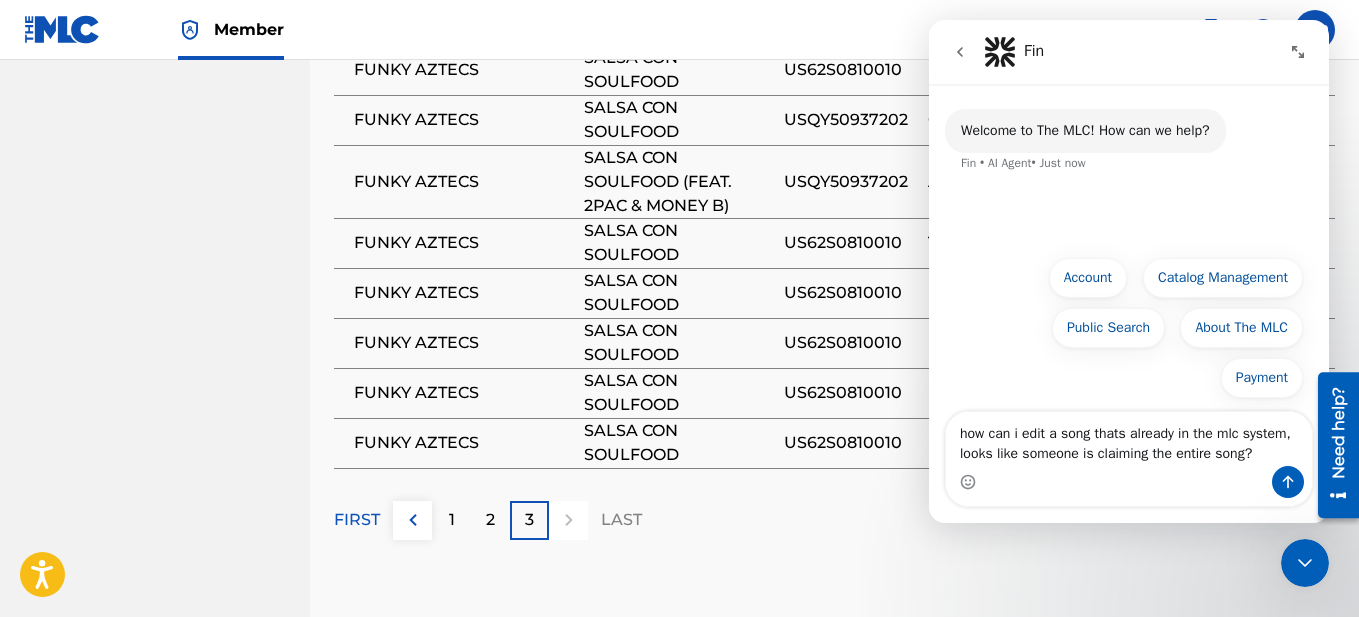 type 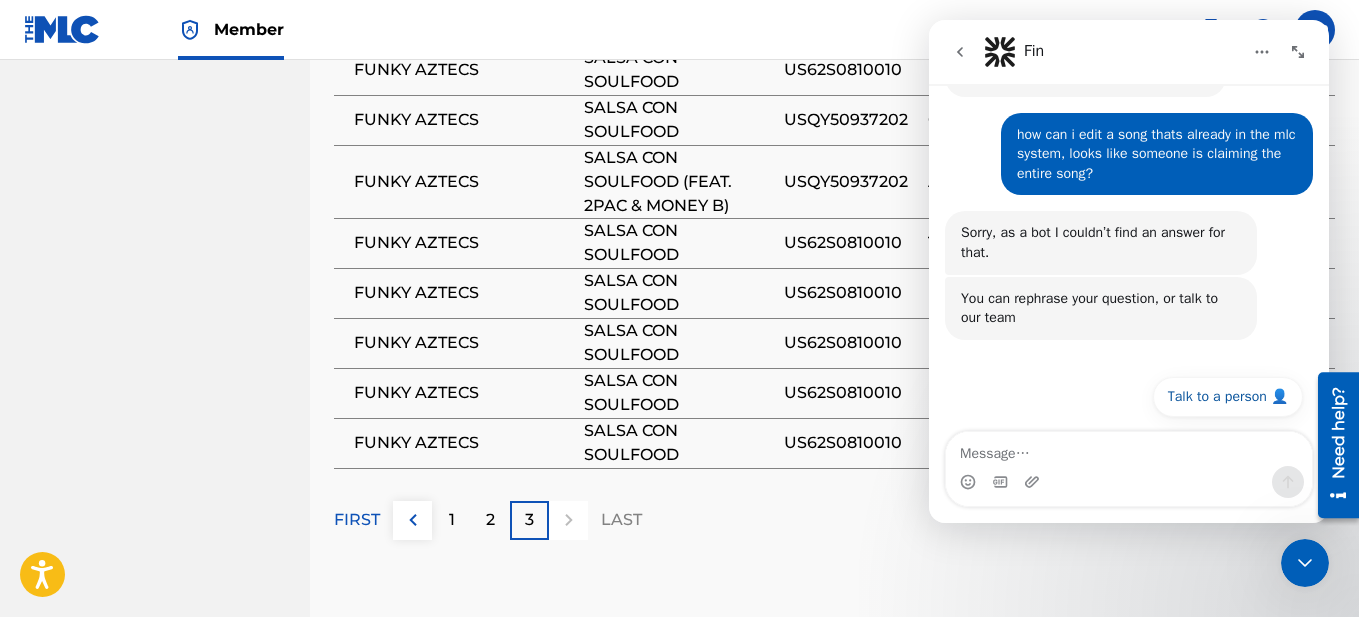 scroll, scrollTop: 57, scrollLeft: 0, axis: vertical 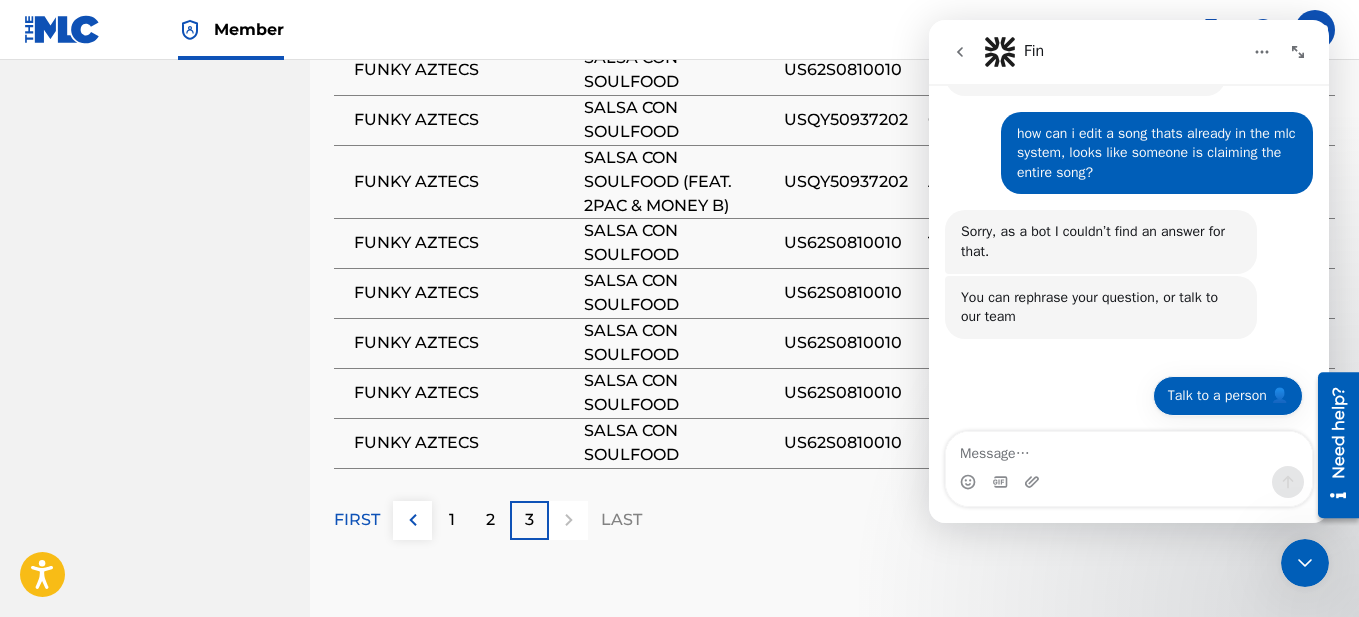 click on "Talk to a person 👤" at bounding box center [1228, 396] 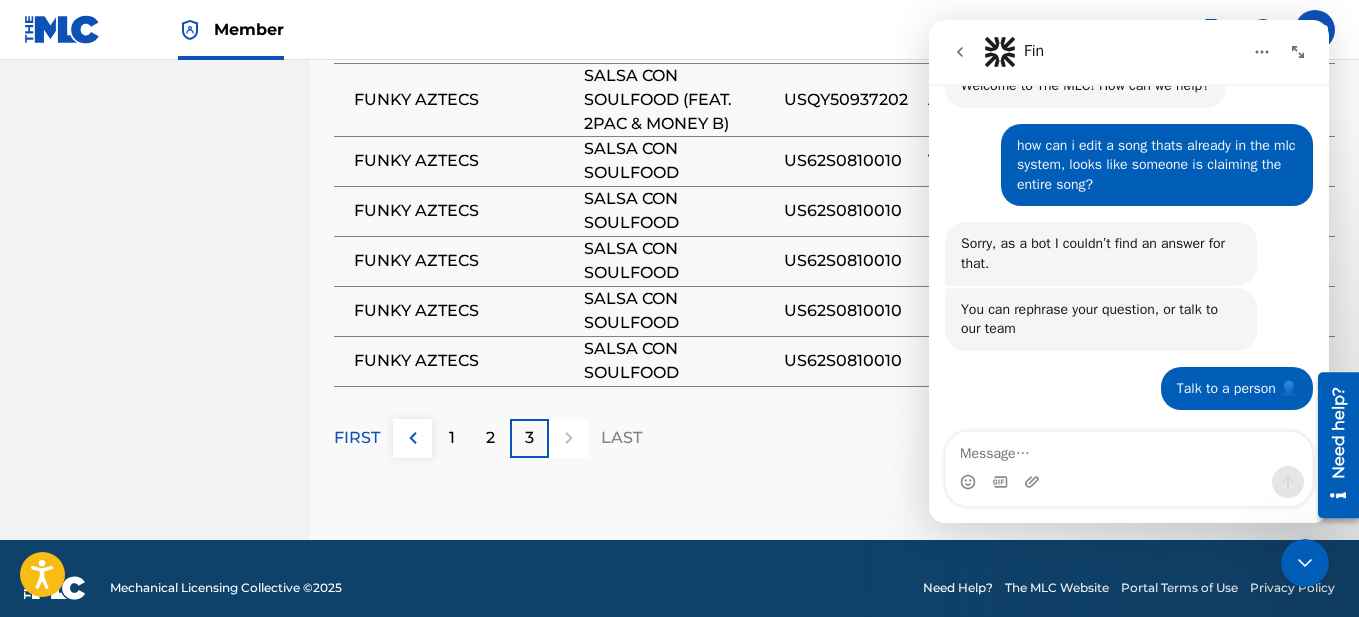 scroll, scrollTop: 45, scrollLeft: 0, axis: vertical 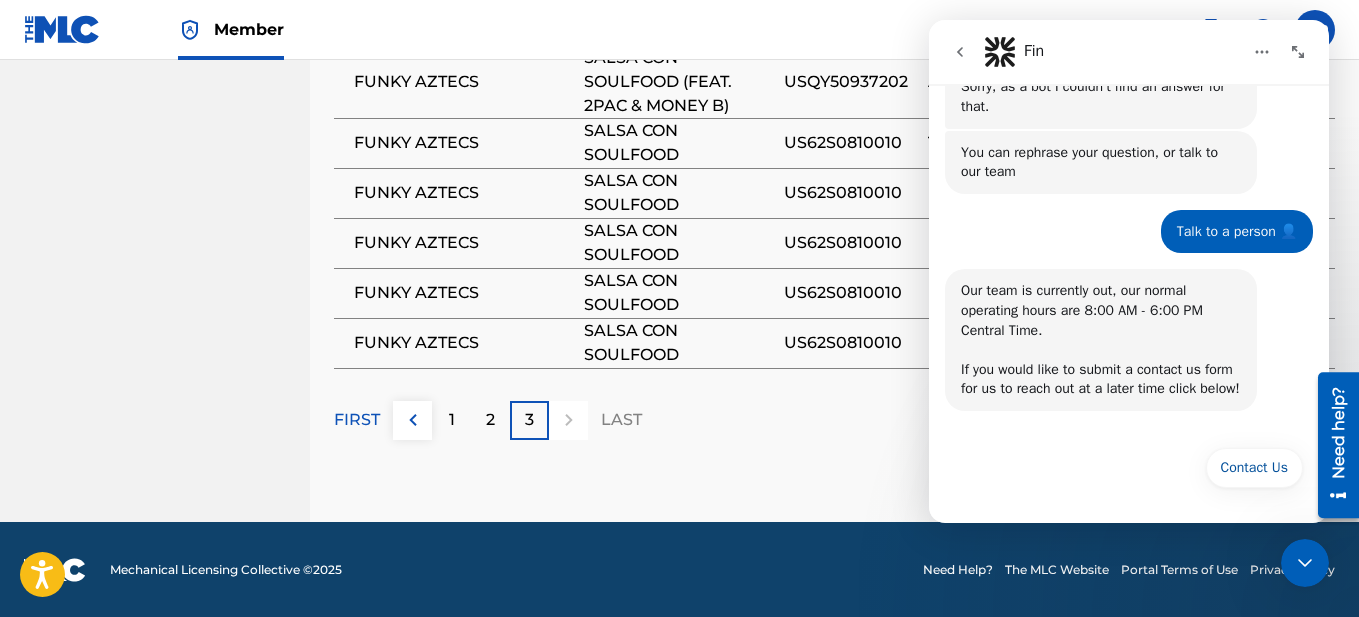 click 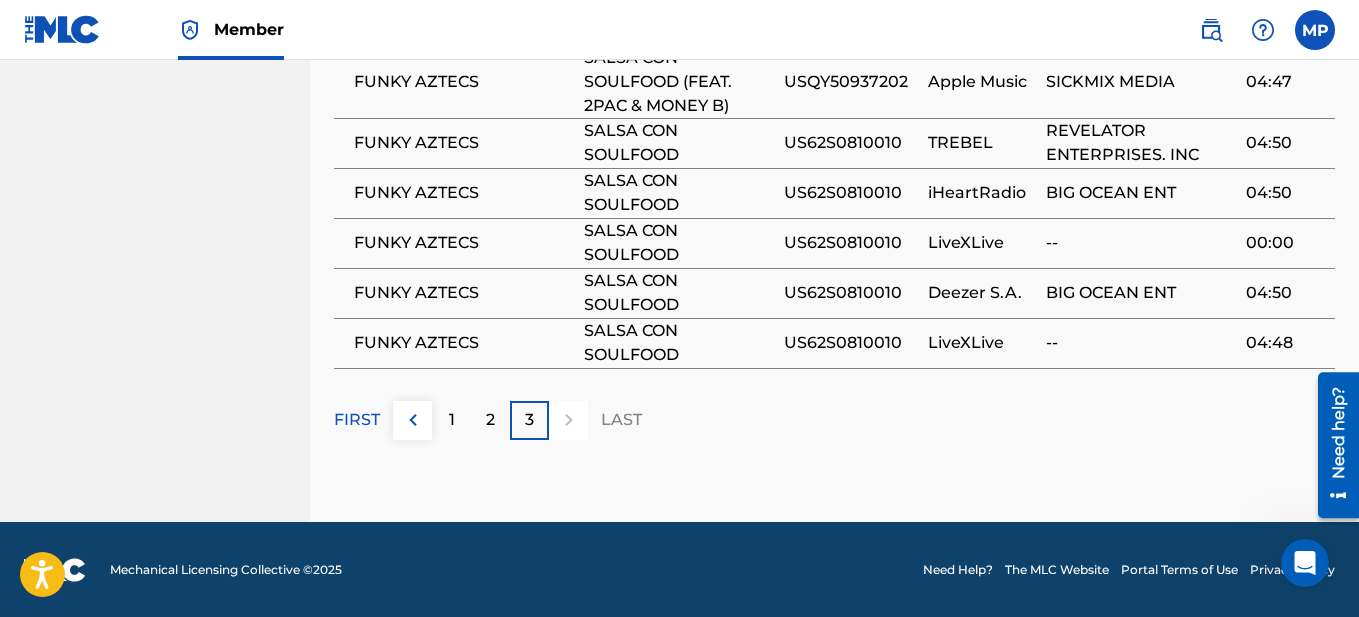 click 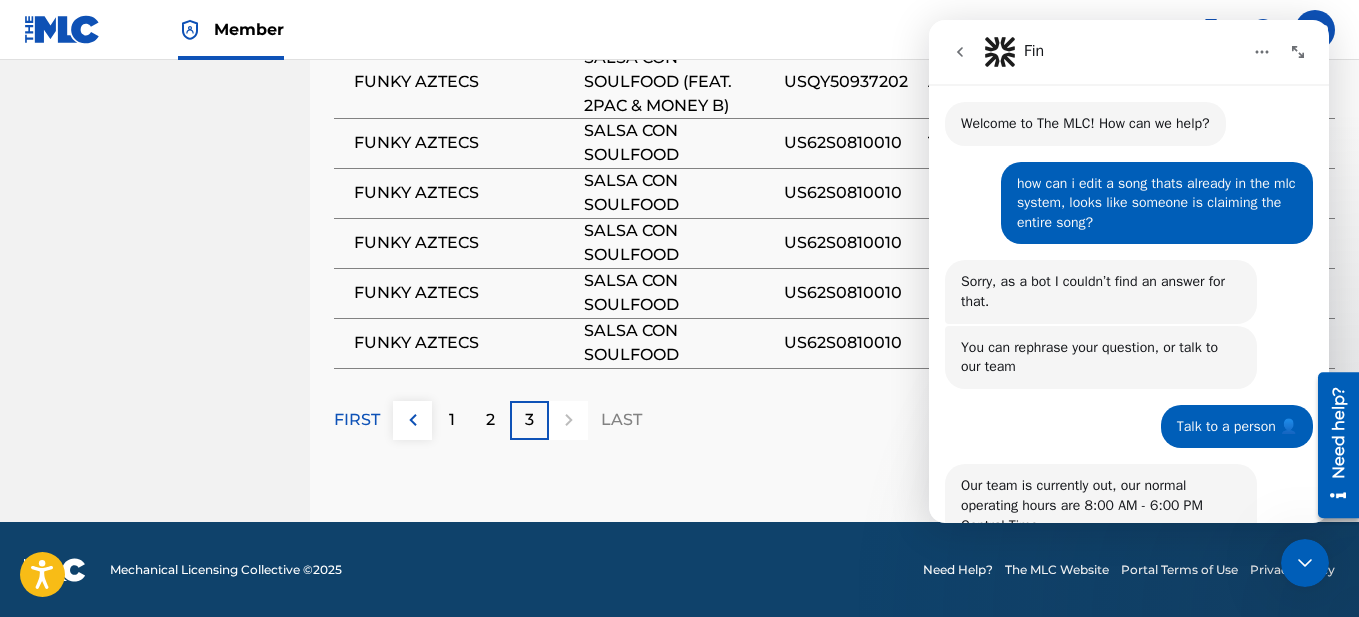 scroll, scrollTop: 0, scrollLeft: 0, axis: both 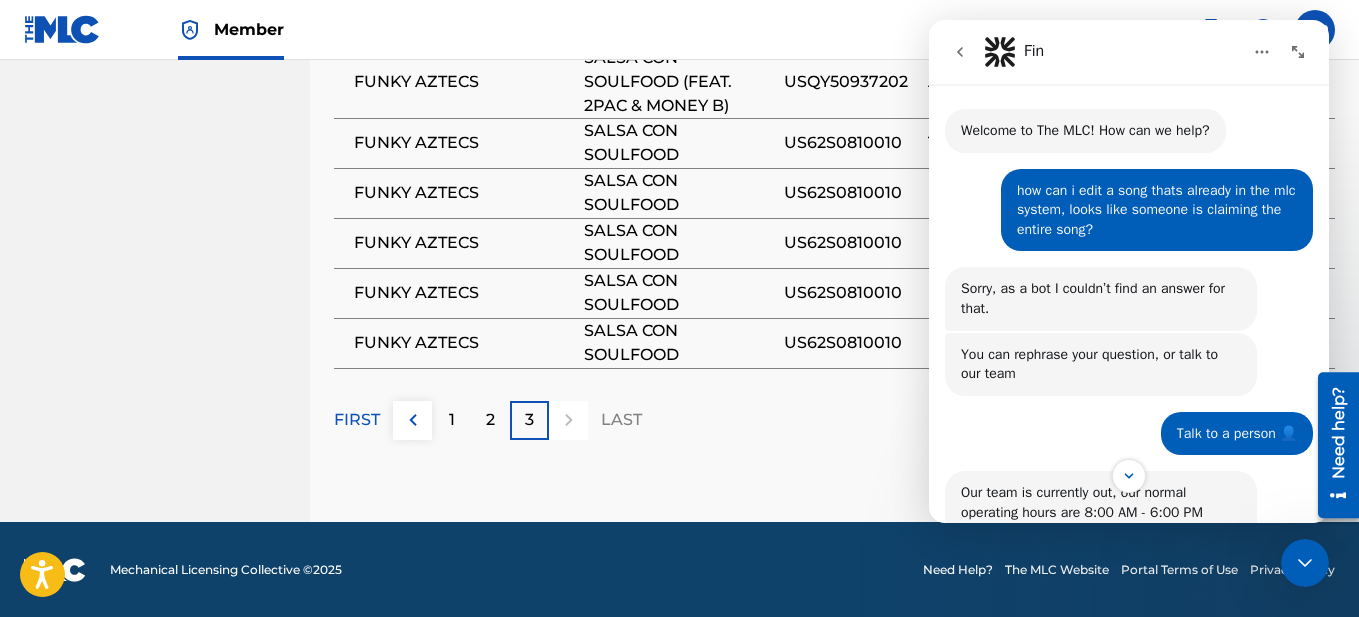 click 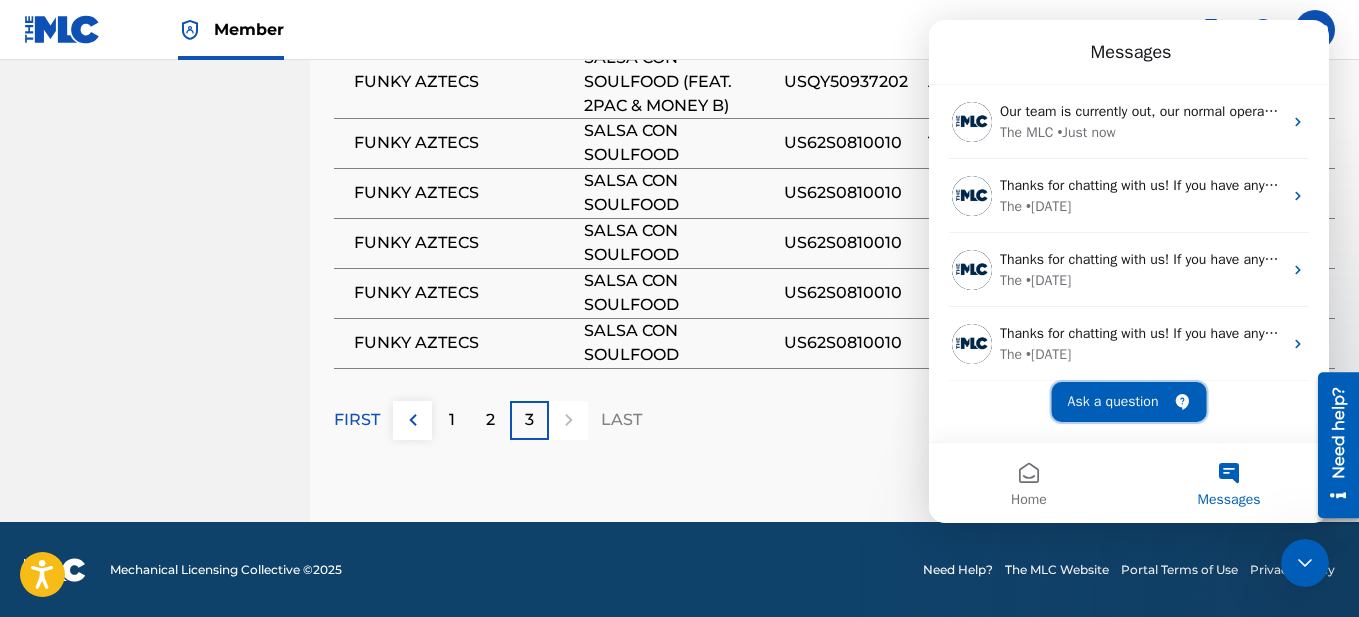 click on "Ask a question" at bounding box center [1129, 402] 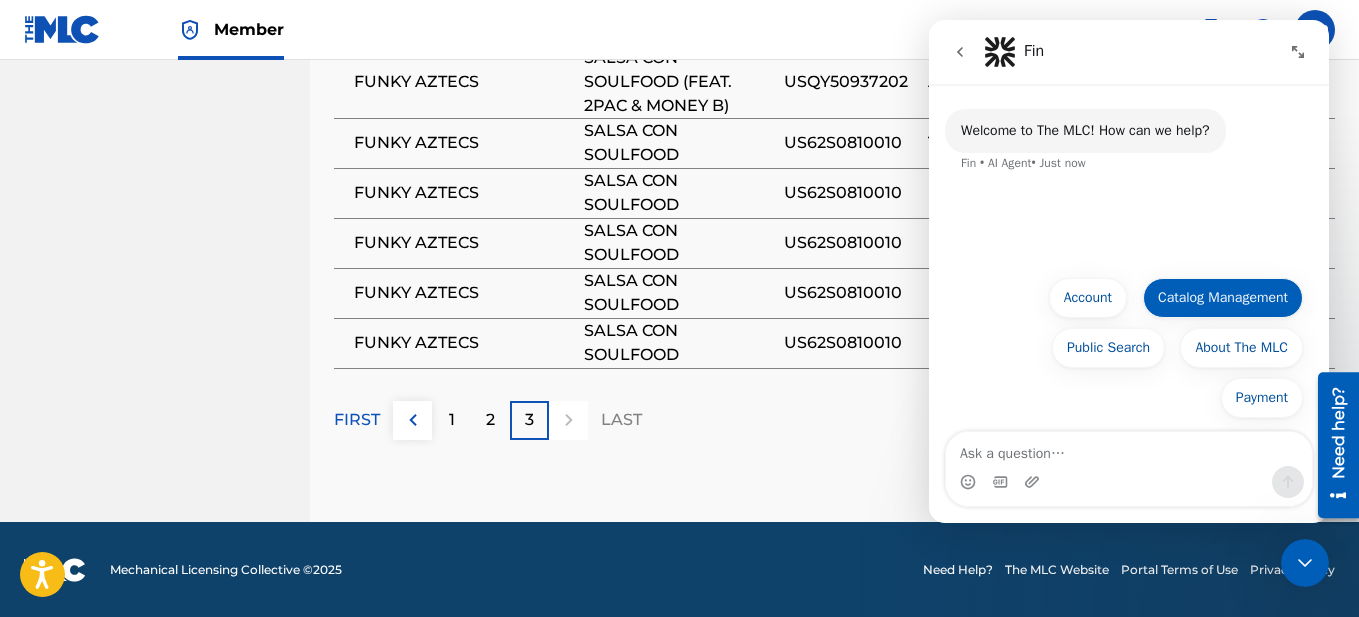 click on "Catalog Management" at bounding box center [1223, 298] 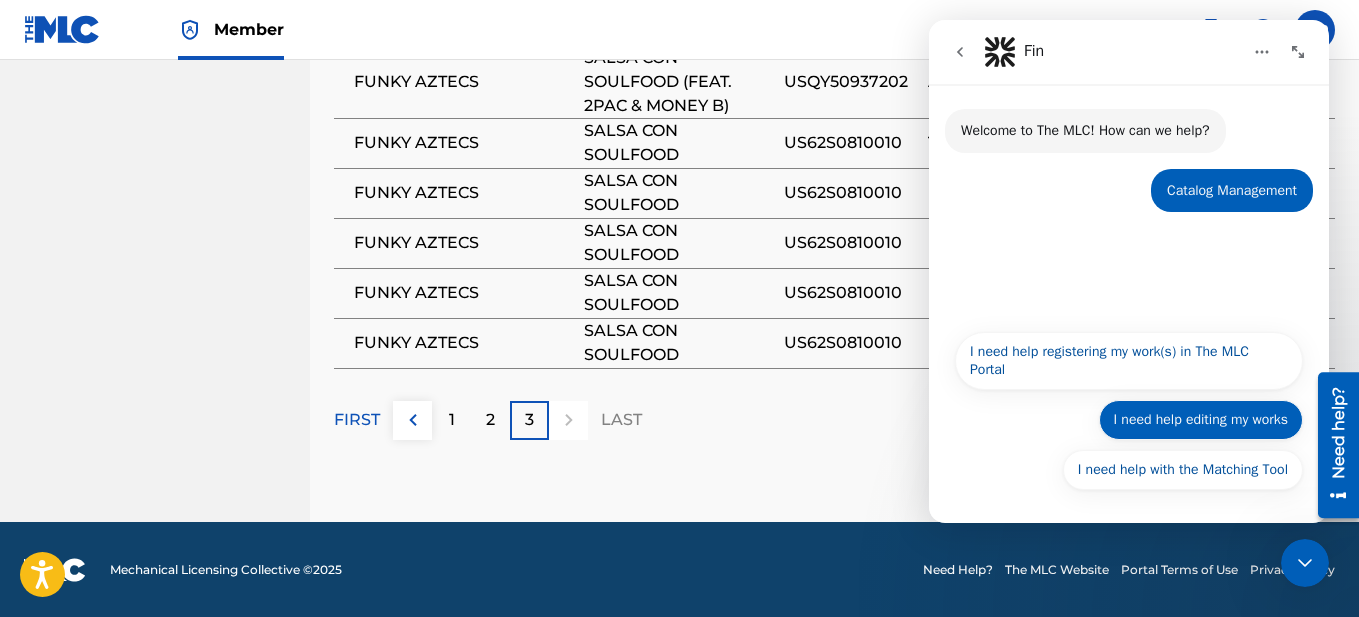 click on "I need help editing my works" at bounding box center [1201, 420] 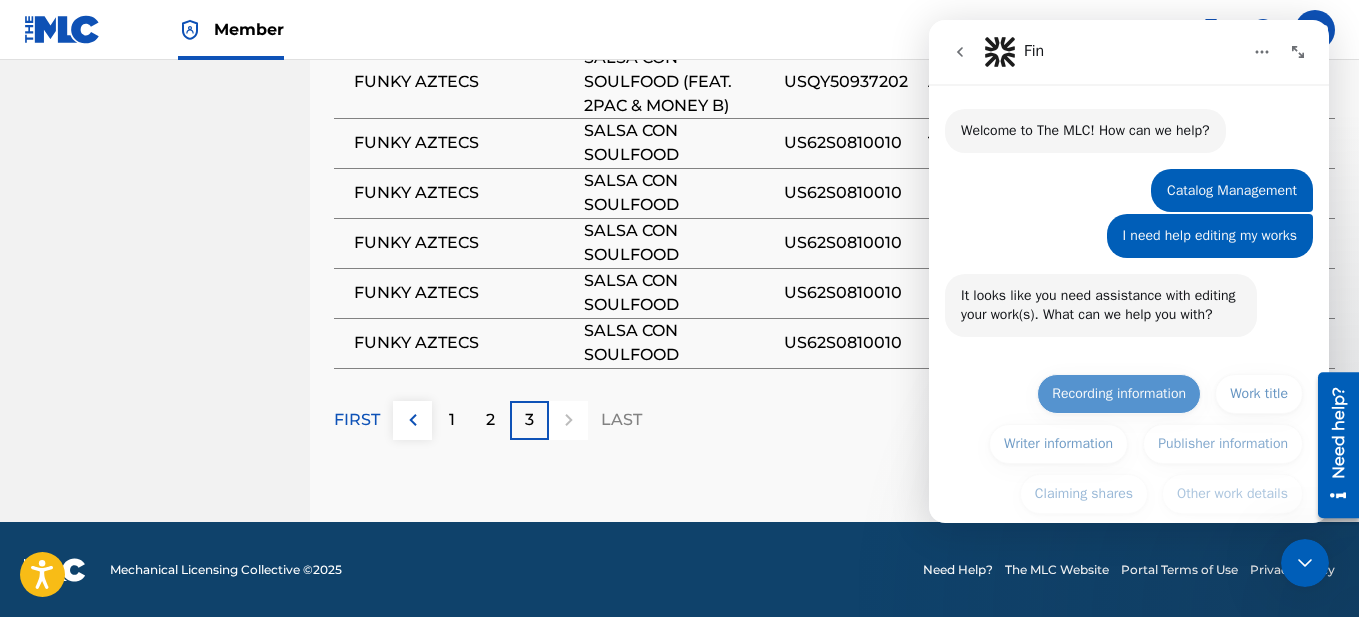scroll, scrollTop: 24, scrollLeft: 0, axis: vertical 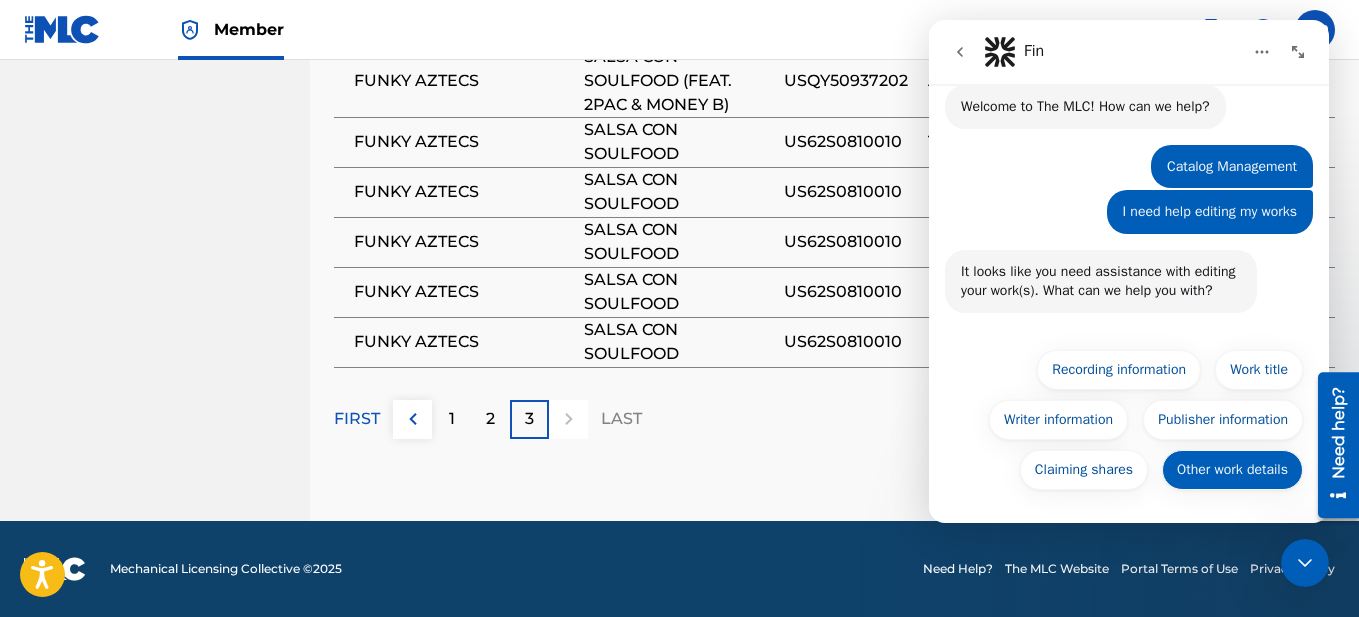 click on "Other work details" at bounding box center (1232, 470) 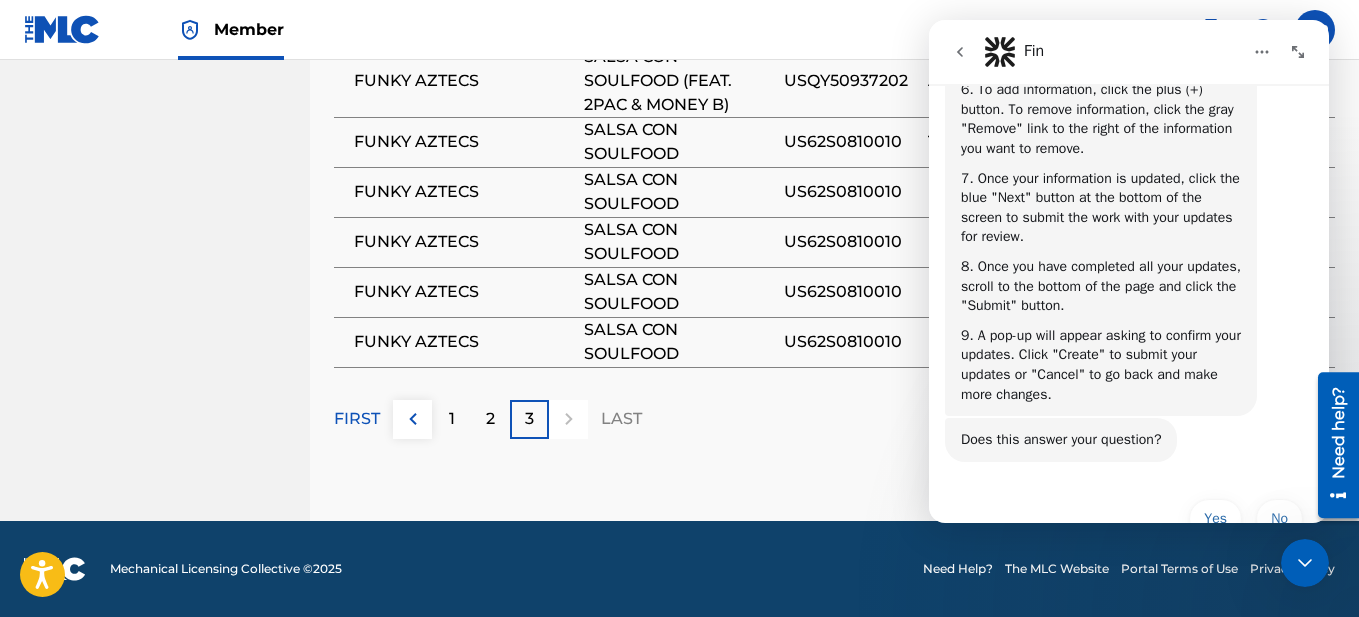 scroll, scrollTop: 700, scrollLeft: 0, axis: vertical 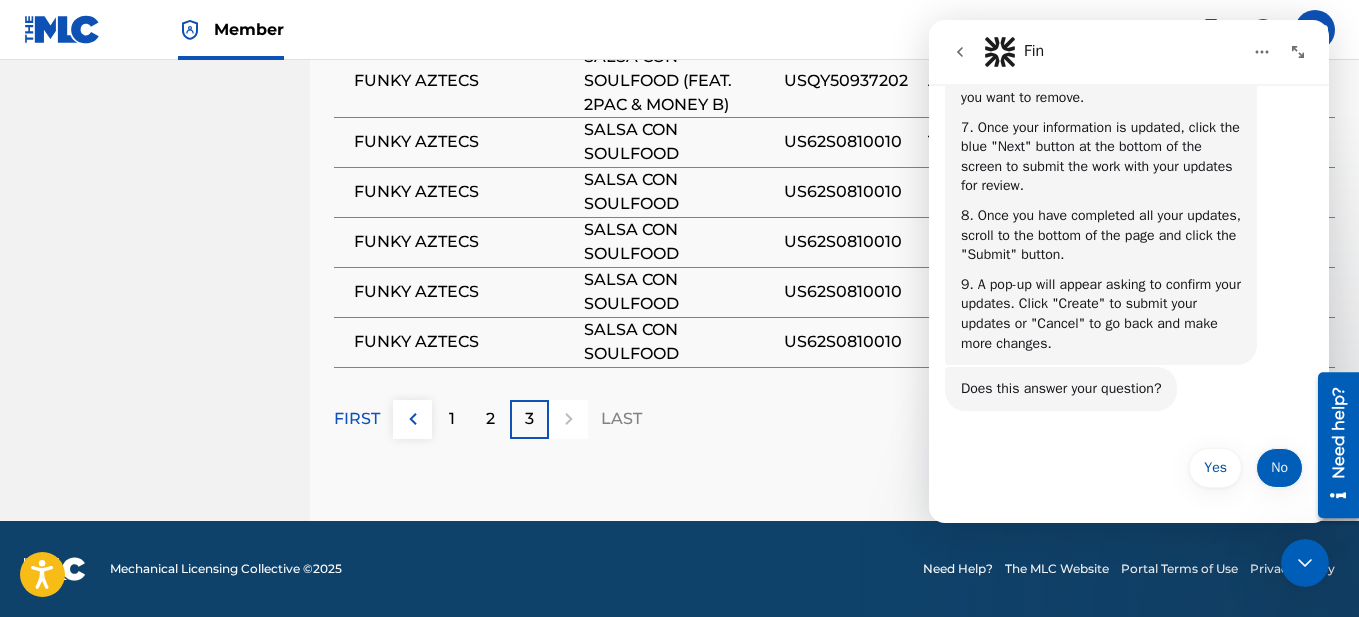 click on "No" at bounding box center (1279, 468) 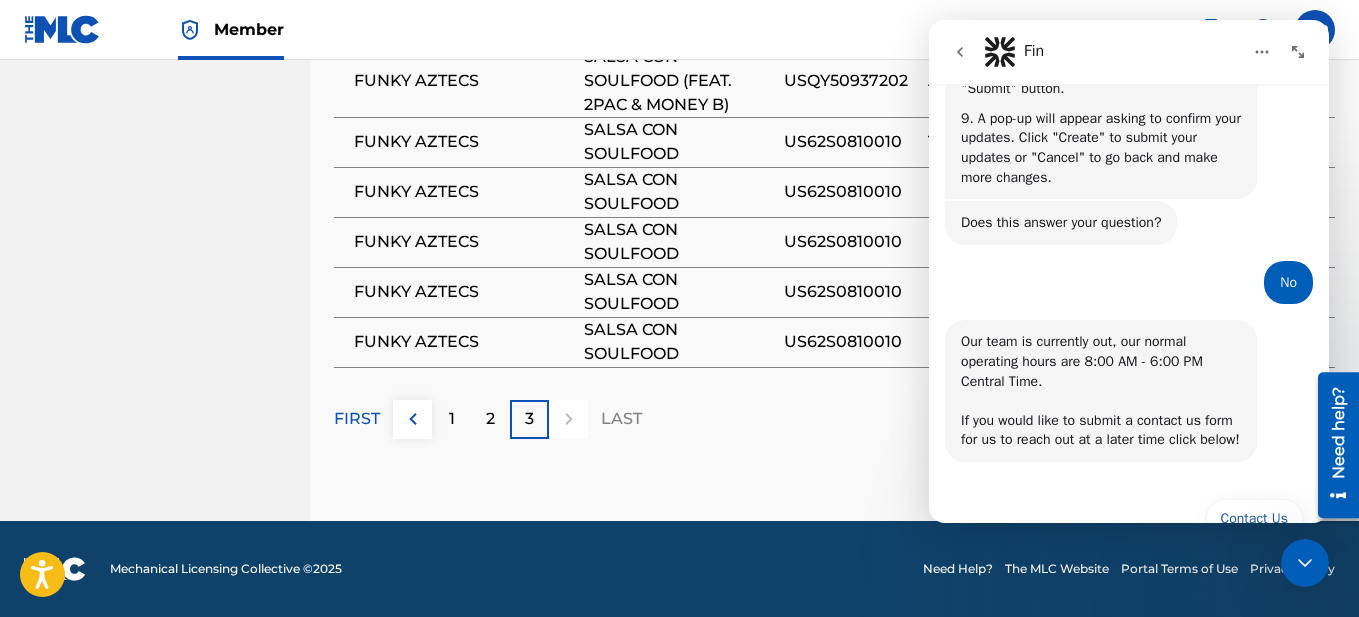 scroll, scrollTop: 917, scrollLeft: 0, axis: vertical 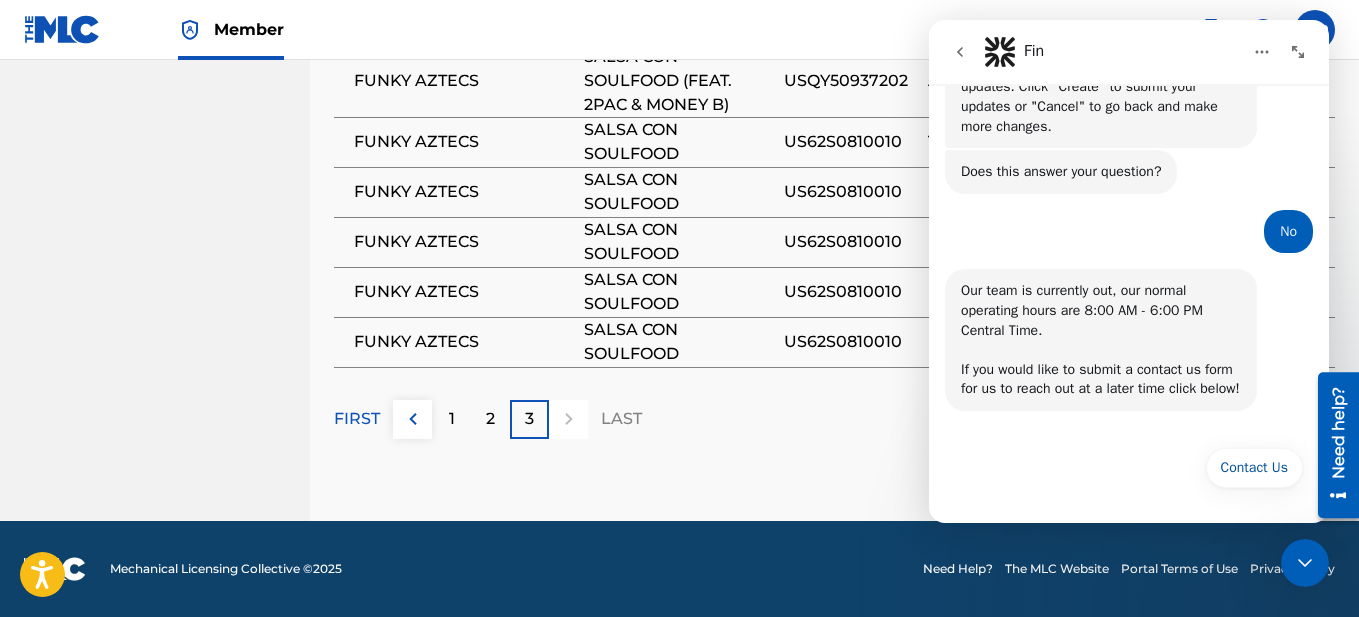 click 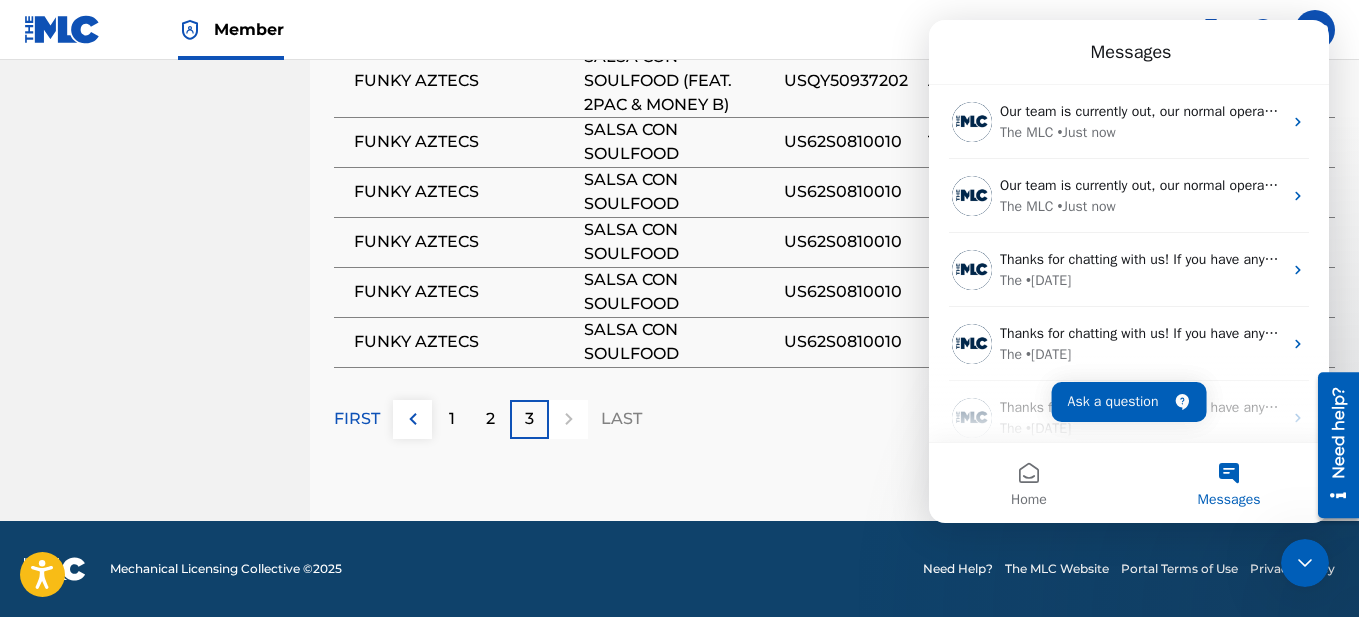 scroll, scrollTop: 0, scrollLeft: 0, axis: both 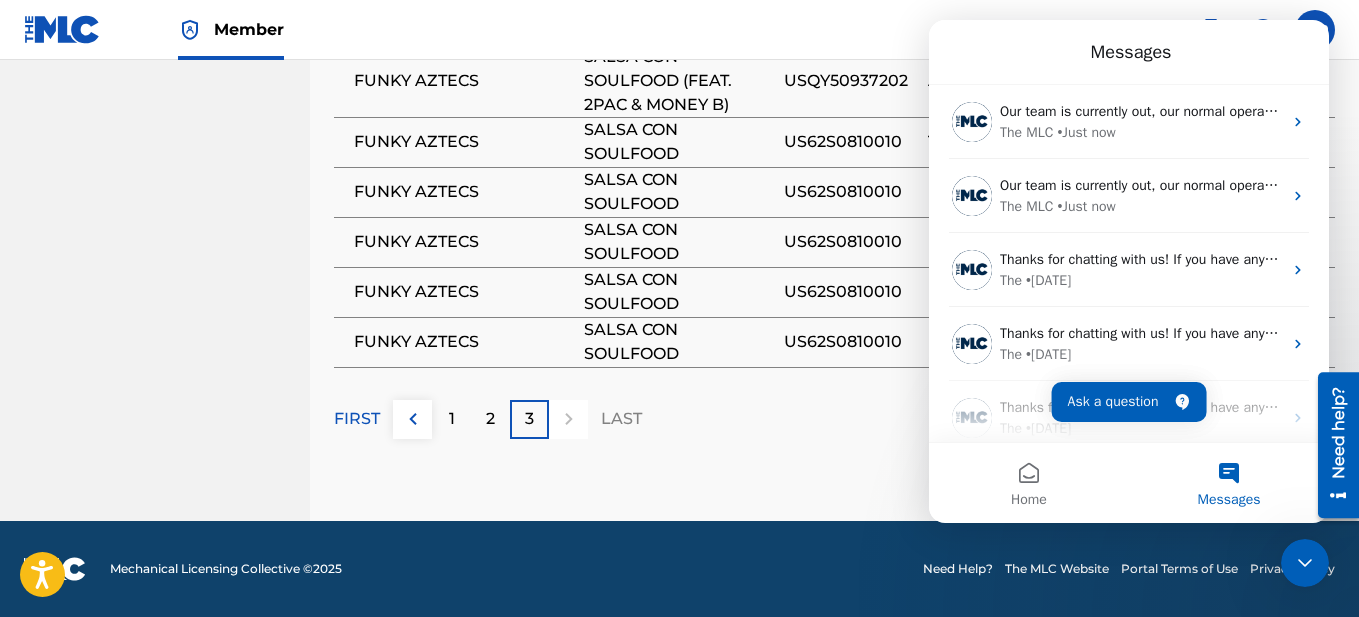 click 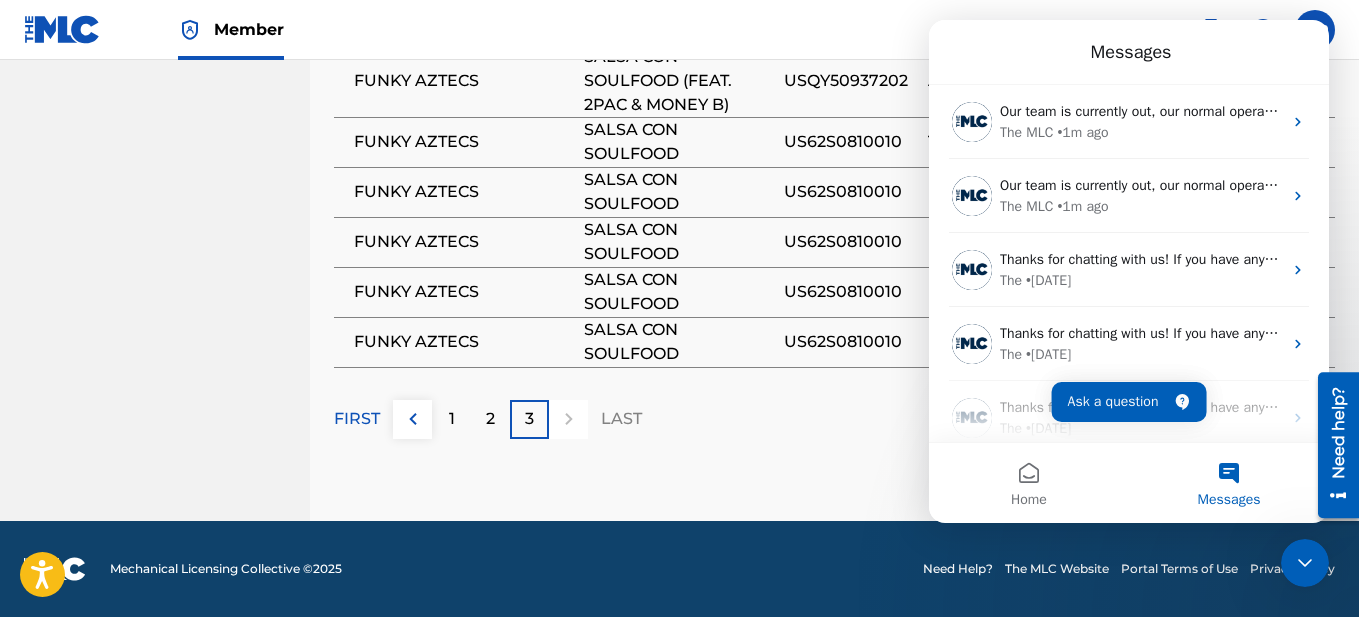 drag, startPoint x: 2435, startPoint y: 1000, endPoint x: 1287, endPoint y: 550, distance: 1233.0466 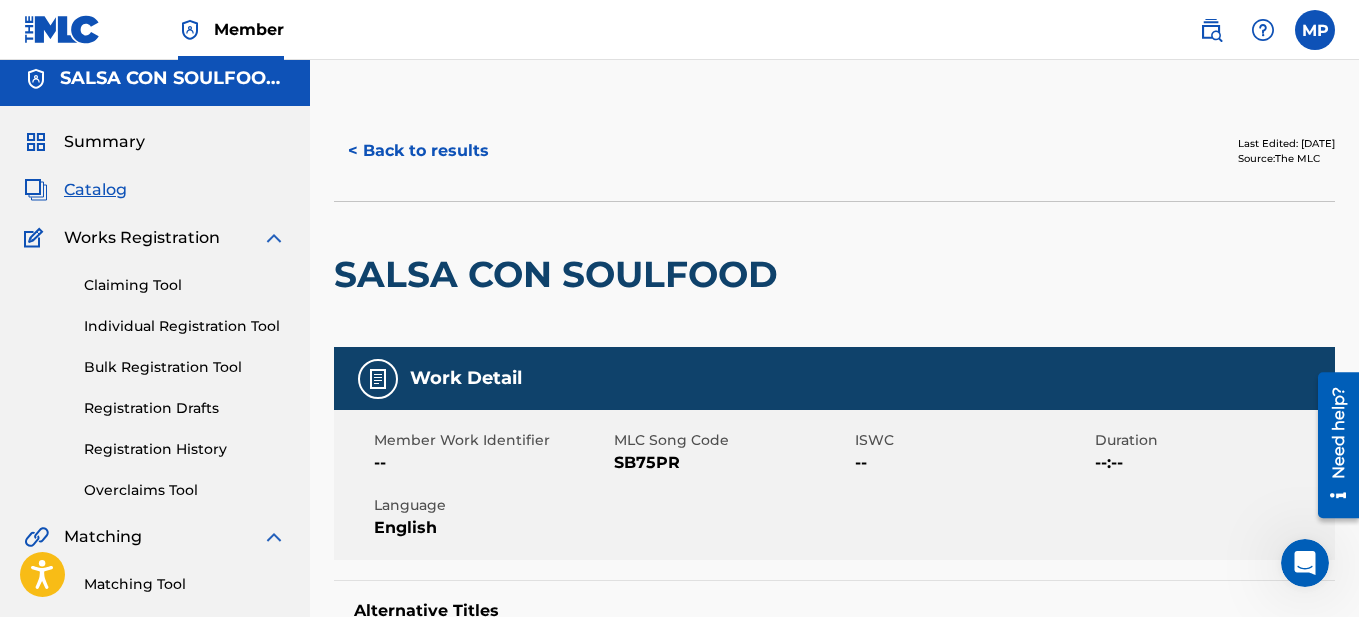 scroll, scrollTop: 1, scrollLeft: 0, axis: vertical 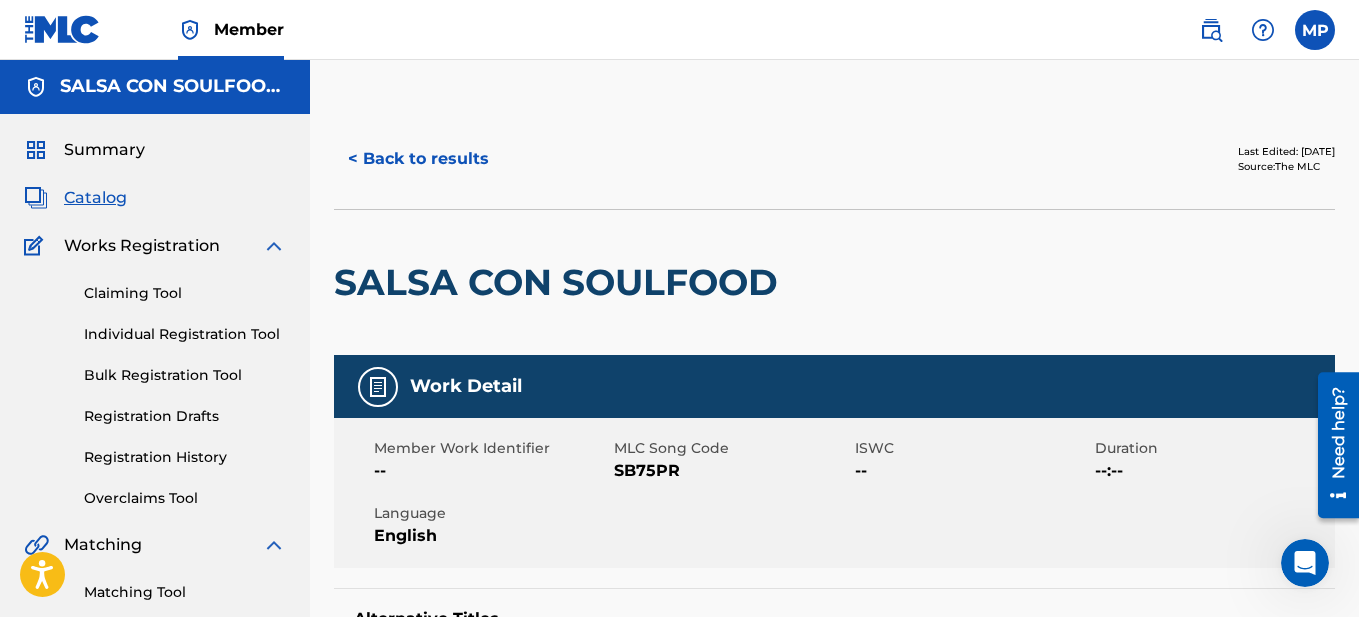click on "Registration History" at bounding box center (185, 457) 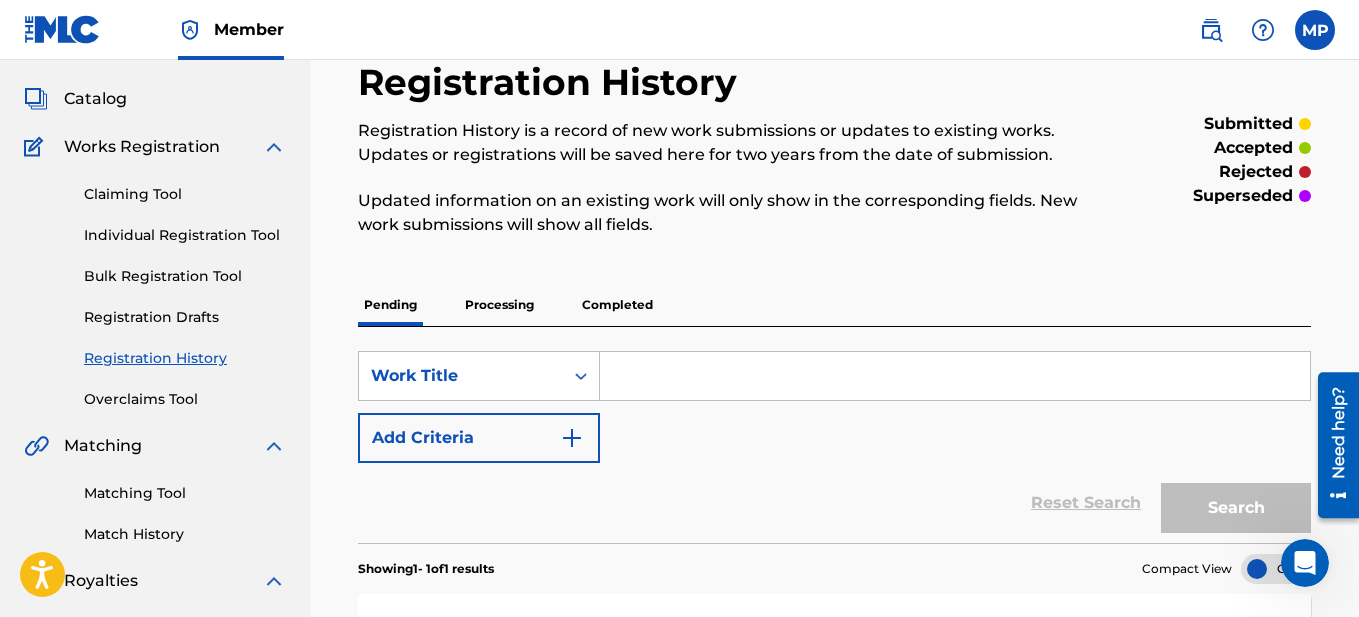 scroll, scrollTop: 0, scrollLeft: 0, axis: both 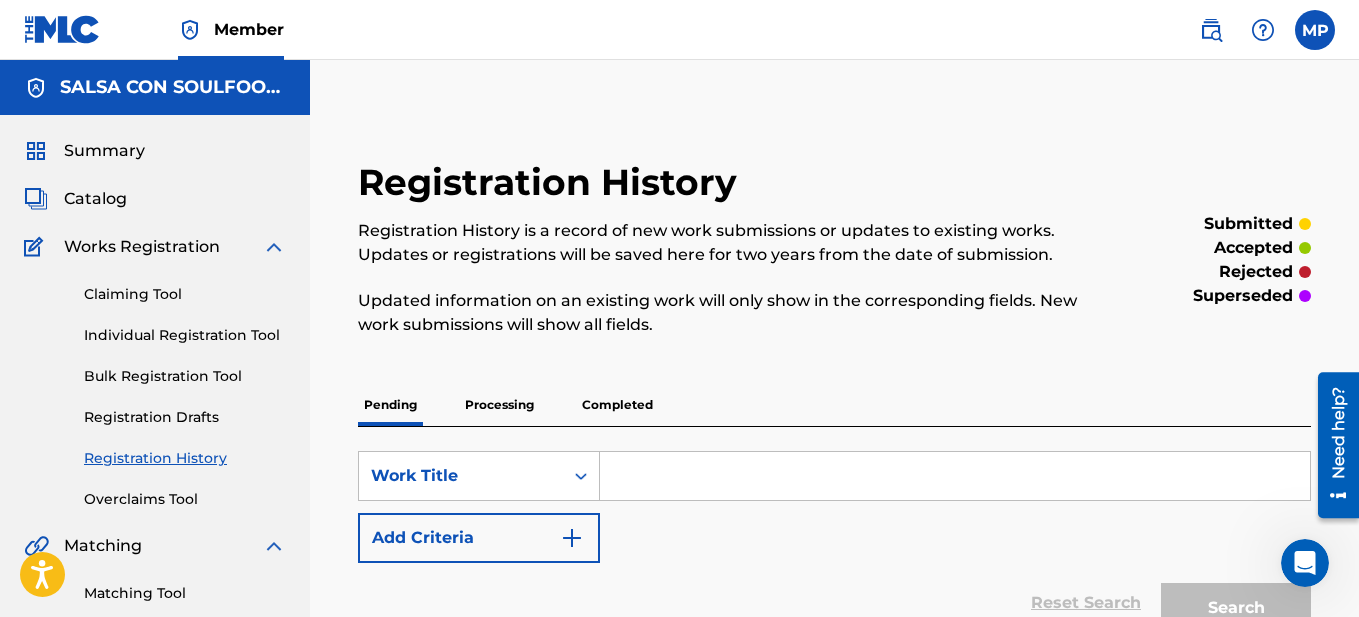 click on "Catalog" at bounding box center (95, 199) 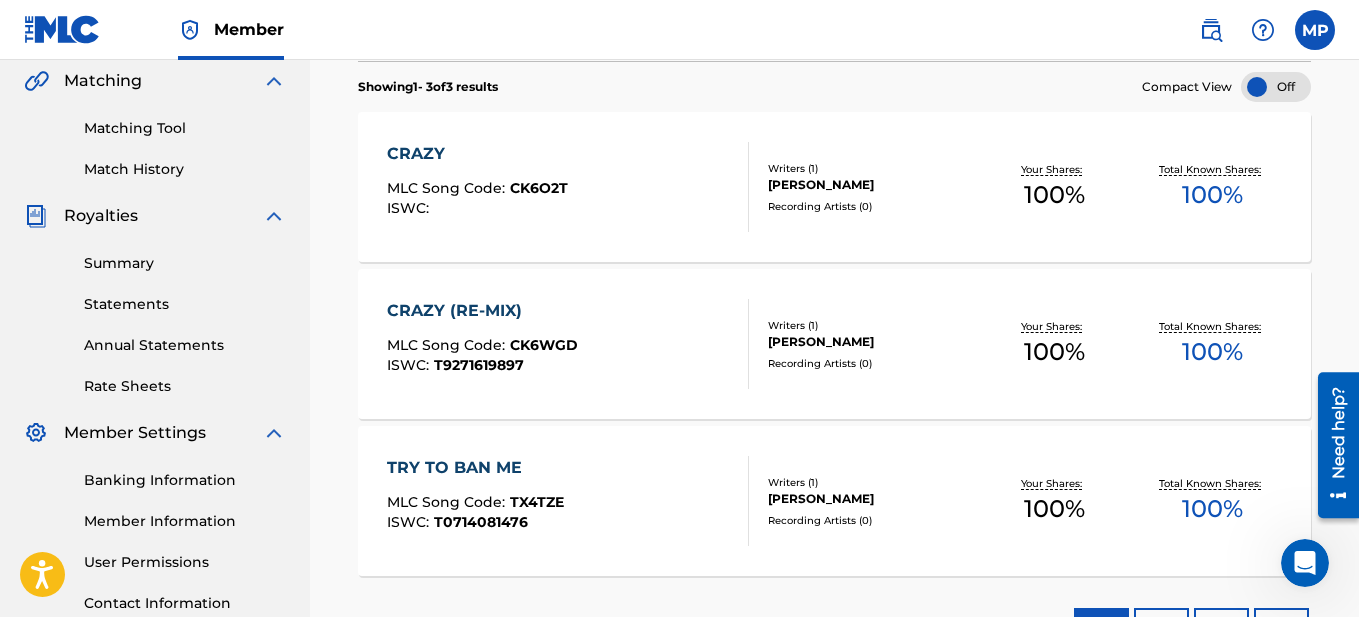scroll, scrollTop: 500, scrollLeft: 0, axis: vertical 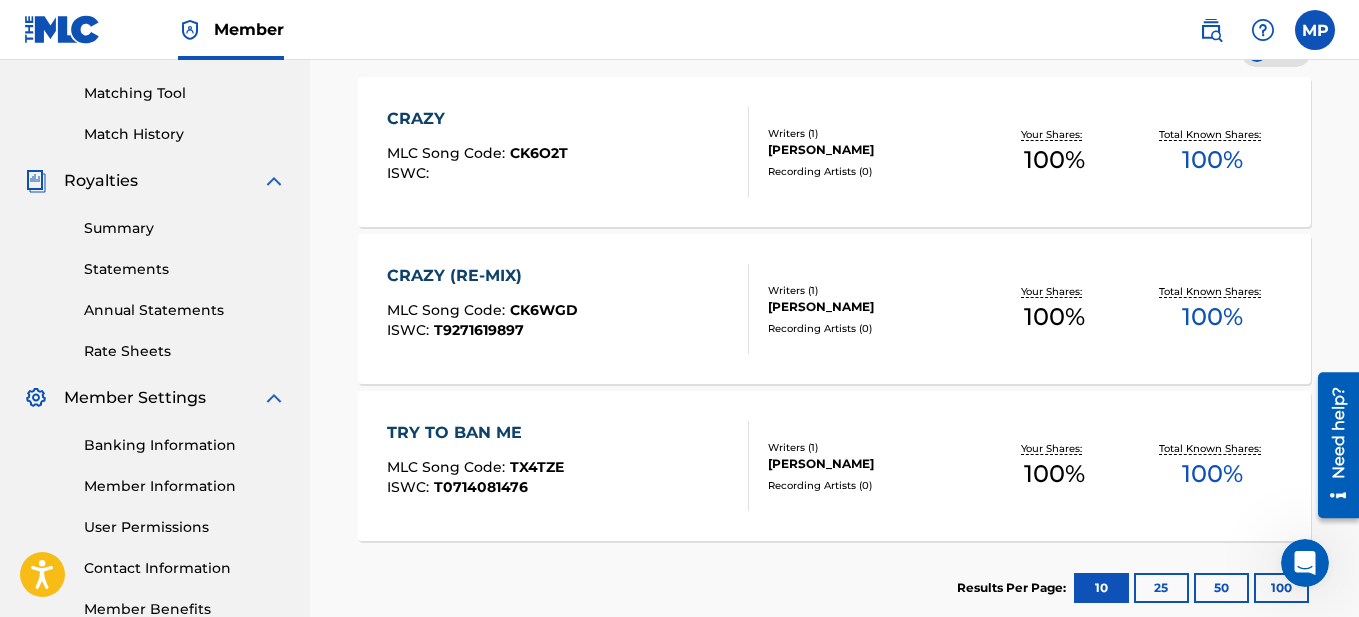 click on "MLC Song Code :" at bounding box center [448, 153] 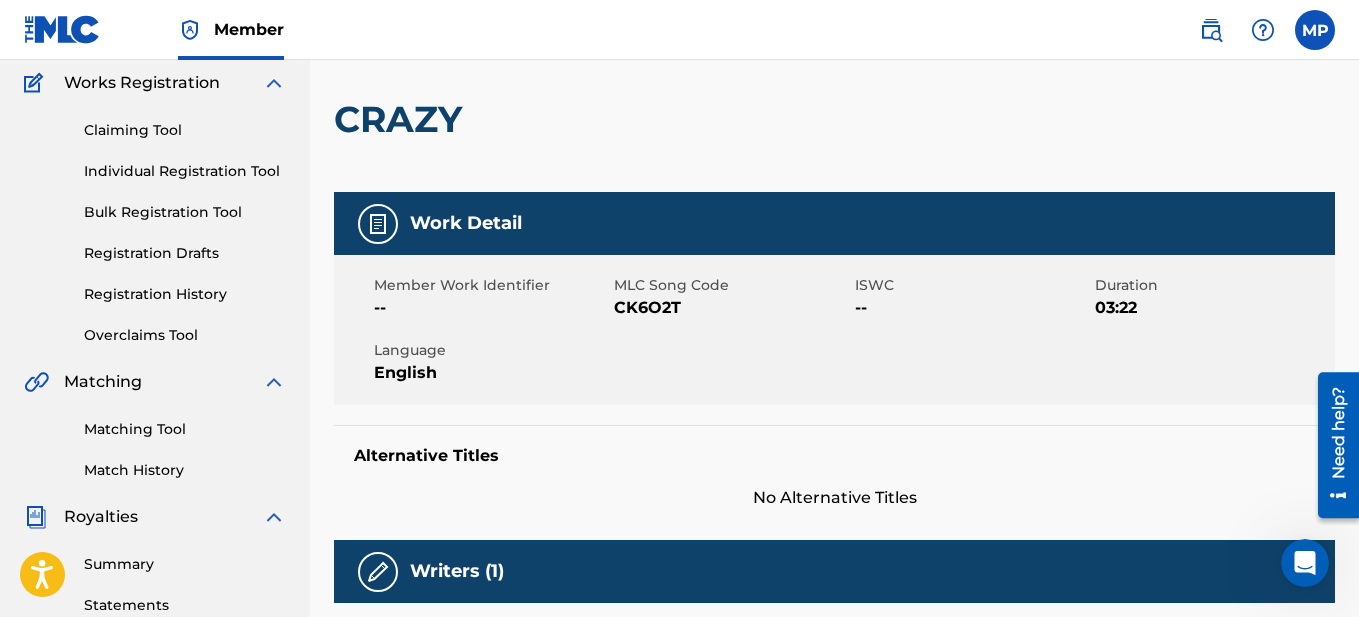 scroll, scrollTop: 0, scrollLeft: 0, axis: both 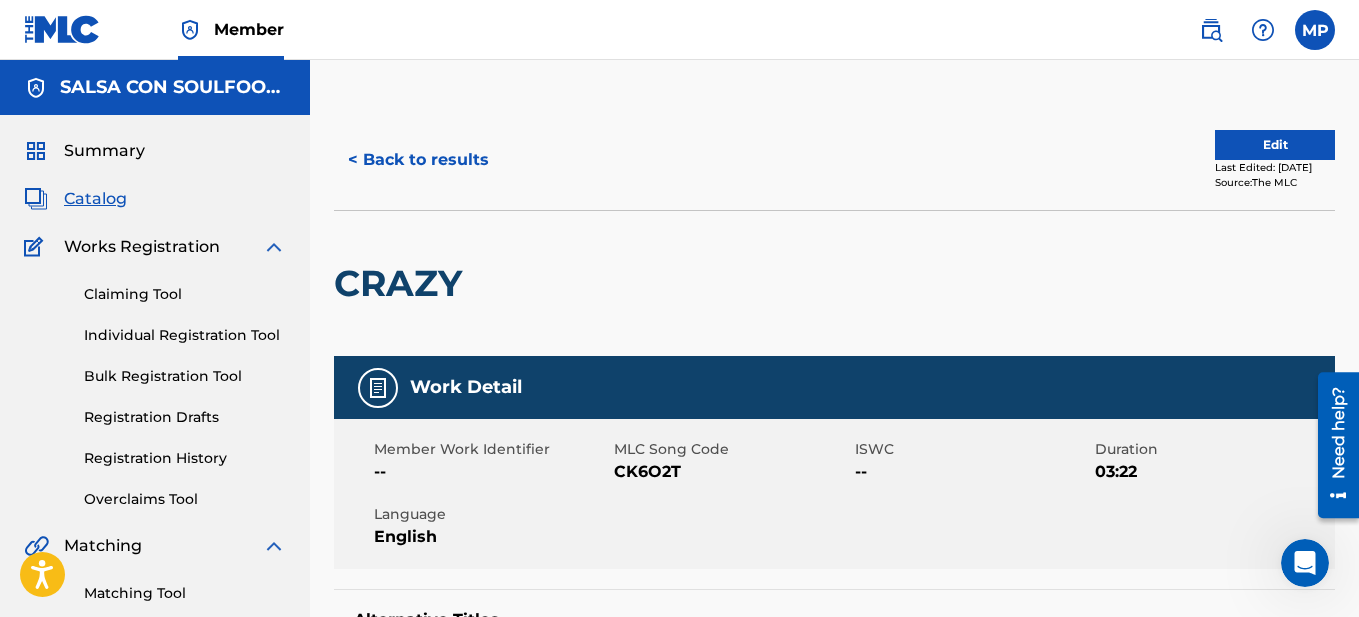 click on "Edit" at bounding box center [1275, 145] 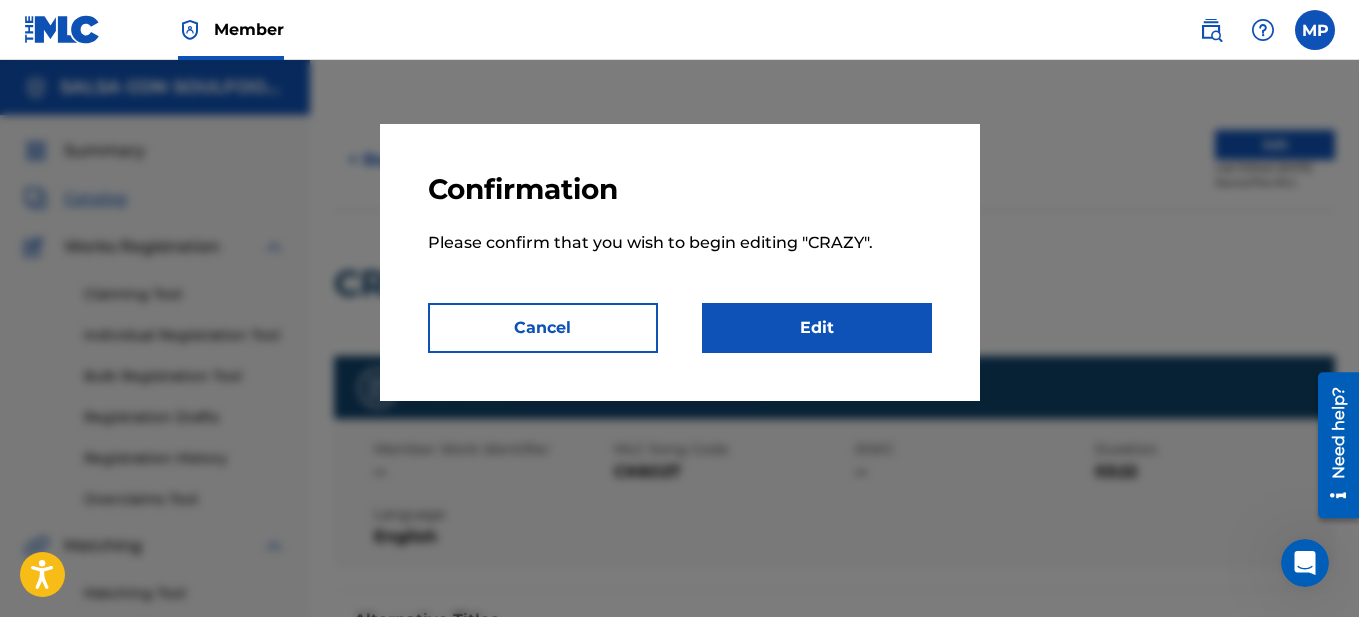 click on "Edit" at bounding box center (817, 328) 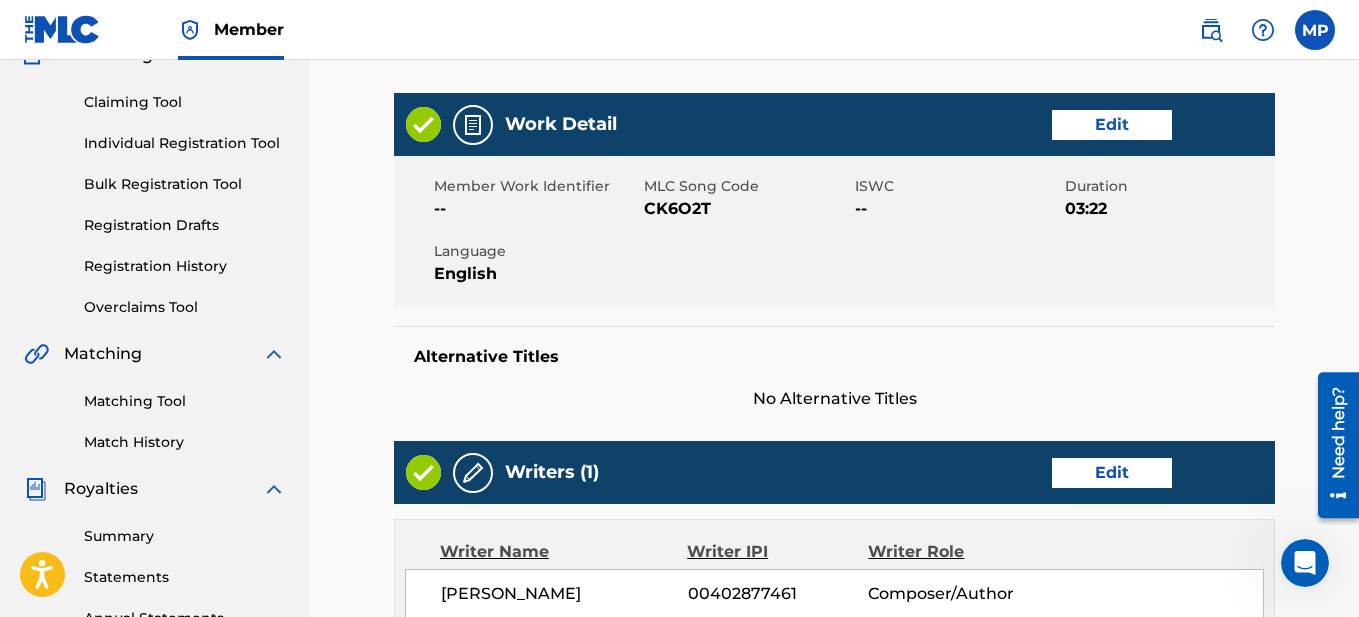 scroll, scrollTop: 200, scrollLeft: 0, axis: vertical 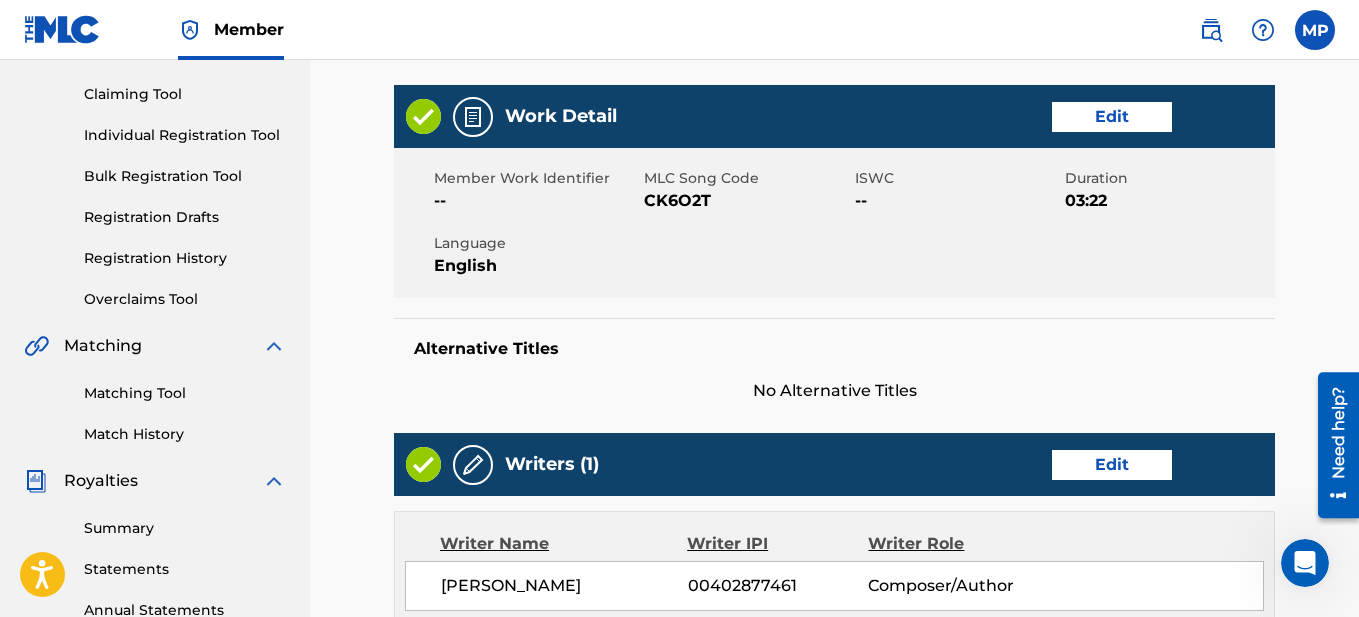click on "Edit" at bounding box center (1112, 117) 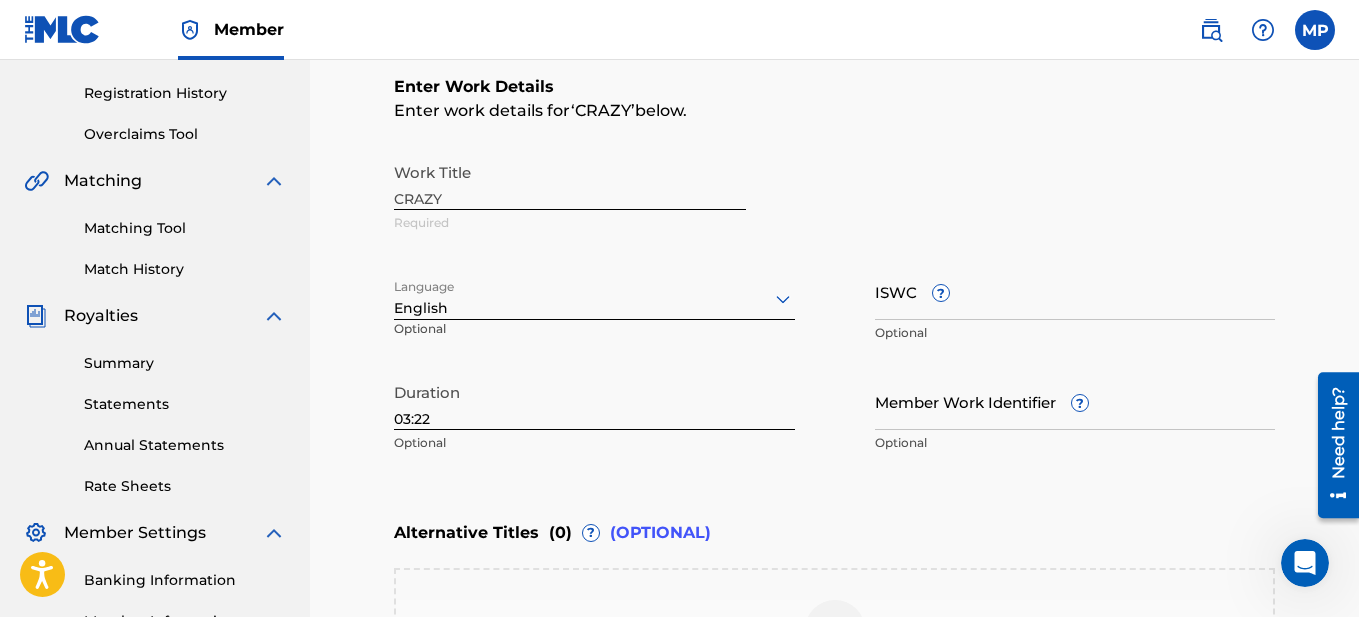 scroll, scrollTop: 400, scrollLeft: 0, axis: vertical 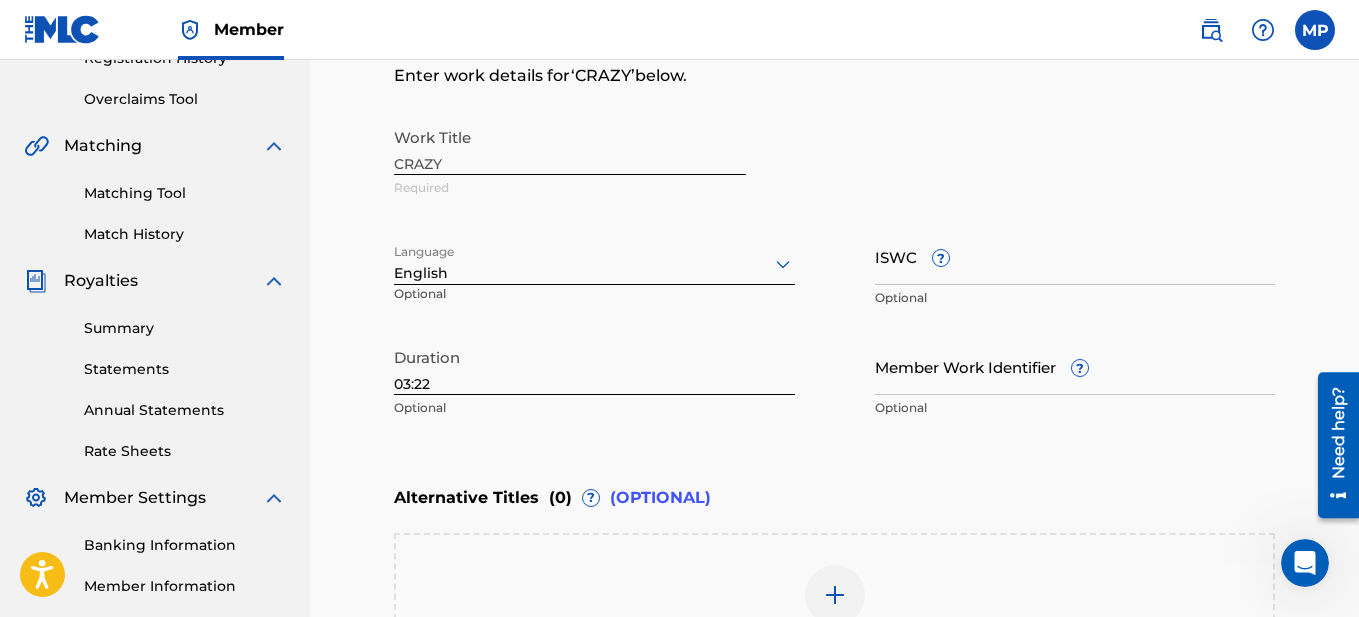 click on "ISWC   ?" at bounding box center [1075, 256] 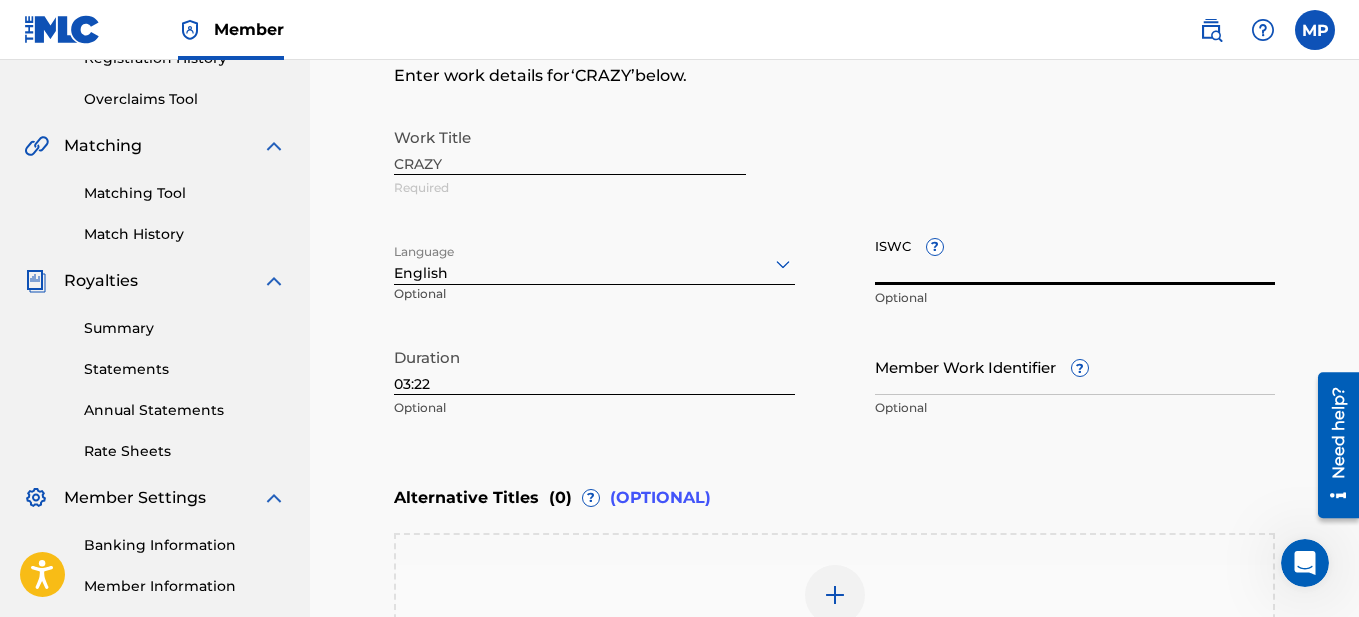 click on "ISWC   ?" at bounding box center (1075, 256) 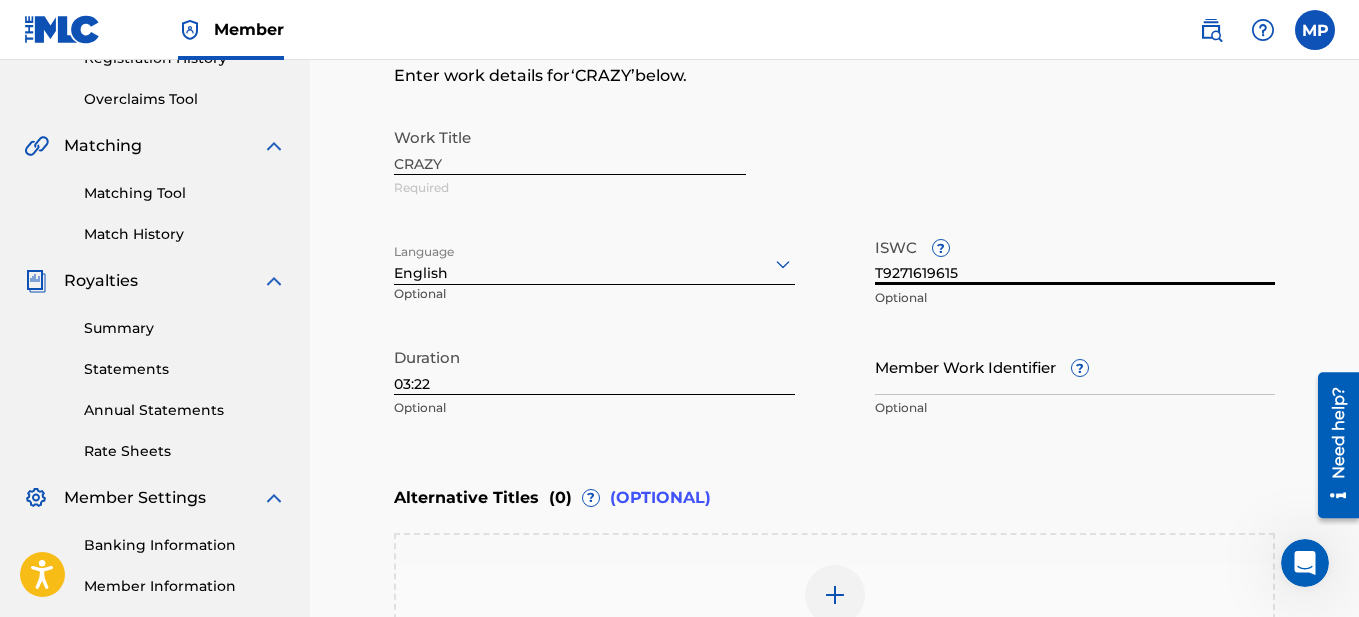 scroll, scrollTop: 500, scrollLeft: 0, axis: vertical 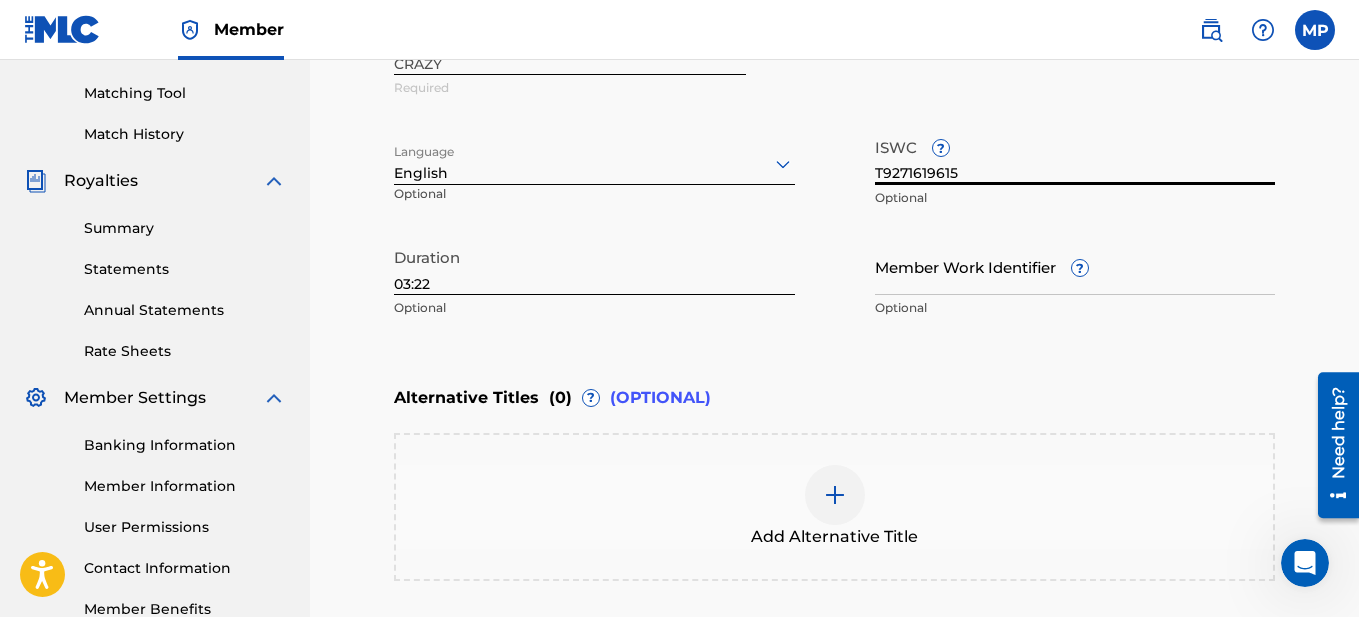 type on "T9271619615" 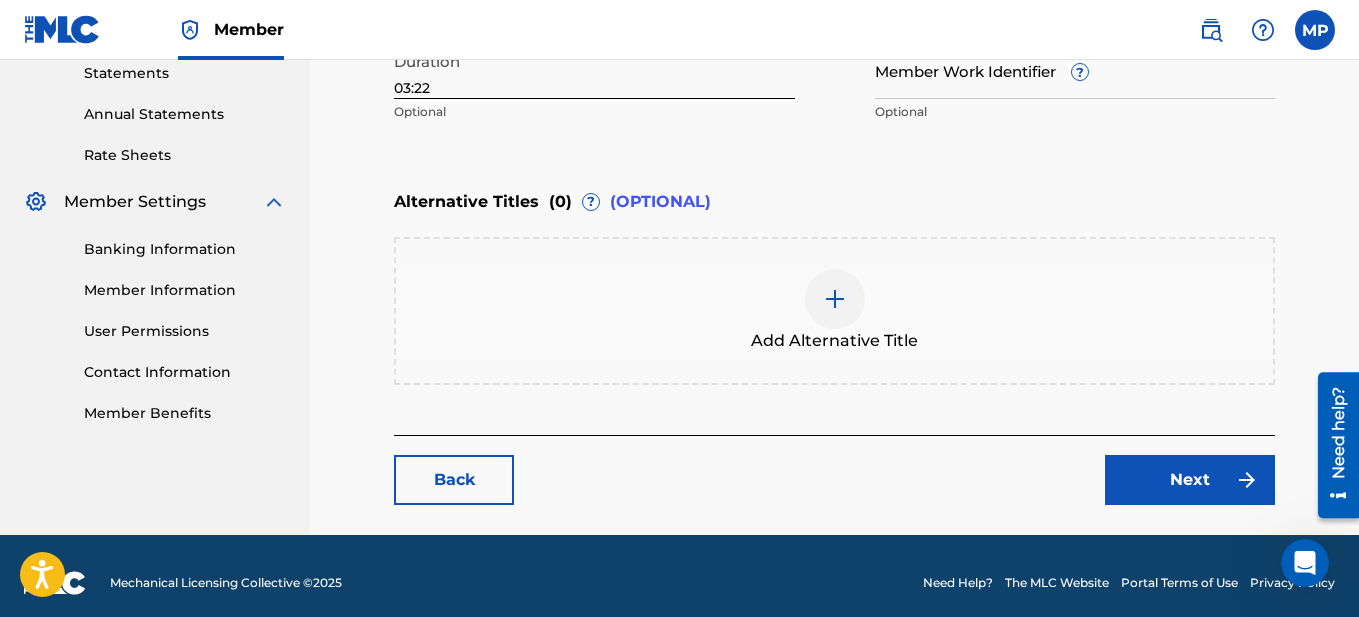 scroll, scrollTop: 710, scrollLeft: 0, axis: vertical 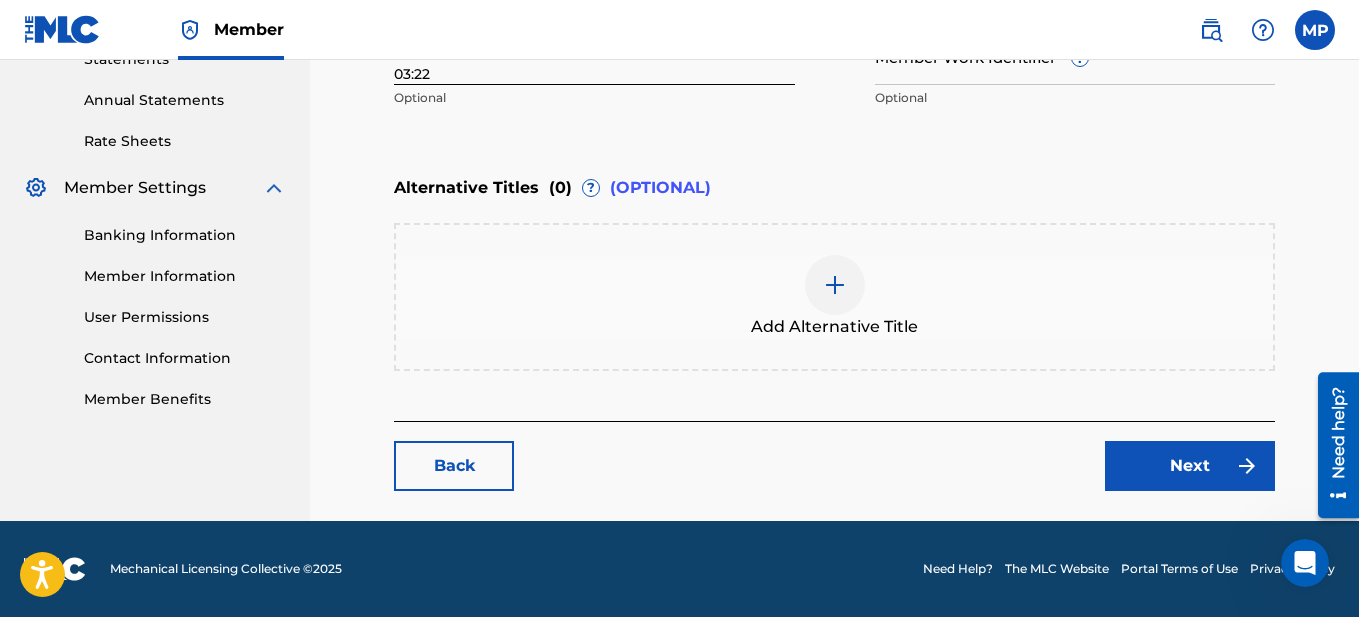 click on "Next" at bounding box center [1190, 466] 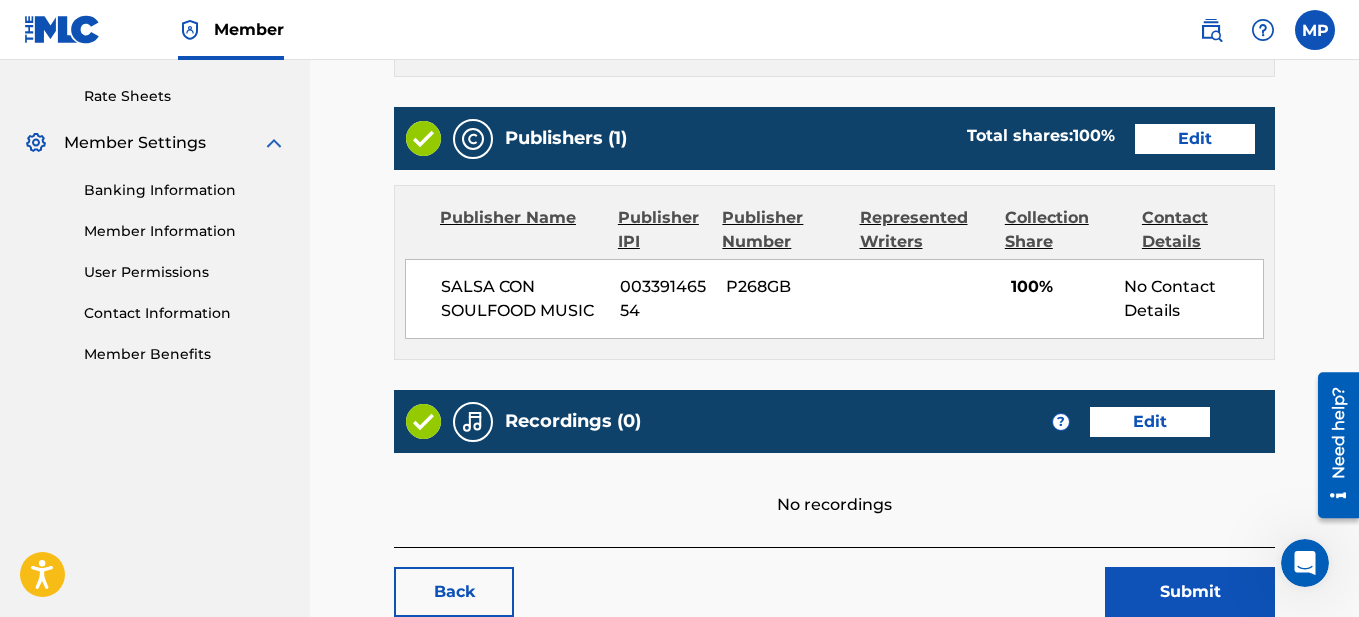 scroll, scrollTop: 800, scrollLeft: 0, axis: vertical 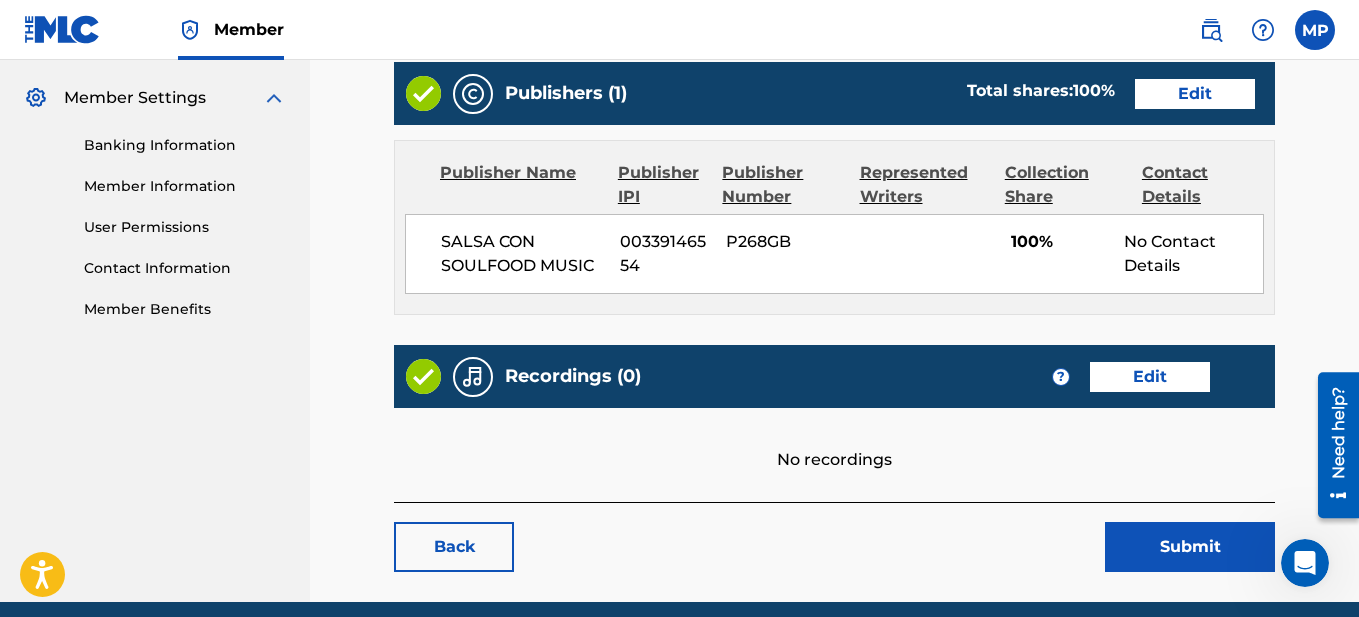 click on "Edit" at bounding box center [1195, 94] 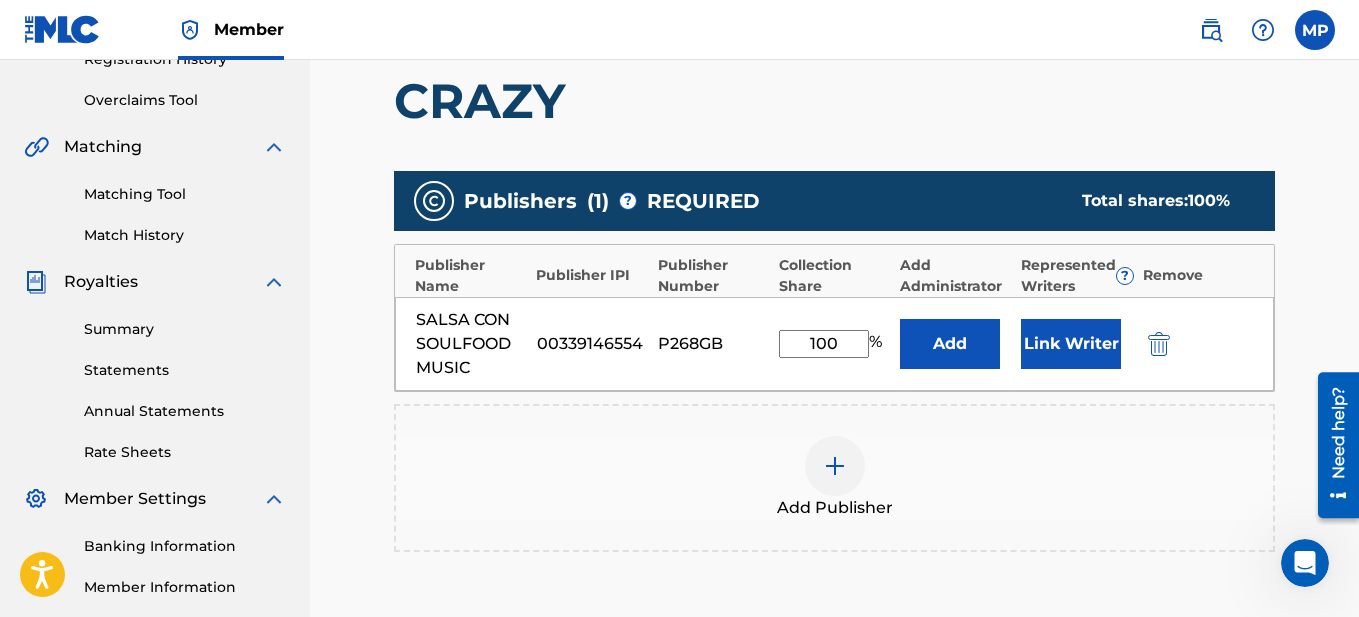 scroll, scrollTop: 400, scrollLeft: 0, axis: vertical 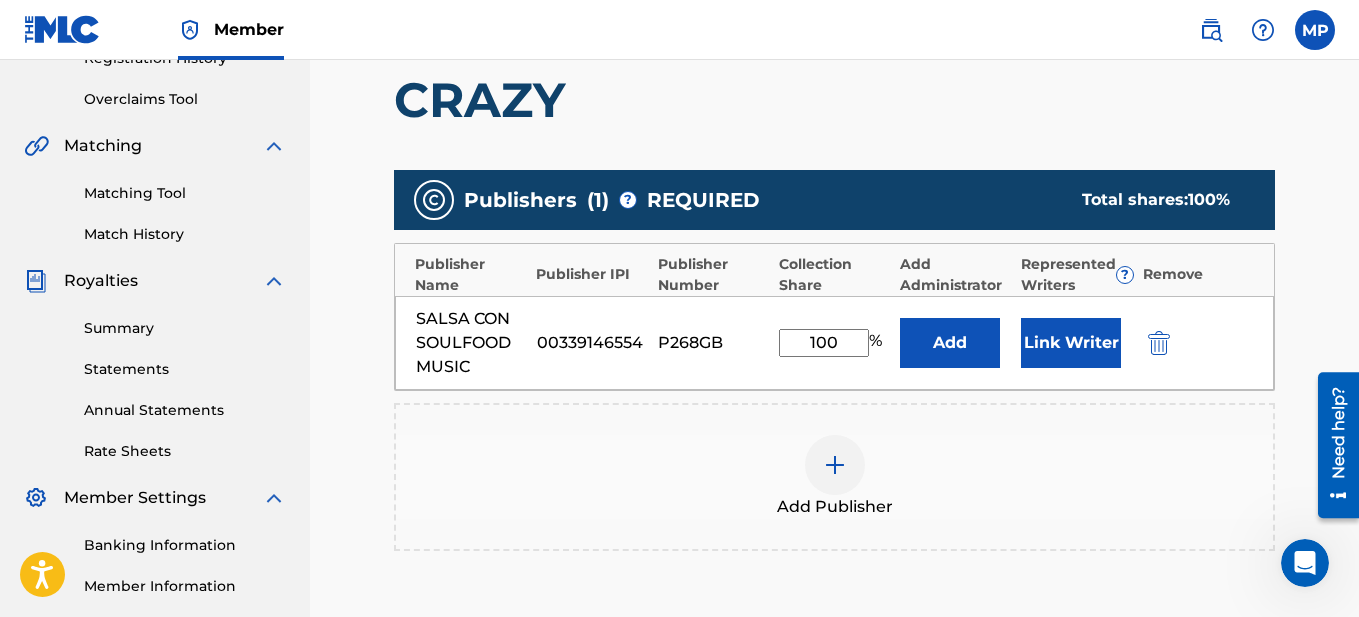 click on "Link Writer" at bounding box center [1071, 343] 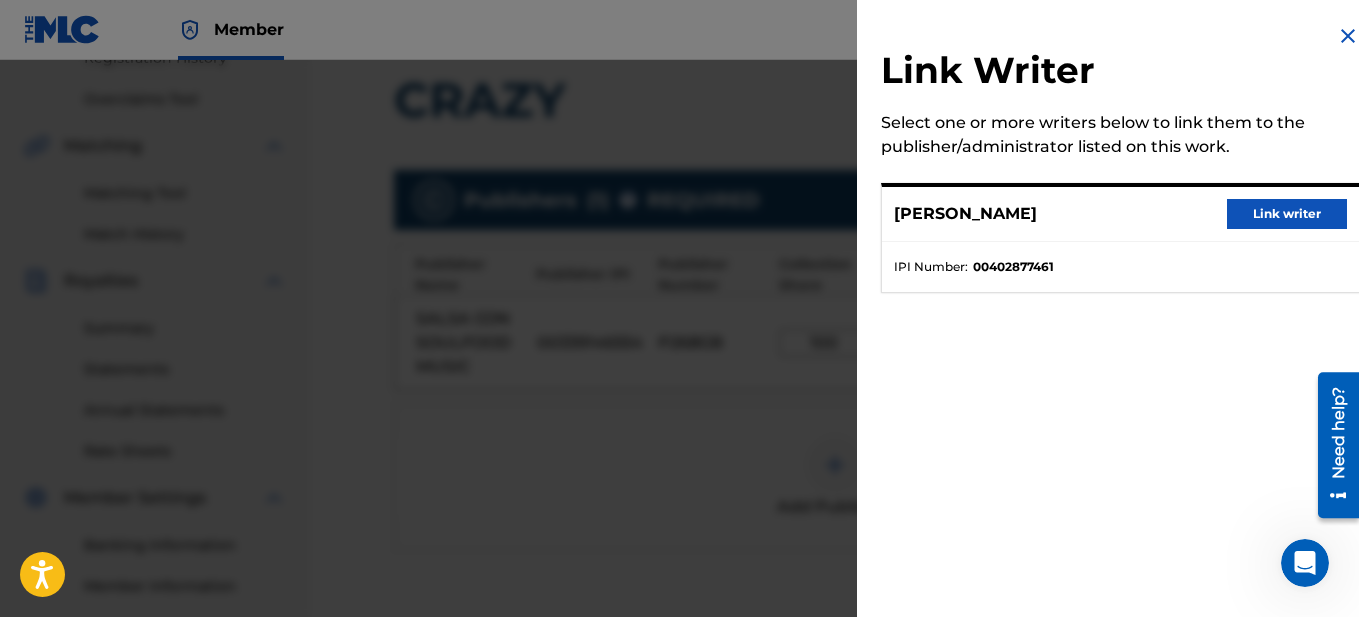 click on "Link writer" at bounding box center (1287, 214) 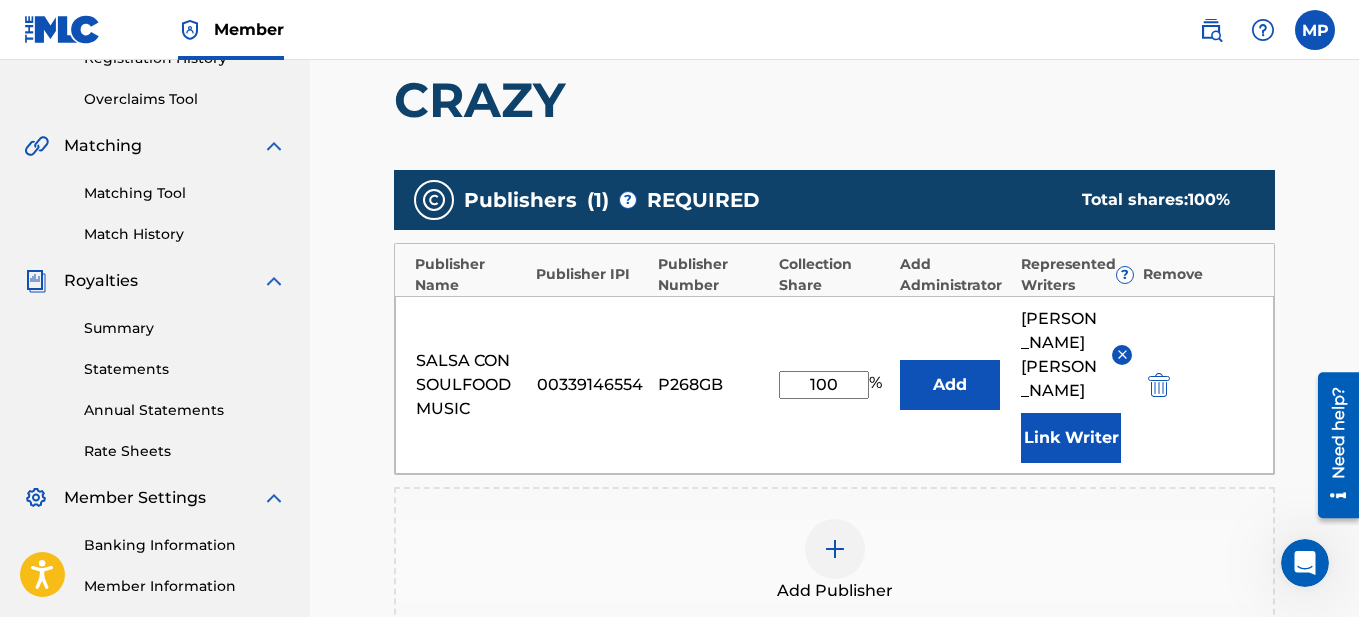 click on "Add" at bounding box center (950, 385) 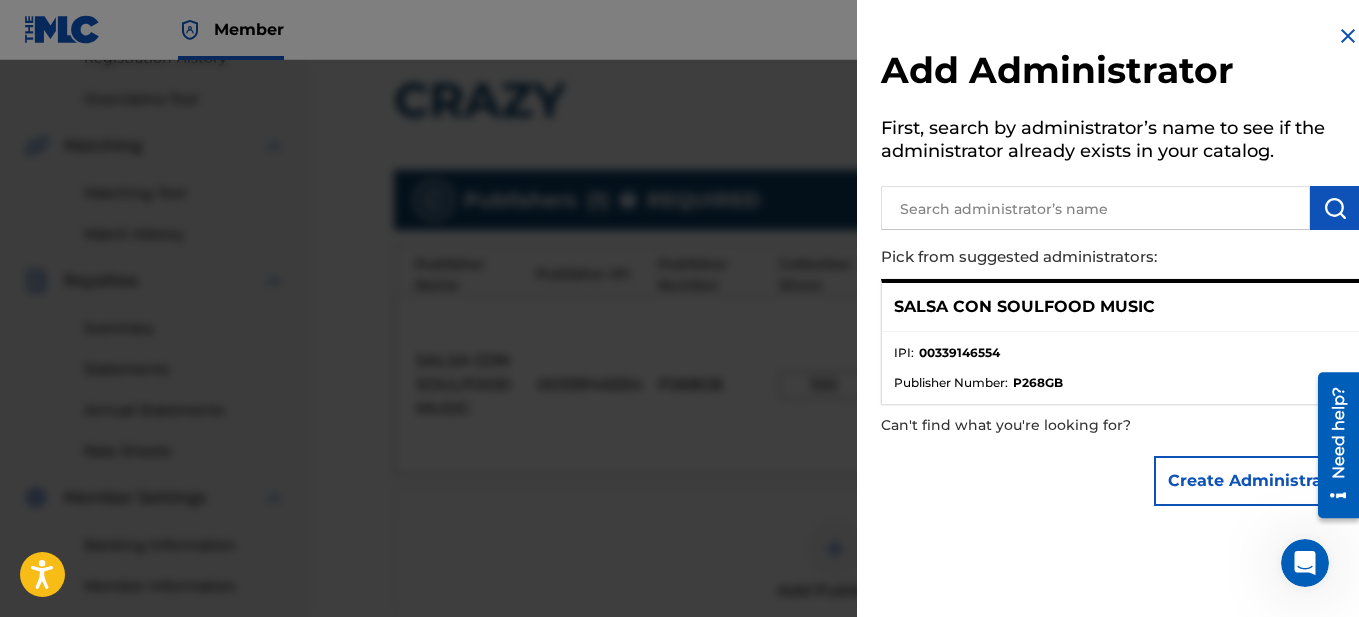 click on "SALSA CON SOULFOOD MUSIC" at bounding box center [1120, 307] 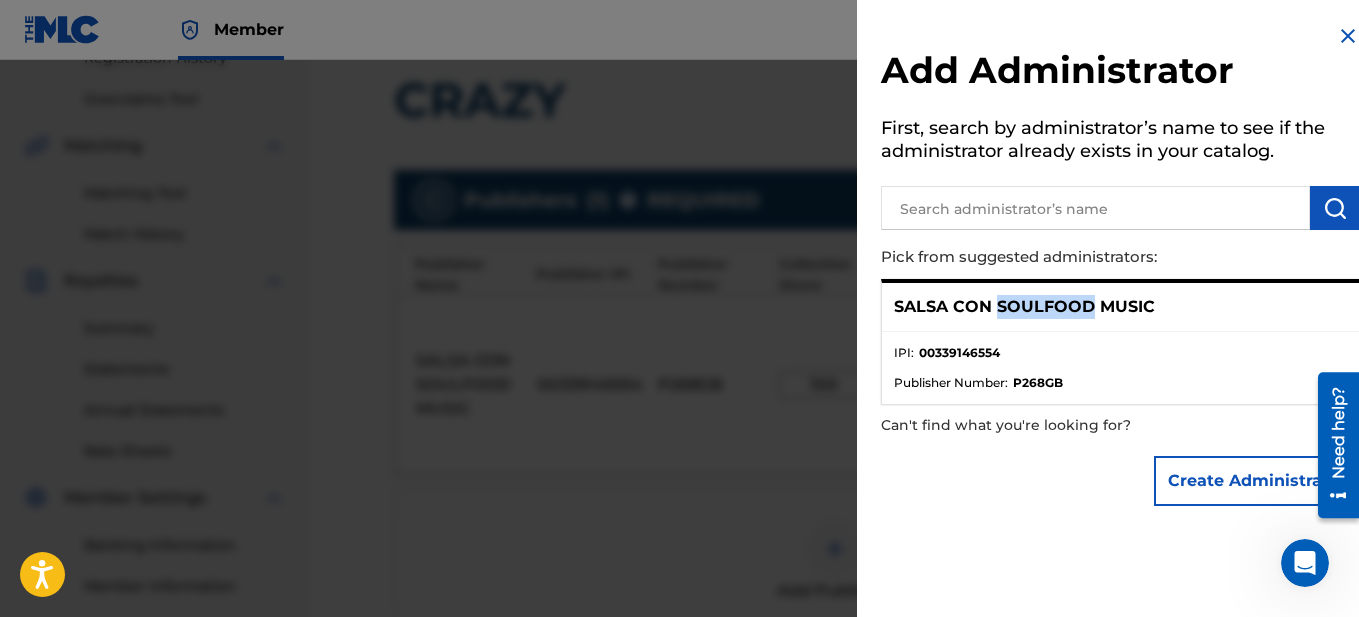 drag, startPoint x: 999, startPoint y: 308, endPoint x: 993, endPoint y: 330, distance: 22.803509 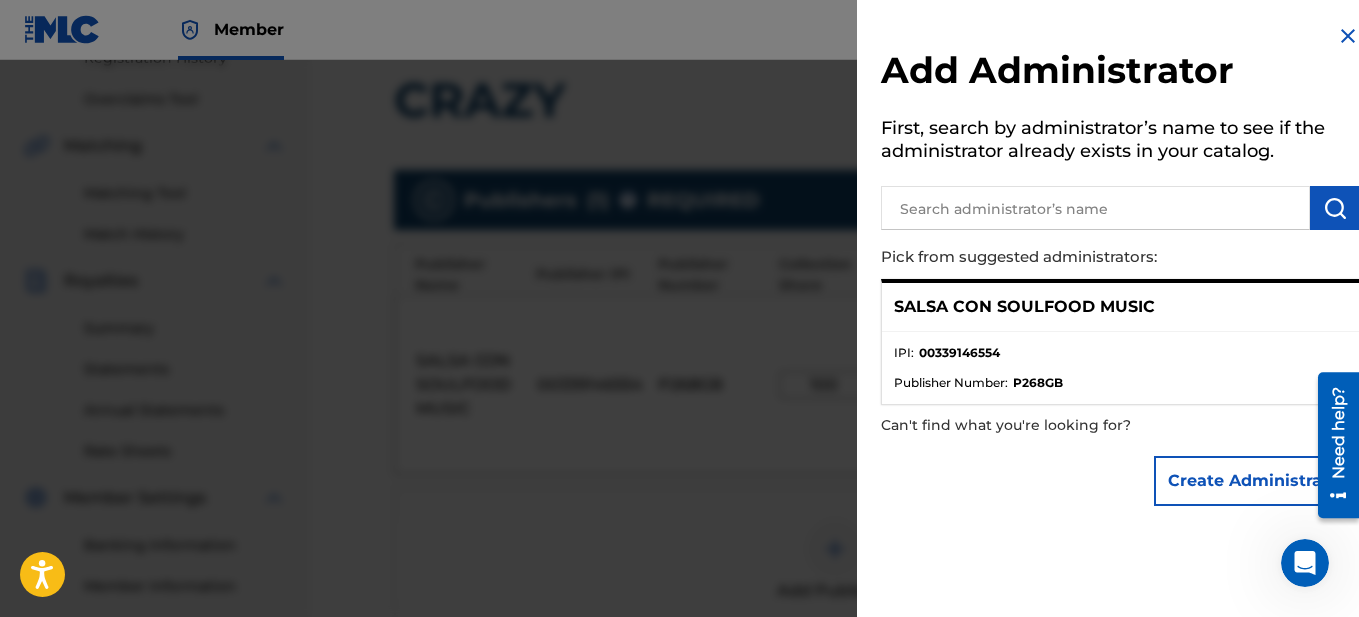 drag, startPoint x: 993, startPoint y: 330, endPoint x: 970, endPoint y: 385, distance: 59.615433 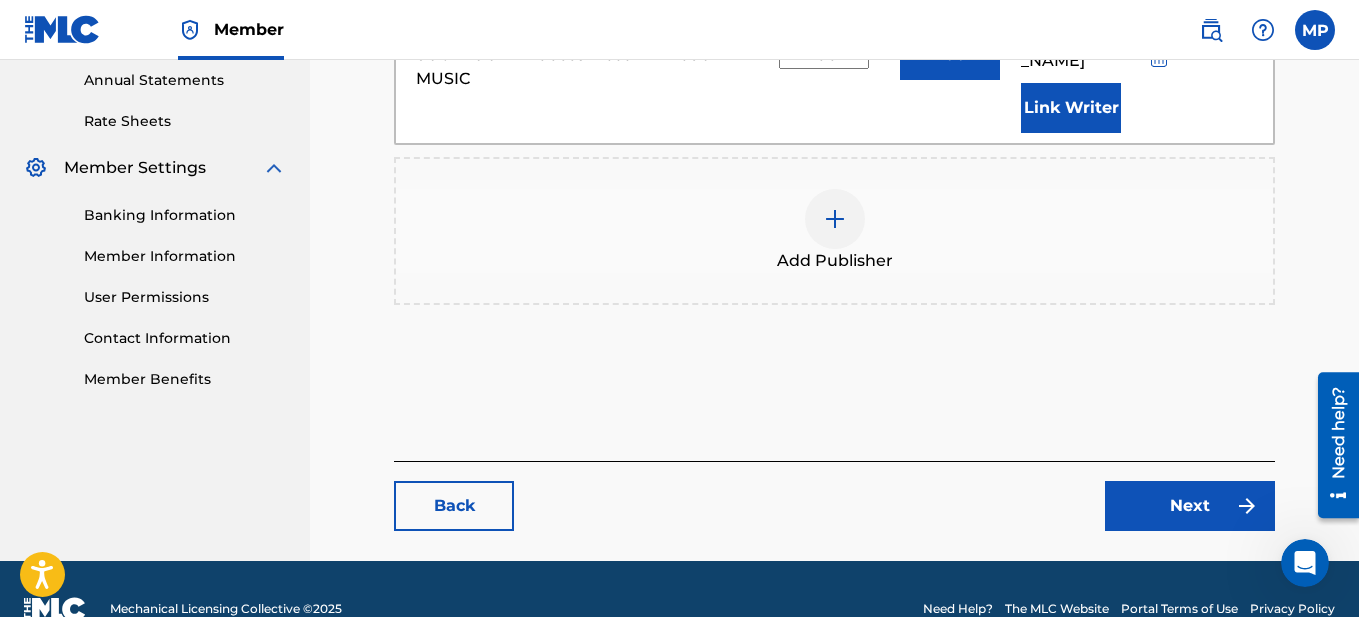 scroll, scrollTop: 746, scrollLeft: 0, axis: vertical 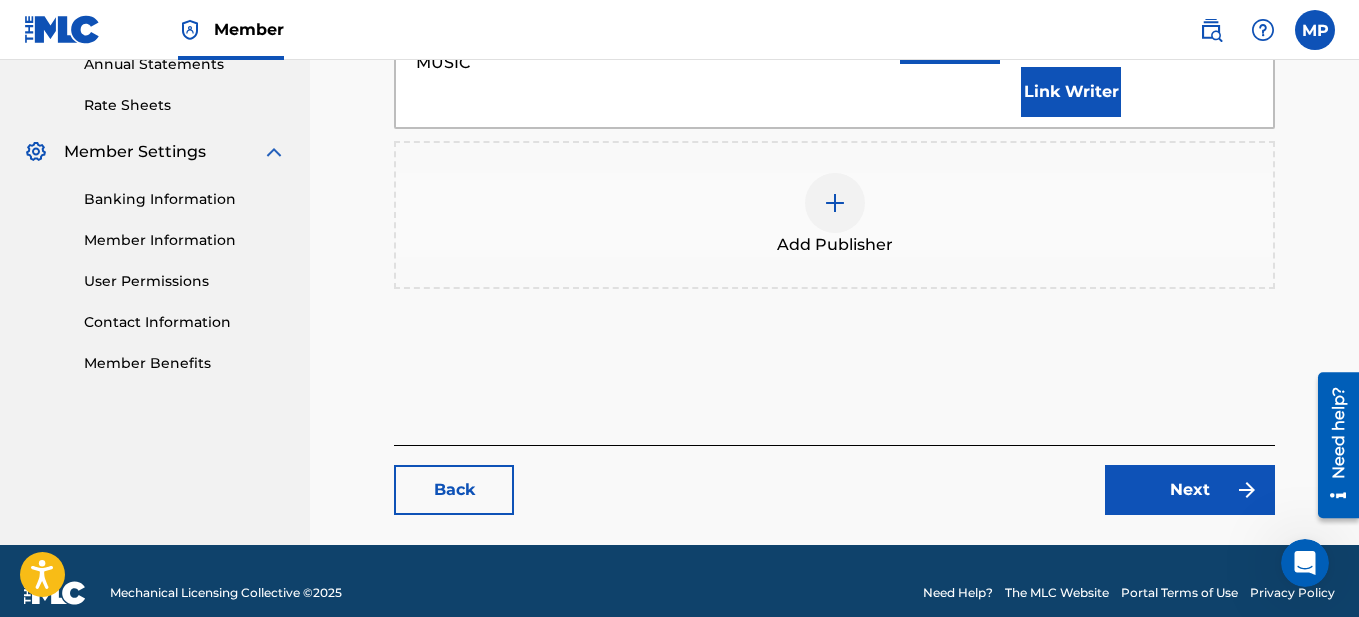 click on "Next" at bounding box center [1190, 490] 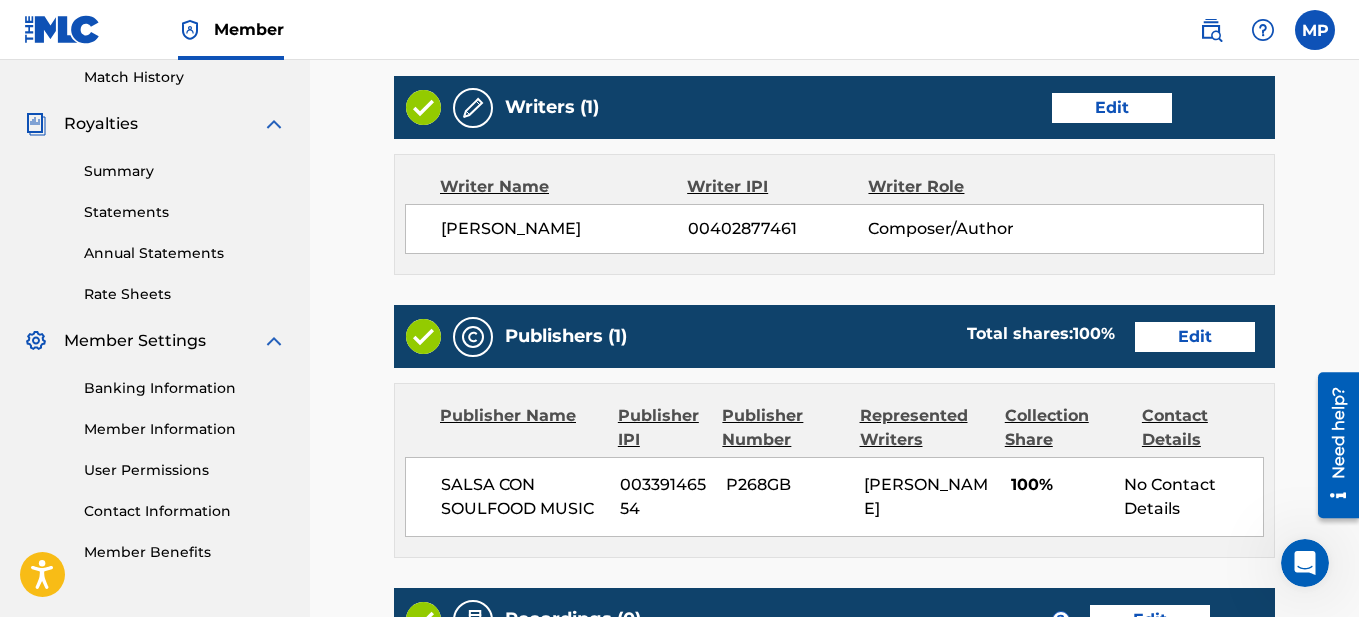 scroll, scrollTop: 600, scrollLeft: 0, axis: vertical 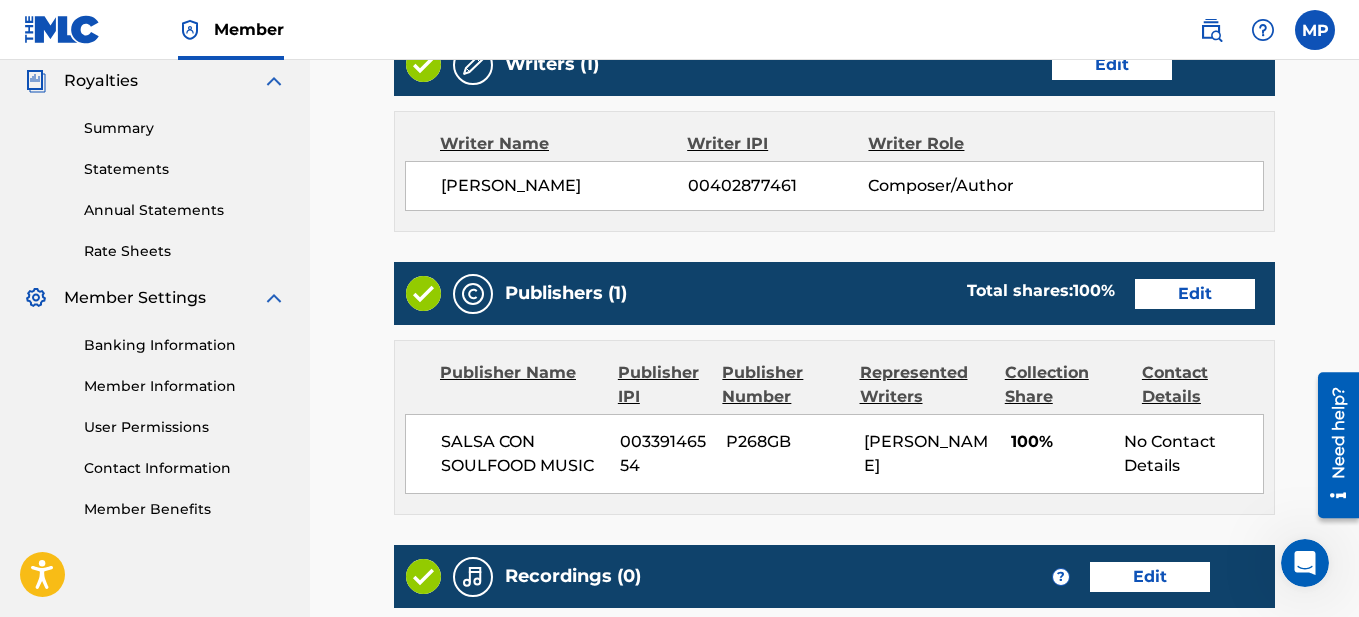 click on "Contact Details" at bounding box center [1203, 385] 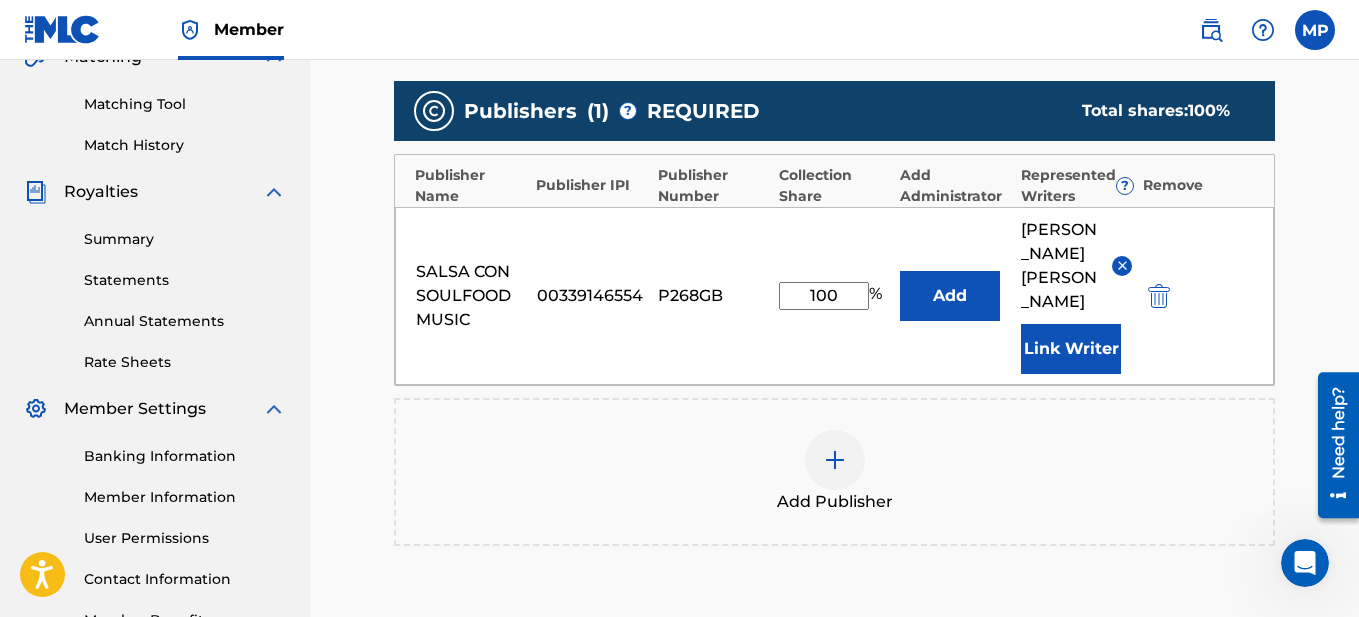 scroll, scrollTop: 446, scrollLeft: 0, axis: vertical 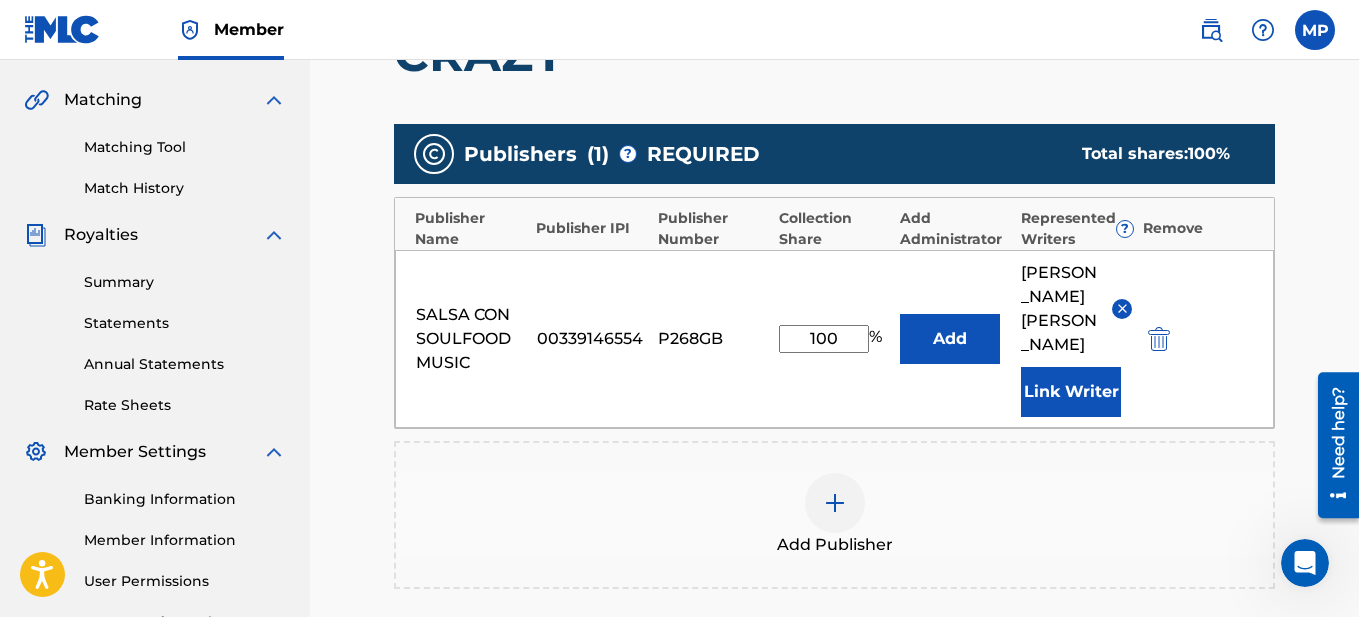 click on "Add" at bounding box center [950, 339] 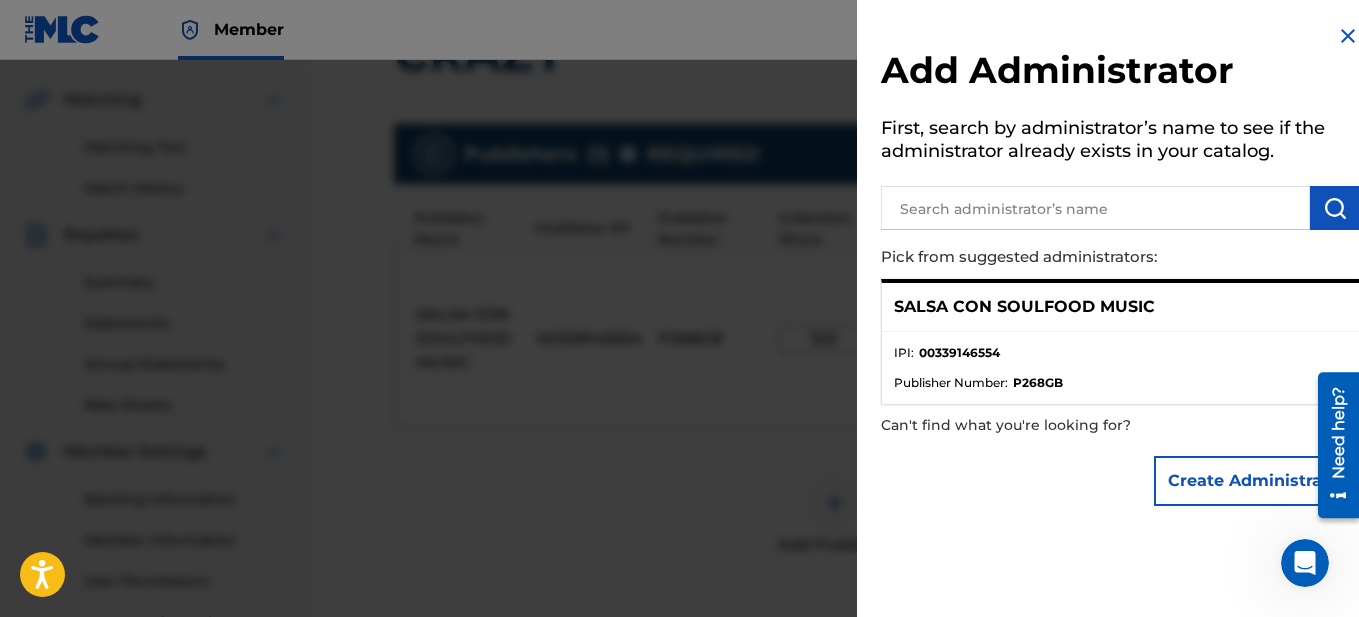 click at bounding box center (1095, 208) 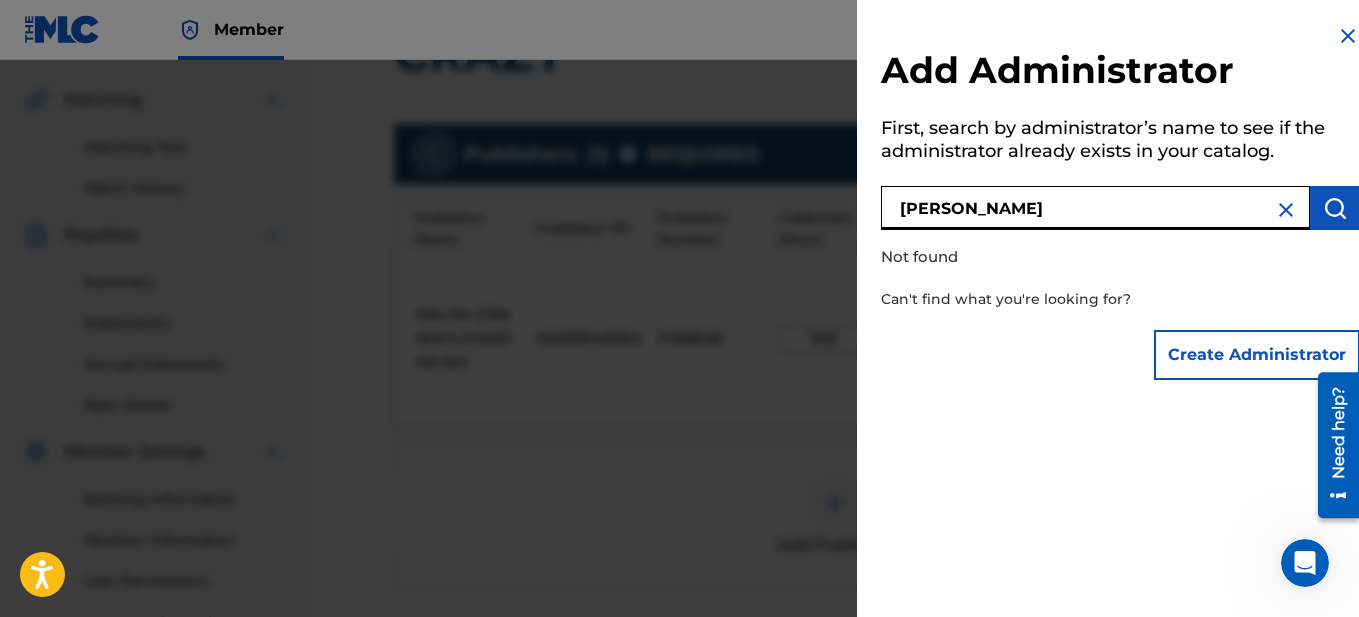 drag, startPoint x: 1043, startPoint y: 209, endPoint x: 887, endPoint y: 214, distance: 156.08011 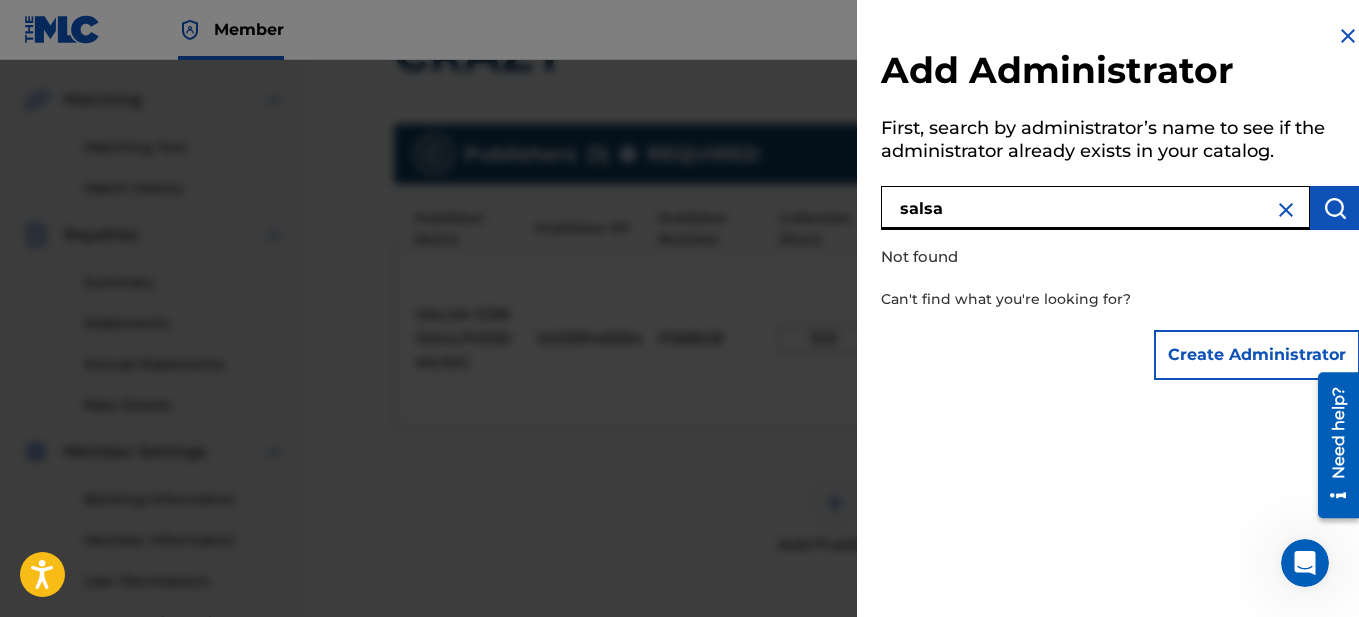 type on "salsa" 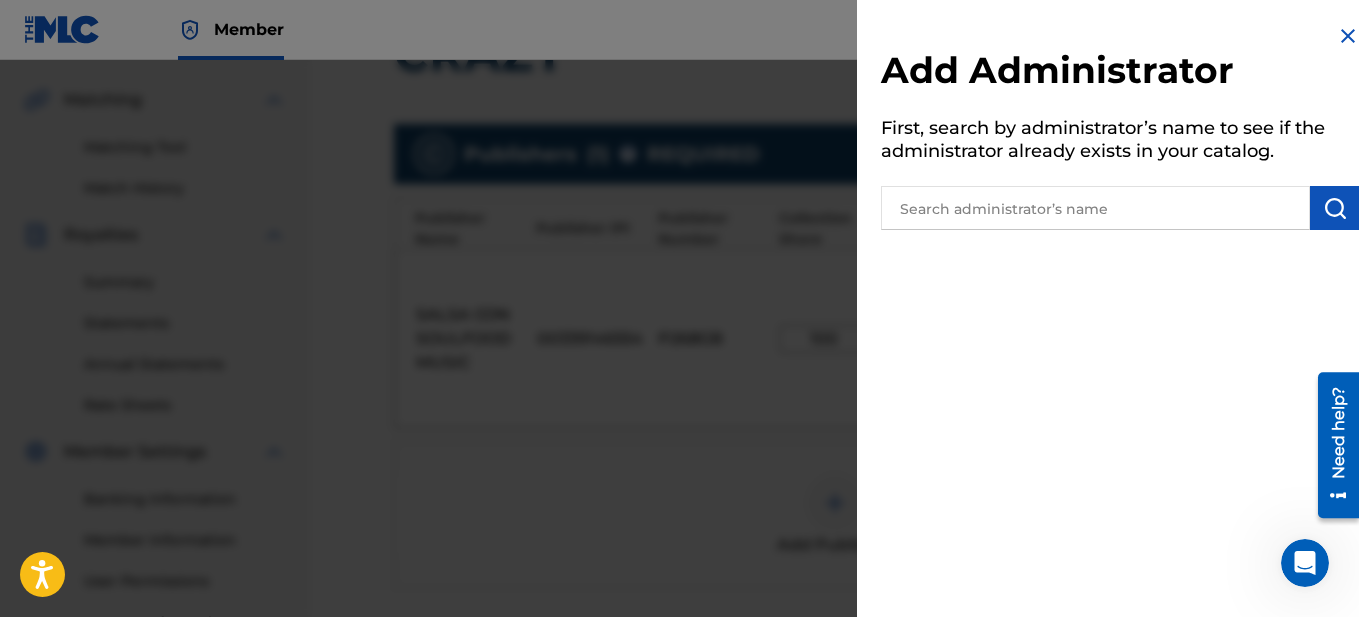 click at bounding box center (1348, 36) 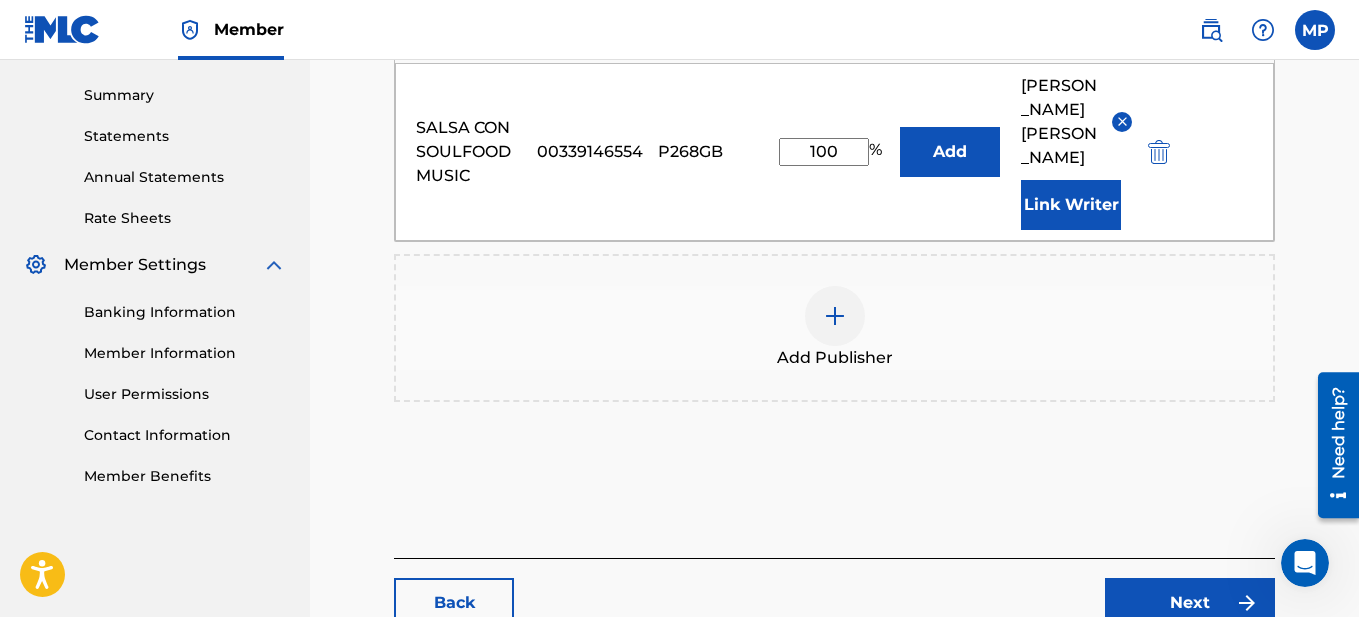 scroll, scrollTop: 746, scrollLeft: 0, axis: vertical 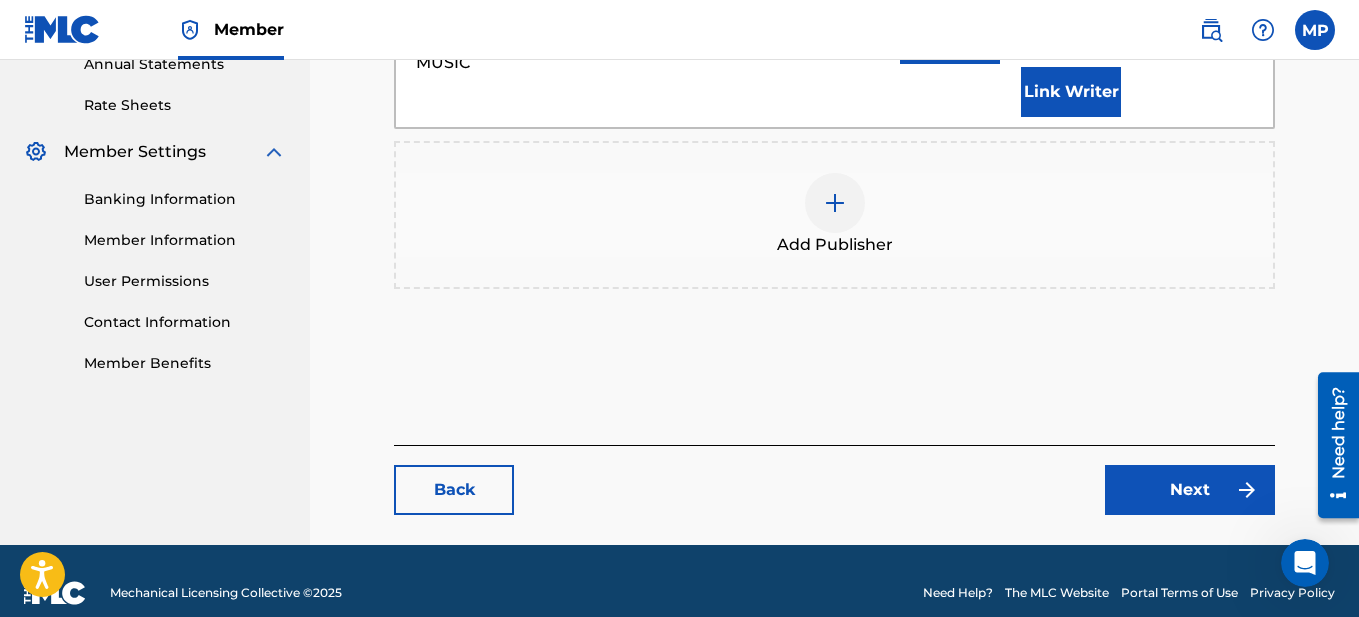 click on "Next" at bounding box center [1190, 490] 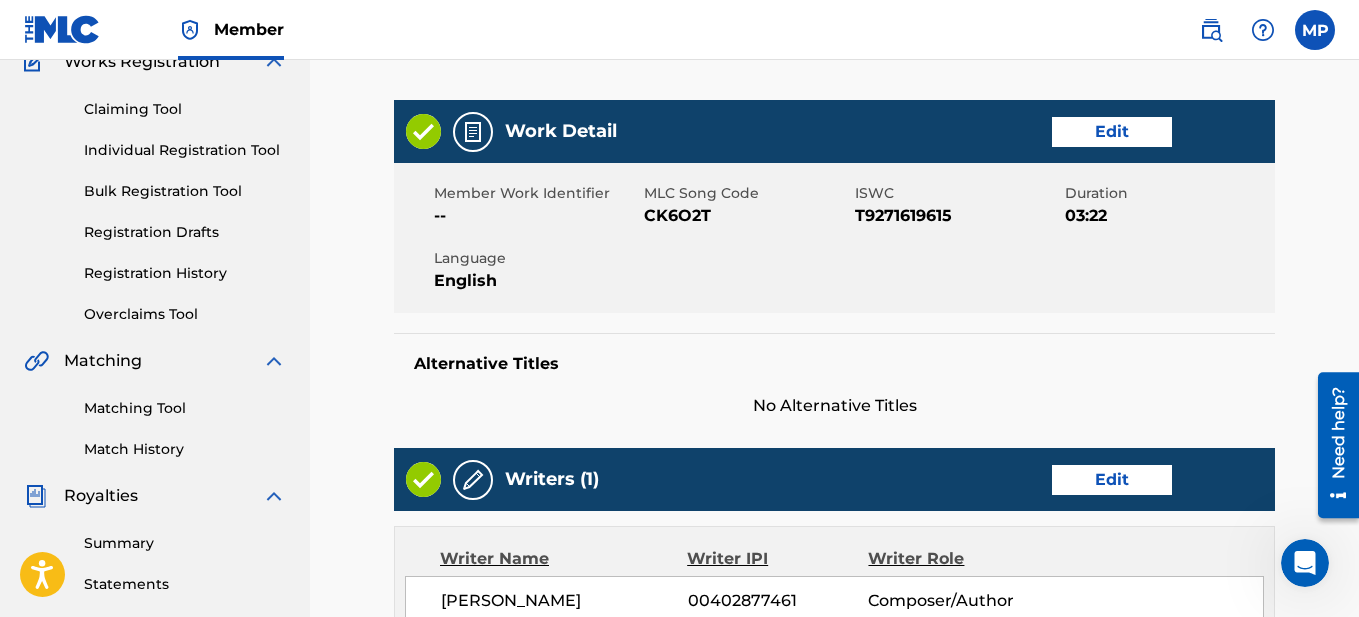 scroll, scrollTop: 200, scrollLeft: 0, axis: vertical 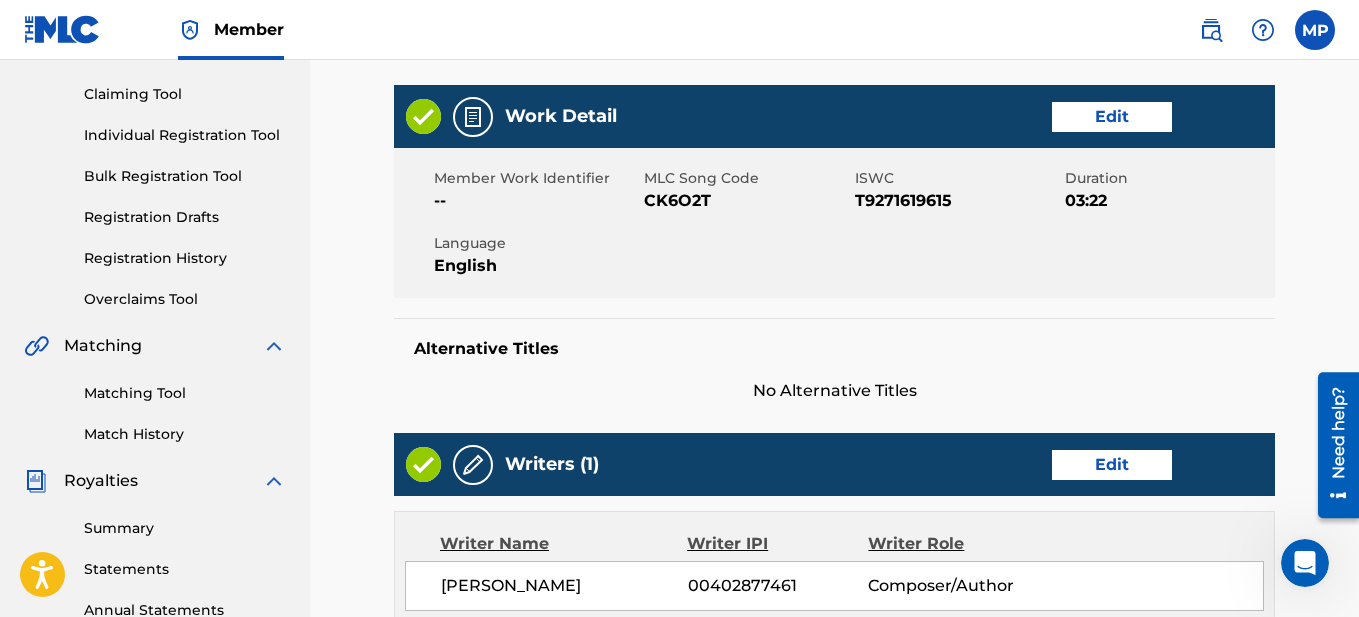 click on "Edit" at bounding box center (1112, 117) 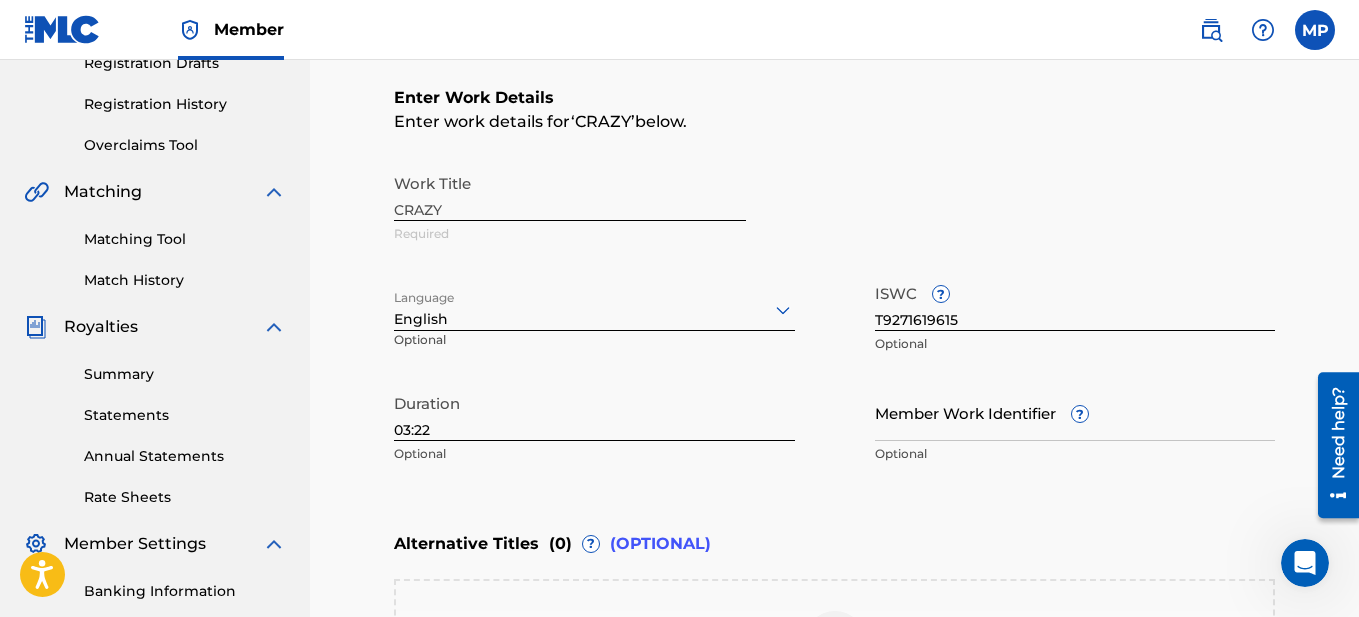 scroll, scrollTop: 400, scrollLeft: 0, axis: vertical 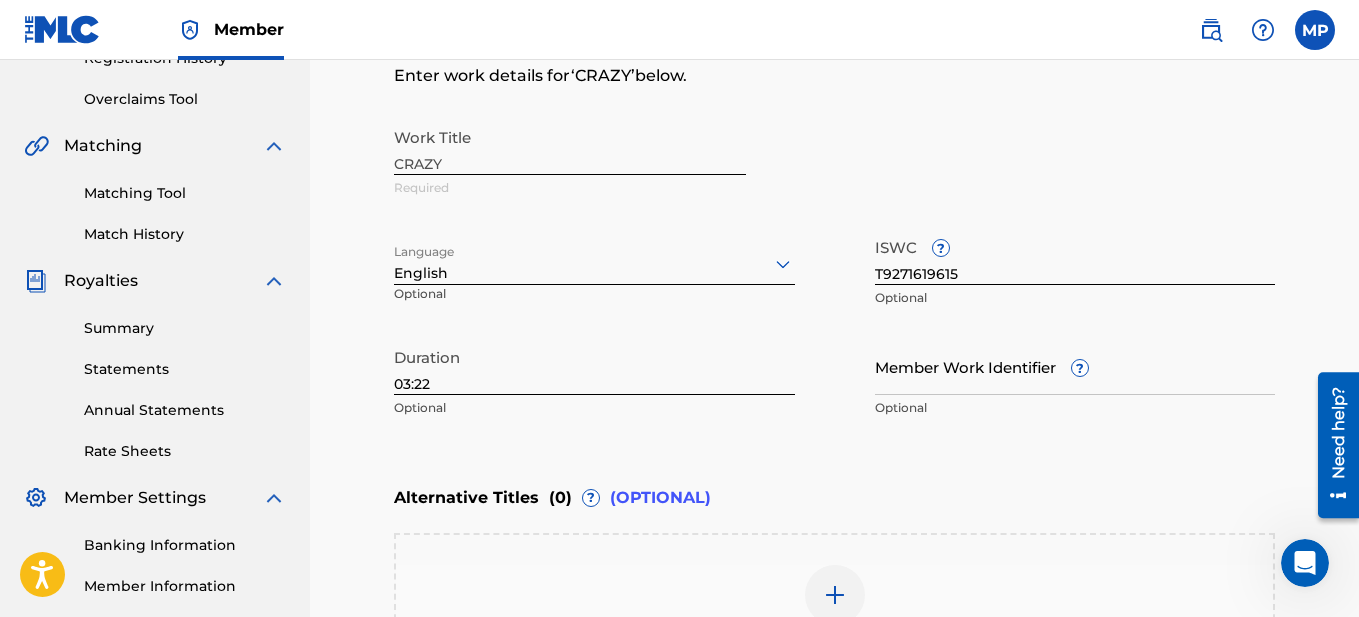 click on "Work Title   CRAZY Required Language English Optional ISWC   ? T9271619615 Optional Duration   03:22 Optional Member Work Identifier   ? Optional" at bounding box center [834, 273] 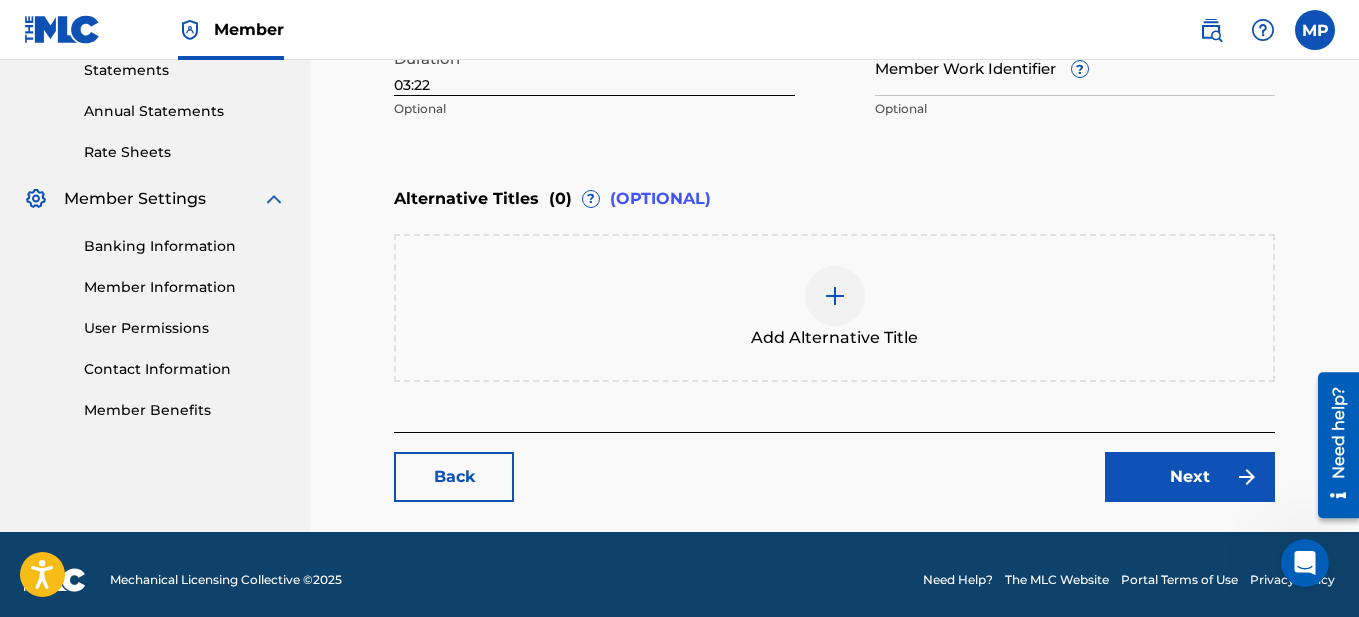 scroll, scrollTop: 700, scrollLeft: 0, axis: vertical 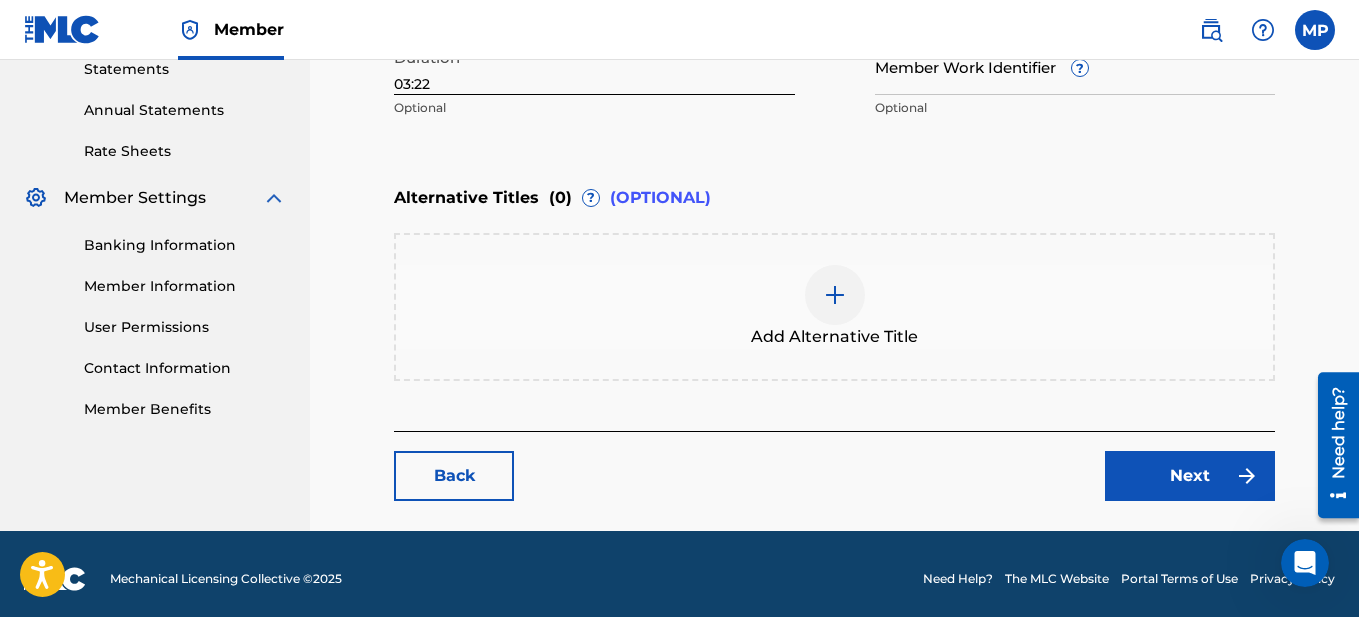 click on "Next" at bounding box center (1190, 476) 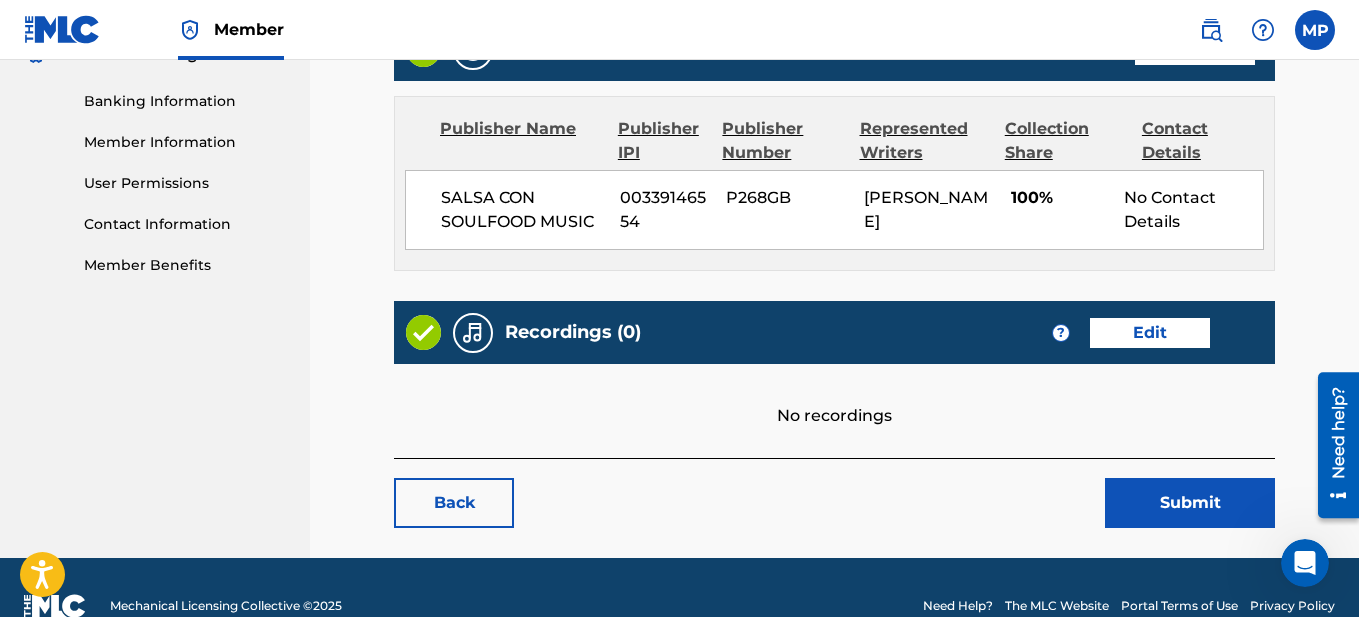scroll, scrollTop: 881, scrollLeft: 0, axis: vertical 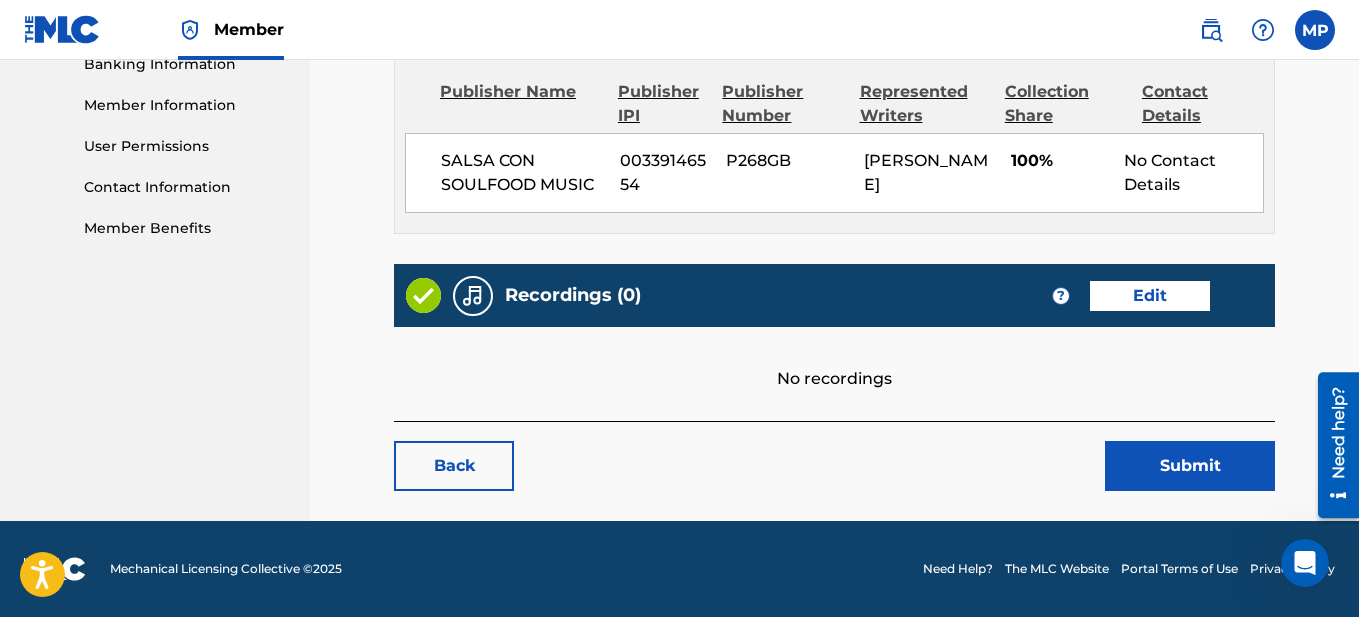 click on "Submit" at bounding box center (1190, 466) 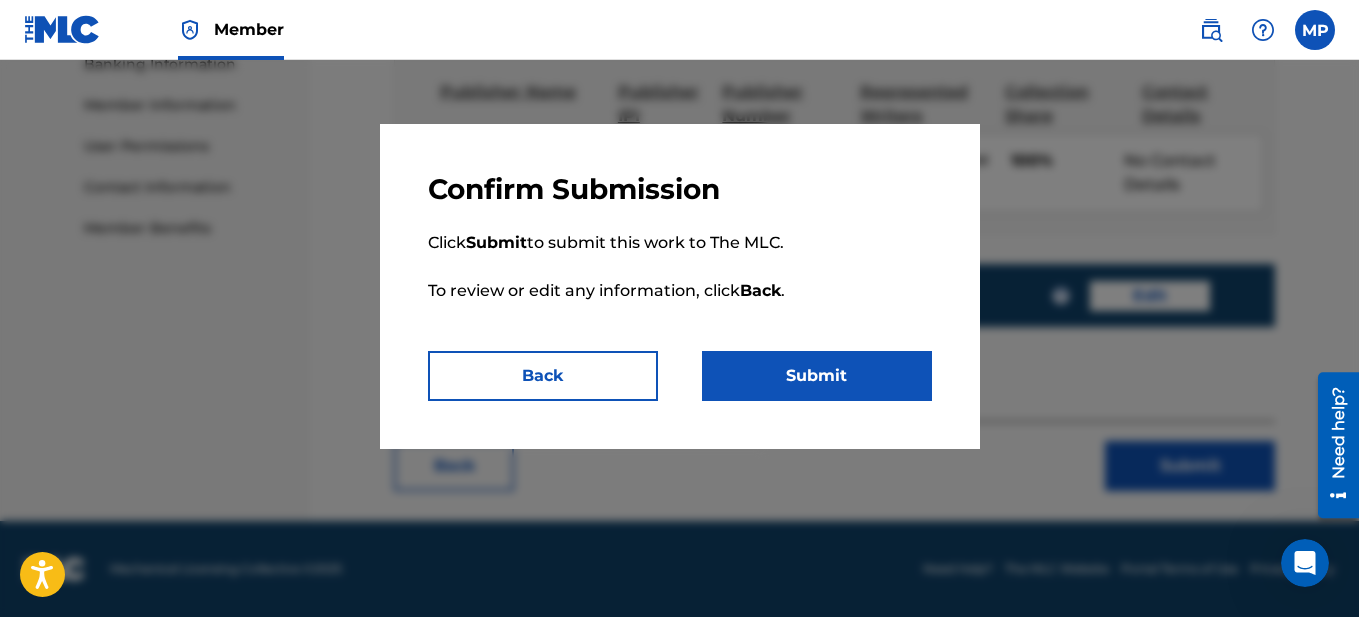 click on "Submit" at bounding box center [817, 376] 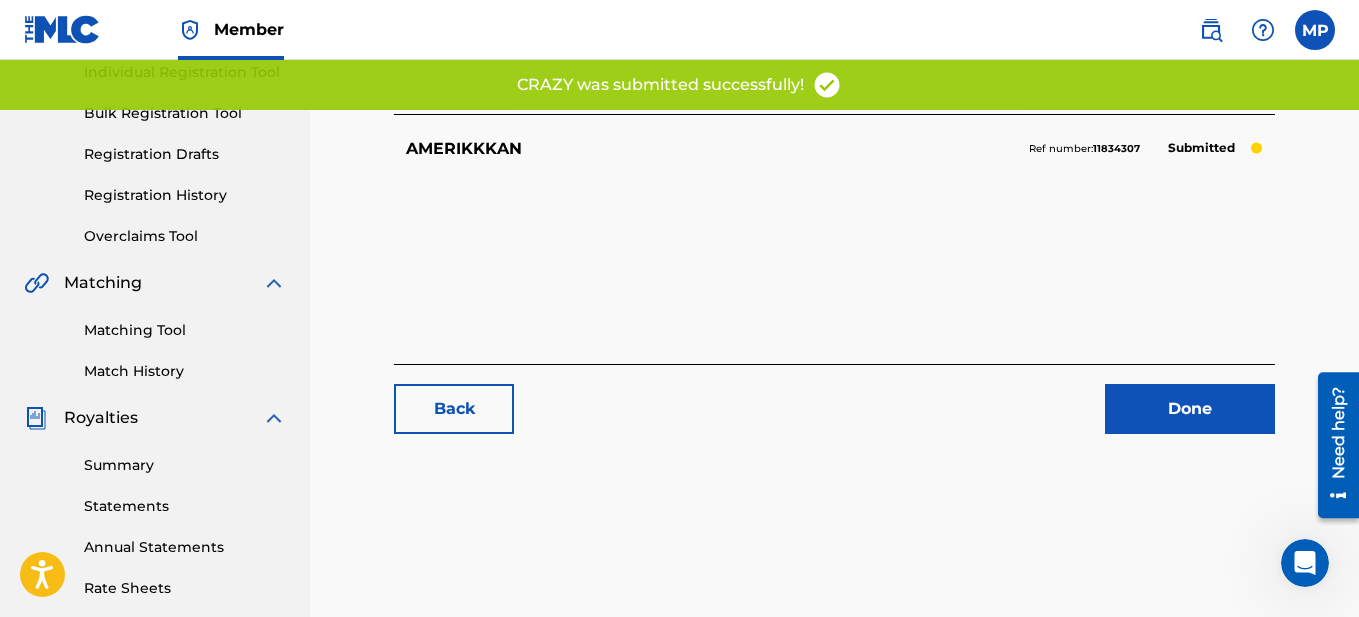 scroll, scrollTop: 300, scrollLeft: 0, axis: vertical 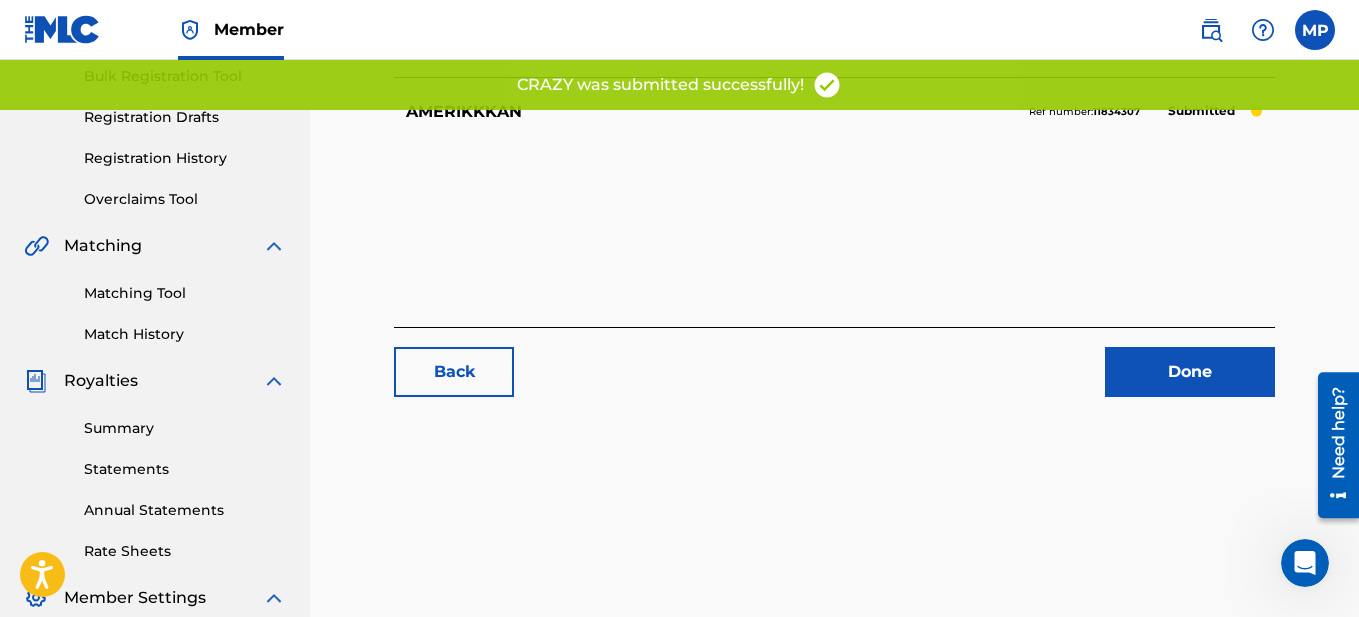 click on "Done" at bounding box center [1190, 372] 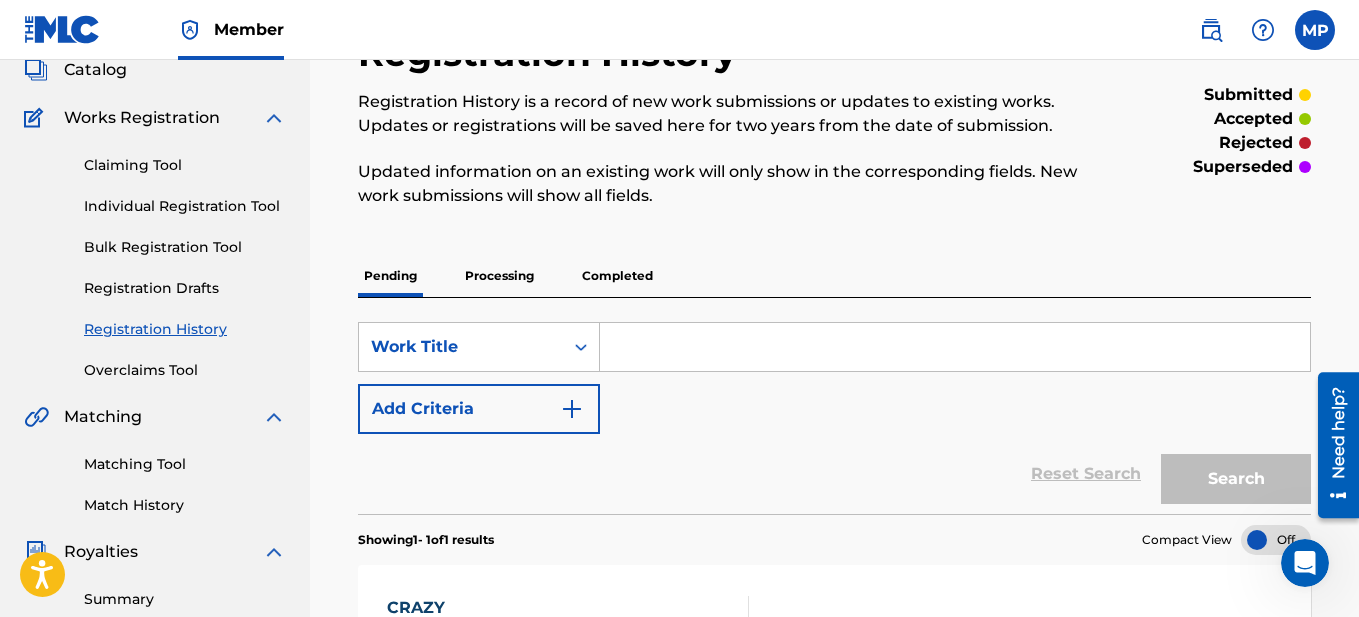 scroll, scrollTop: 100, scrollLeft: 0, axis: vertical 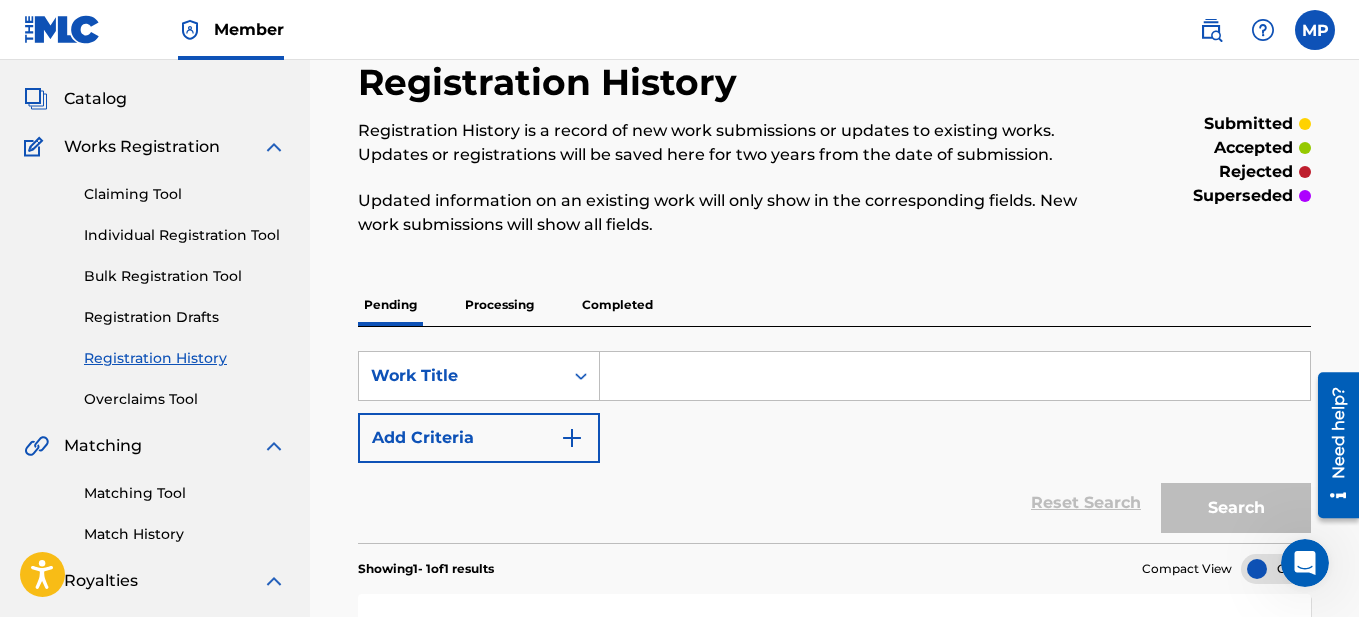 click on "Catalog" at bounding box center (95, 99) 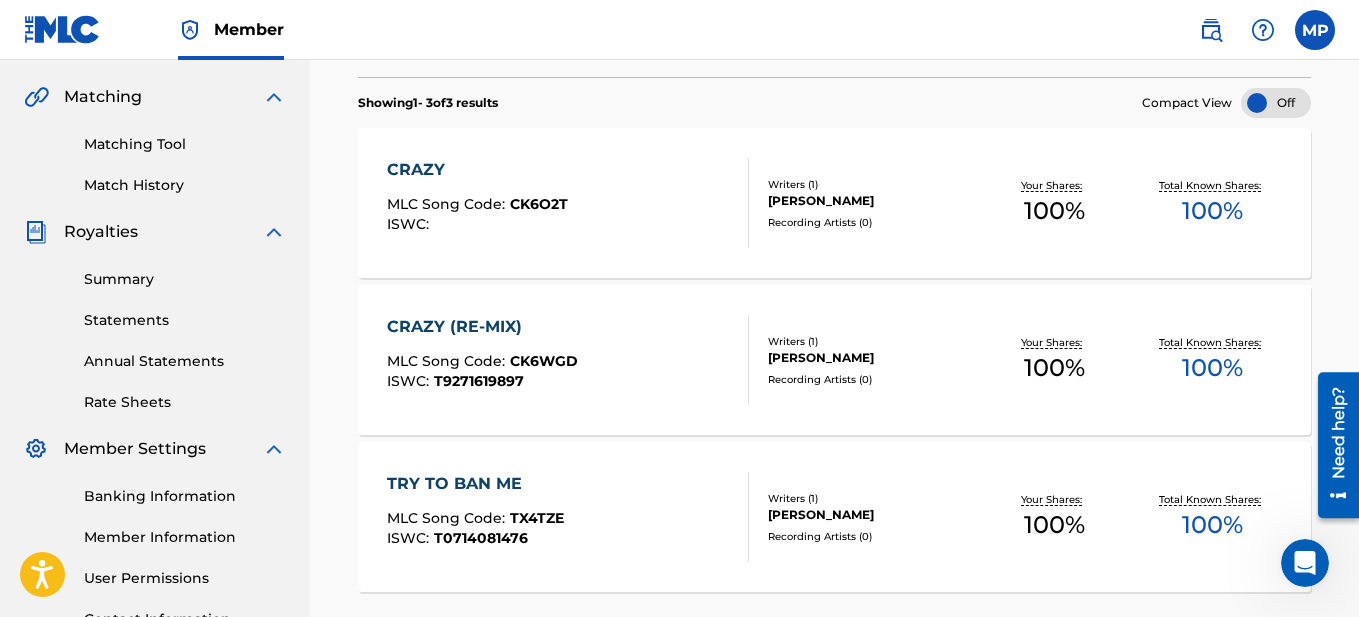 scroll, scrollTop: 500, scrollLeft: 0, axis: vertical 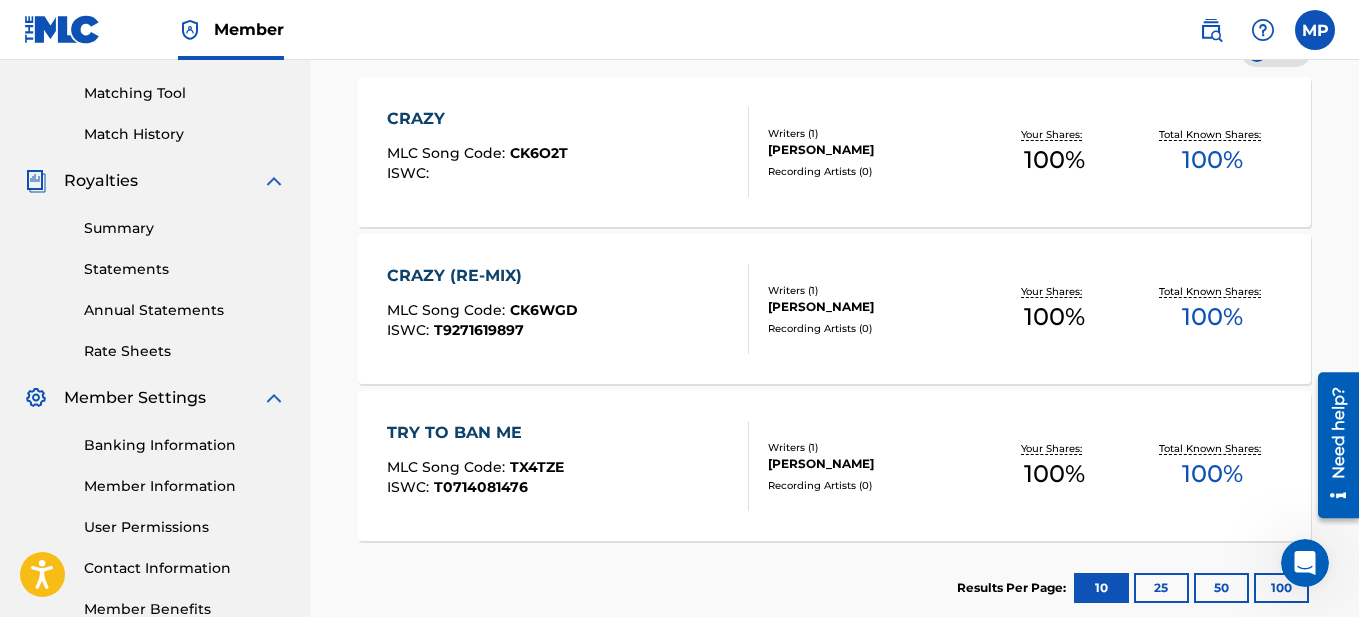 click on "CRAZY (RE-MIX)" at bounding box center [482, 276] 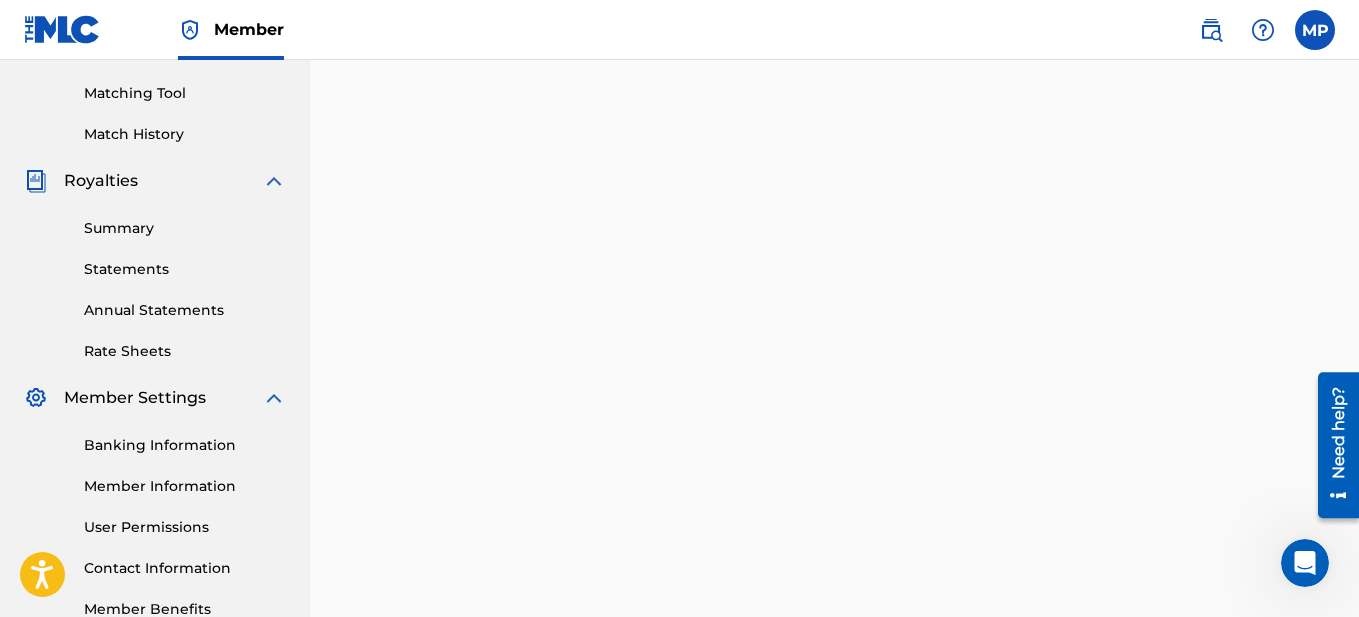 scroll, scrollTop: 0, scrollLeft: 0, axis: both 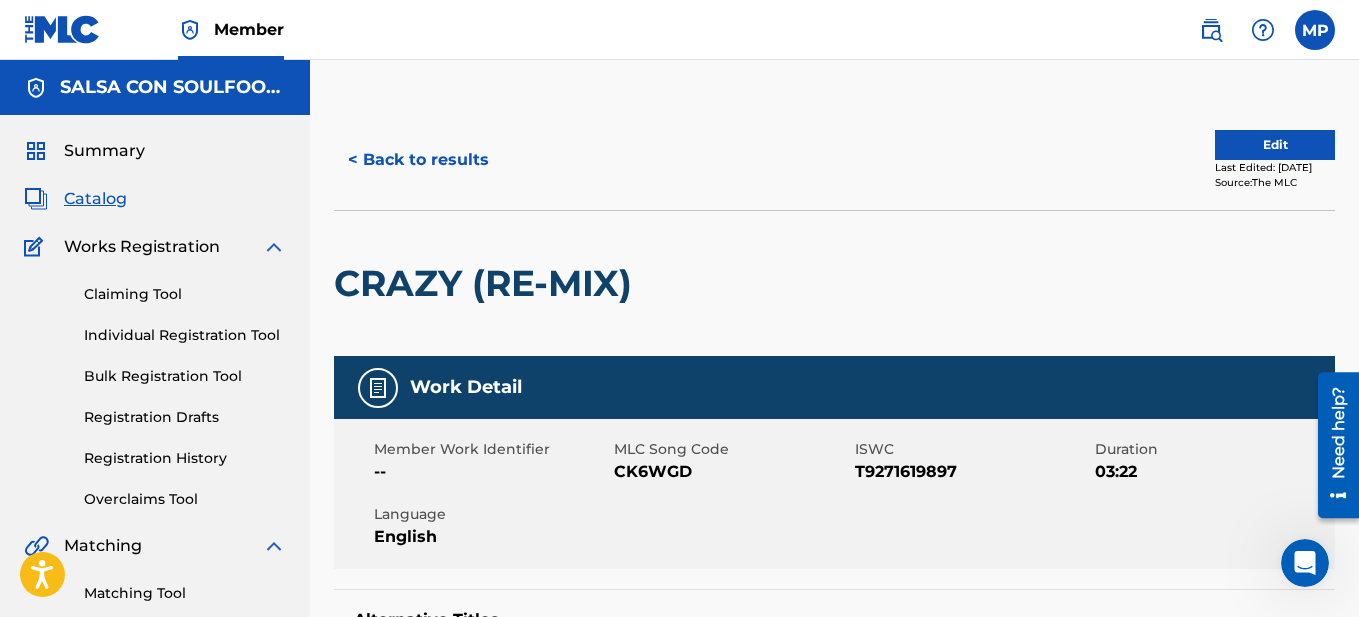 click on "Edit" at bounding box center (1275, 145) 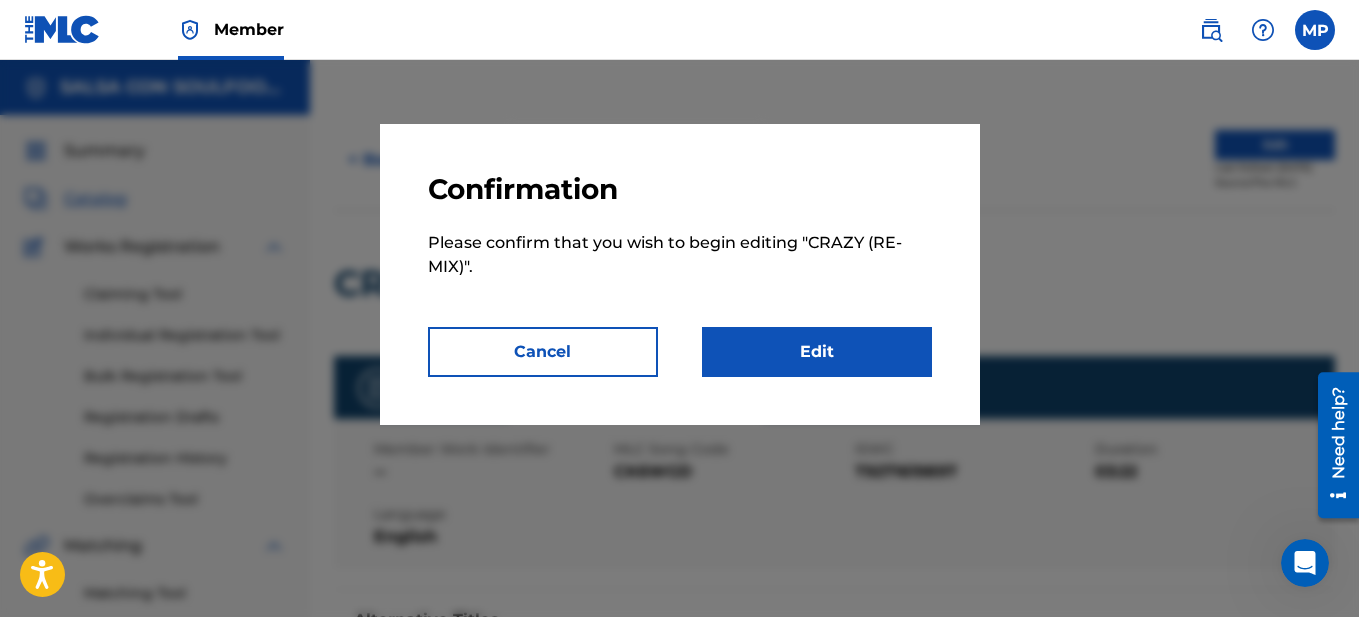 click on "Edit" at bounding box center (817, 352) 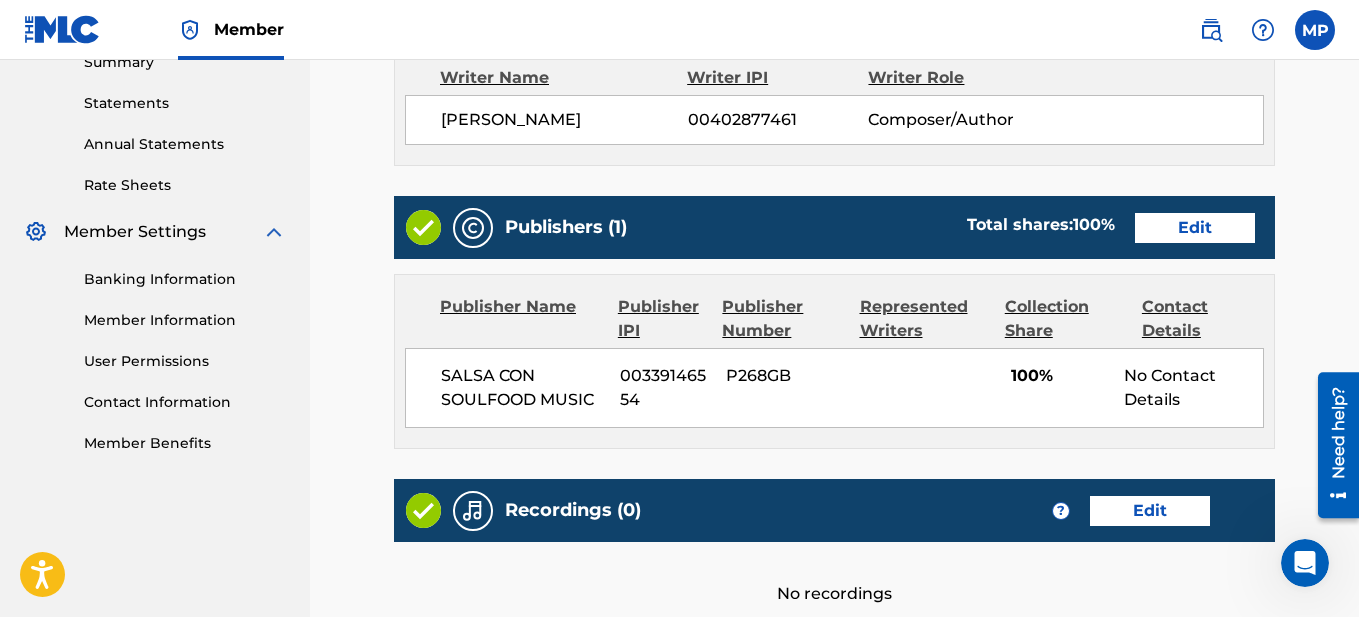 scroll, scrollTop: 700, scrollLeft: 0, axis: vertical 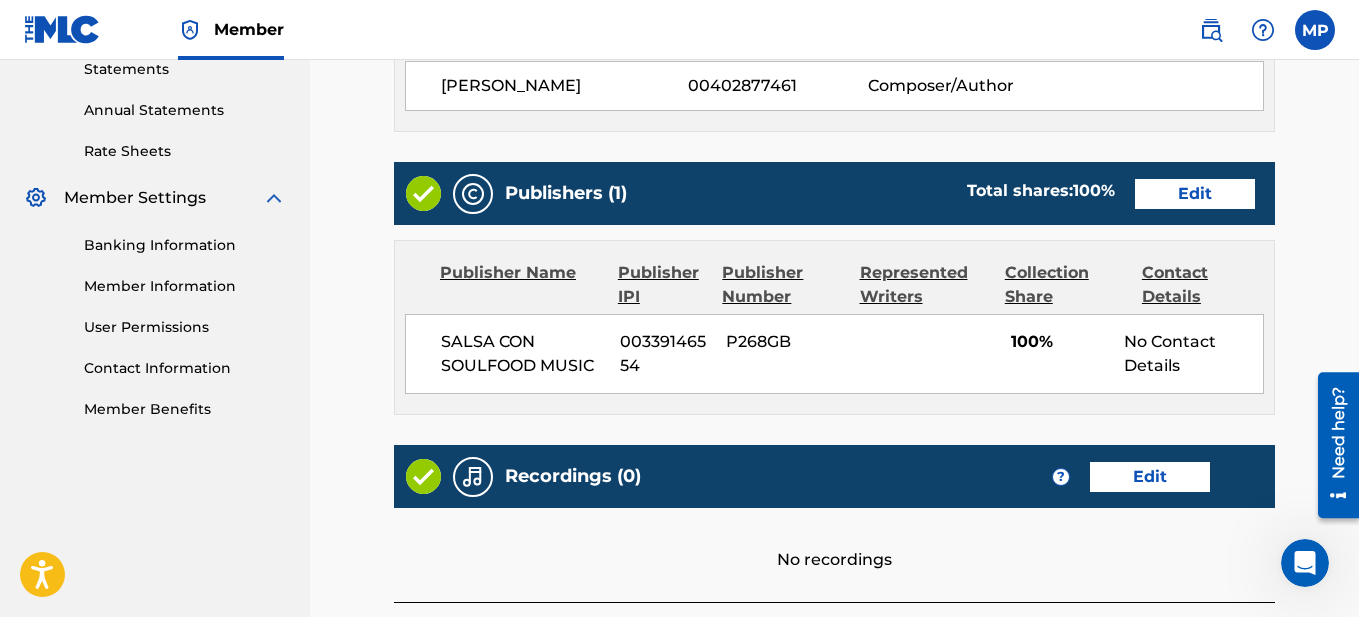 click on "Edit" at bounding box center (1195, 194) 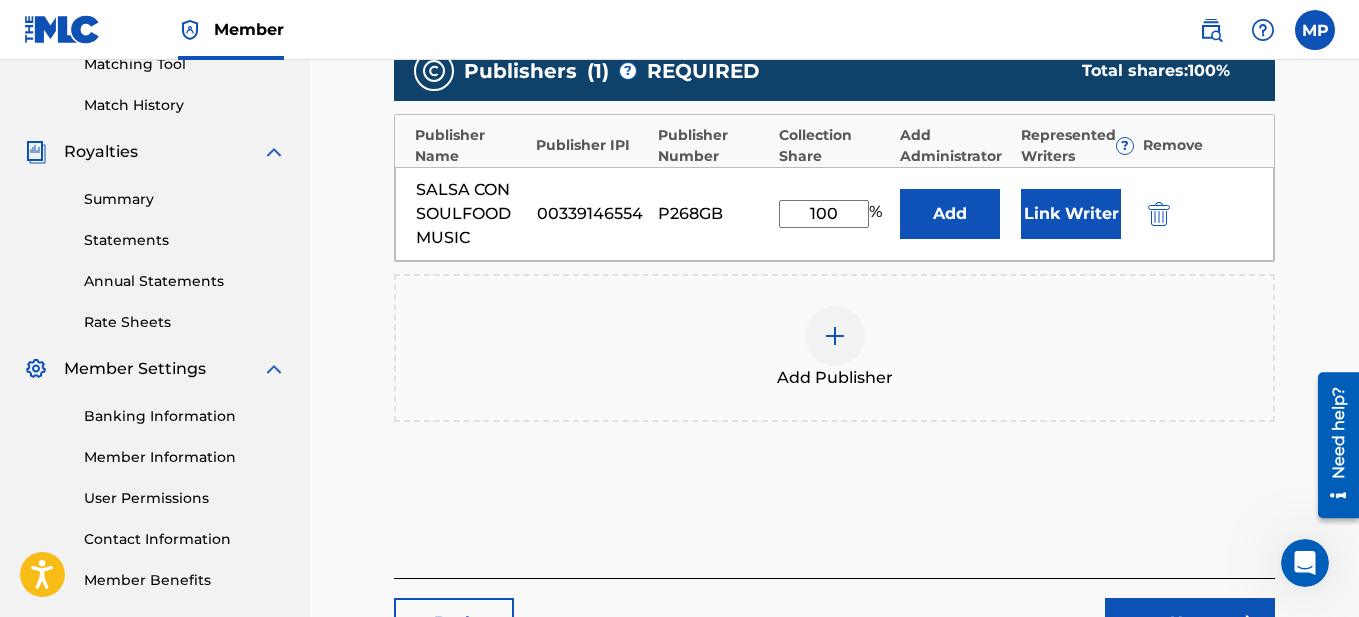 scroll, scrollTop: 600, scrollLeft: 0, axis: vertical 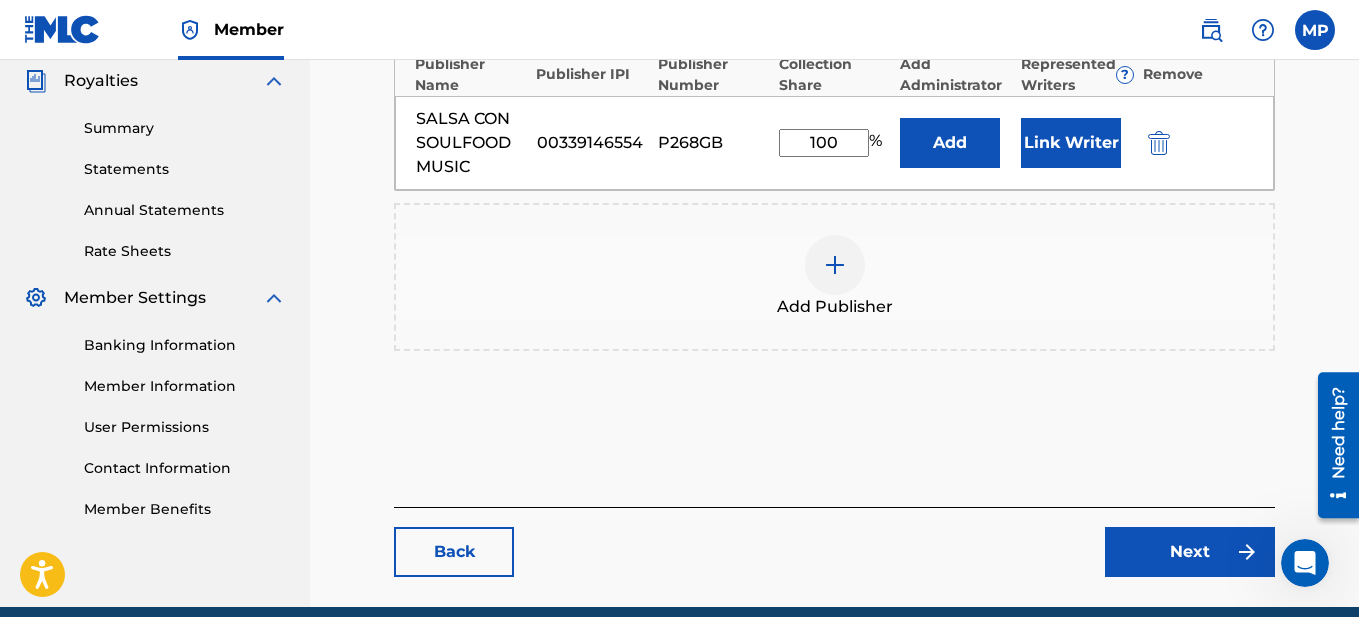 click on "Link Writer" at bounding box center [1071, 143] 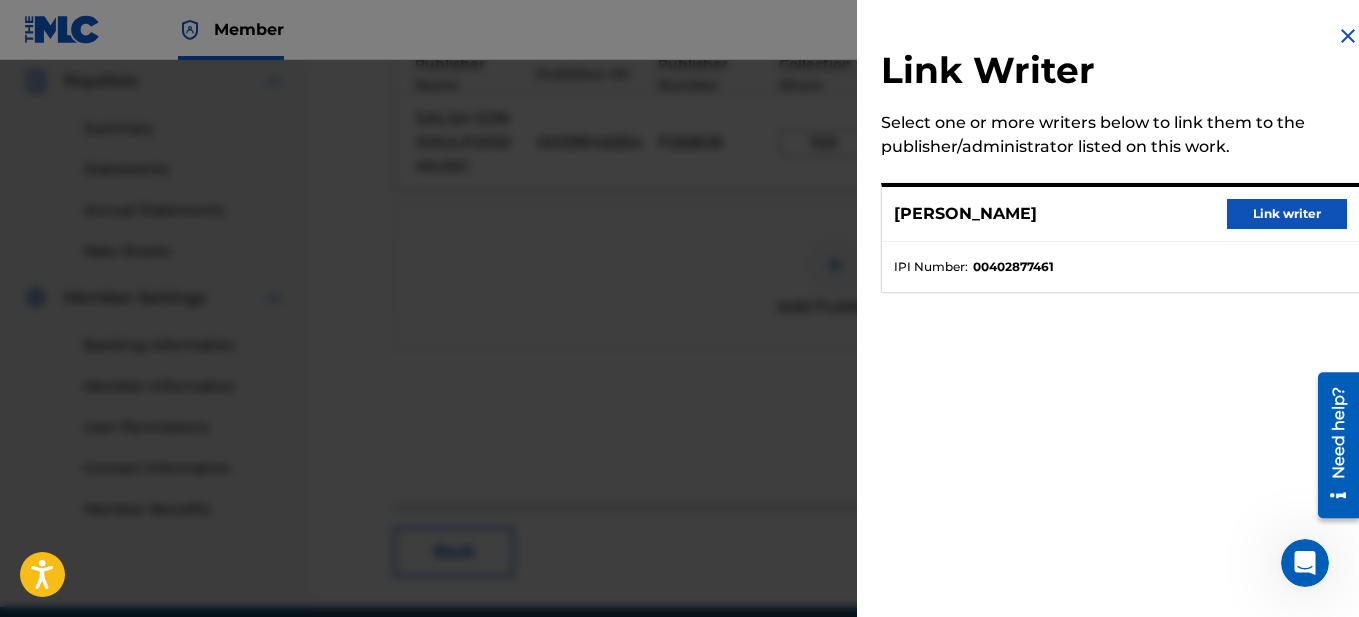 click on "Link writer" at bounding box center [1287, 214] 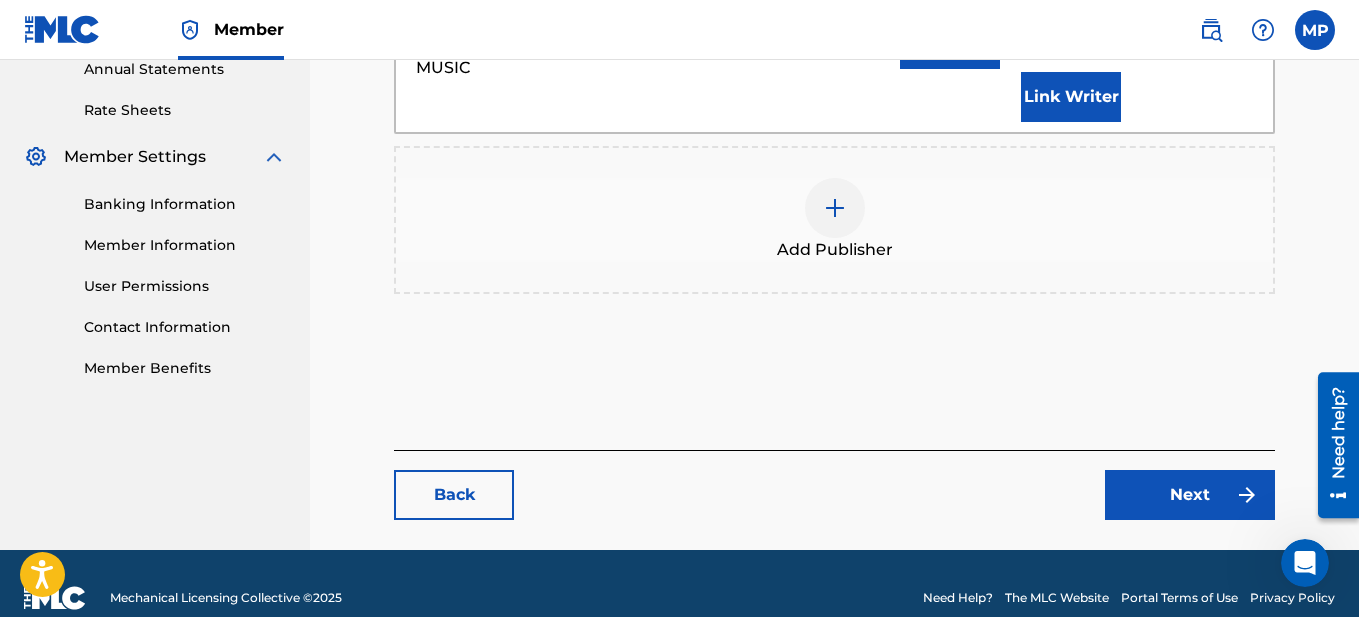 scroll, scrollTop: 746, scrollLeft: 0, axis: vertical 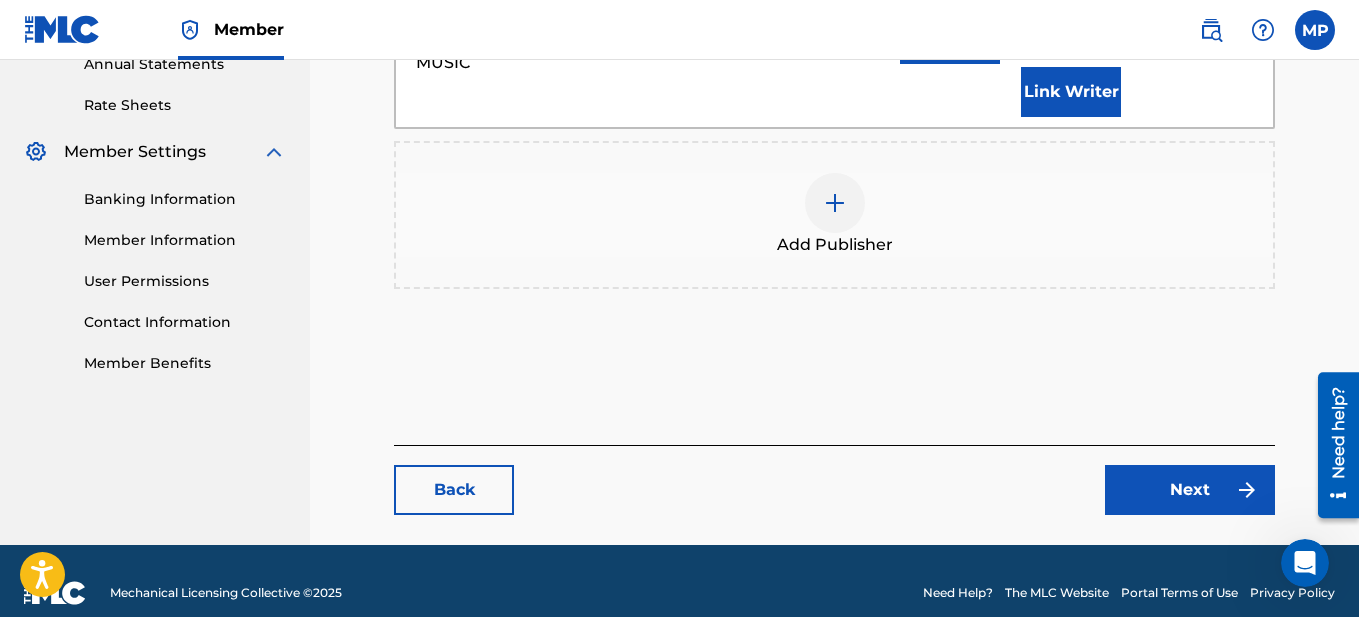 click on "Next" at bounding box center (1190, 490) 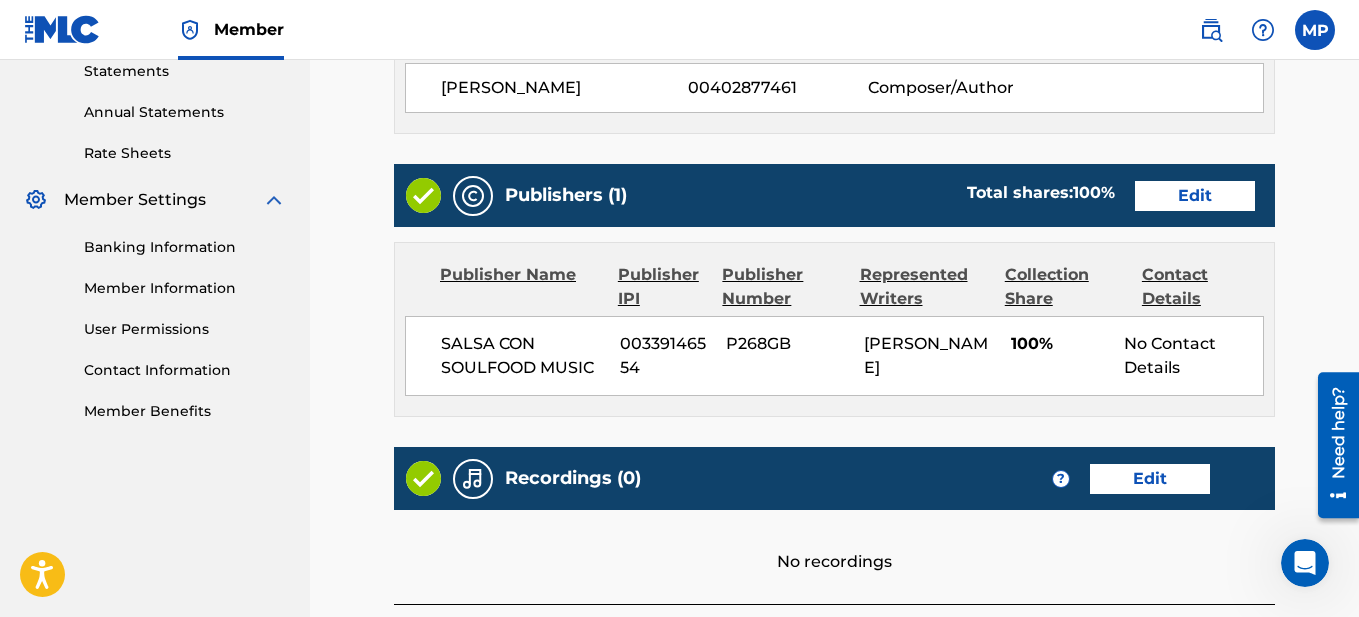 scroll, scrollTop: 681, scrollLeft: 0, axis: vertical 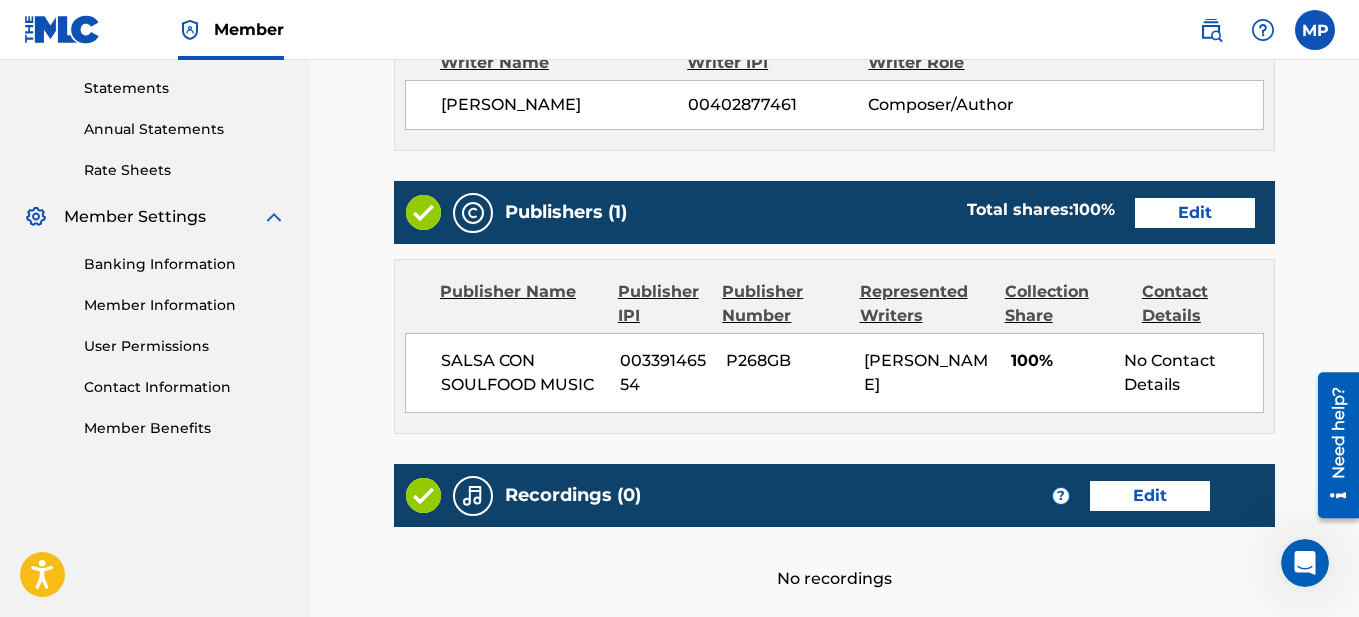 click on "Edit" at bounding box center [1195, 213] 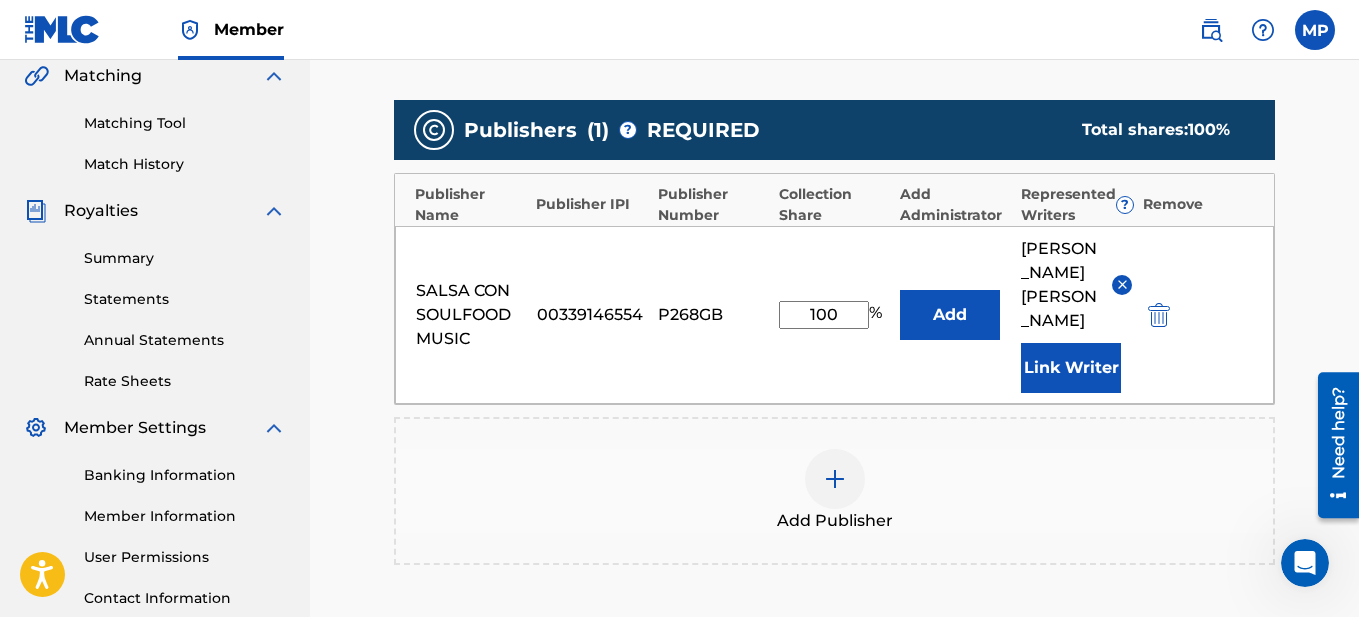 scroll, scrollTop: 500, scrollLeft: 0, axis: vertical 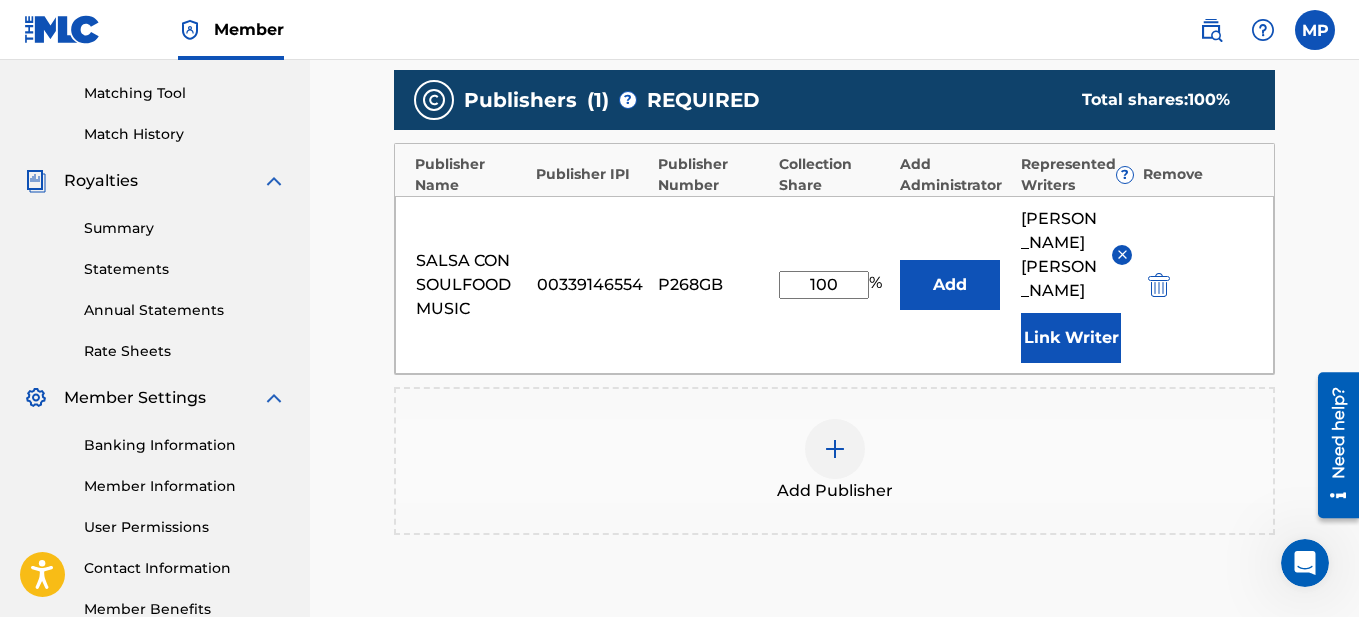 click on "Add" at bounding box center [950, 285] 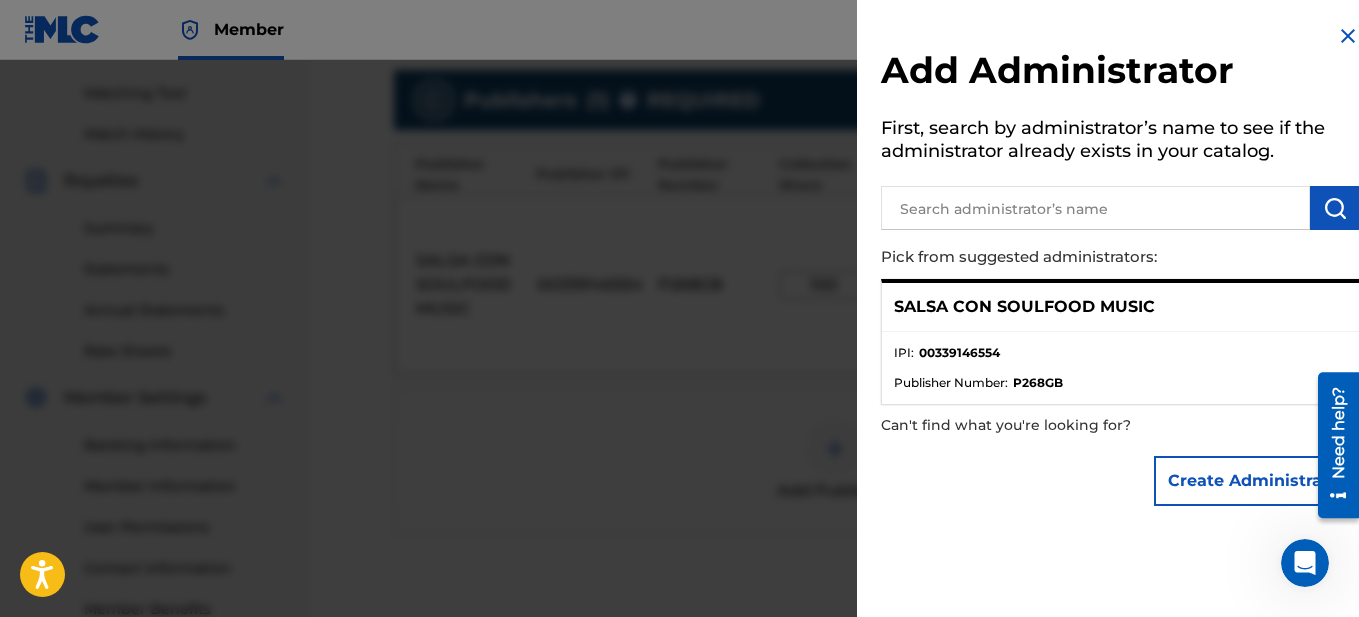 click on "Create Administrator" at bounding box center [1257, 481] 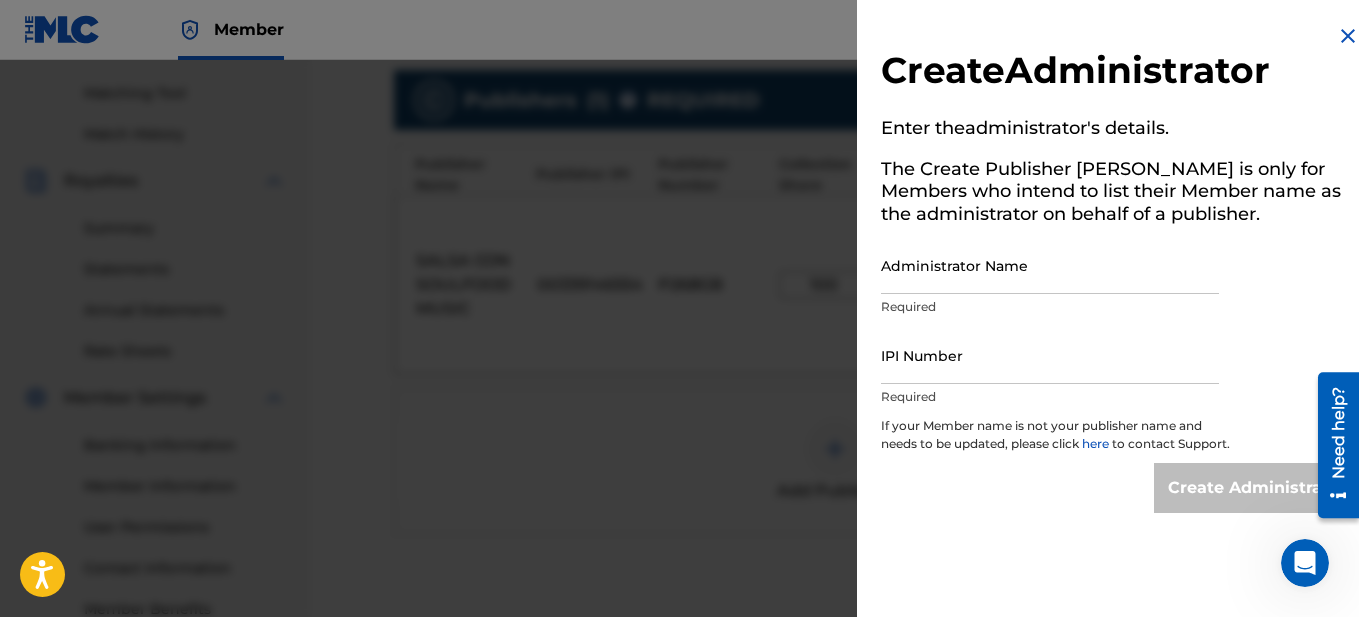 click on "Create  Administrator" at bounding box center [1120, 73] 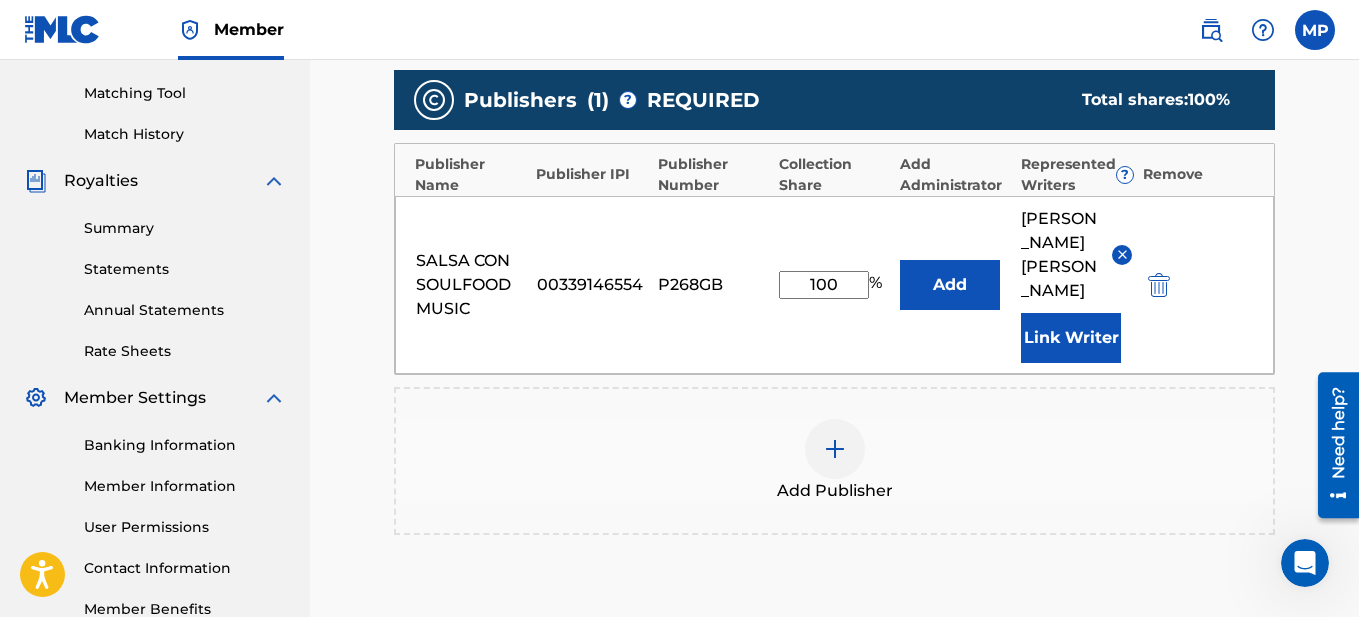 scroll, scrollTop: 746, scrollLeft: 0, axis: vertical 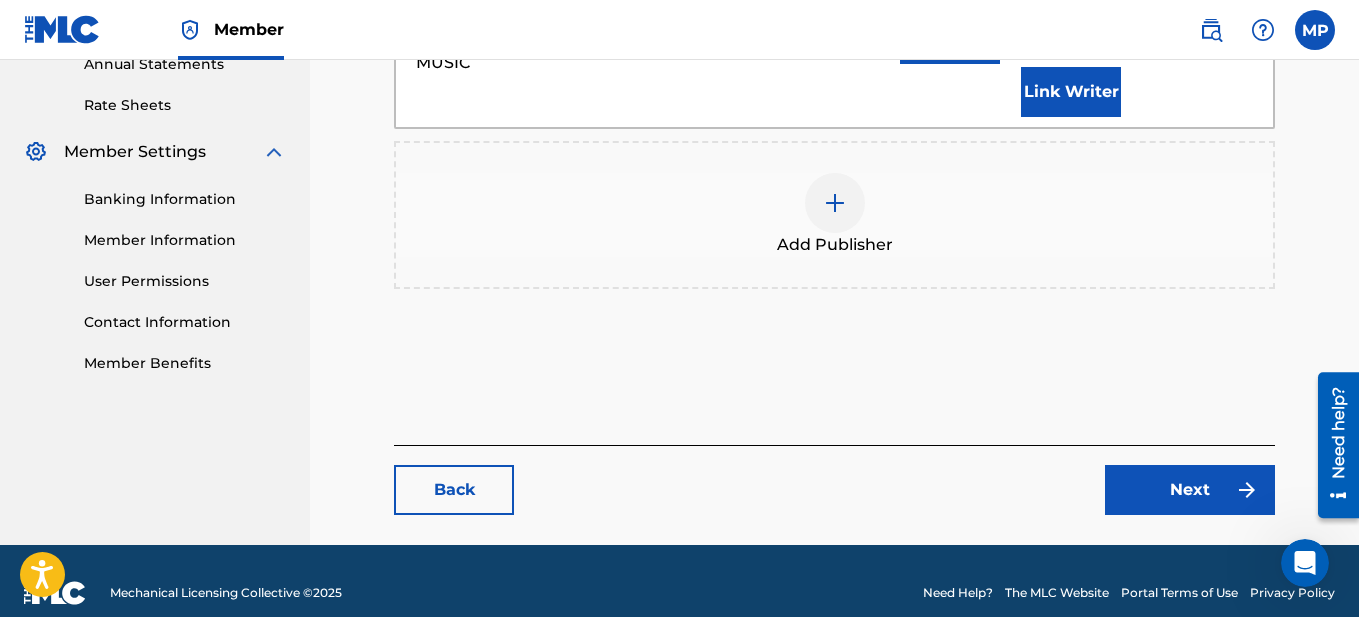 click on "Next" at bounding box center [1190, 490] 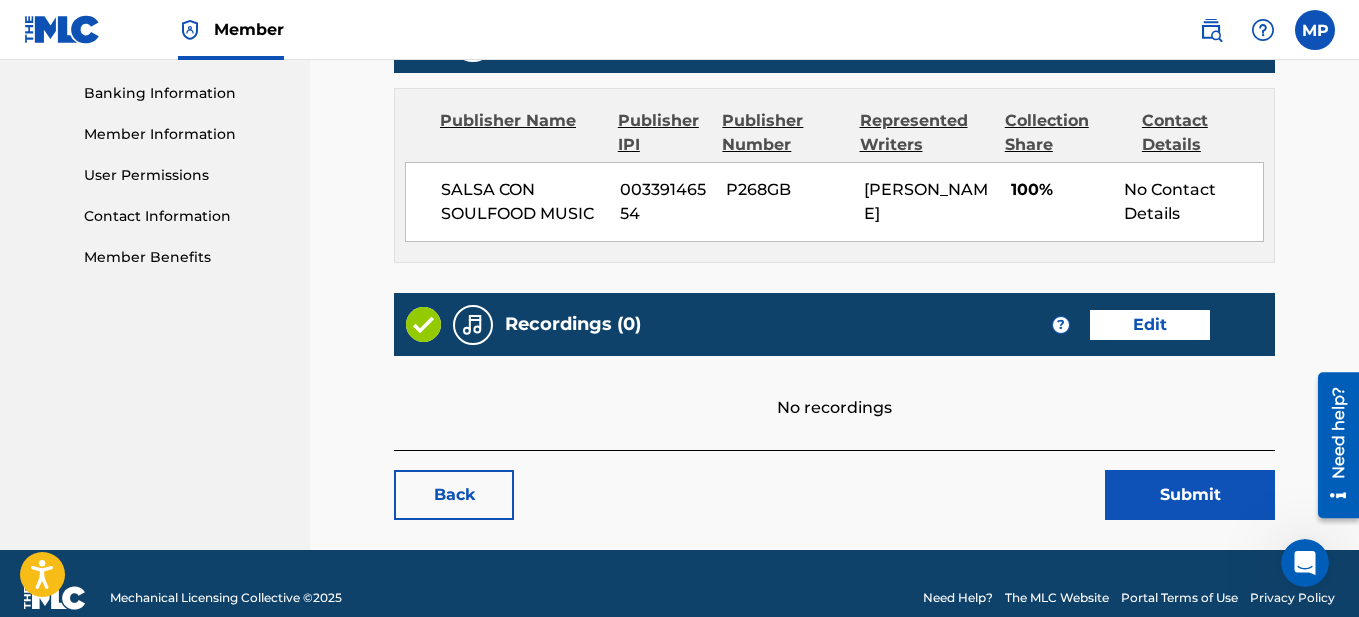 scroll, scrollTop: 881, scrollLeft: 0, axis: vertical 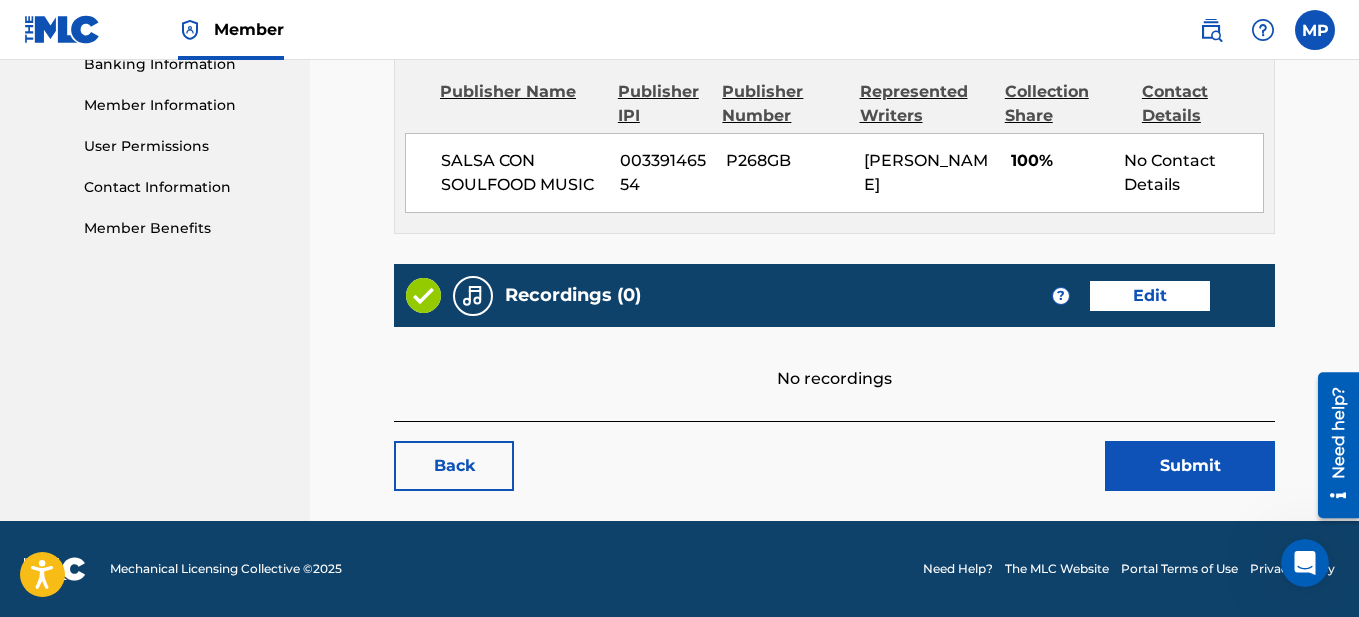 click on "Contact Details" at bounding box center (1203, 104) 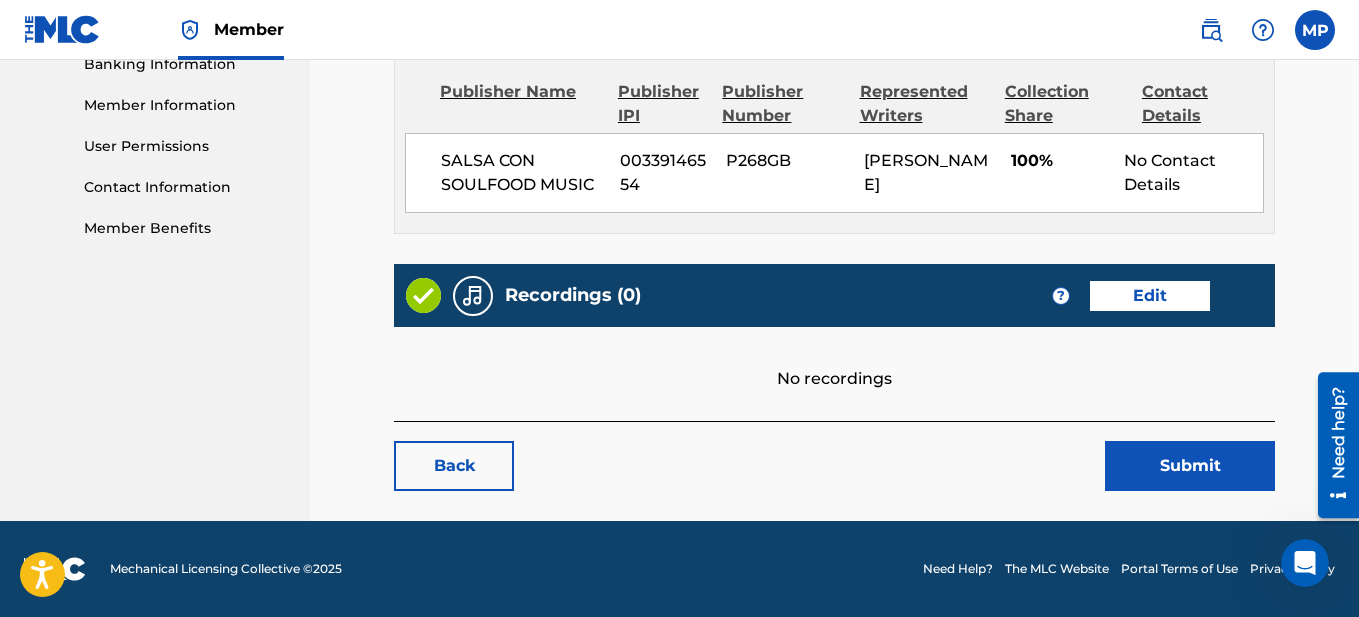 click on "Submit" at bounding box center (1190, 466) 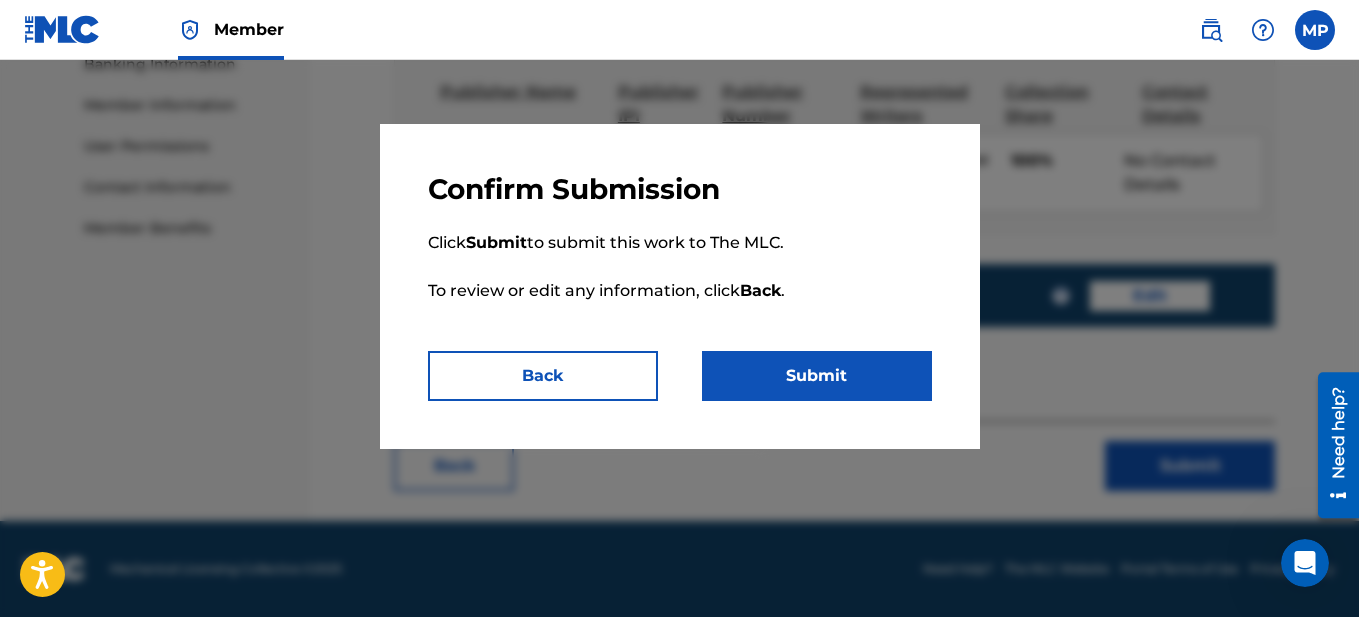 click on "Submit" at bounding box center (817, 376) 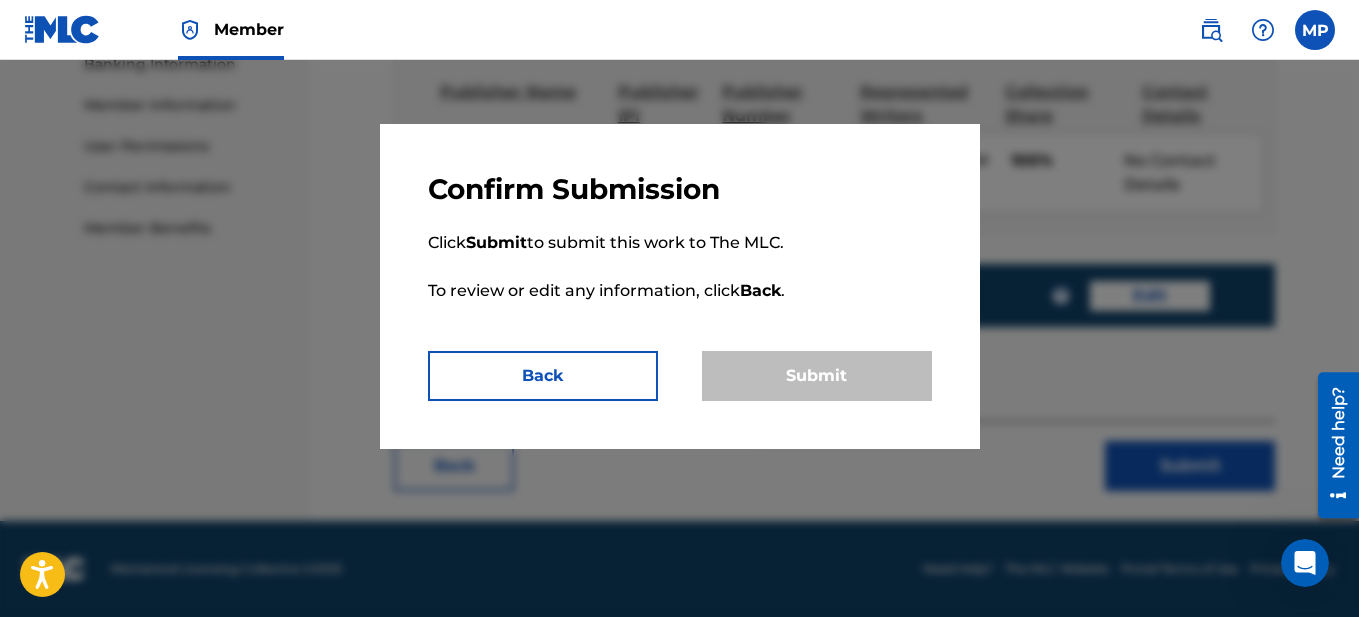 scroll, scrollTop: 0, scrollLeft: 0, axis: both 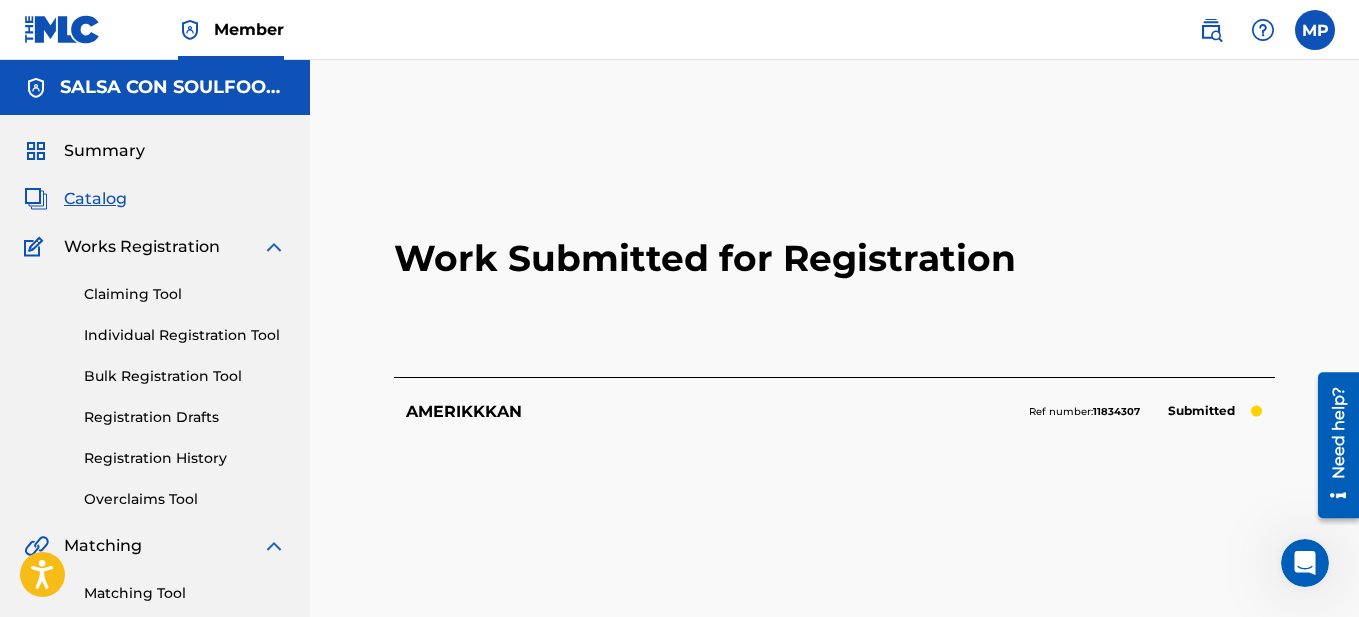 click on "Catalog" at bounding box center [95, 199] 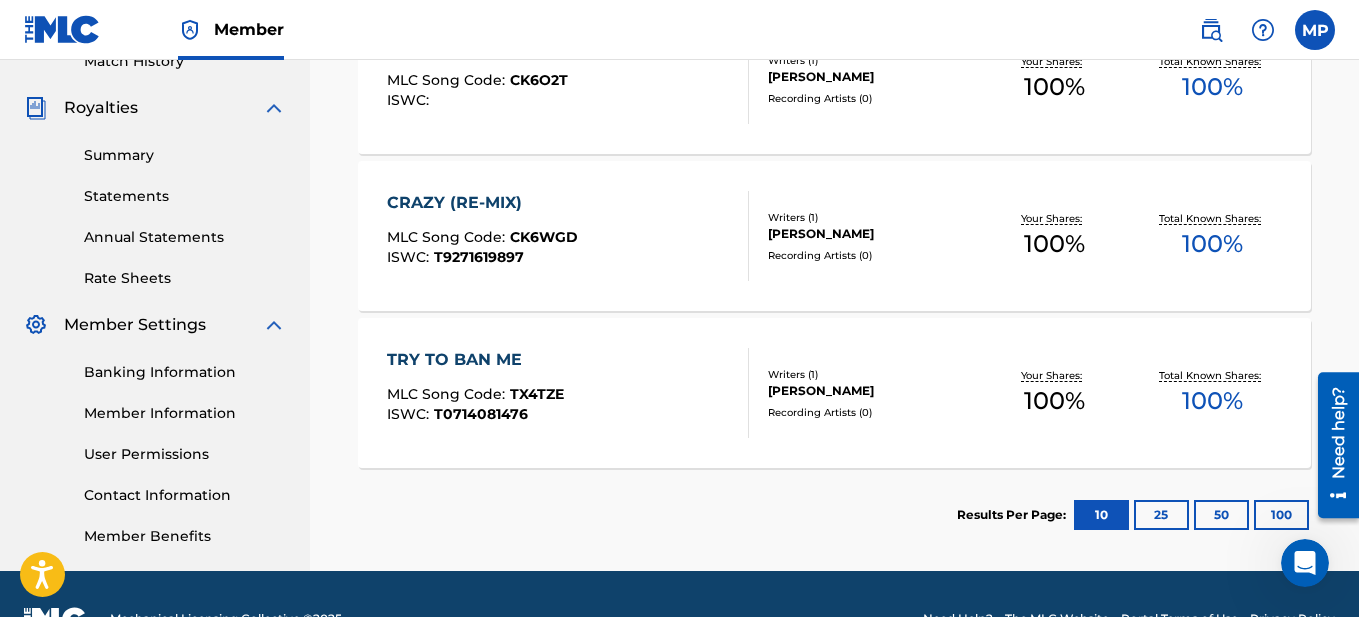 scroll, scrollTop: 600, scrollLeft: 0, axis: vertical 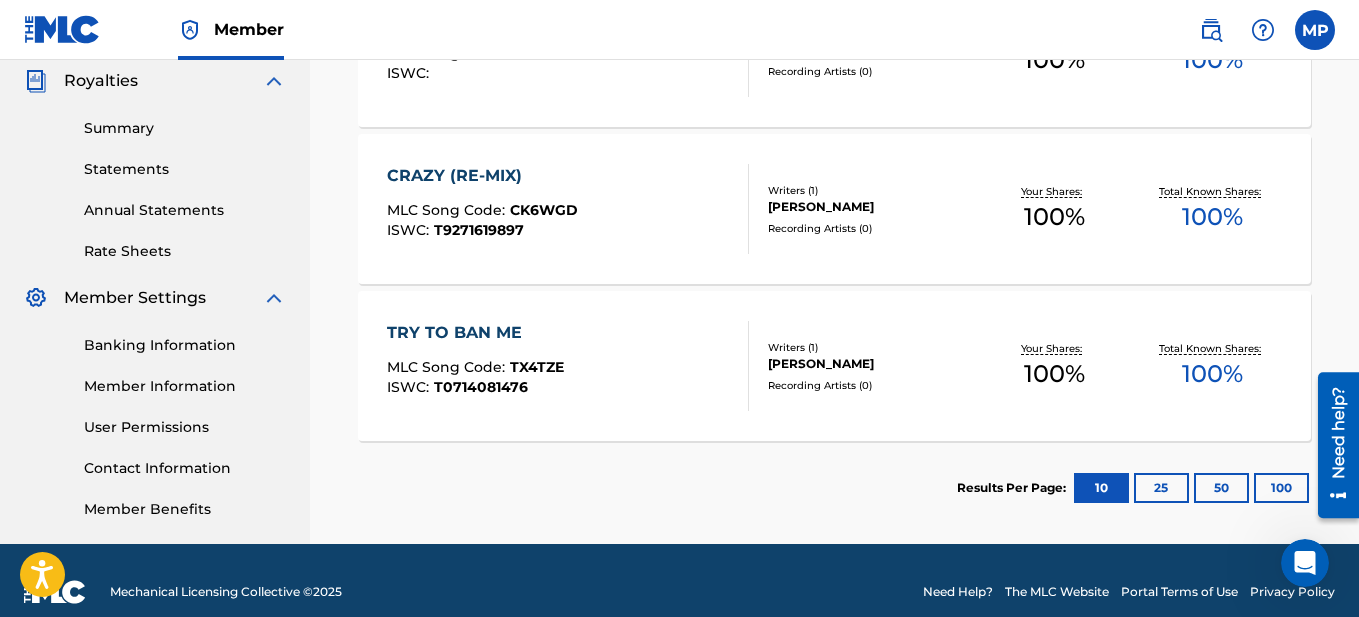 click on "TRY TO BAN ME" at bounding box center (475, 333) 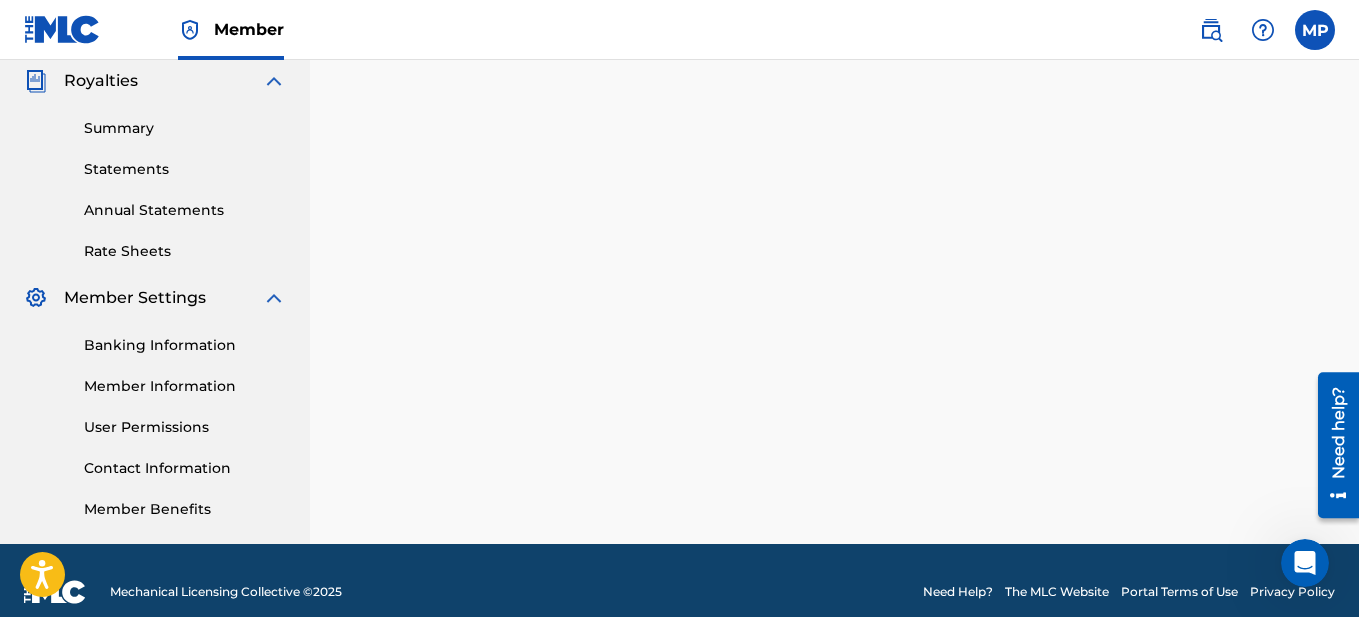 scroll, scrollTop: 0, scrollLeft: 0, axis: both 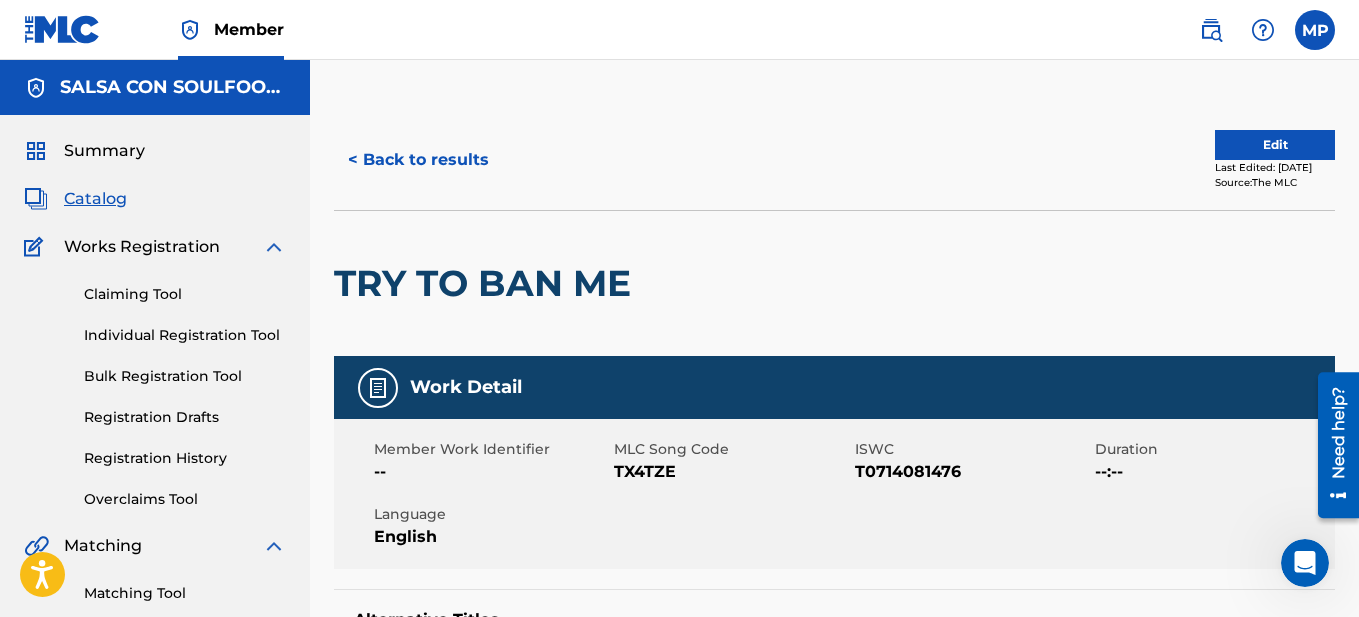click on "Edit" at bounding box center [1275, 145] 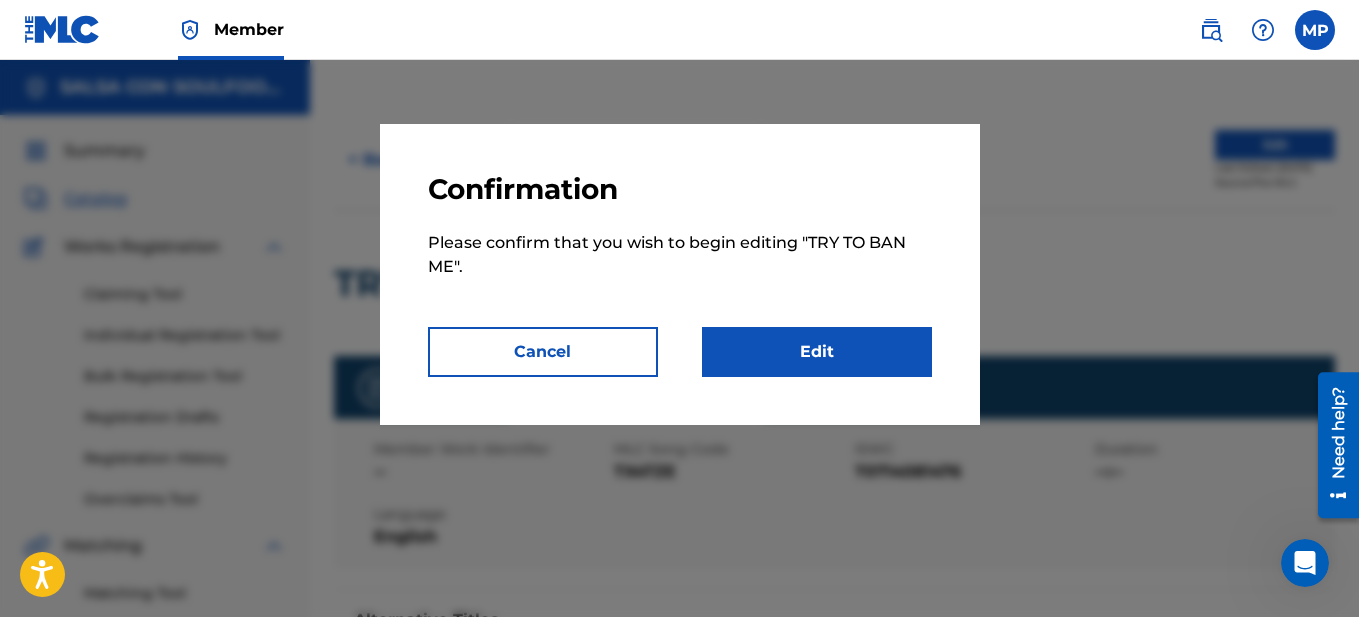 click on "Edit" at bounding box center [817, 352] 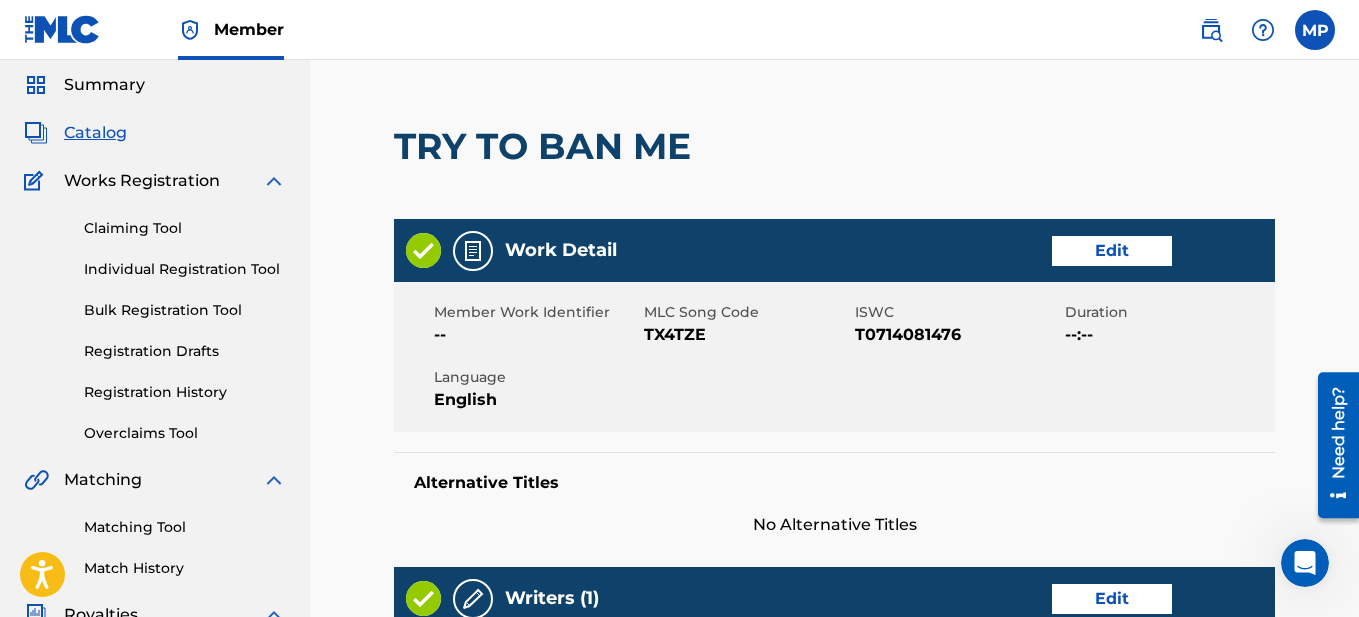 scroll, scrollTop: 100, scrollLeft: 0, axis: vertical 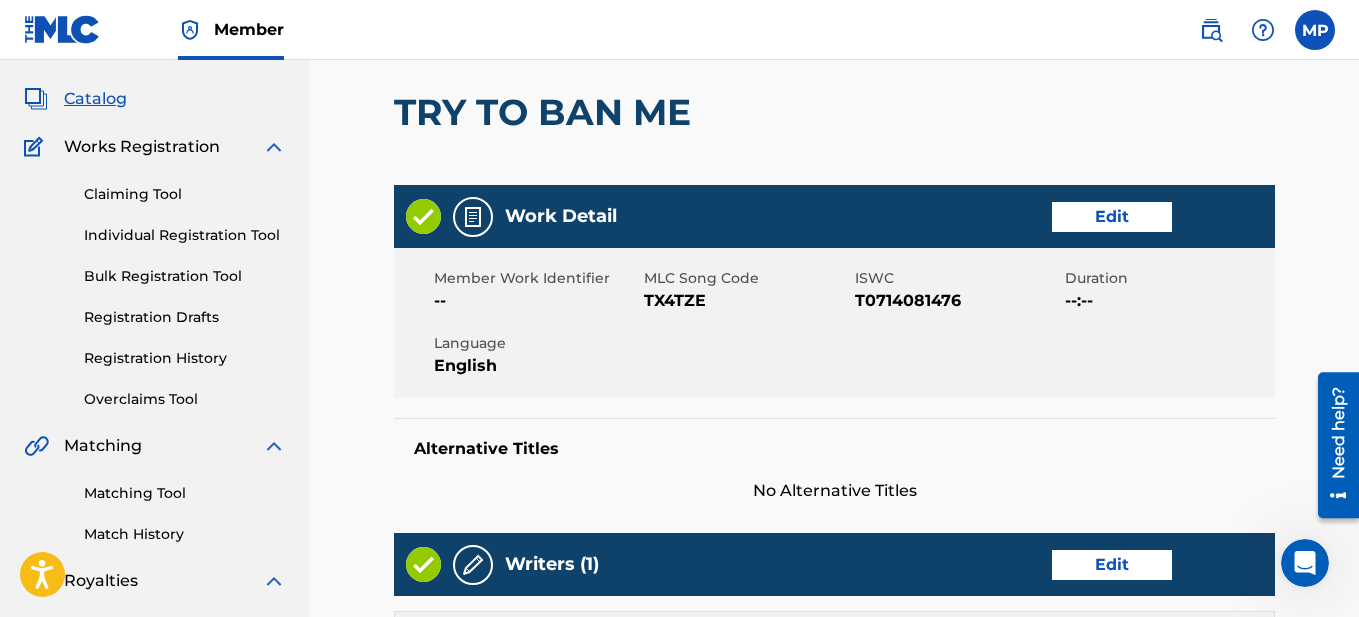 click on "Edit" at bounding box center (1112, 217) 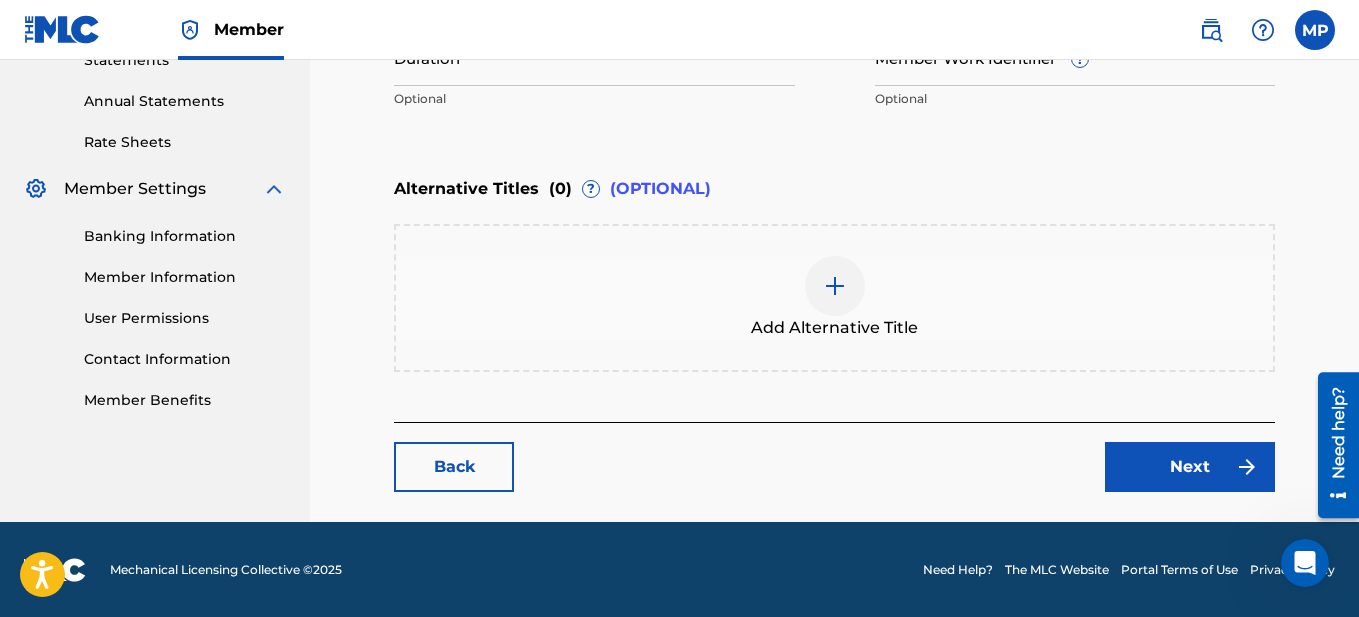 scroll, scrollTop: 710, scrollLeft: 0, axis: vertical 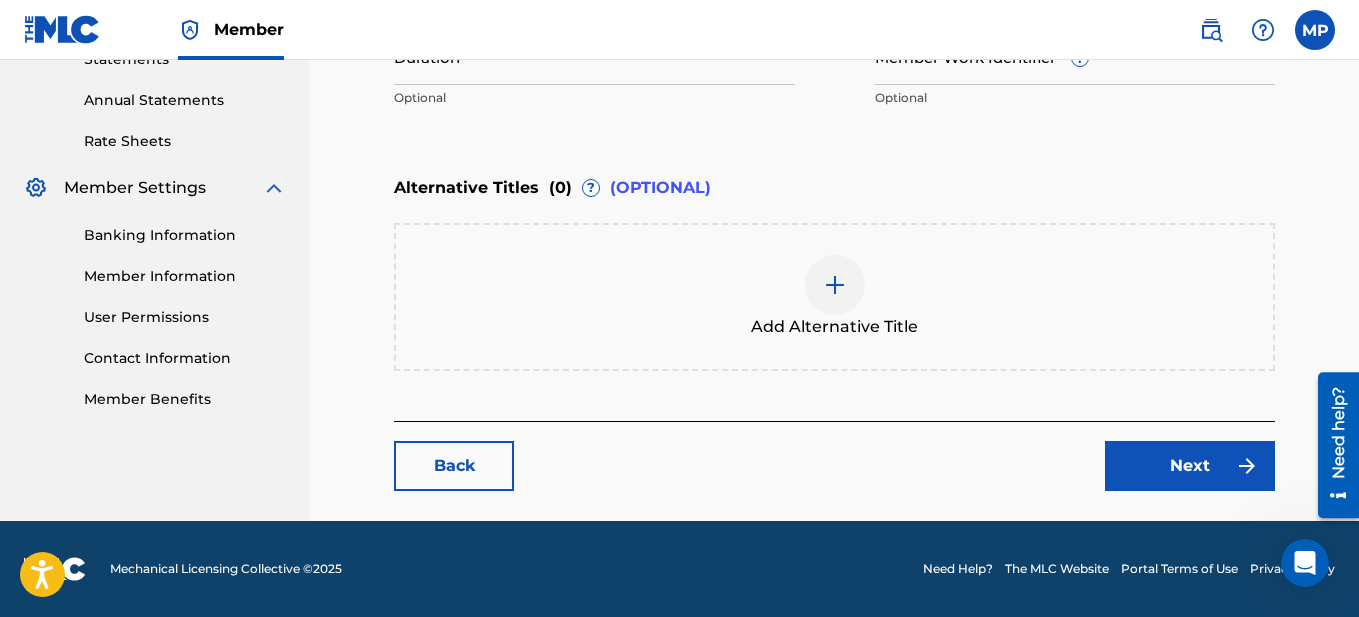 click on "Next" at bounding box center (1190, 466) 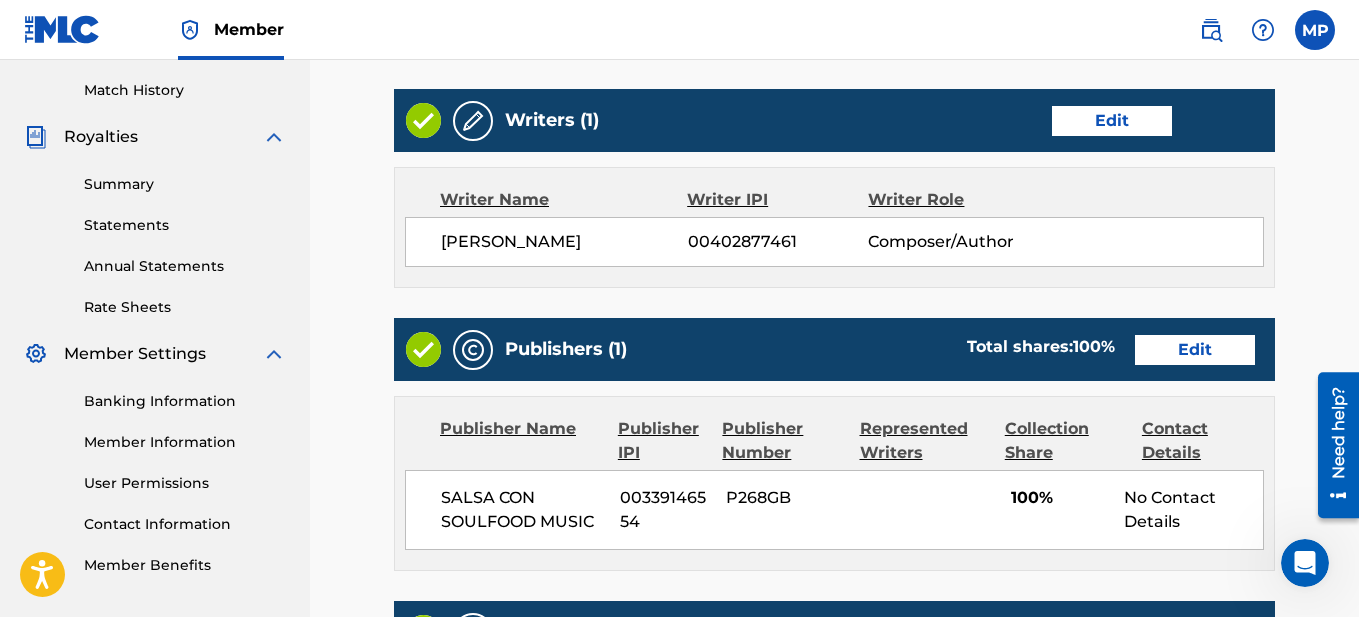scroll, scrollTop: 500, scrollLeft: 0, axis: vertical 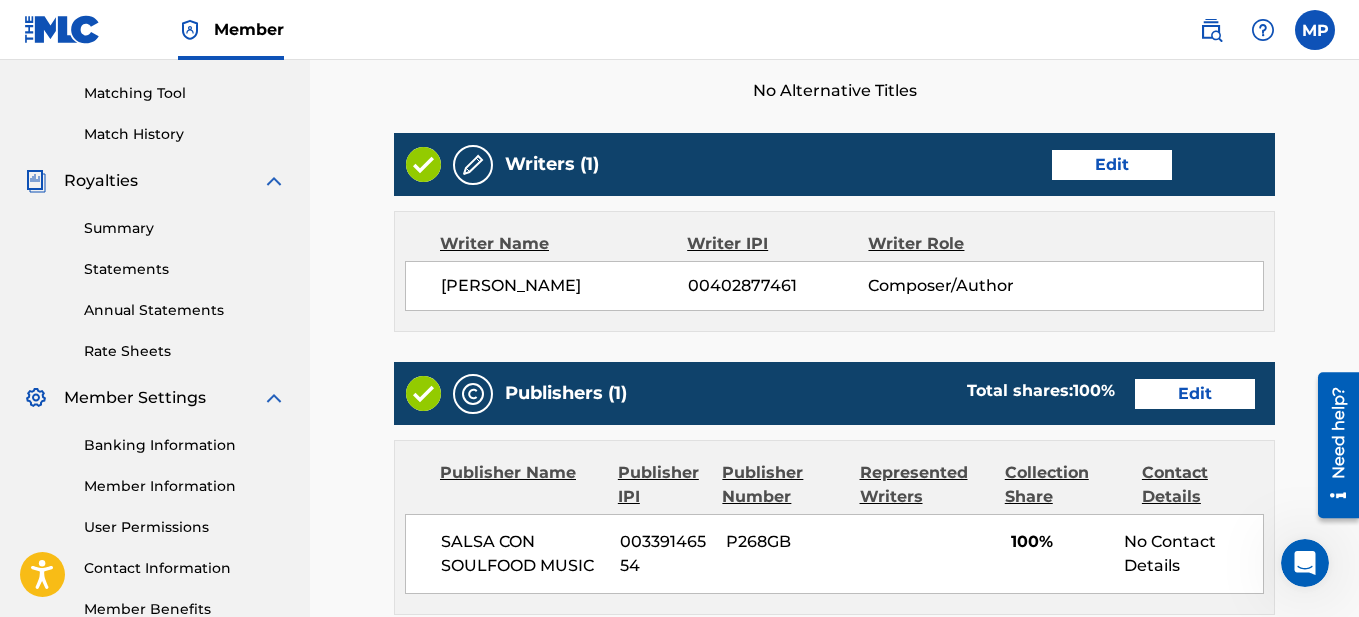 click on "Edit" at bounding box center [1112, 165] 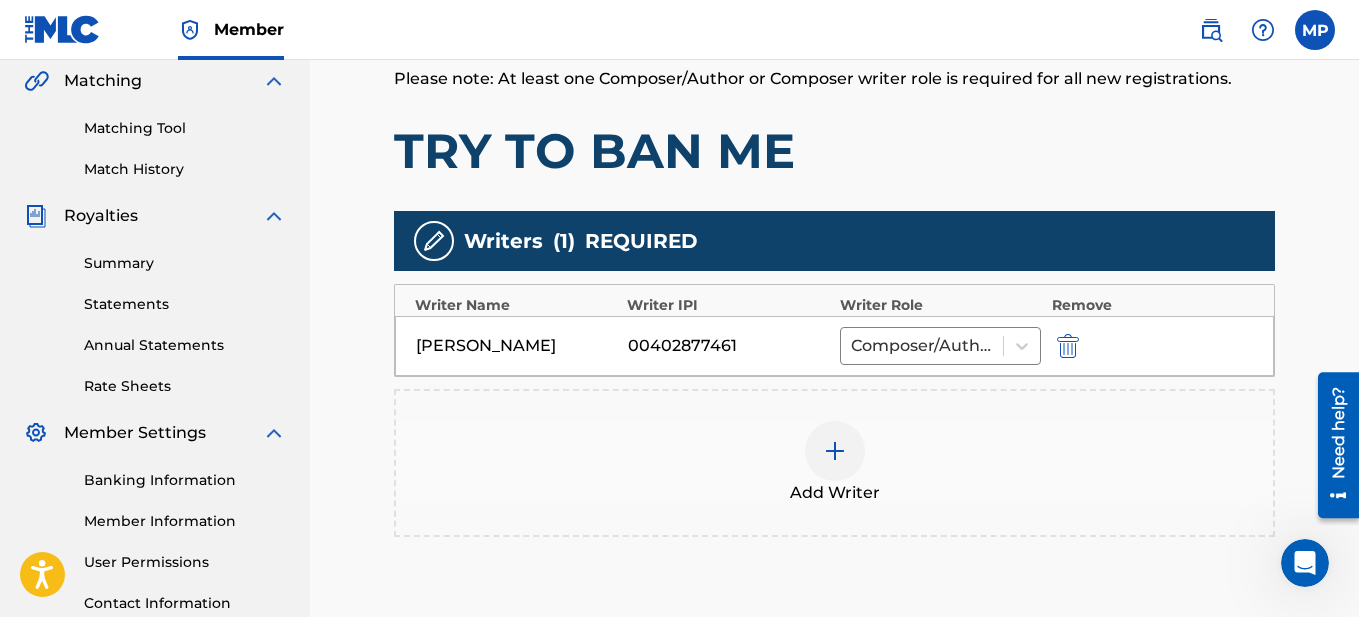 scroll, scrollTop: 500, scrollLeft: 0, axis: vertical 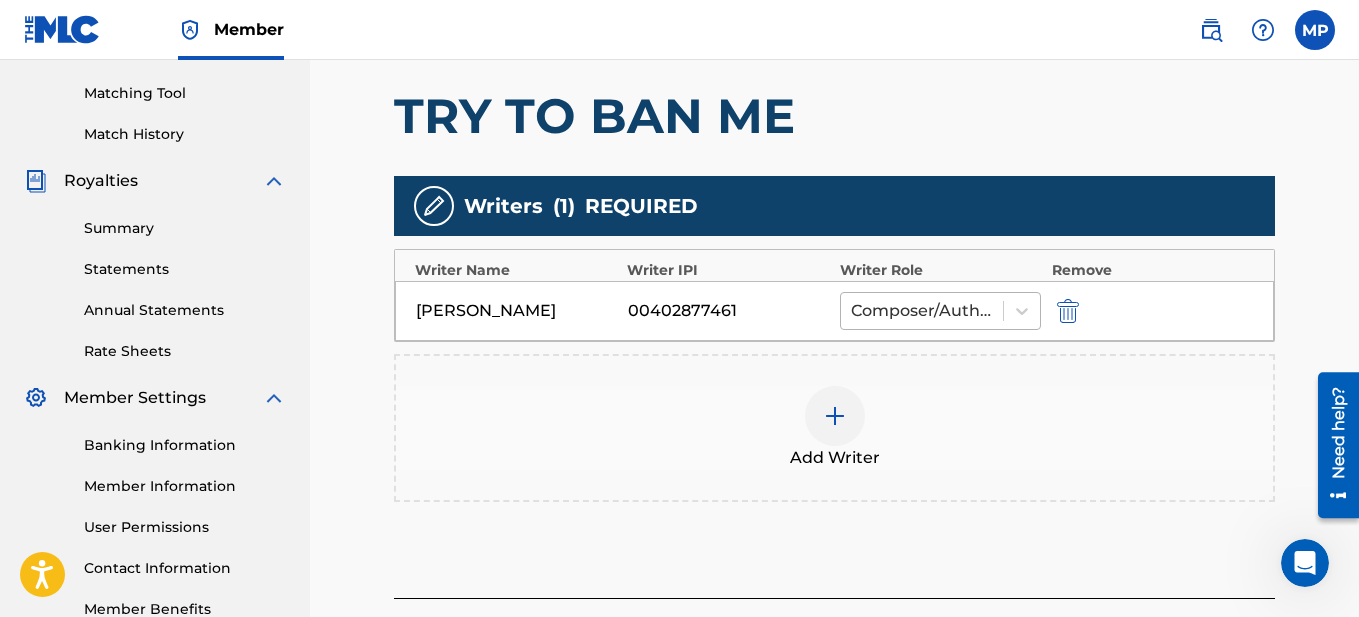 click at bounding box center (922, 311) 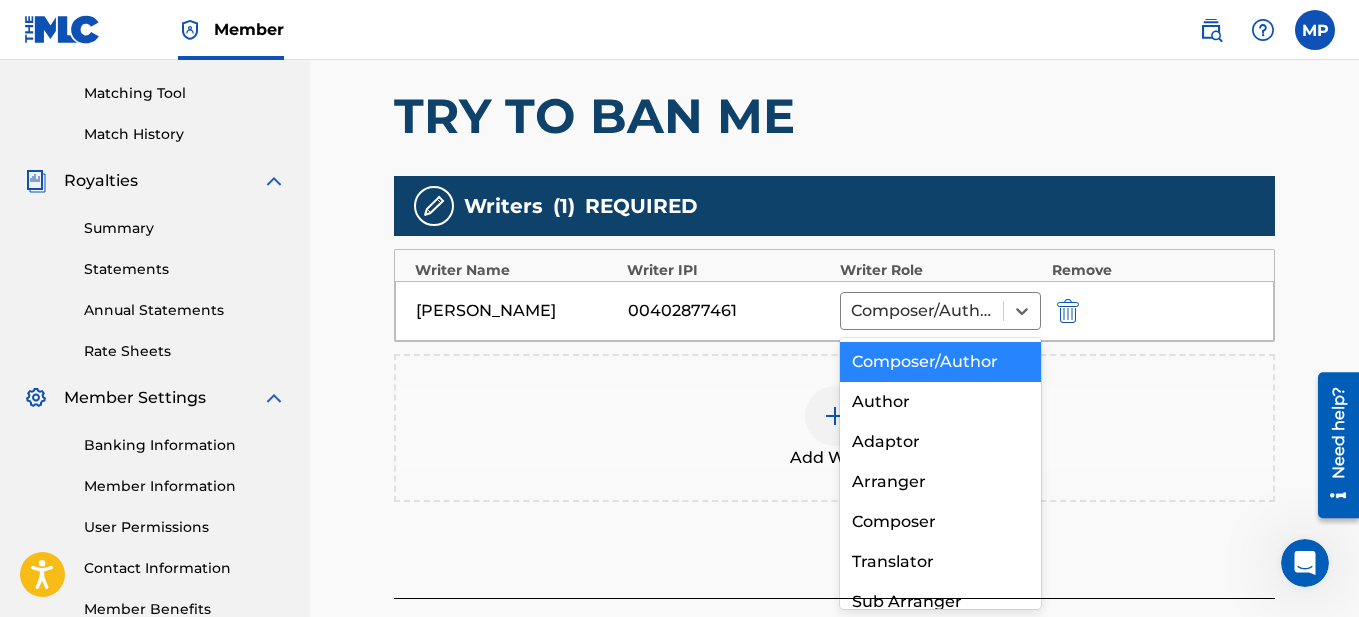 click on "Composer/Author" at bounding box center [941, 362] 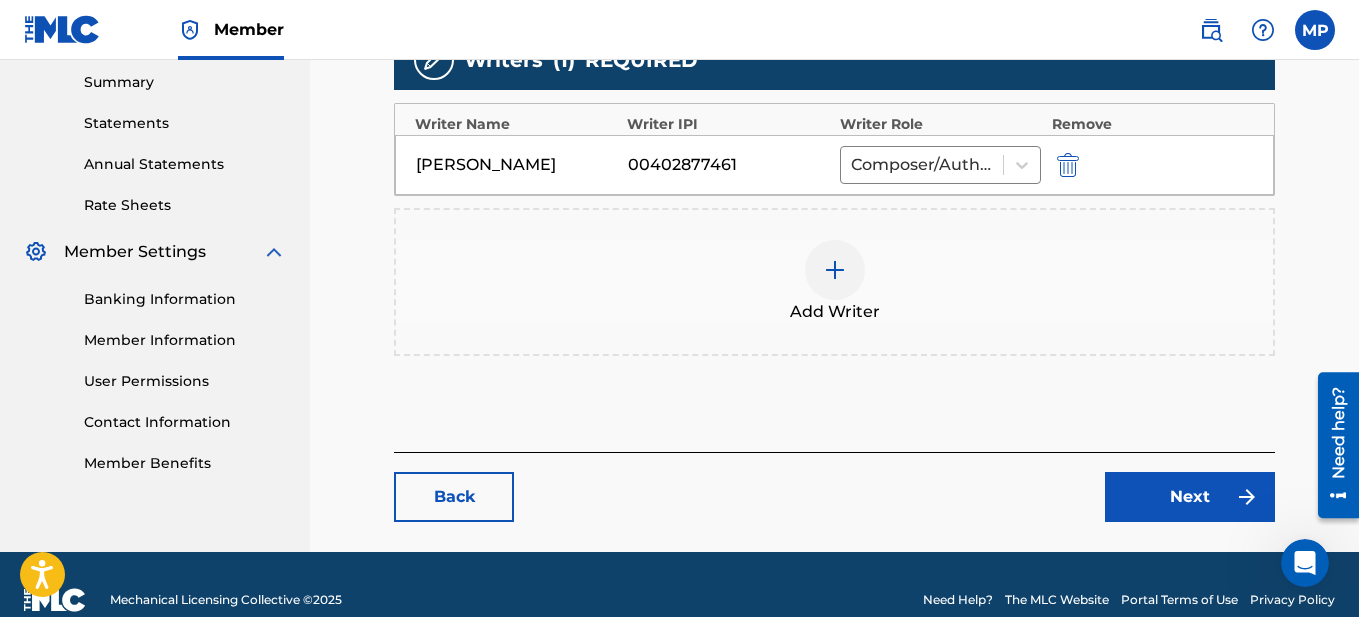 scroll, scrollTop: 677, scrollLeft: 0, axis: vertical 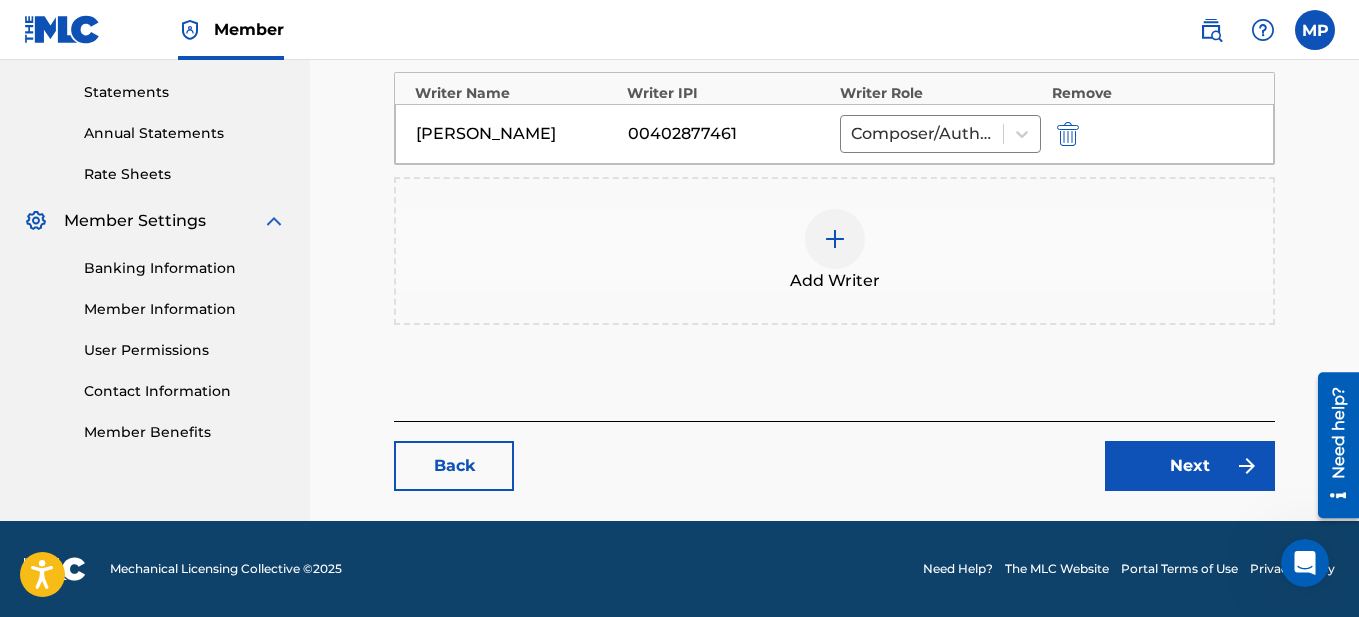 click on "Next" at bounding box center [1190, 466] 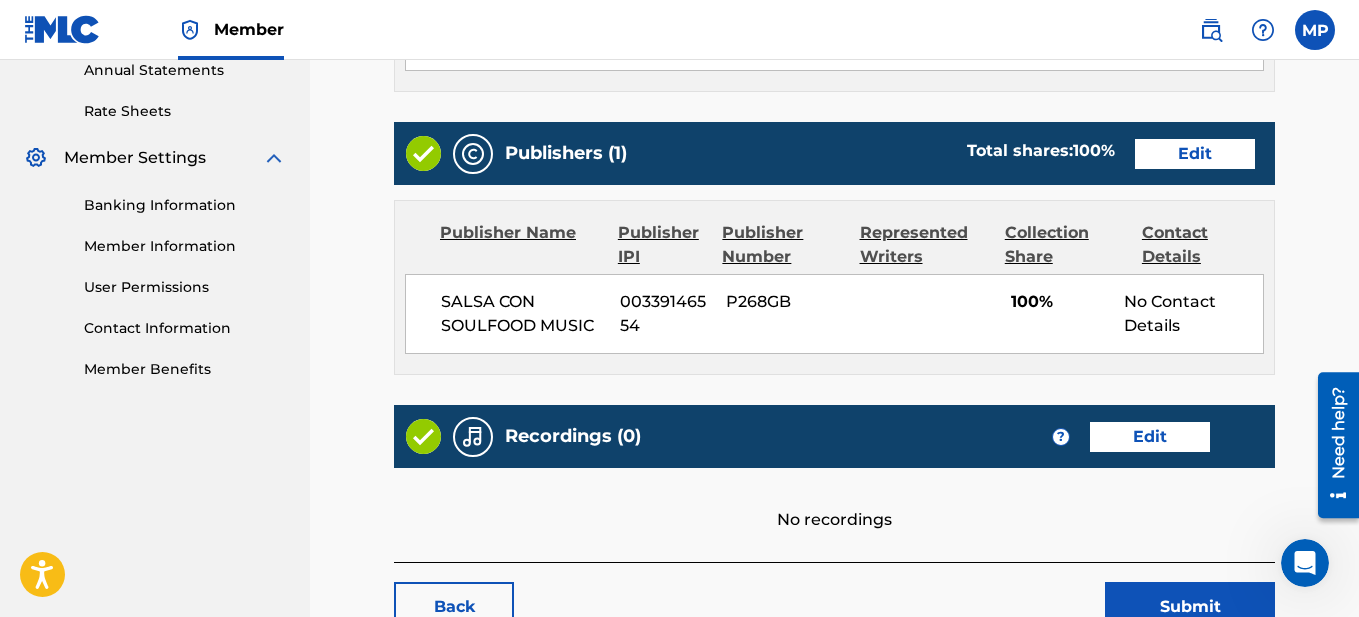scroll, scrollTop: 800, scrollLeft: 0, axis: vertical 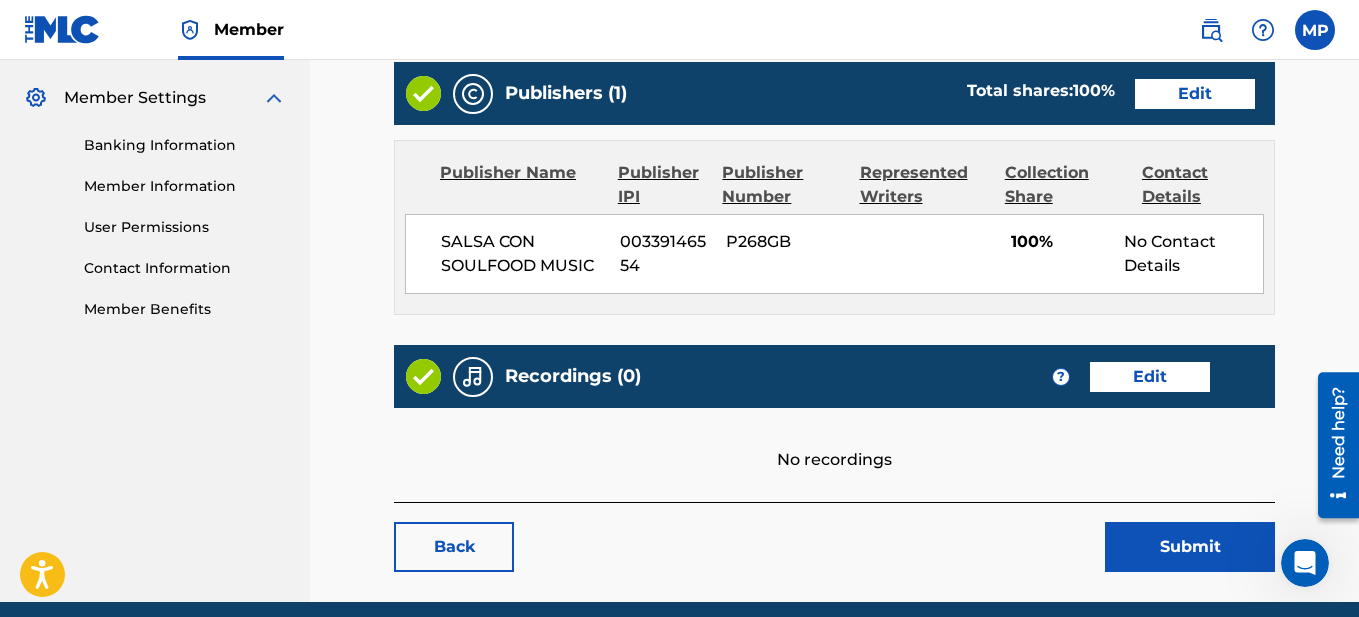 click on "Represented Writers" at bounding box center [925, 185] 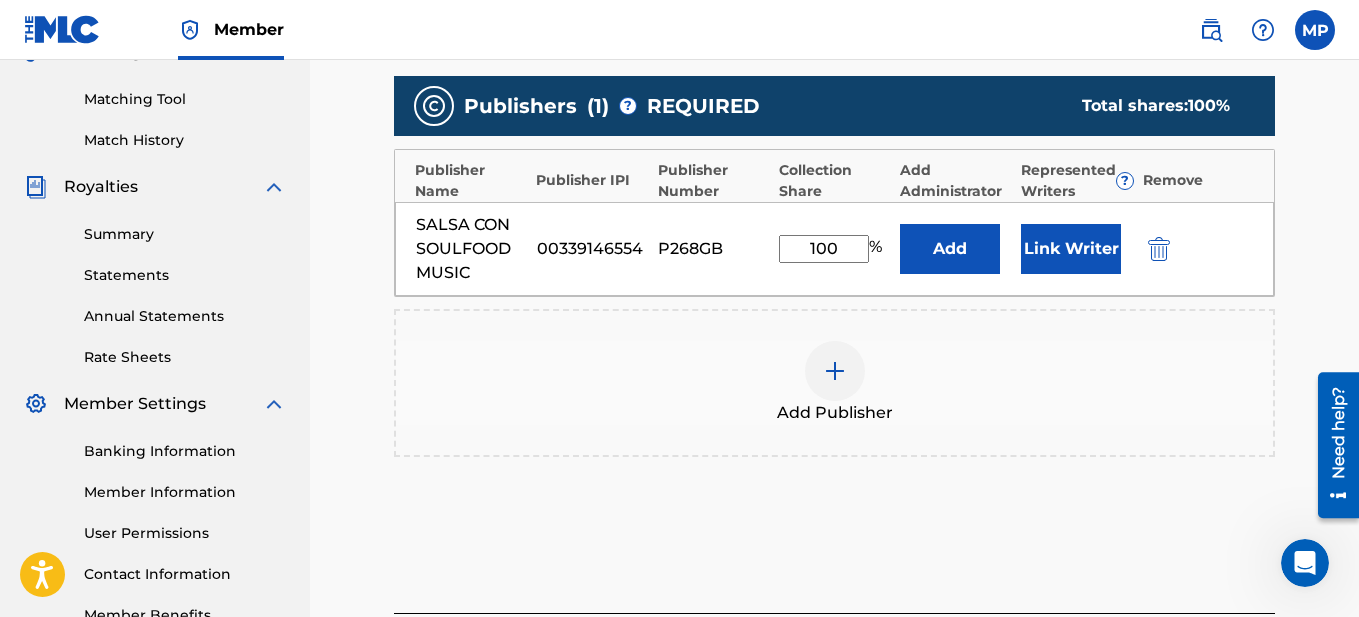 scroll, scrollTop: 500, scrollLeft: 0, axis: vertical 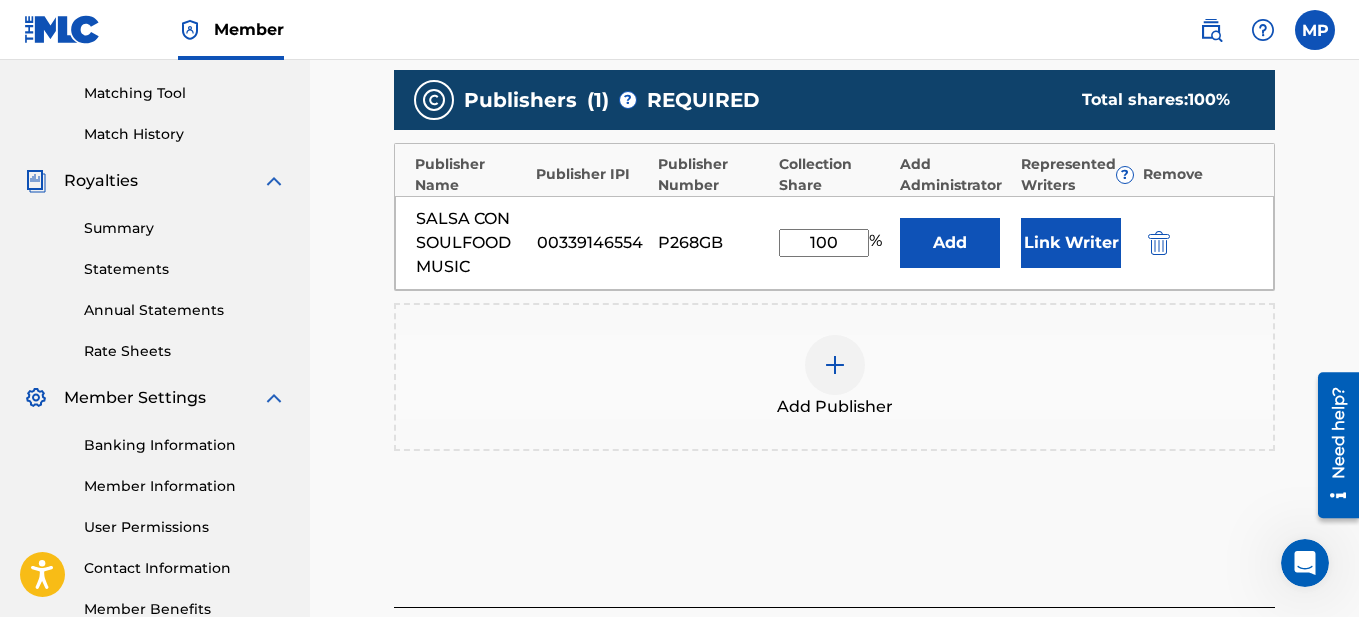 click on "Link Writer" at bounding box center (1071, 243) 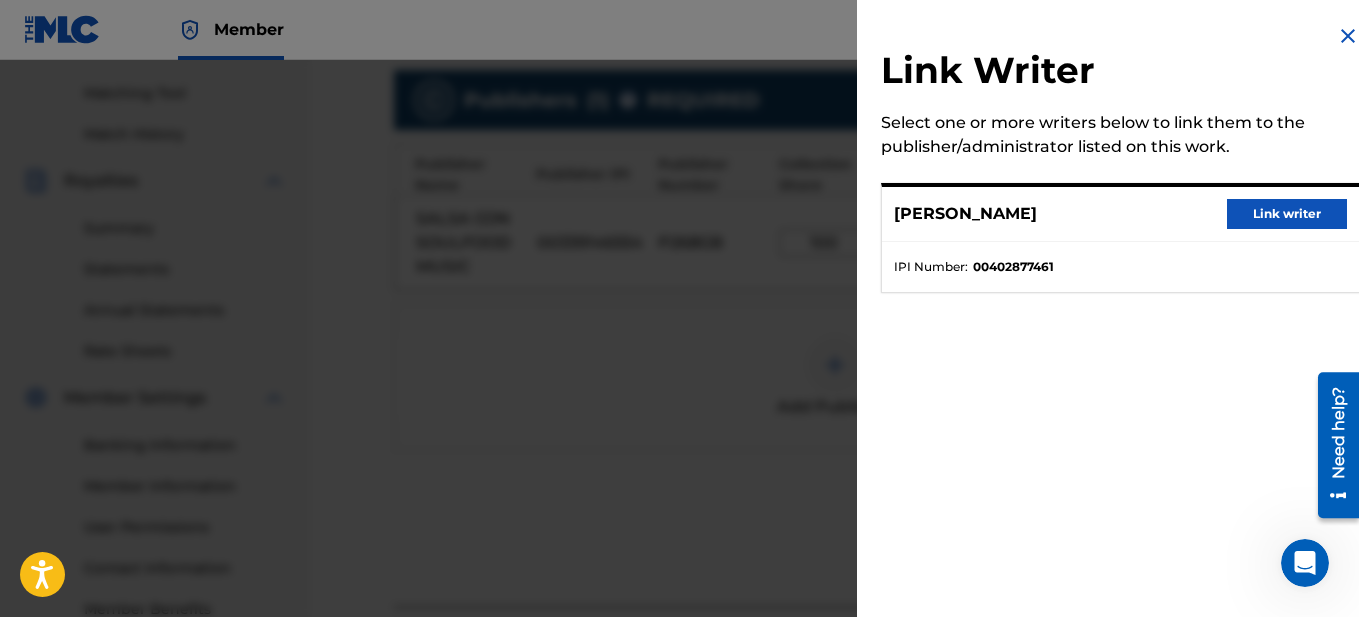 click on "Link writer" at bounding box center [1287, 214] 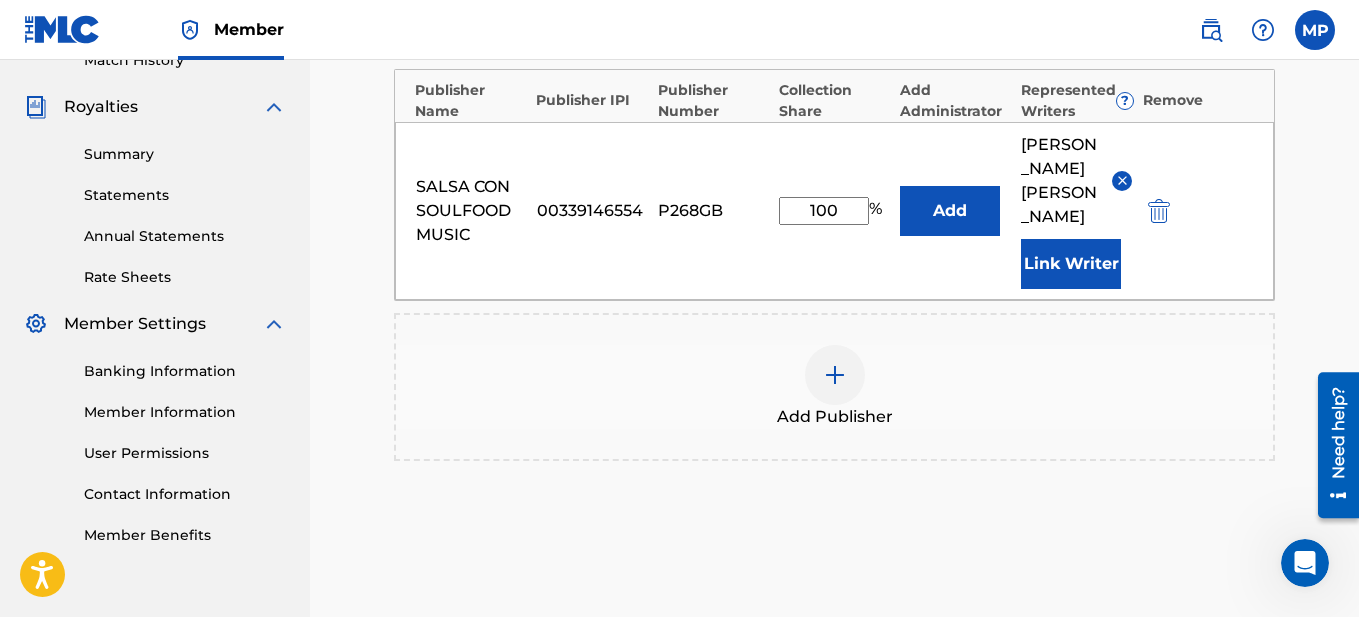 scroll, scrollTop: 746, scrollLeft: 0, axis: vertical 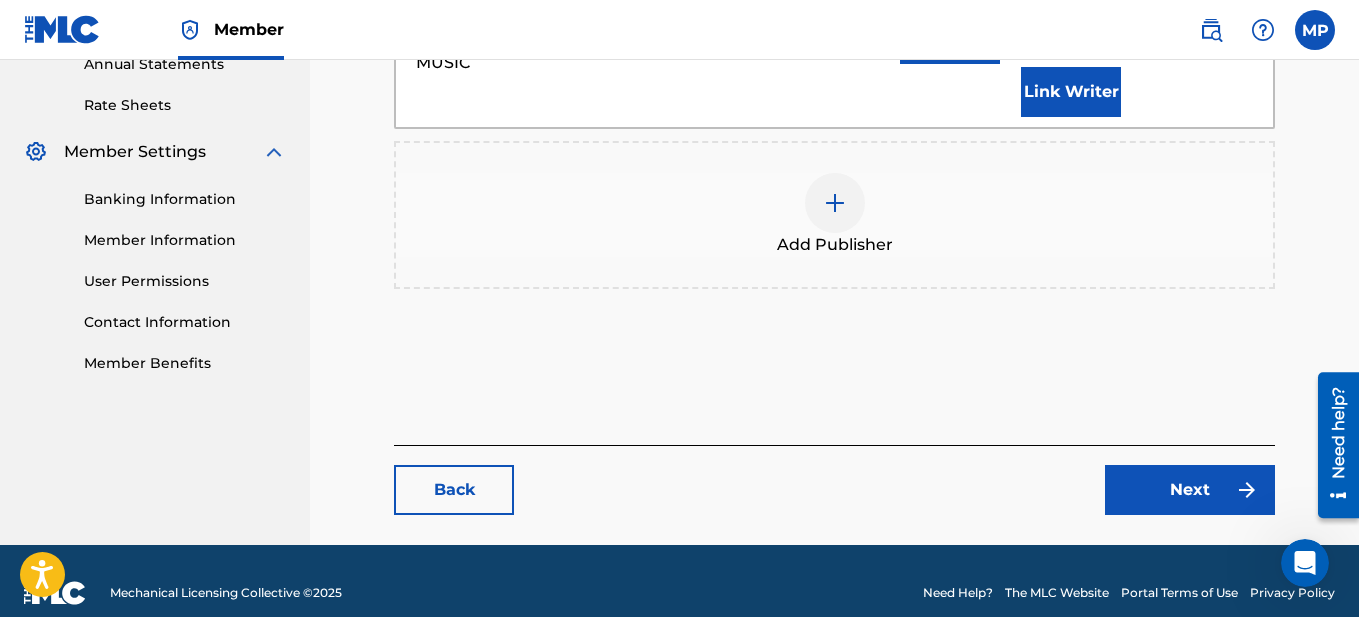 click on "Next" at bounding box center (1190, 490) 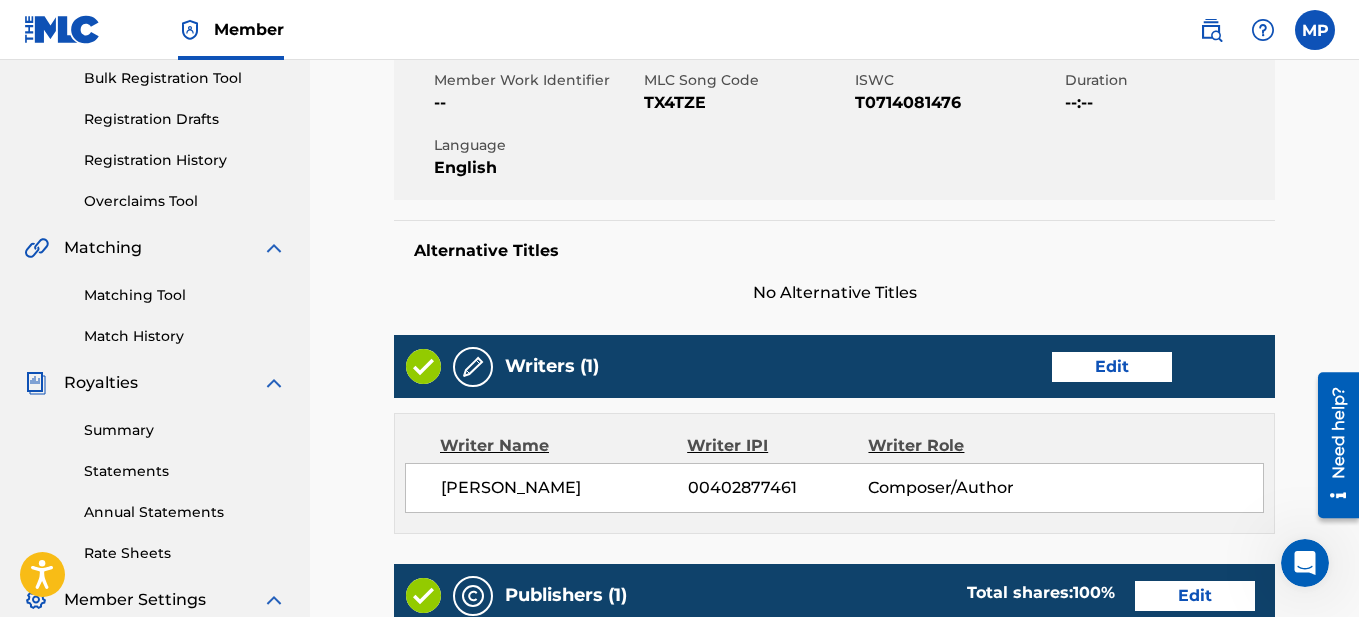 scroll, scrollTop: 181, scrollLeft: 0, axis: vertical 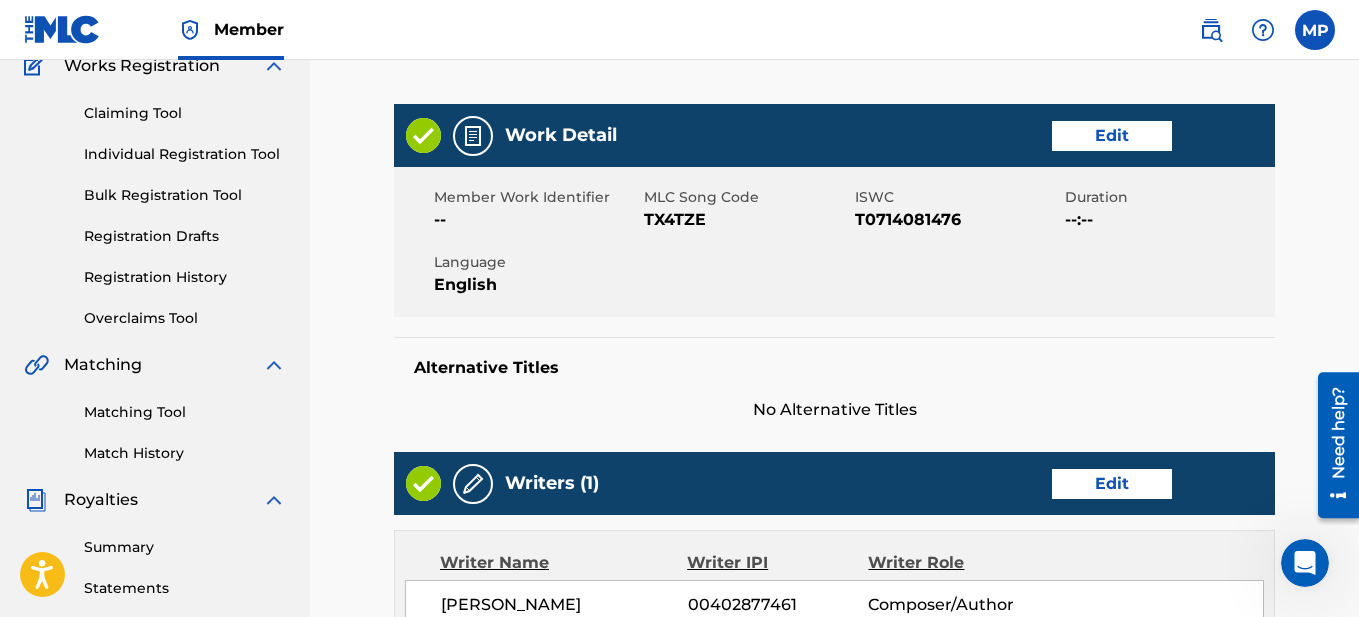click on "Edit" at bounding box center [1112, 136] 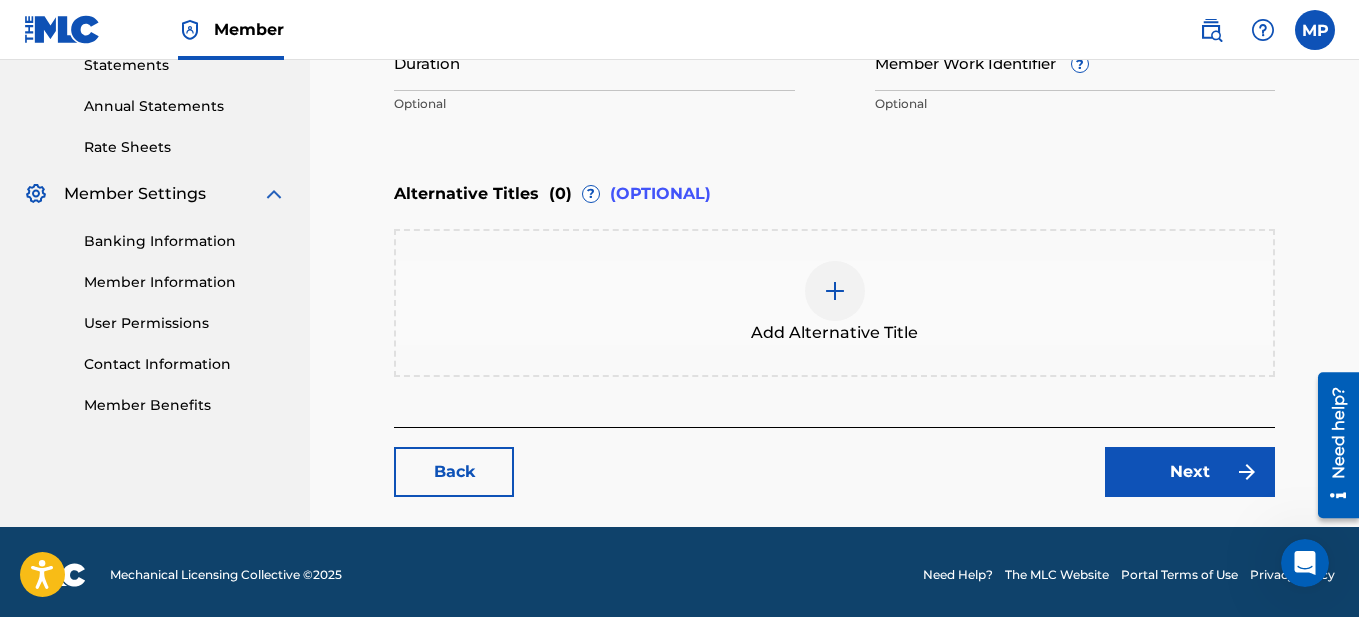 scroll, scrollTop: 710, scrollLeft: 0, axis: vertical 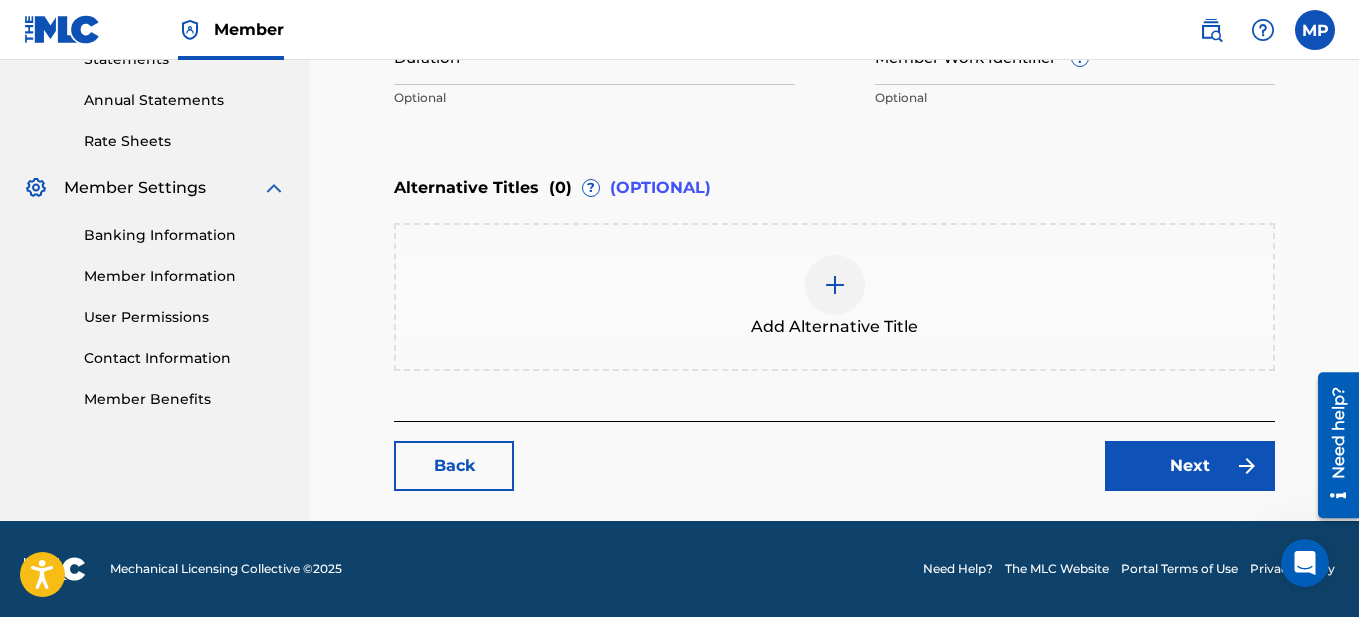 click on "Next" at bounding box center (1190, 466) 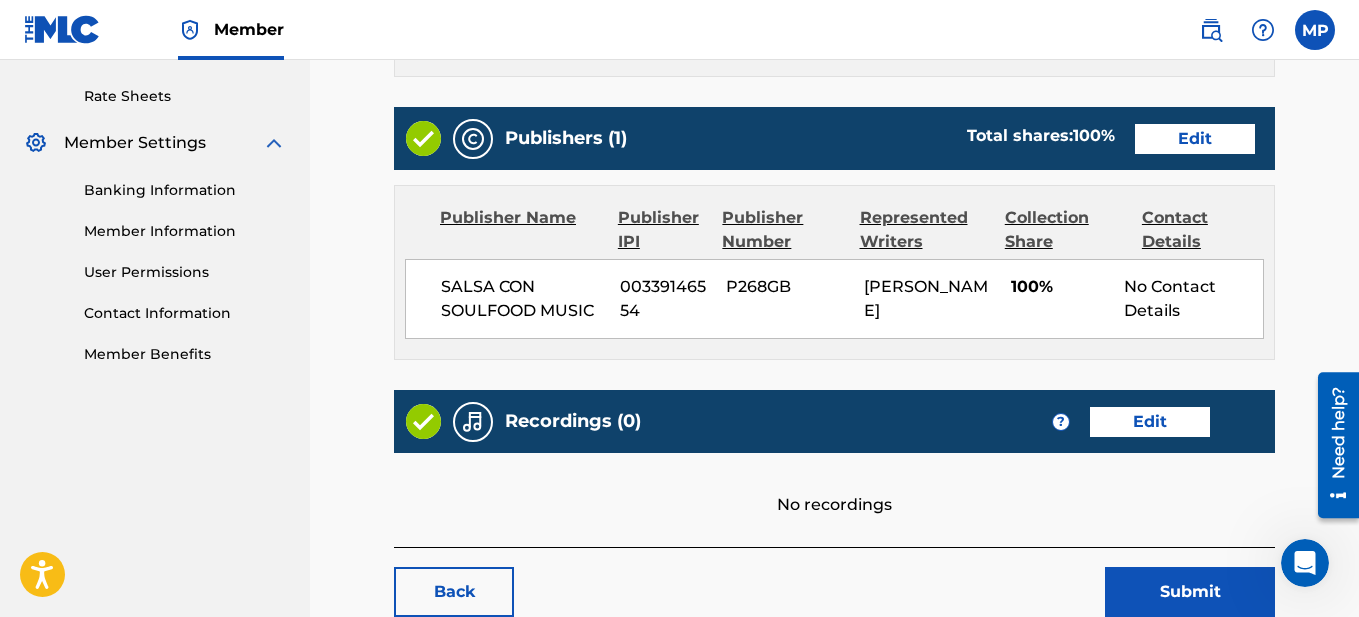 scroll, scrollTop: 881, scrollLeft: 0, axis: vertical 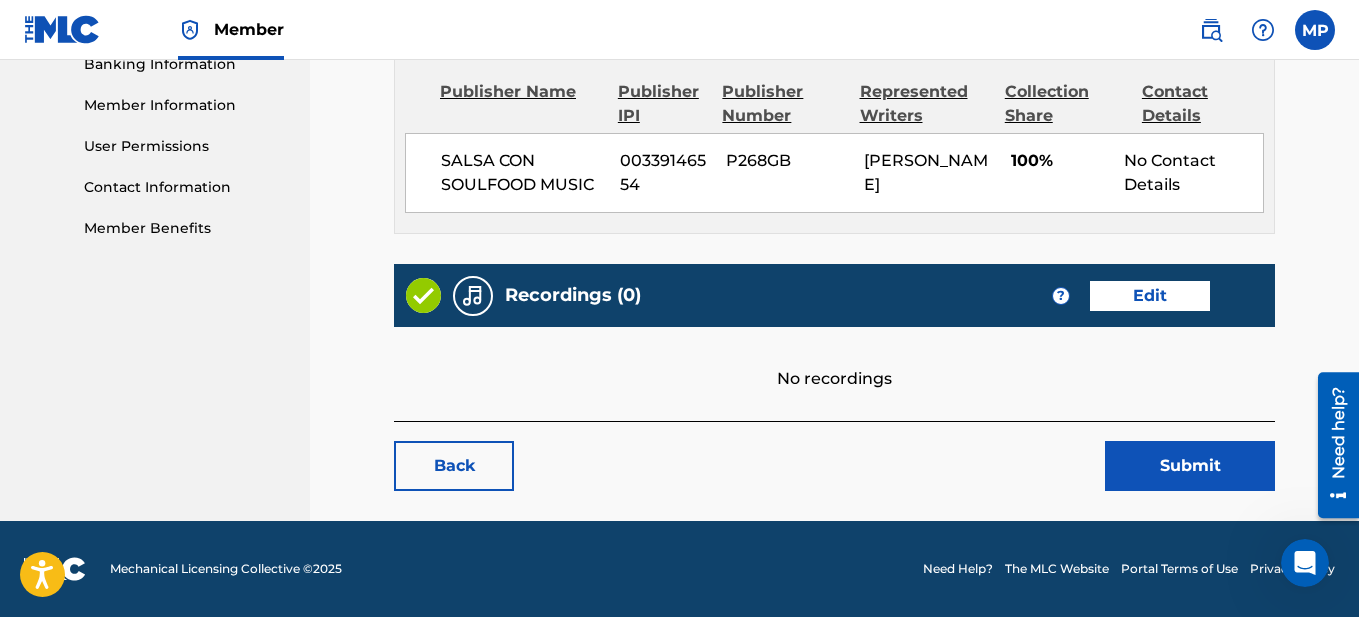 click on "Submit" at bounding box center (1190, 466) 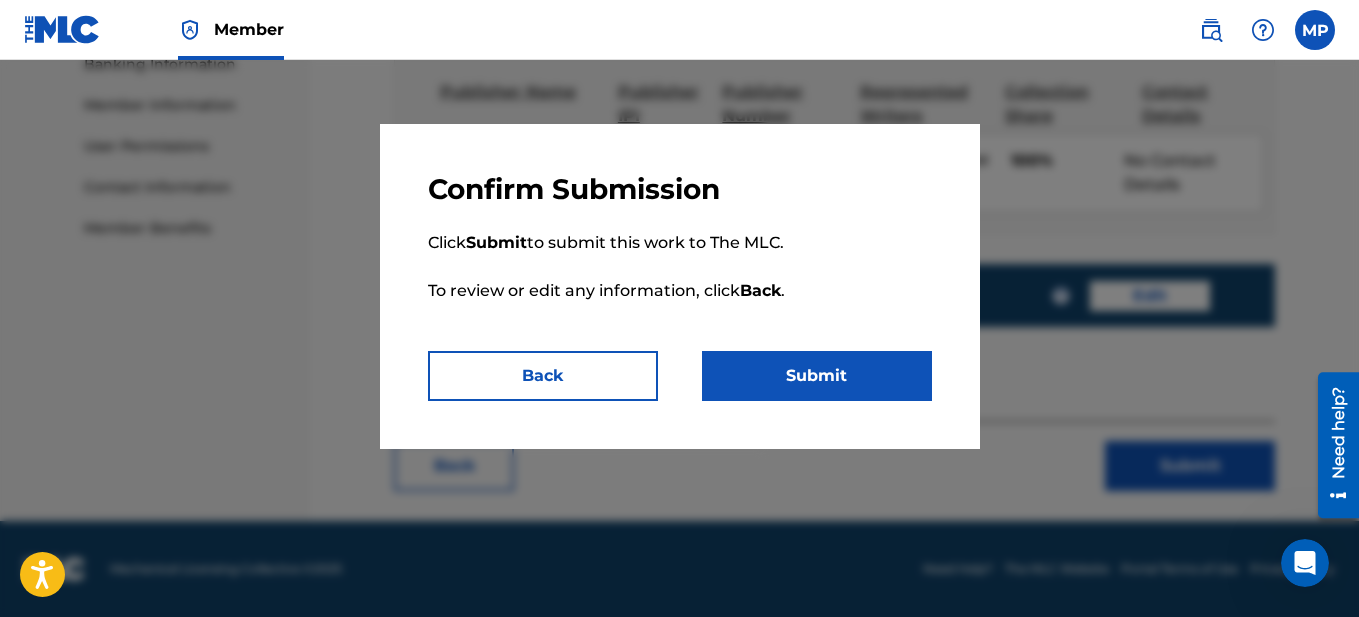 click on "Submit" at bounding box center (817, 376) 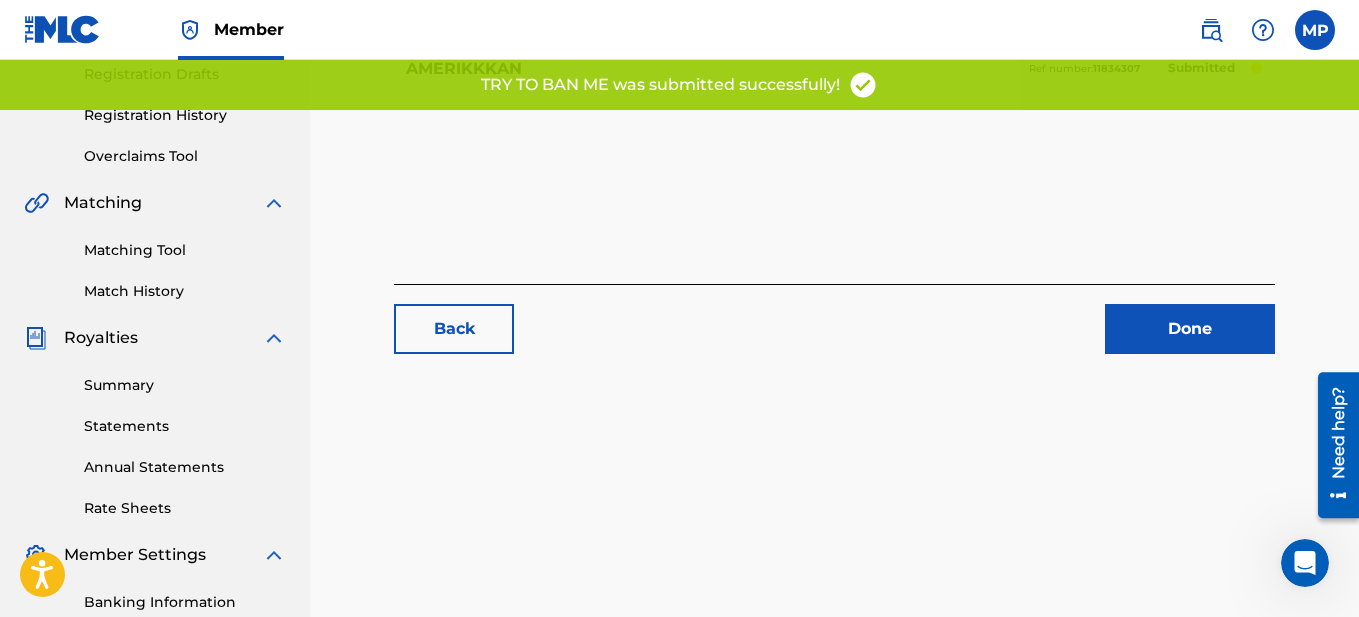 scroll, scrollTop: 323, scrollLeft: 0, axis: vertical 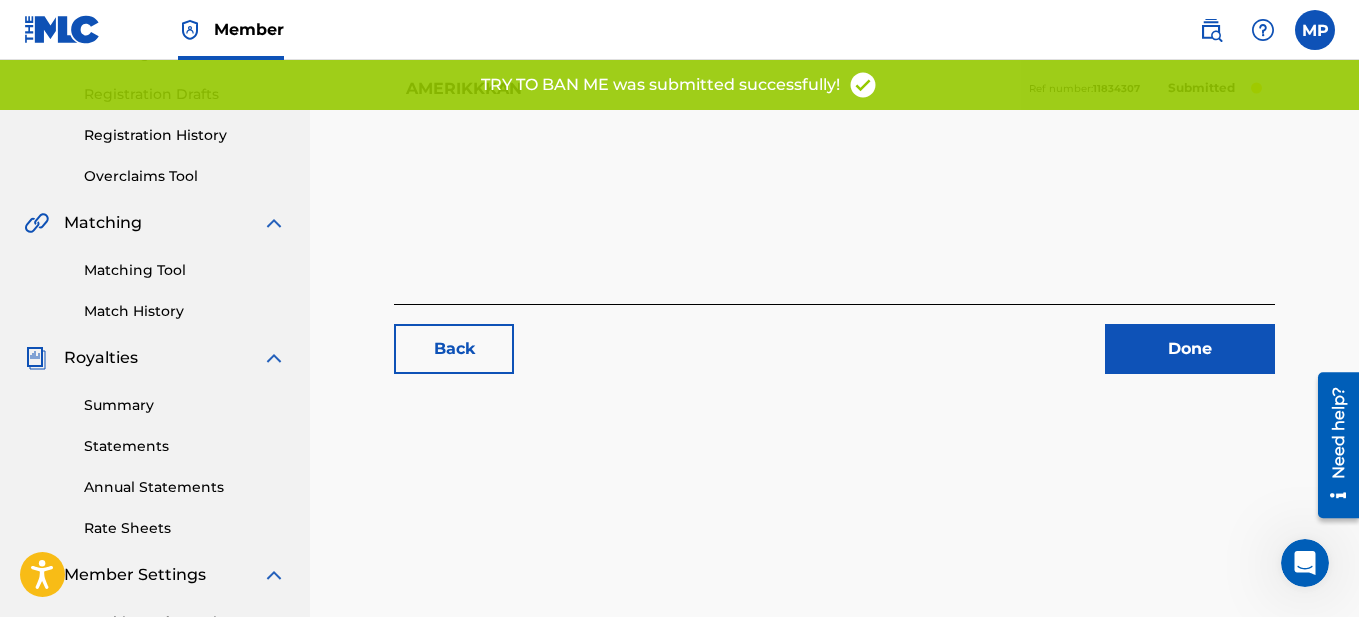 click on "Done" at bounding box center [1190, 349] 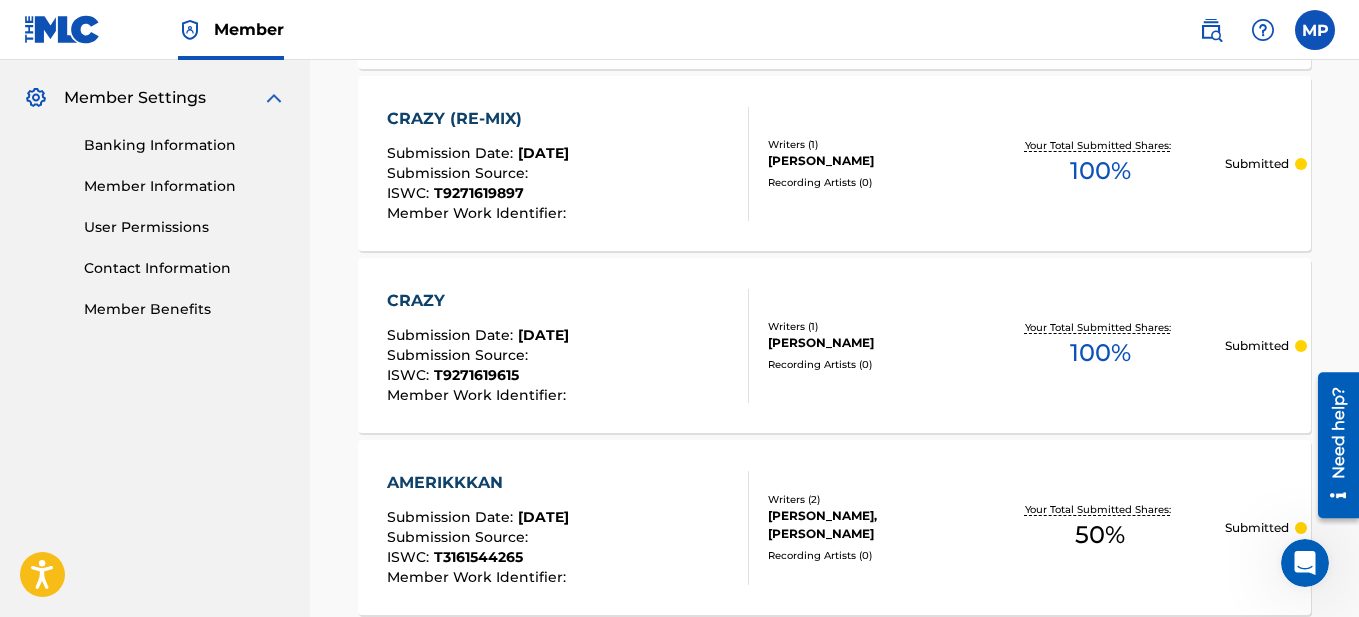 scroll, scrollTop: 700, scrollLeft: 0, axis: vertical 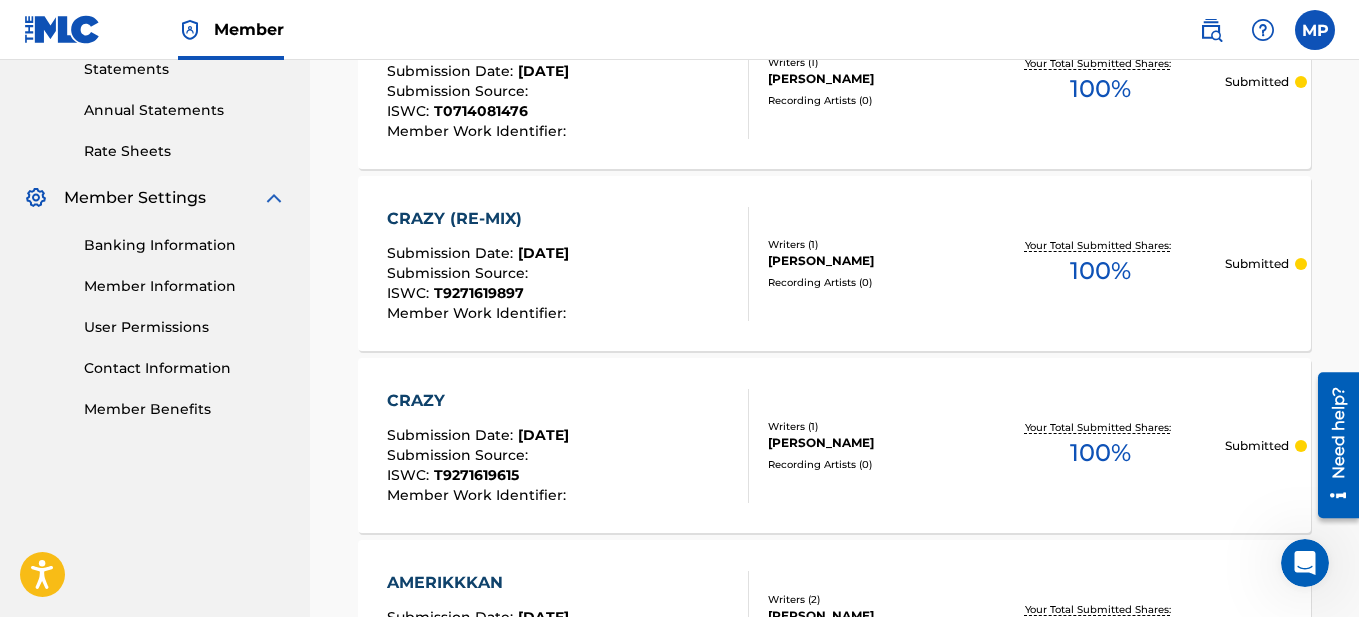 click on "[PERSON_NAME]" at bounding box center (871, 261) 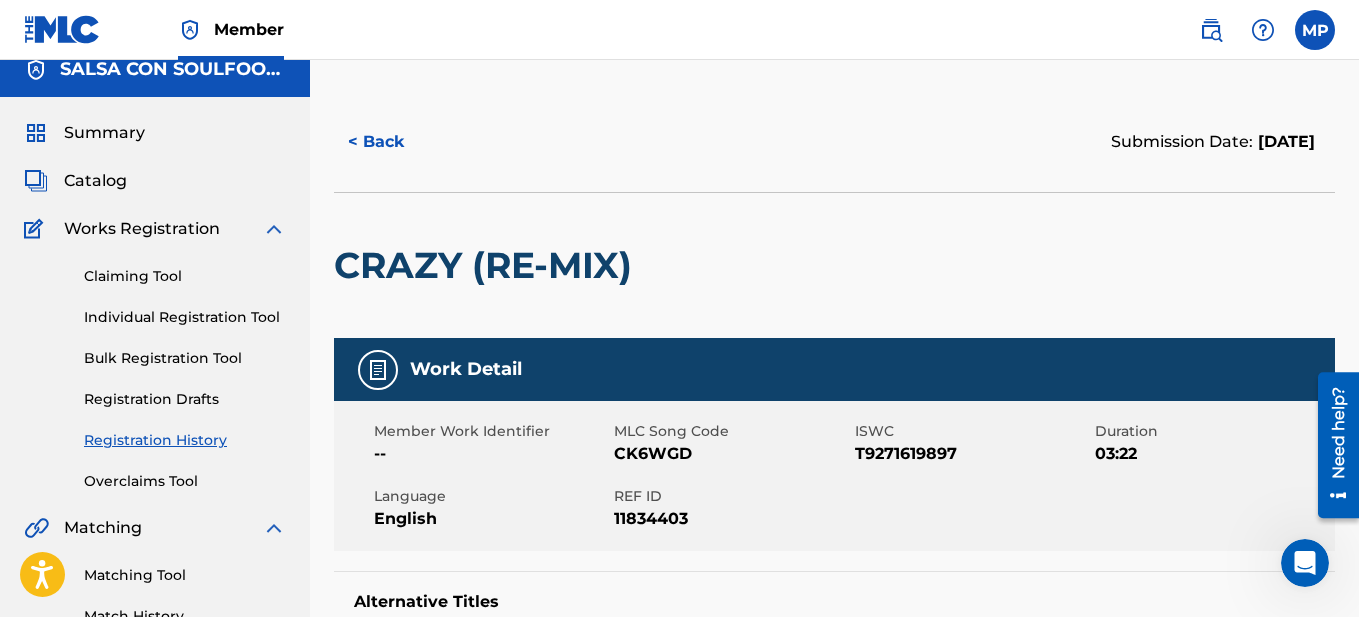 scroll, scrollTop: 0, scrollLeft: 0, axis: both 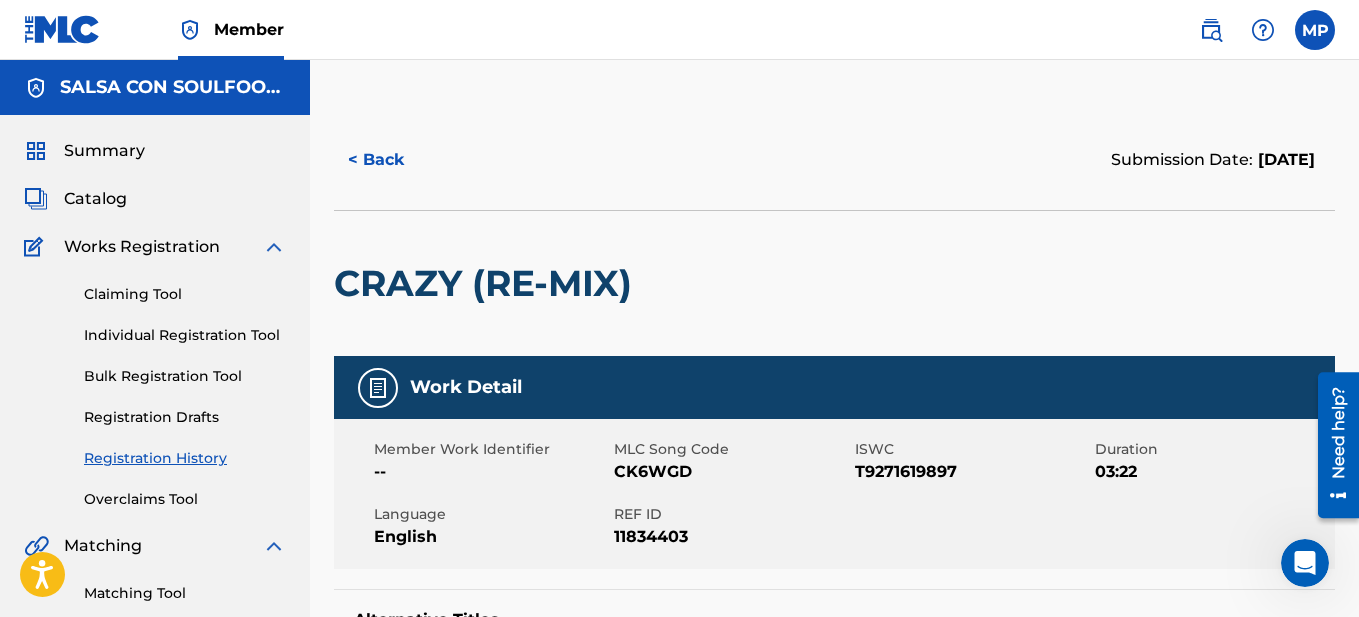 click on "Catalog" at bounding box center (95, 199) 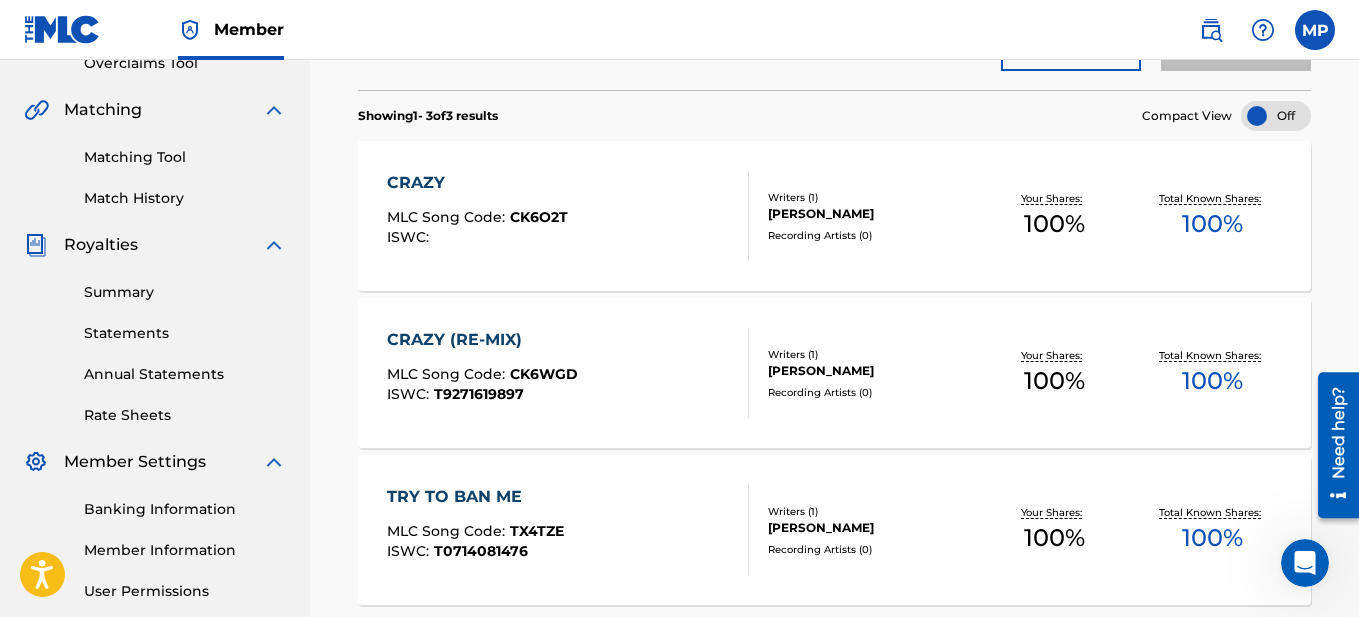 scroll, scrollTop: 500, scrollLeft: 0, axis: vertical 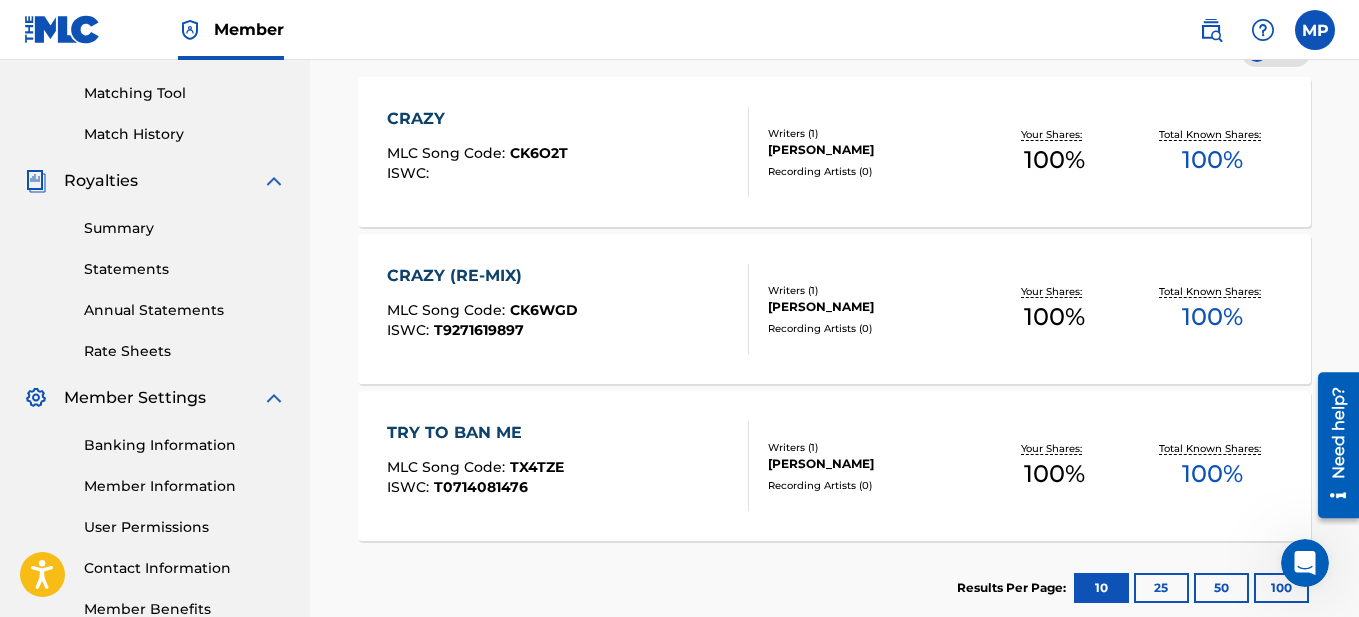 click on "CRAZY (RE-MIX)" at bounding box center (482, 276) 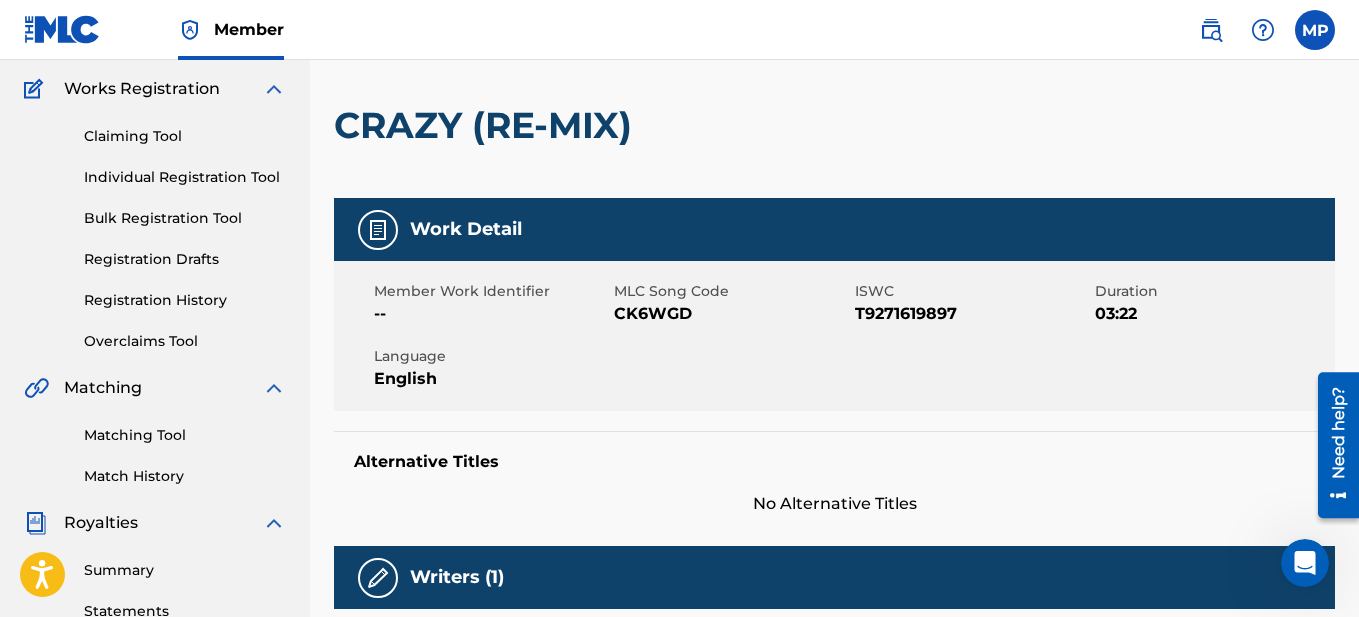scroll, scrollTop: 0, scrollLeft: 0, axis: both 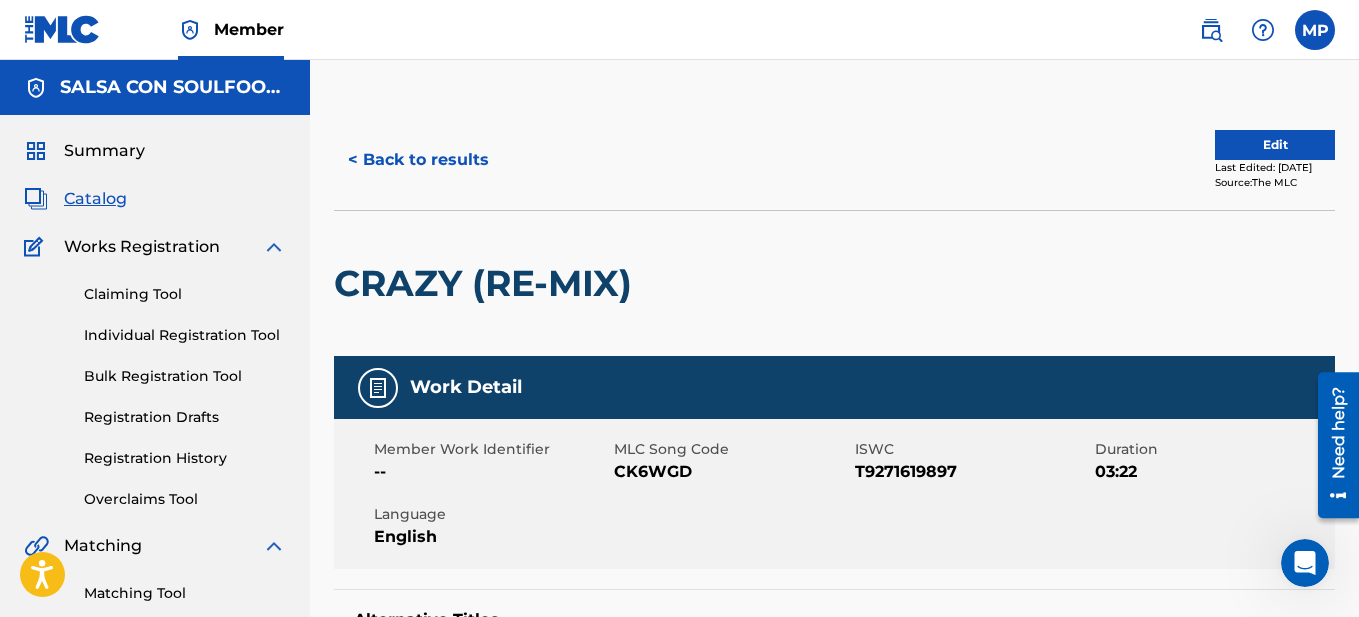 click on "Edit" at bounding box center (1275, 145) 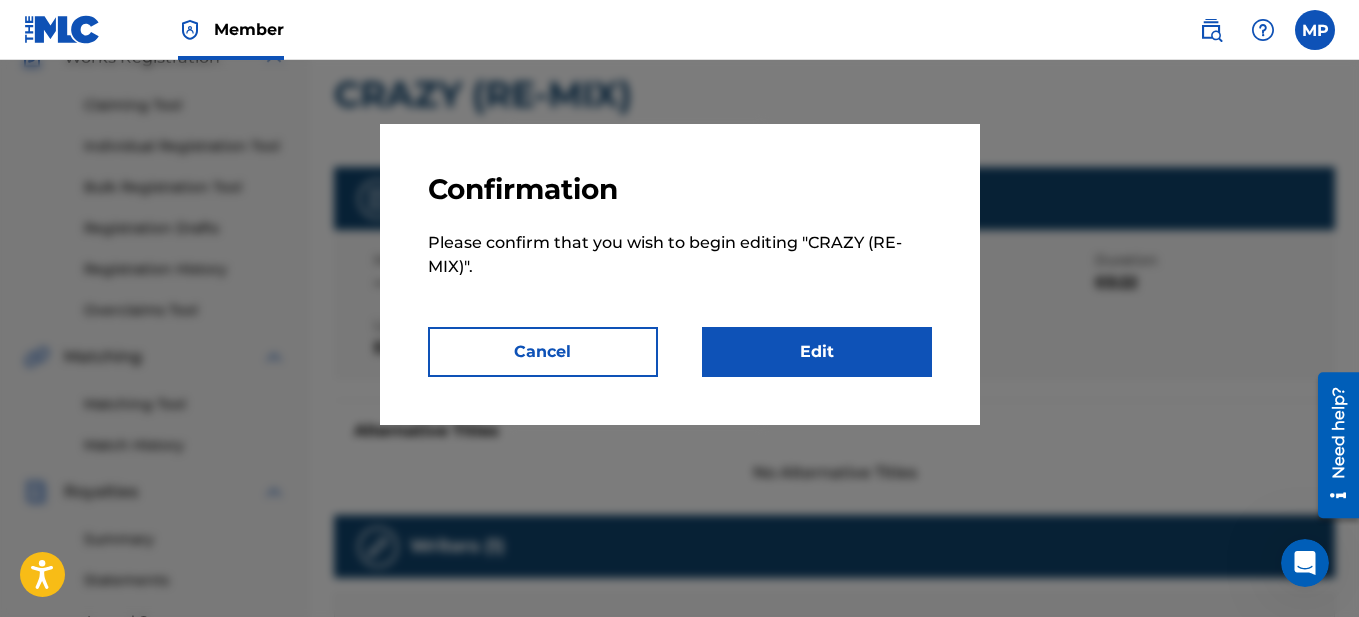 scroll, scrollTop: 200, scrollLeft: 0, axis: vertical 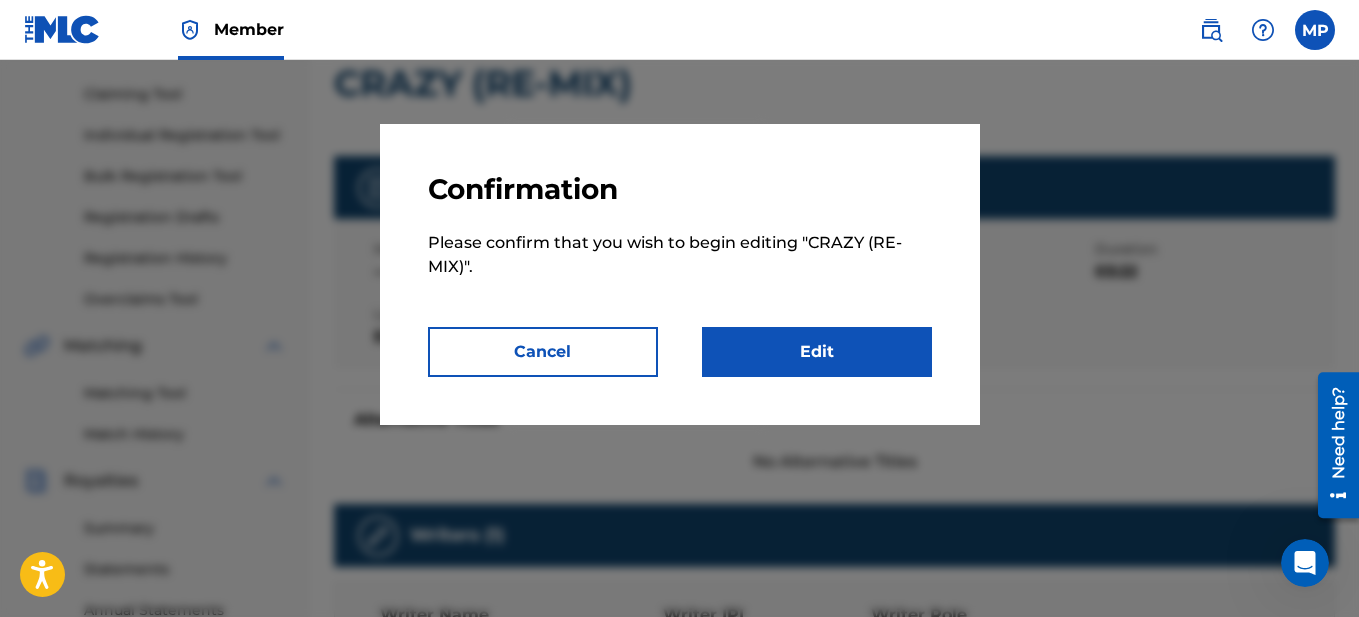 click on "Edit" at bounding box center (817, 352) 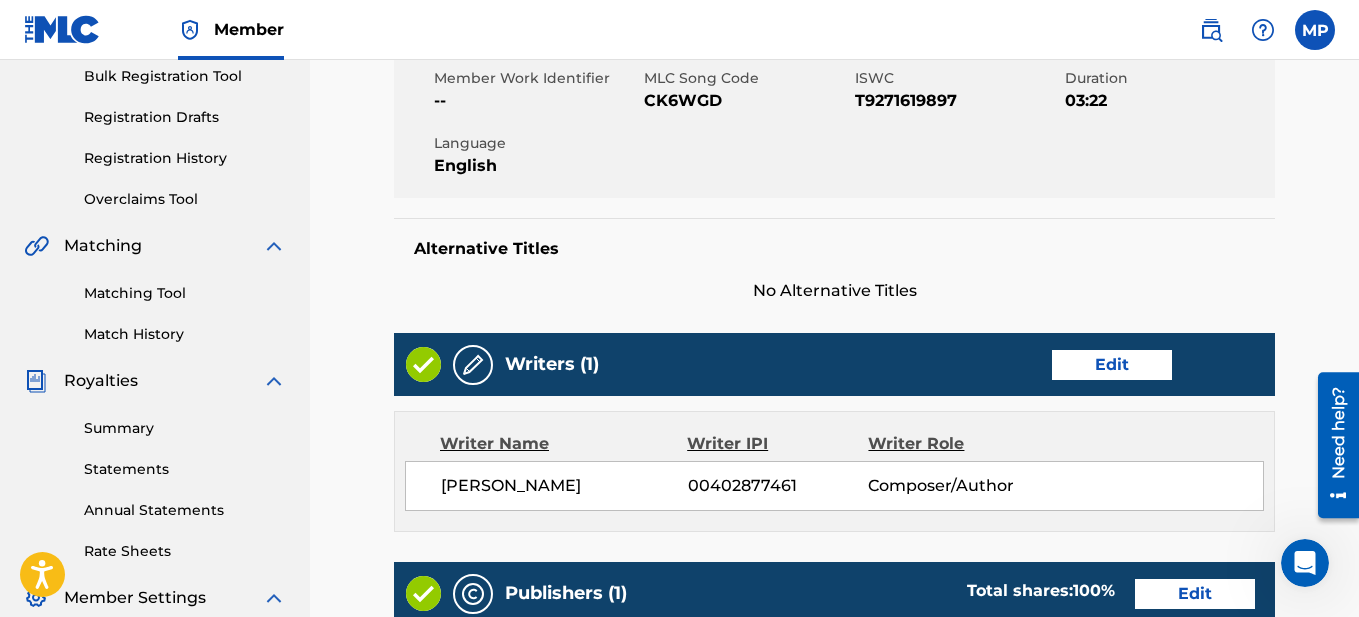 scroll, scrollTop: 400, scrollLeft: 0, axis: vertical 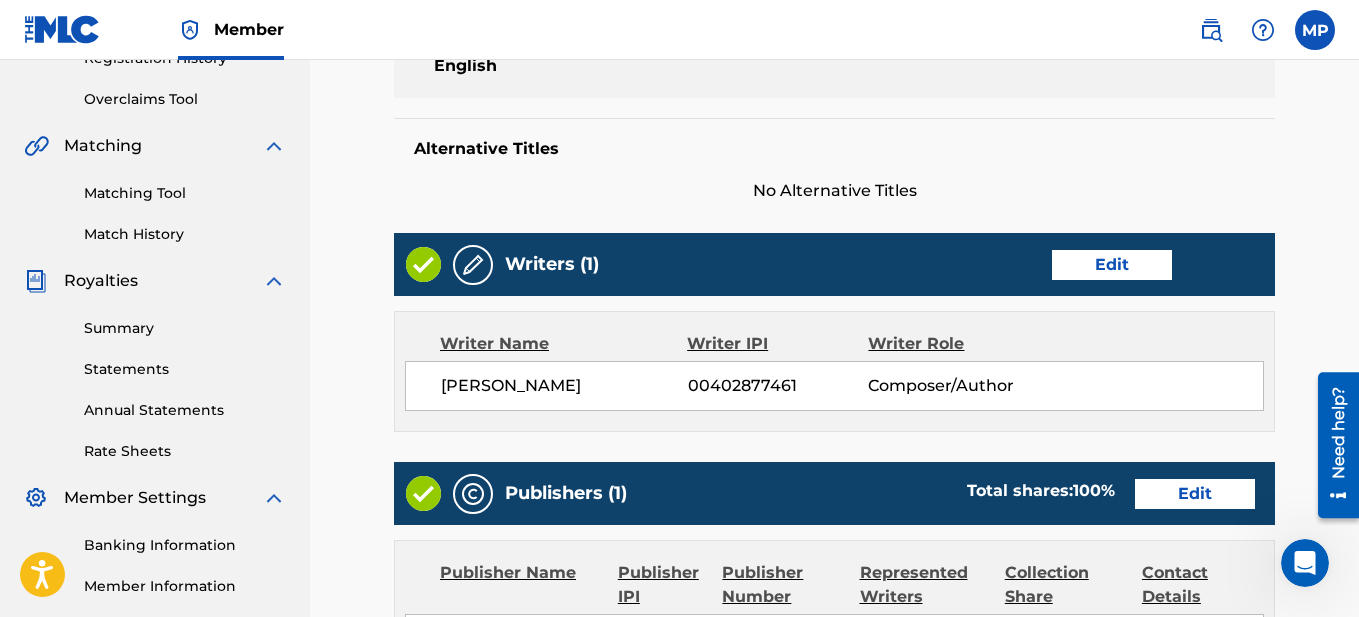 click on "Edit" at bounding box center [1112, 265] 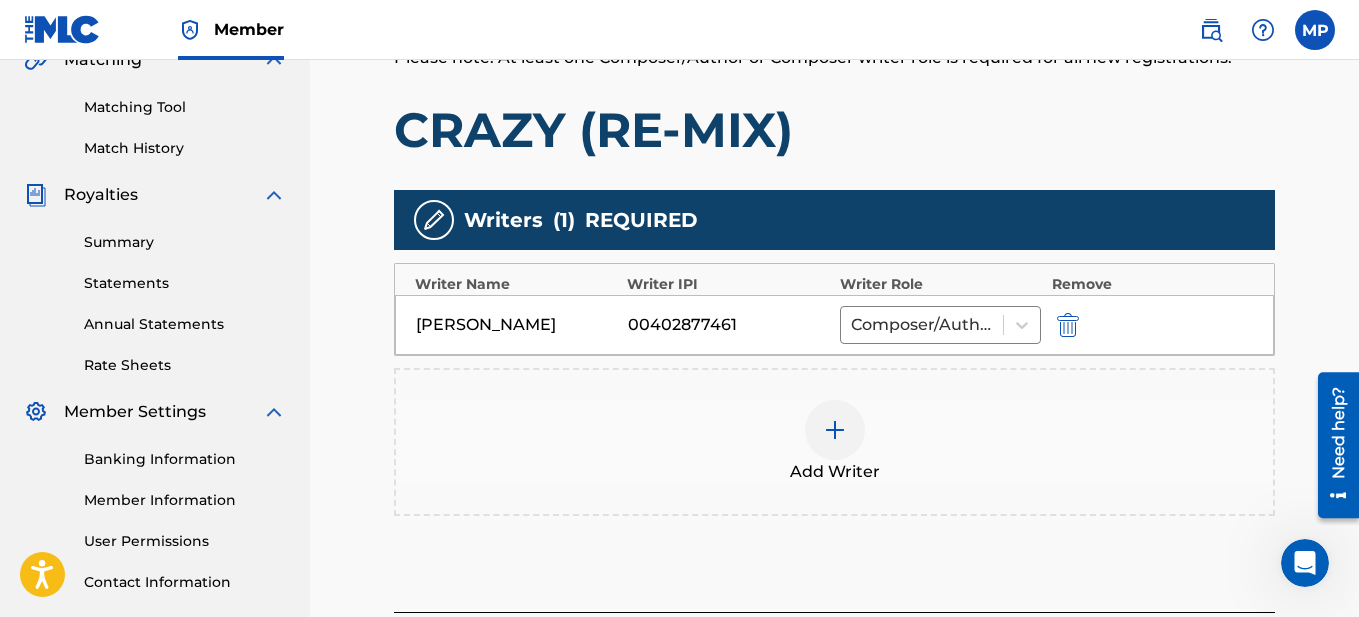 scroll, scrollTop: 500, scrollLeft: 0, axis: vertical 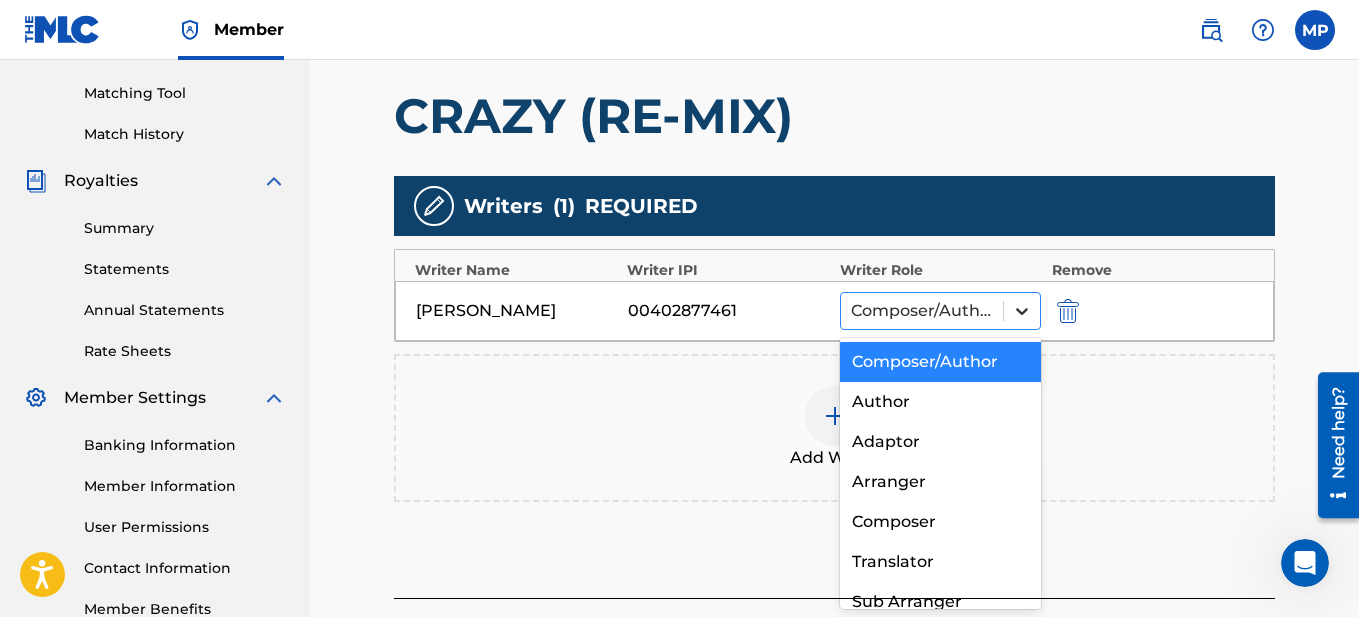 click 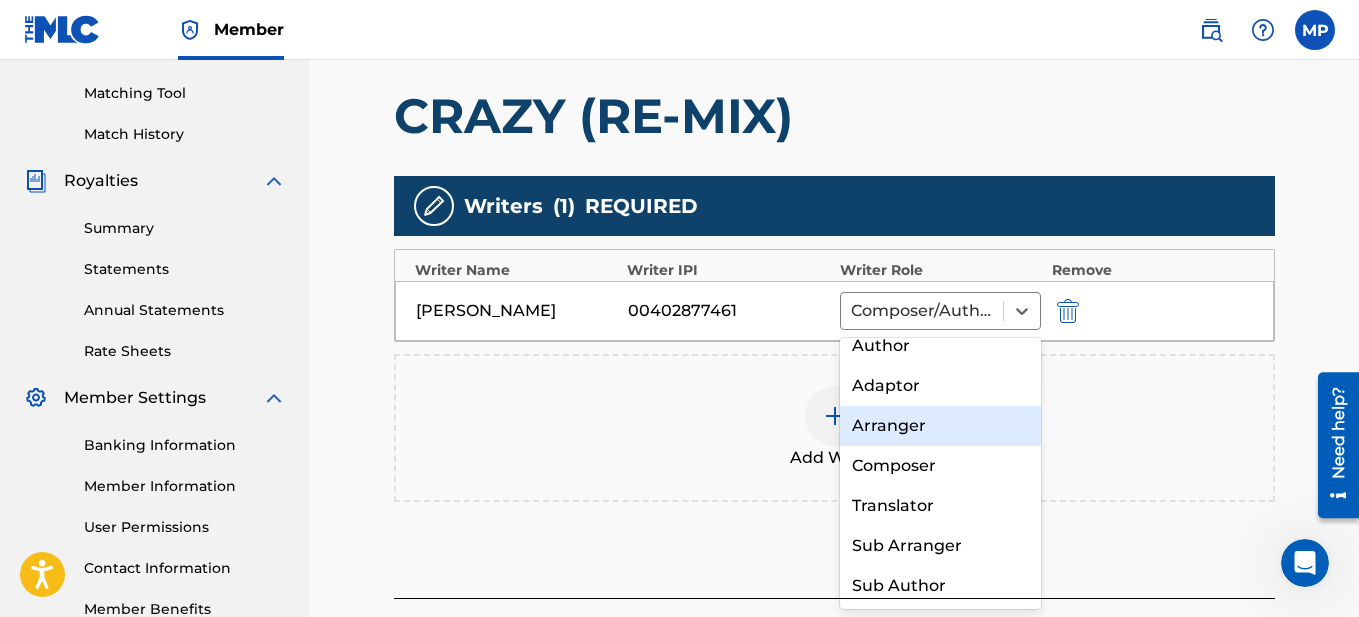scroll, scrollTop: 0, scrollLeft: 0, axis: both 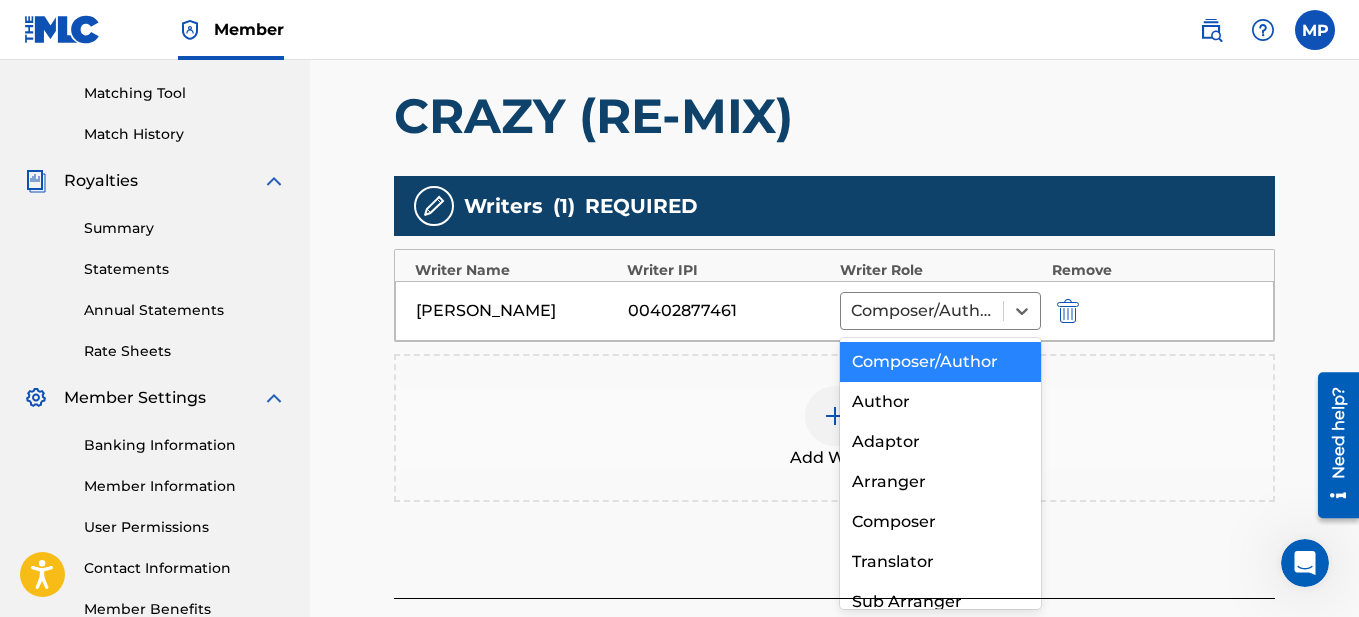 click on "Composer/Author" at bounding box center [941, 362] 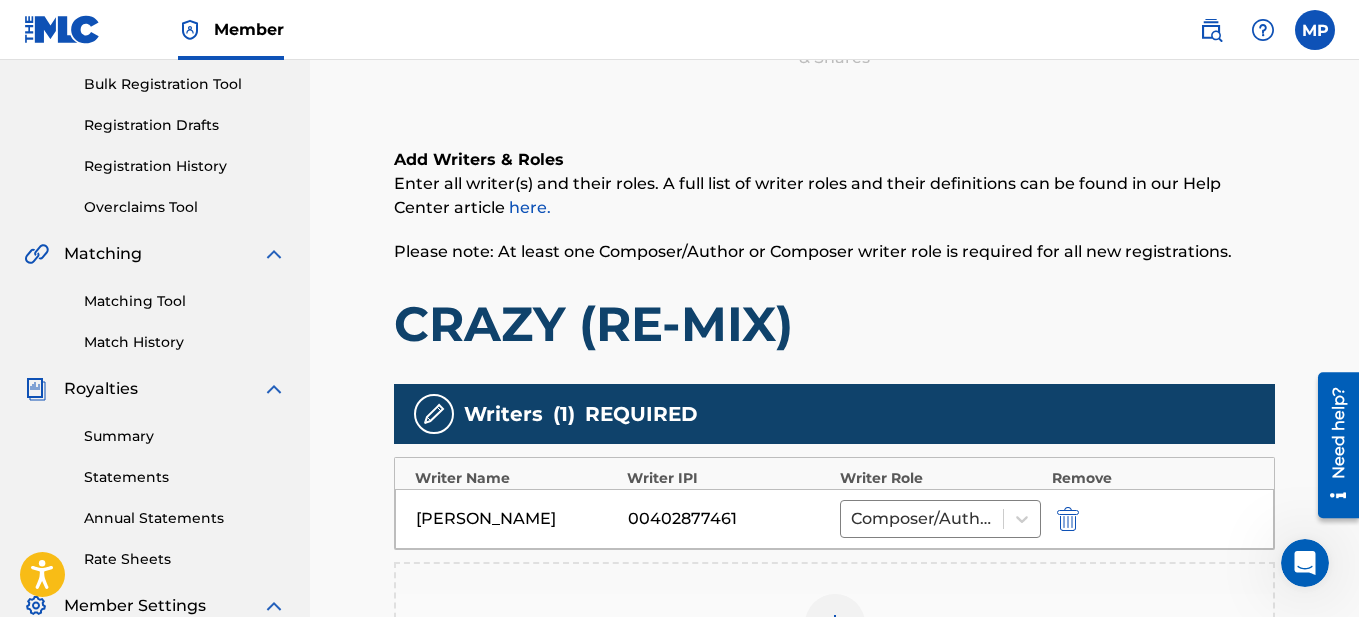 scroll, scrollTop: 677, scrollLeft: 0, axis: vertical 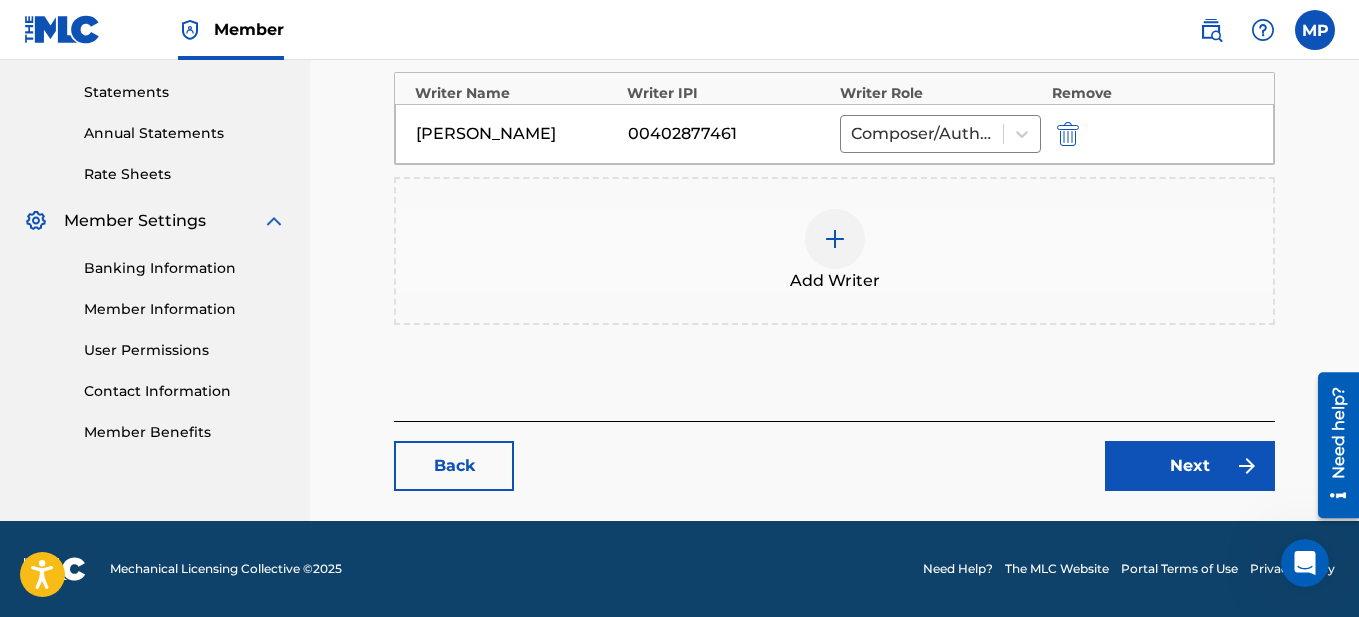 click on "Back" at bounding box center [454, 466] 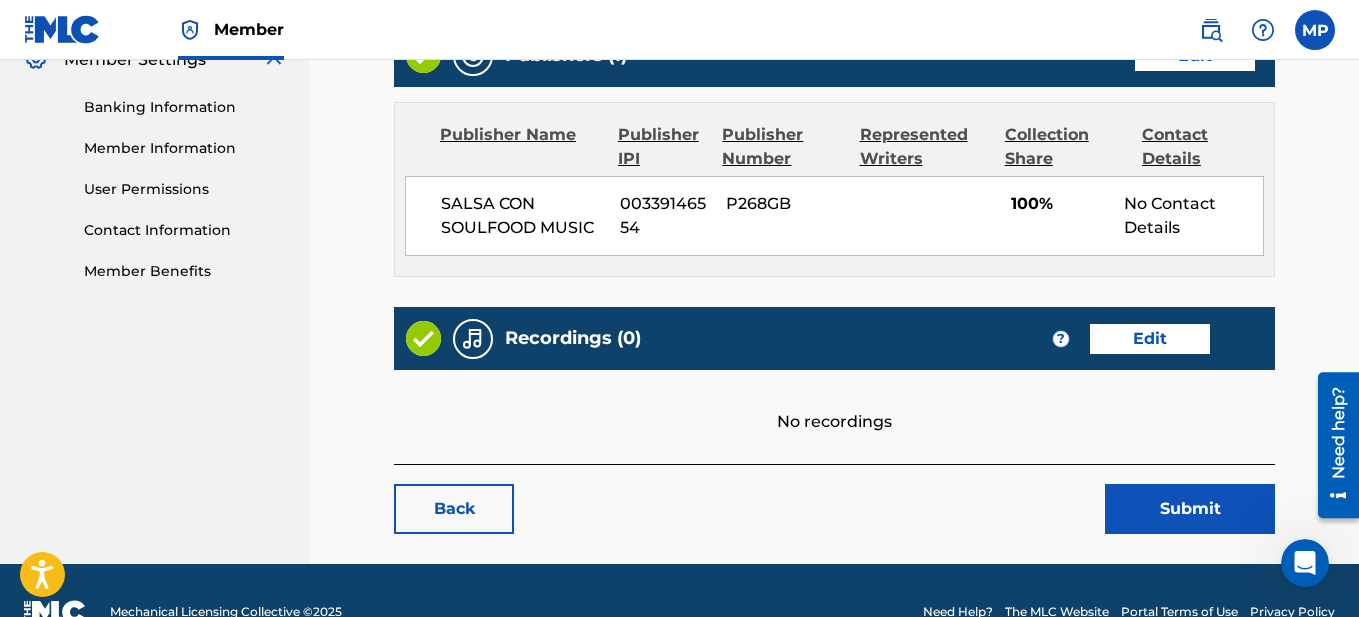 scroll, scrollTop: 881, scrollLeft: 0, axis: vertical 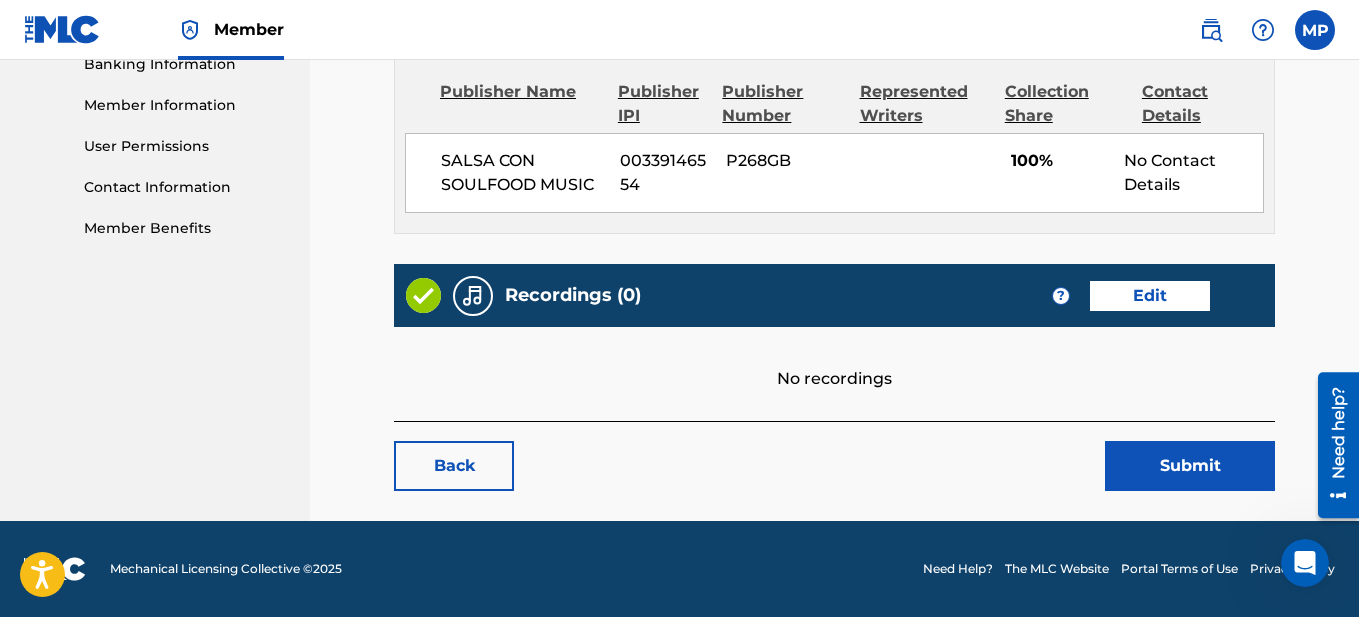 click on "Back" at bounding box center [454, 466] 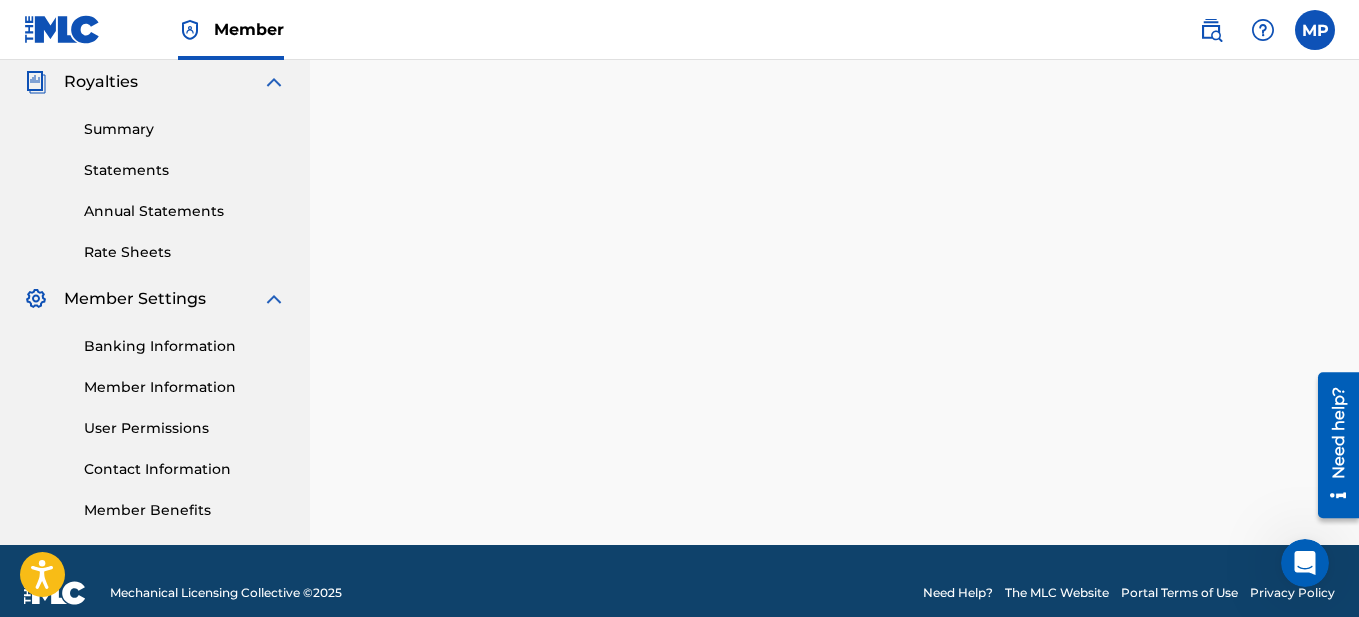 scroll, scrollTop: 600, scrollLeft: 0, axis: vertical 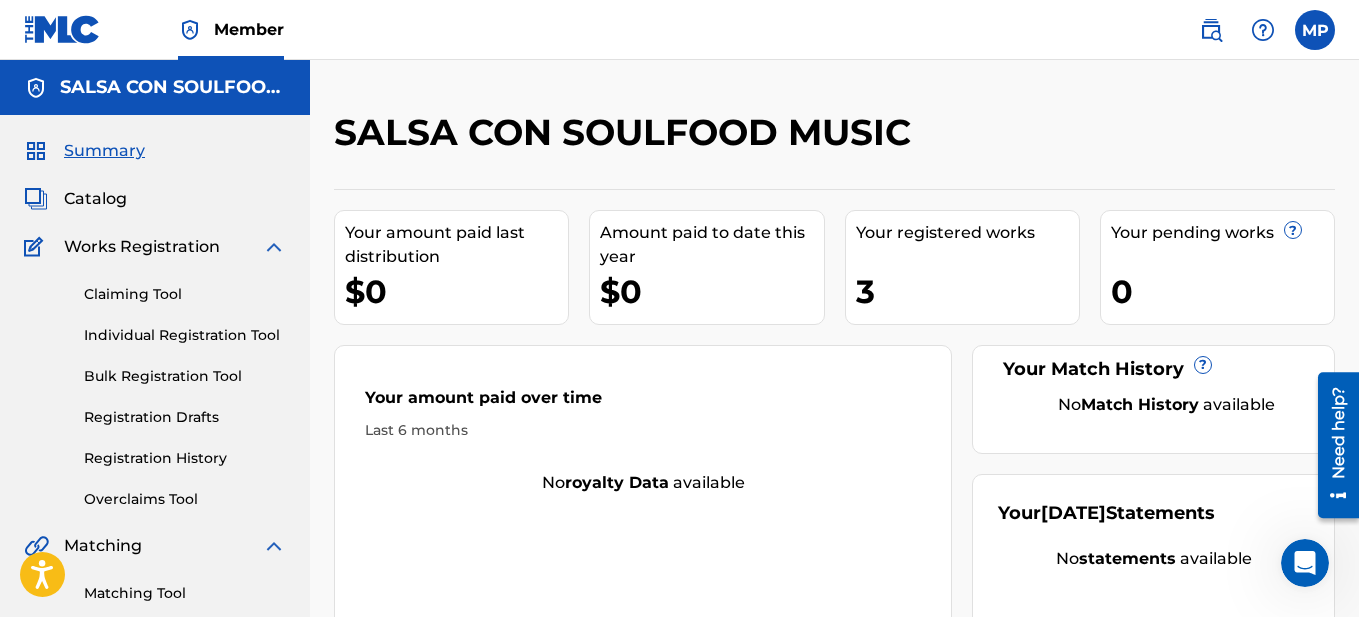 click on "Catalog" at bounding box center (95, 199) 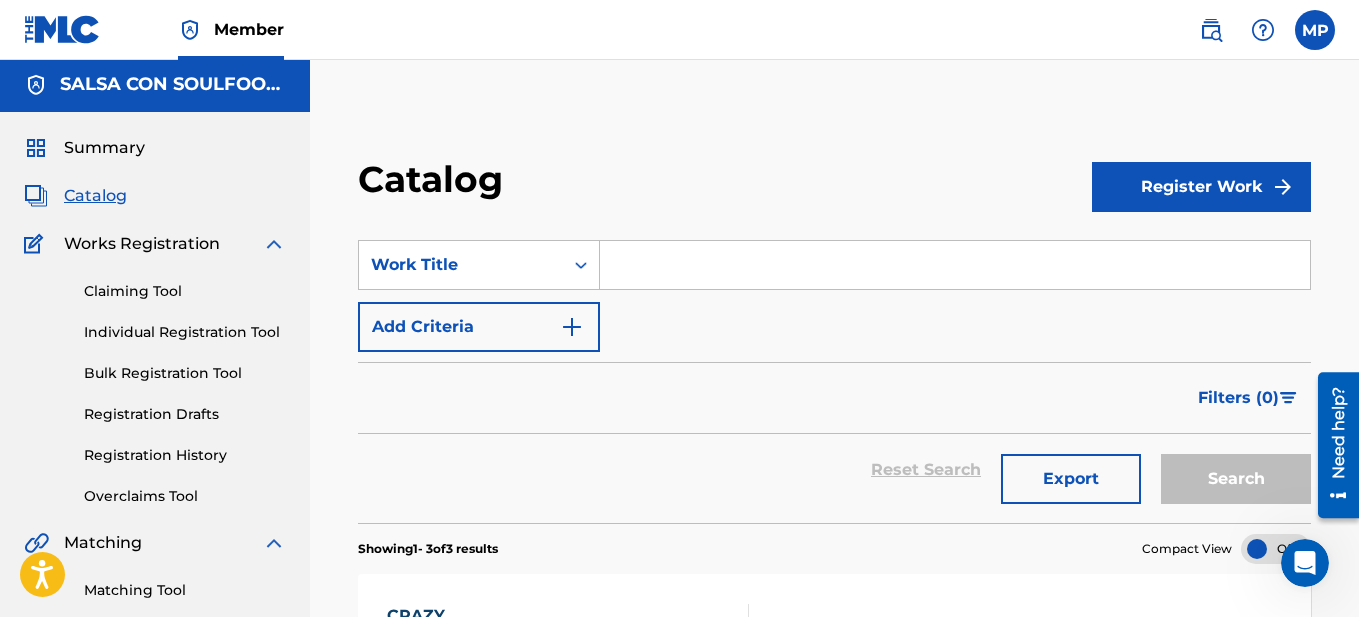 scroll, scrollTop: 0, scrollLeft: 0, axis: both 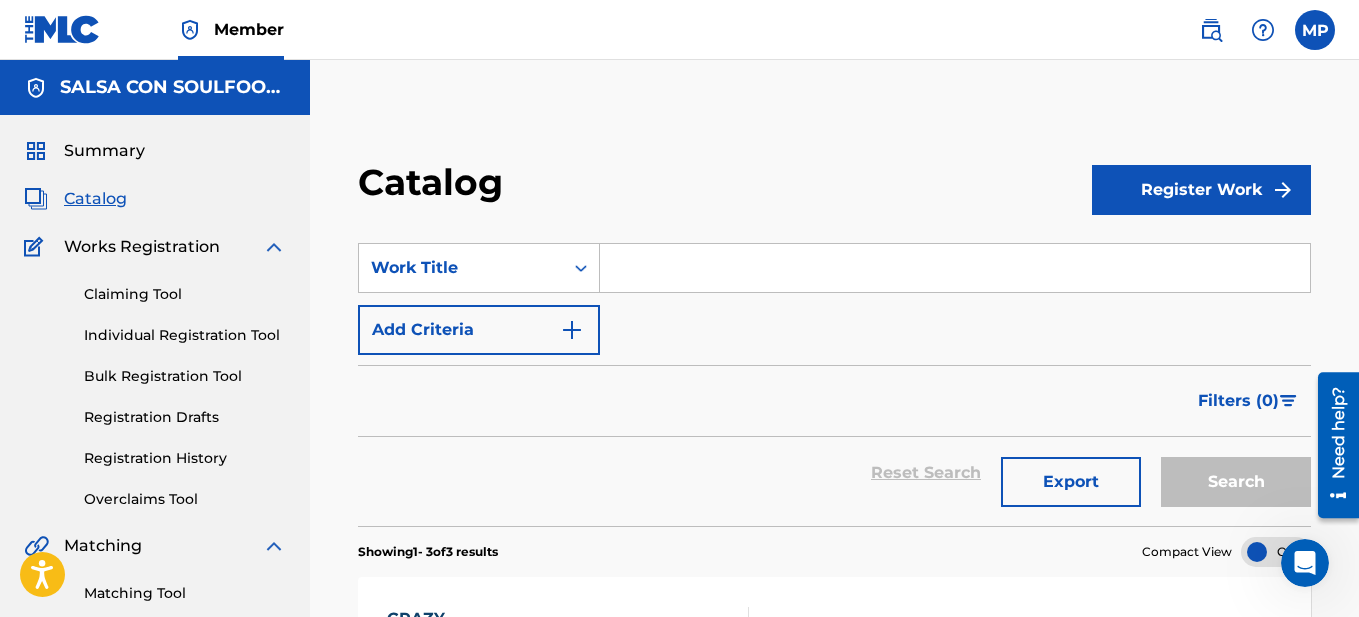 click on "Register Work" at bounding box center (1201, 190) 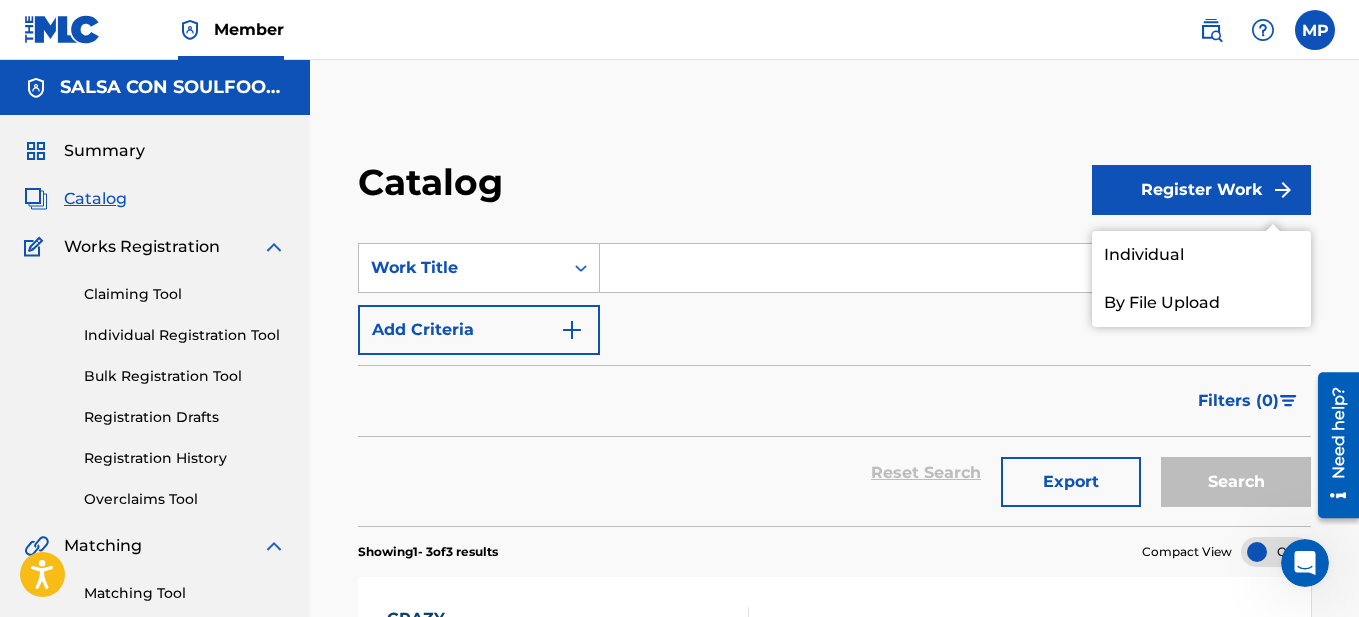 click on "Individual" at bounding box center [1201, 255] 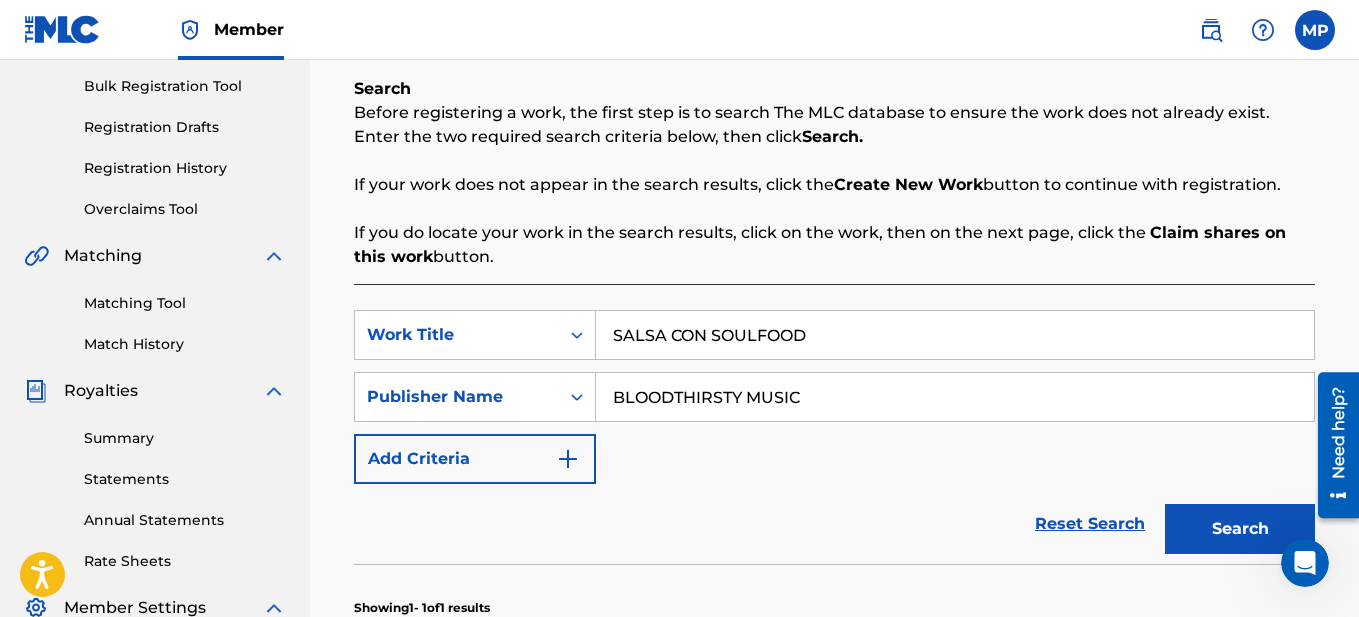 scroll, scrollTop: 400, scrollLeft: 0, axis: vertical 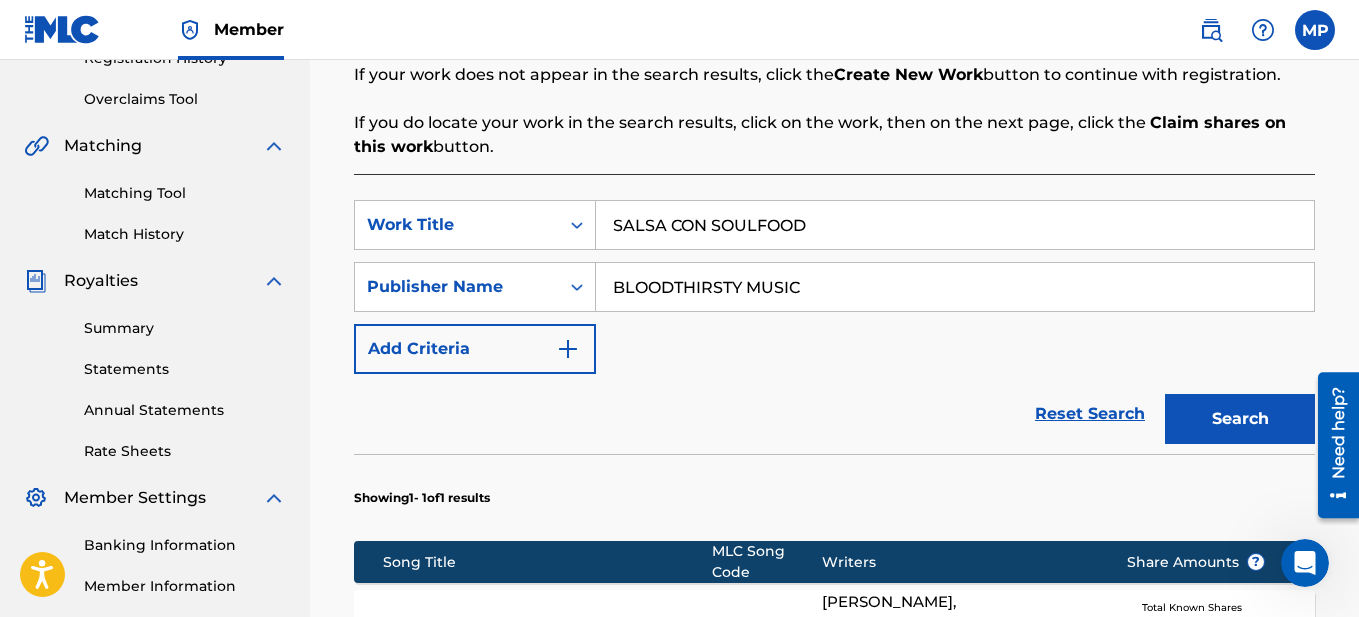 drag, startPoint x: 843, startPoint y: 224, endPoint x: 629, endPoint y: 67, distance: 265.41476 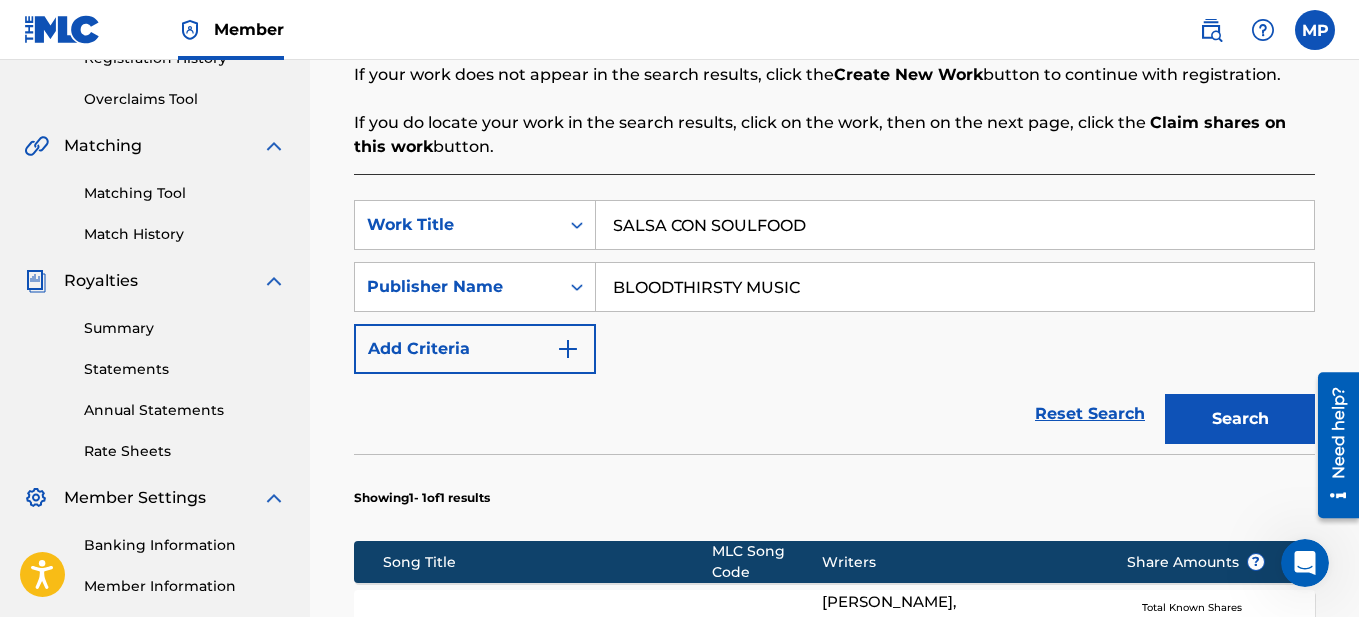 paste on "BOOGEY MAN" 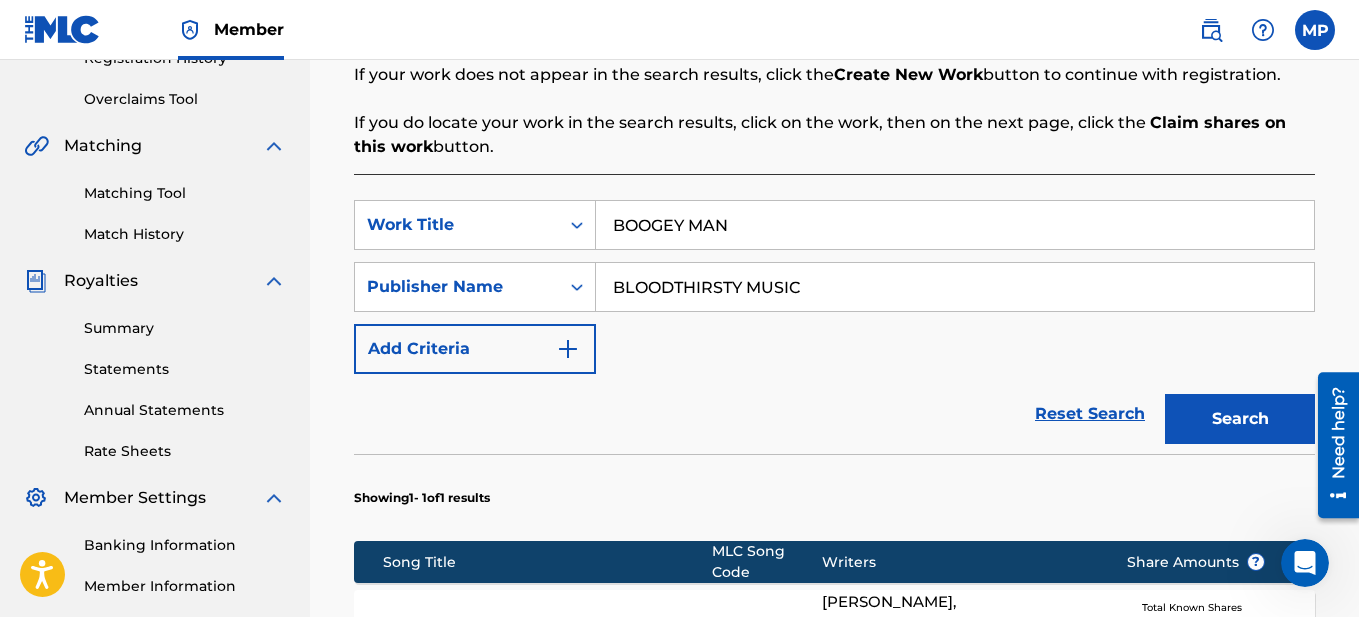 type on "BOOGEY MAN" 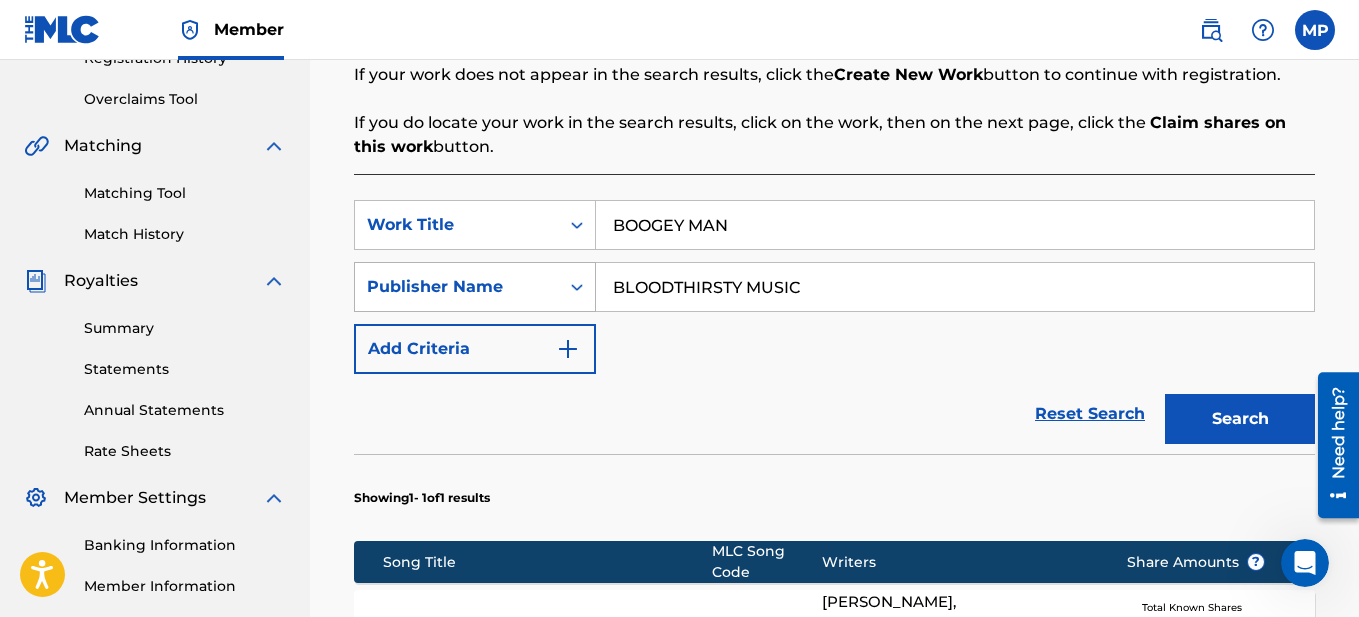 drag, startPoint x: 817, startPoint y: 287, endPoint x: 560, endPoint y: 281, distance: 257.07004 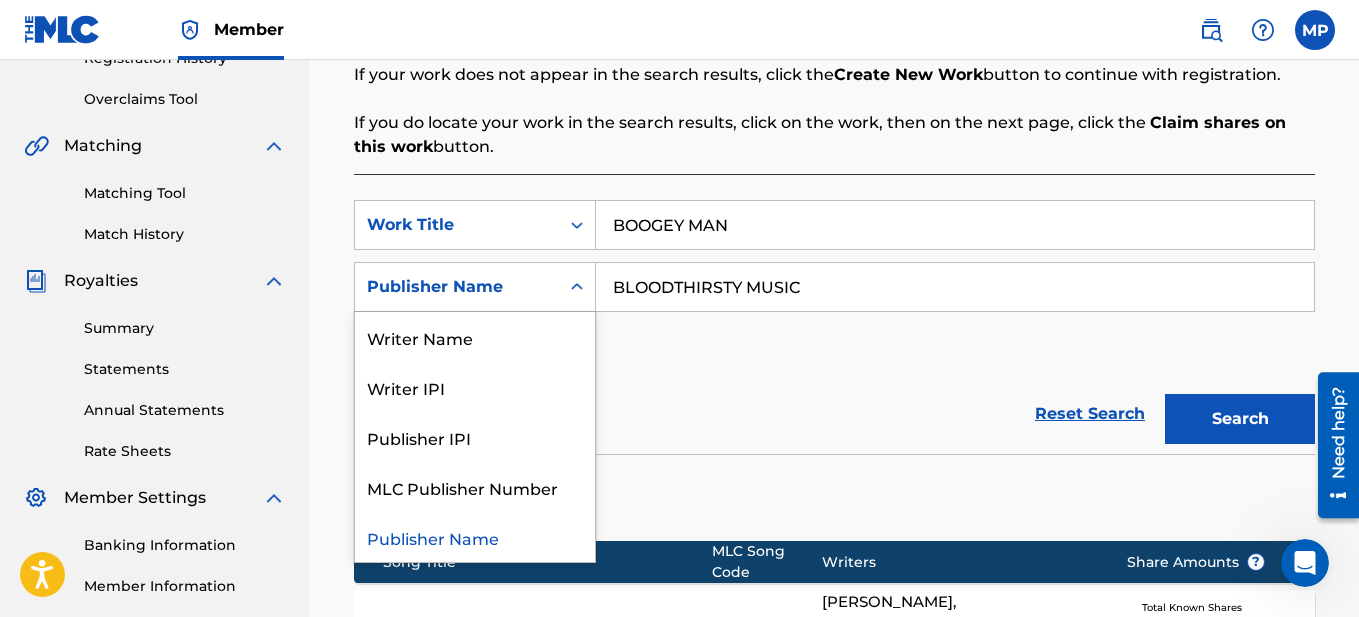 click at bounding box center (577, 287) 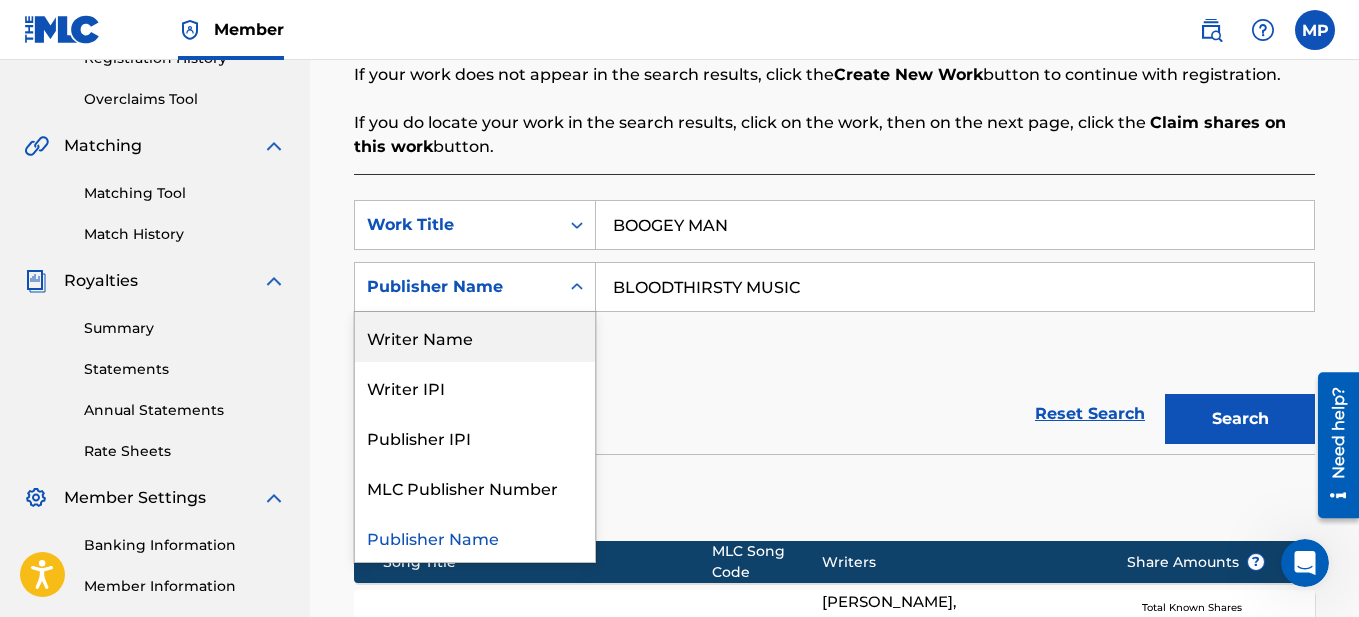 drag, startPoint x: 500, startPoint y: 340, endPoint x: 554, endPoint y: 316, distance: 59.093147 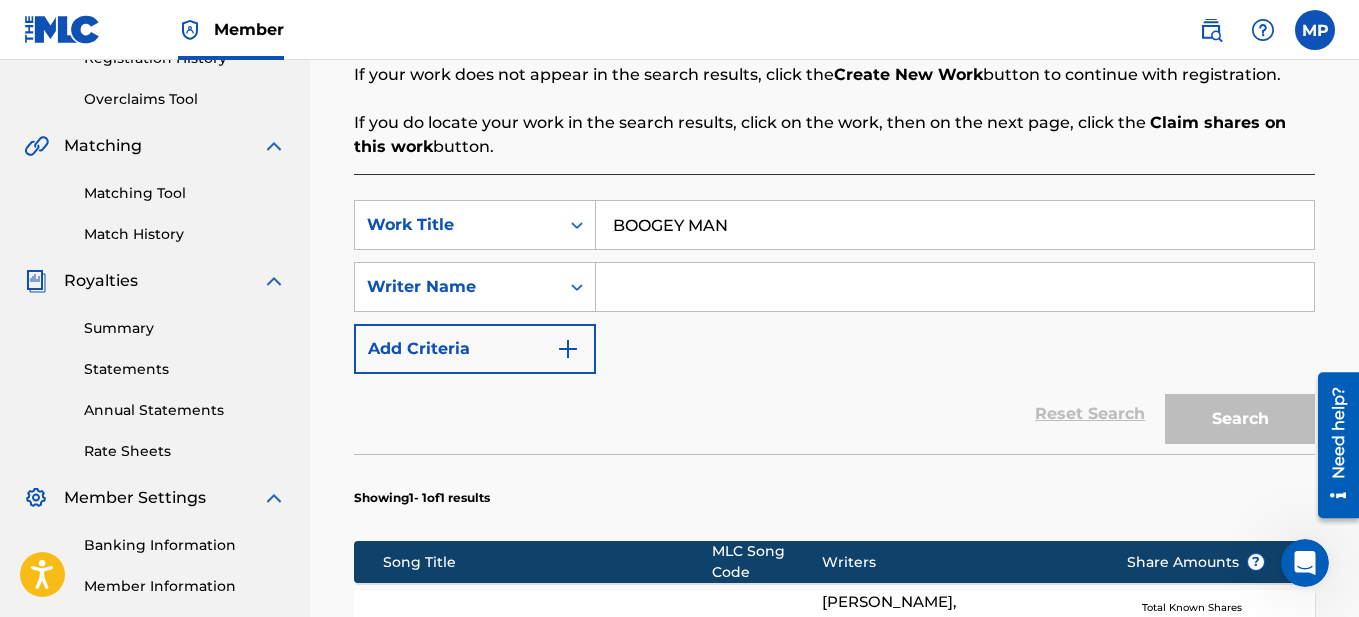 click at bounding box center [955, 287] 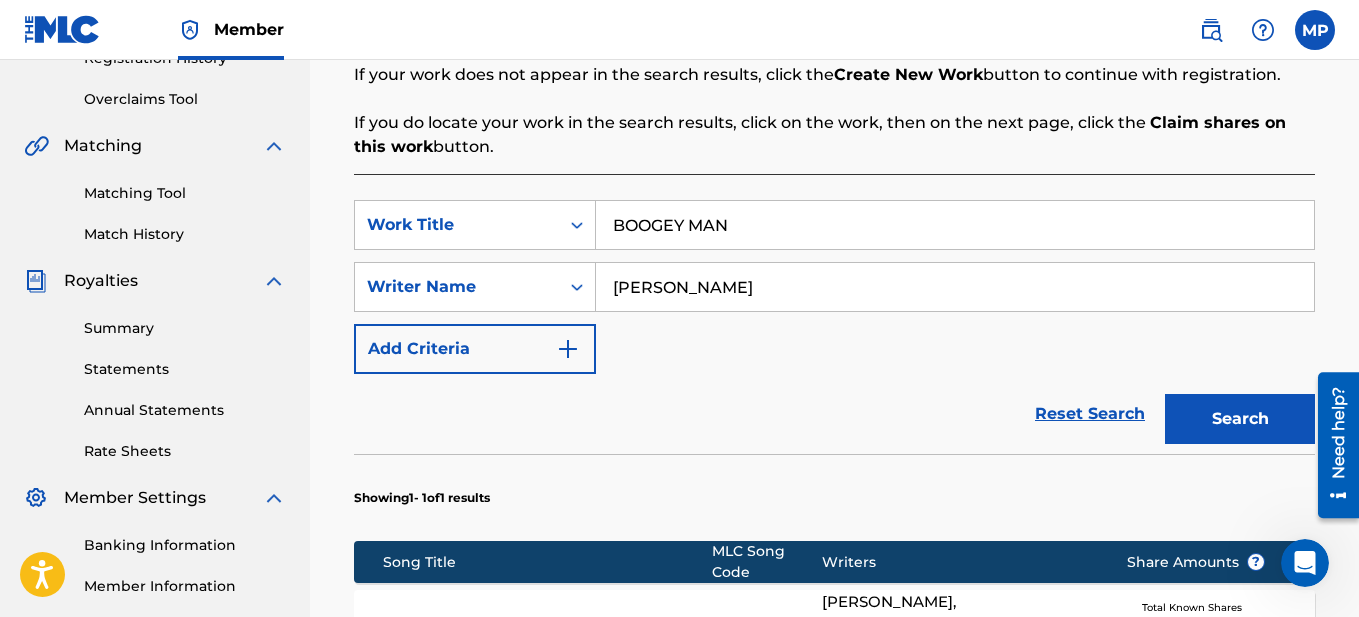 type on "[PERSON_NAME]" 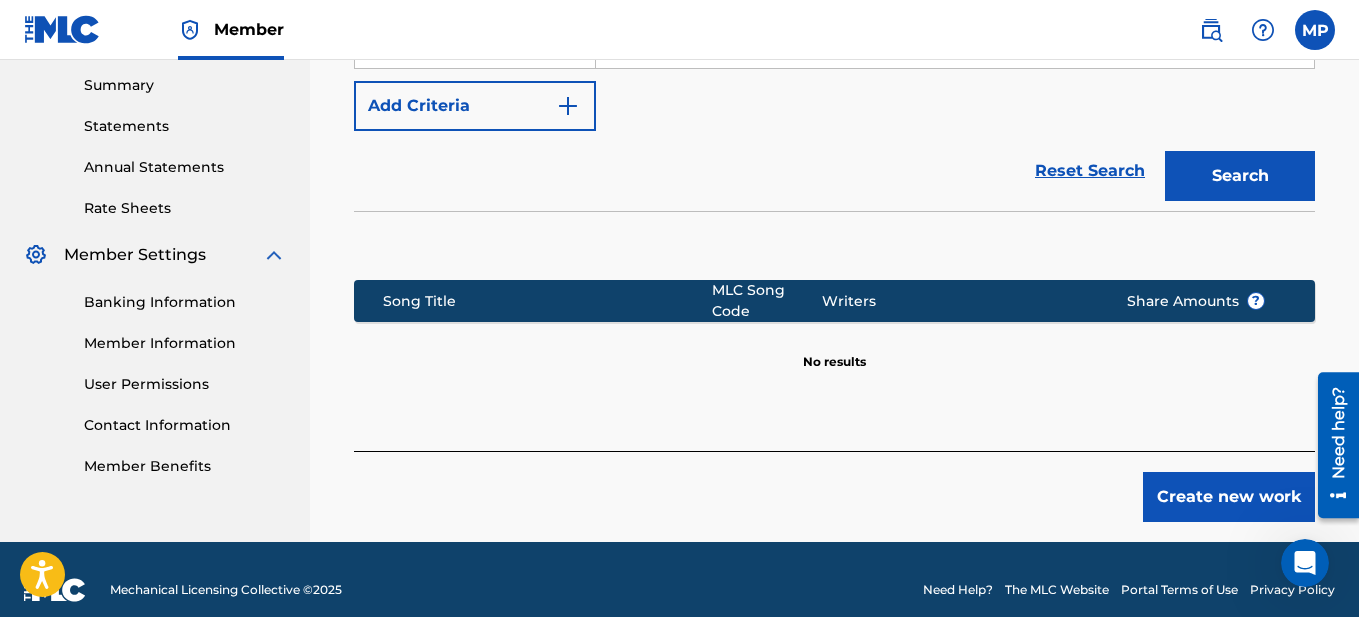 scroll, scrollTop: 664, scrollLeft: 0, axis: vertical 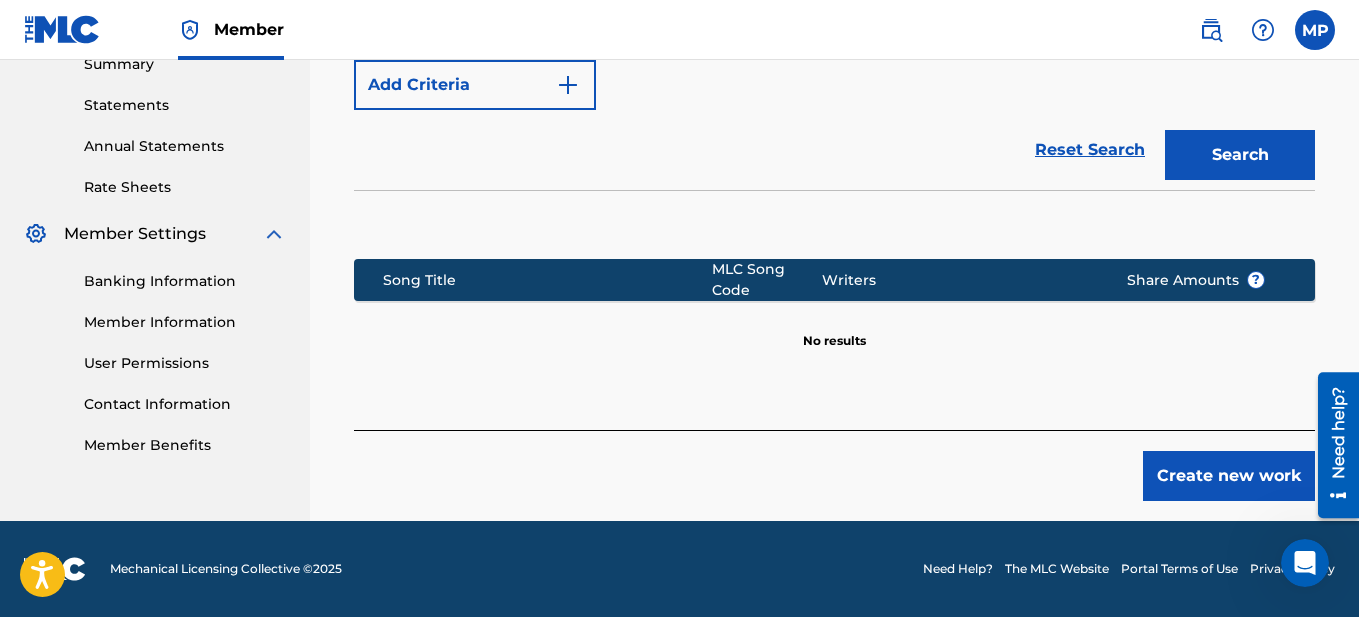 click on "Create new work" at bounding box center (1229, 476) 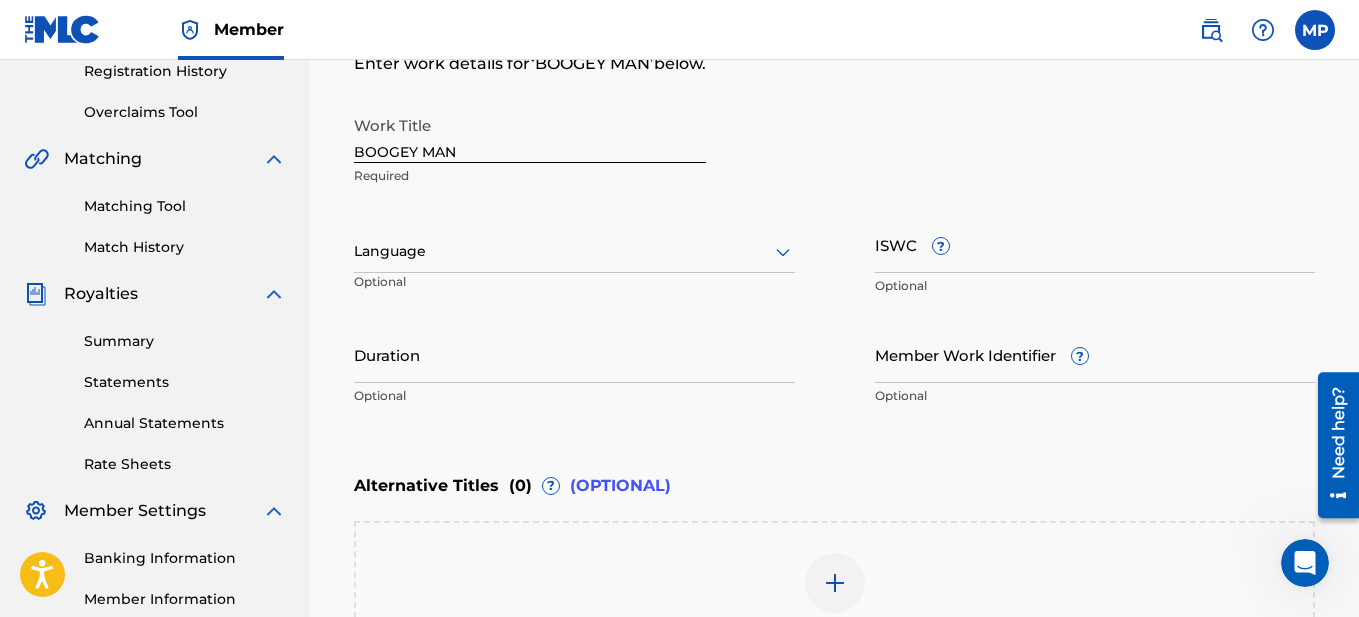 scroll, scrollTop: 364, scrollLeft: 0, axis: vertical 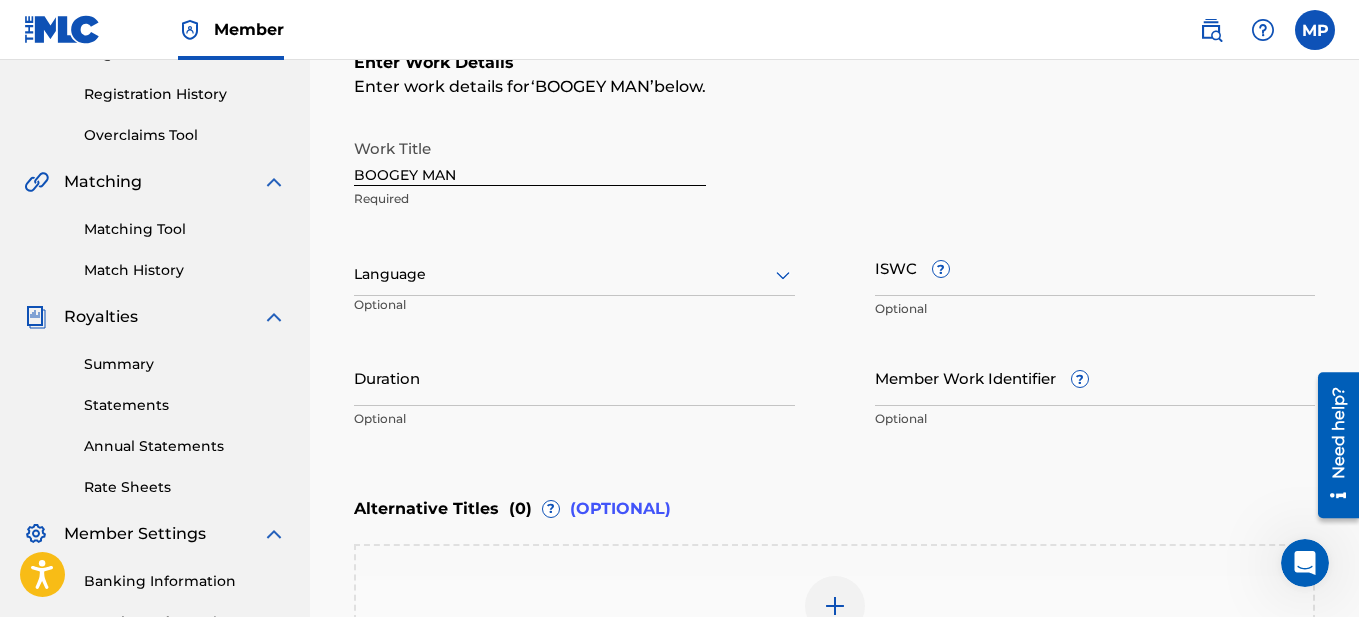 click at bounding box center (574, 274) 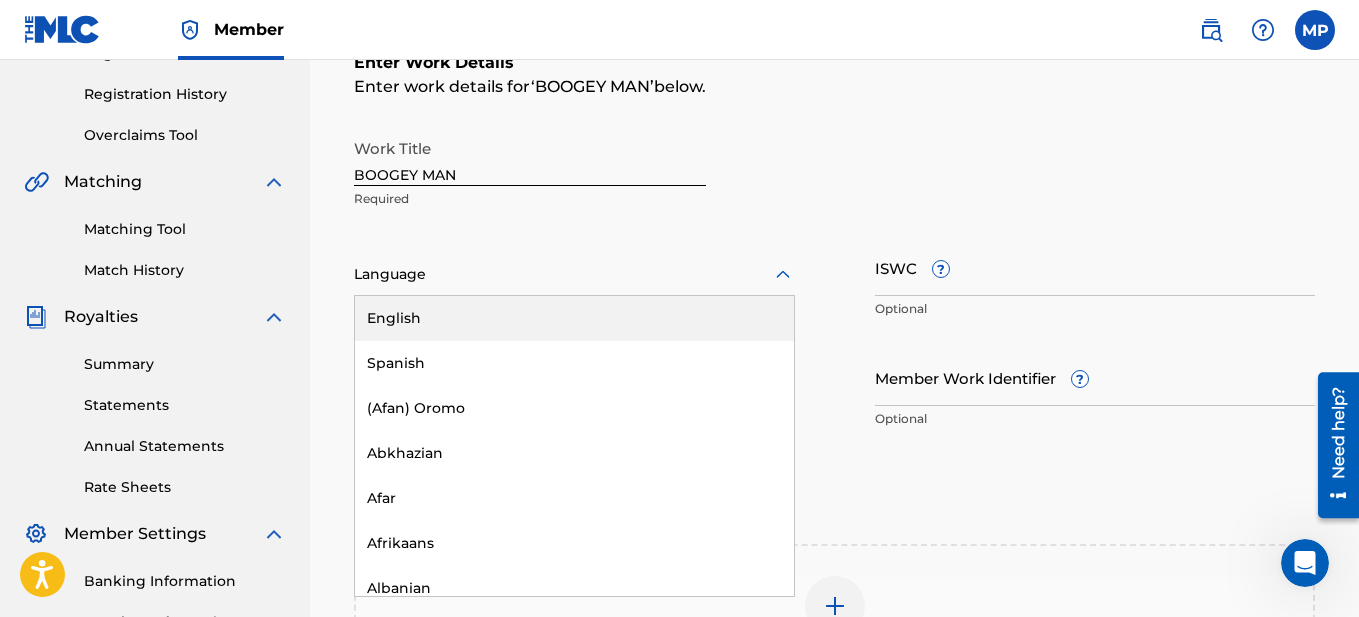 click on "English" at bounding box center [574, 318] 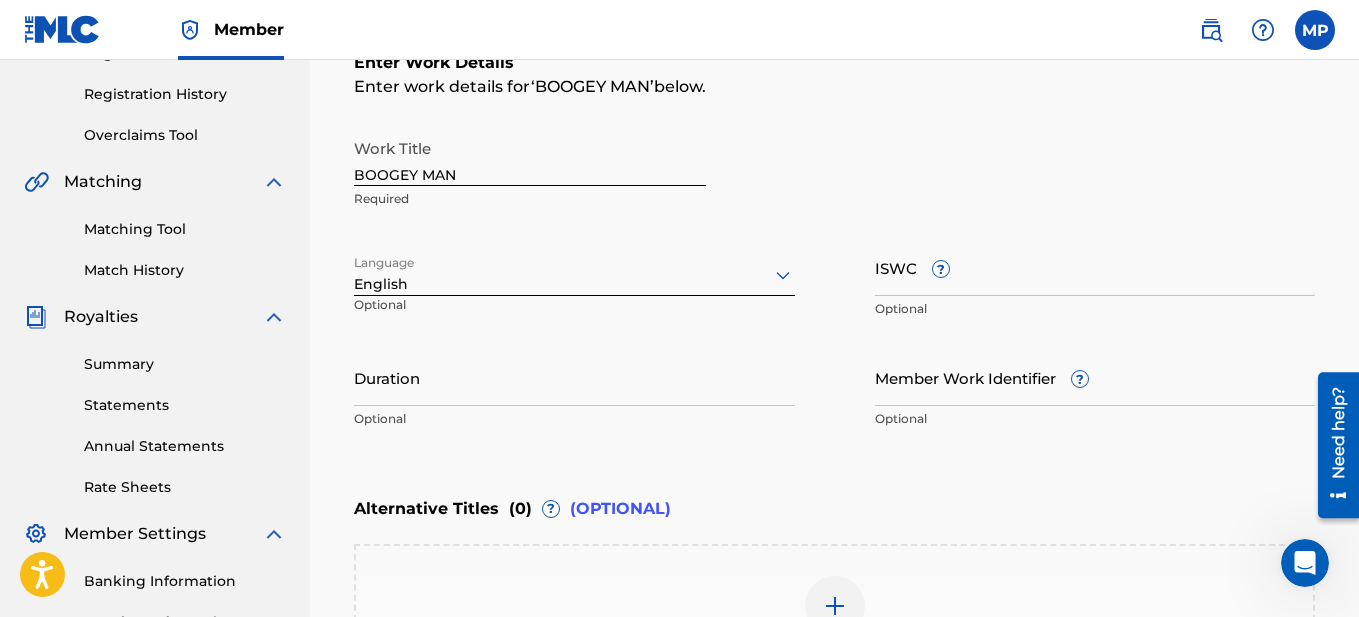 click on "ISWC   ?" at bounding box center (1095, 267) 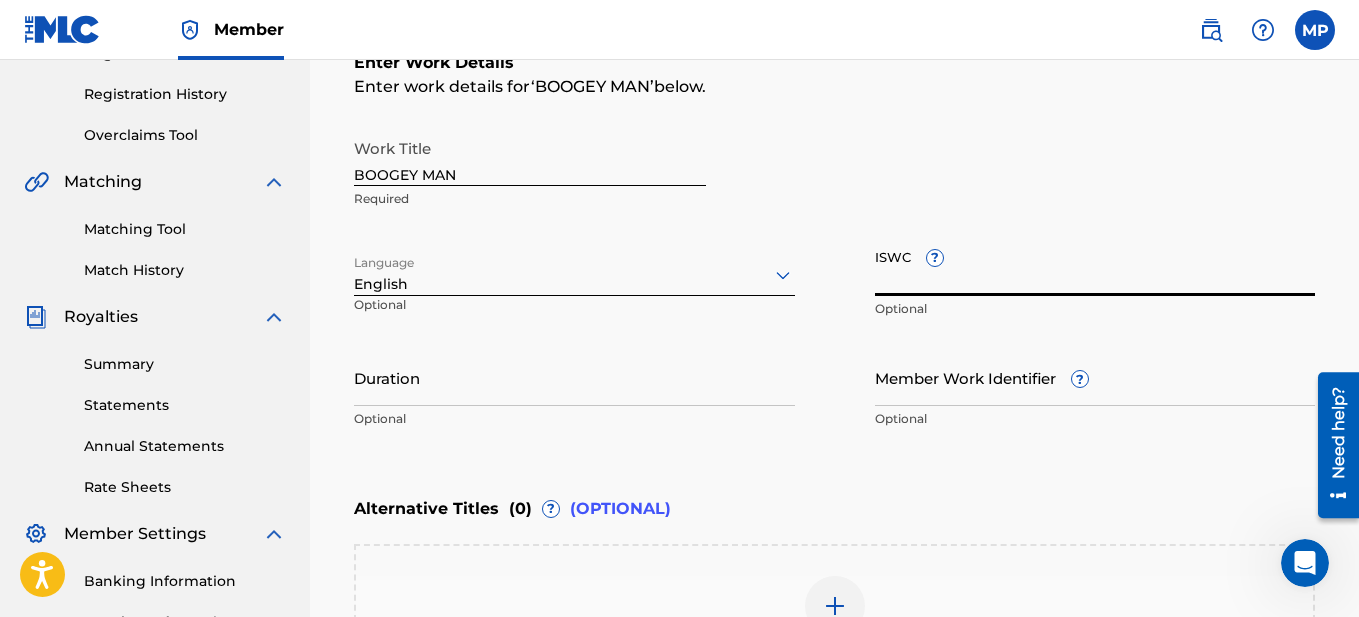 click on "ISWC   ?" at bounding box center (1095, 267) 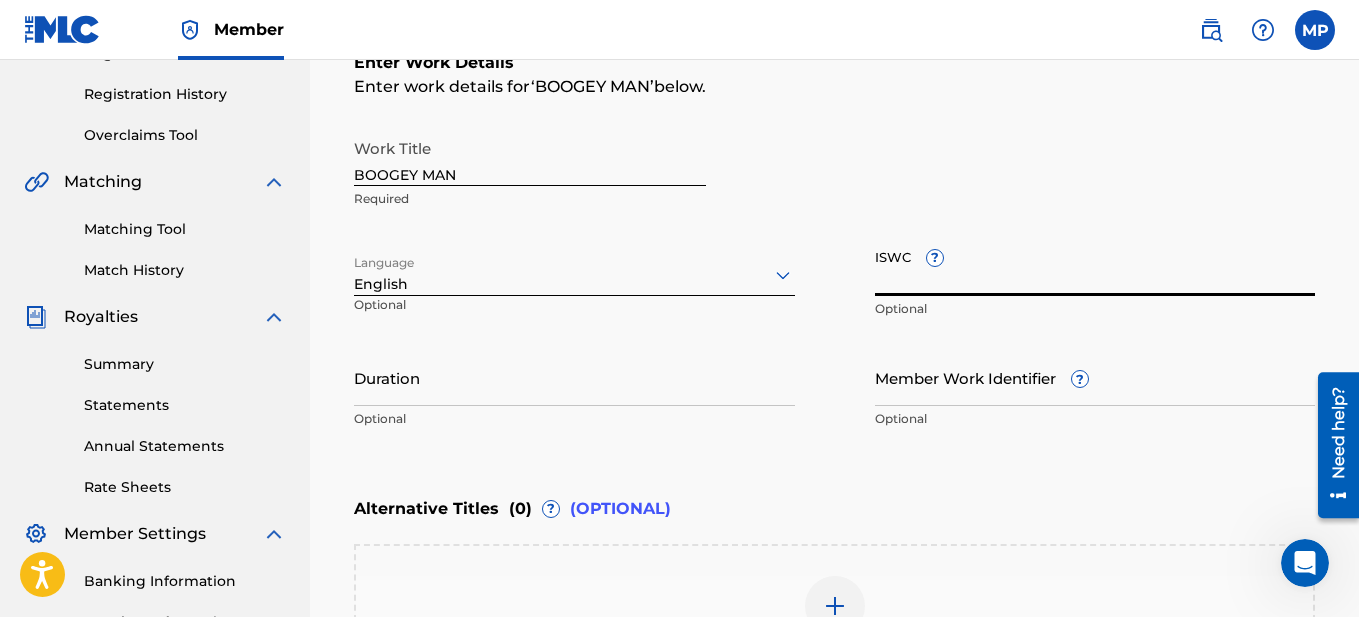paste on "T9196252161" 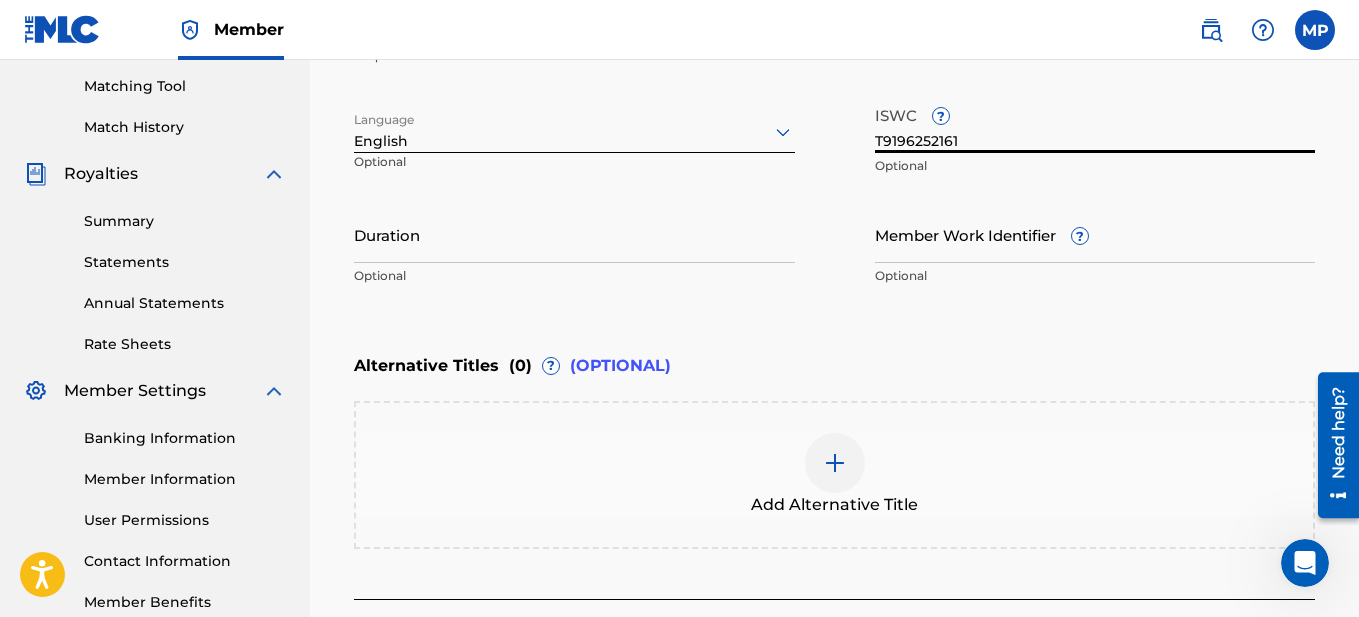 scroll, scrollTop: 564, scrollLeft: 0, axis: vertical 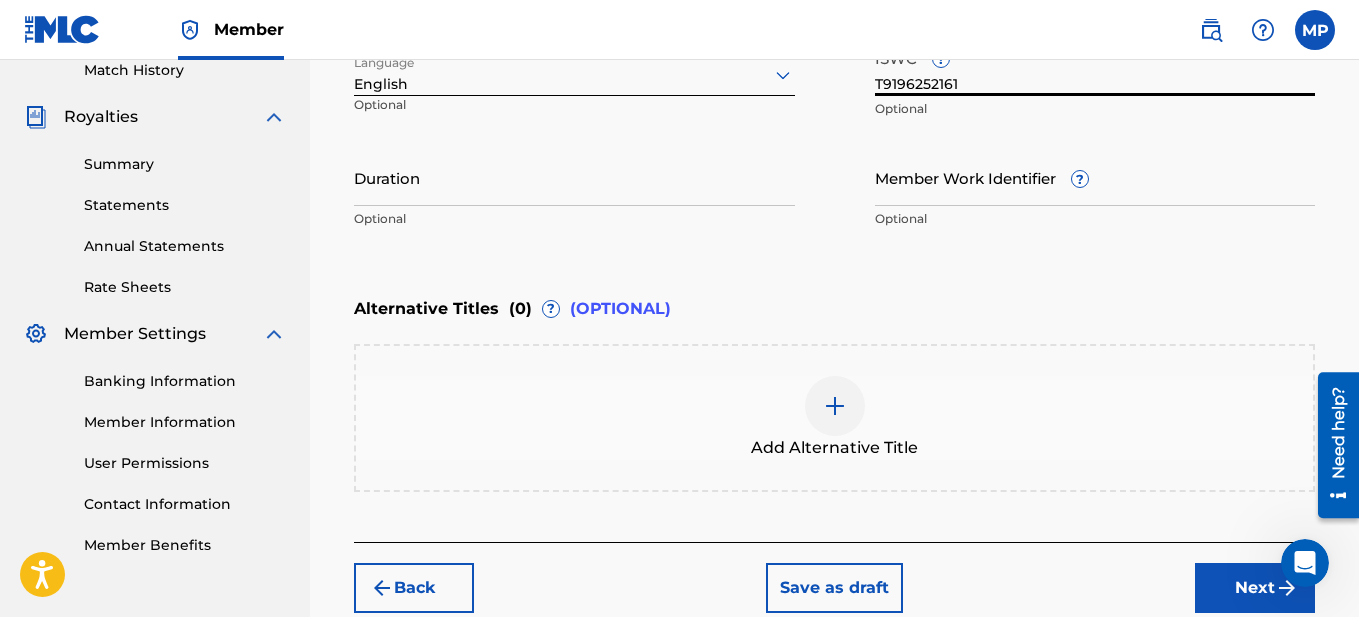 type on "T9196252161" 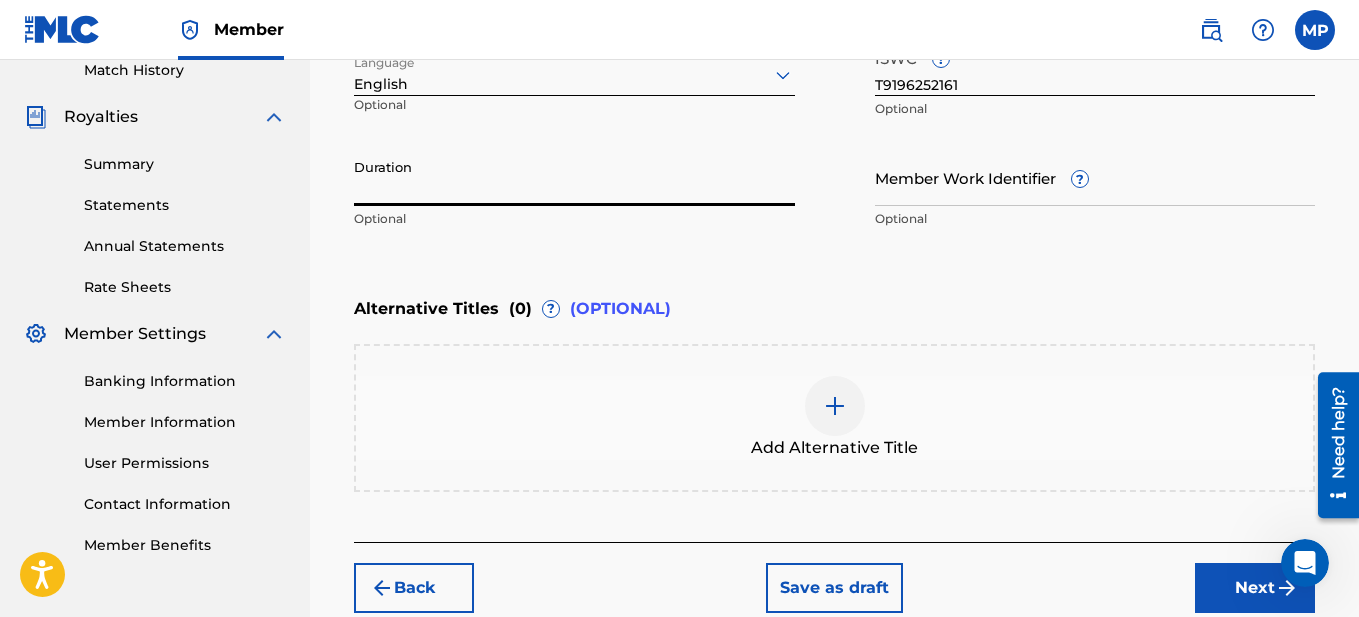 click on "Duration" at bounding box center [574, 177] 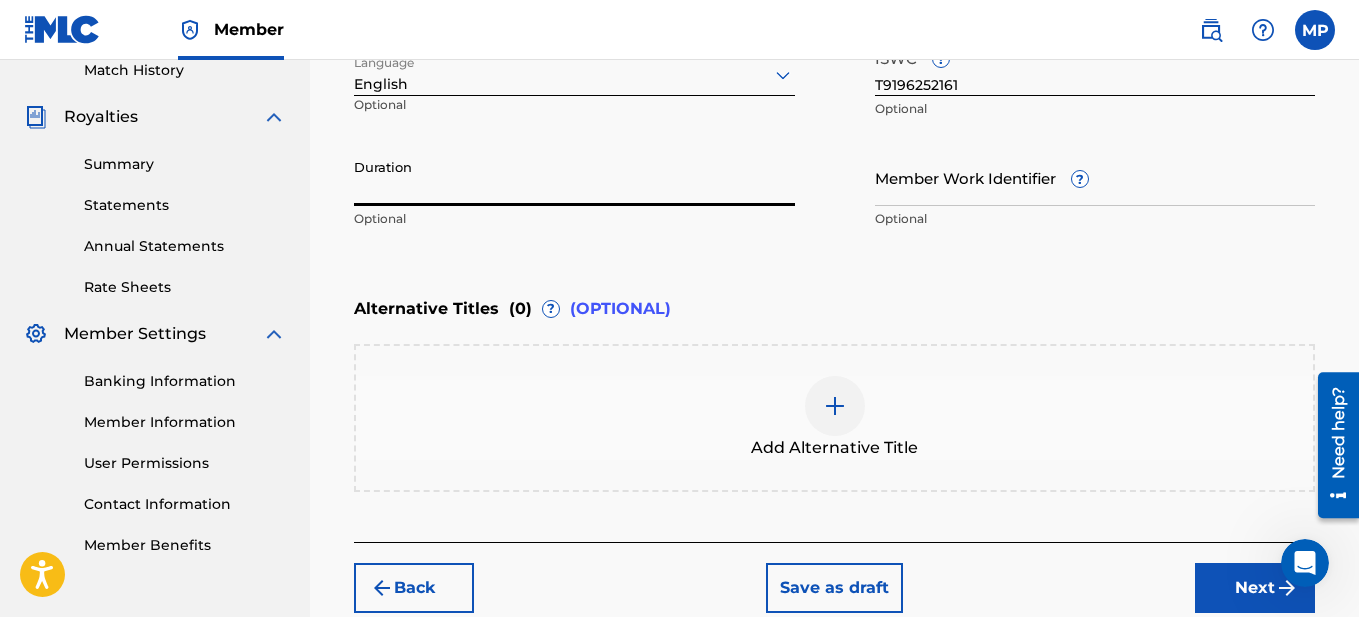 paste on "03:11" 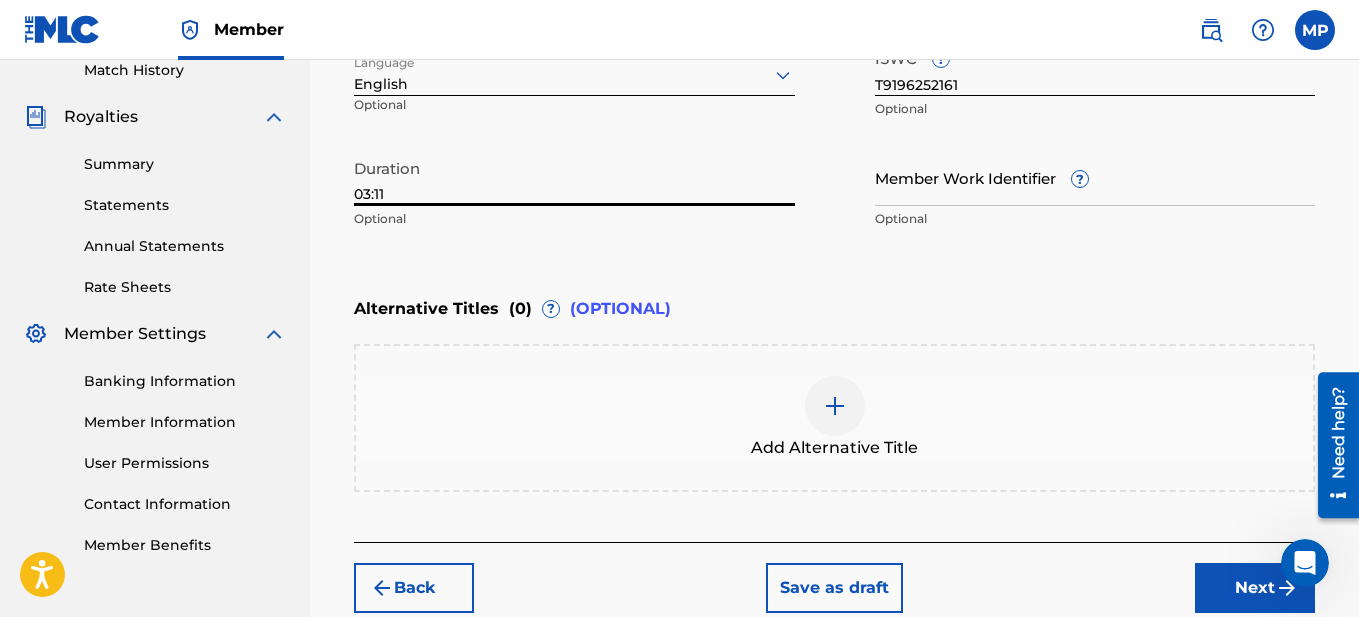 type on "03:11" 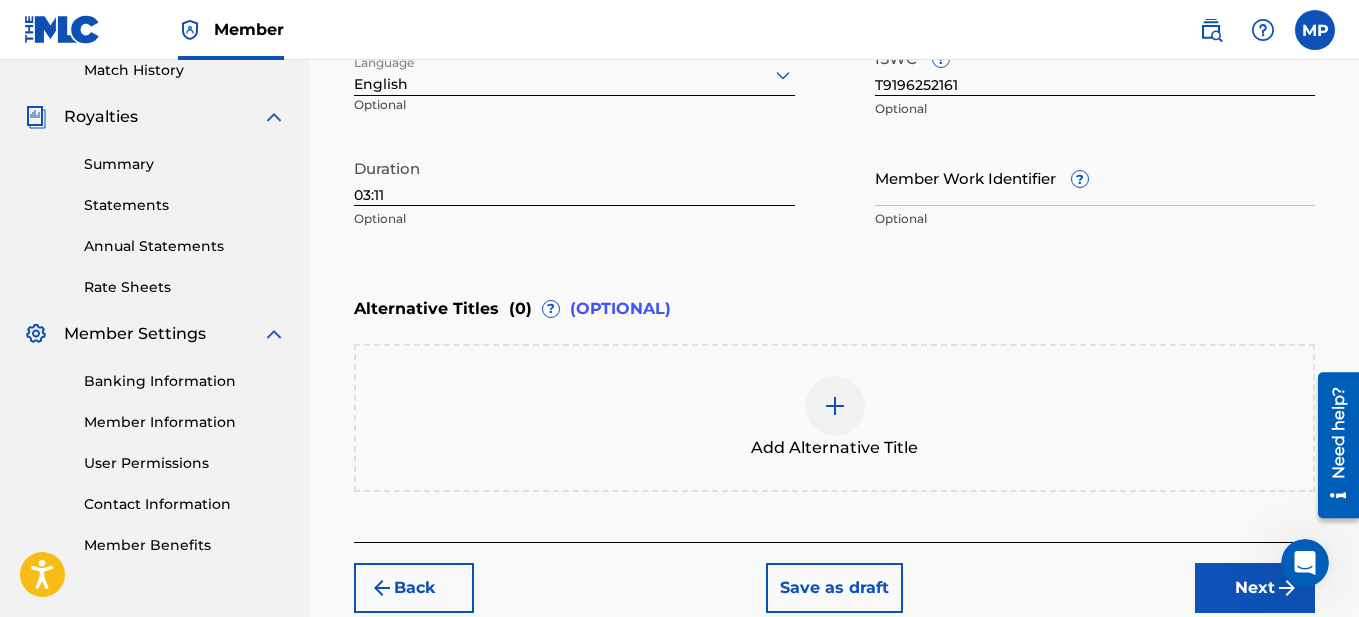 click on "Enter Work Details Enter work details for  ‘ BOOGEY MAN ’  below. Work Title   BOOGEY MAN Required Language English Optional ISWC   ? T9196252161 Optional Duration   03:11 Optional Member Work Identifier   ? Optional" at bounding box center [834, 45] 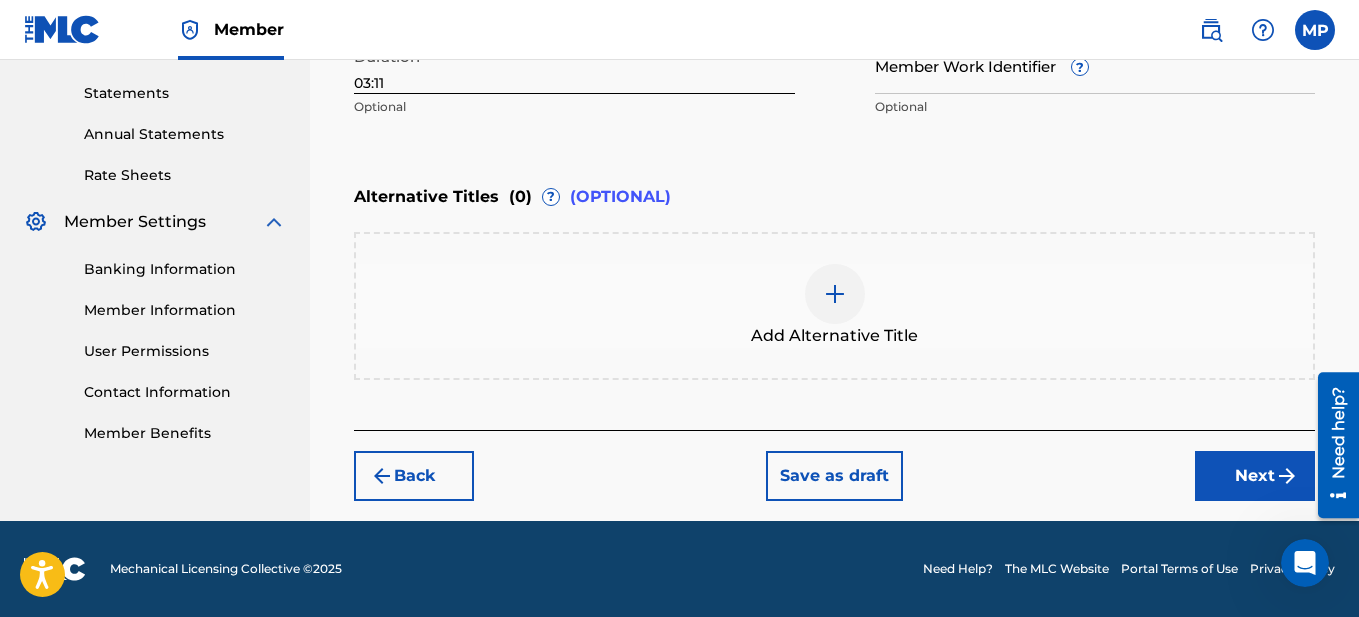 click on "Next" at bounding box center [1255, 476] 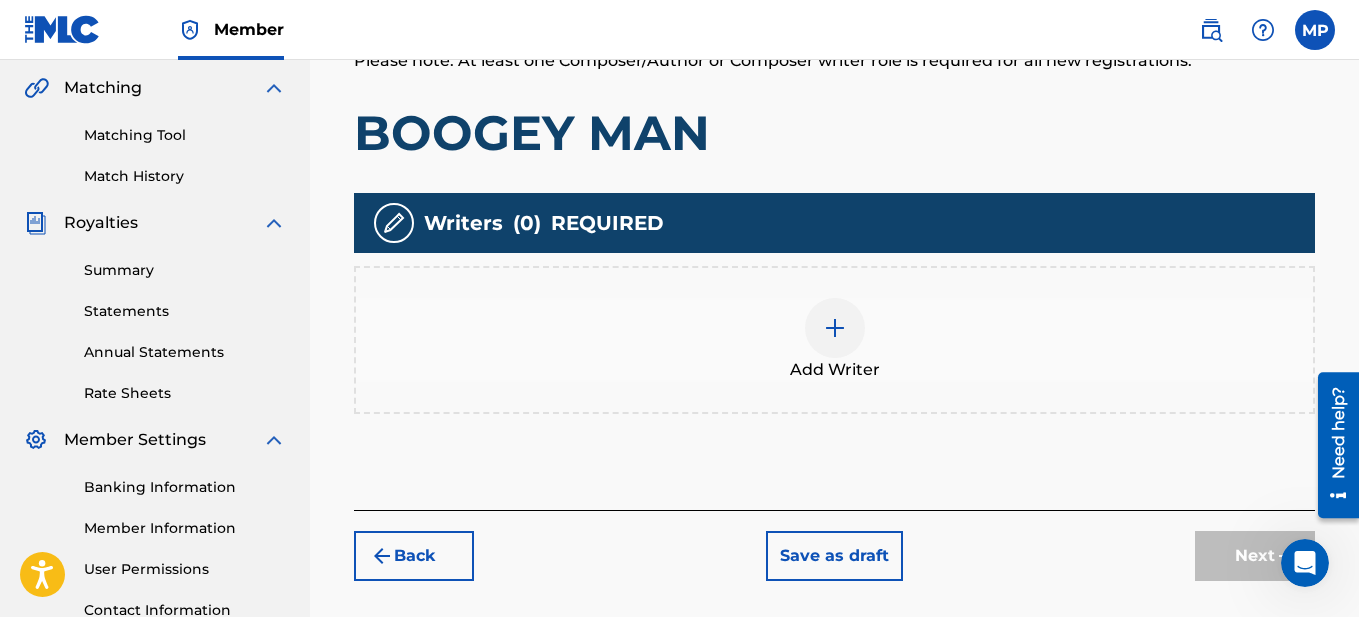 scroll, scrollTop: 490, scrollLeft: 0, axis: vertical 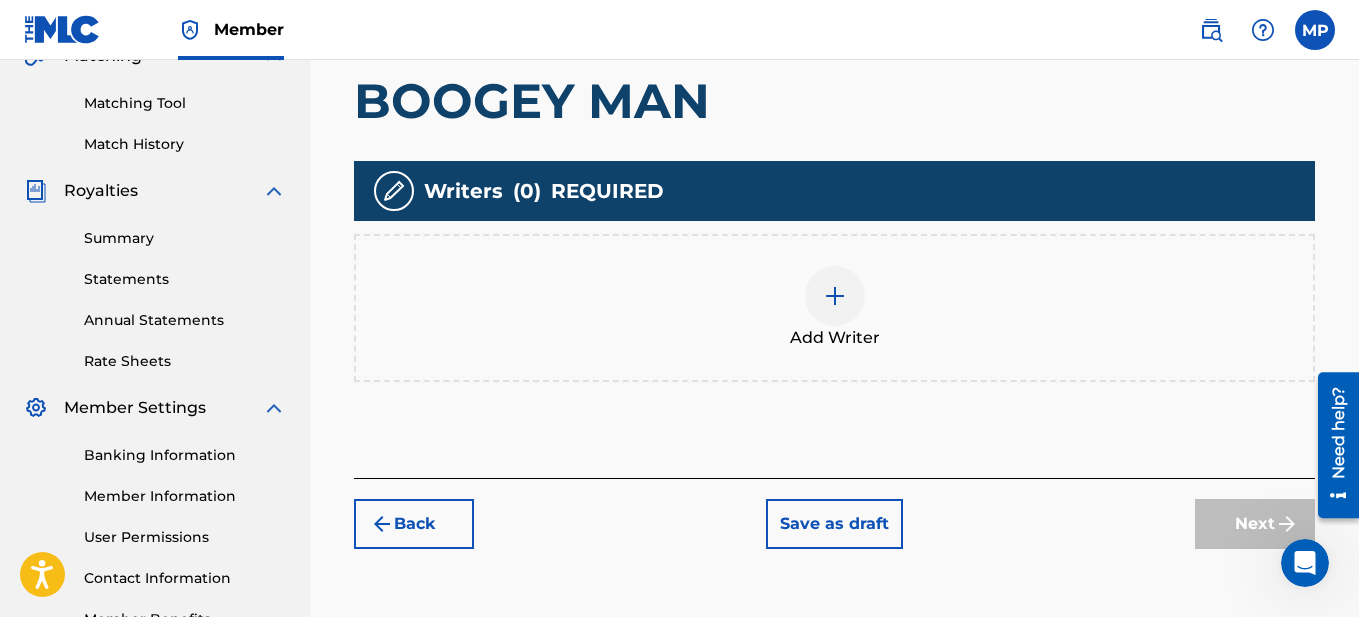 click at bounding box center (835, 296) 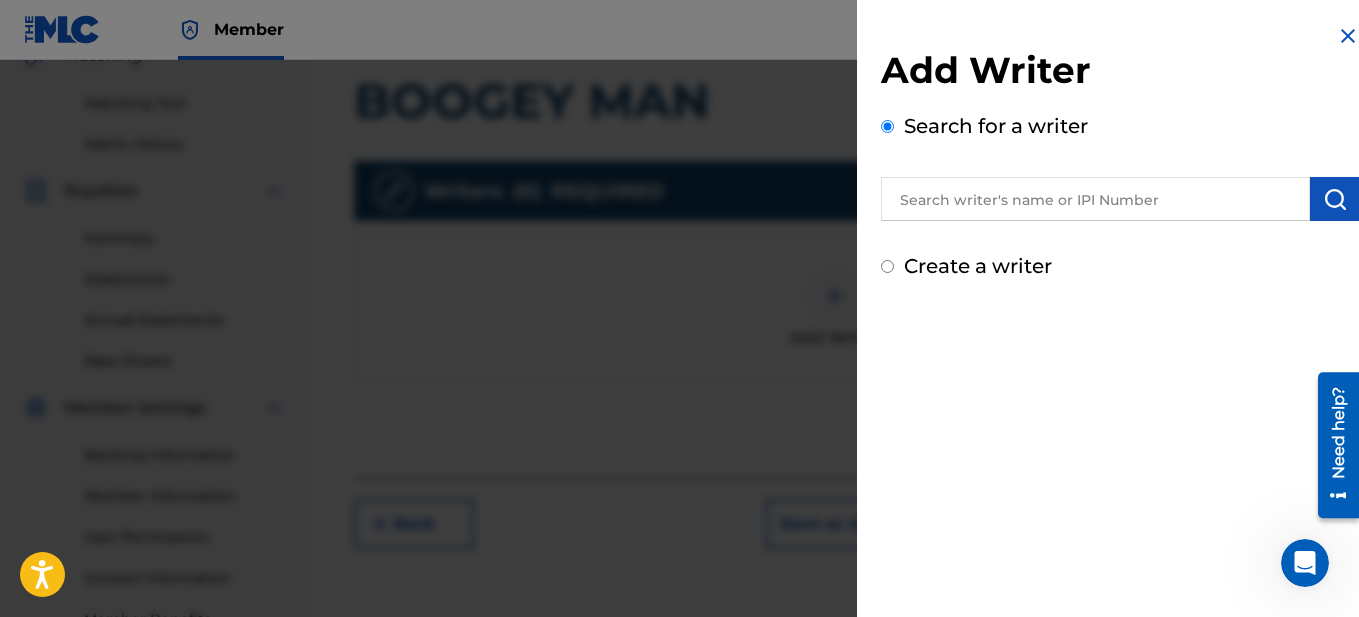 click at bounding box center (1095, 199) 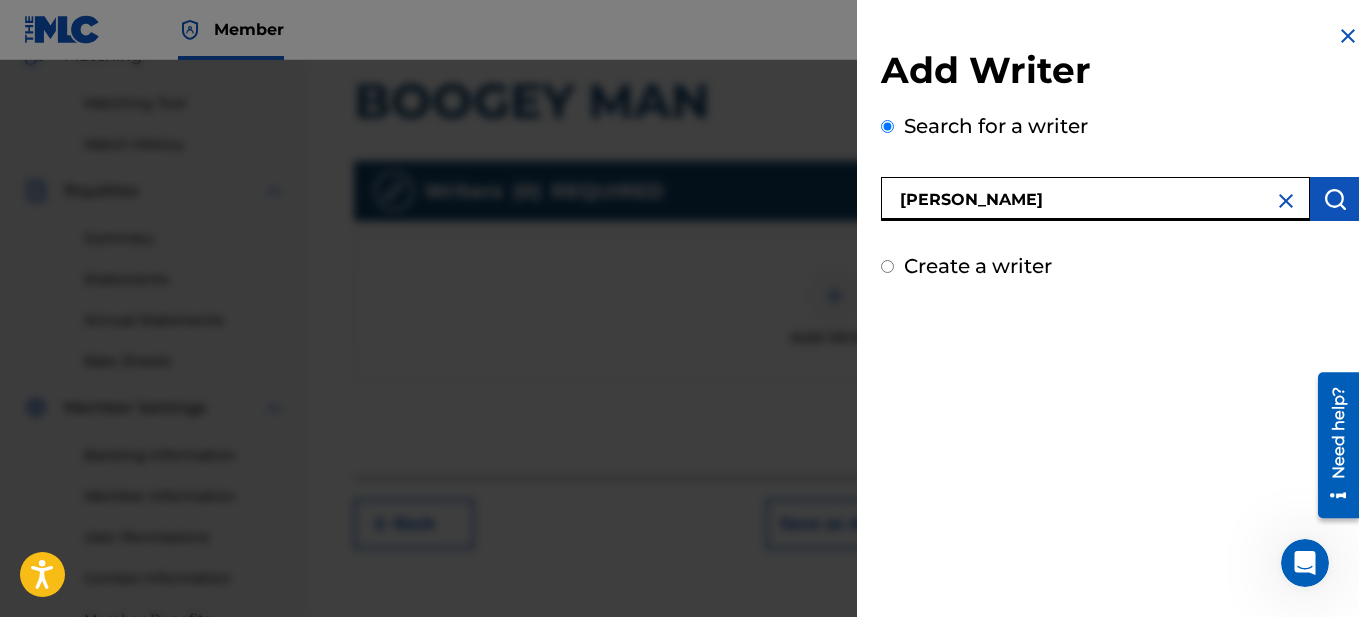 type on "[PERSON_NAME]" 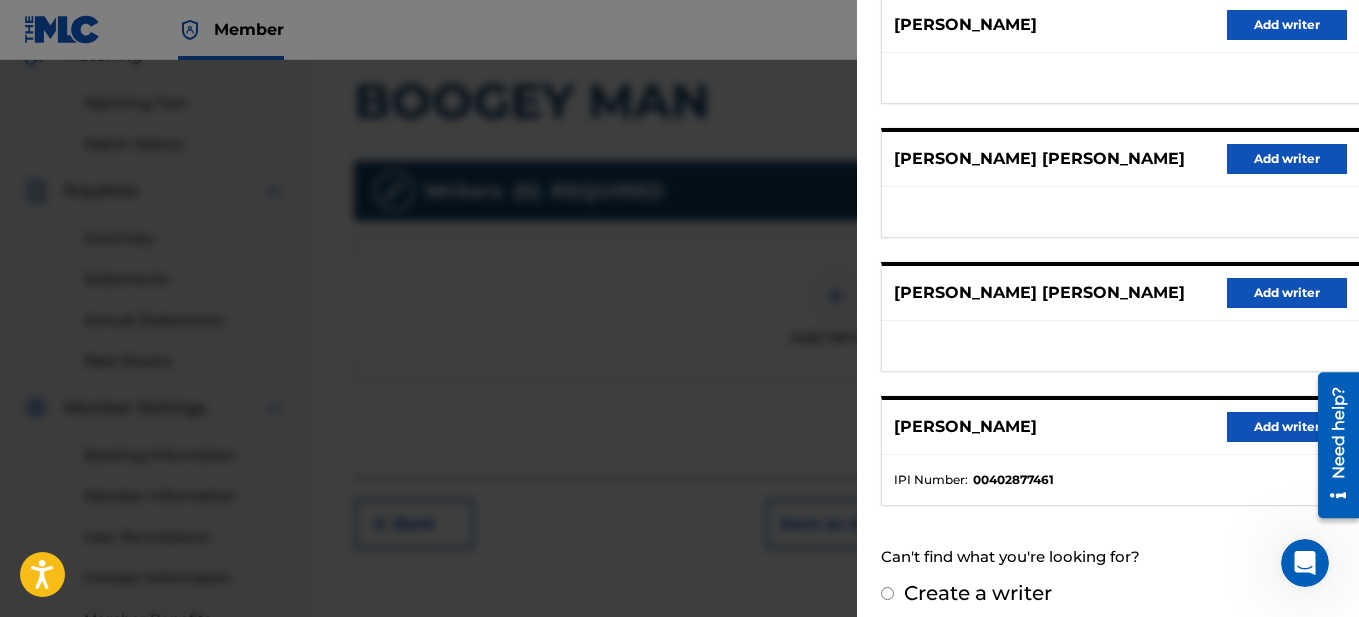 scroll, scrollTop: 425, scrollLeft: 0, axis: vertical 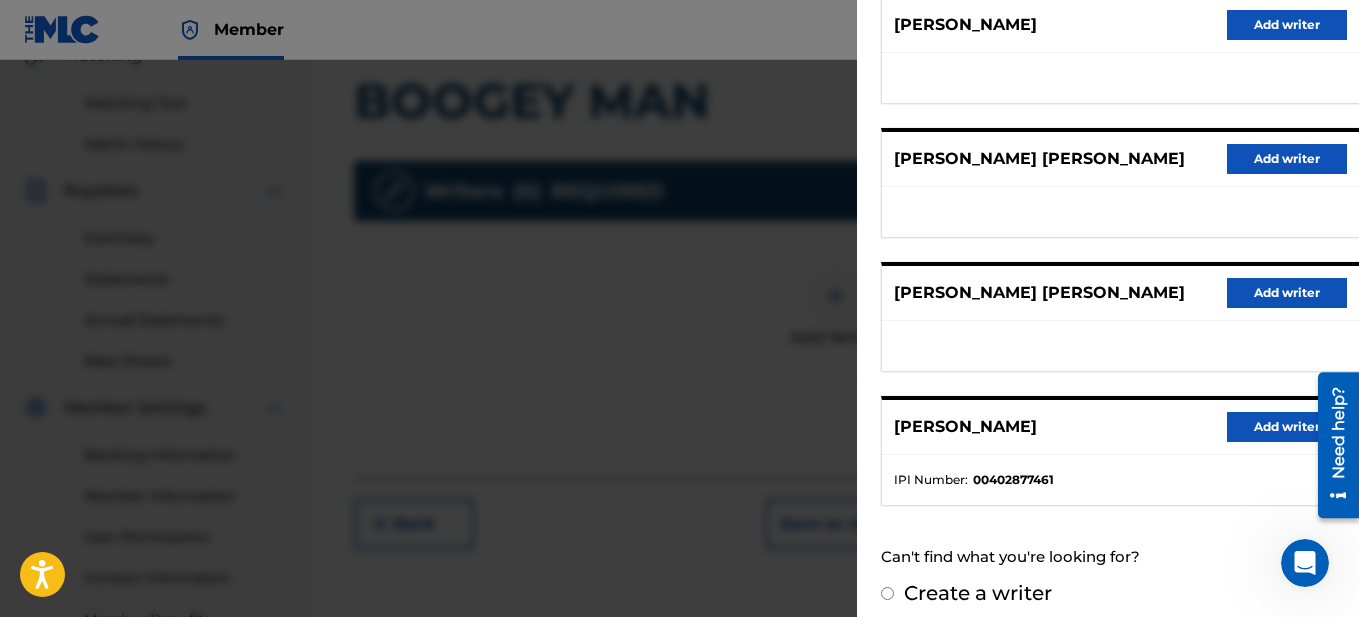 click on "Add writer" at bounding box center (1287, 427) 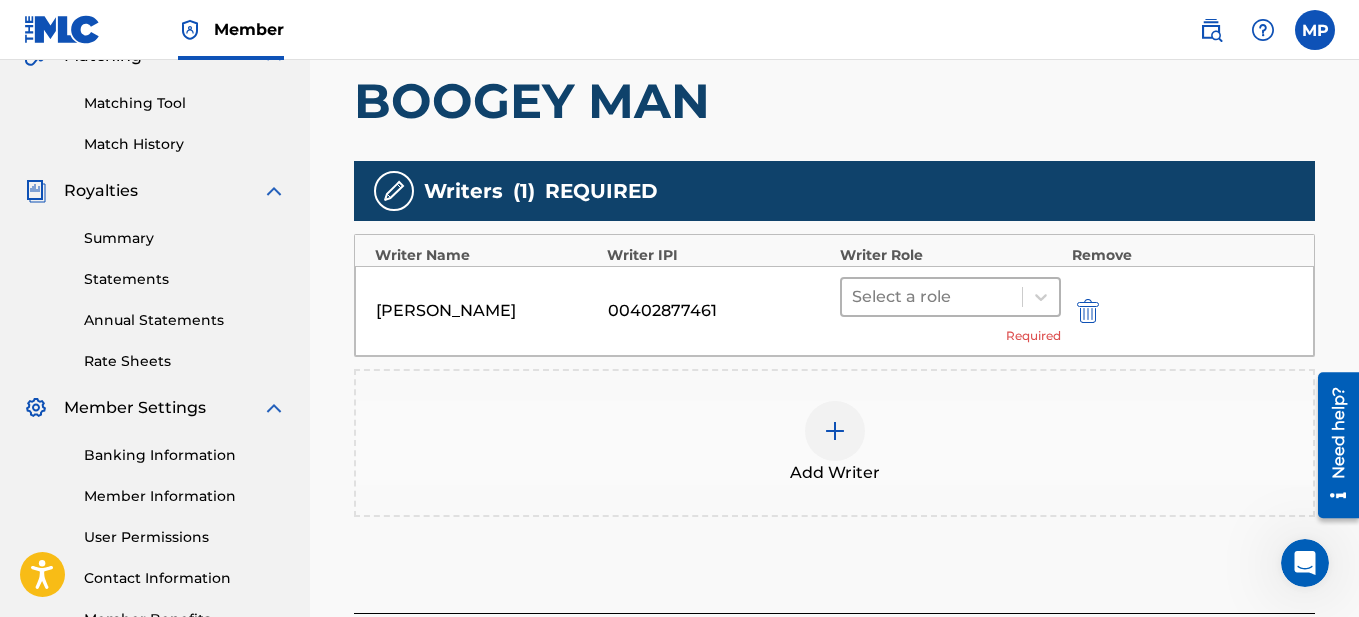 click at bounding box center [932, 297] 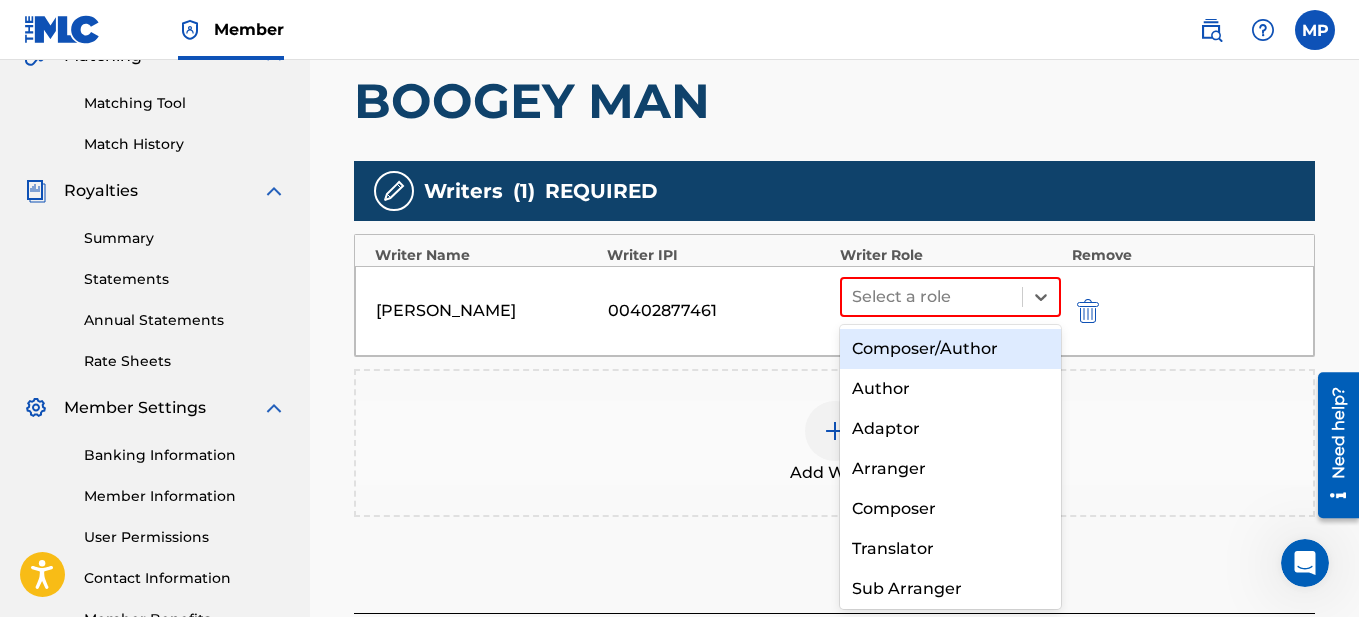 click on "Composer/Author" at bounding box center [951, 349] 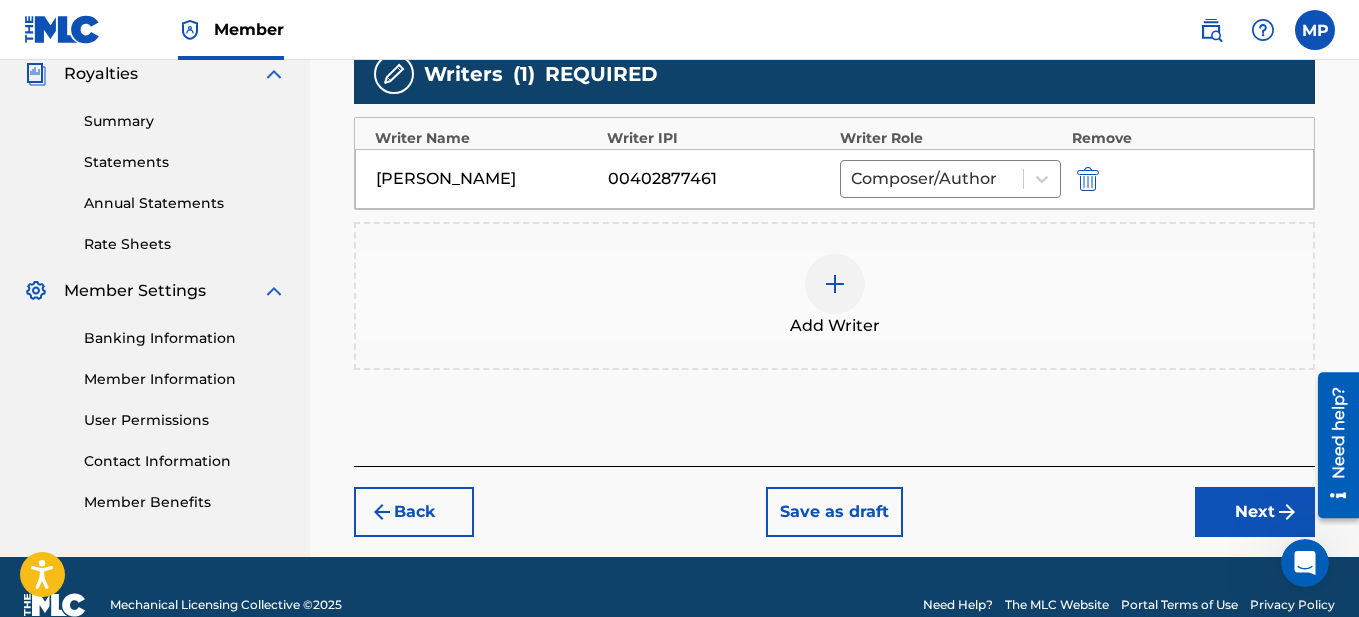 scroll, scrollTop: 643, scrollLeft: 0, axis: vertical 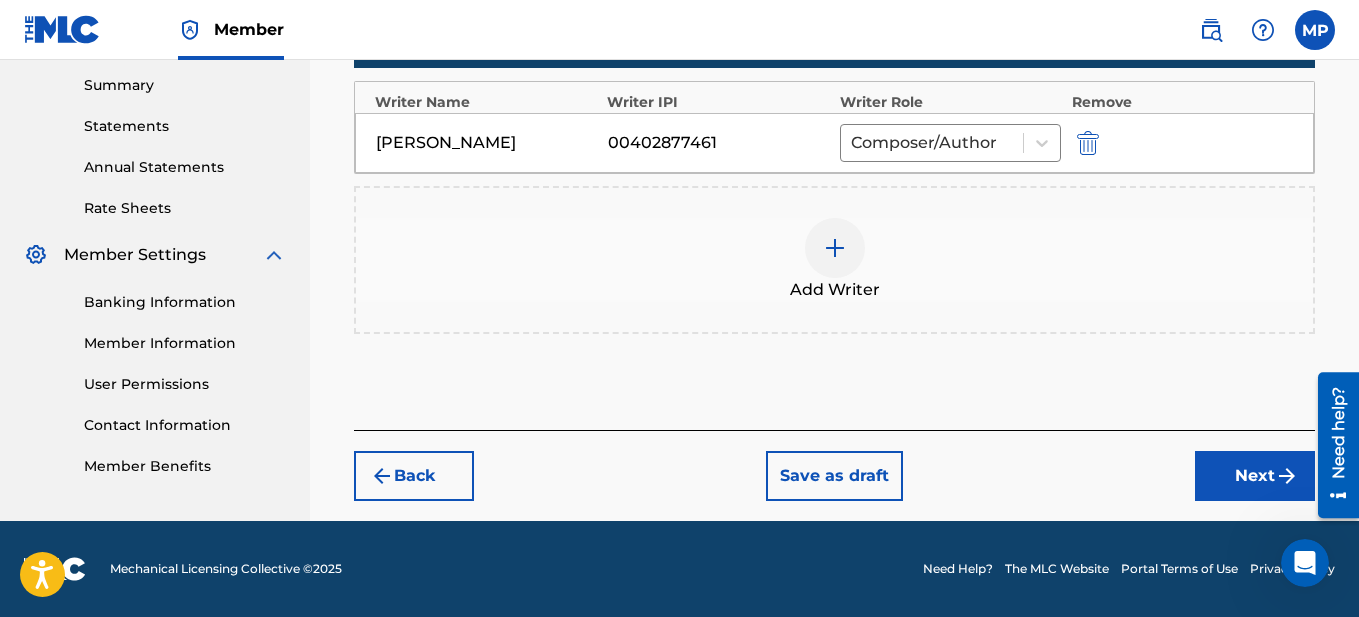 click on "Next" at bounding box center (1255, 476) 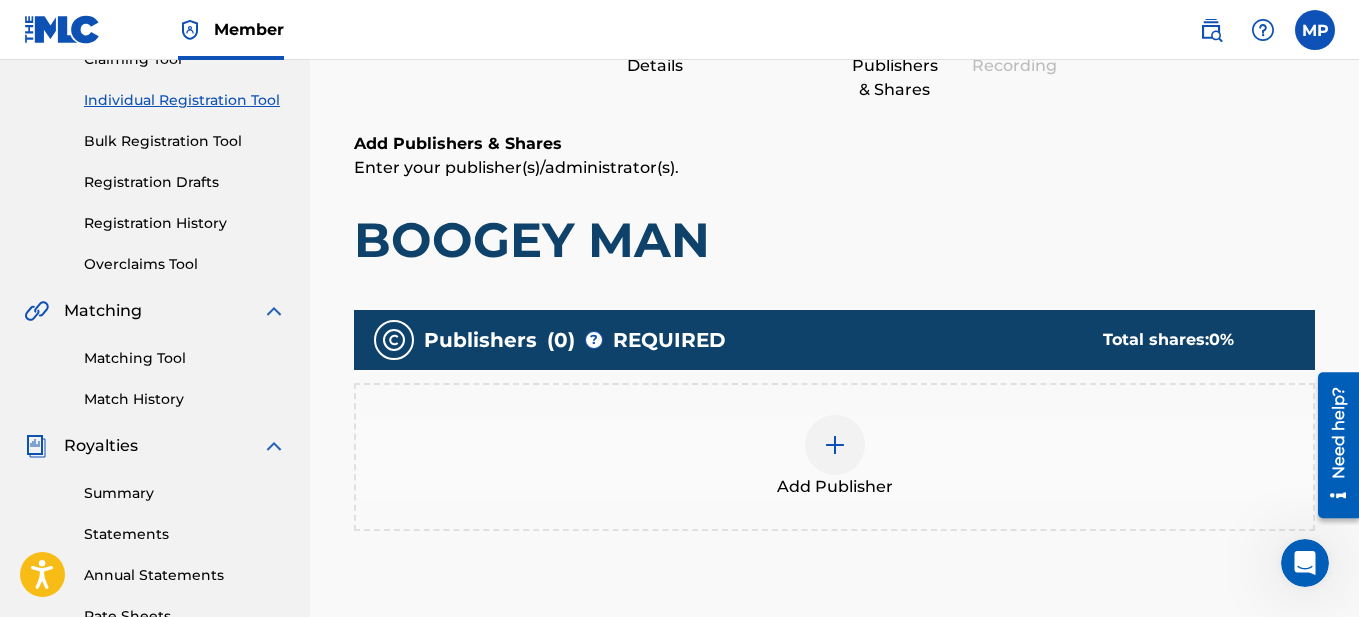 scroll, scrollTop: 290, scrollLeft: 0, axis: vertical 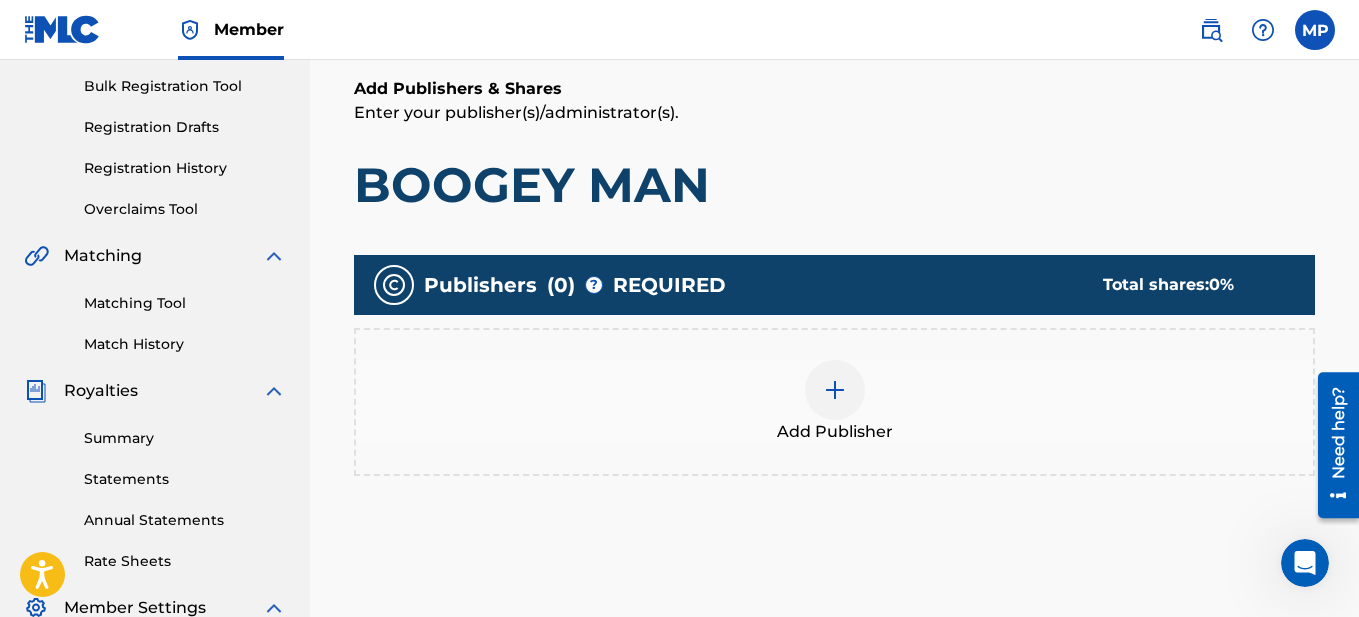 click at bounding box center (835, 390) 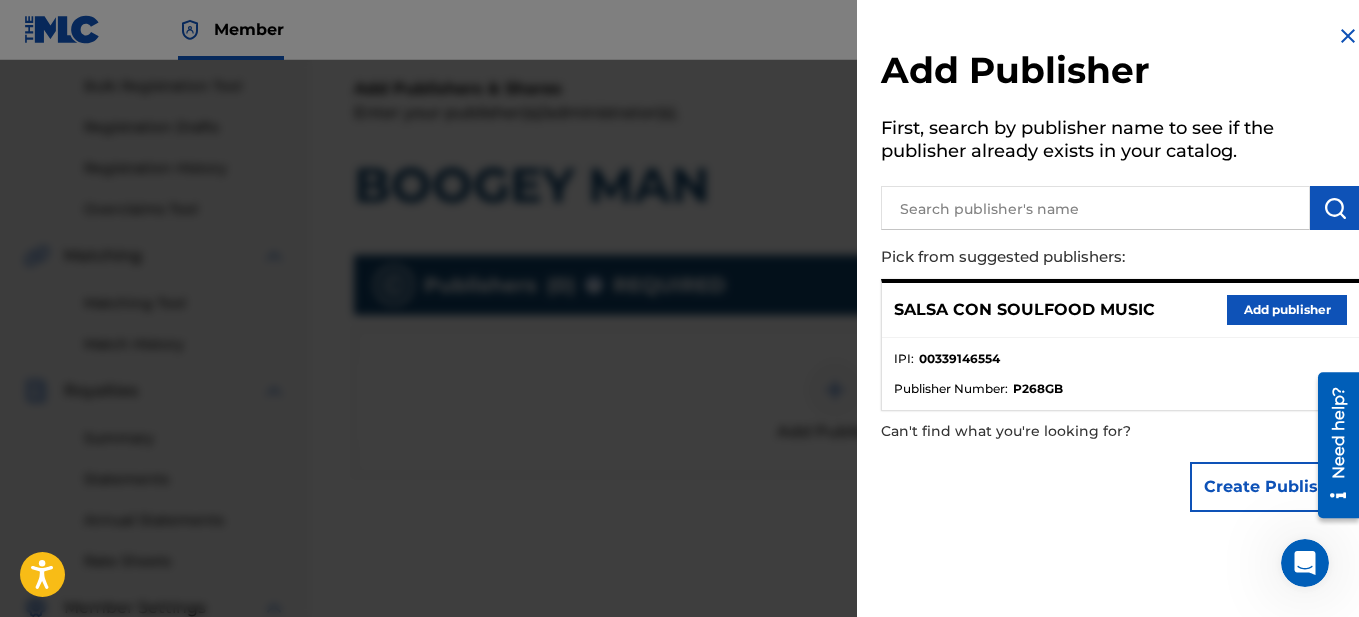 click on "Add publisher" at bounding box center [1287, 310] 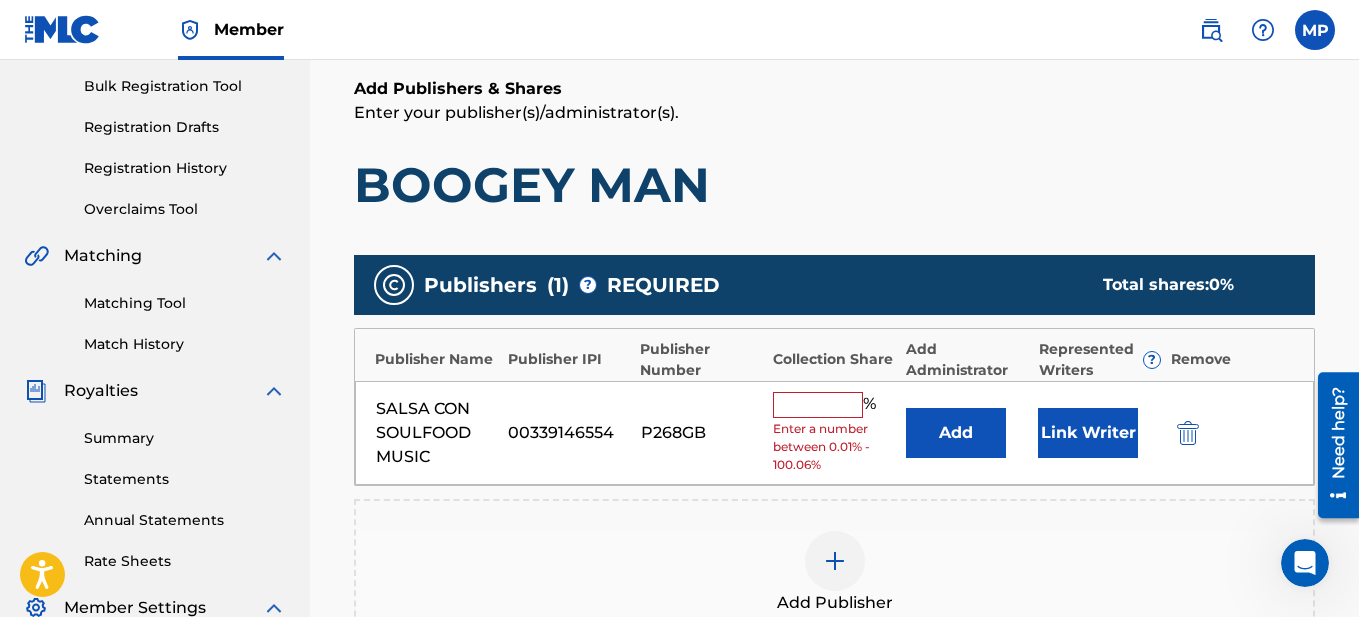 click at bounding box center [818, 405] 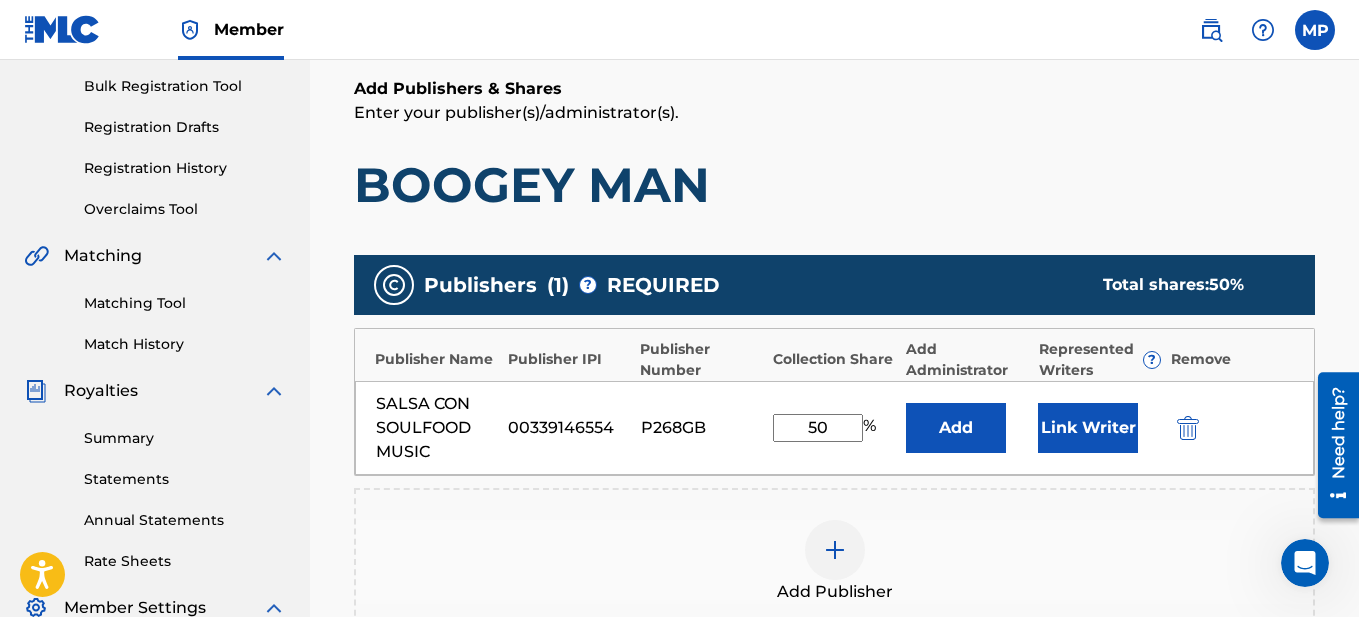 type on "50" 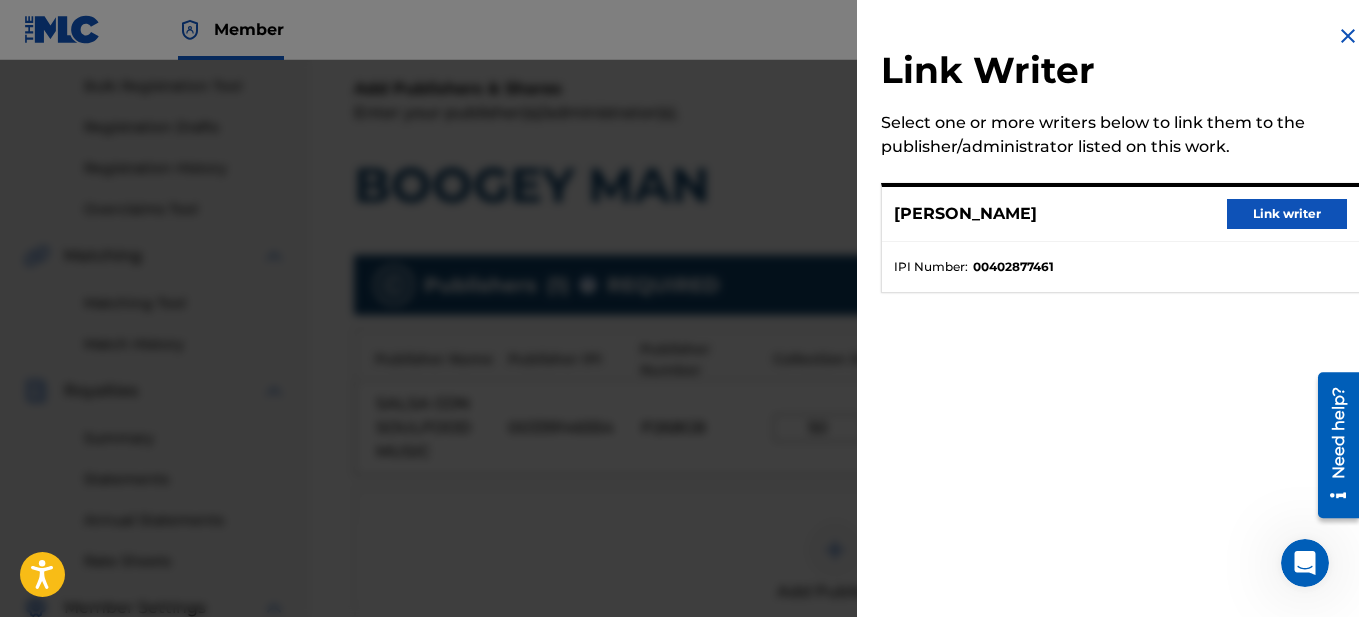 click on "Link writer" at bounding box center [1287, 214] 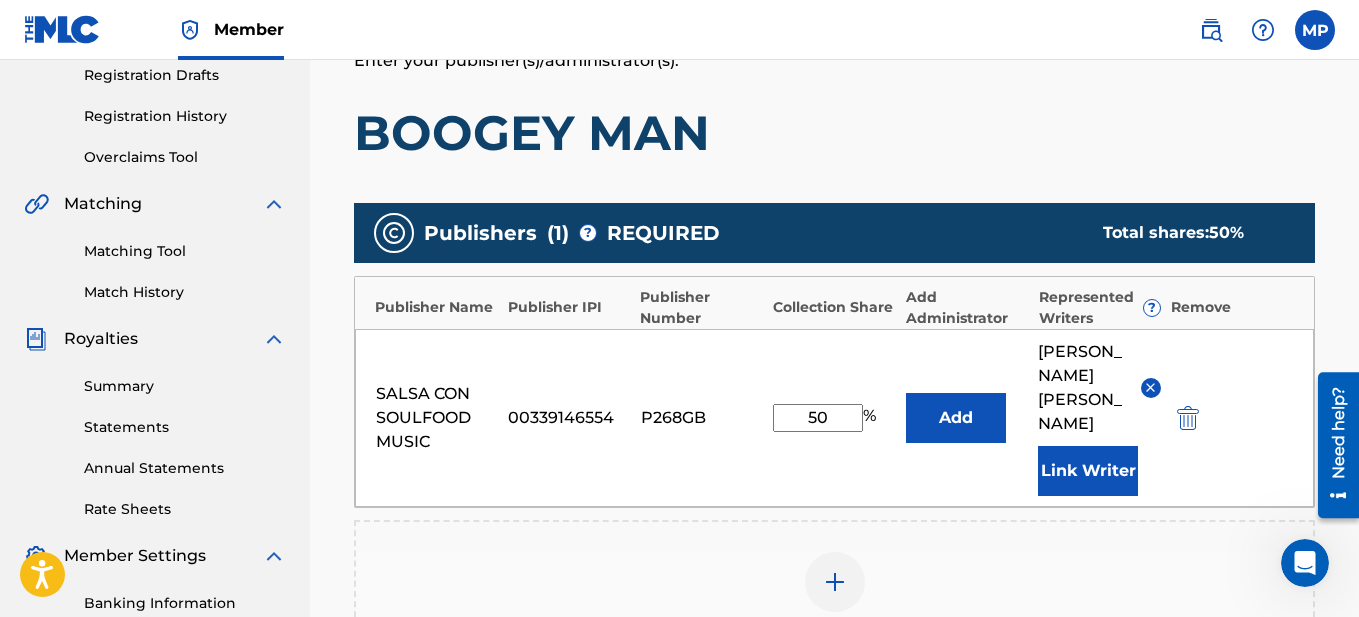 scroll, scrollTop: 390, scrollLeft: 0, axis: vertical 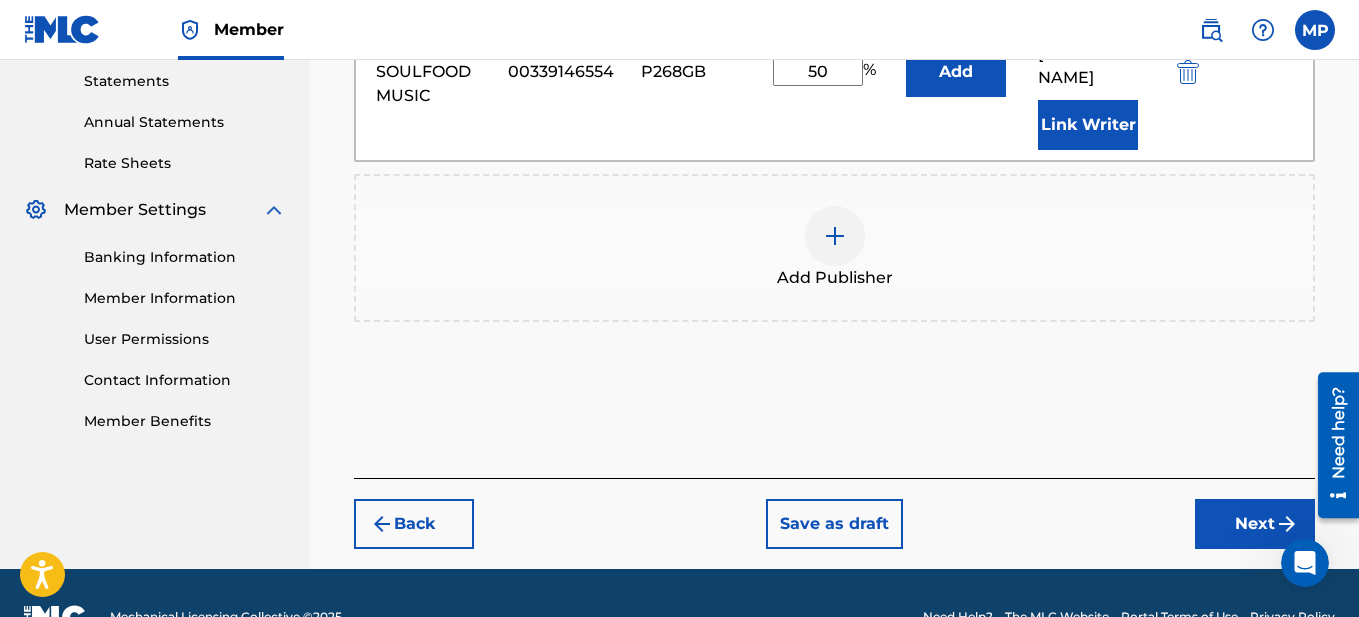 click on "Next" at bounding box center (1255, 524) 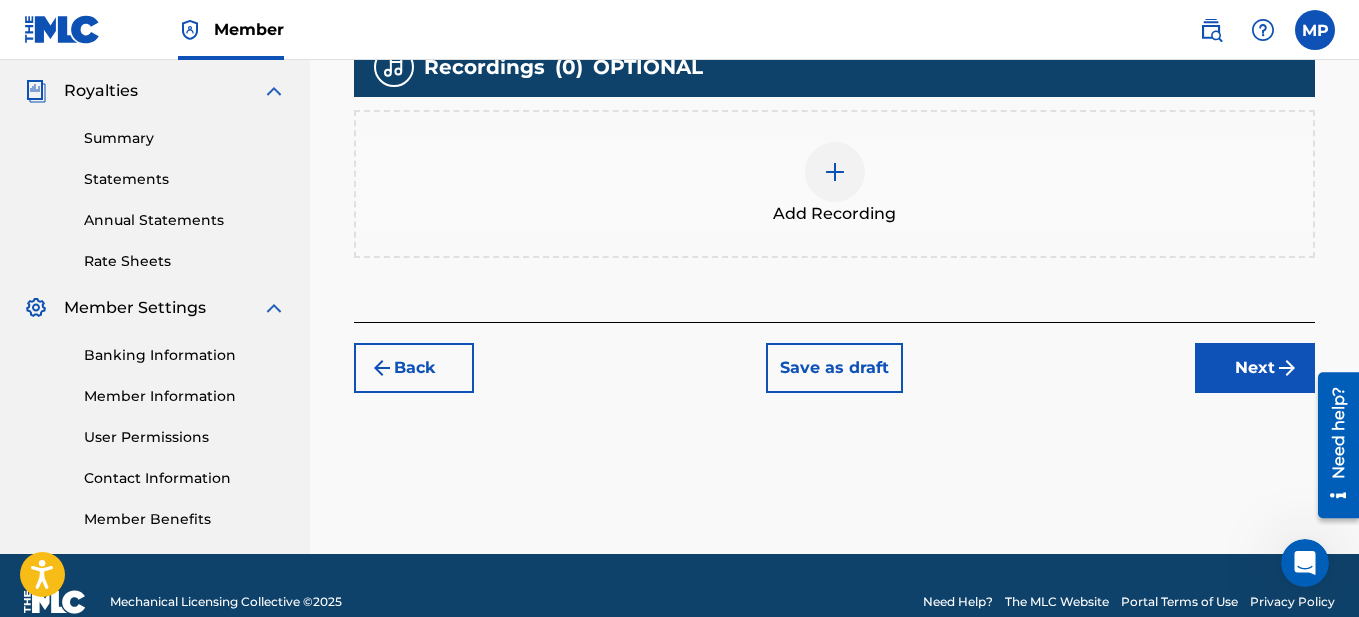 click on "Next" at bounding box center (1255, 368) 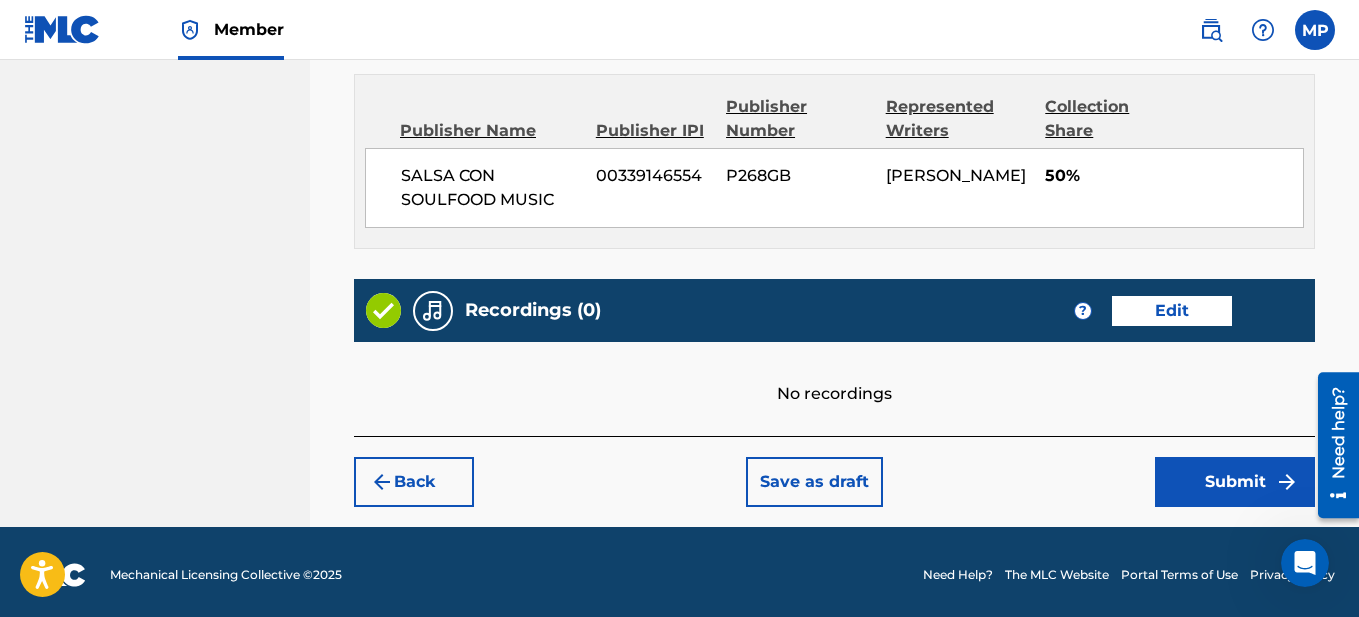 scroll, scrollTop: 1096, scrollLeft: 0, axis: vertical 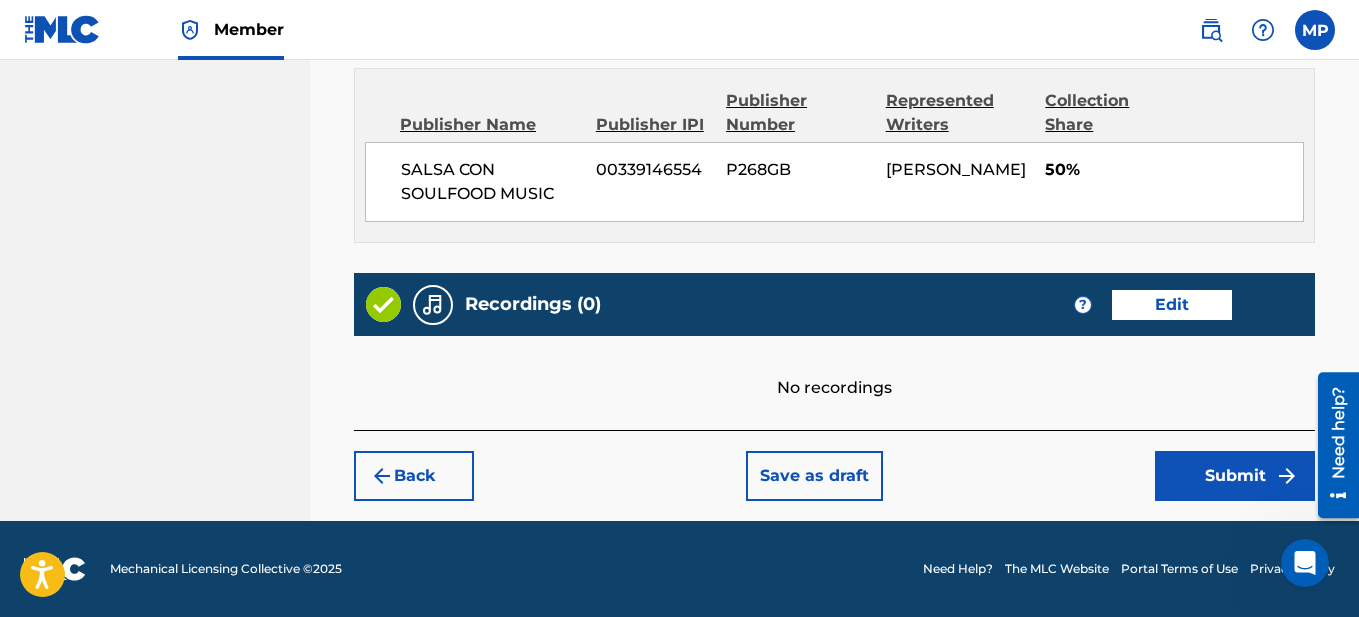 click on "Submit" at bounding box center [1235, 476] 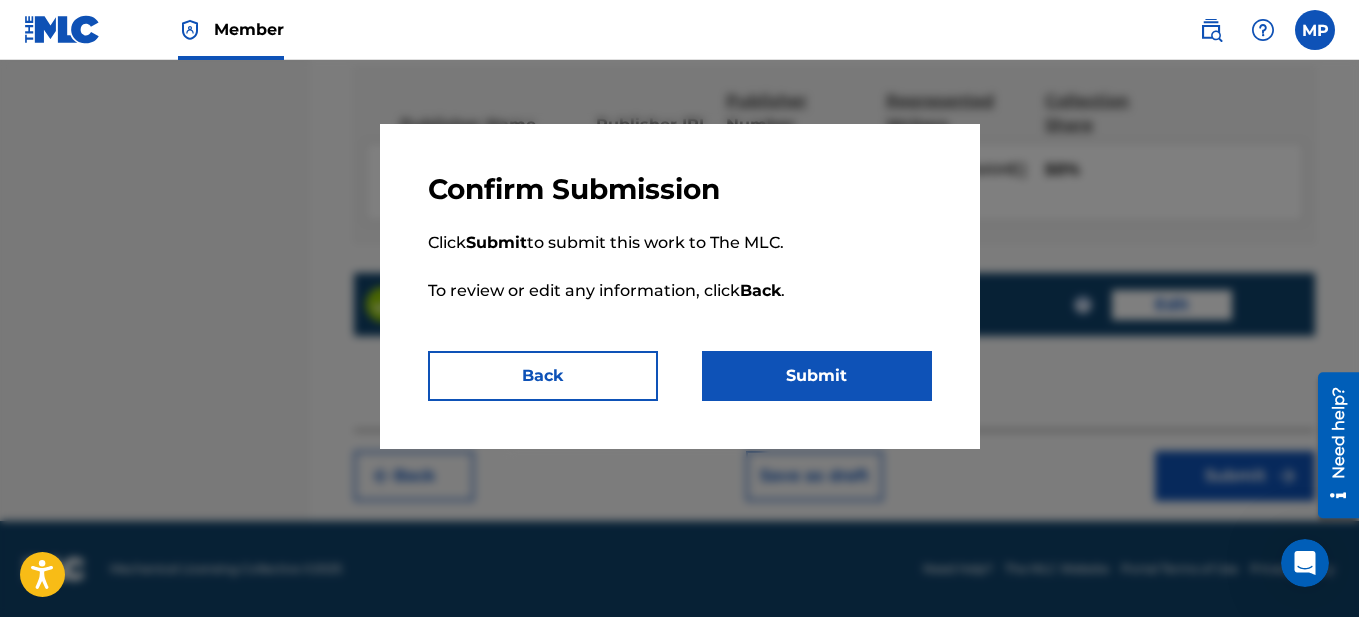 click on "Submit" at bounding box center [817, 376] 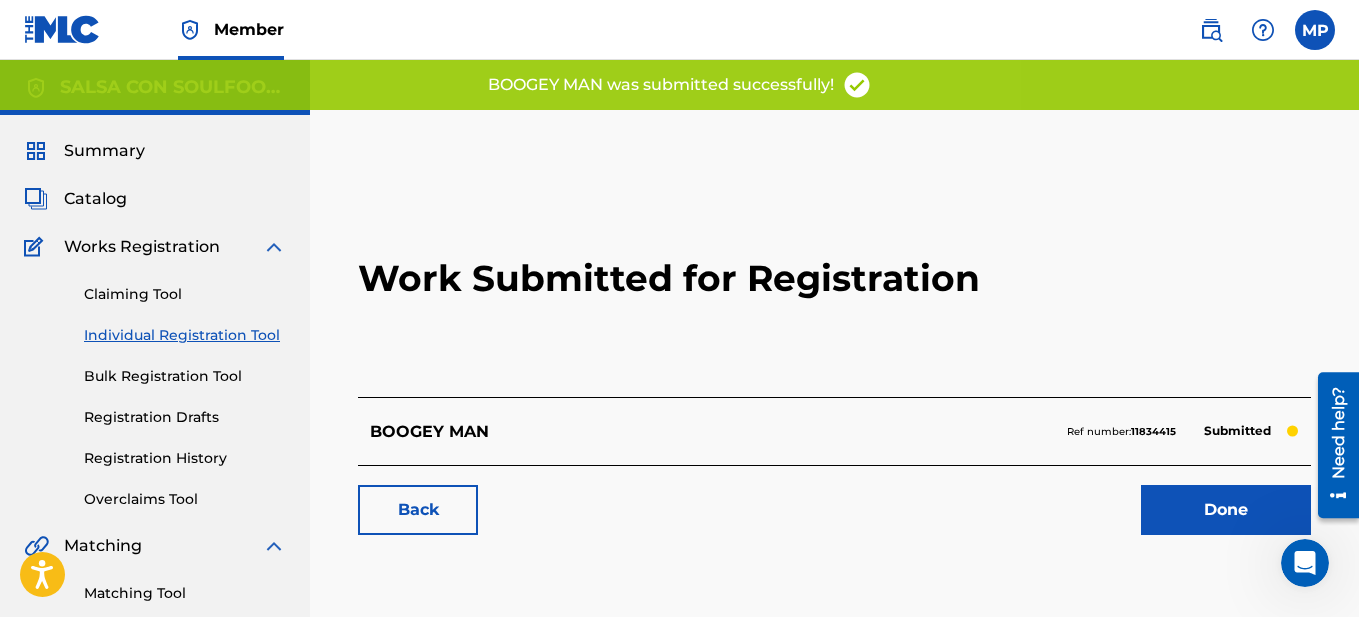 click on "Done" at bounding box center [1226, 510] 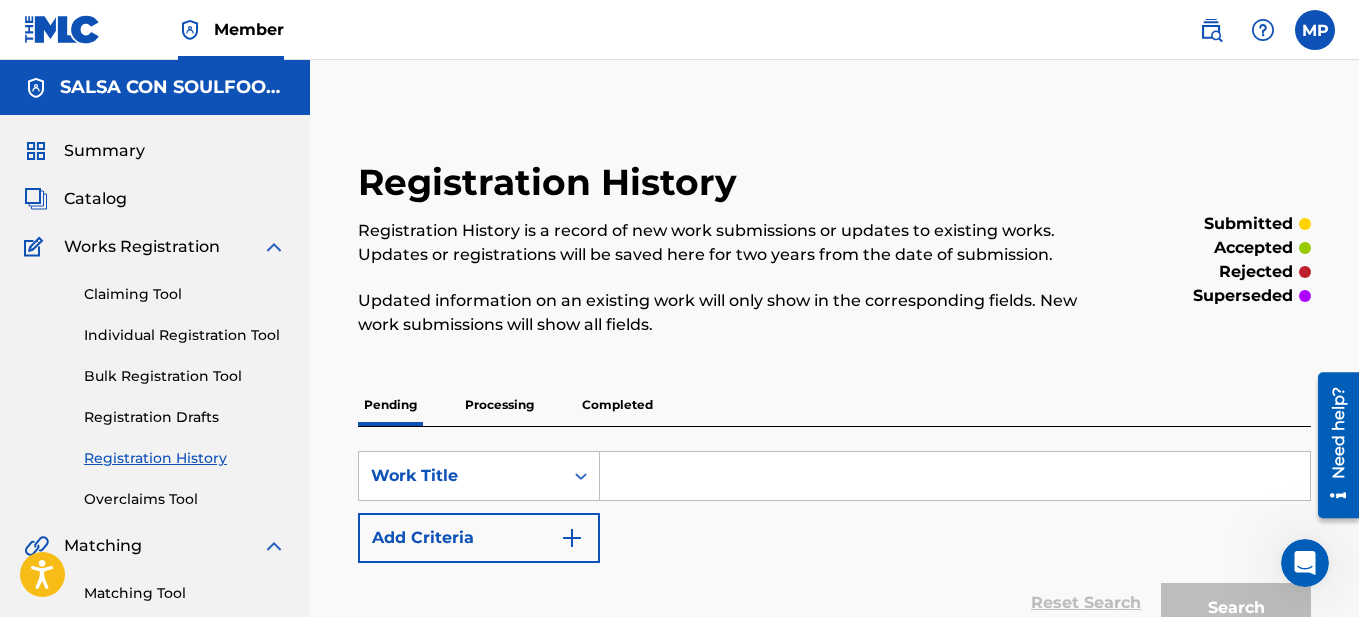 click on "Catalog" at bounding box center [95, 199] 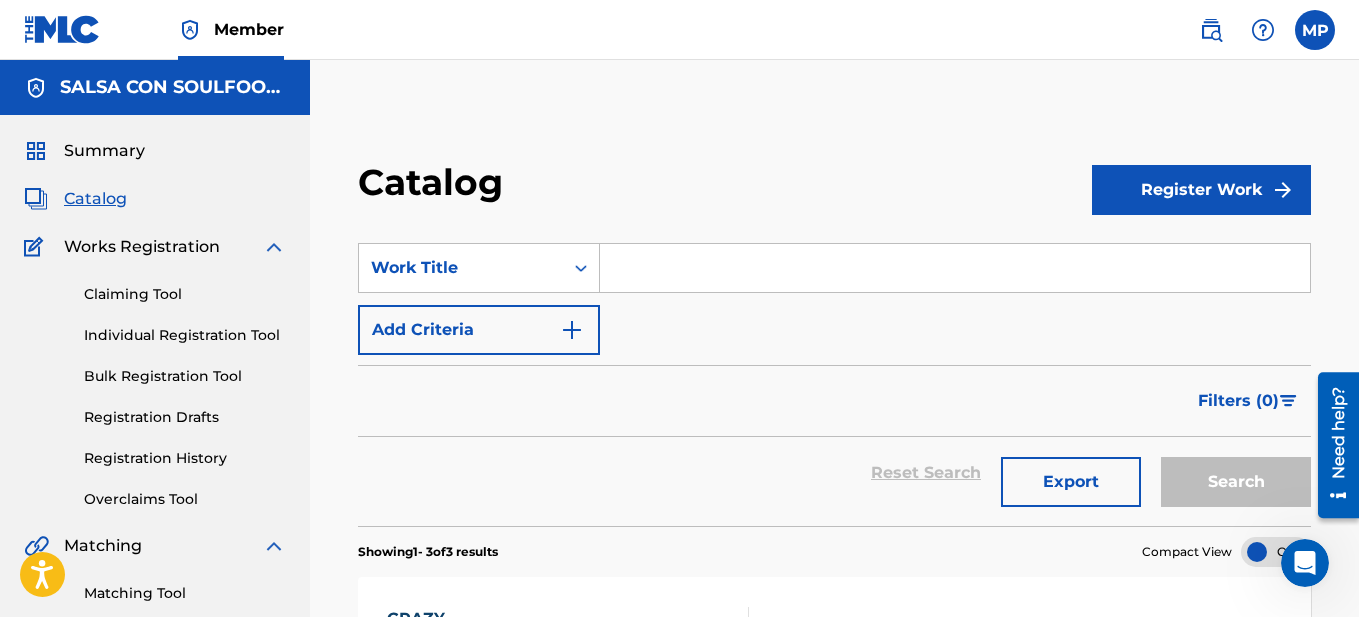 click on "Register Work" at bounding box center (1201, 190) 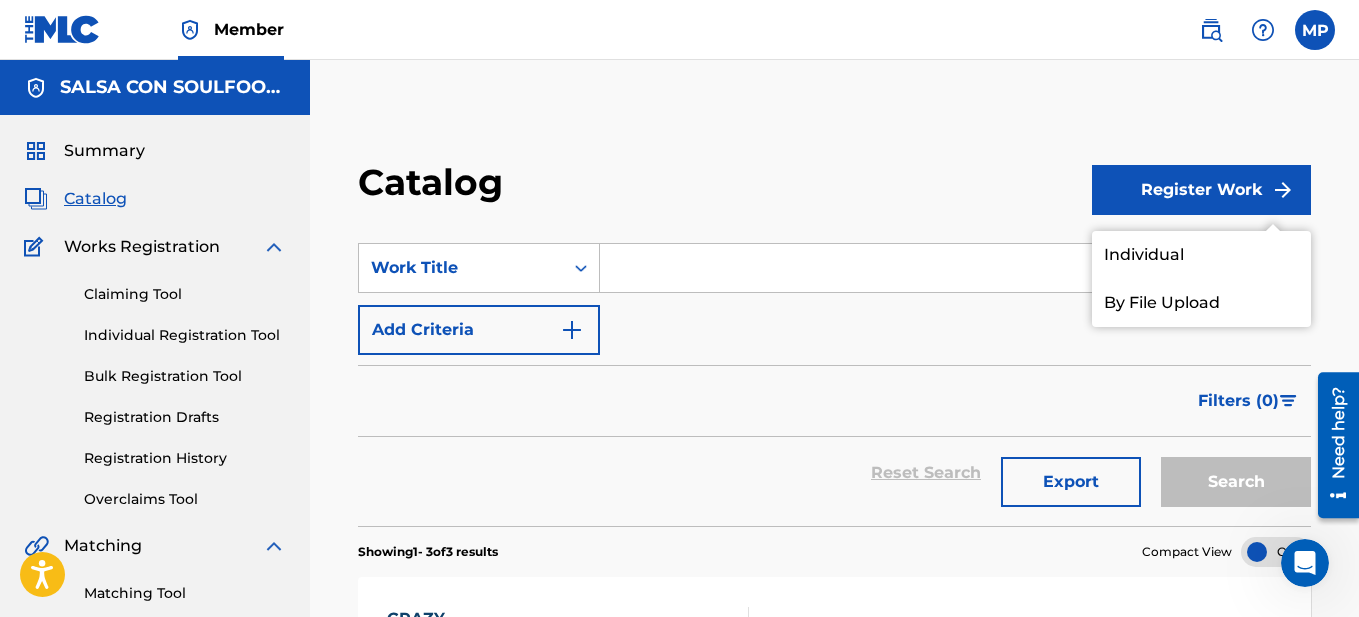 click on "Catalog" at bounding box center (95, 199) 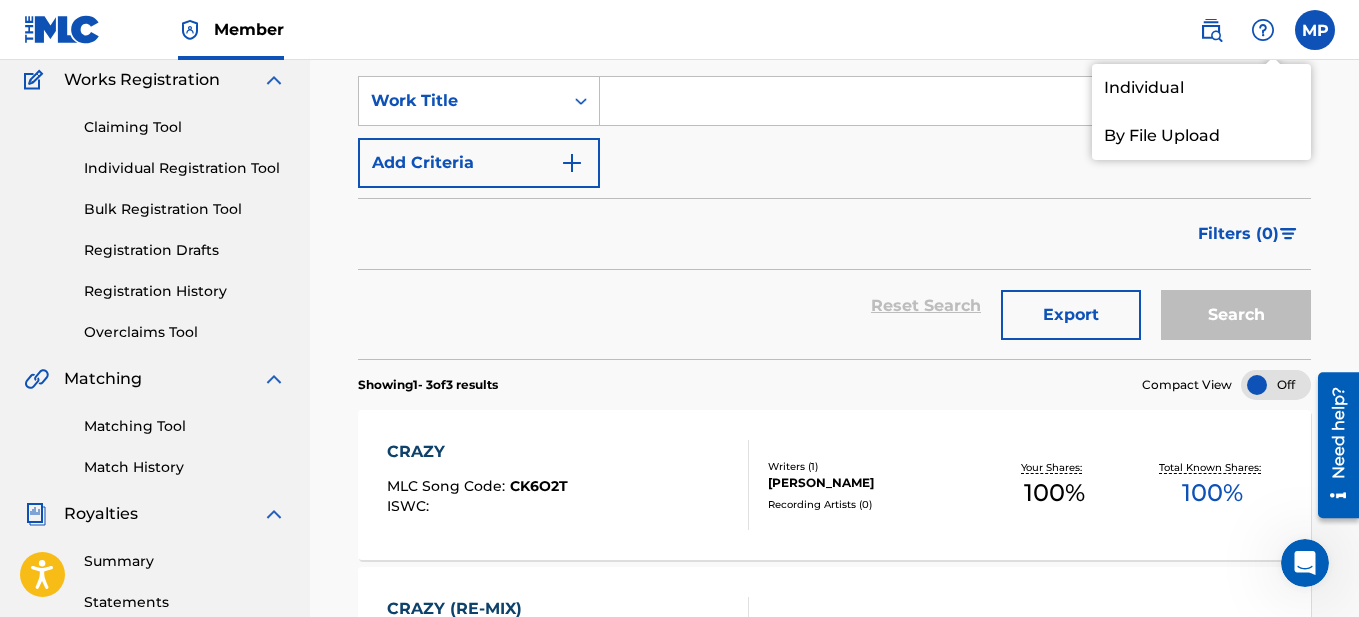 scroll, scrollTop: 123, scrollLeft: 0, axis: vertical 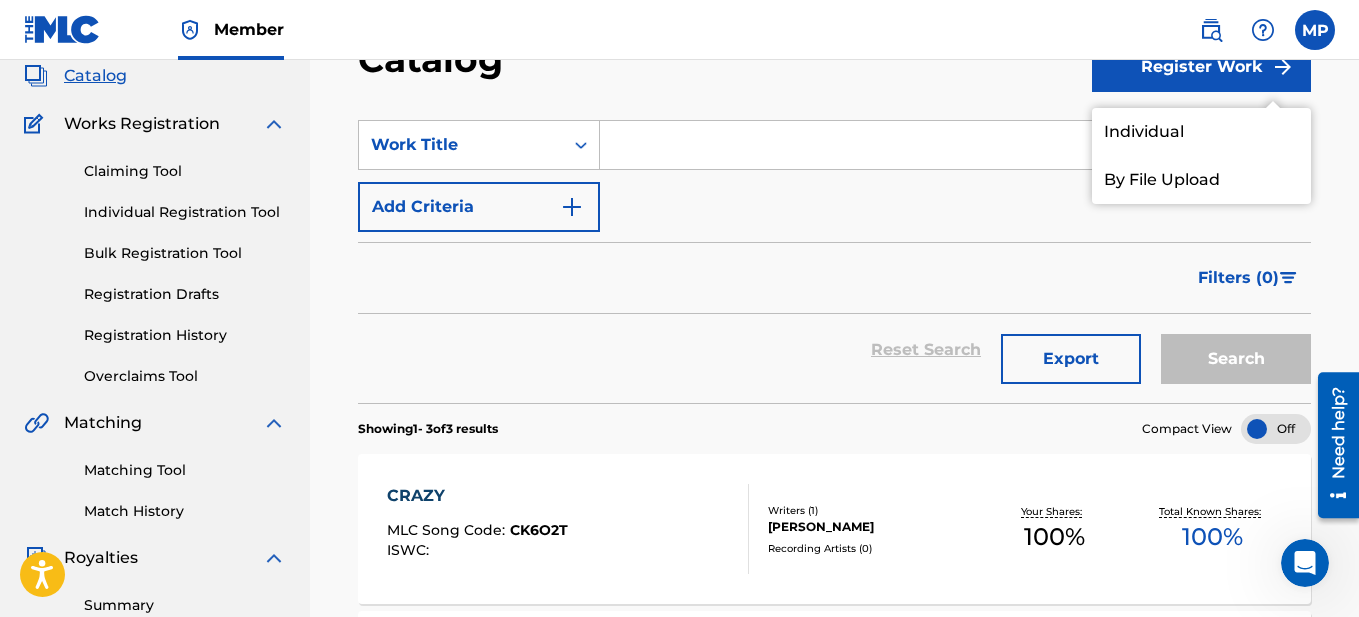 click on "Registration History" at bounding box center (185, 335) 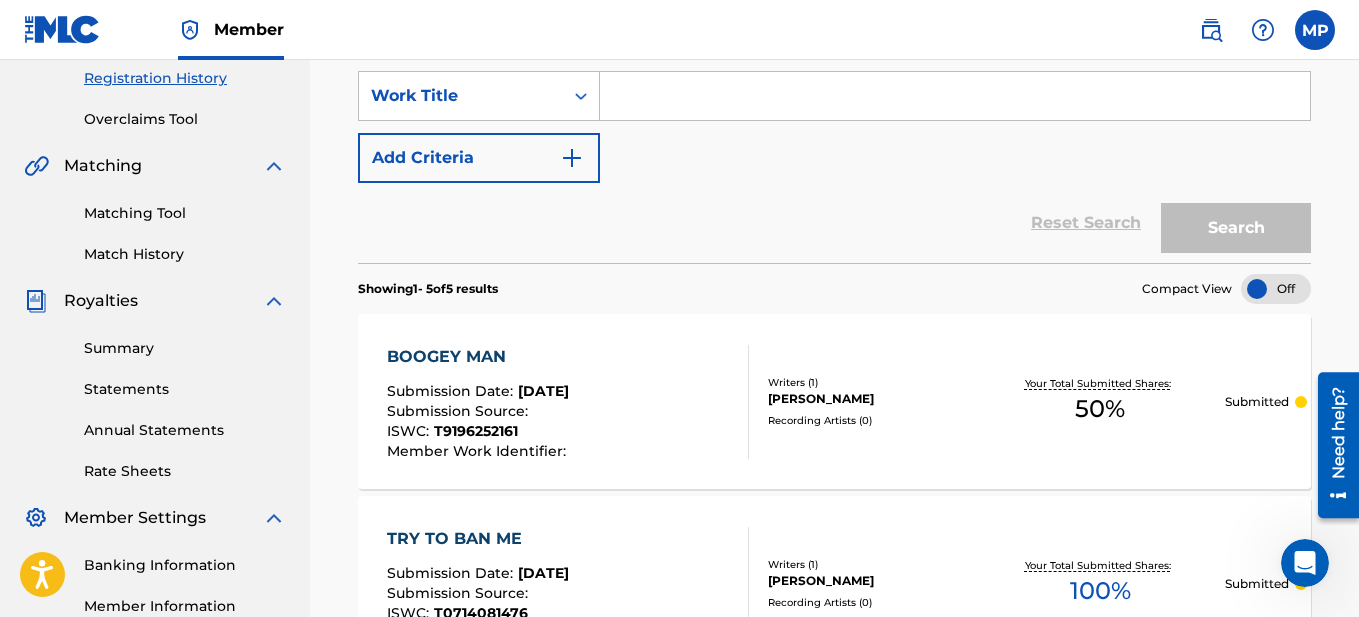 scroll, scrollTop: 400, scrollLeft: 0, axis: vertical 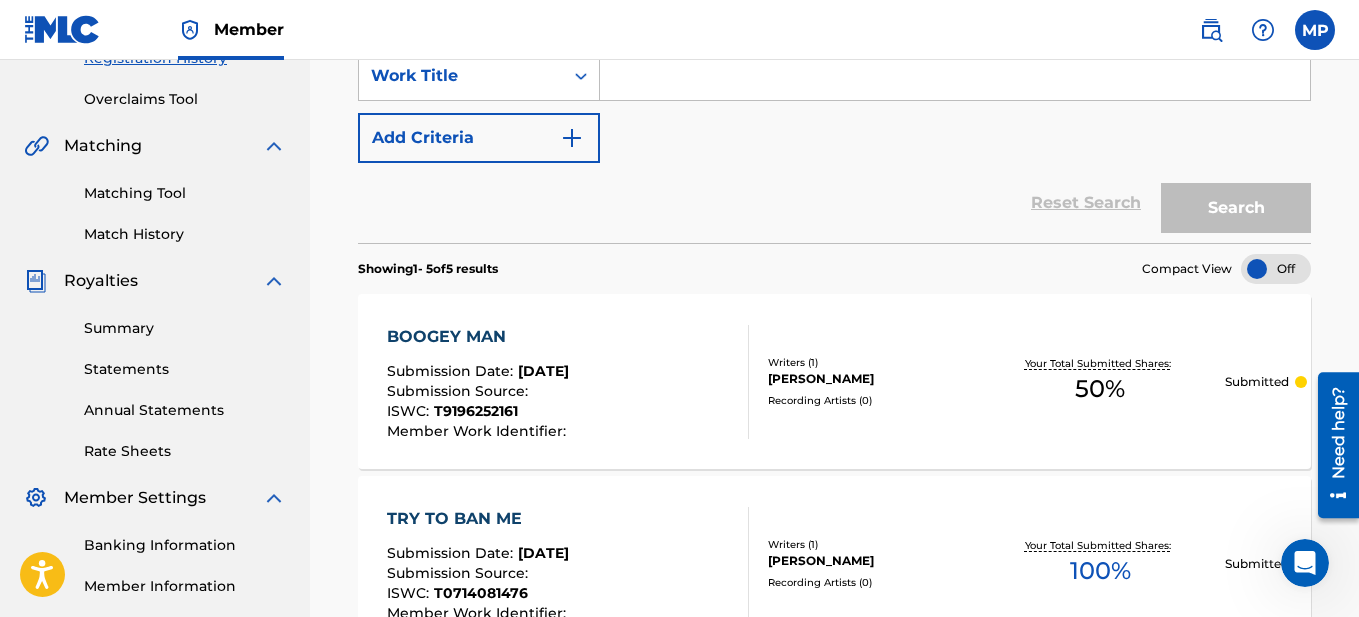 click on "BOOGEY MAN" at bounding box center [479, 337] 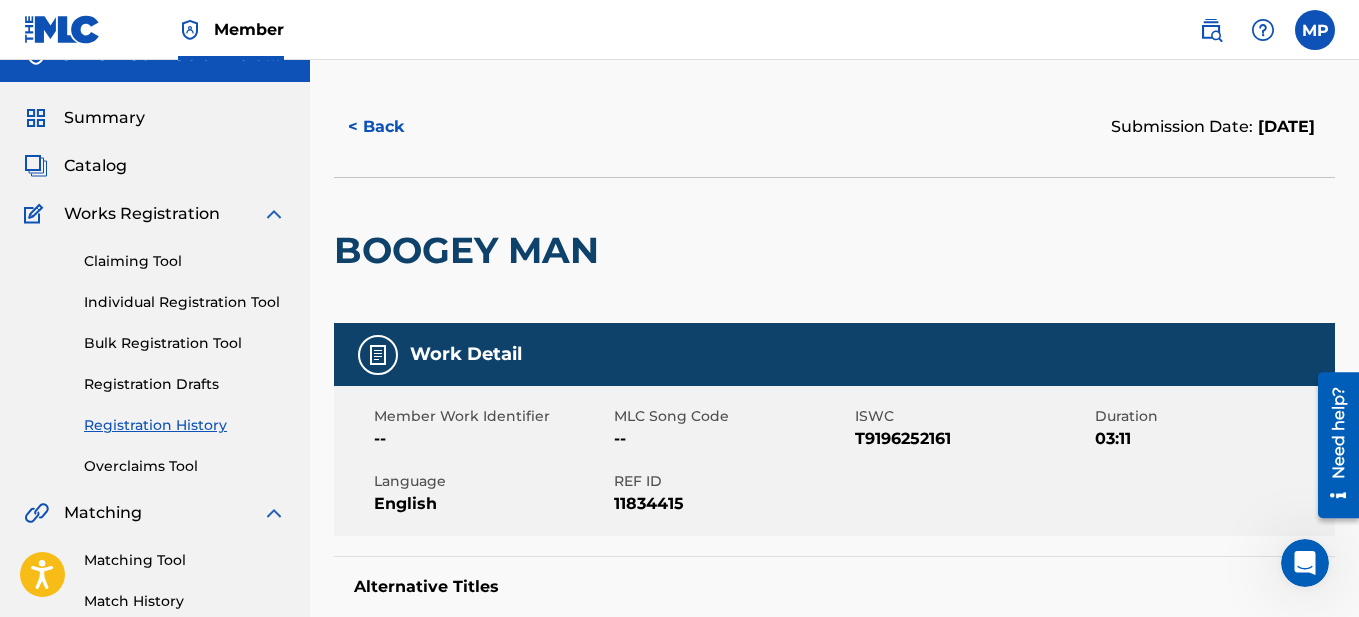 scroll, scrollTop: 0, scrollLeft: 0, axis: both 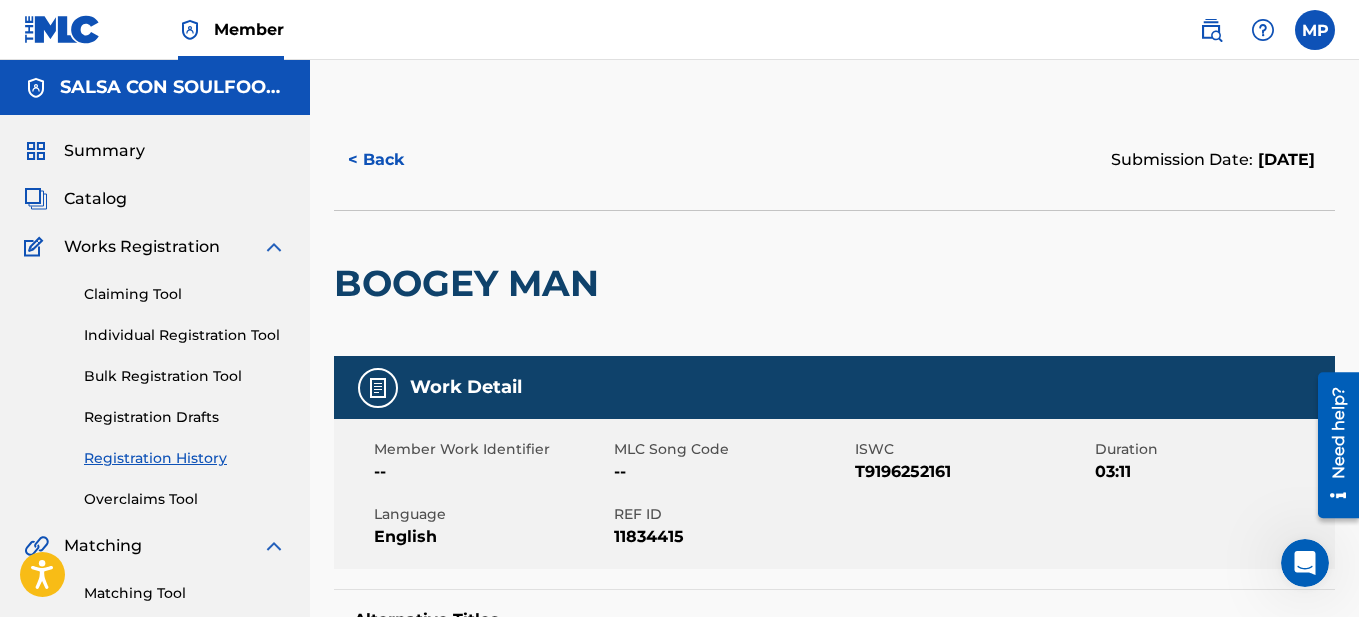 click on "< Back" at bounding box center [394, 160] 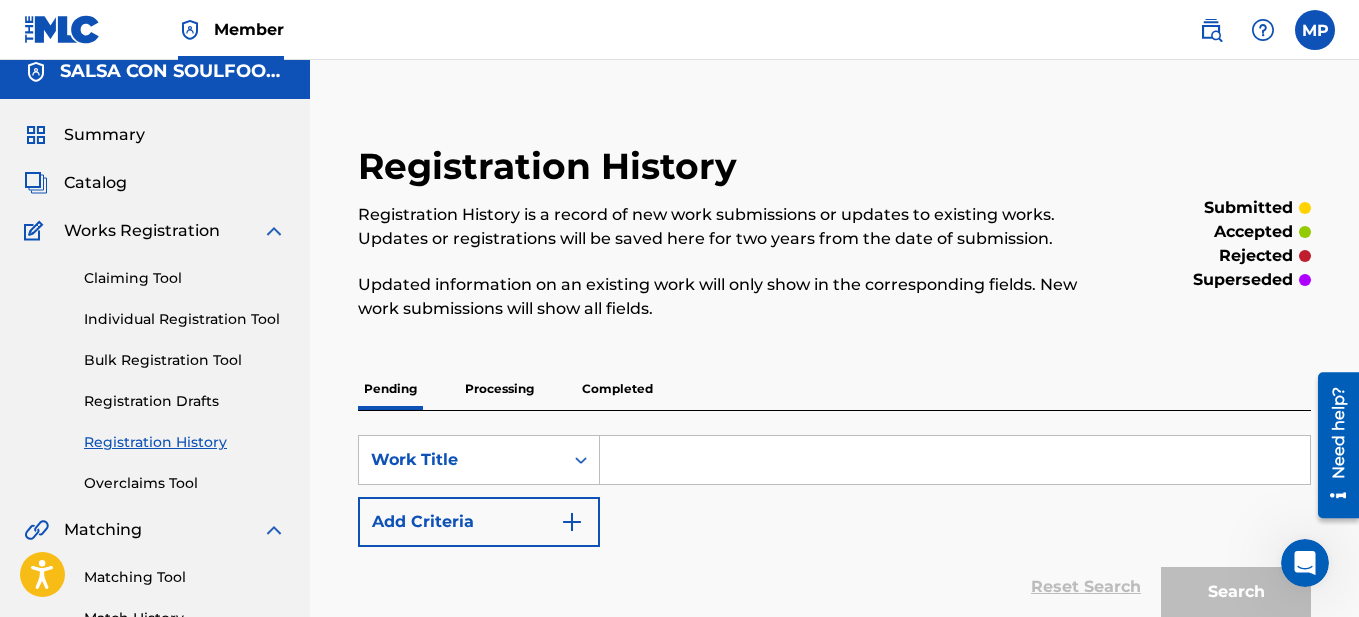 scroll, scrollTop: 0, scrollLeft: 0, axis: both 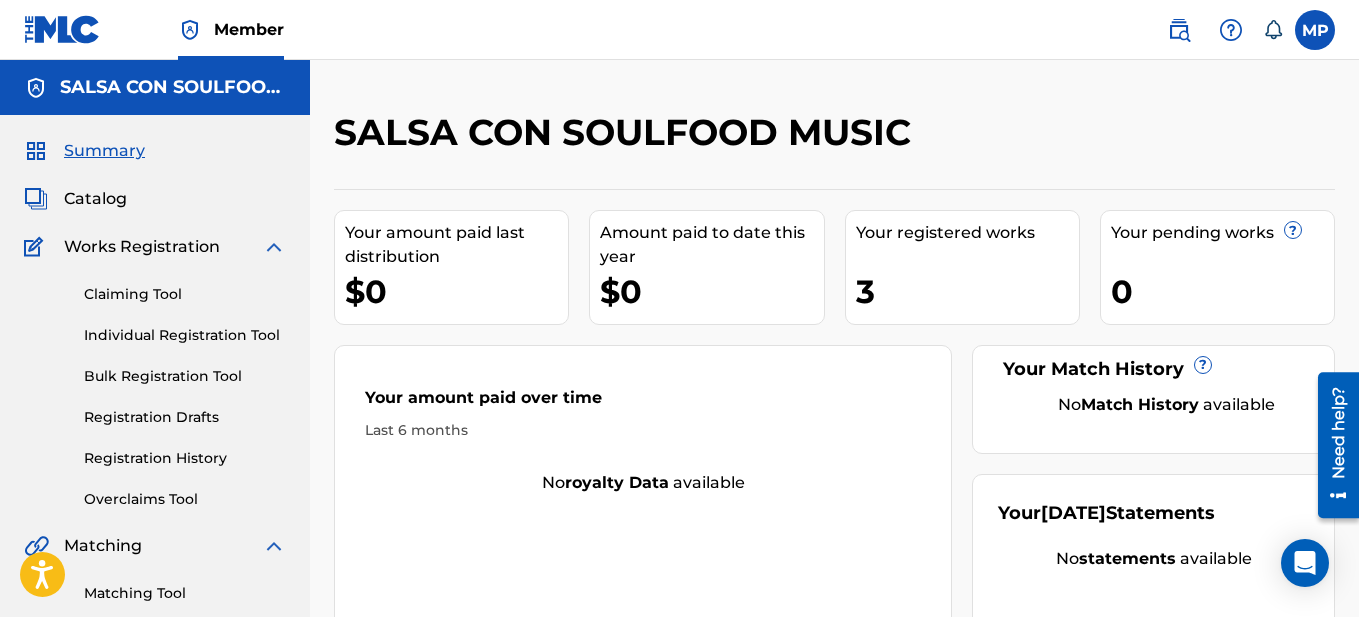 click at bounding box center [1315, 30] 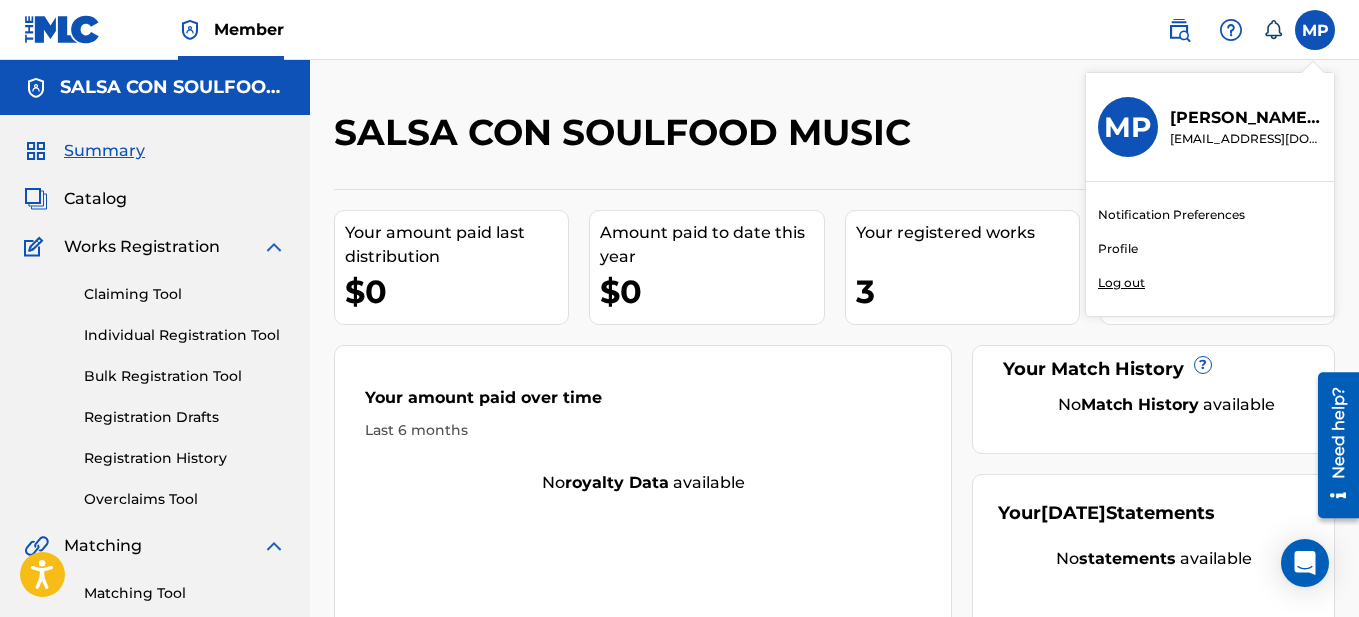 click on "Log out" at bounding box center (1121, 283) 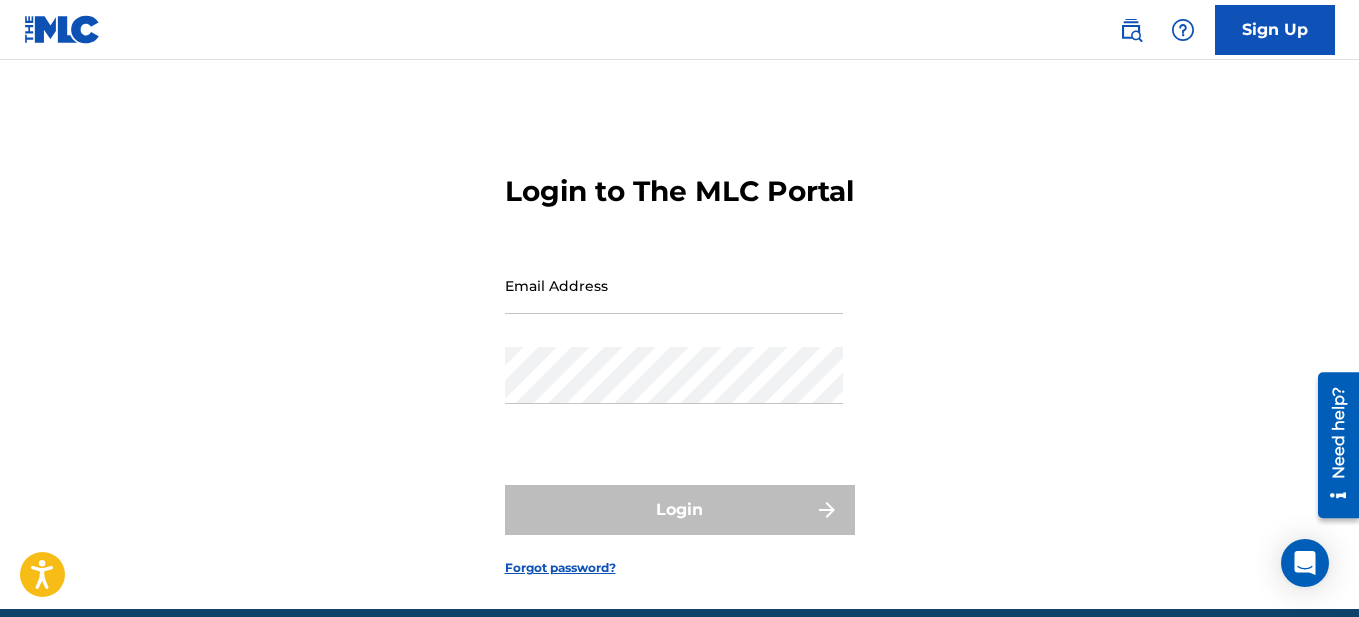 type on "[EMAIL_ADDRESS][DOMAIN_NAME]" 